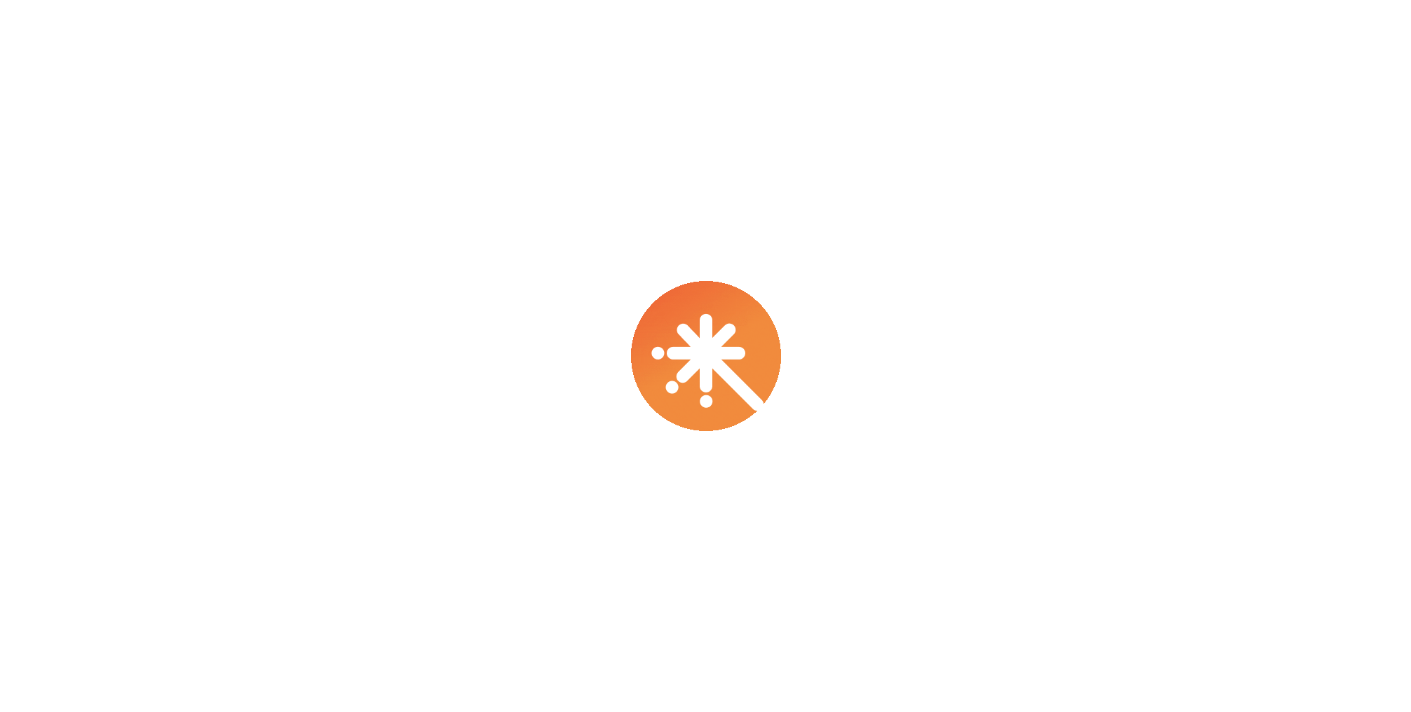 scroll, scrollTop: 0, scrollLeft: 0, axis: both 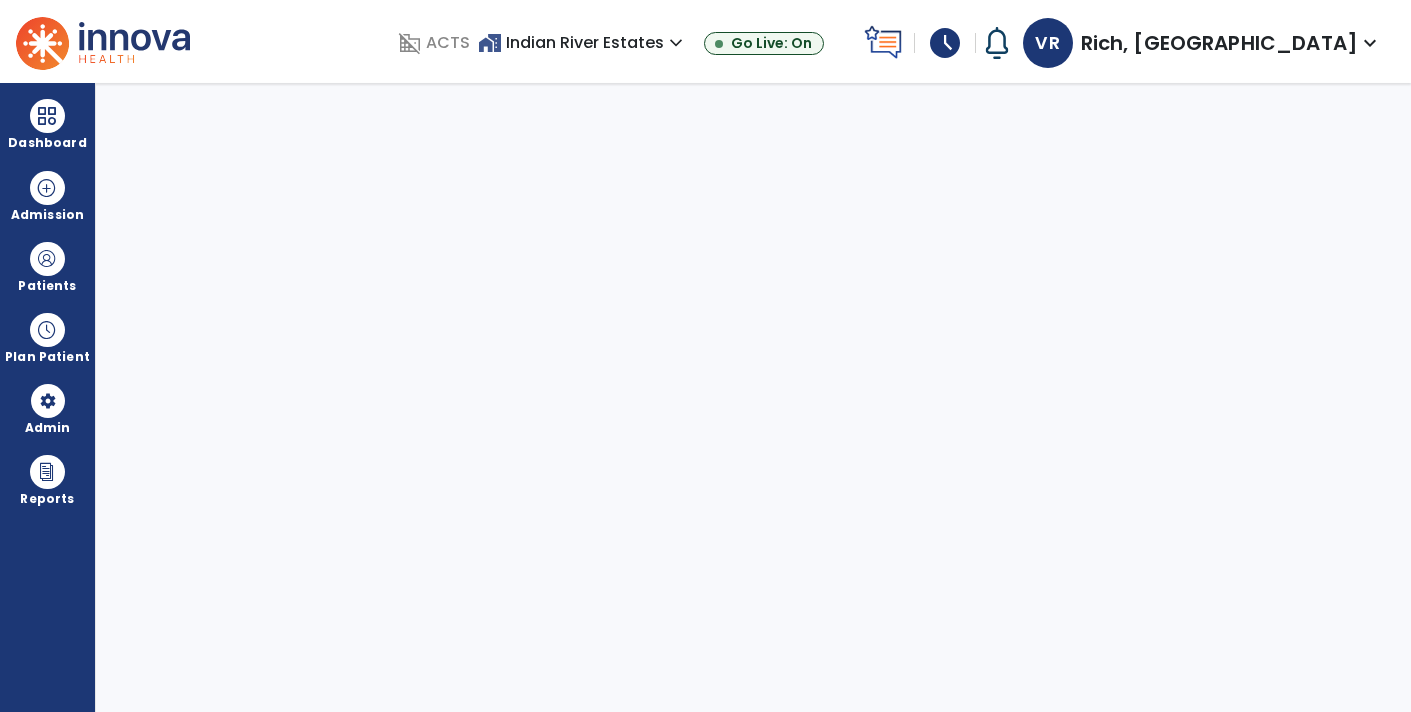 select on "****" 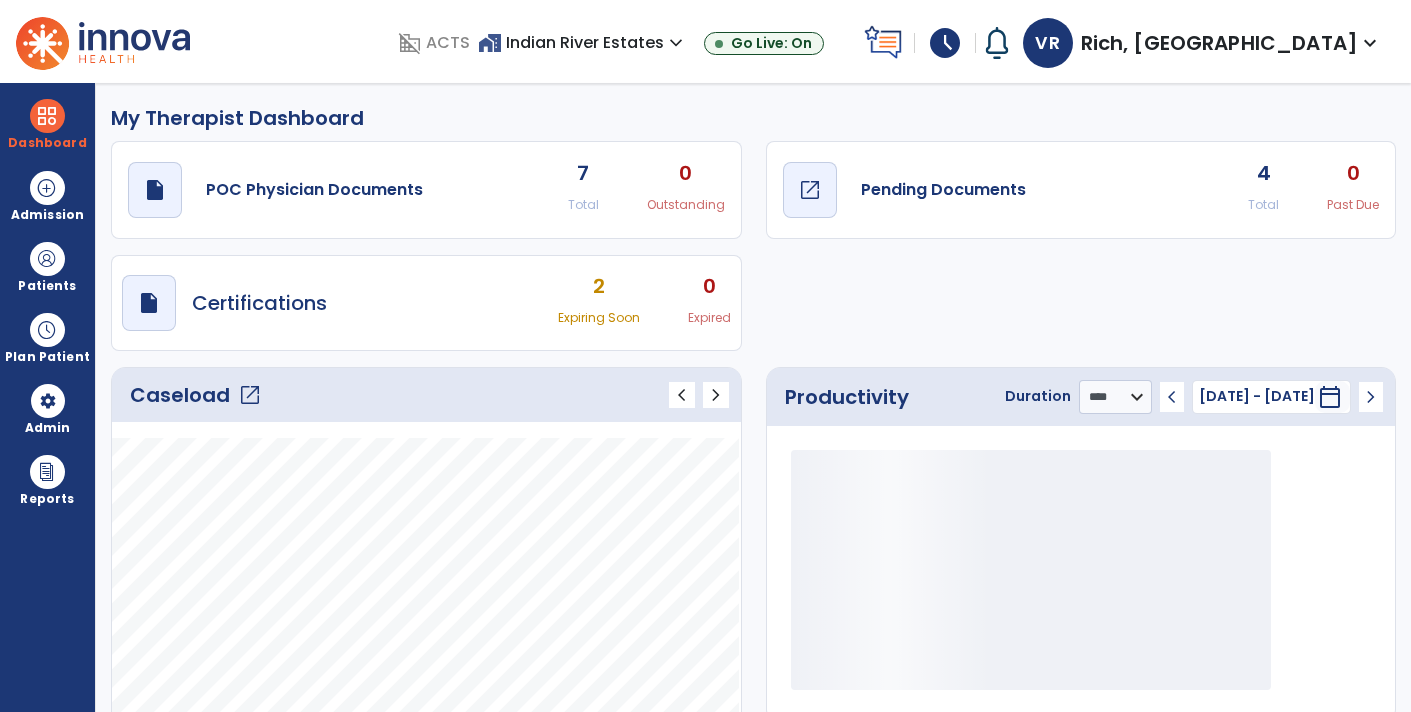 click on "Pending Documents" 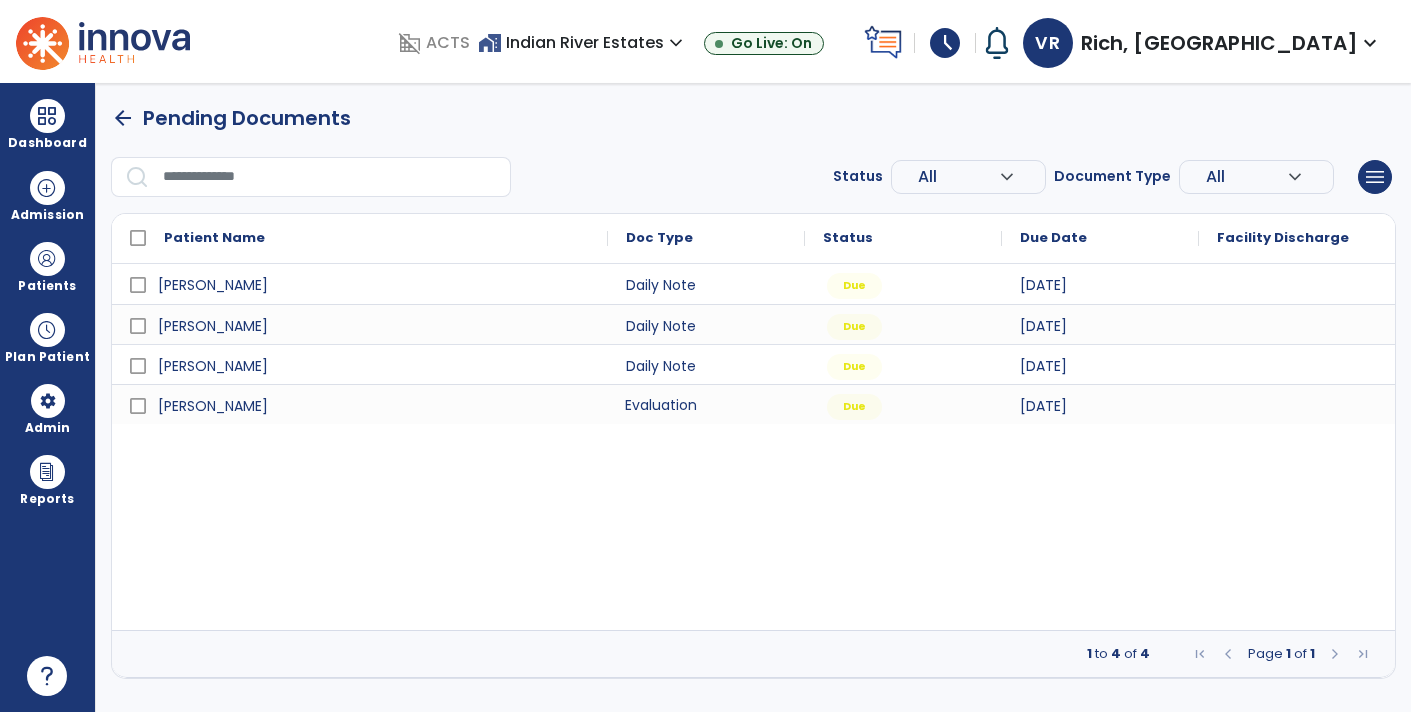 click on "Evaluation" at bounding box center (706, 404) 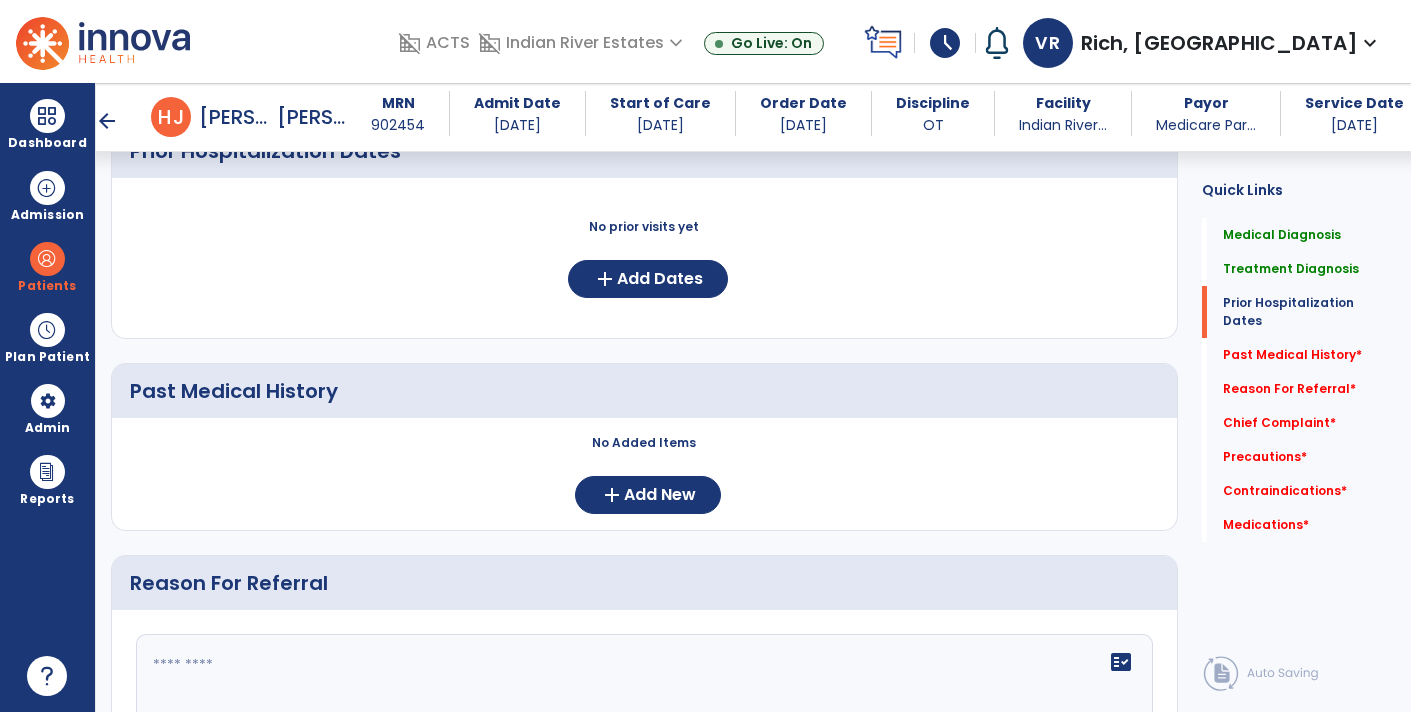scroll, scrollTop: 757, scrollLeft: 0, axis: vertical 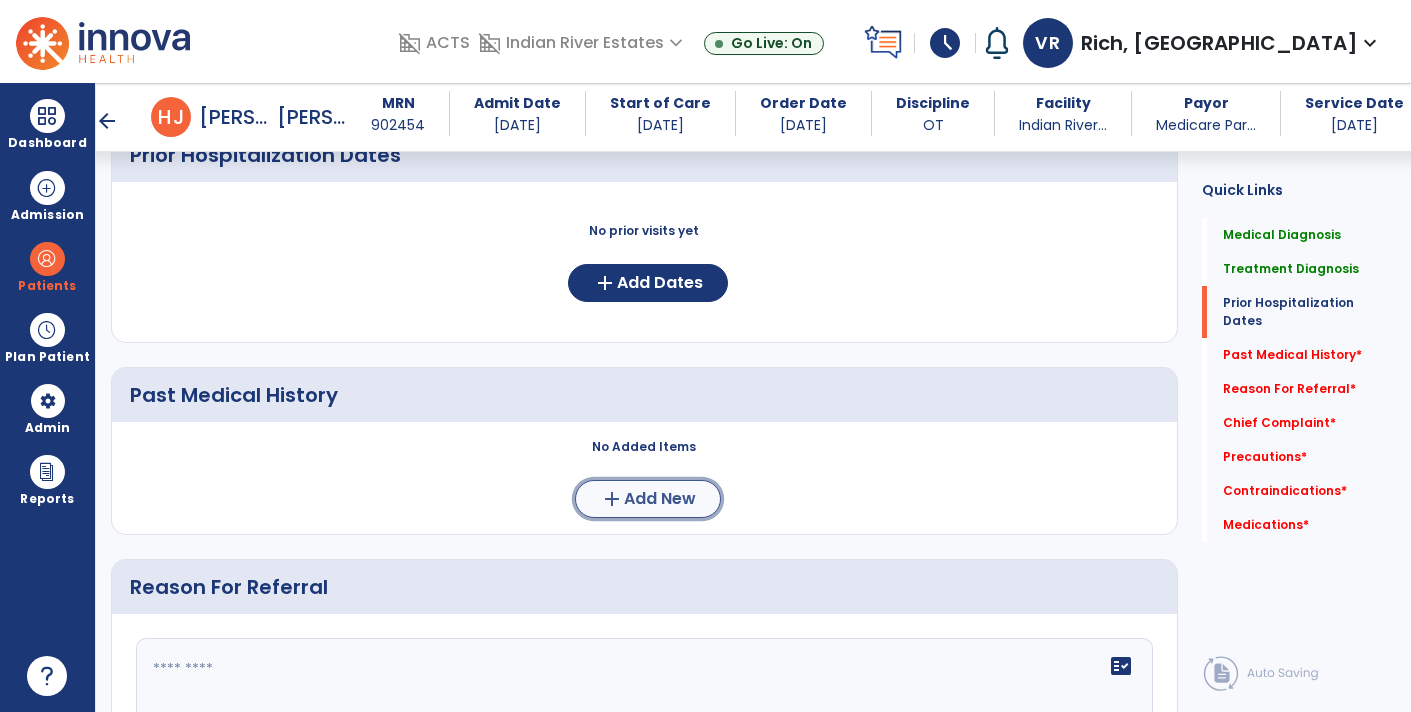 click on "Add New" 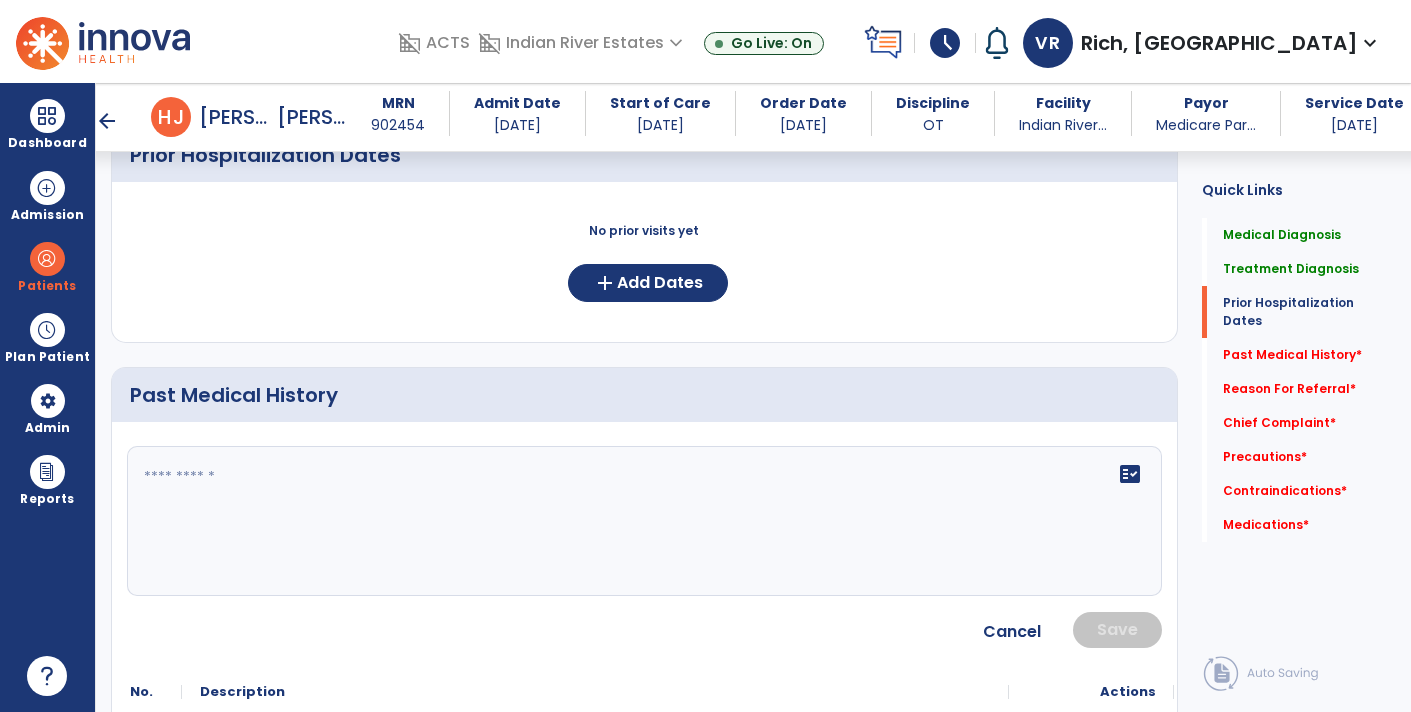 click 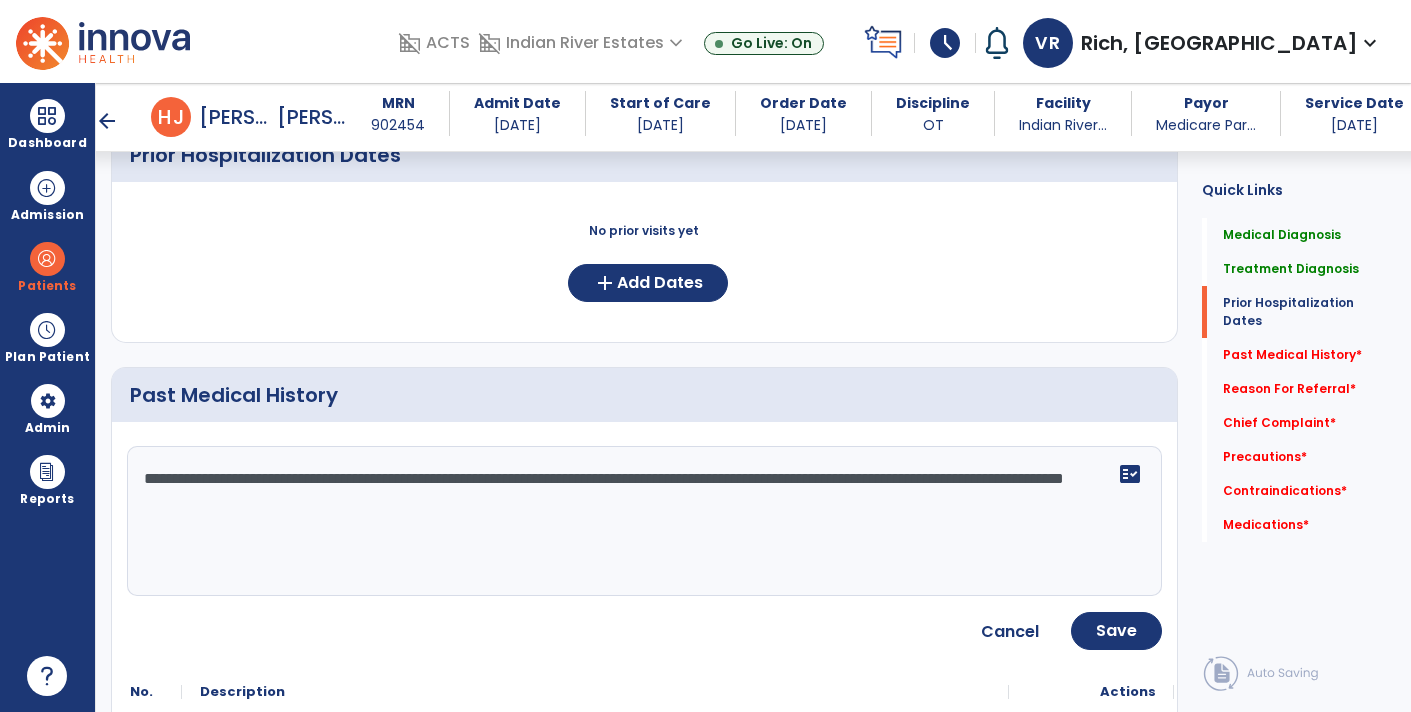 type on "**********" 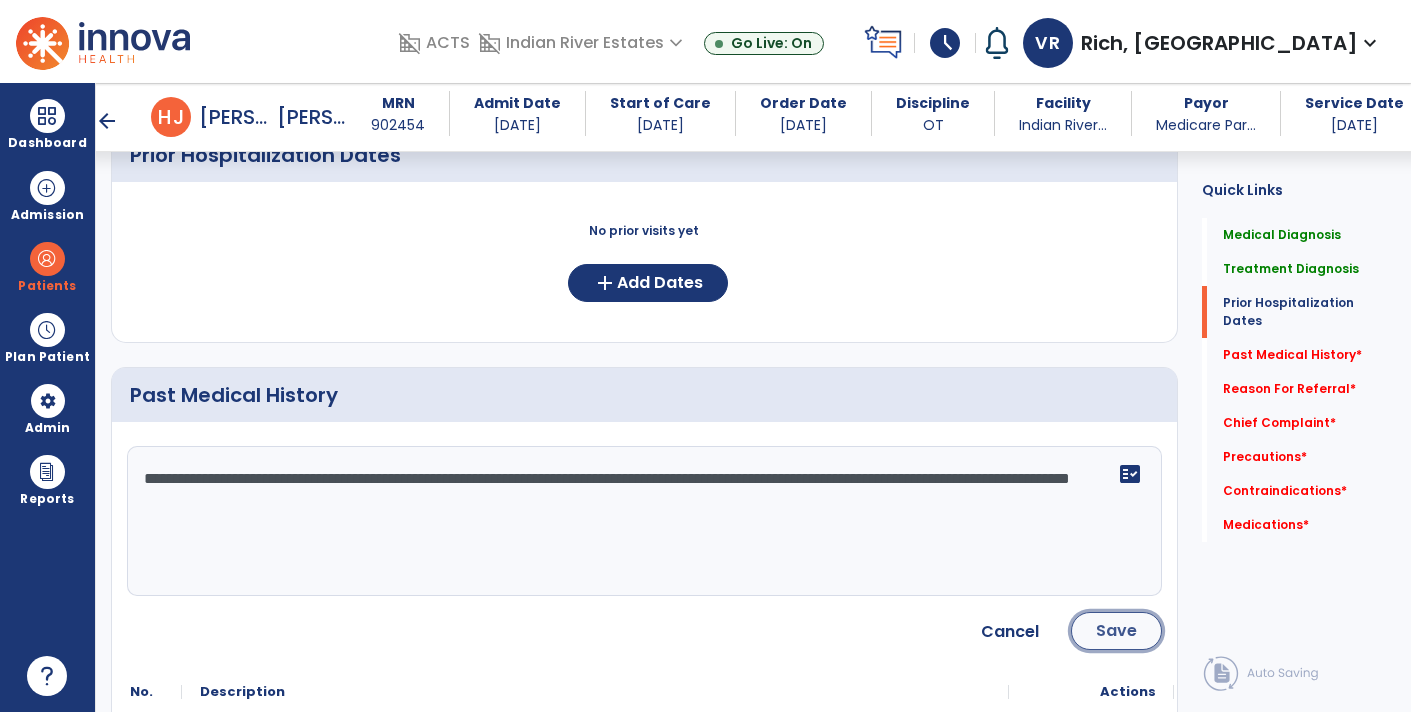 click on "Save" 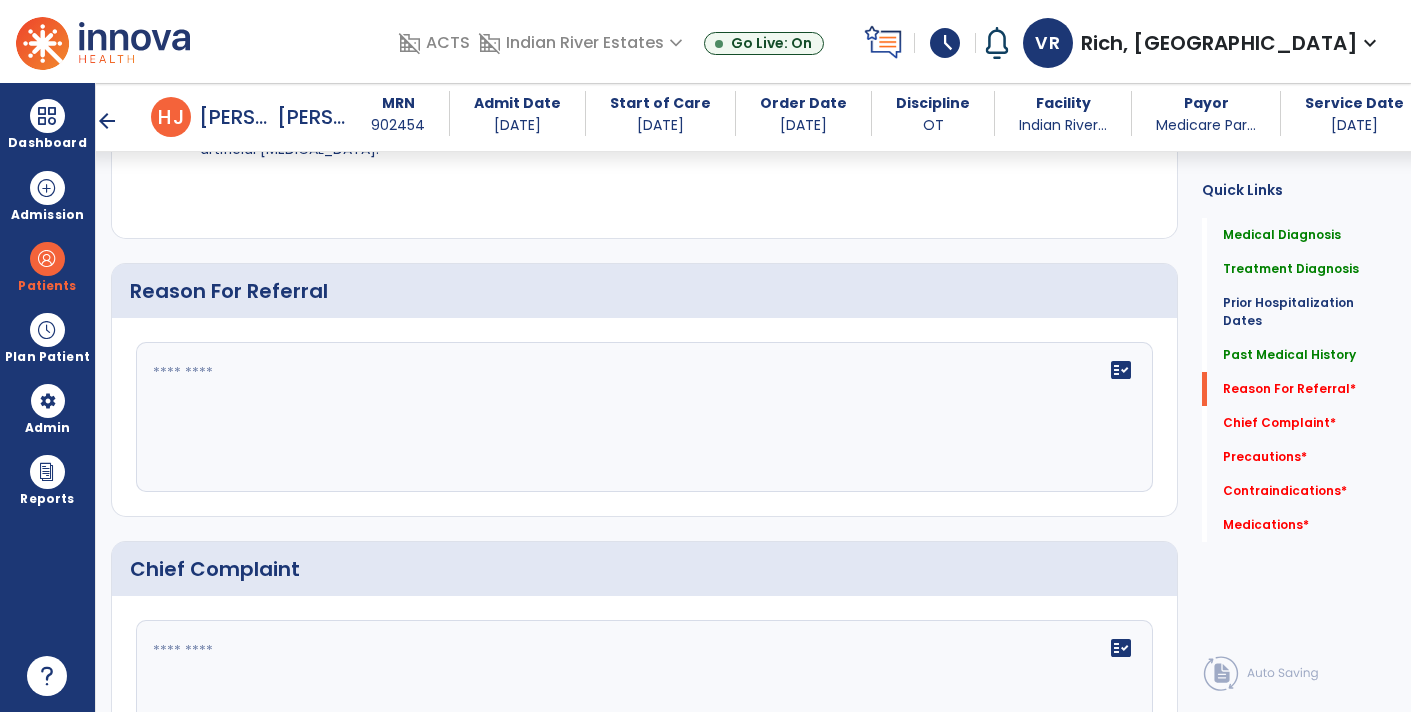 scroll, scrollTop: 1168, scrollLeft: 0, axis: vertical 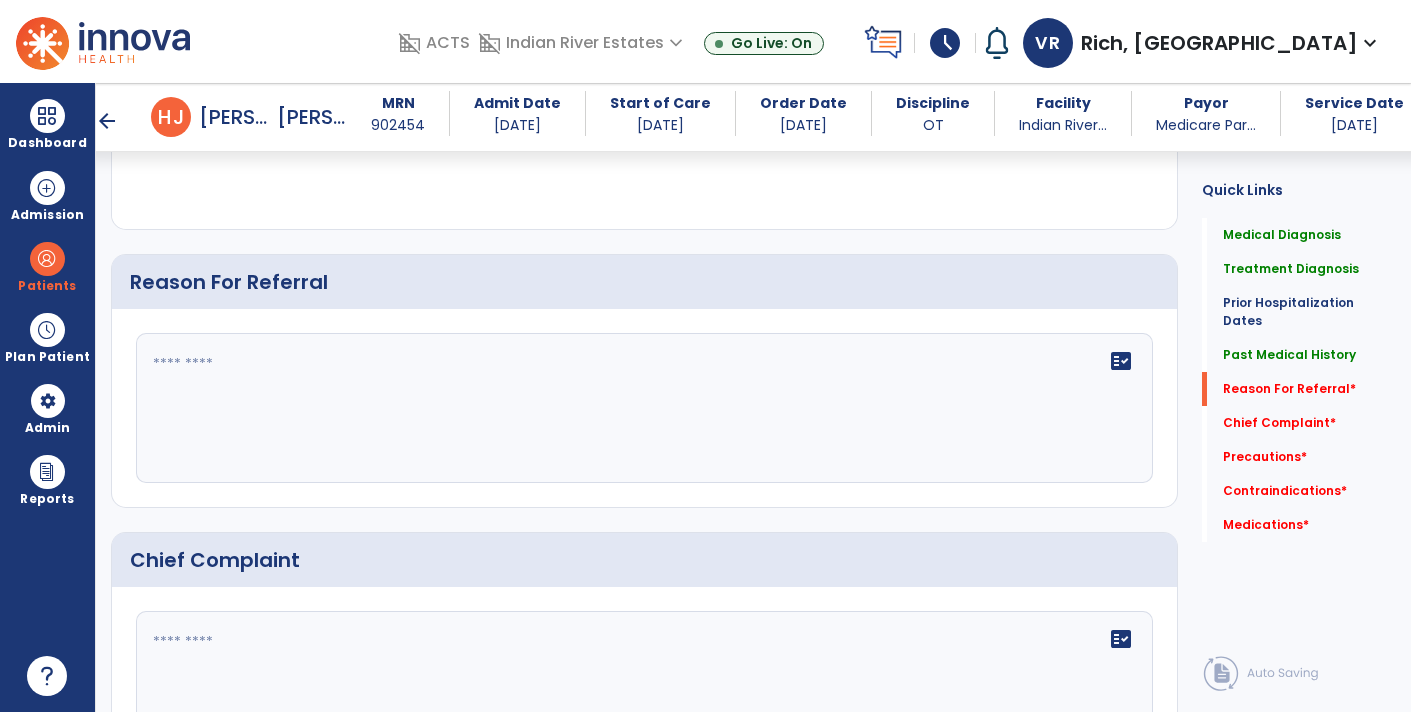 click on "fact_check" 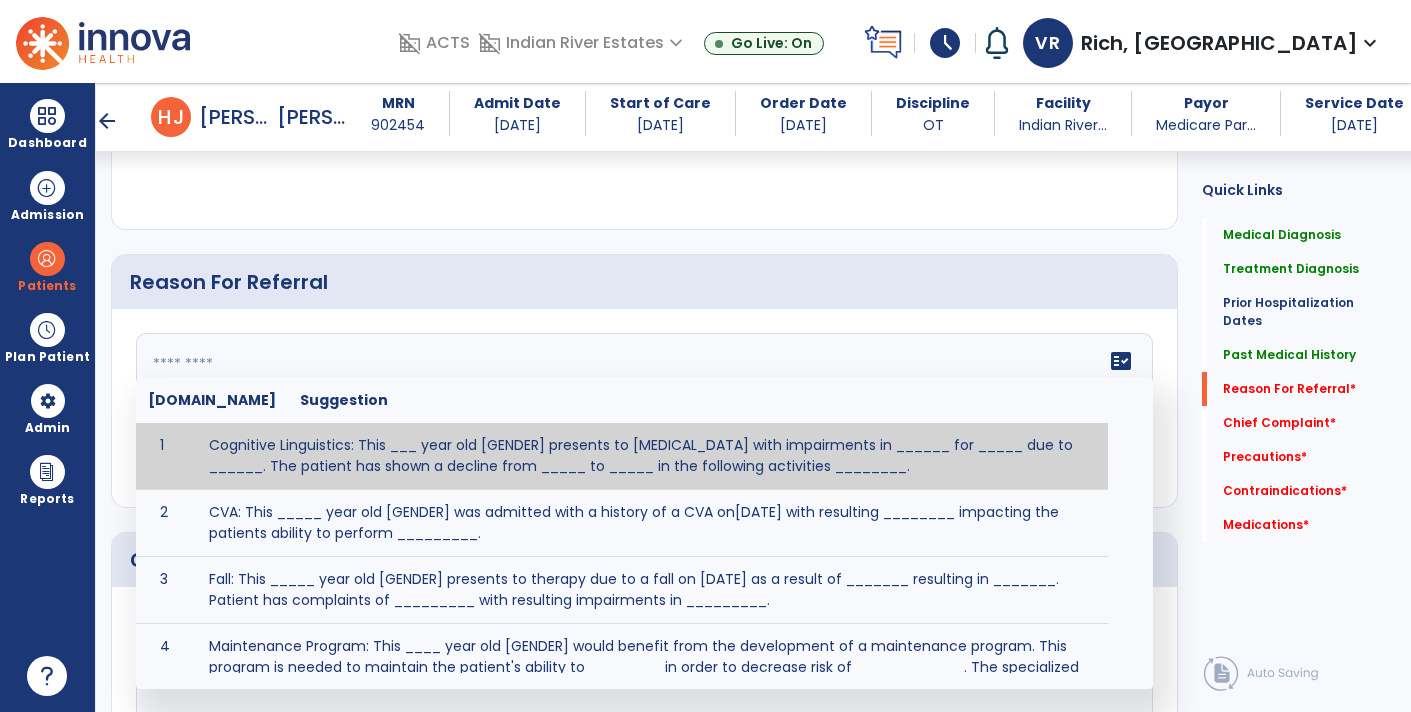 click 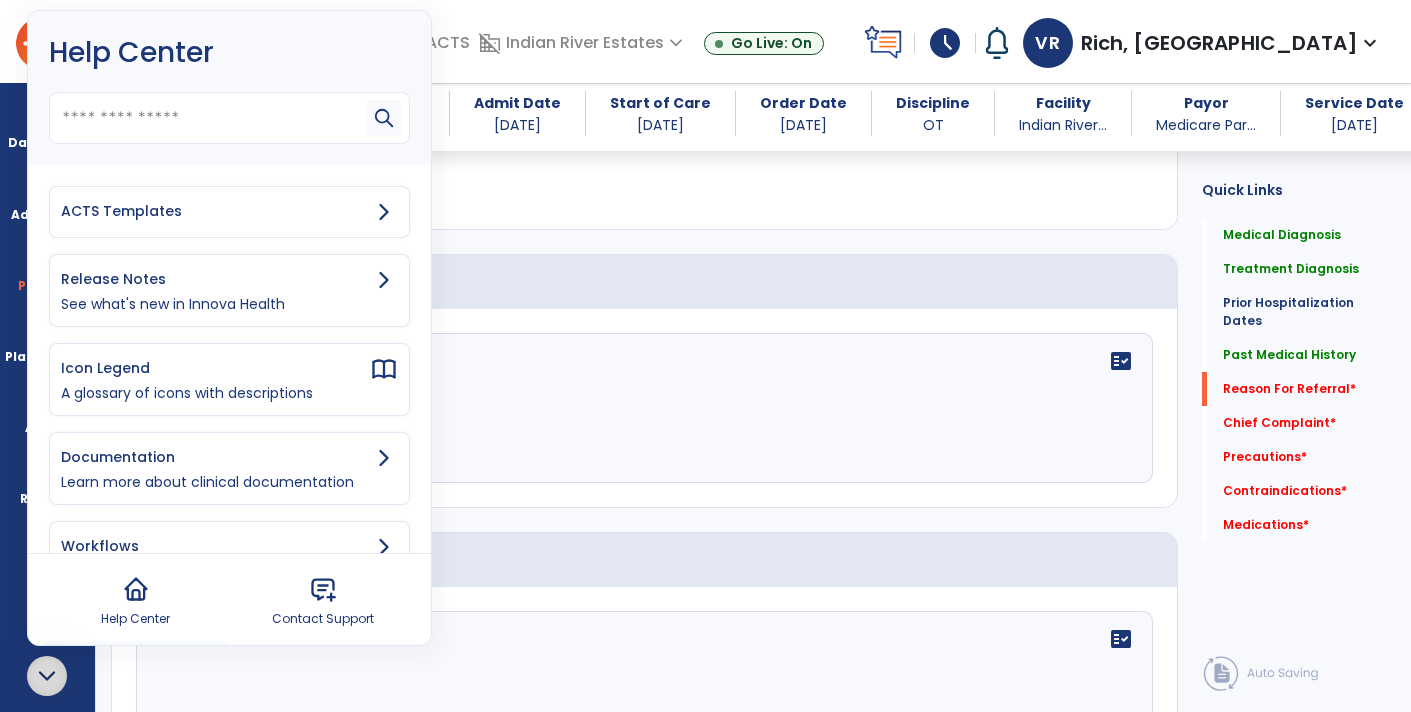 click 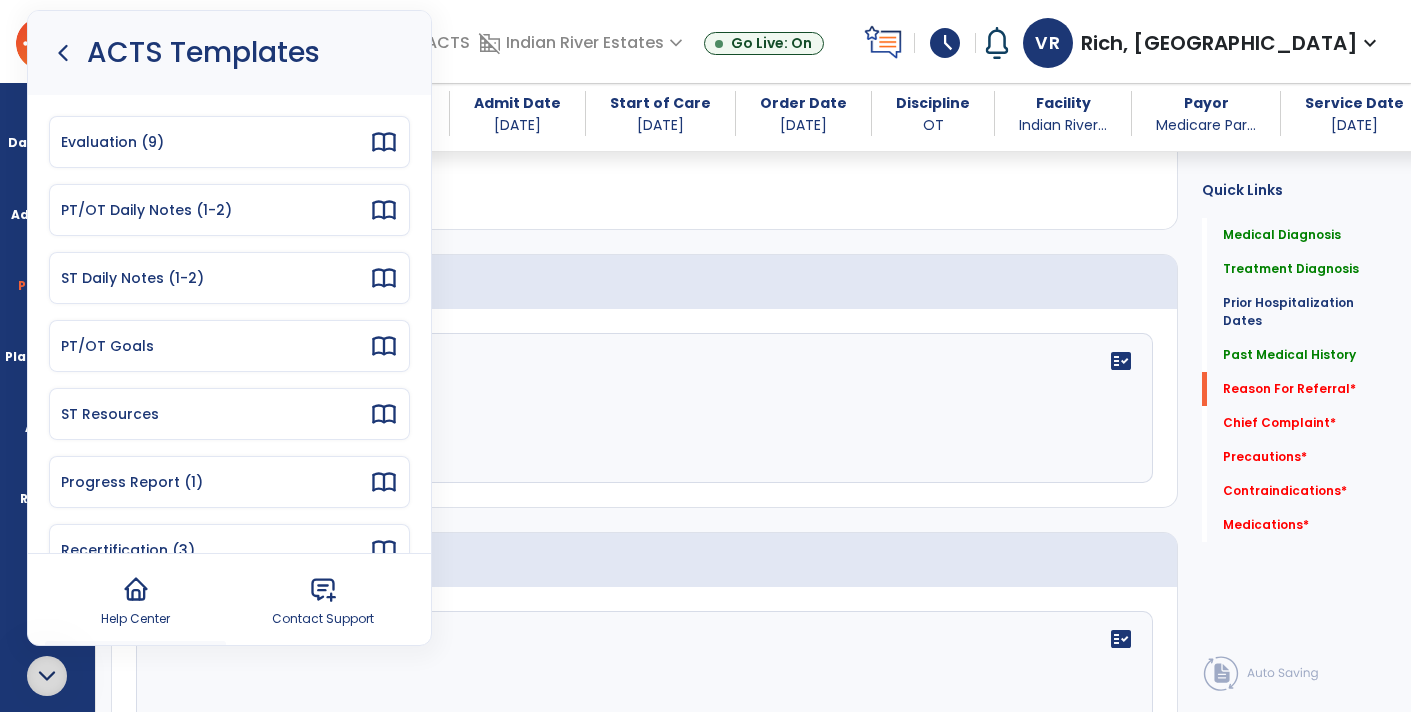click on "Evaluation (9)" at bounding box center (215, 142) 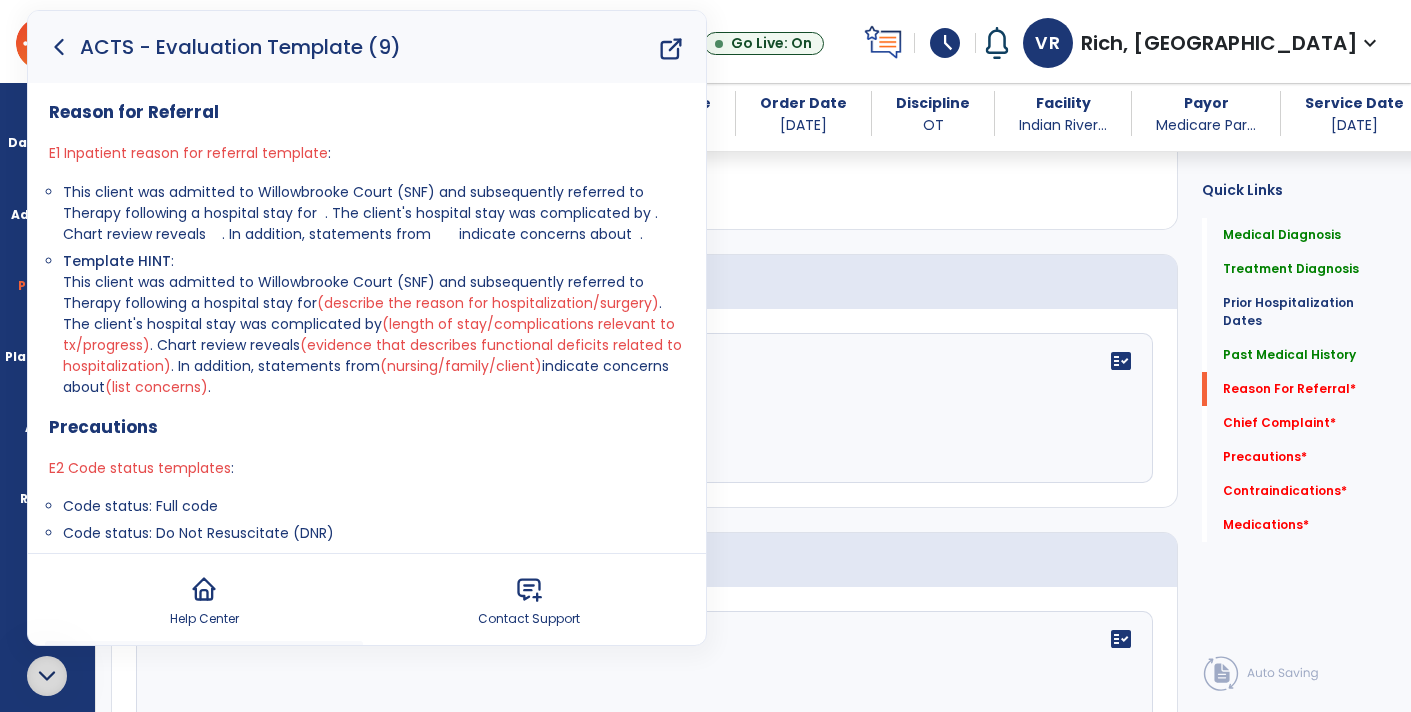 click on "Template HINT : This client was admitted to Willowbrooke Court (SNF) and subsequently referred to Therapy following a hospital stay for  (describe the reason for hospitalization/surgery) . The client's hospital stay was complicated by  (length of stay/complications relevant to tx/progress) . Chart review reveals  (evidence that describes functional deficits related to hospitalization) . In addition, statements from  (nursing/family/client)  indicate concerns about  (list concerns) ." at bounding box center [374, 324] 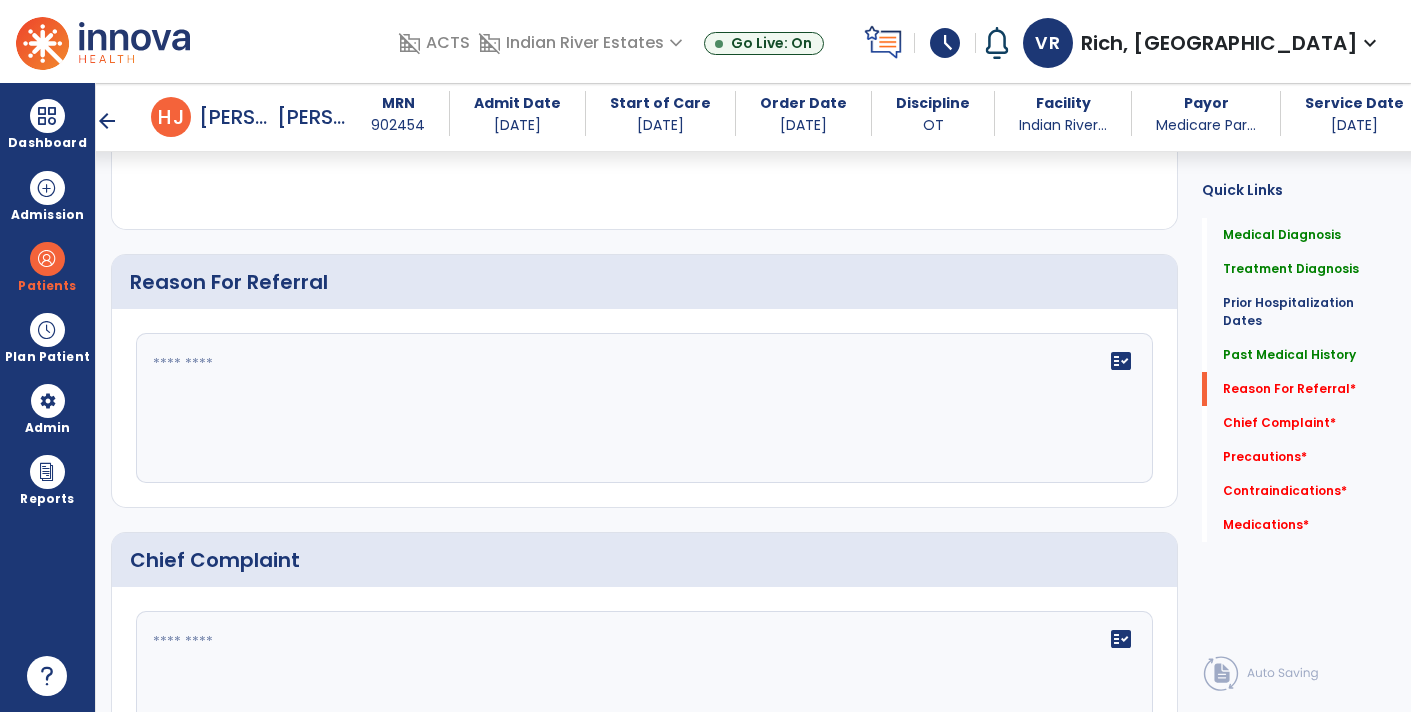 click 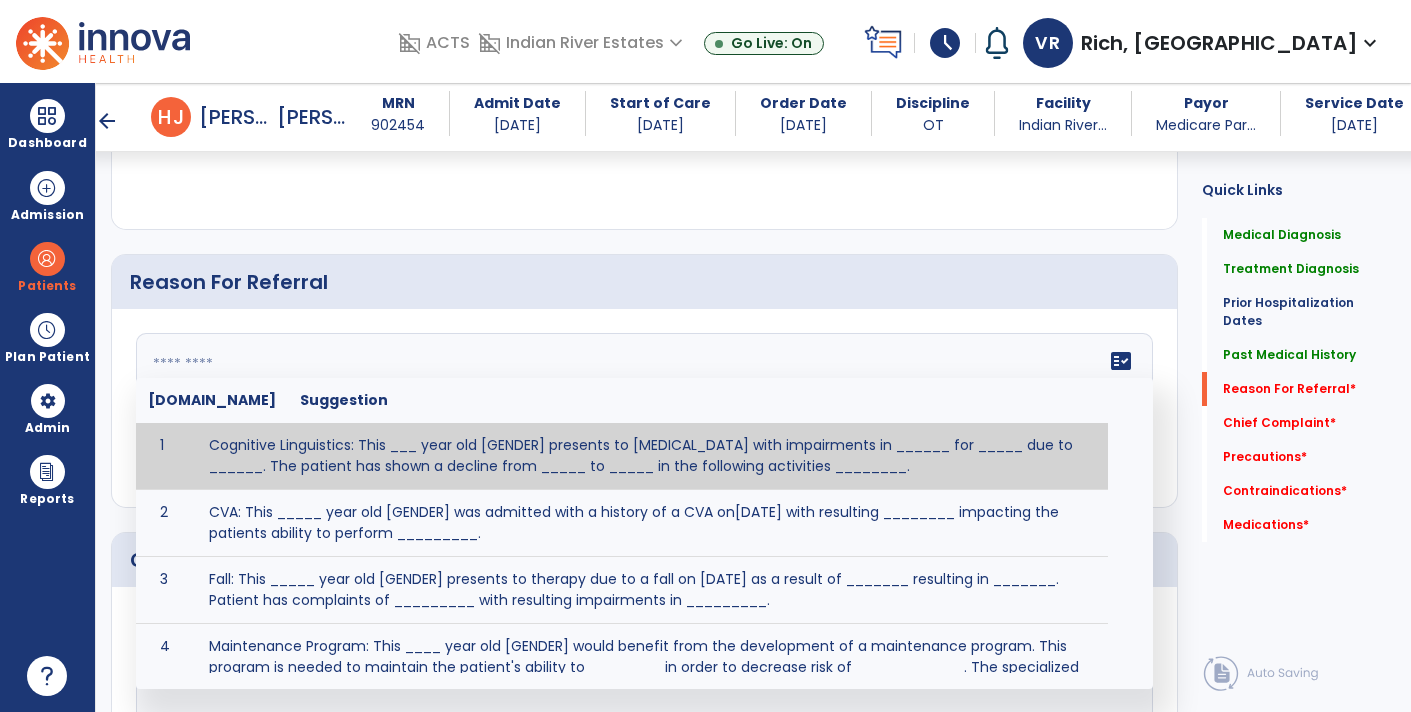 click 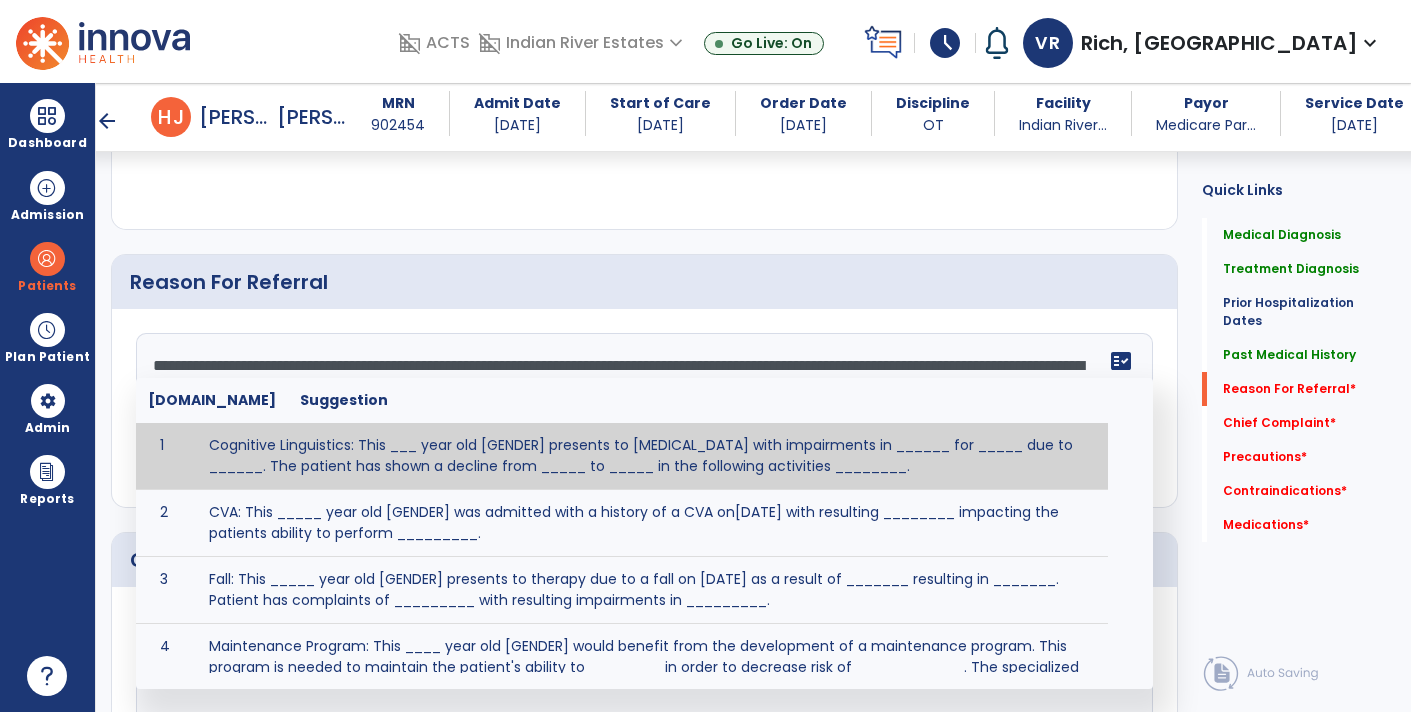 click on "Quick Links  Medical Diagnosis   Medical Diagnosis   Treatment Diagnosis   Treatment Diagnosis   Prior Hospitalization Dates   Prior Hospitalization Dates   Past Medical History   Past Medical History   Reason For Referral   *  Reason For Referral   *  Chief Complaint   *  Chief Complaint   *  Precautions   *  Precautions   *  Contraindications   *  Contraindications   *  Medications   *  Medications   *" 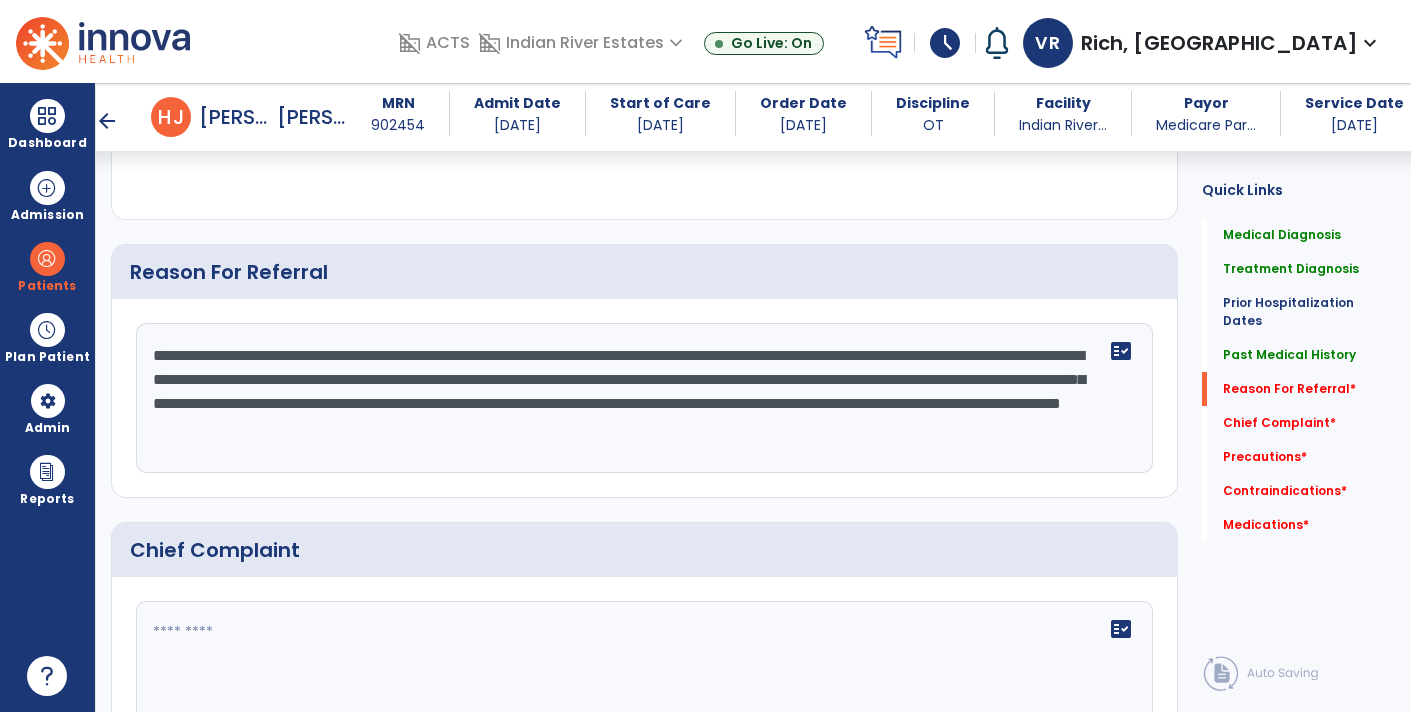 scroll, scrollTop: 1170, scrollLeft: 0, axis: vertical 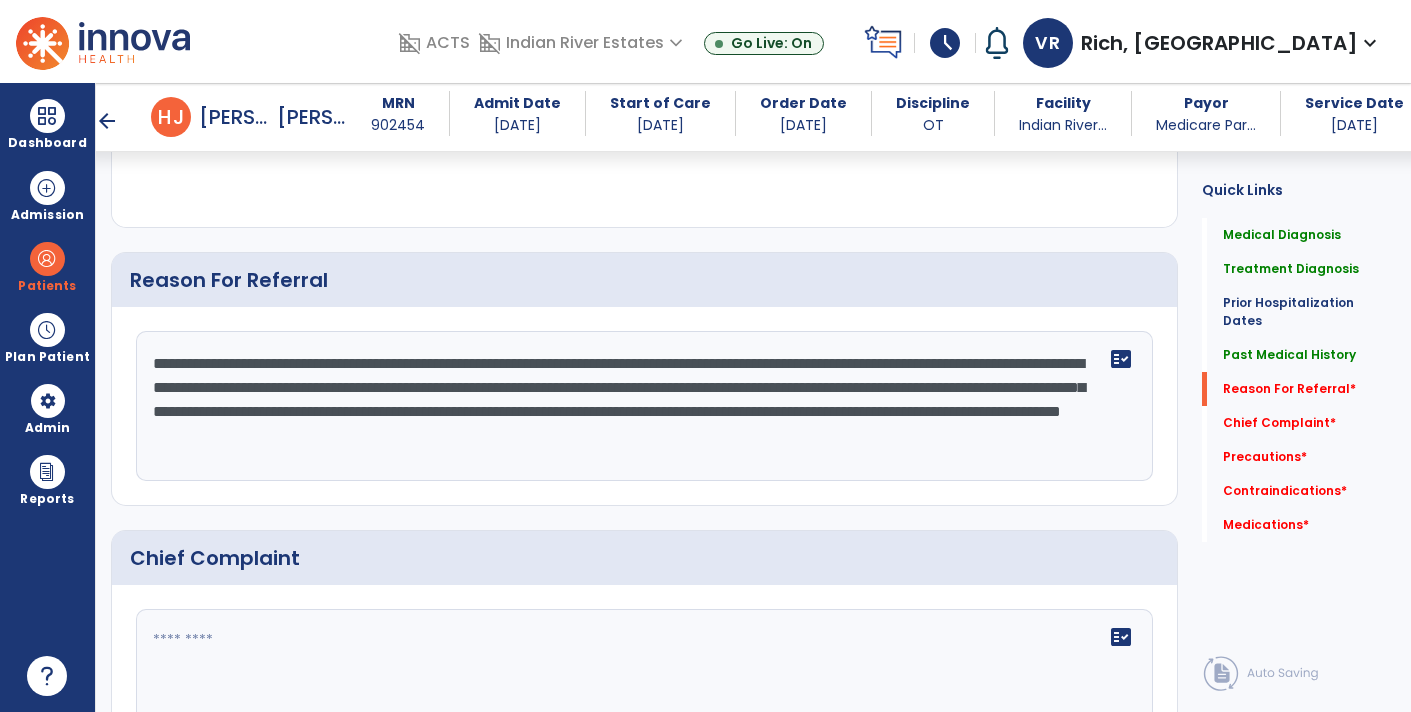 click on "**********" 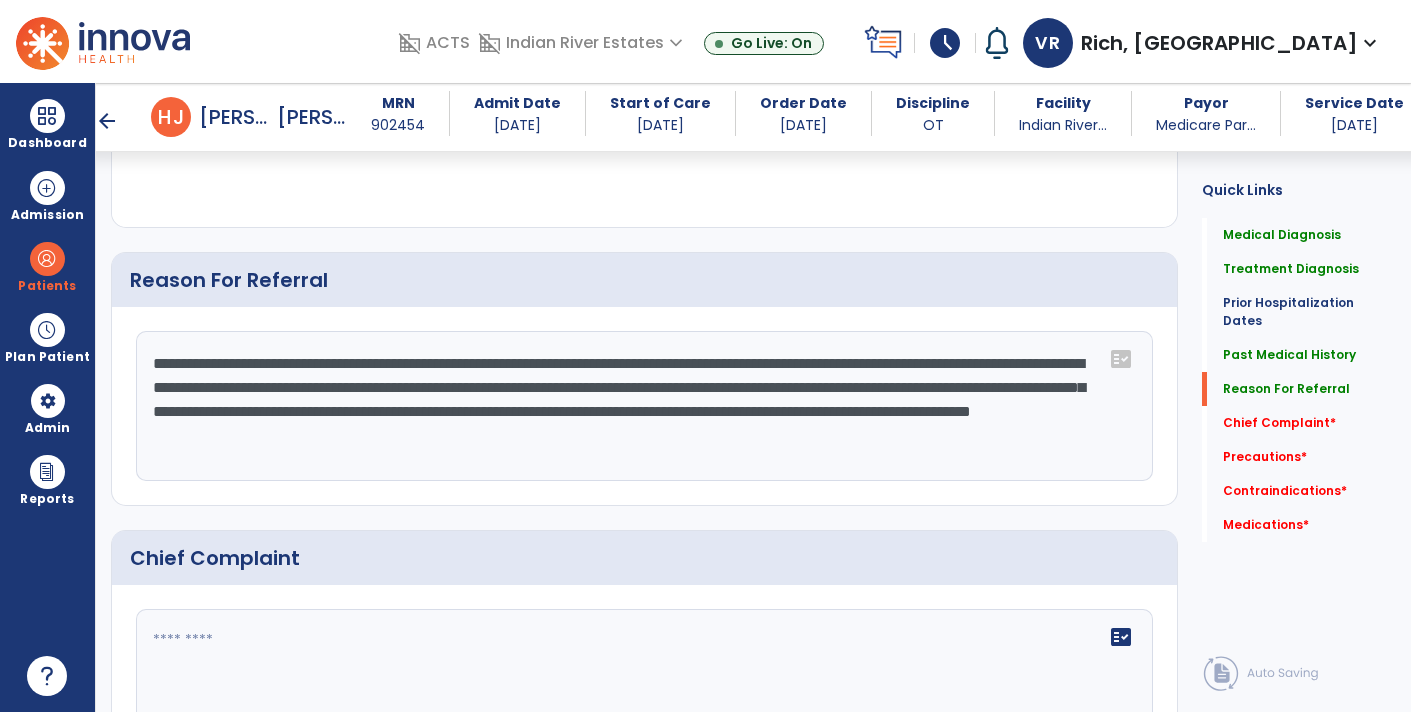 click on "**********" 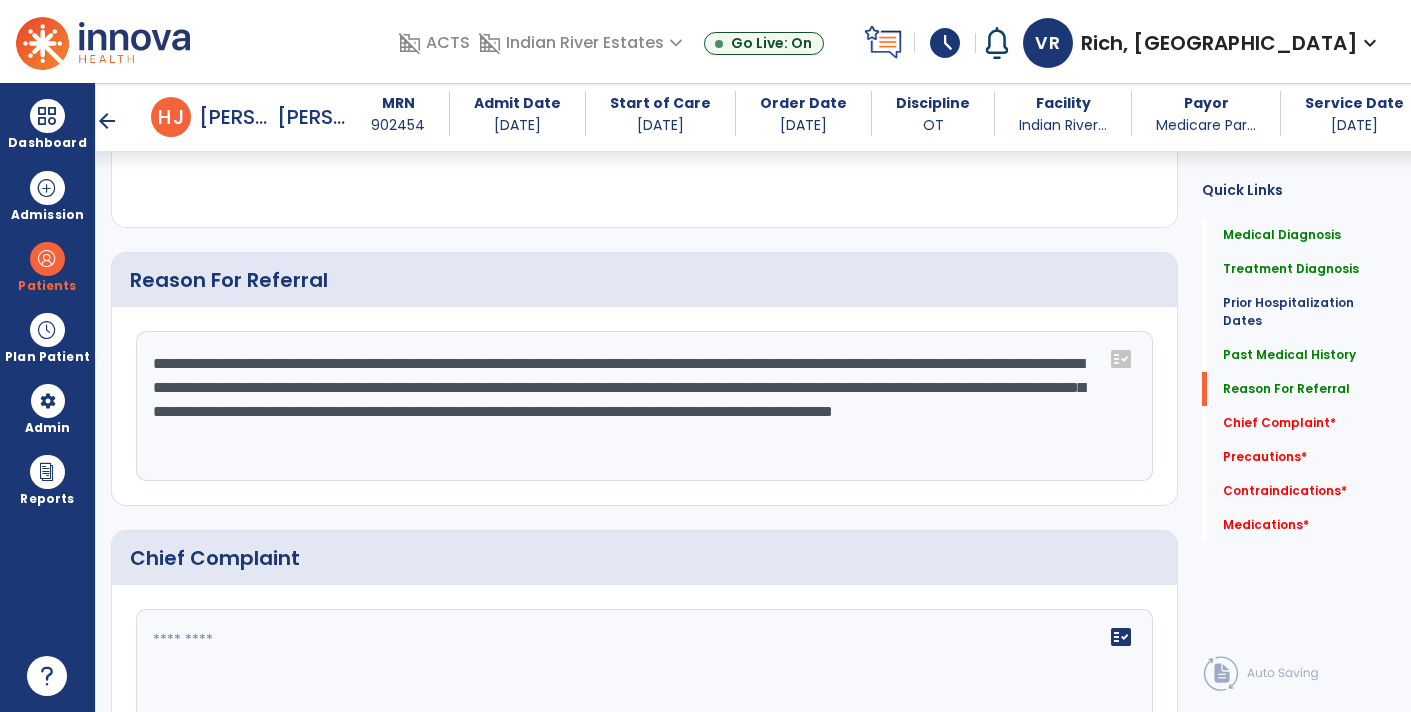 click on "**********" 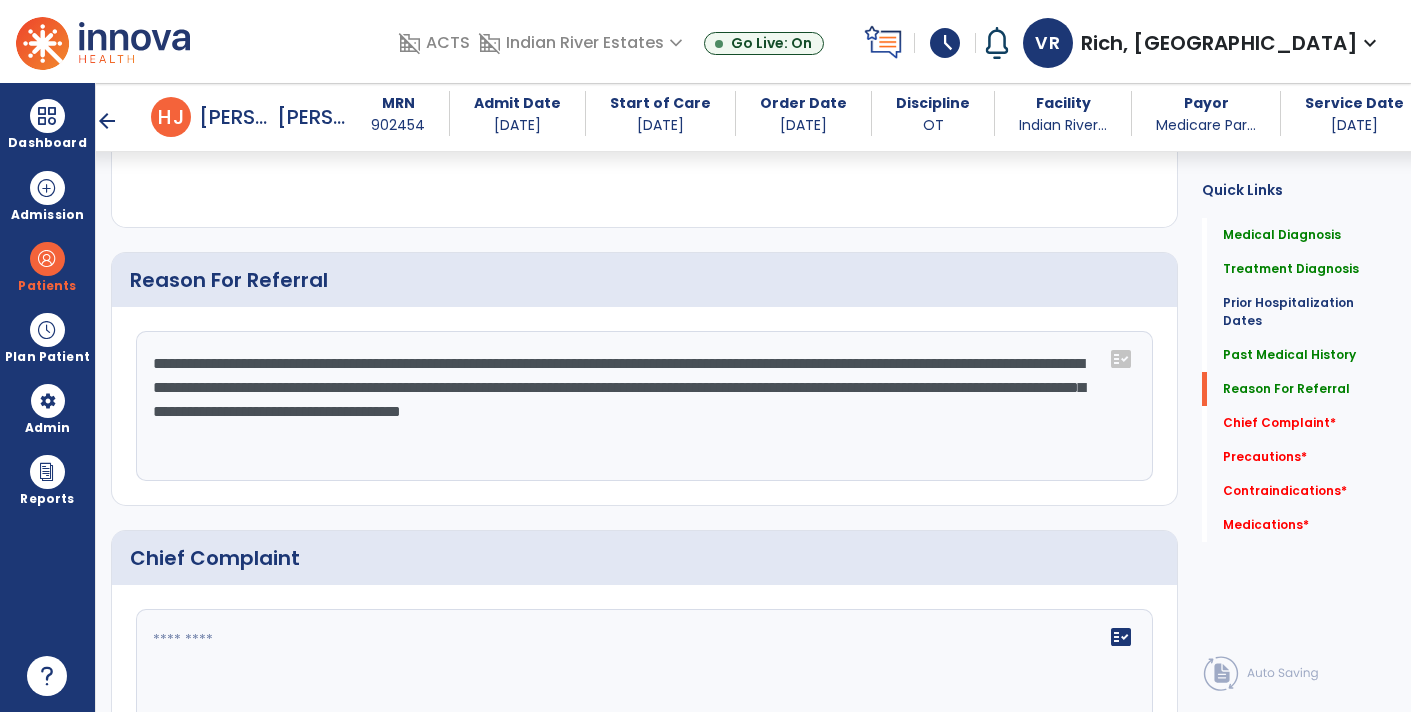click on "**********" 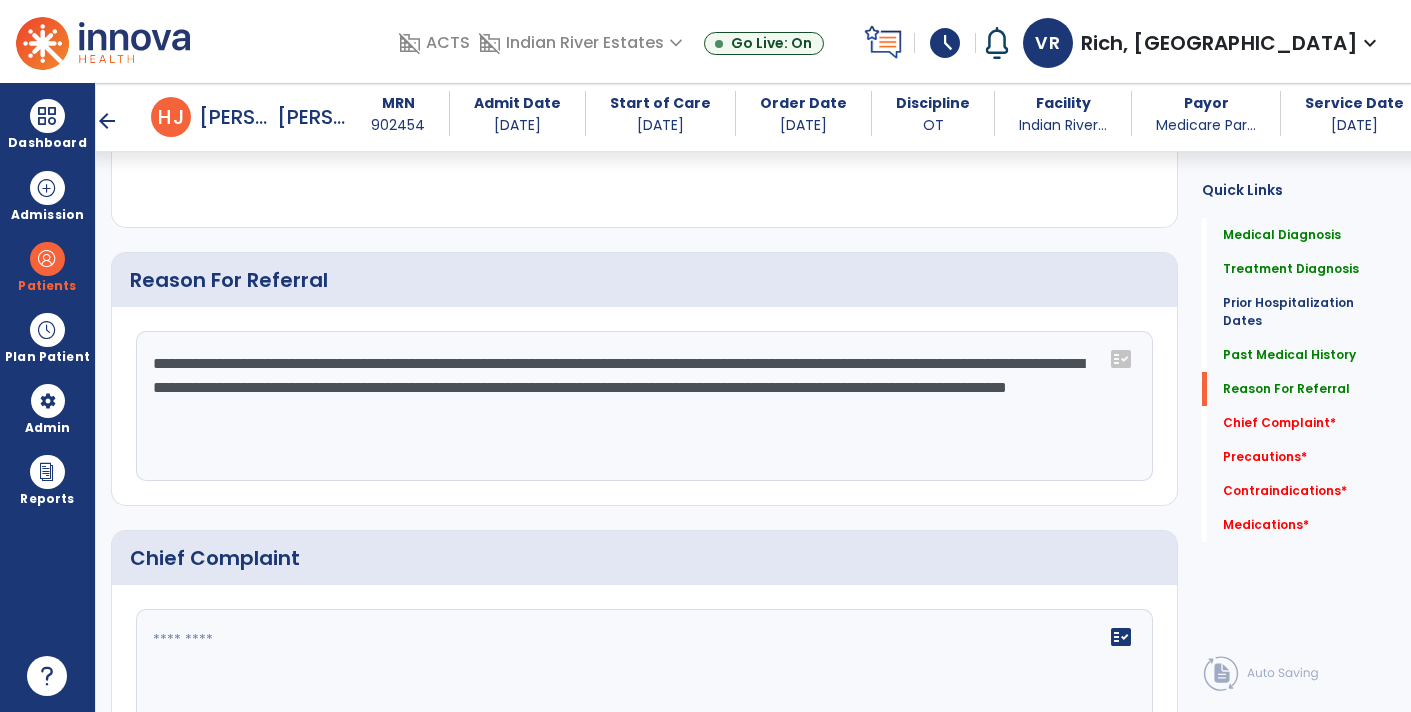 click on "**********" 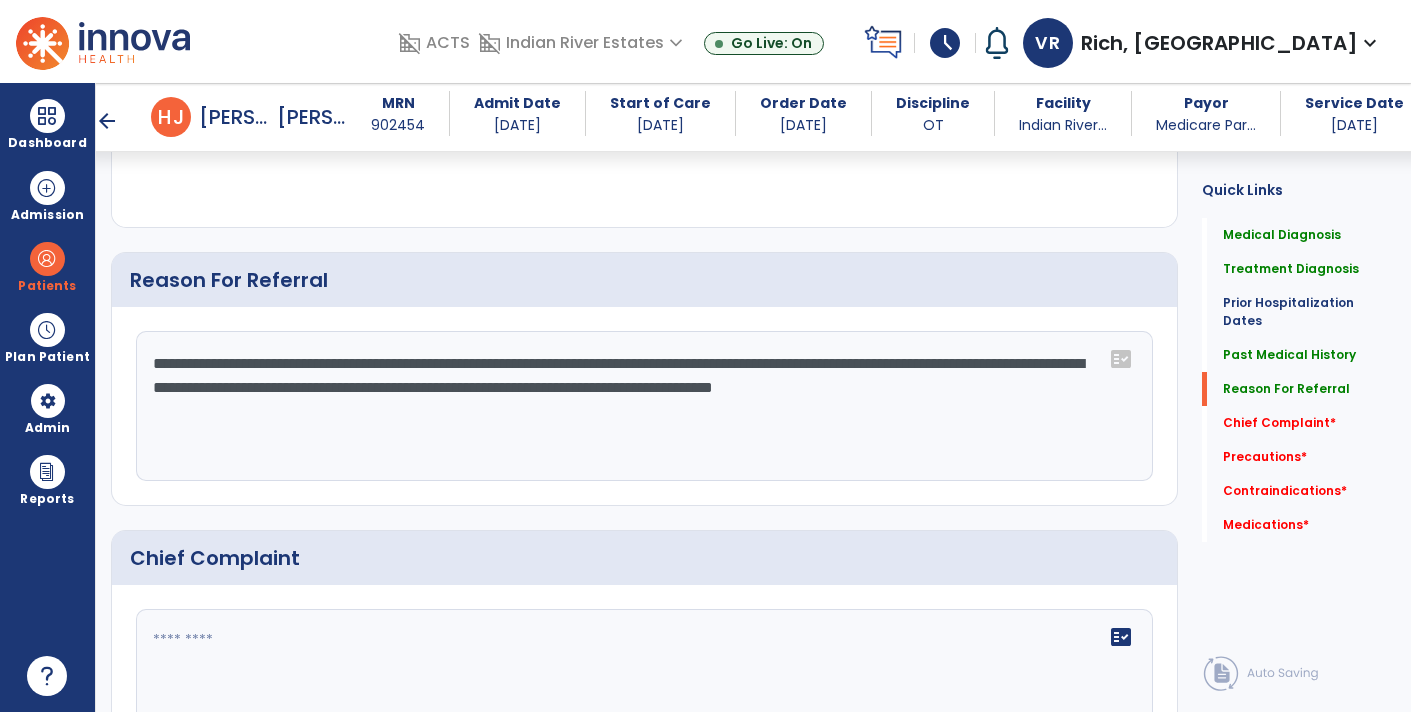 click on "**********" 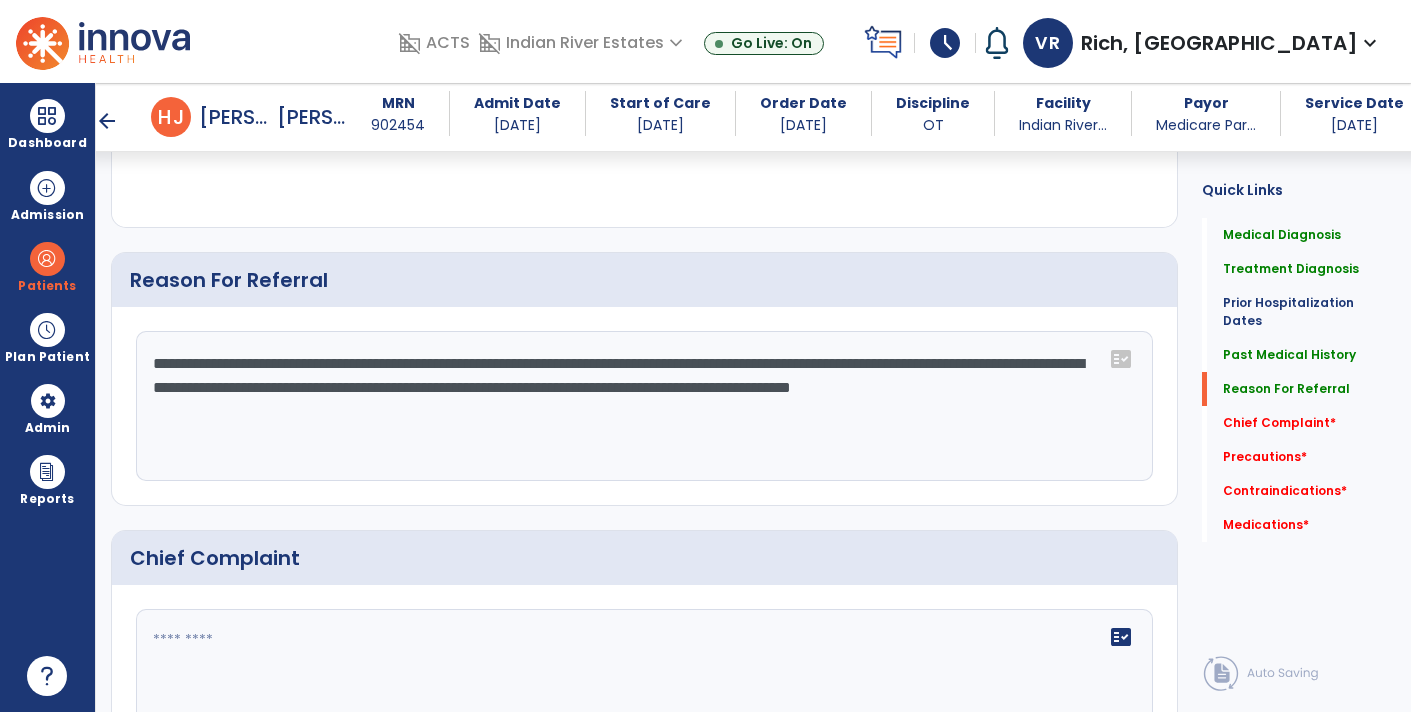 click on "**********" 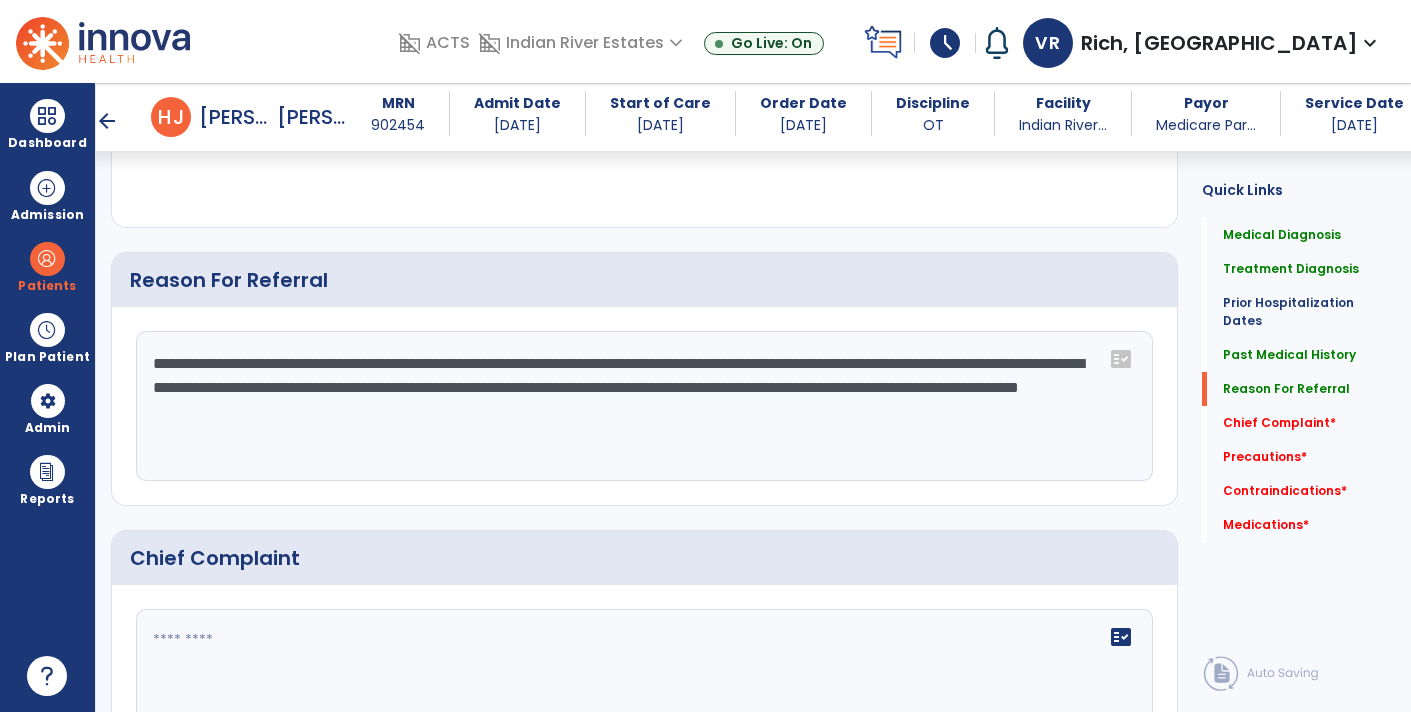 click on "**********" 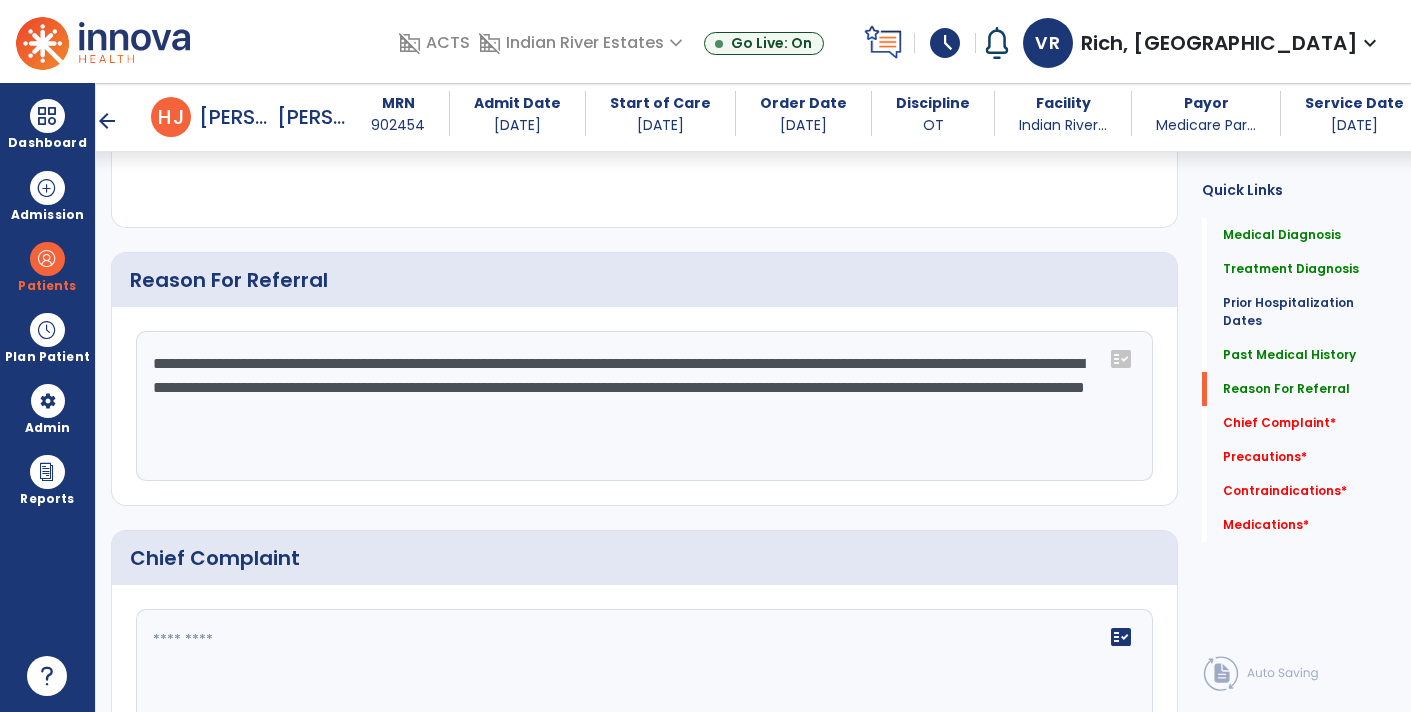 click on "**********" 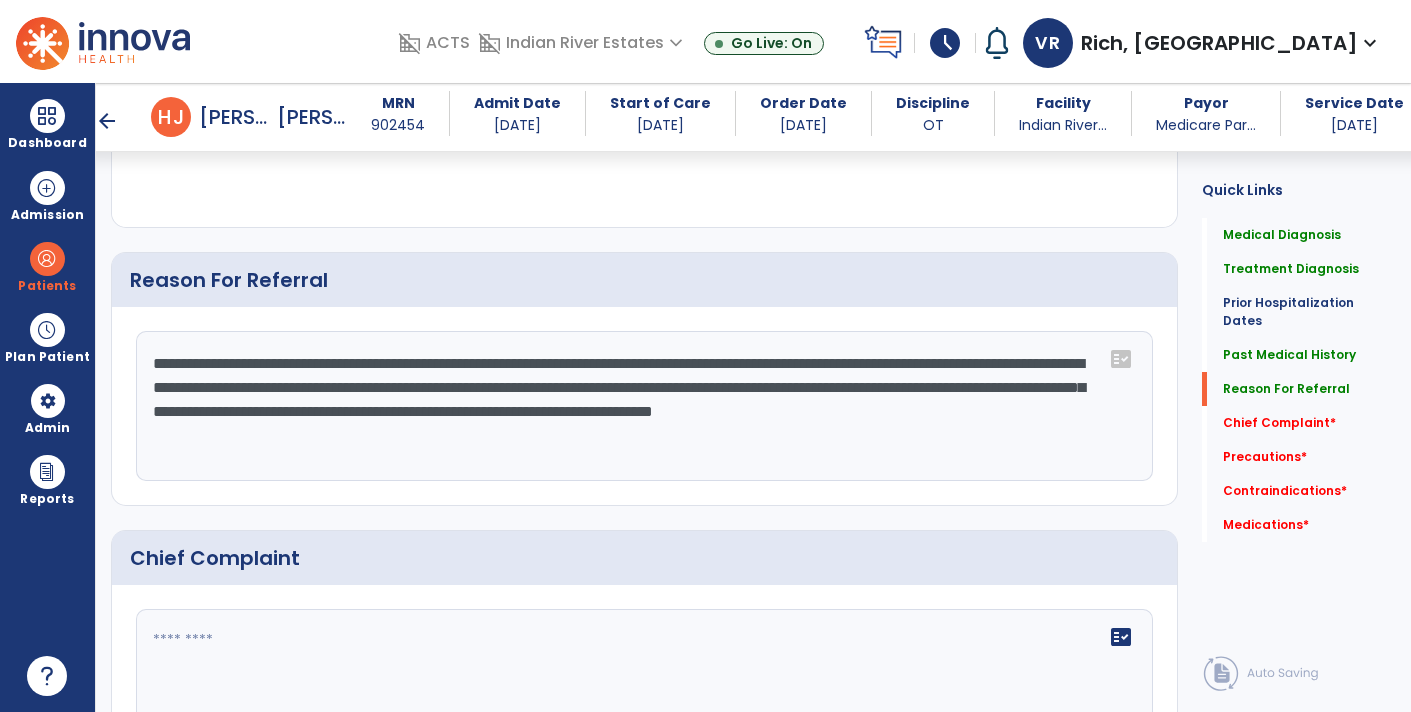 click on "**********" 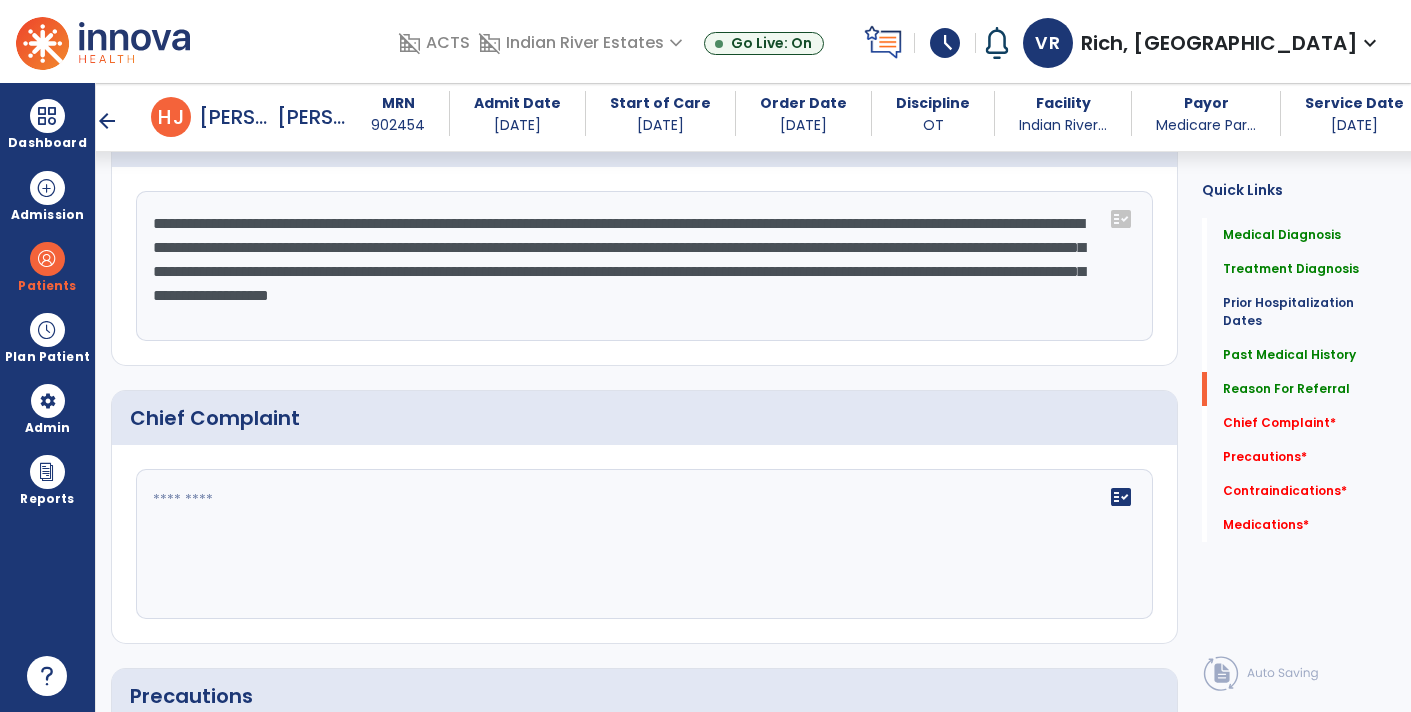 scroll, scrollTop: 1308, scrollLeft: 0, axis: vertical 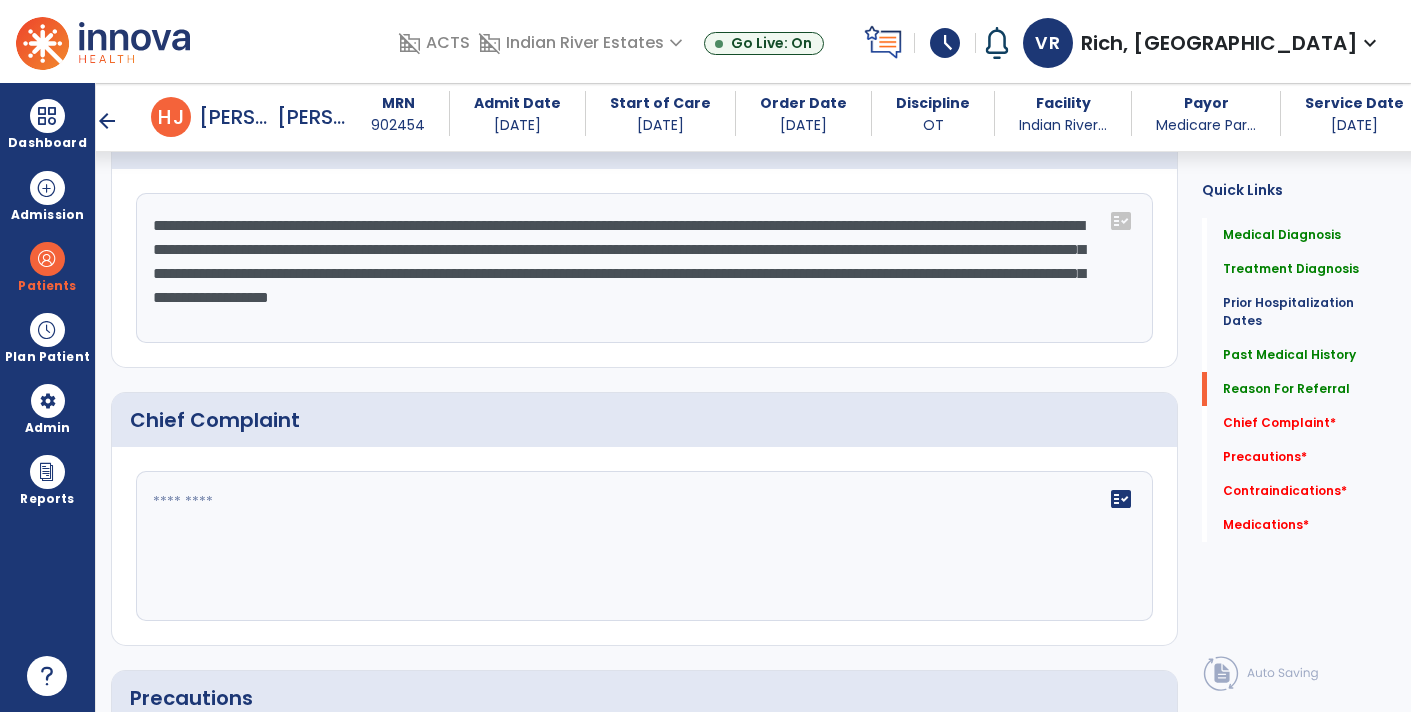 type on "**********" 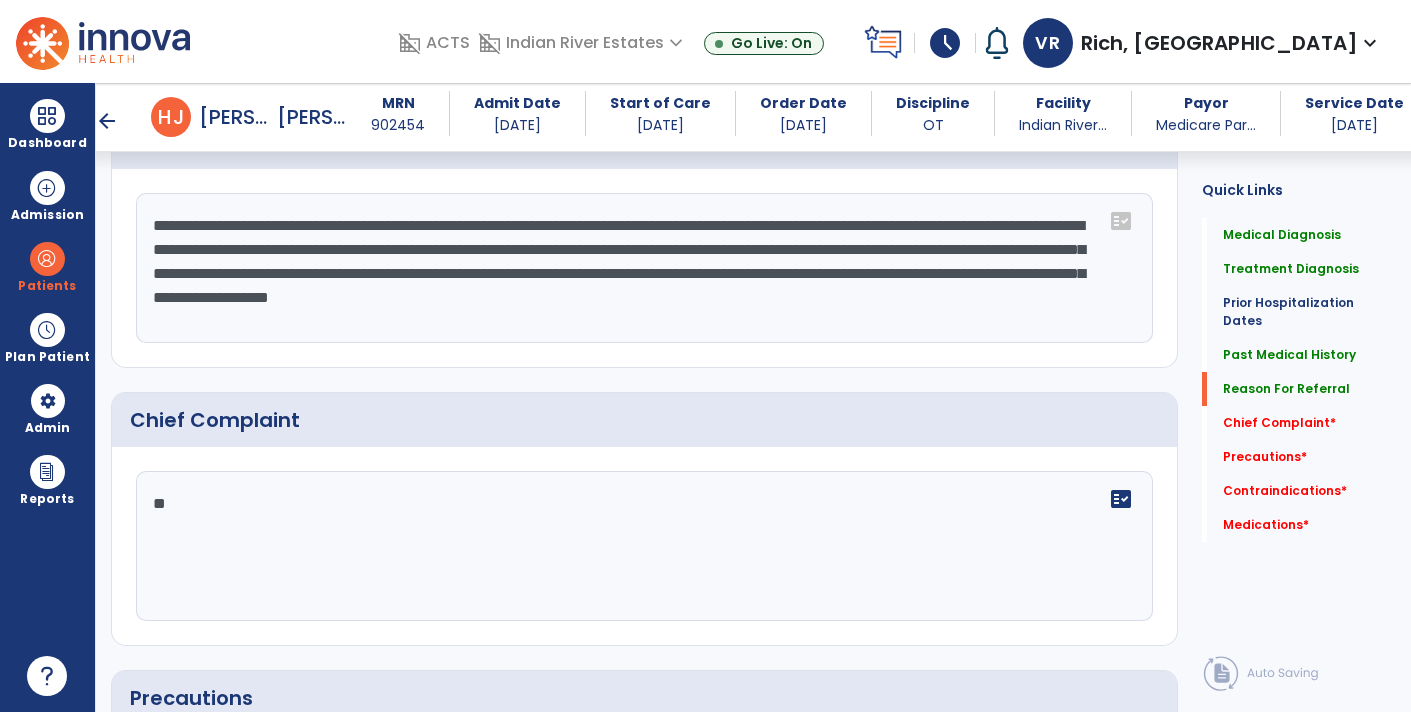 type on "*" 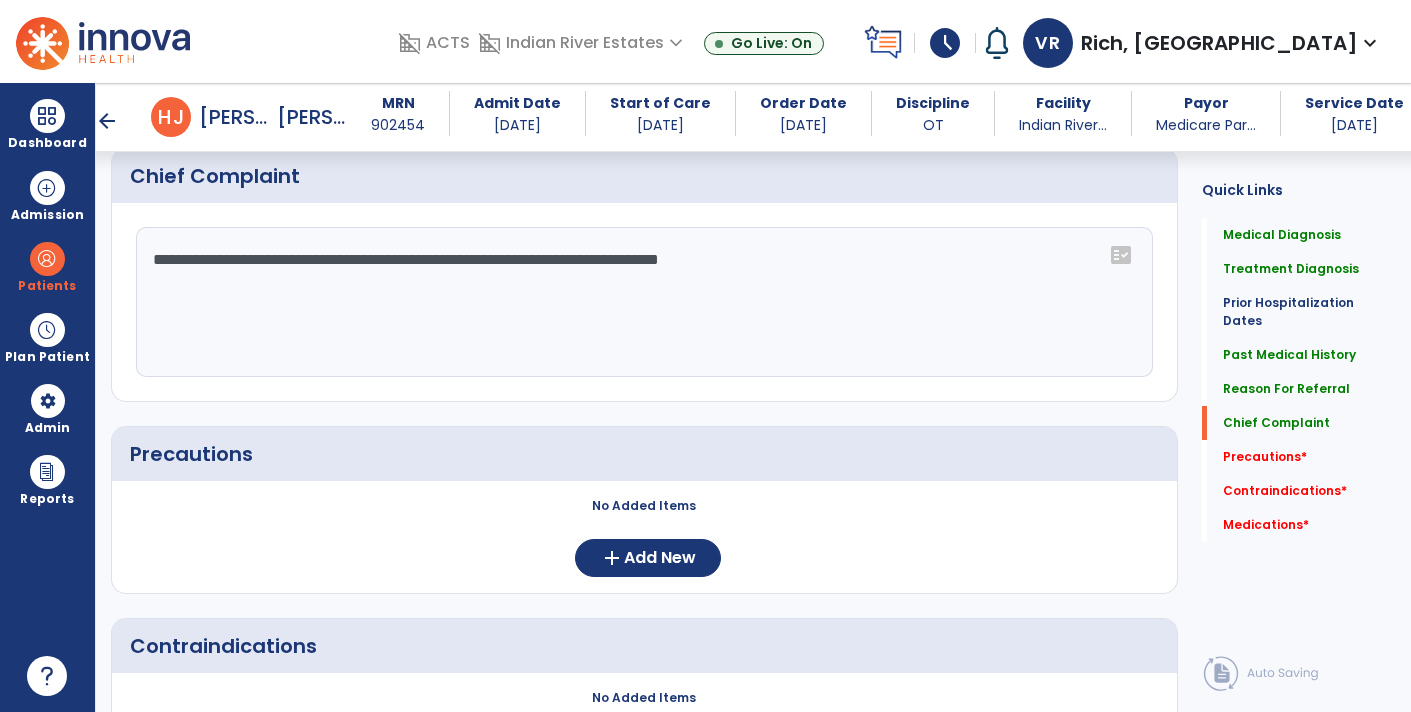 scroll, scrollTop: 1550, scrollLeft: 0, axis: vertical 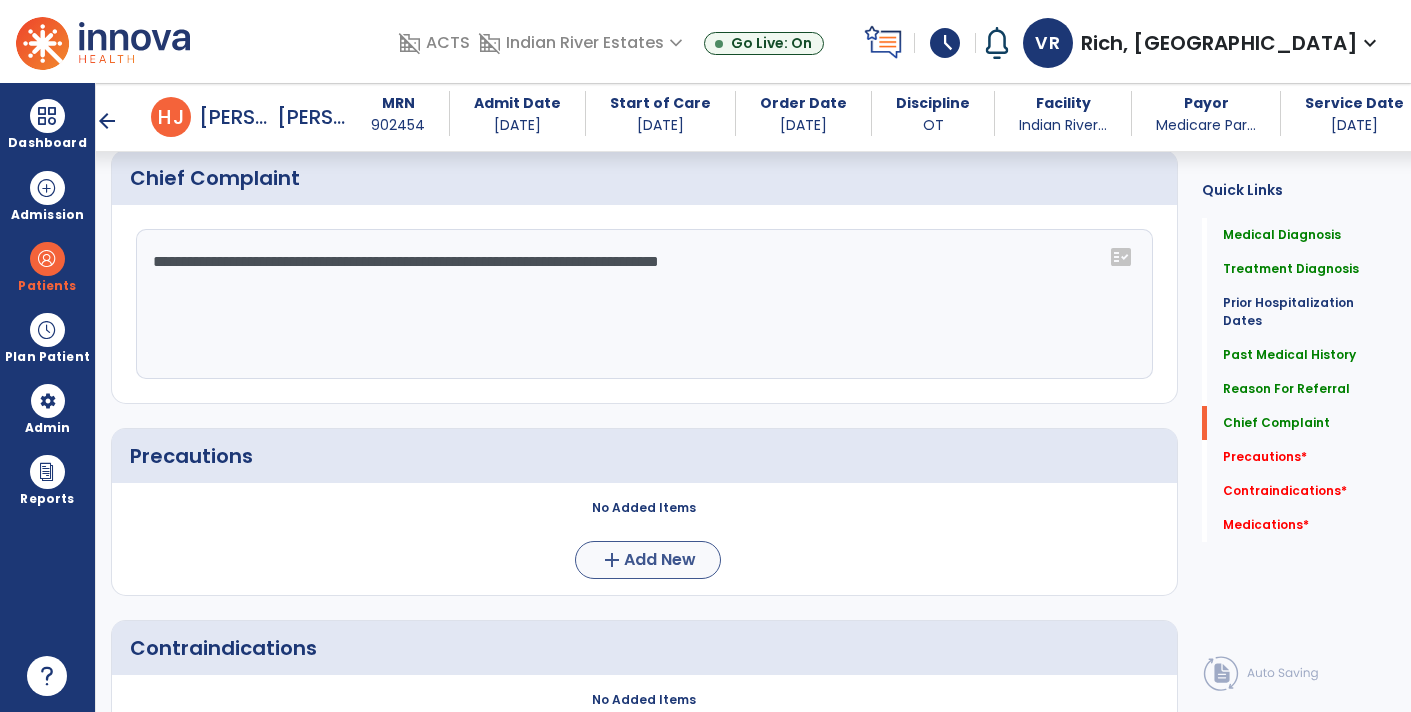 type on "**********" 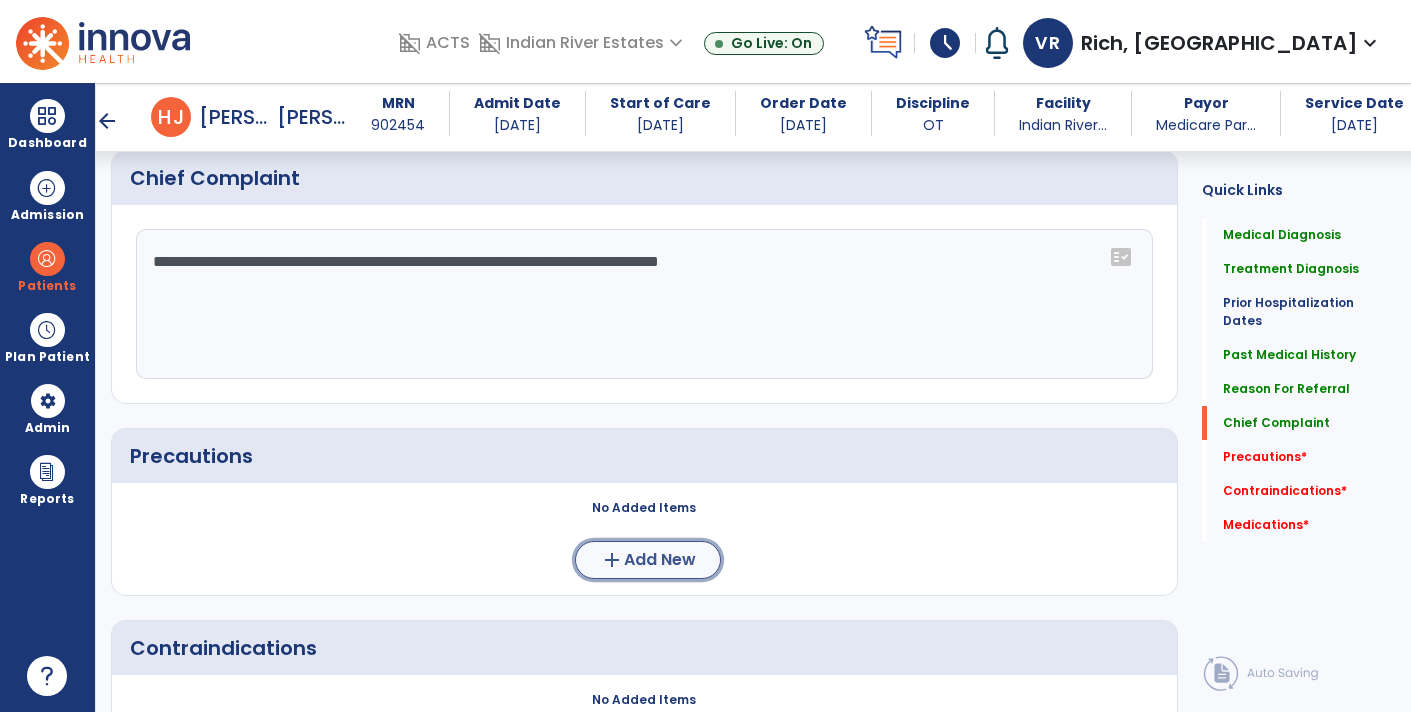 click on "add  Add New" 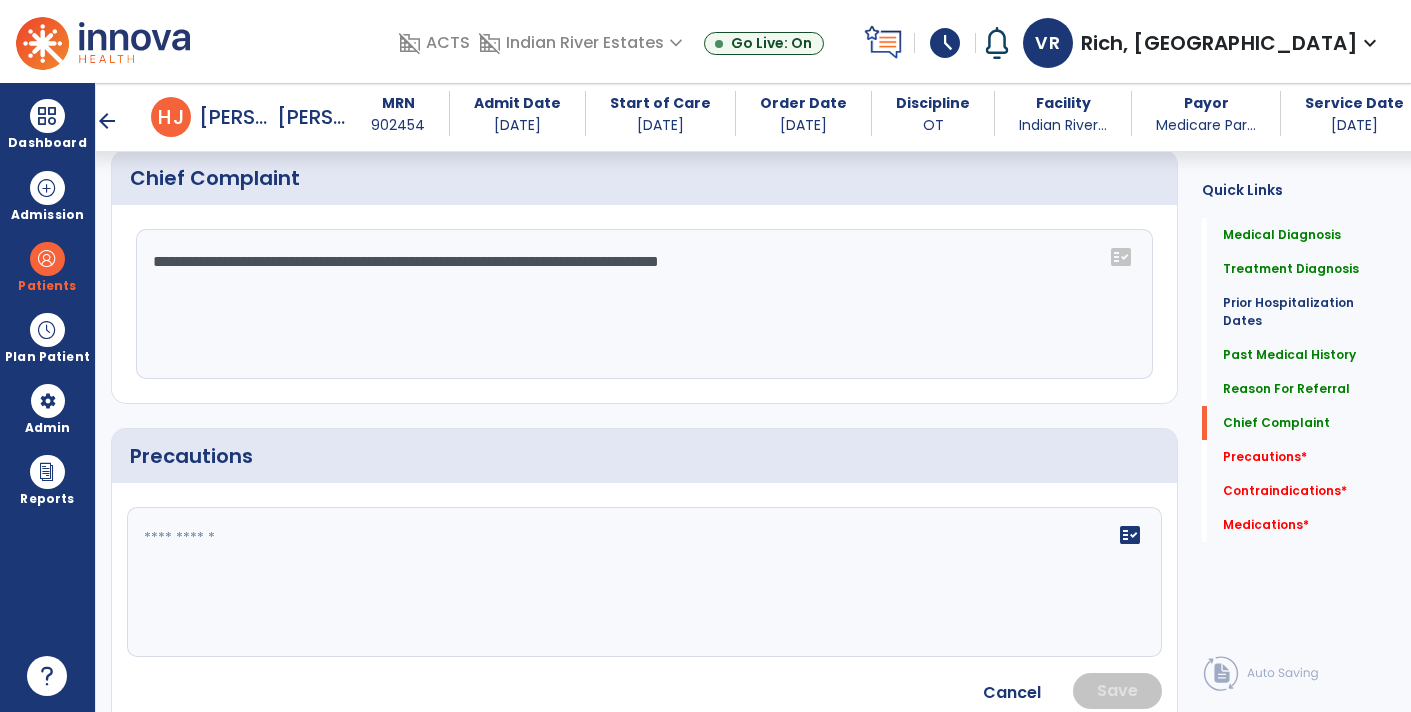 click 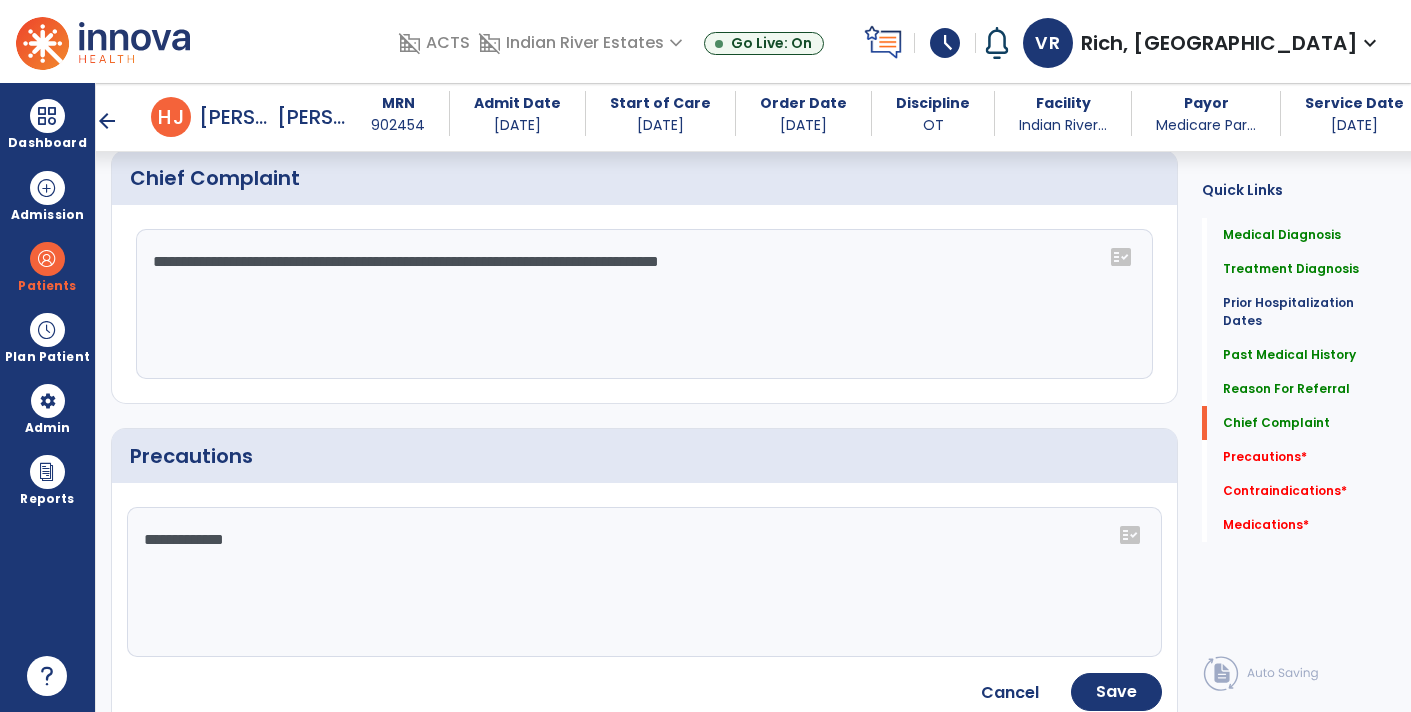 click on "**********" 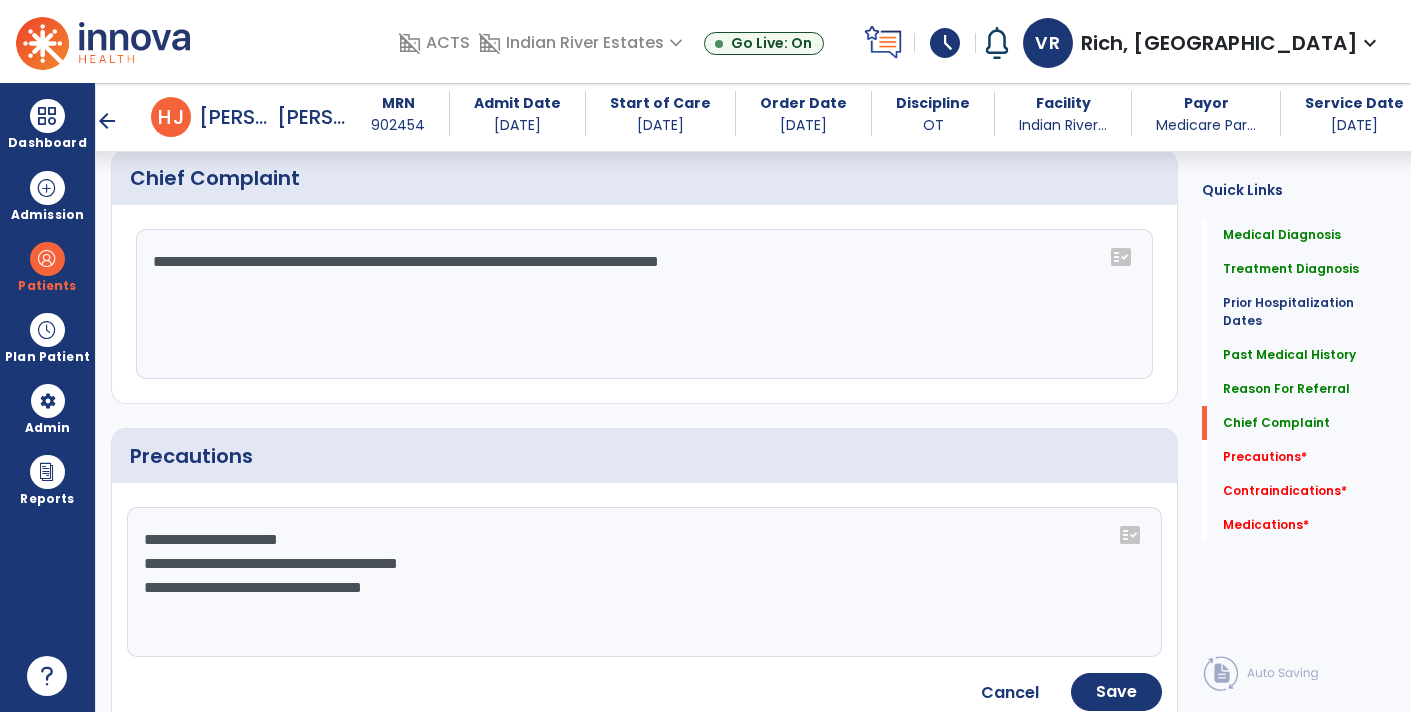 type on "**********" 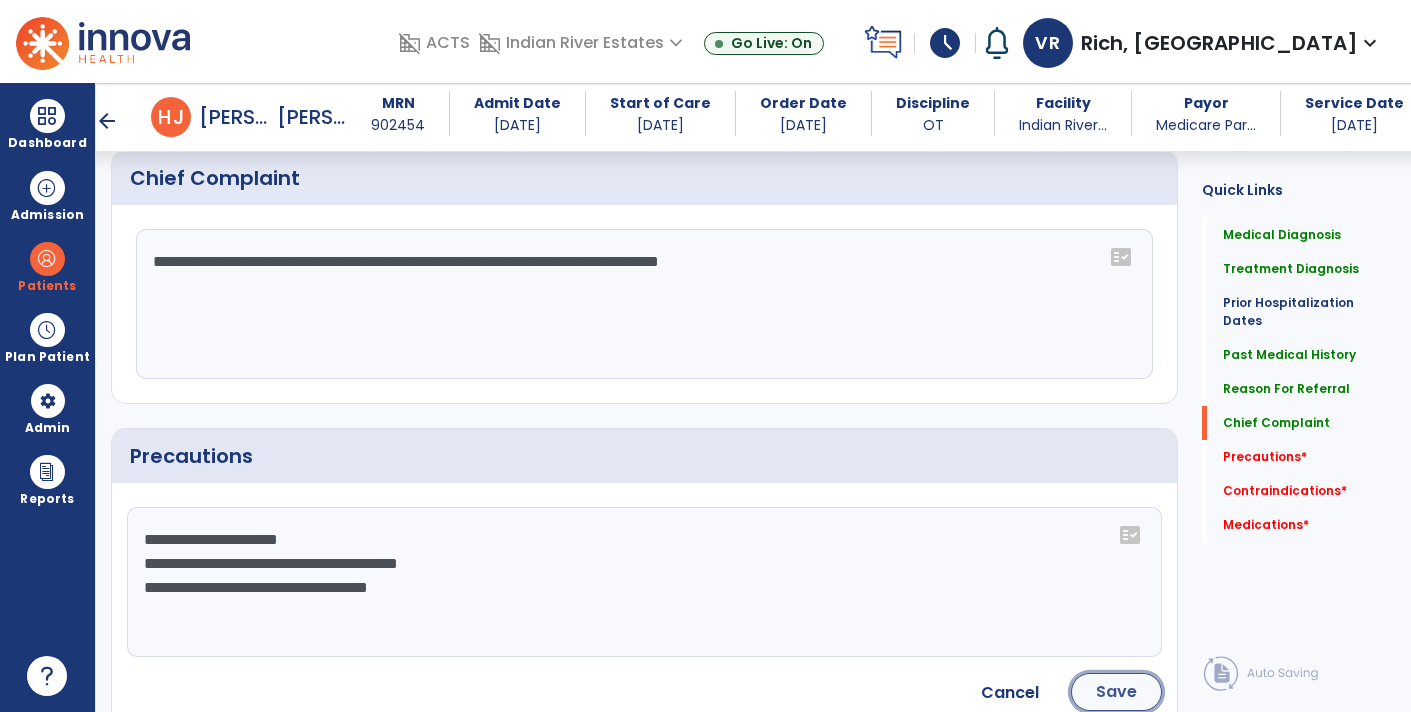 click on "Save" 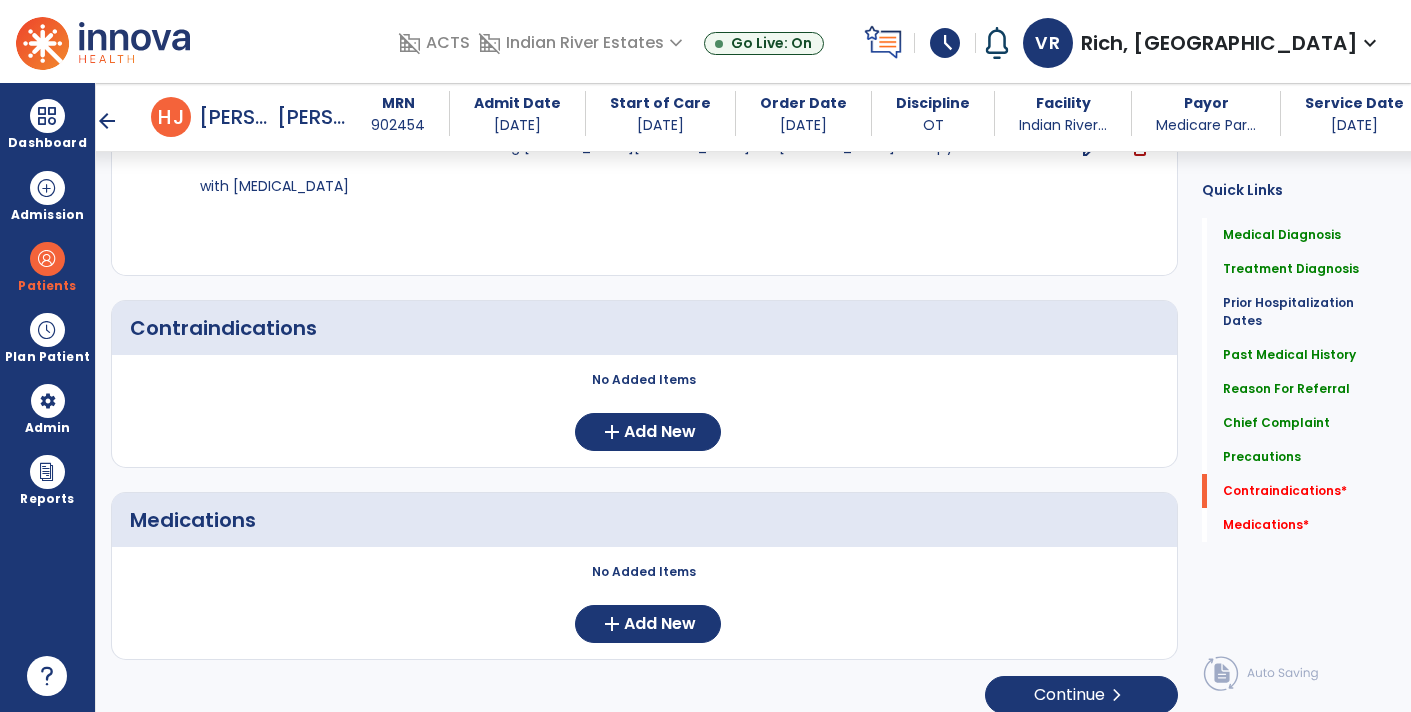scroll, scrollTop: 1985, scrollLeft: 0, axis: vertical 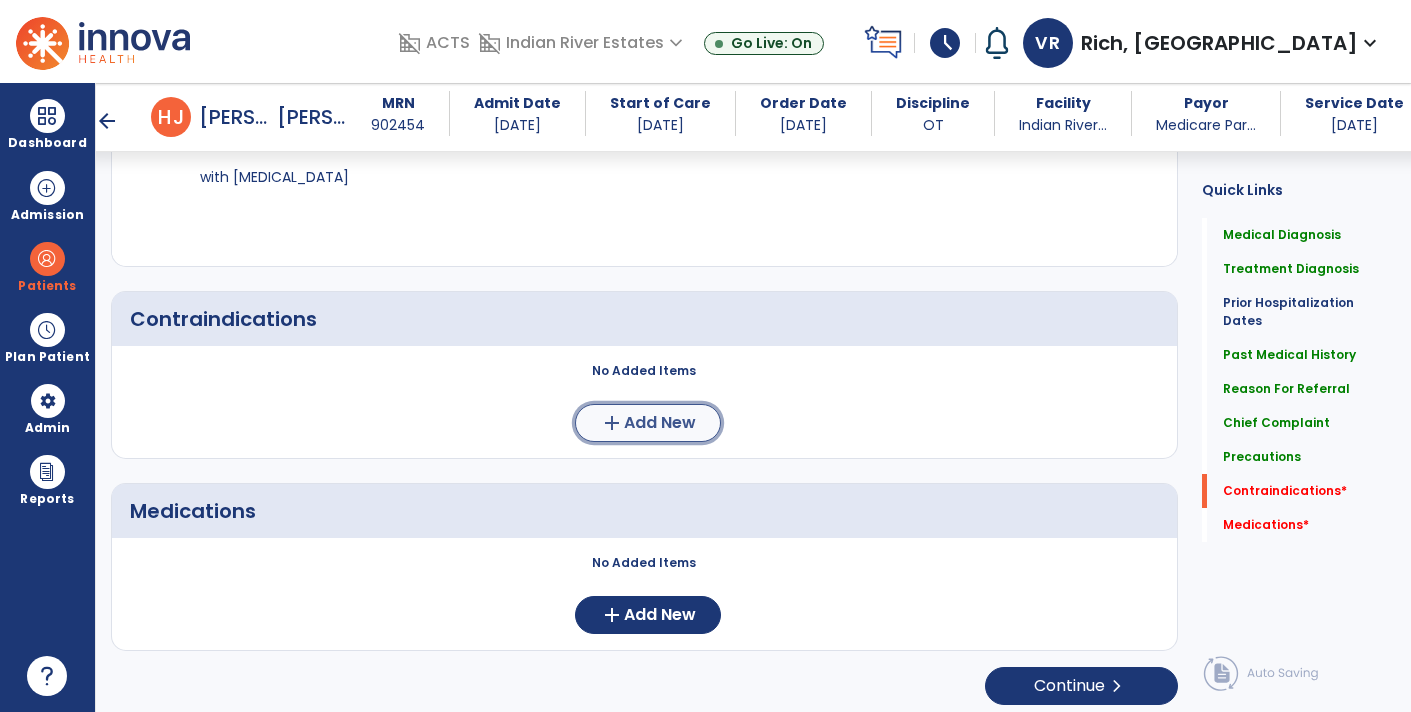 click on "Add New" 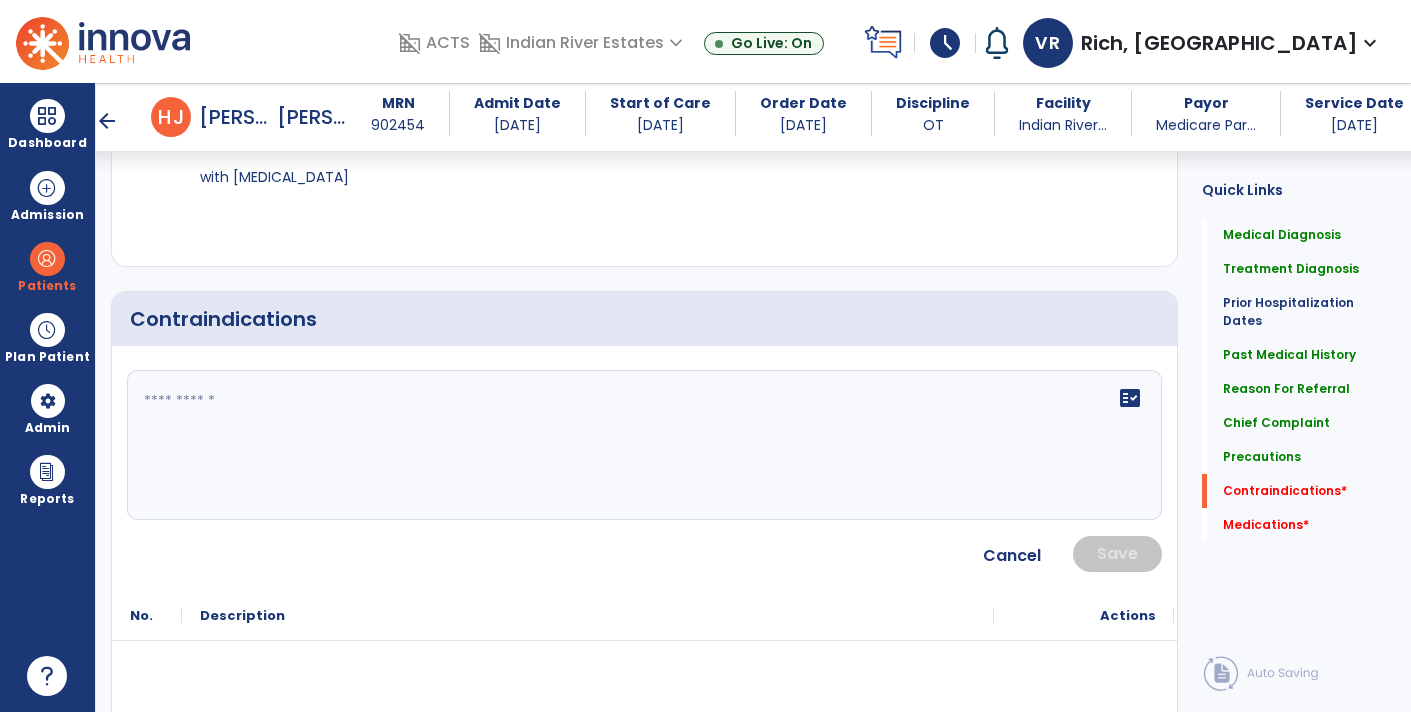 click on "fact_check" 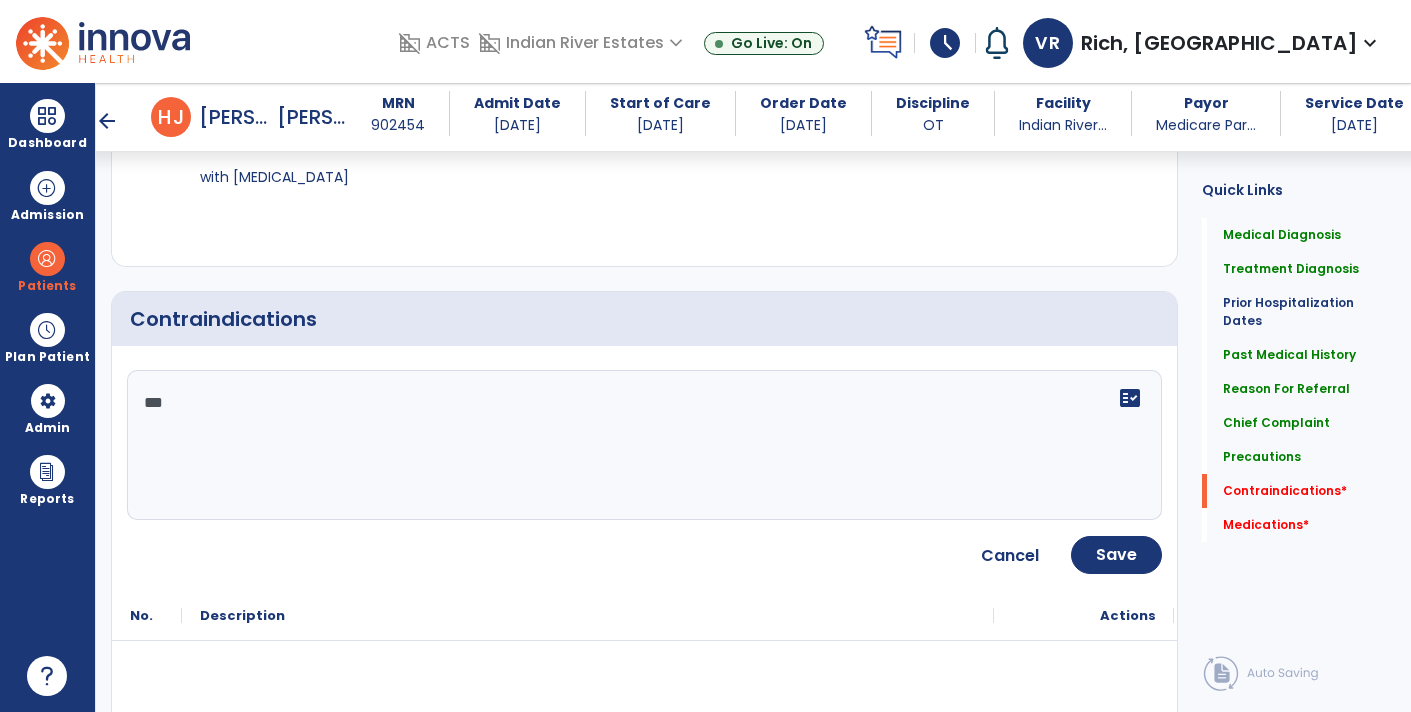 type on "****" 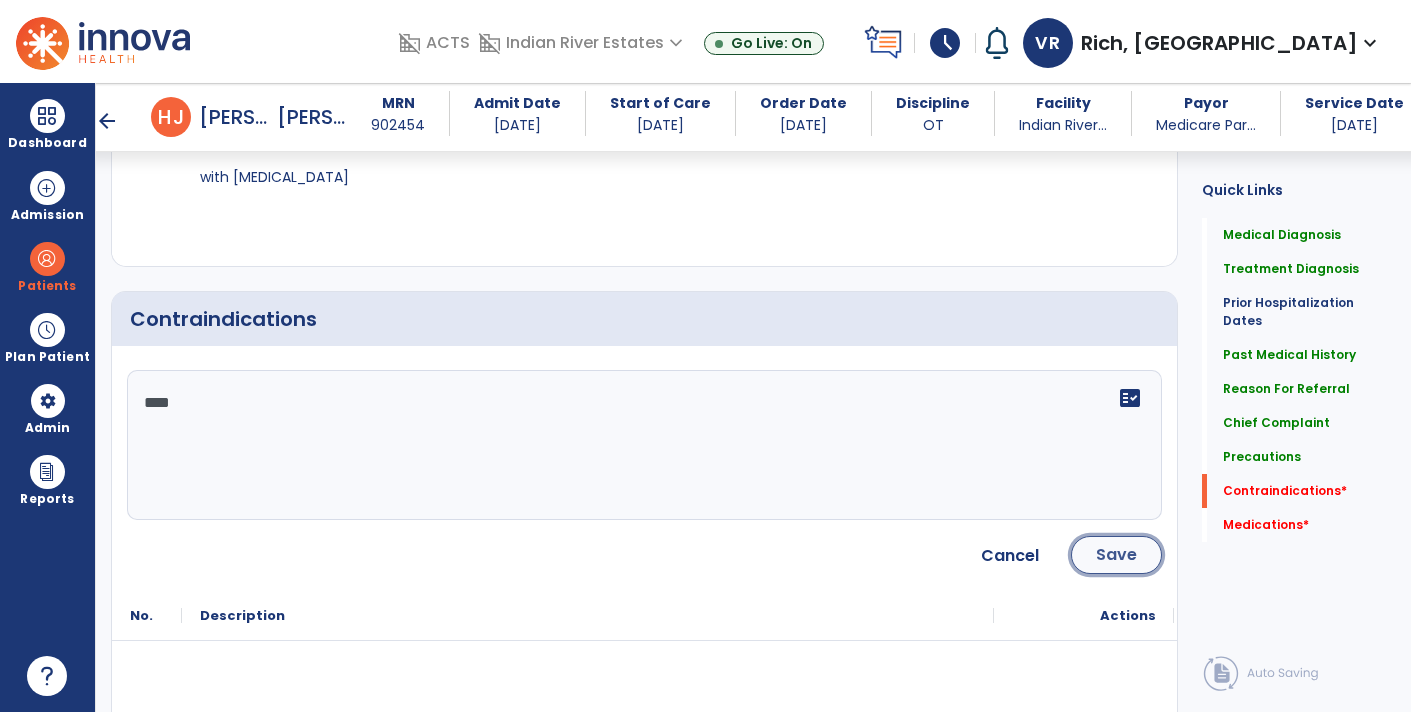 click on "Save" 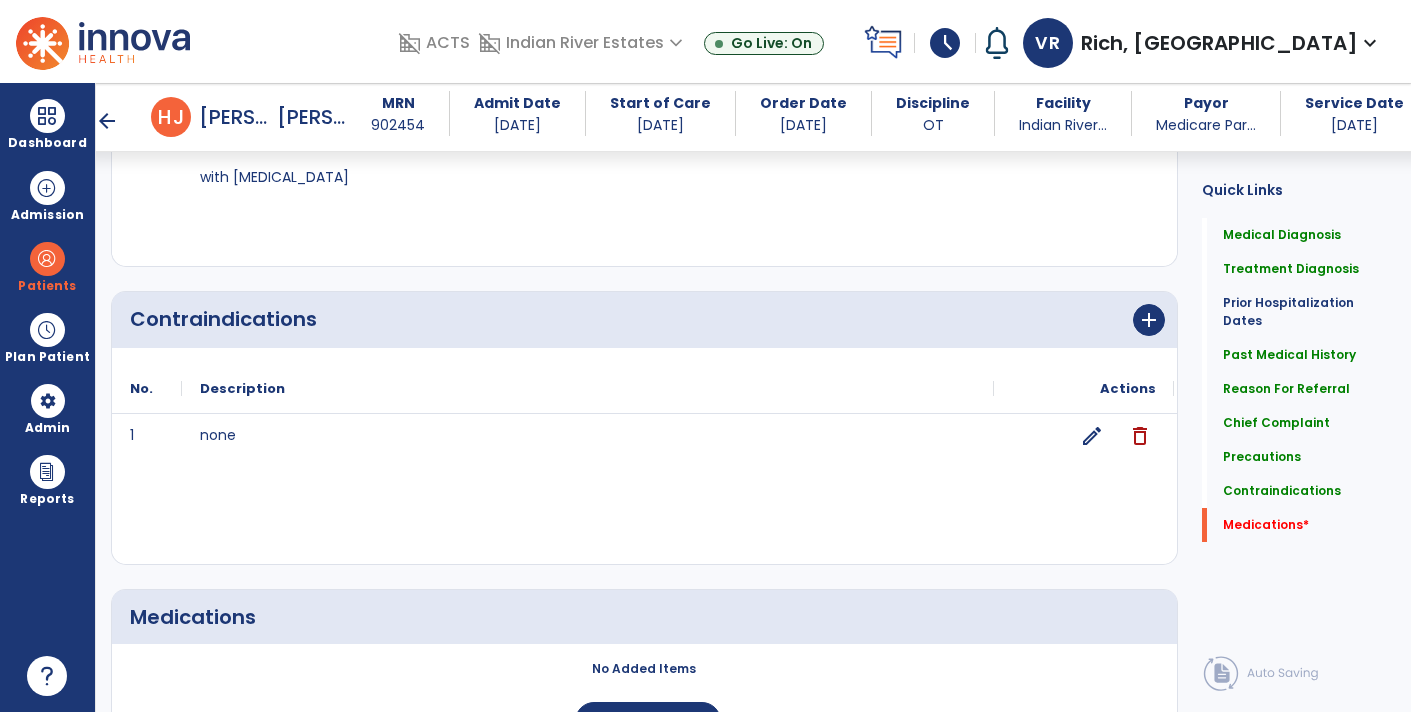 scroll, scrollTop: 2092, scrollLeft: 0, axis: vertical 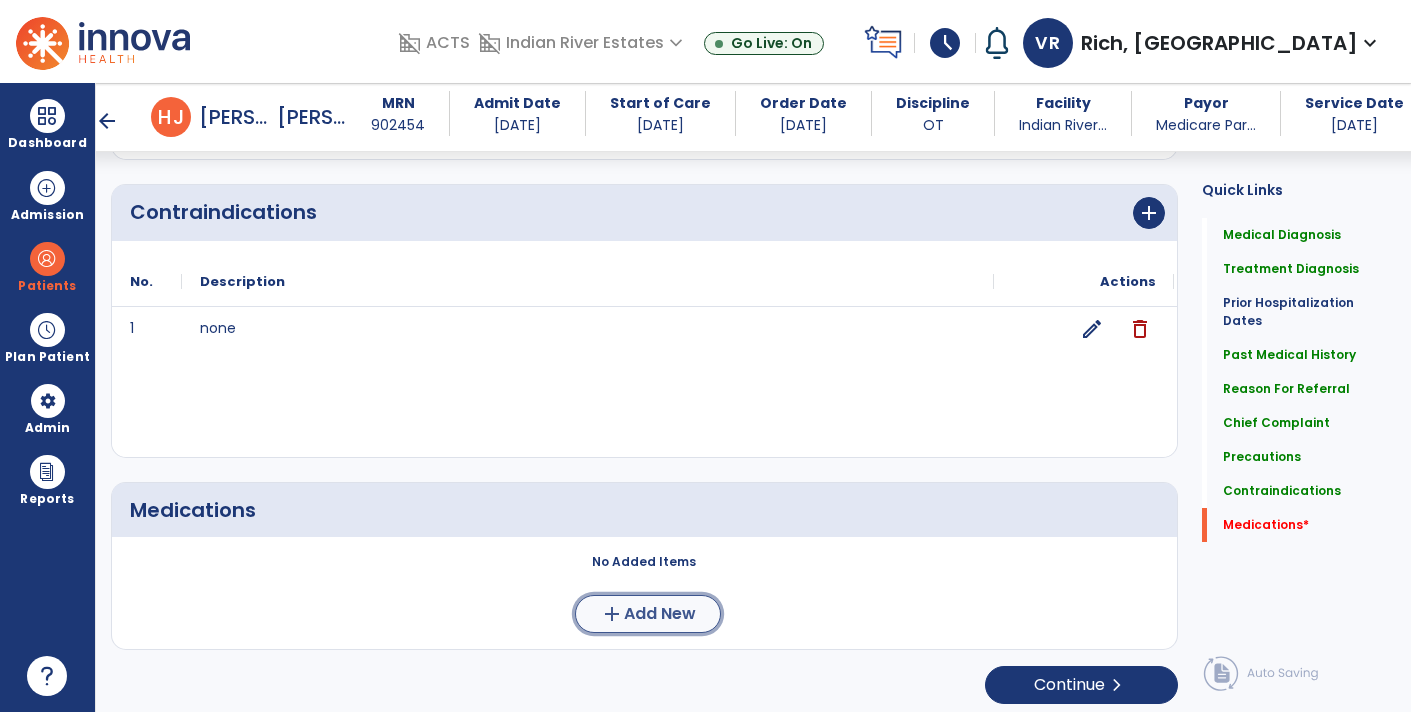 click on "Add New" 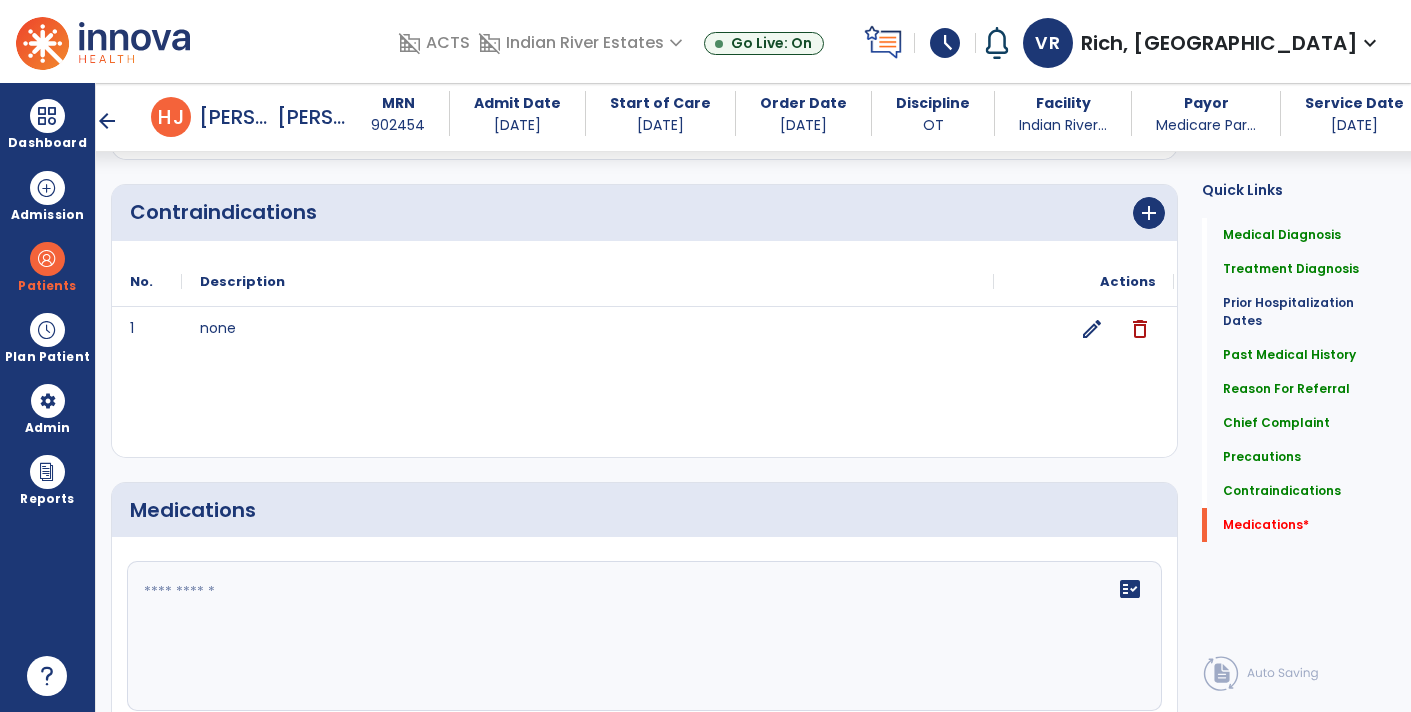 click 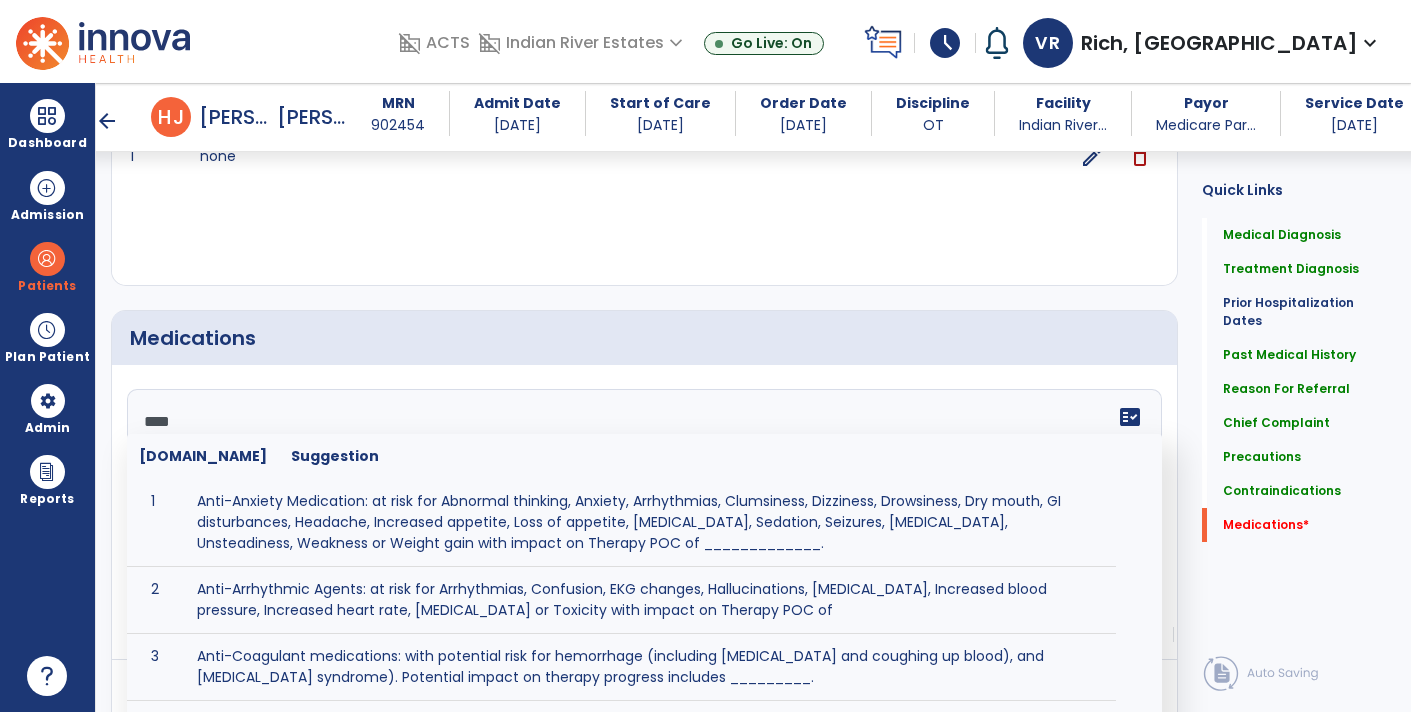 scroll, scrollTop: 2265, scrollLeft: 0, axis: vertical 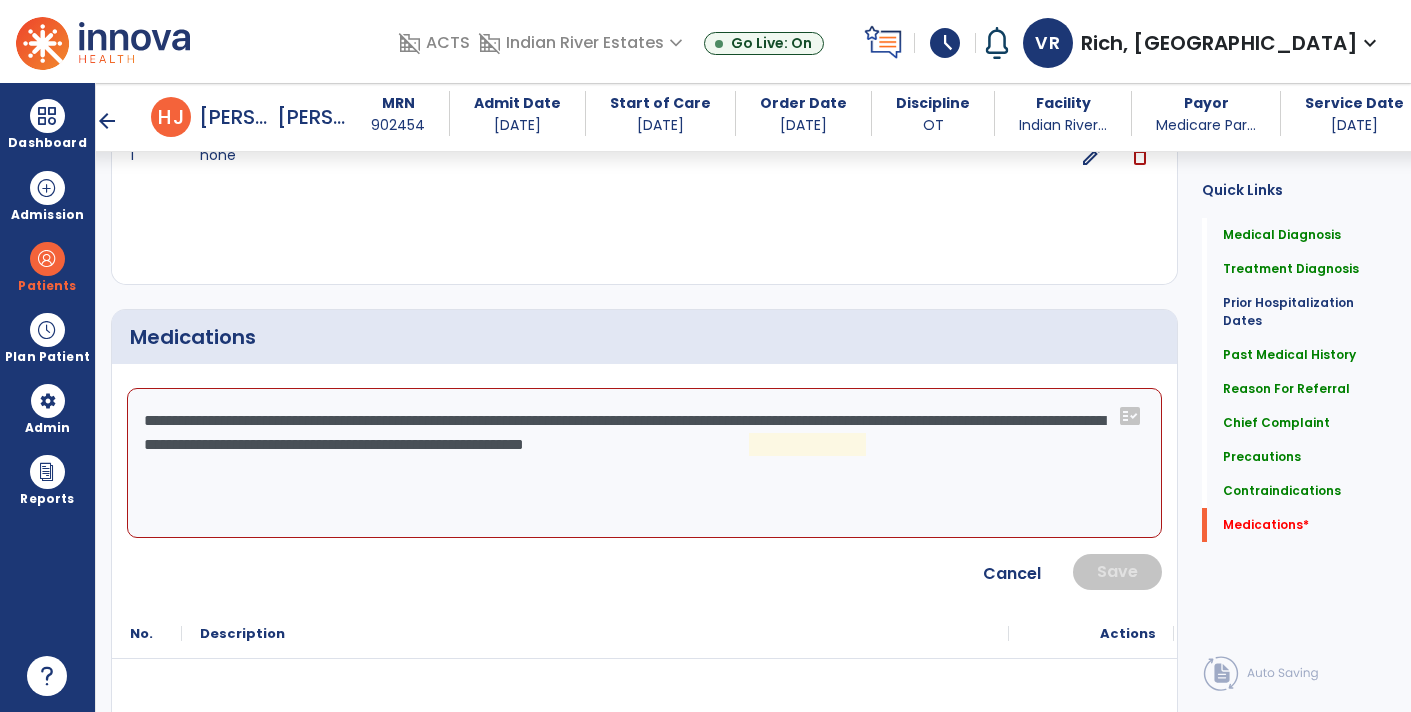 click on "**********" 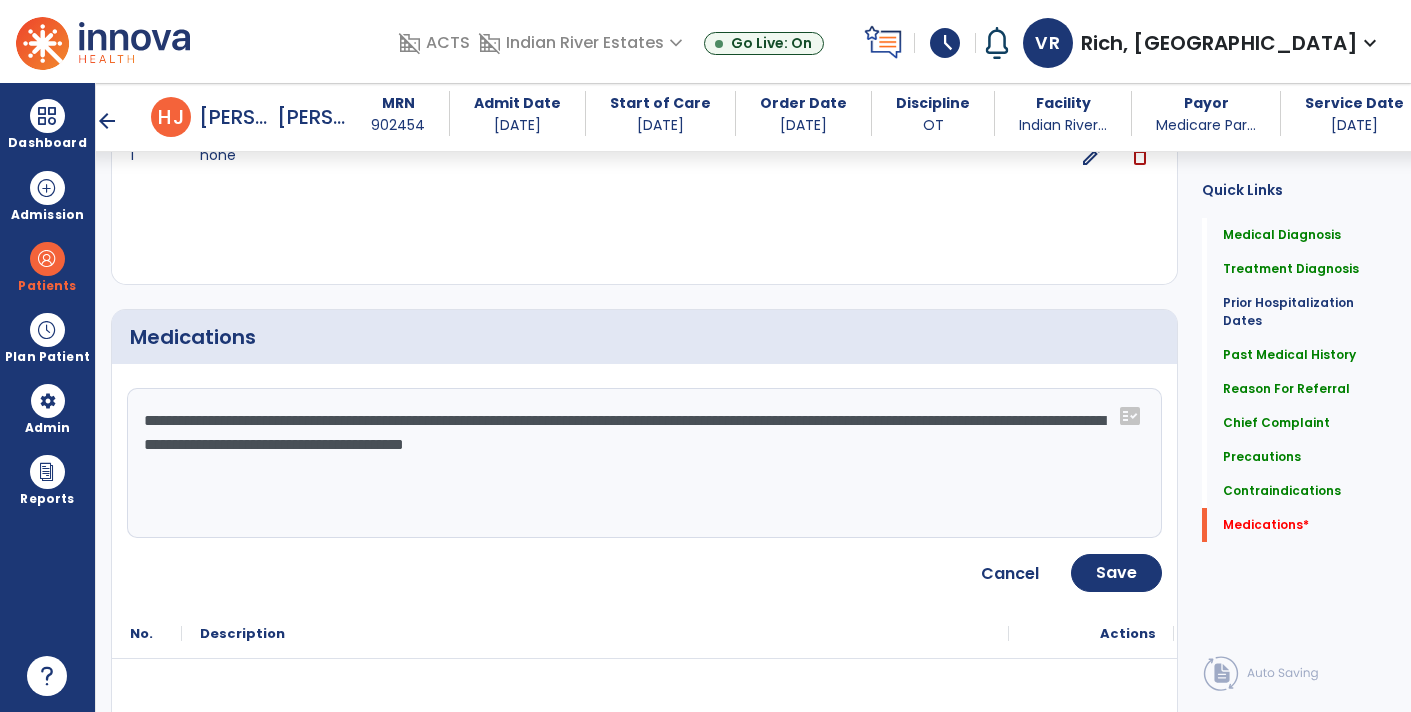 type on "**********" 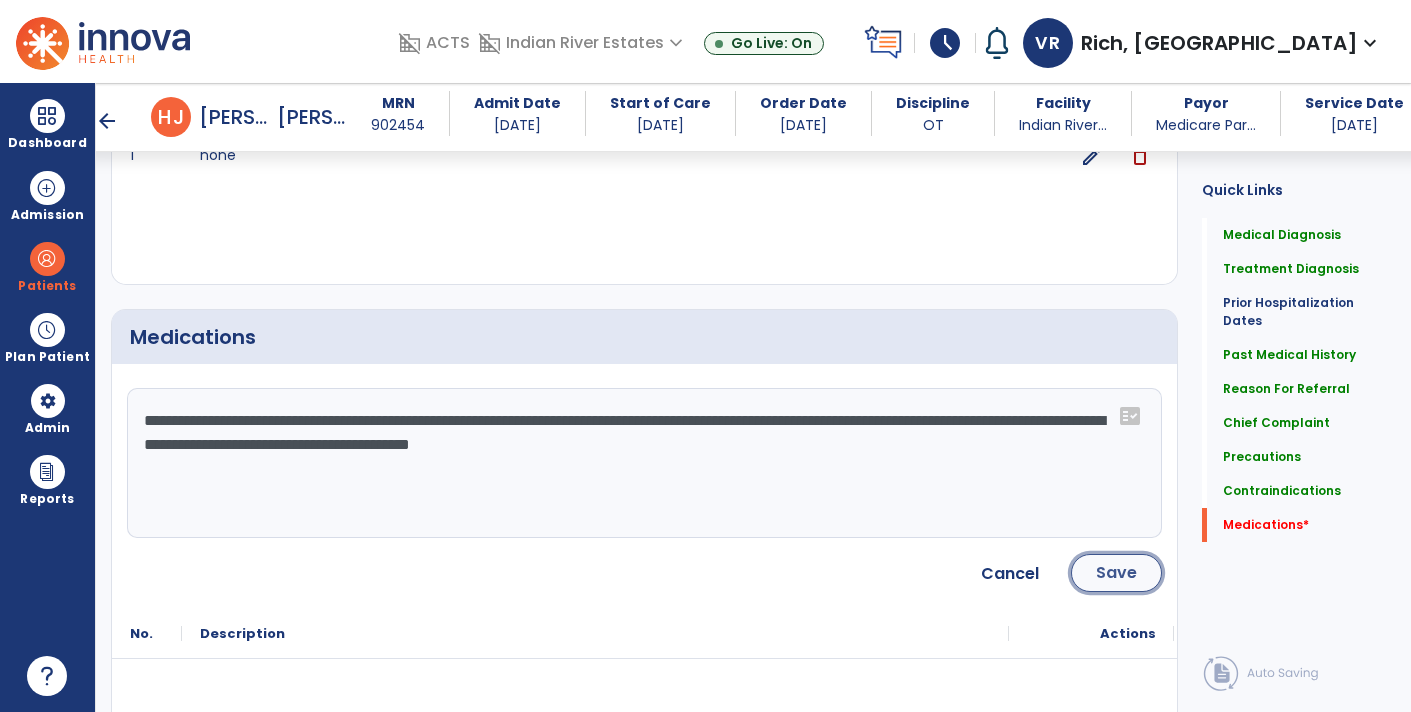 click on "Save" 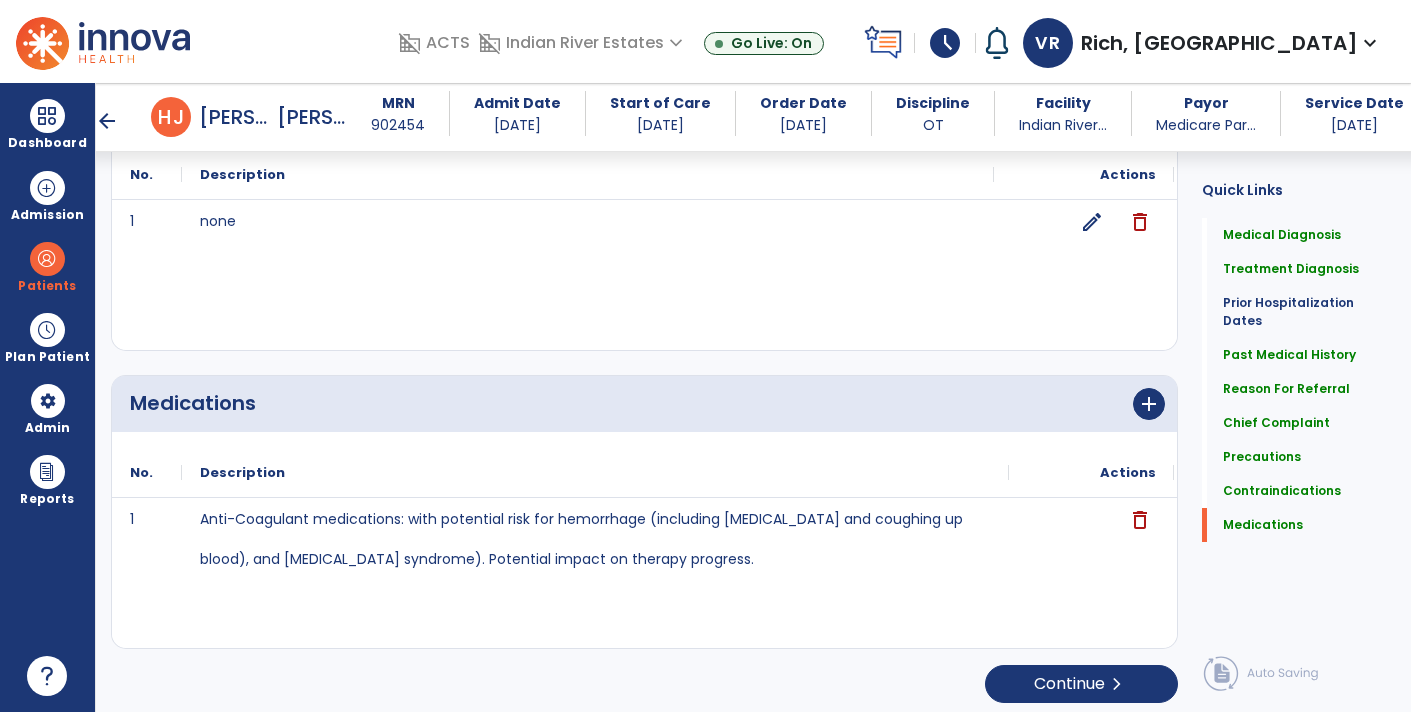 scroll, scrollTop: 2198, scrollLeft: 0, axis: vertical 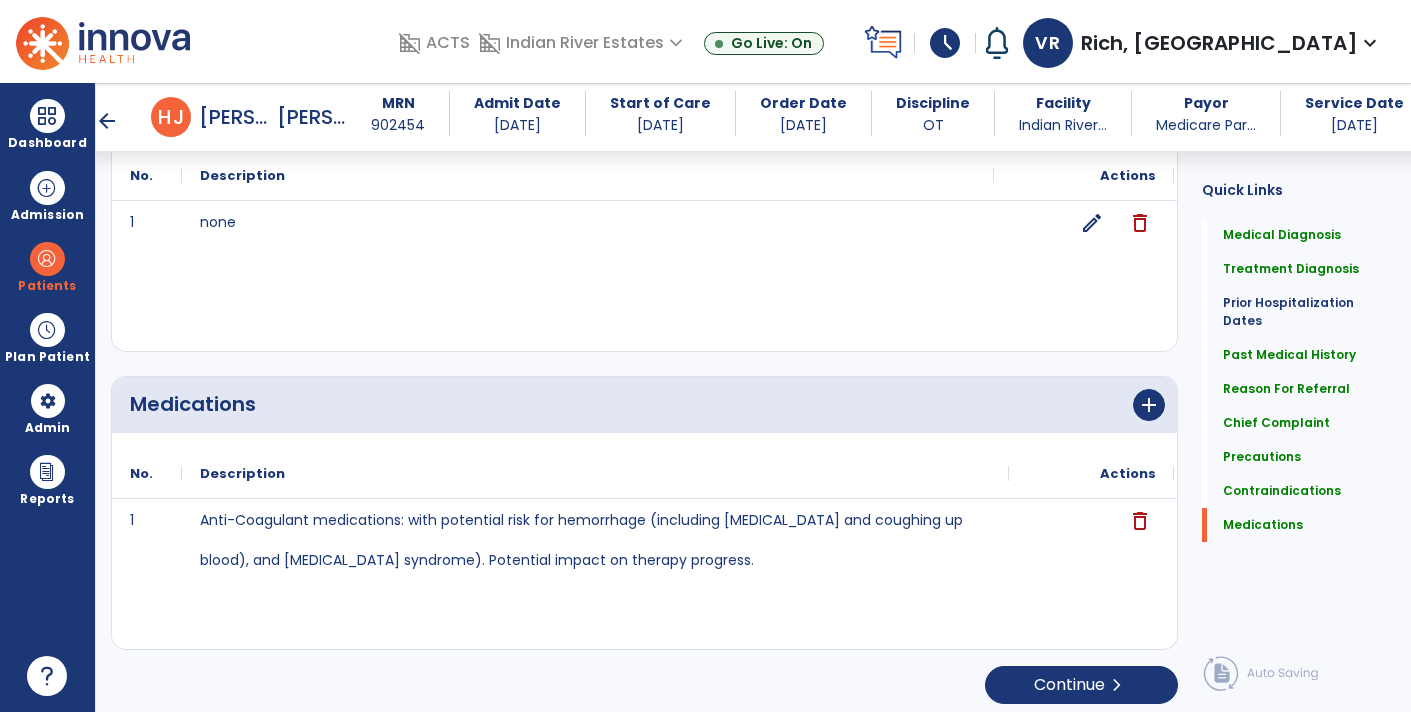 click on "Quick Links  Medical Diagnosis   Medical Diagnosis   Treatment Diagnosis   Treatment Diagnosis   Prior Hospitalization Dates   Prior Hospitalization Dates   Past Medical History   Past Medical History   Reason For Referral   Reason For Referral   Chief Complaint   Chief Complaint   Precautions   Precautions   Contraindications   Contraindications   Medications   Medications" 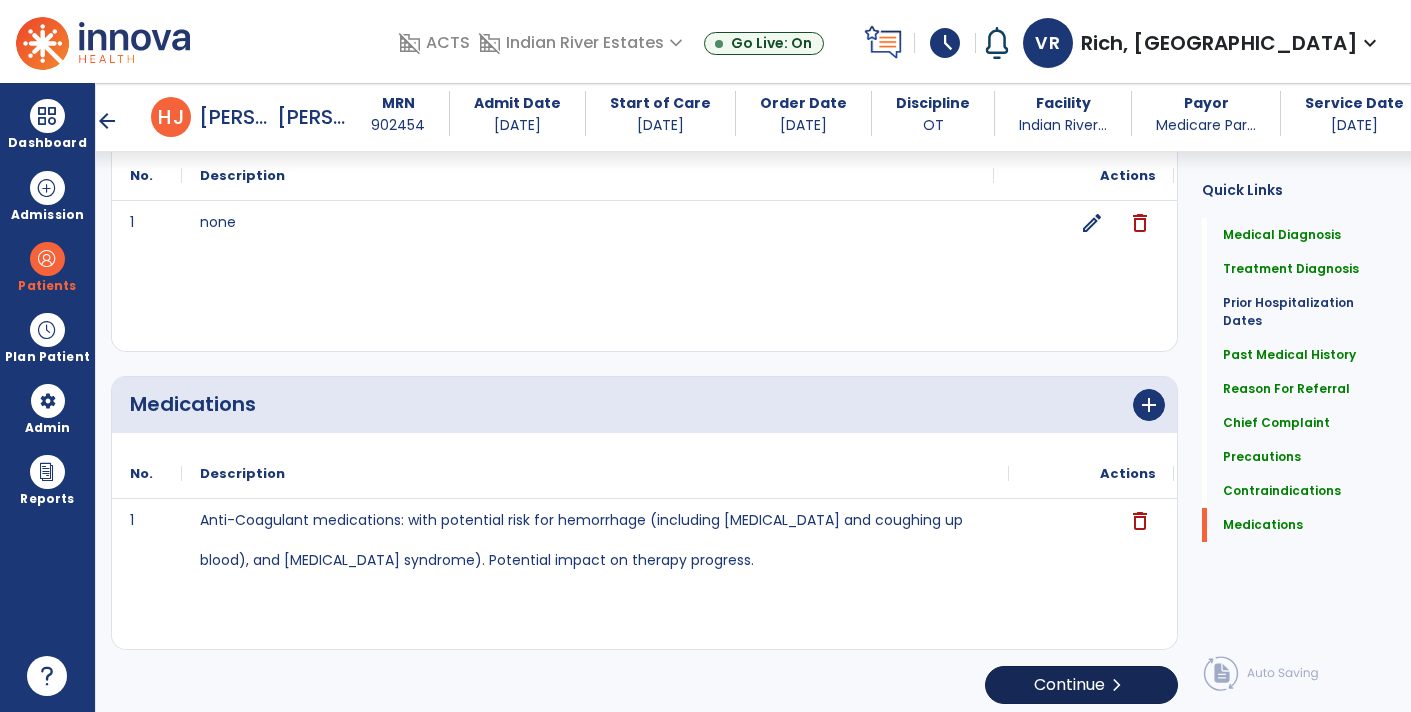click on "chevron_right" 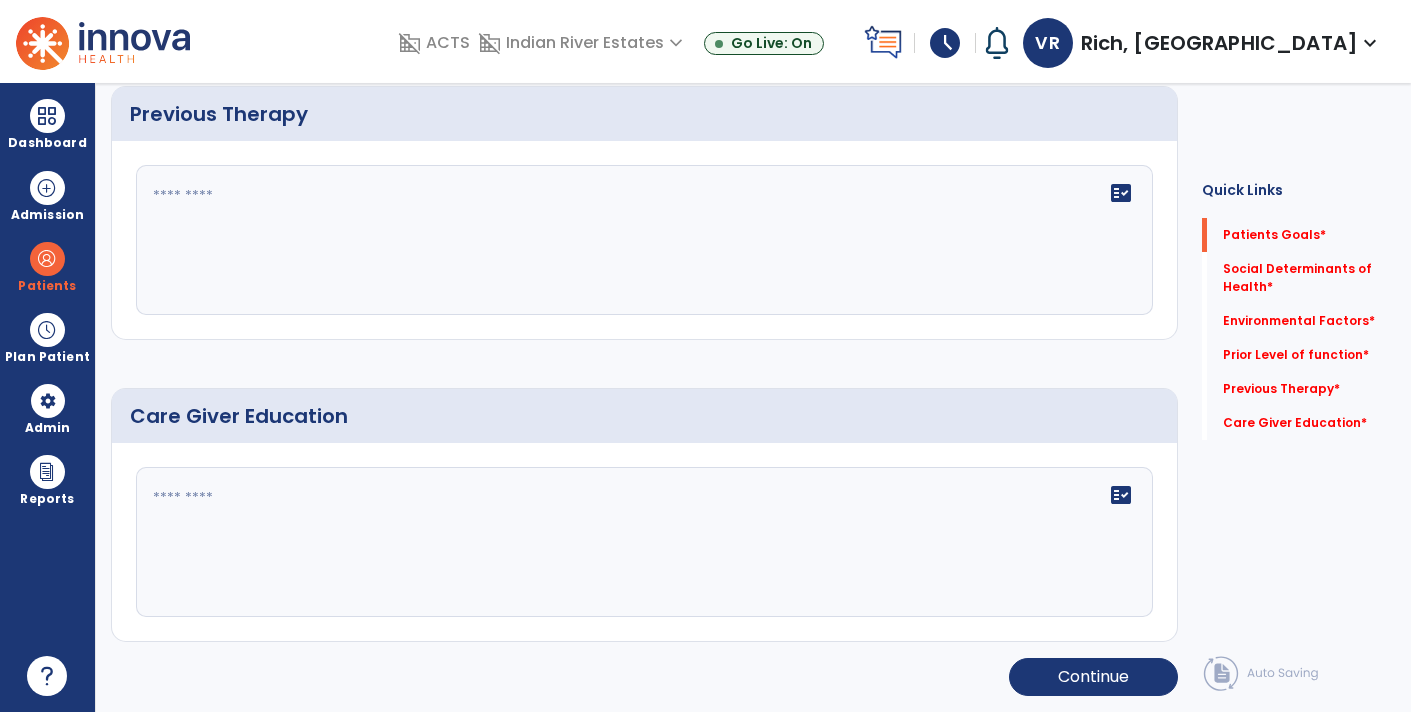 scroll, scrollTop: 0, scrollLeft: 0, axis: both 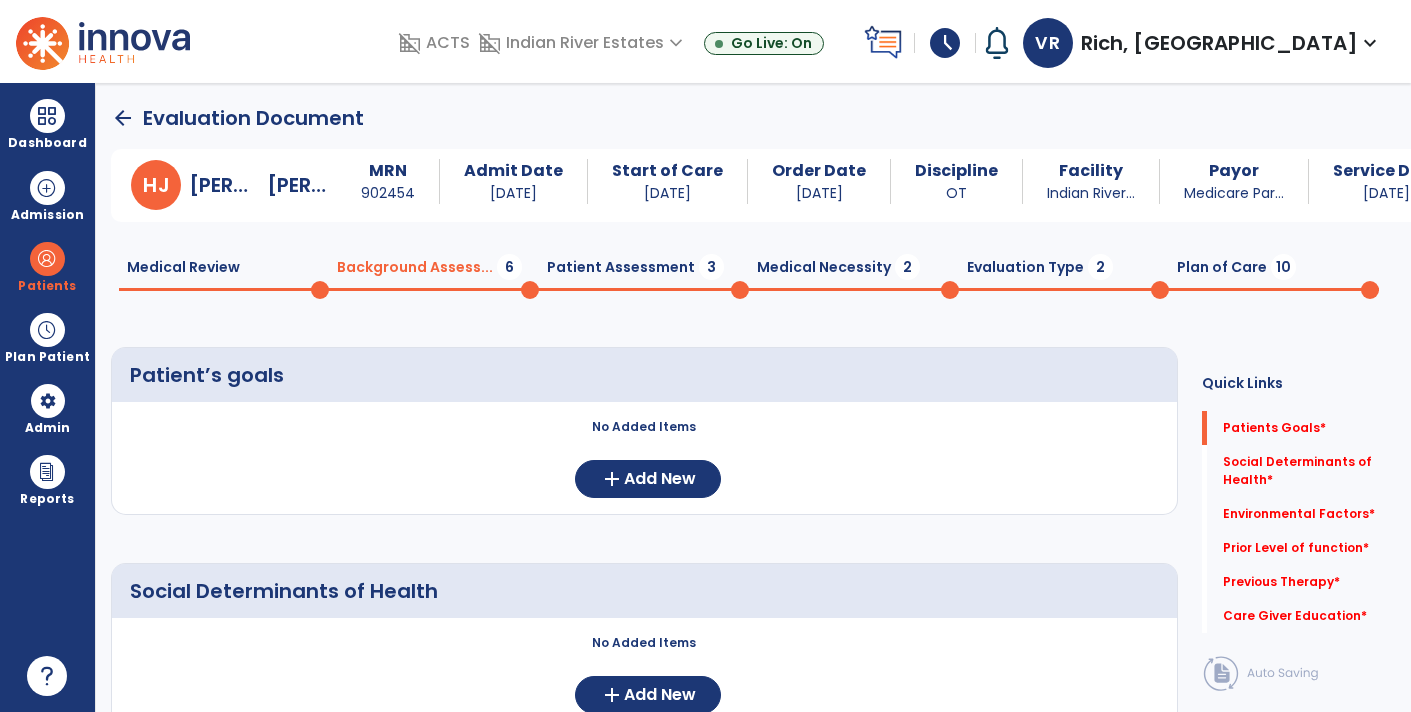 click on "Patient Assessment  3" 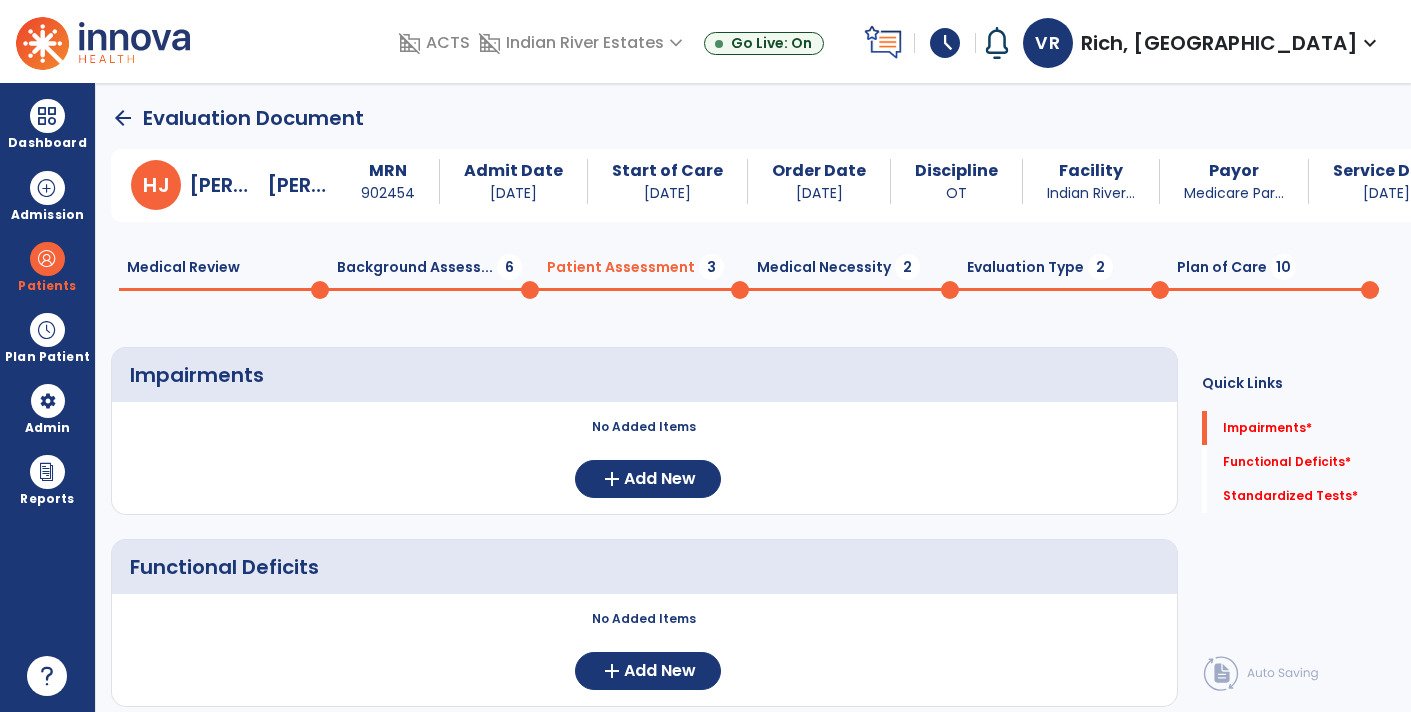 click on "Medical Necessity  2" 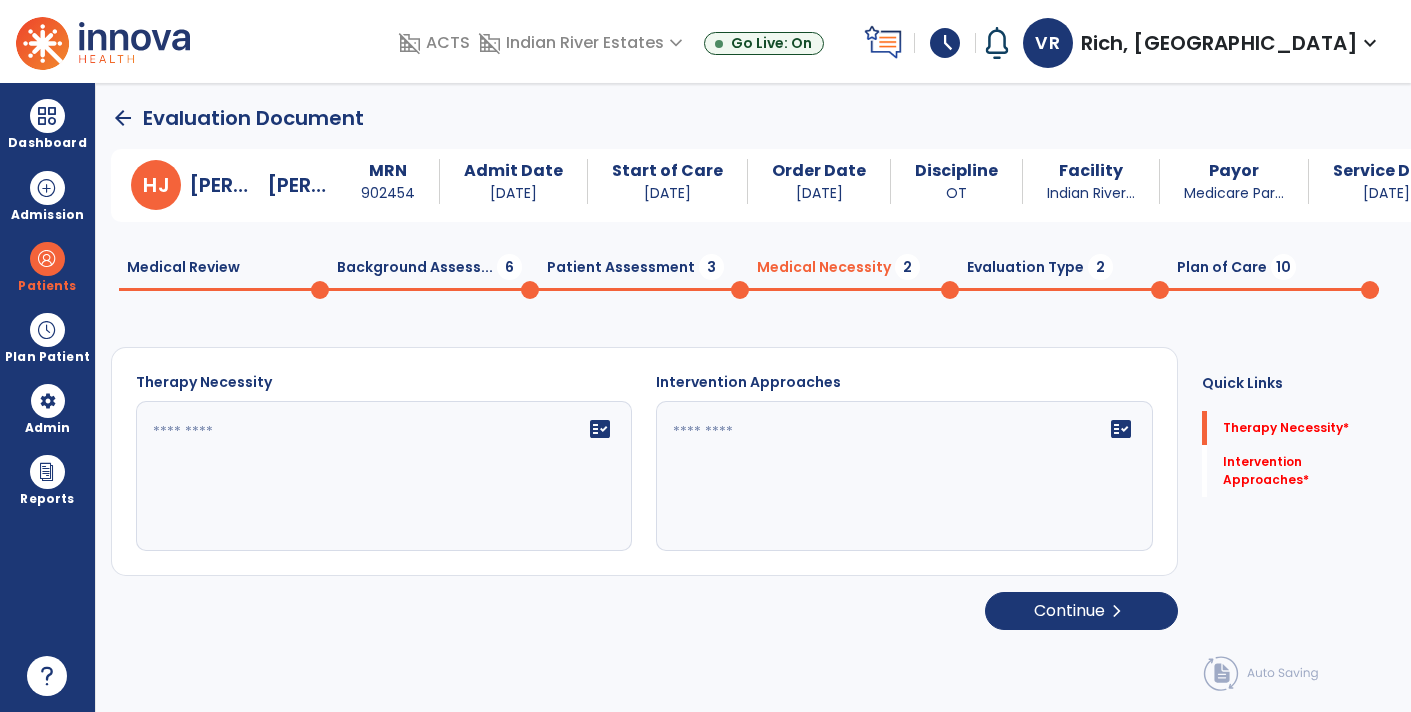 click 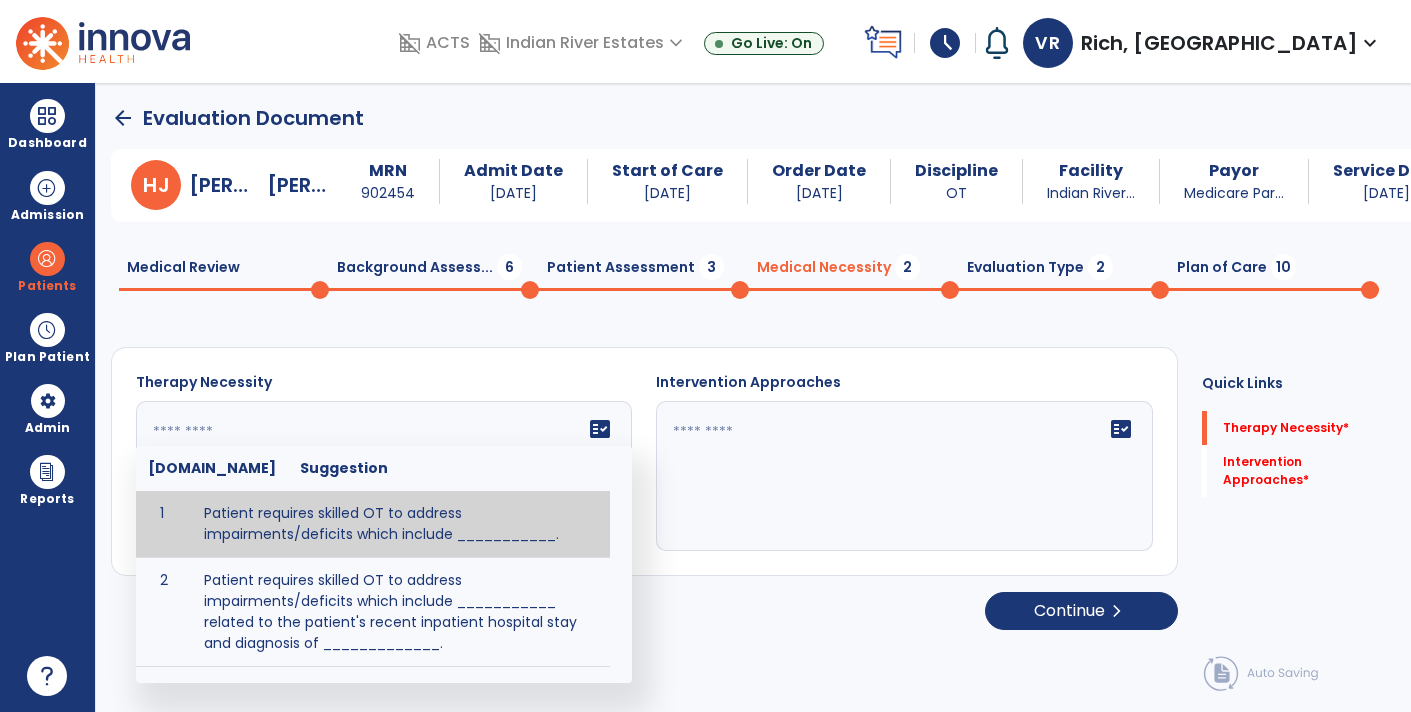 click 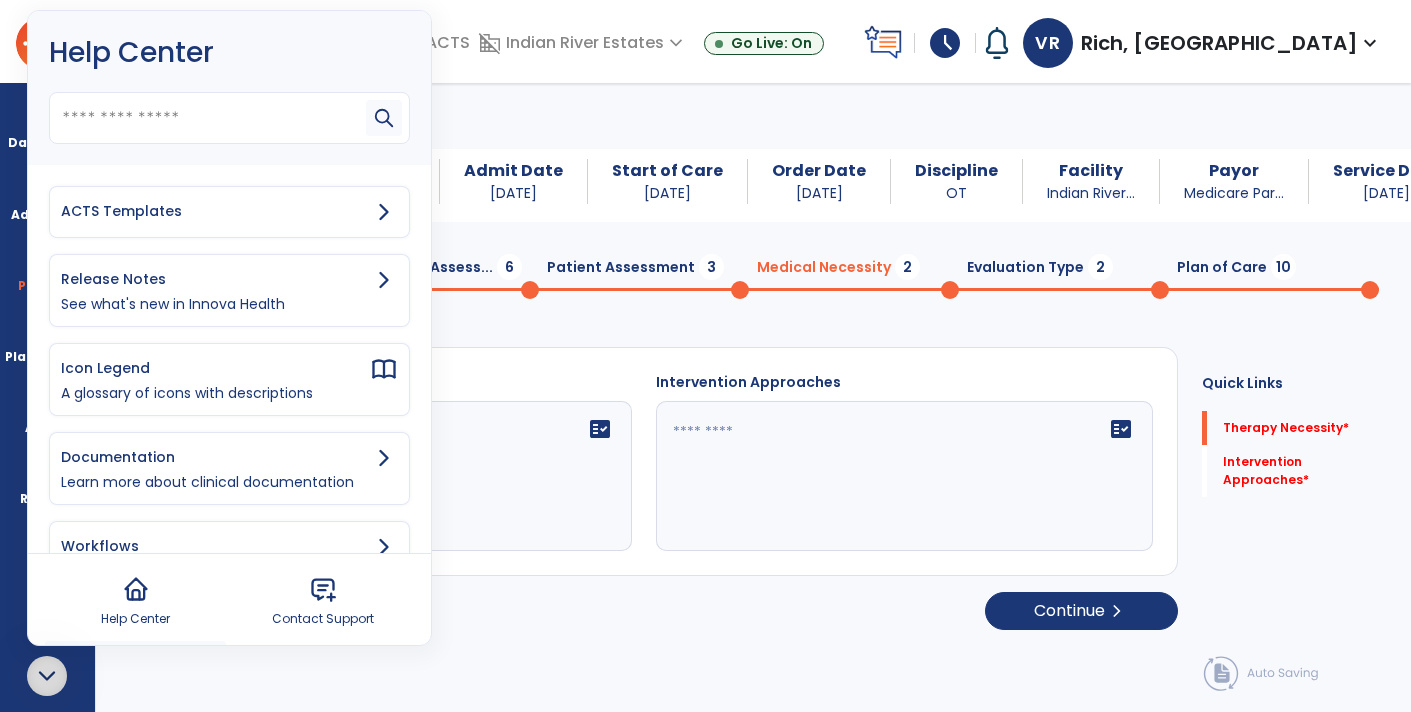 click on "ACTS Templates" at bounding box center [215, 211] 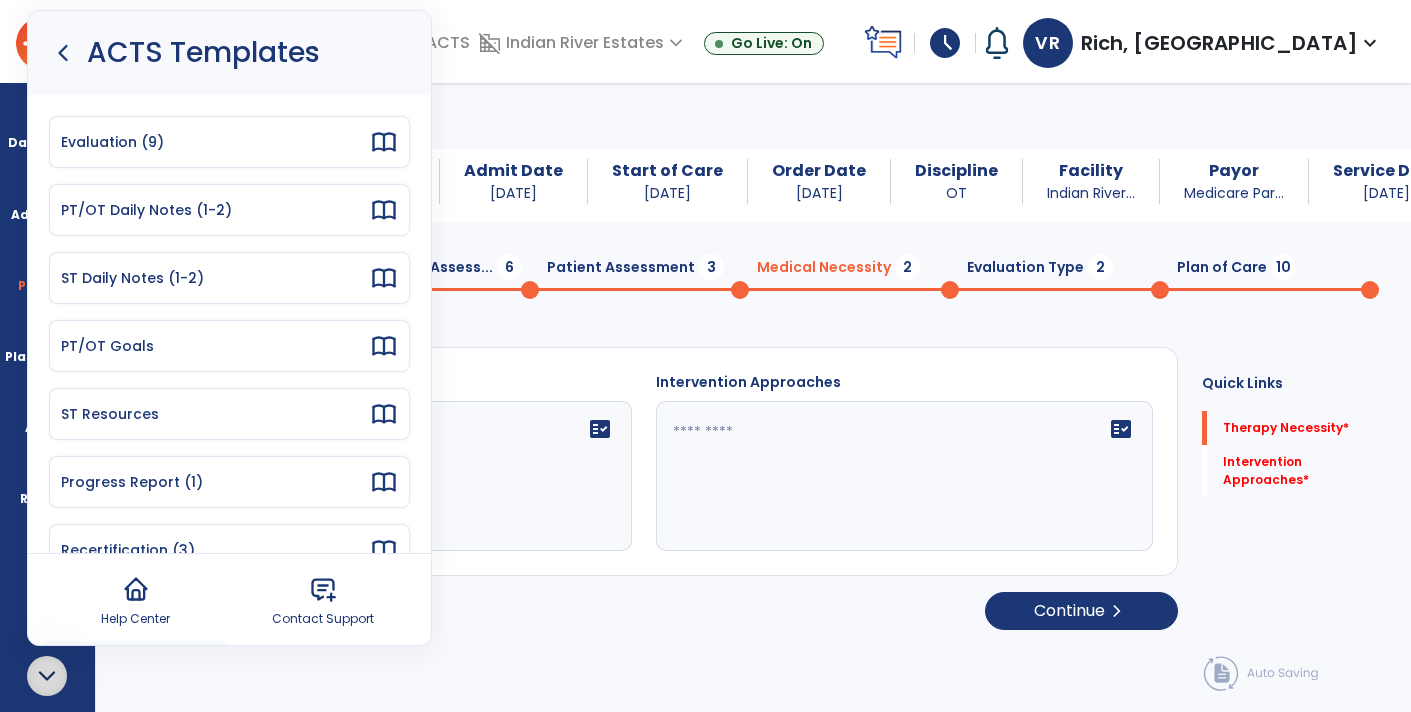 click on "Evaluation (9)" at bounding box center [215, 142] 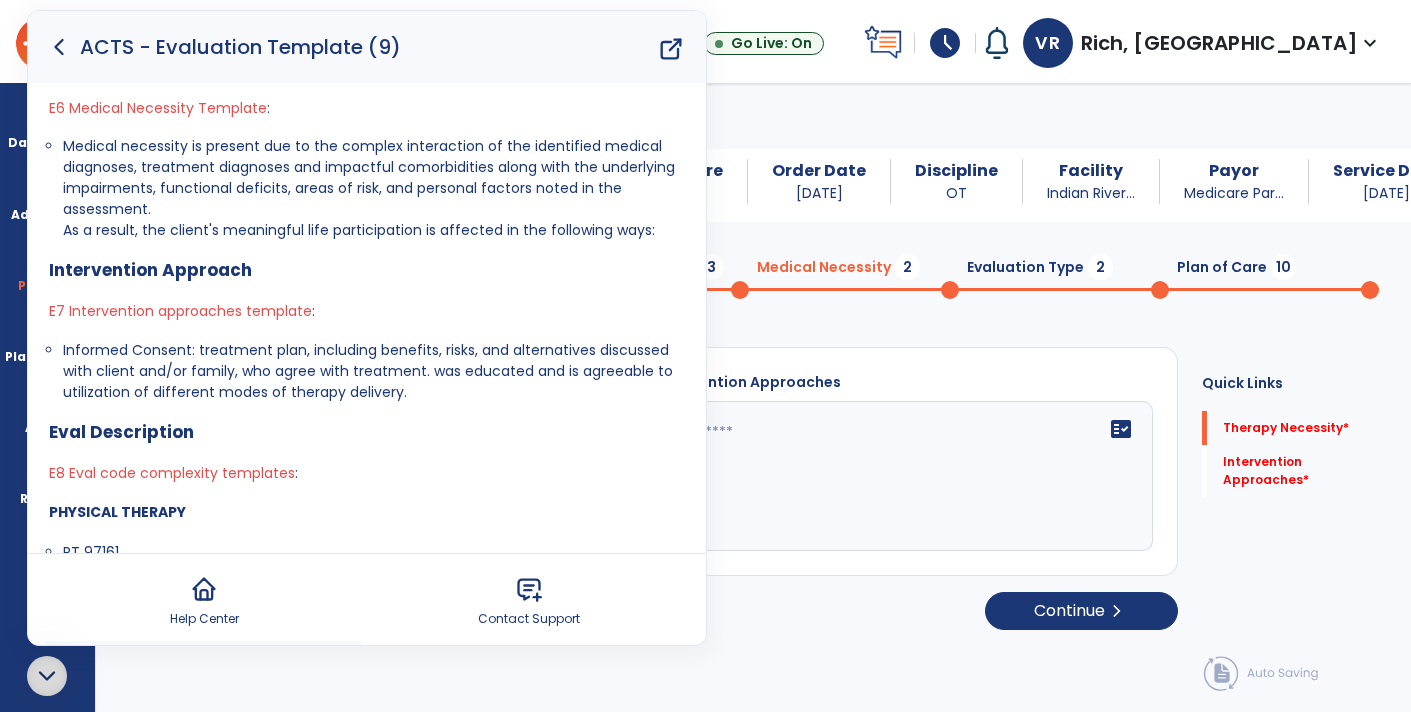scroll, scrollTop: 915, scrollLeft: 0, axis: vertical 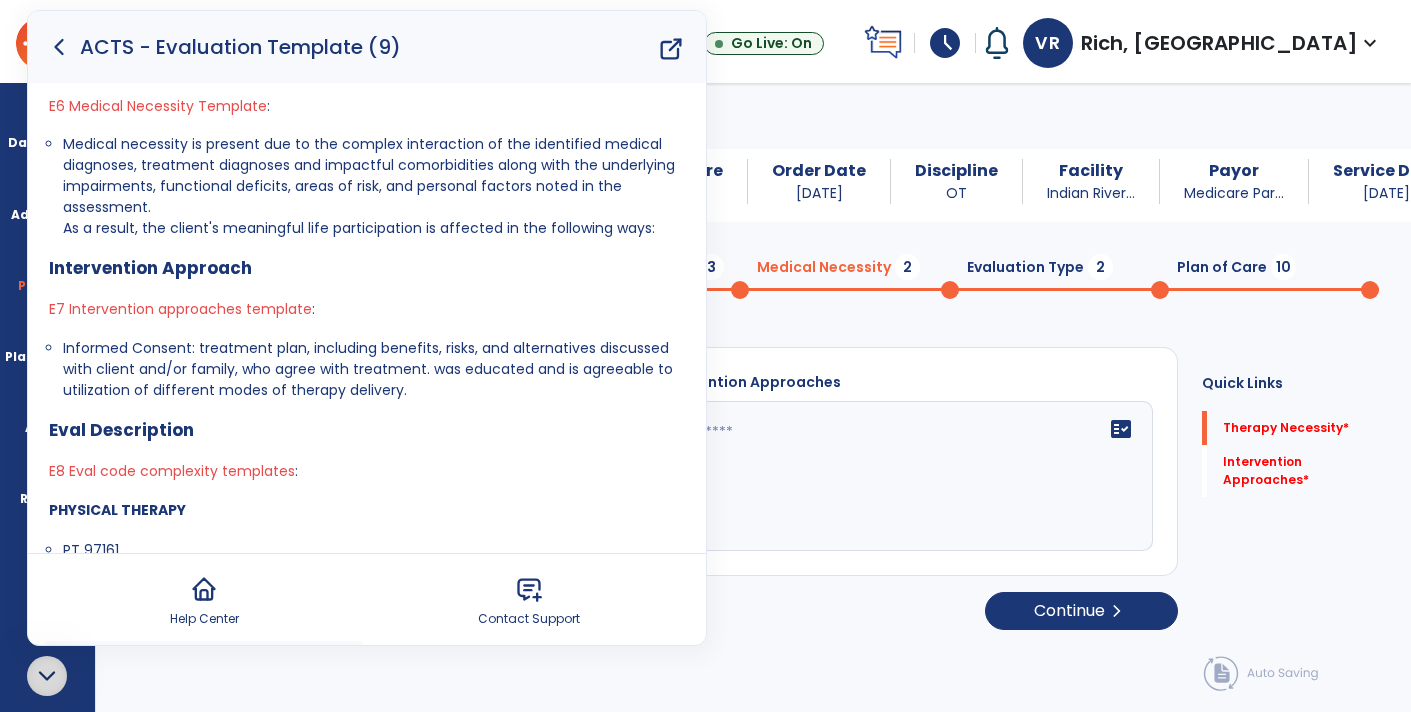 click 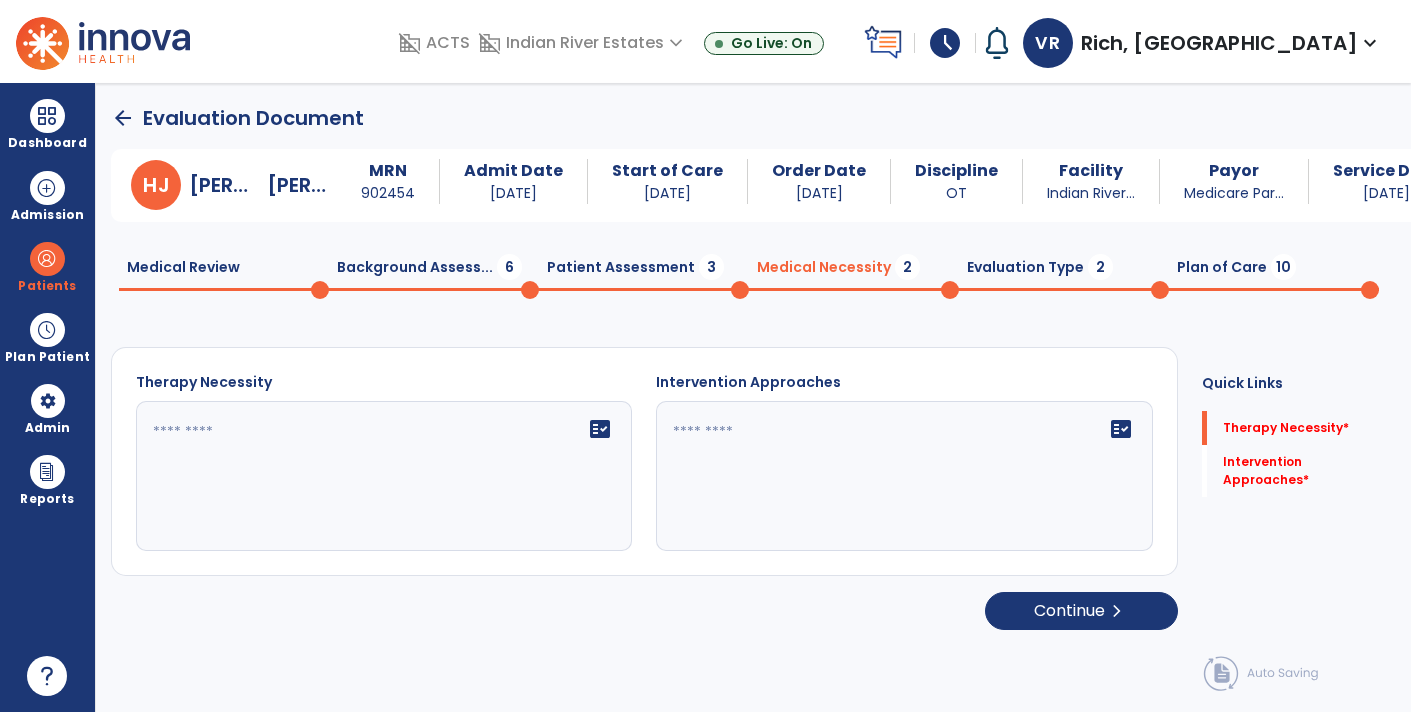 scroll, scrollTop: 0, scrollLeft: 0, axis: both 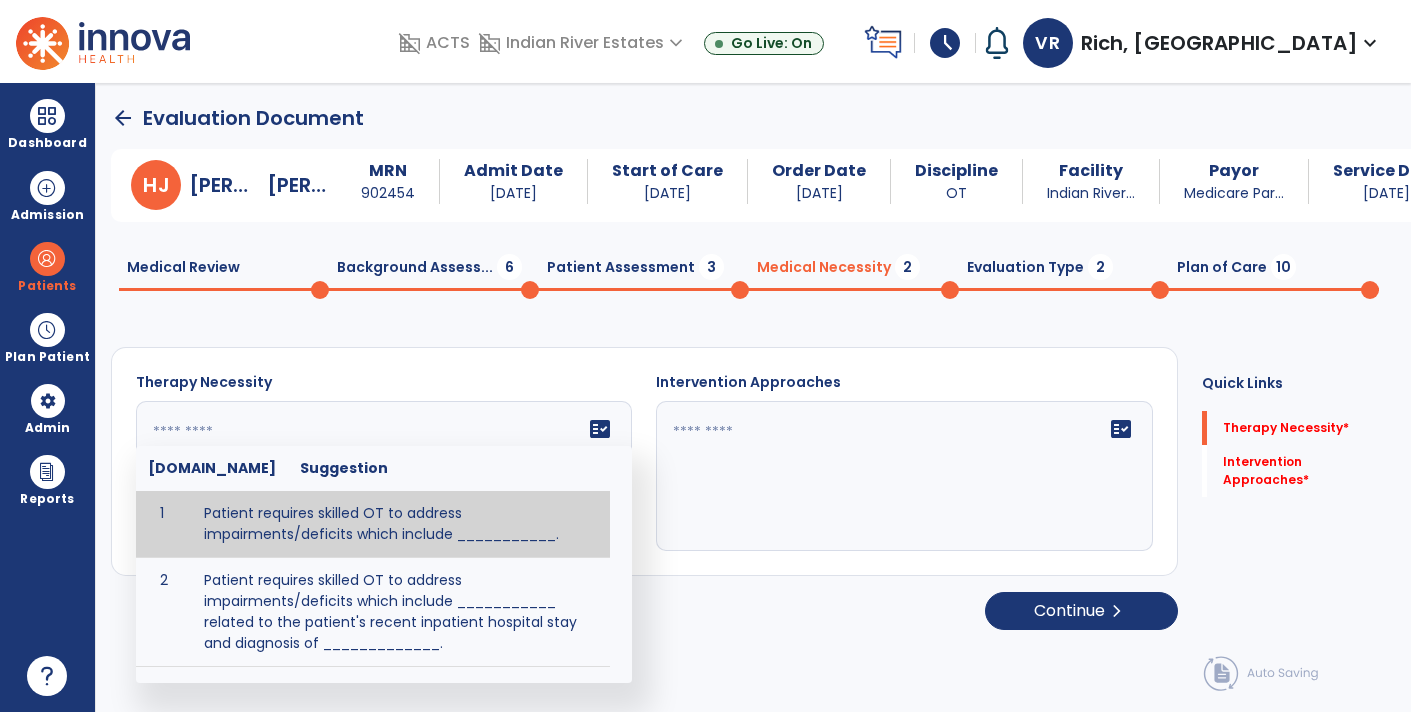 click 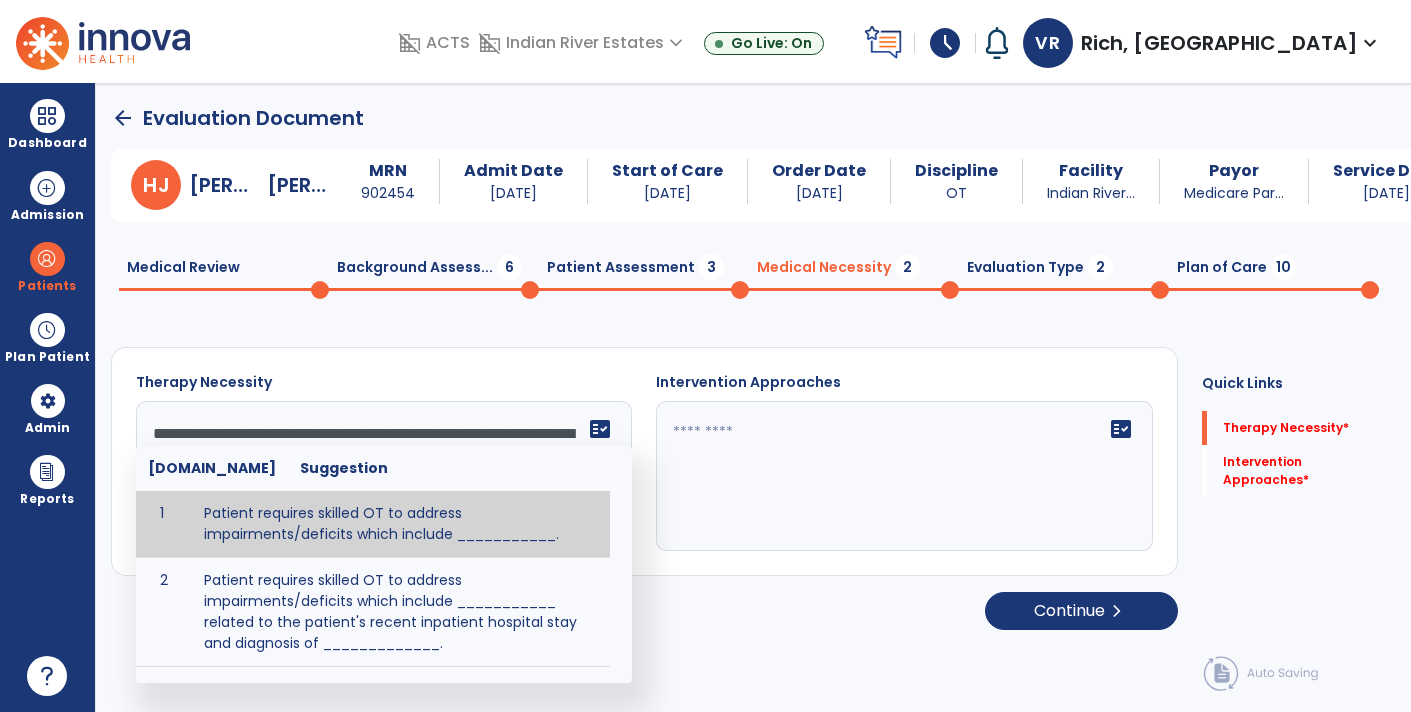 scroll, scrollTop: 63, scrollLeft: 0, axis: vertical 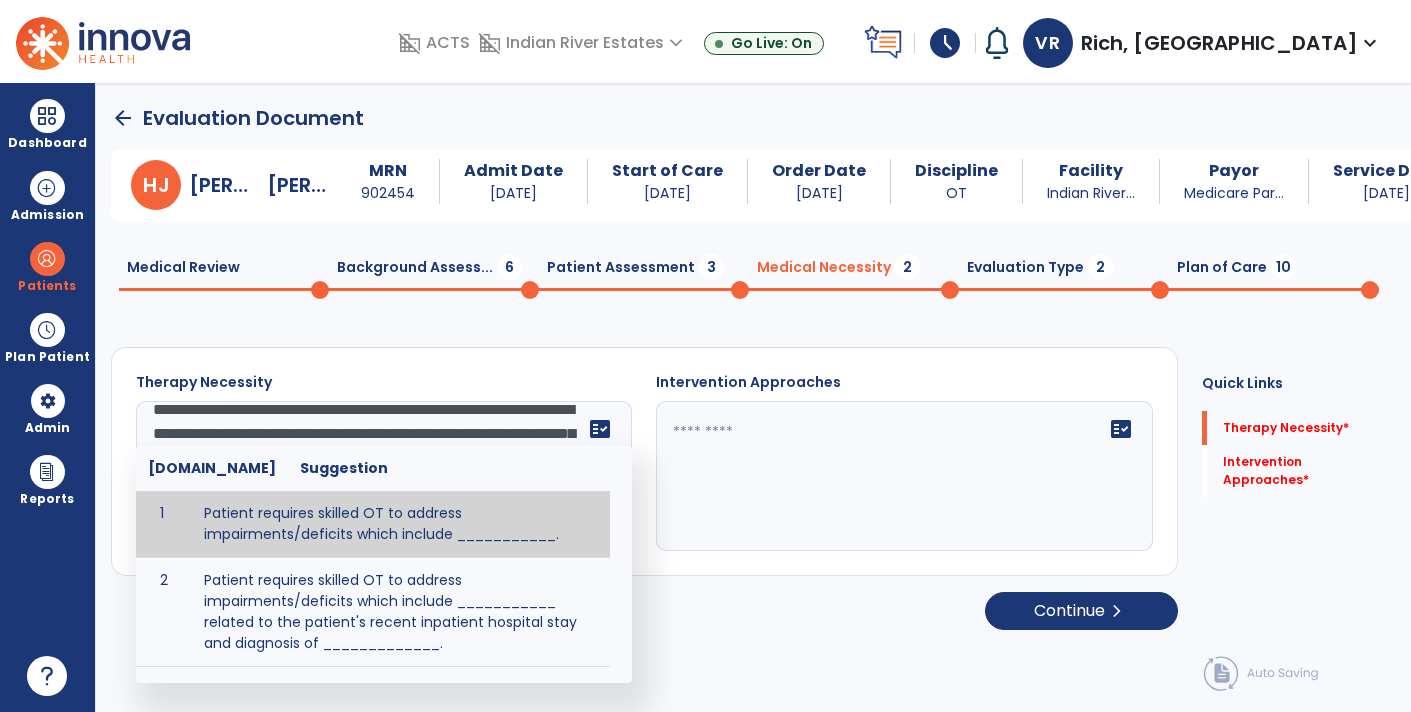 click on "fact_check" 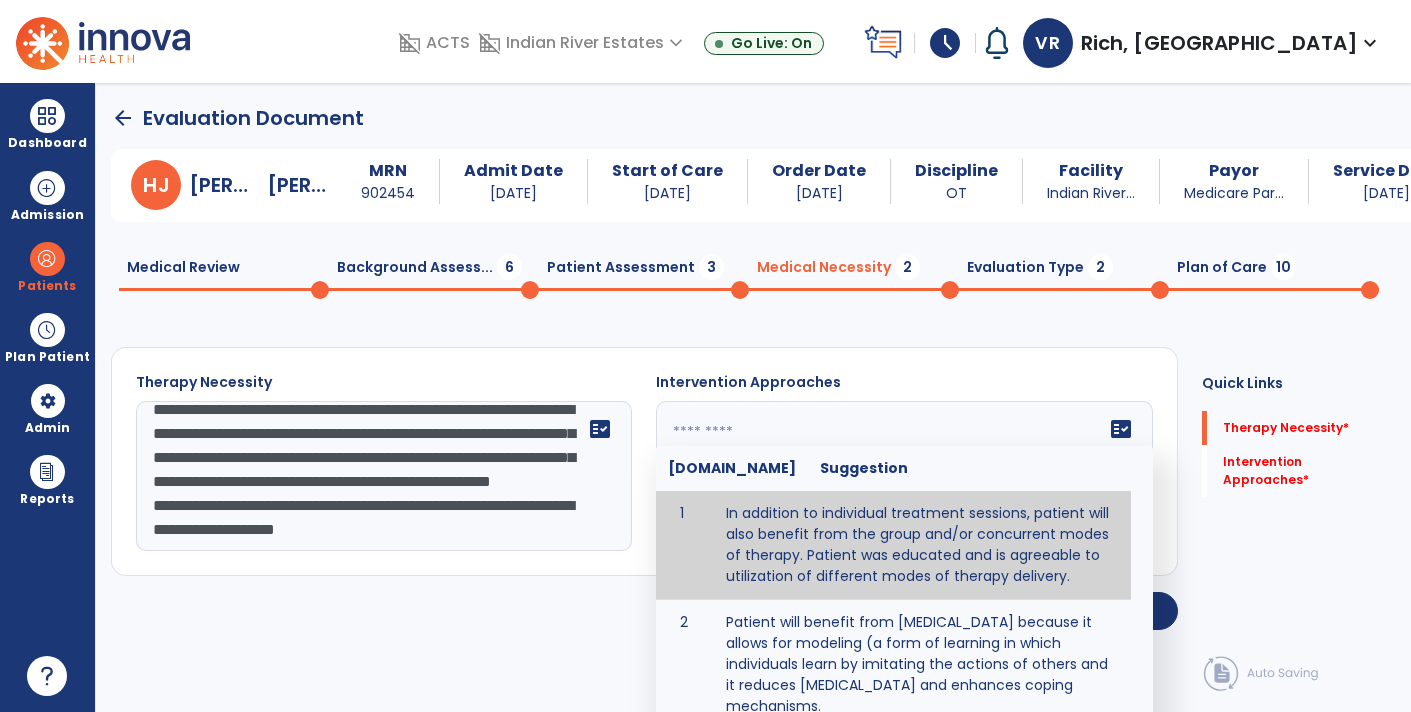 click on "**********" 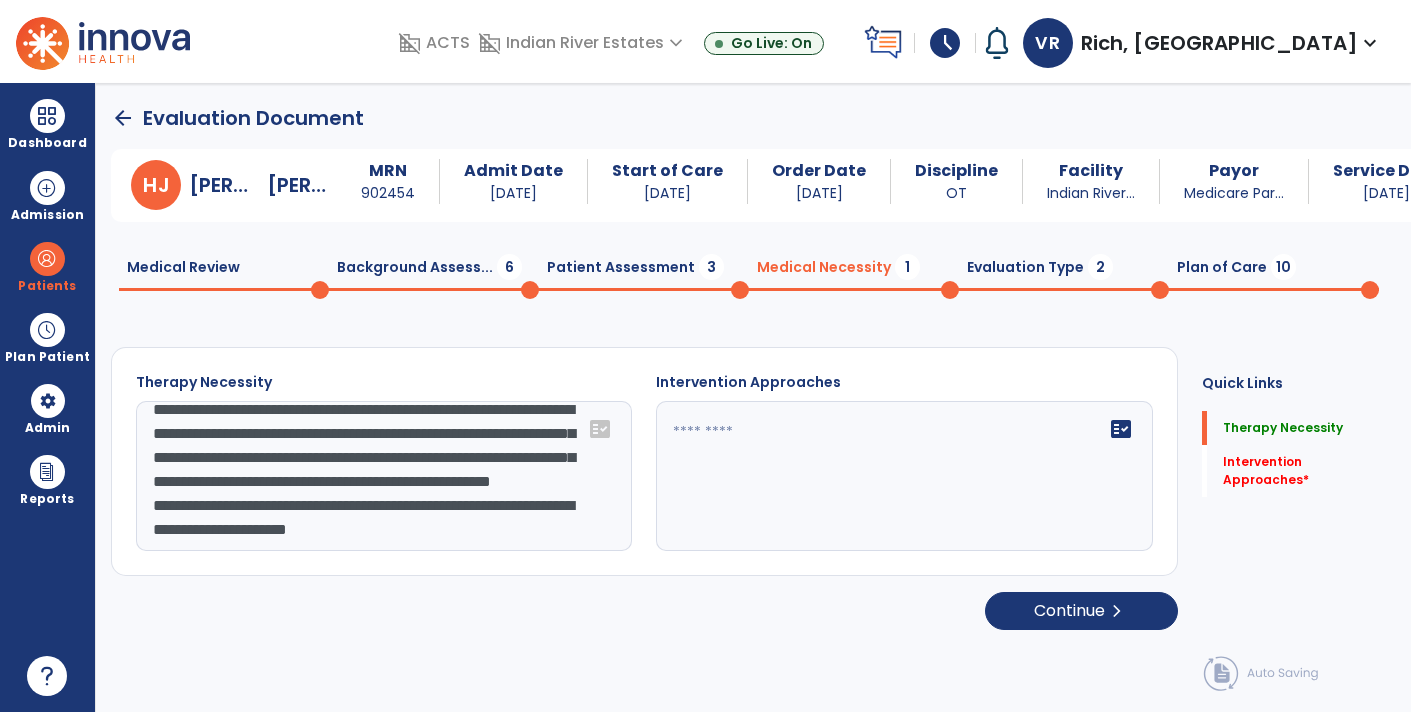 type on "**********" 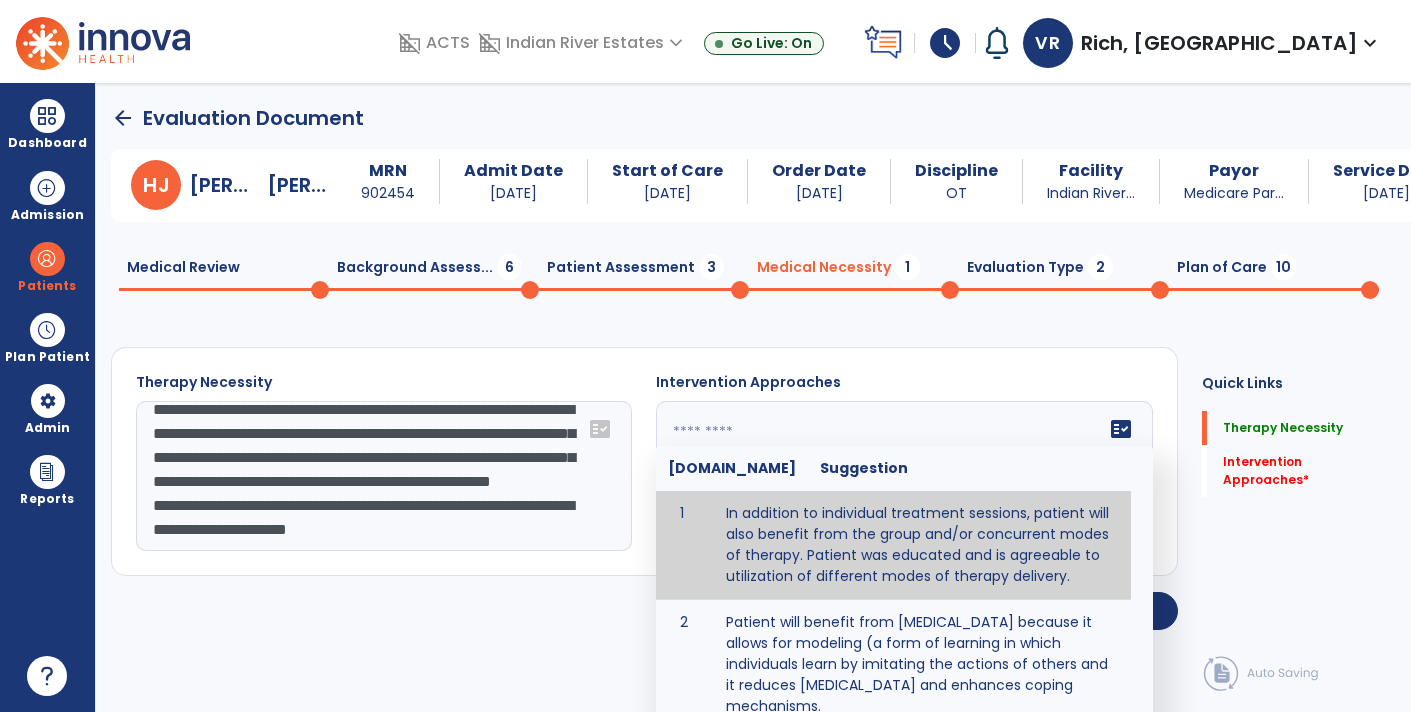 click 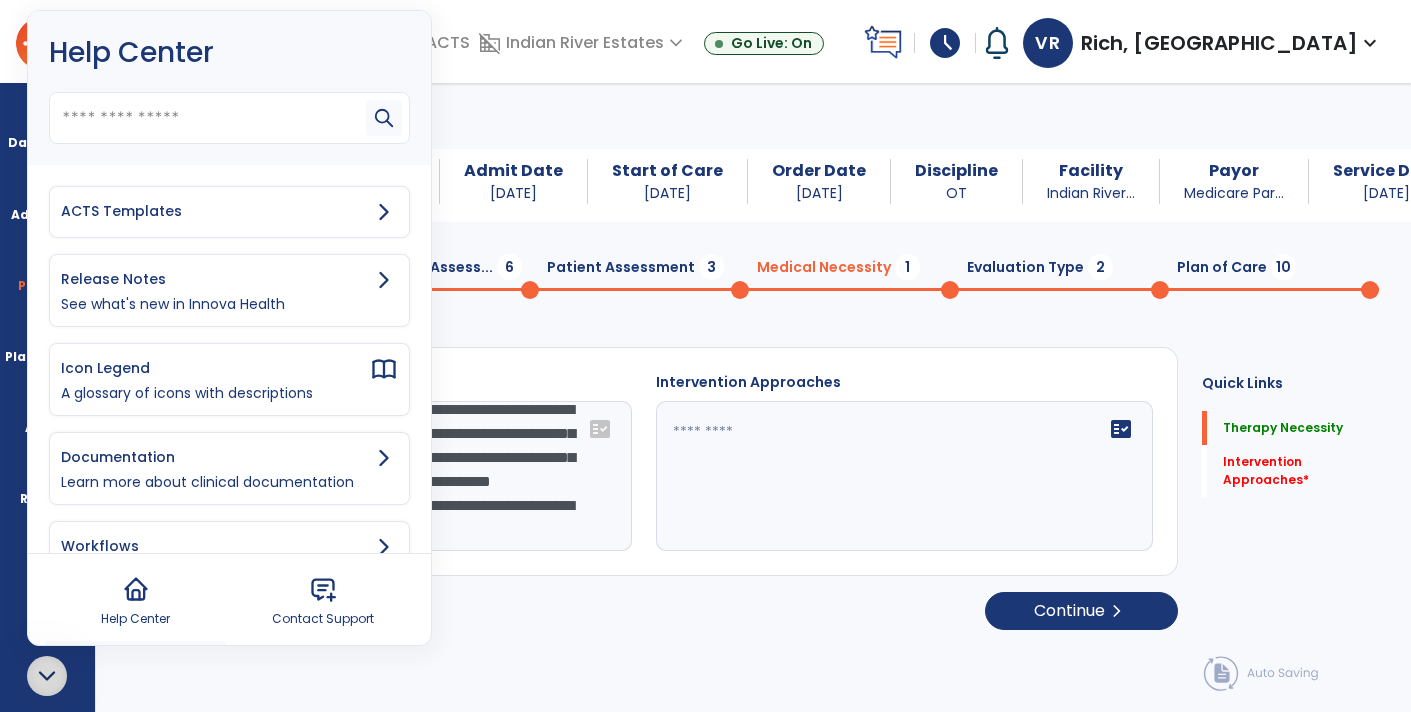click on "ACTS Templates" at bounding box center (229, 212) 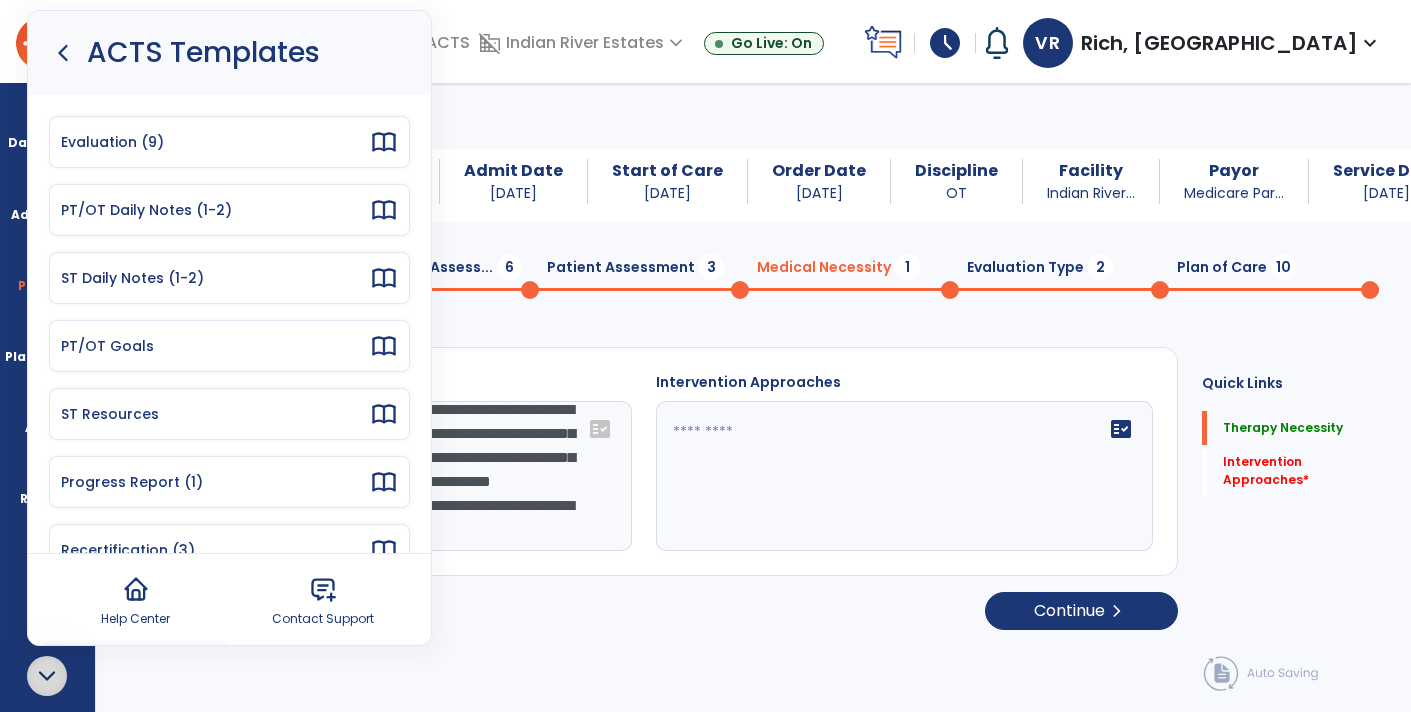 click on "Evaluation (9)" at bounding box center [229, 142] 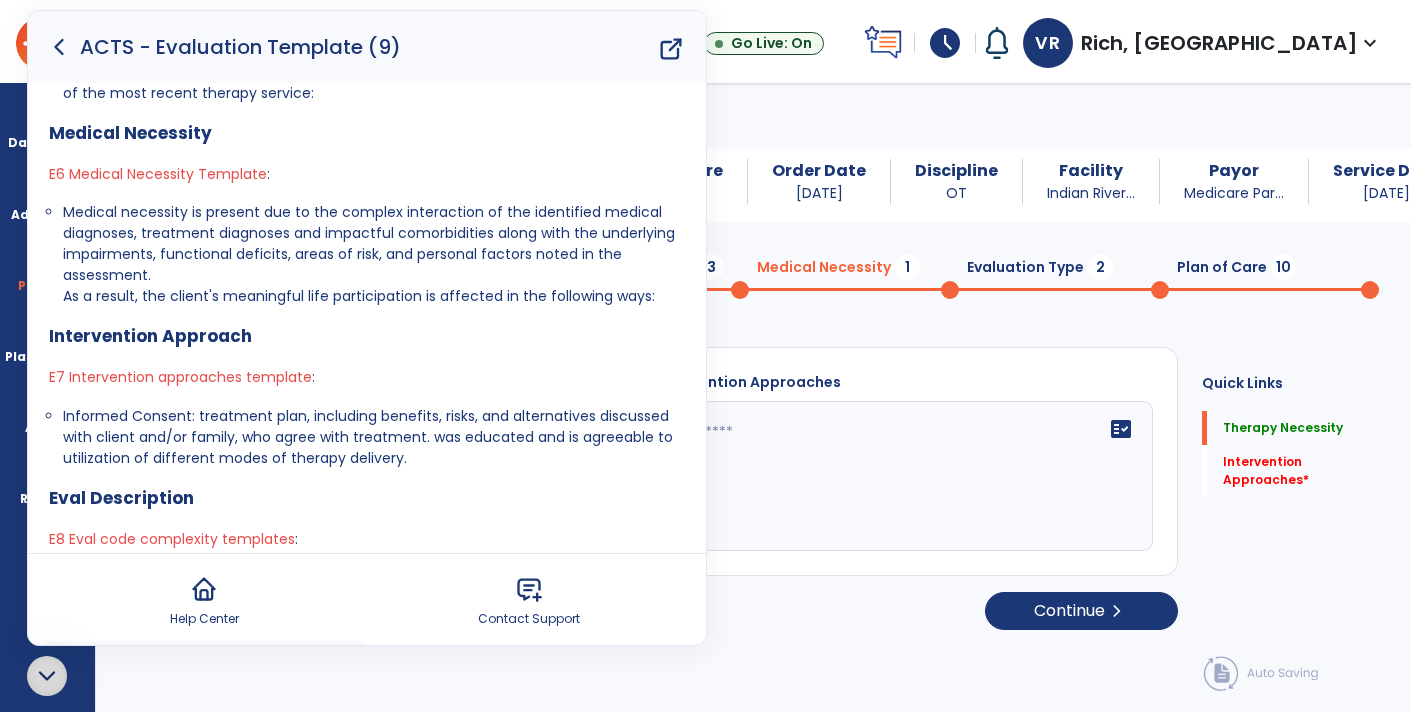 scroll, scrollTop: 842, scrollLeft: 0, axis: vertical 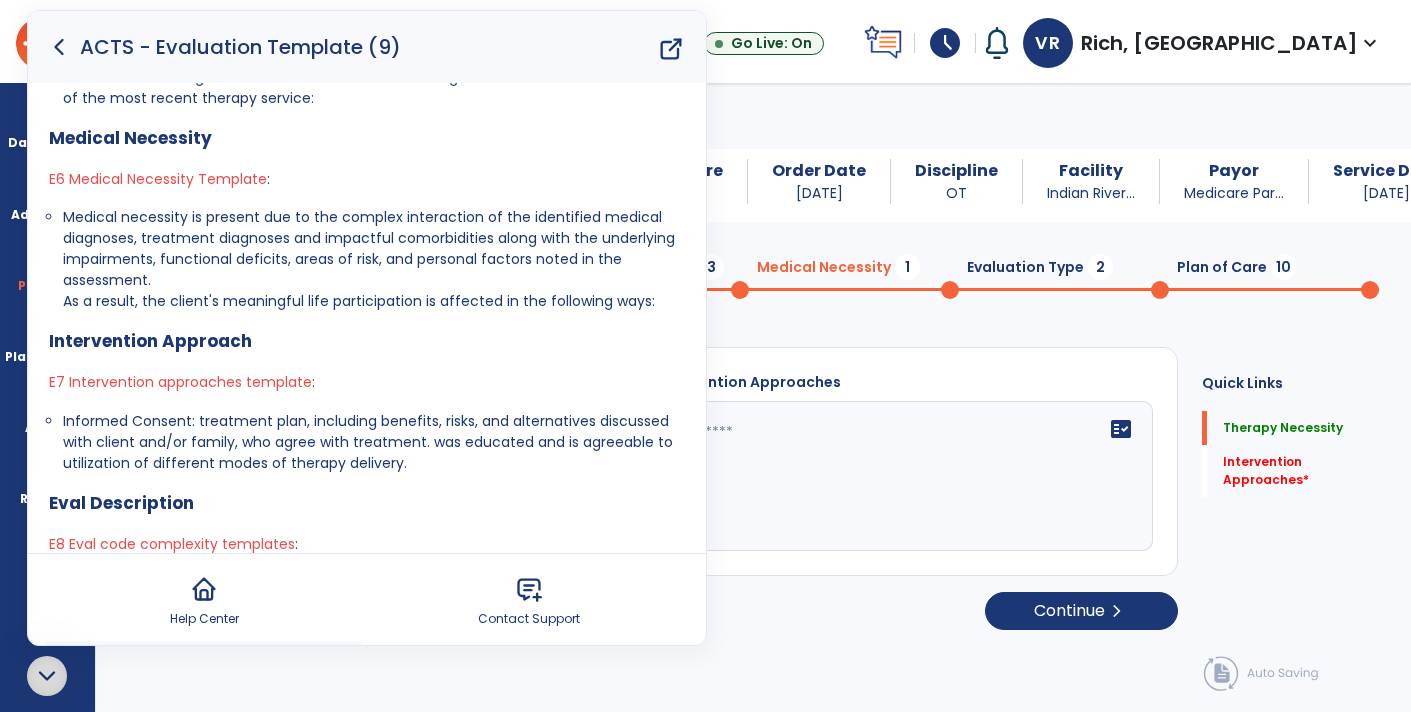 click 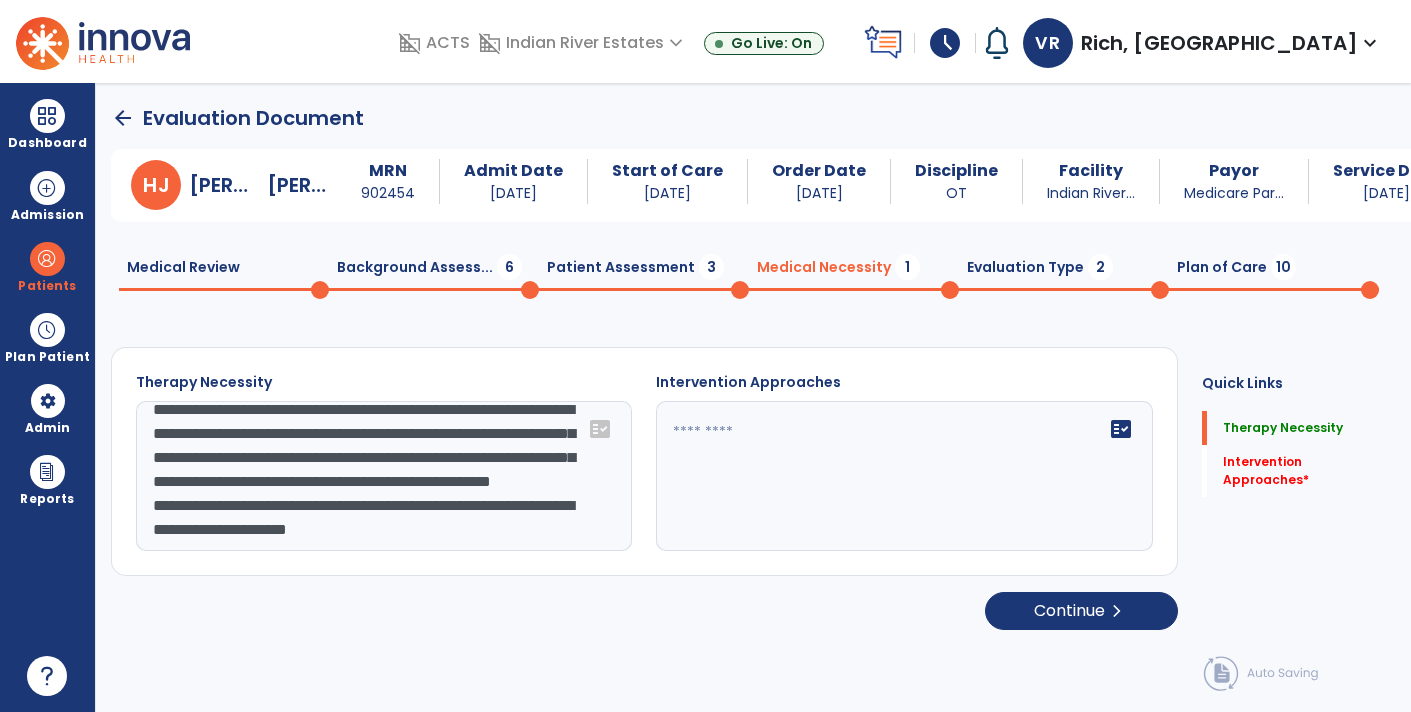 click 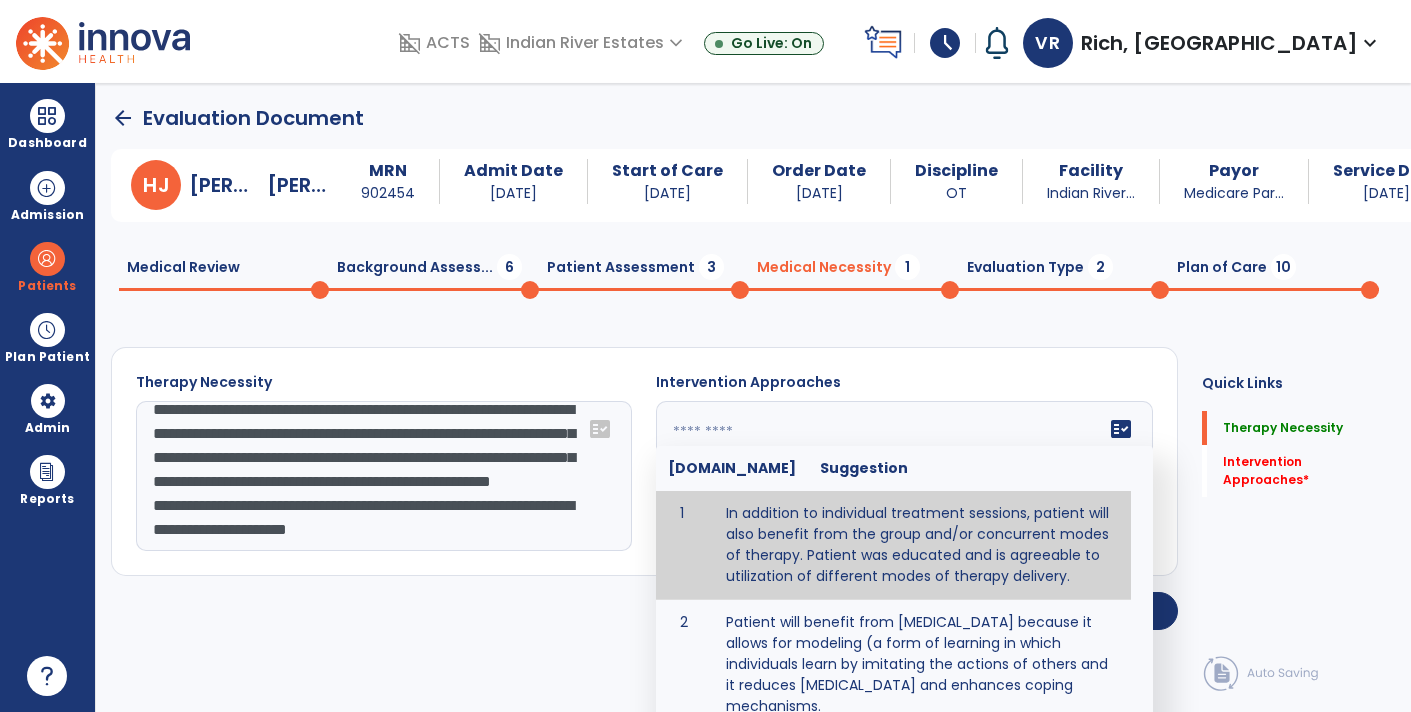 click 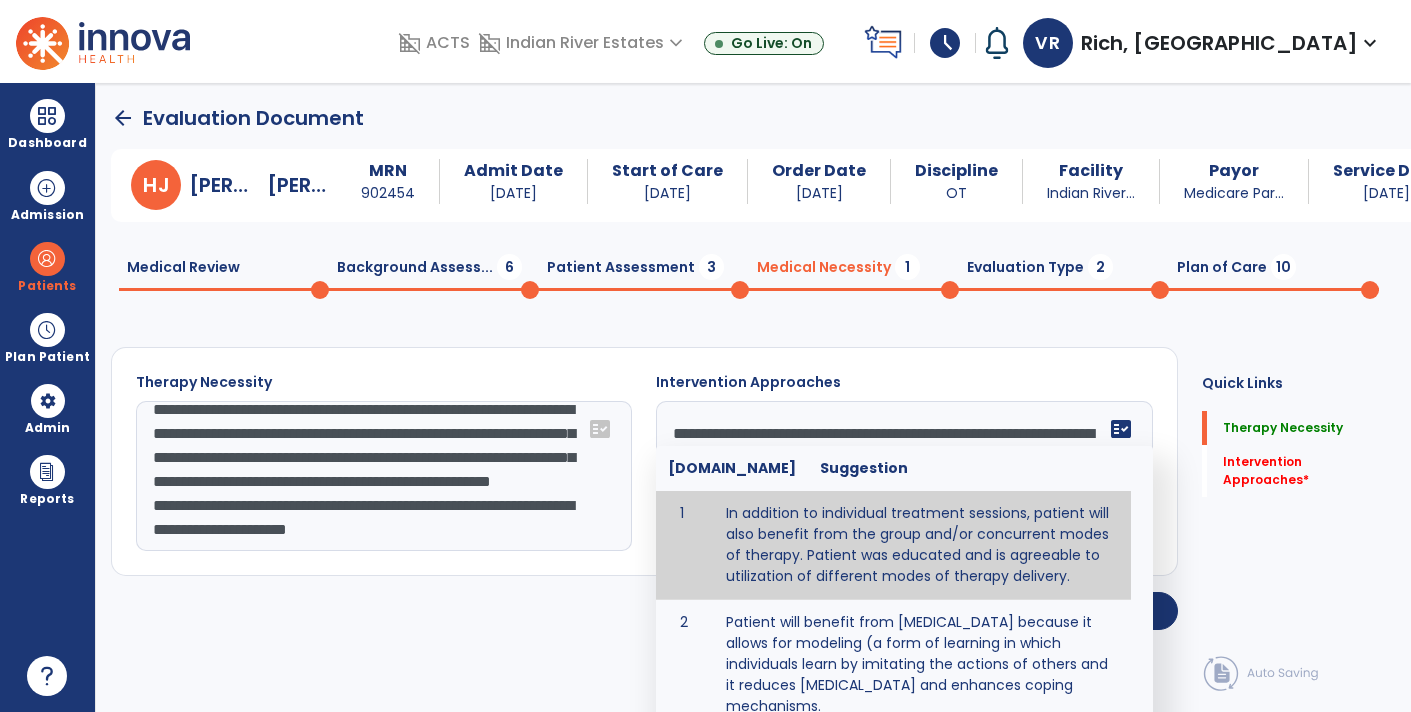 click on "Quick Links  Therapy Necessity   Therapy Necessity   Intervention Approaches   *  Intervention Approaches   *" 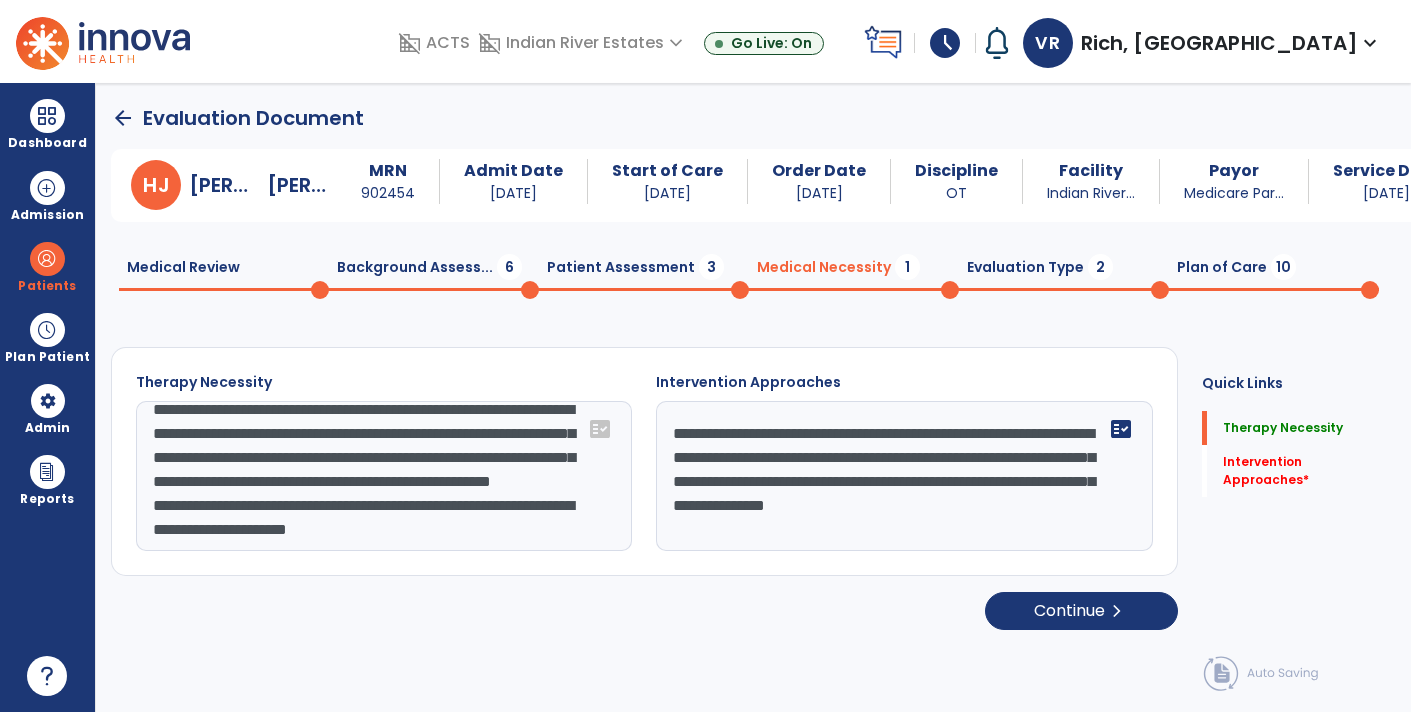 click on "**********" 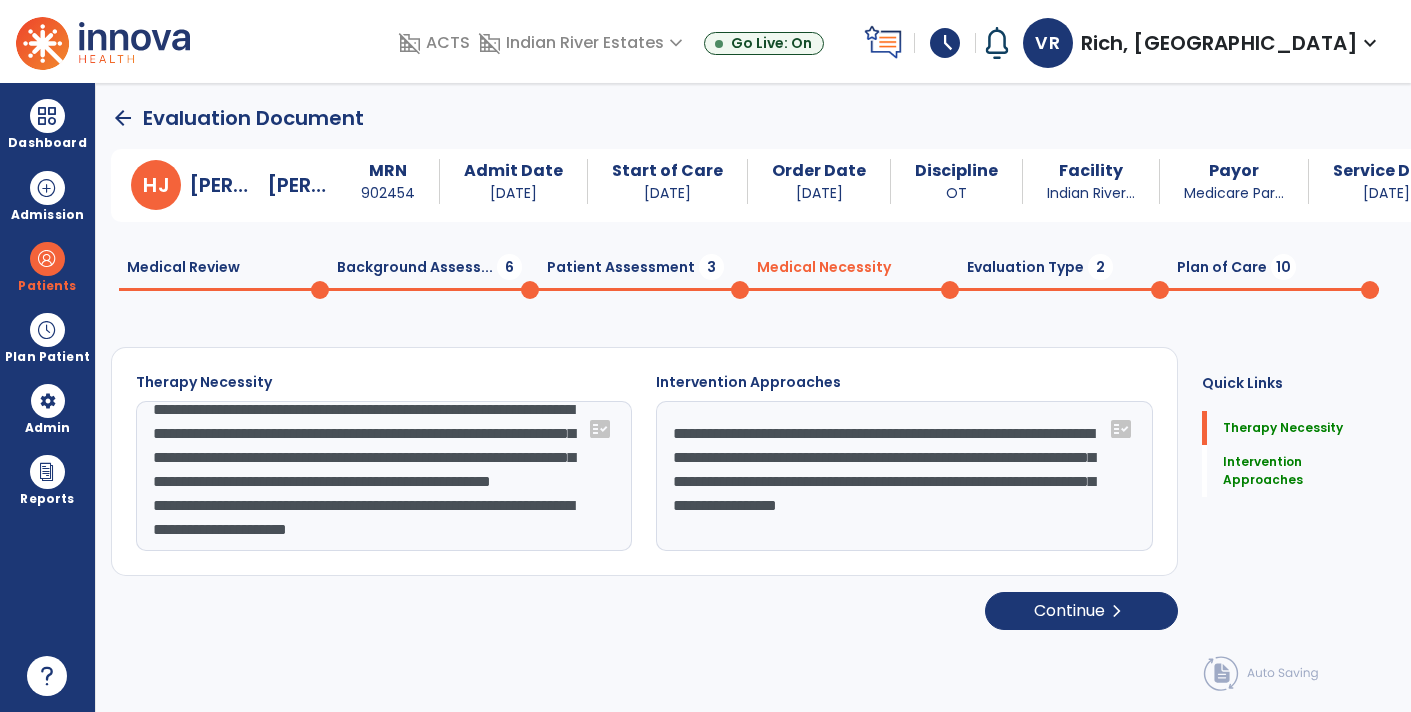 type on "**********" 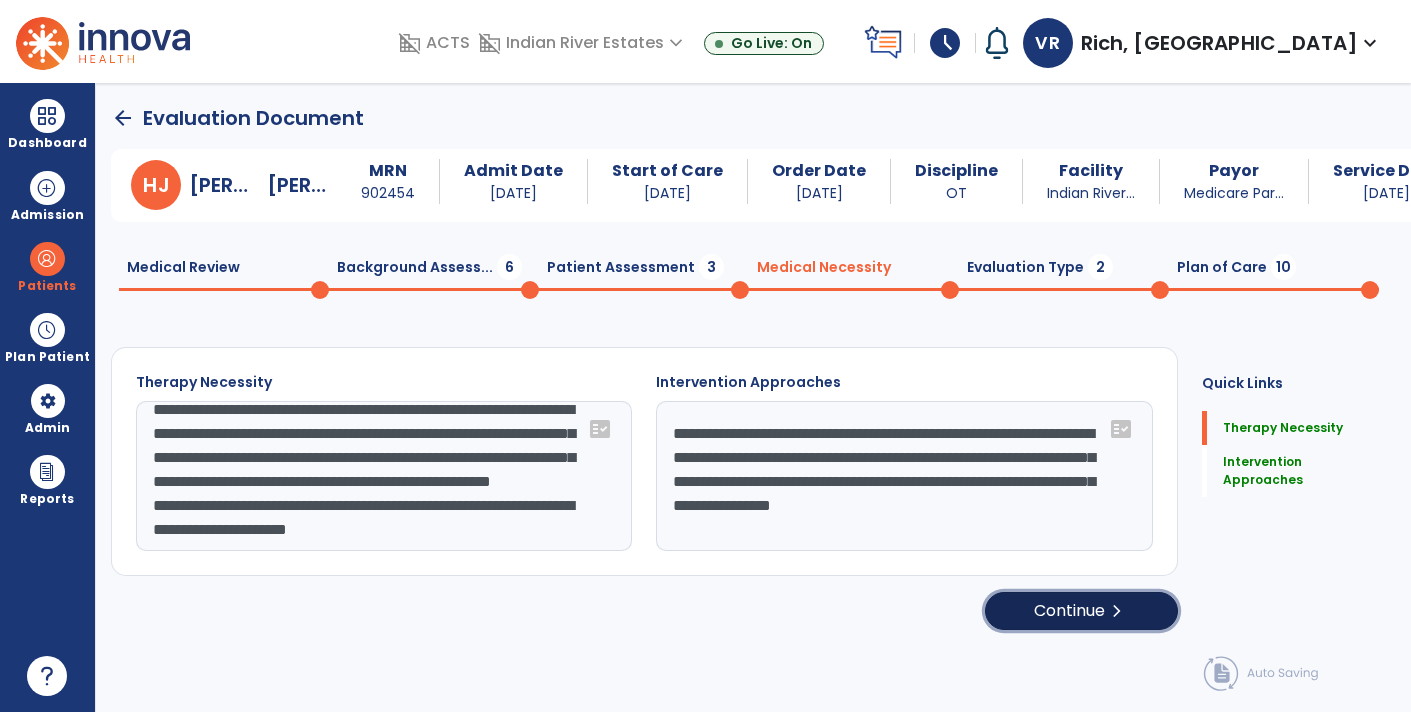 click on "chevron_right" 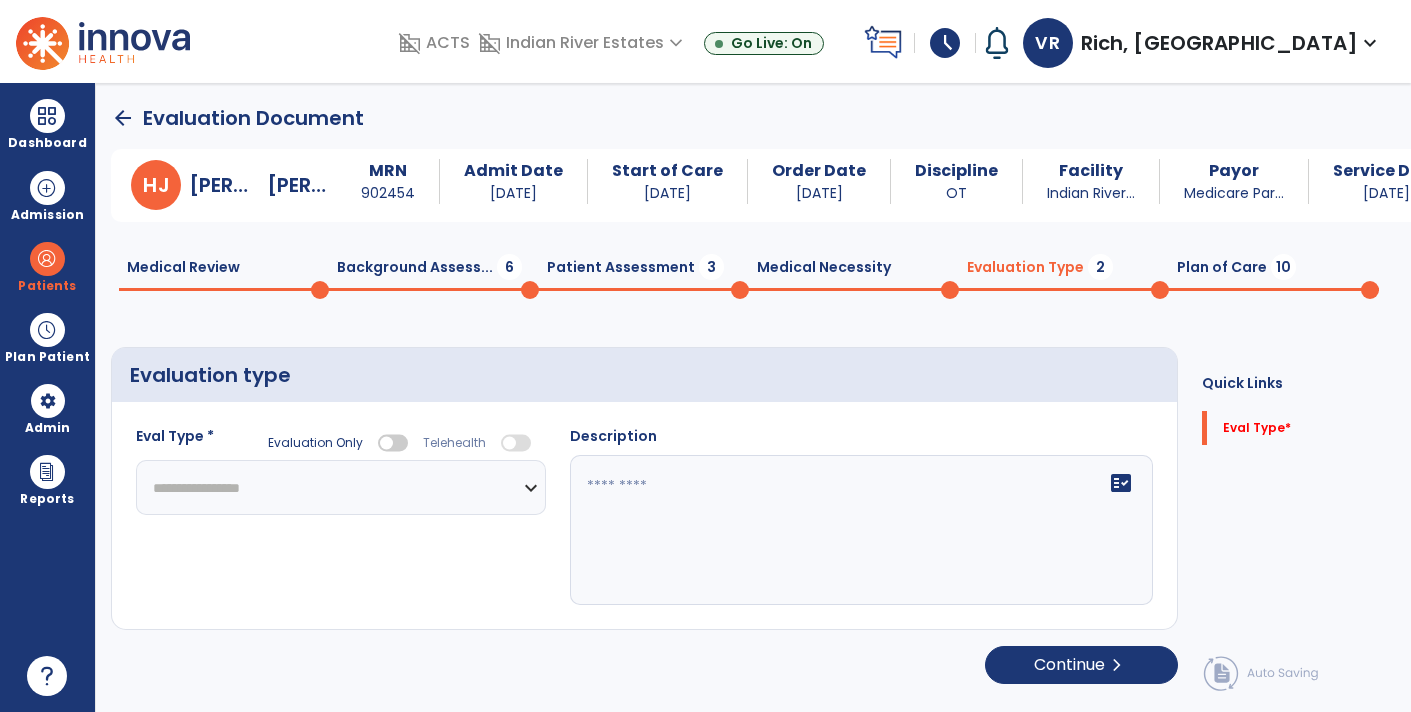 click on "**********" 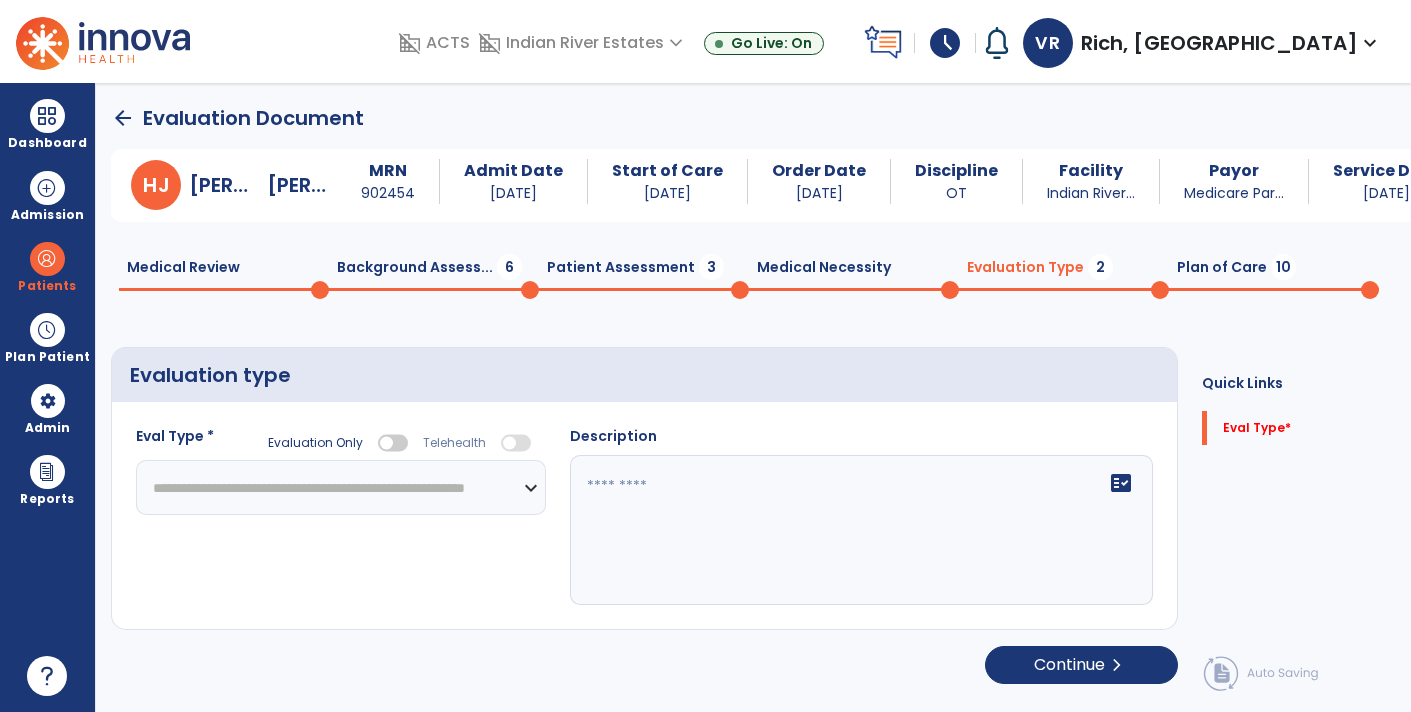 click on "**********" 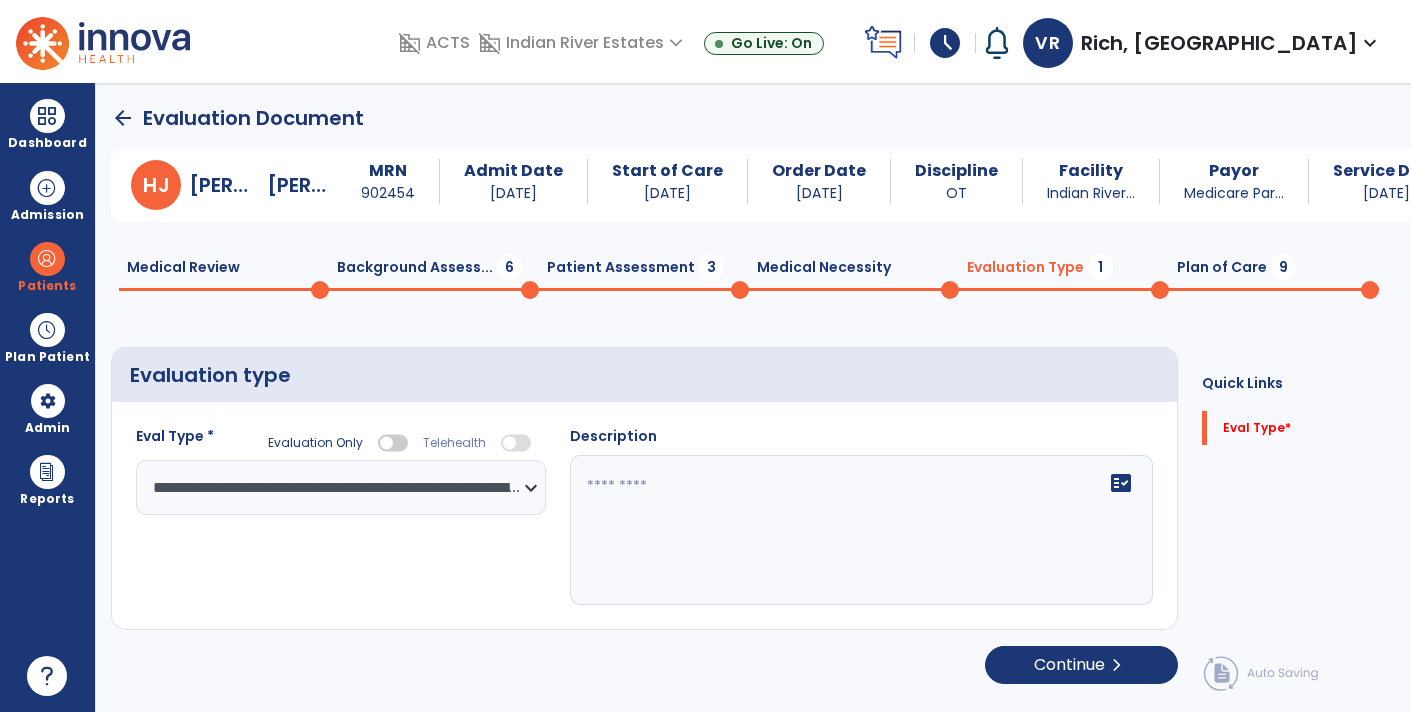 click 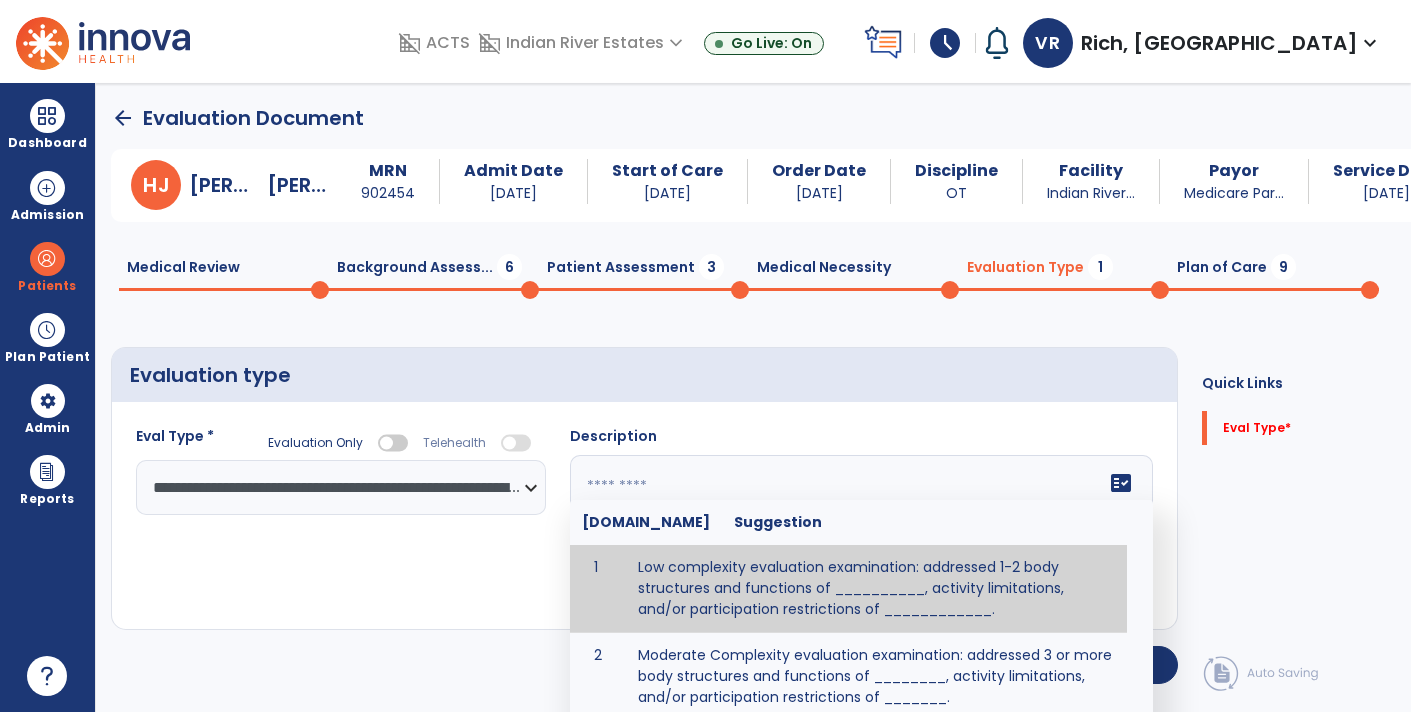 click 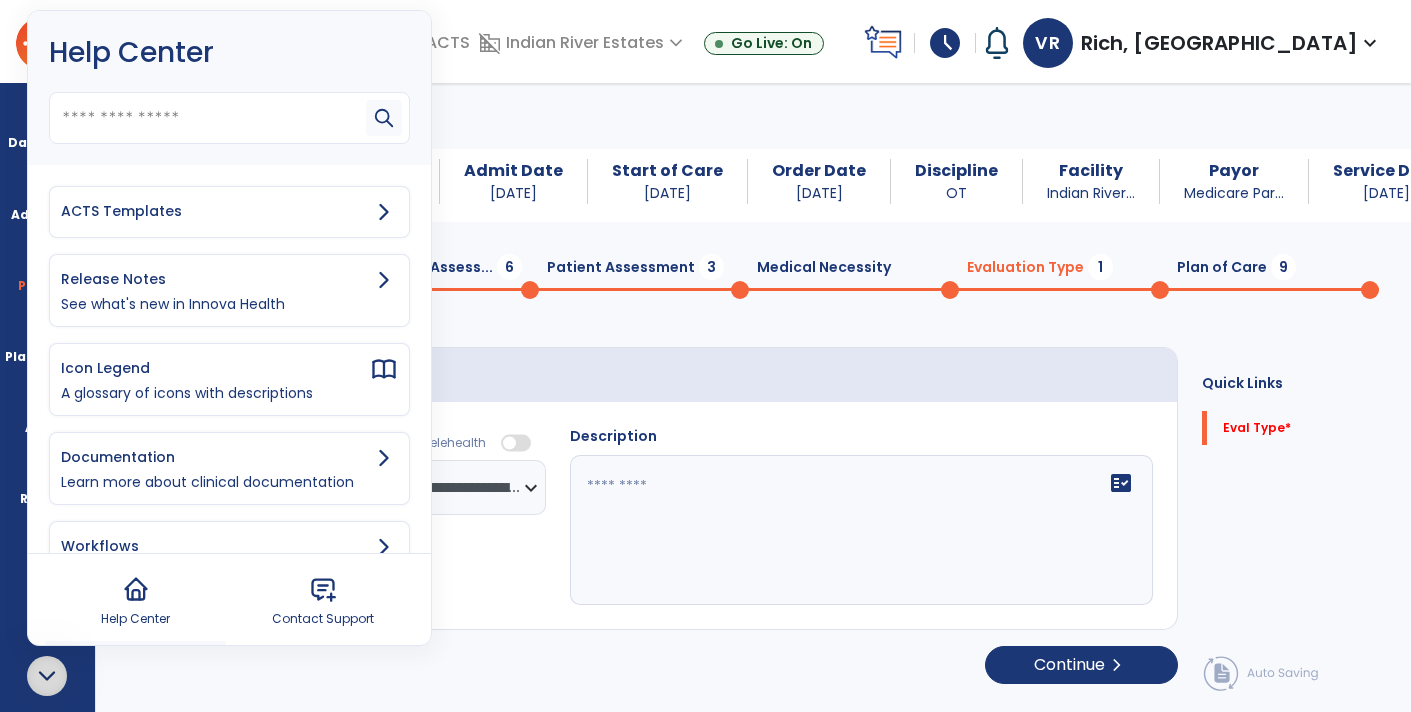 click 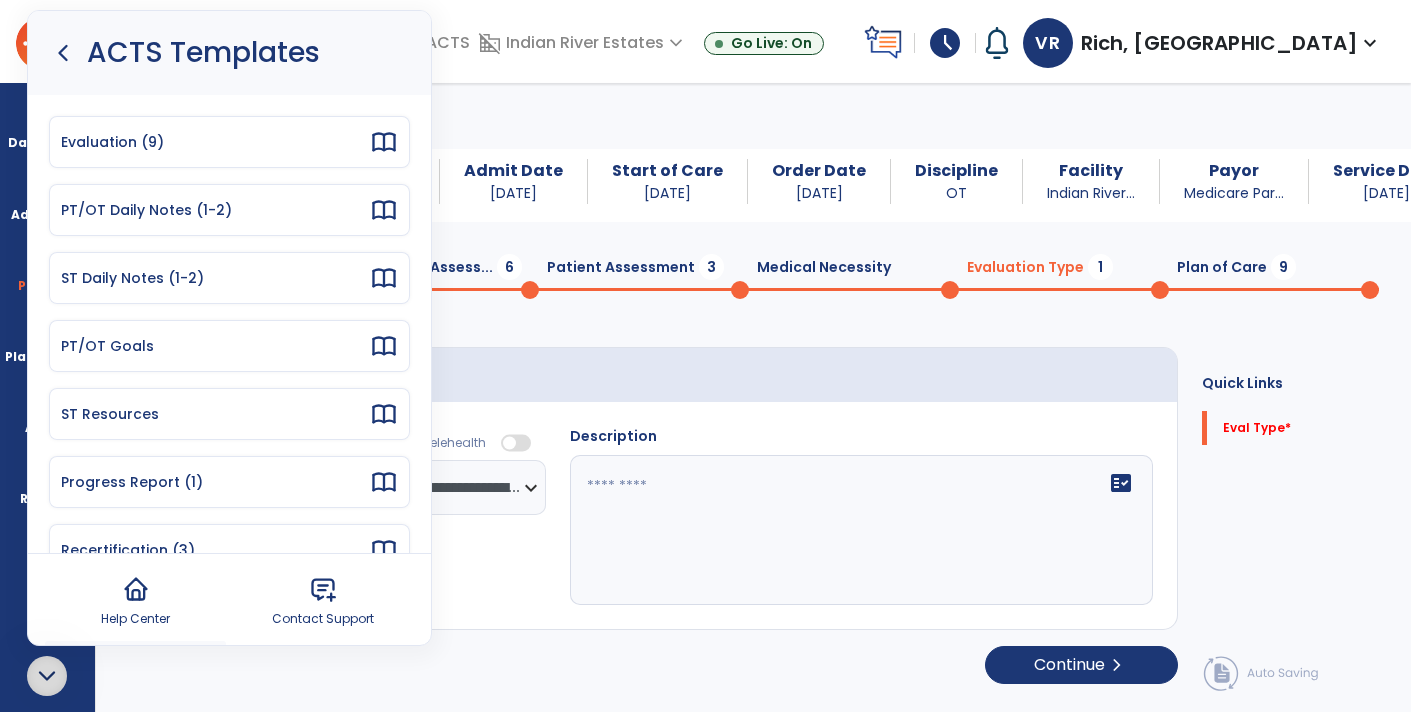 click on "Evaluation (9)" at bounding box center [215, 142] 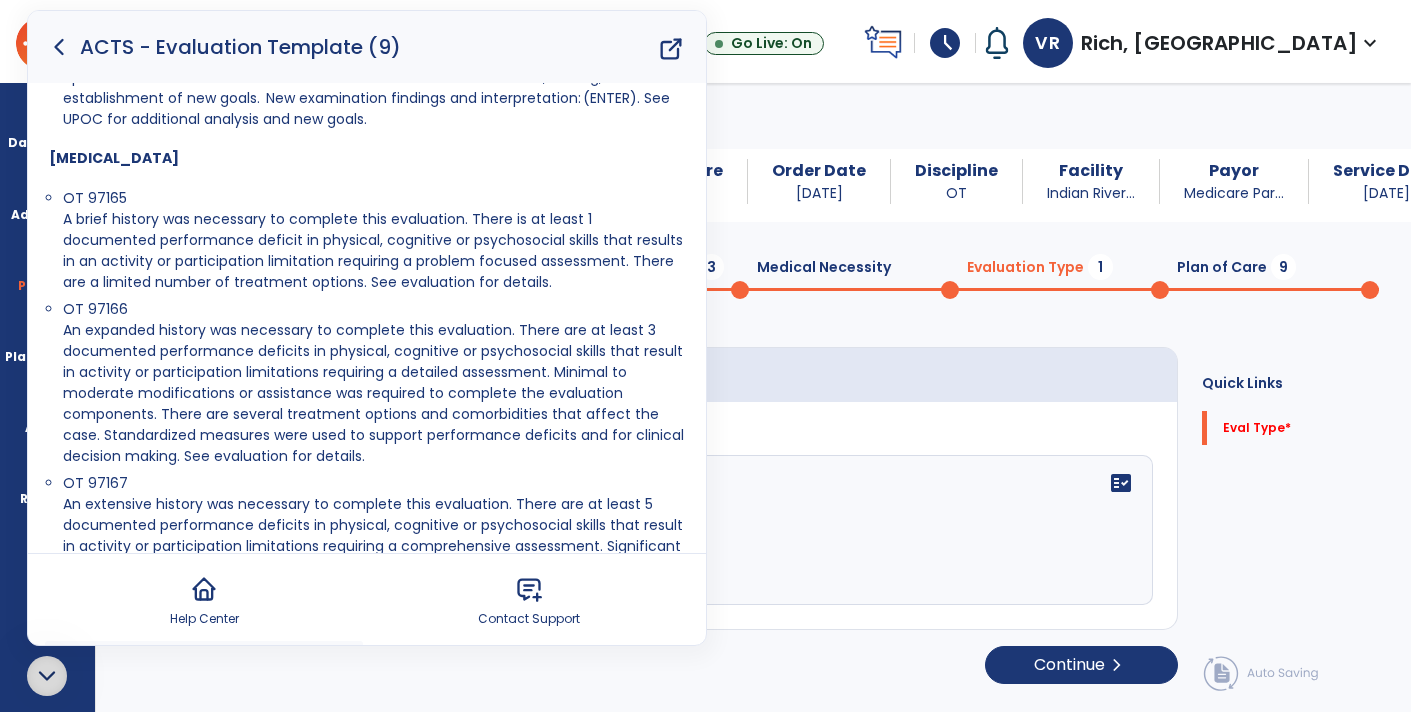 scroll, scrollTop: 1825, scrollLeft: 0, axis: vertical 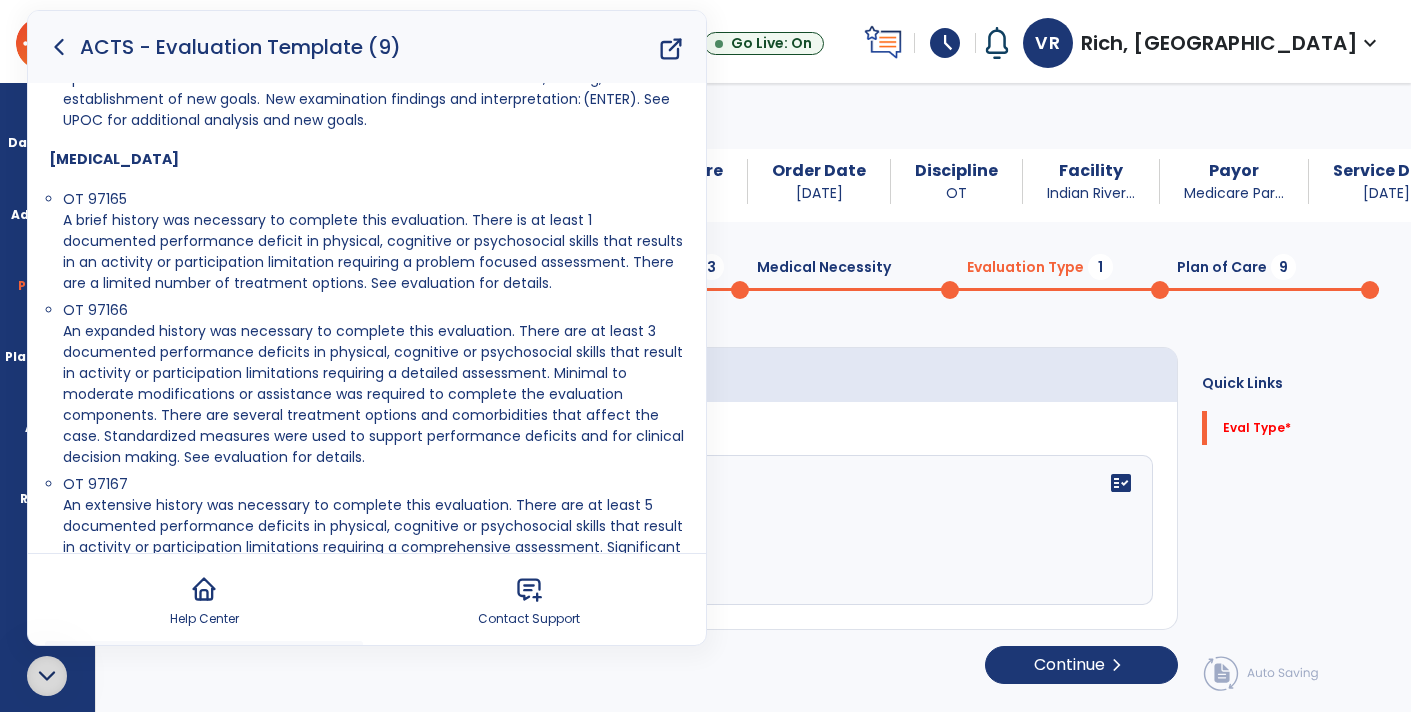 click on "An expanded history was necessary to complete this evaluation. There are at least 3 documented performance deficits in physical, cognitive or psychosocial skills that result in activity or participation limitations requiring a detailed assessment. Minimal to moderate modifications or assistance was required to complete the evaluation components. There are several treatment options and comorbidities that affect the case. Standardized measures were used to support performance deficits and for clinical decision making. See evaluation for details." at bounding box center [373, 394] 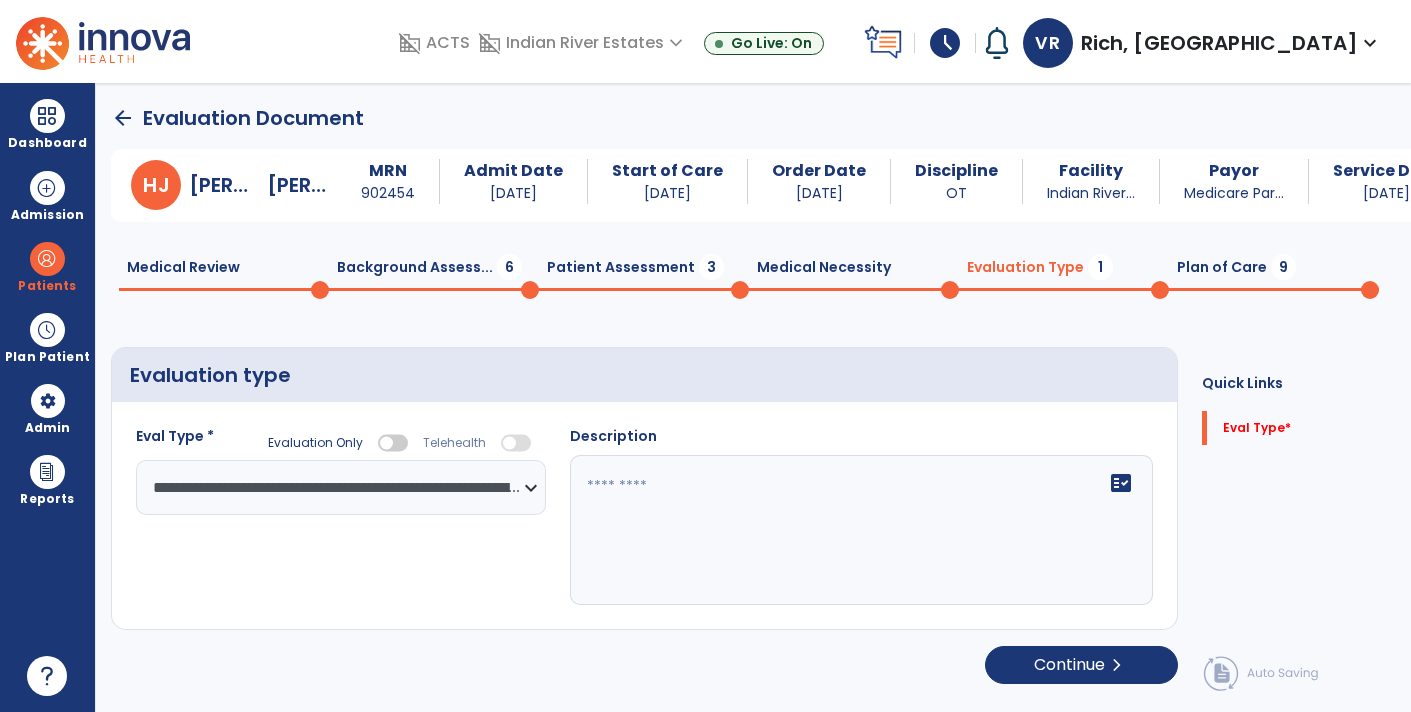 scroll, scrollTop: 0, scrollLeft: 0, axis: both 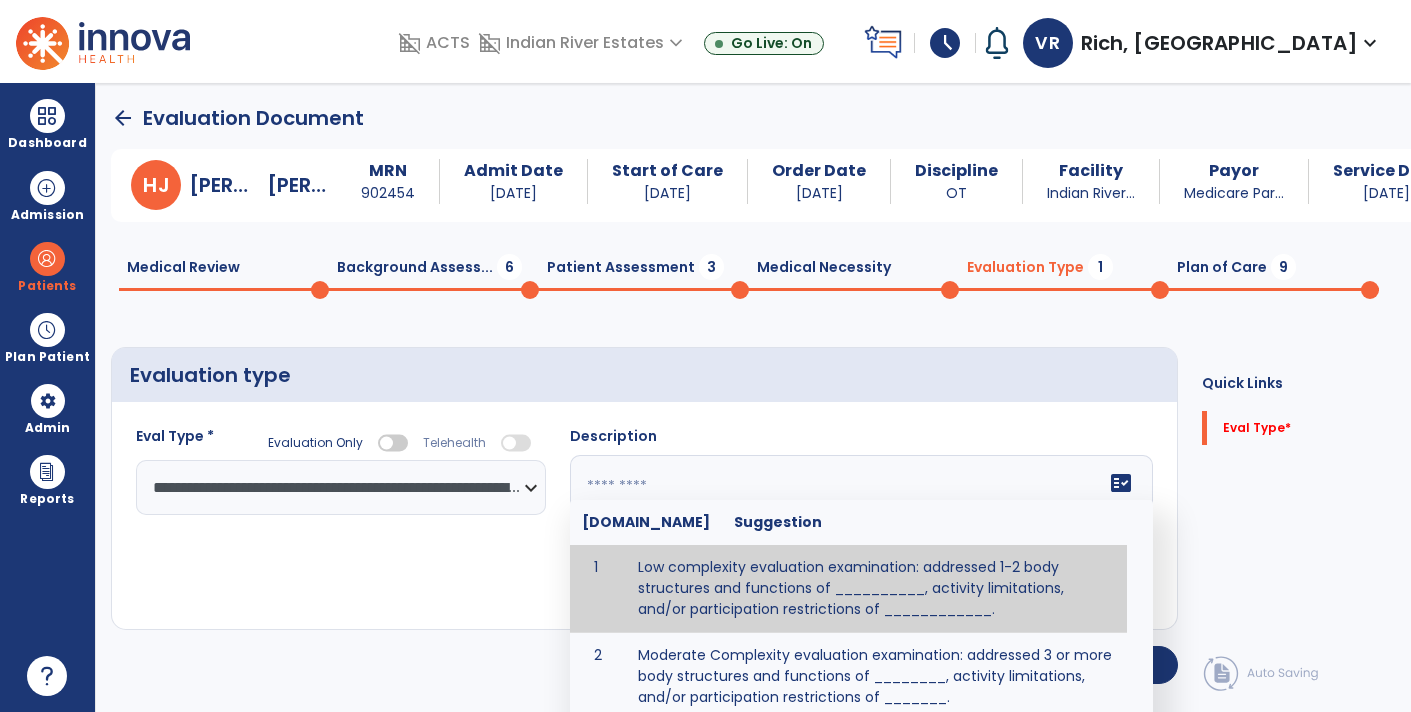 click 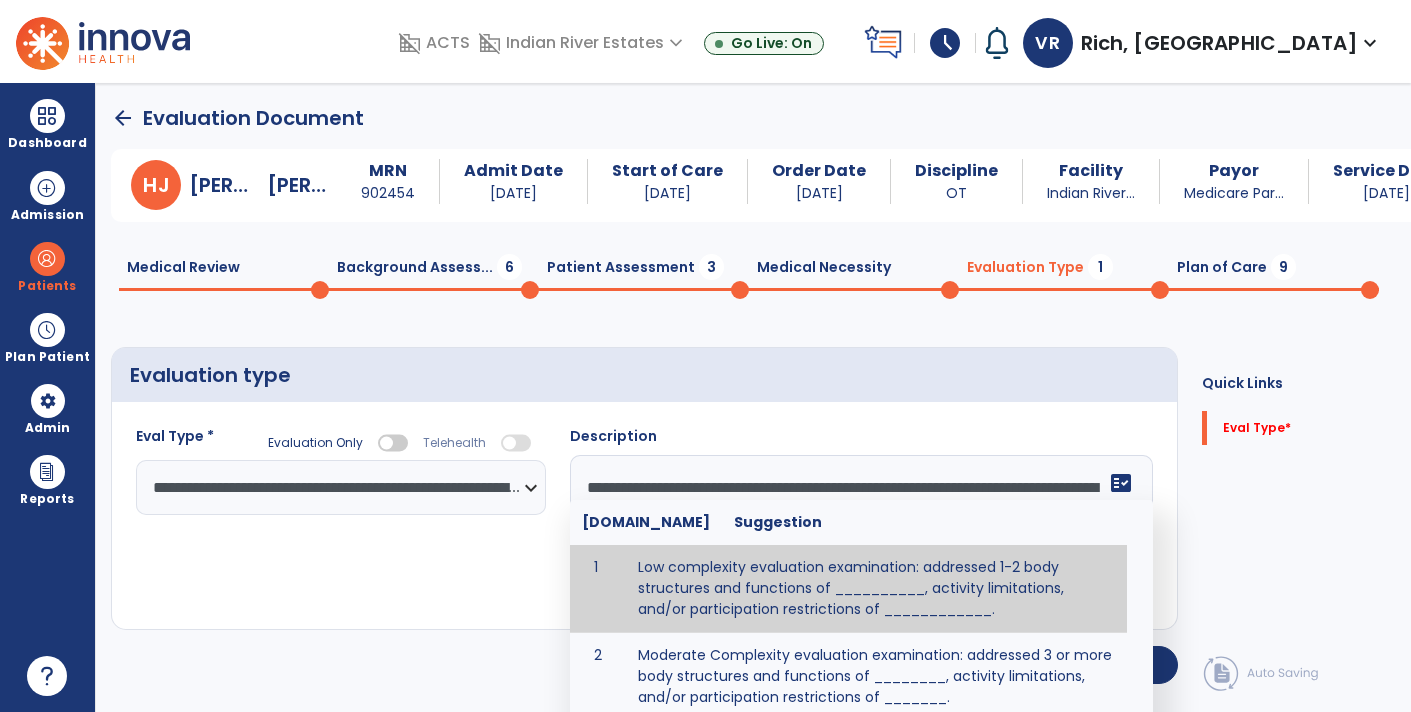 scroll, scrollTop: 111, scrollLeft: 0, axis: vertical 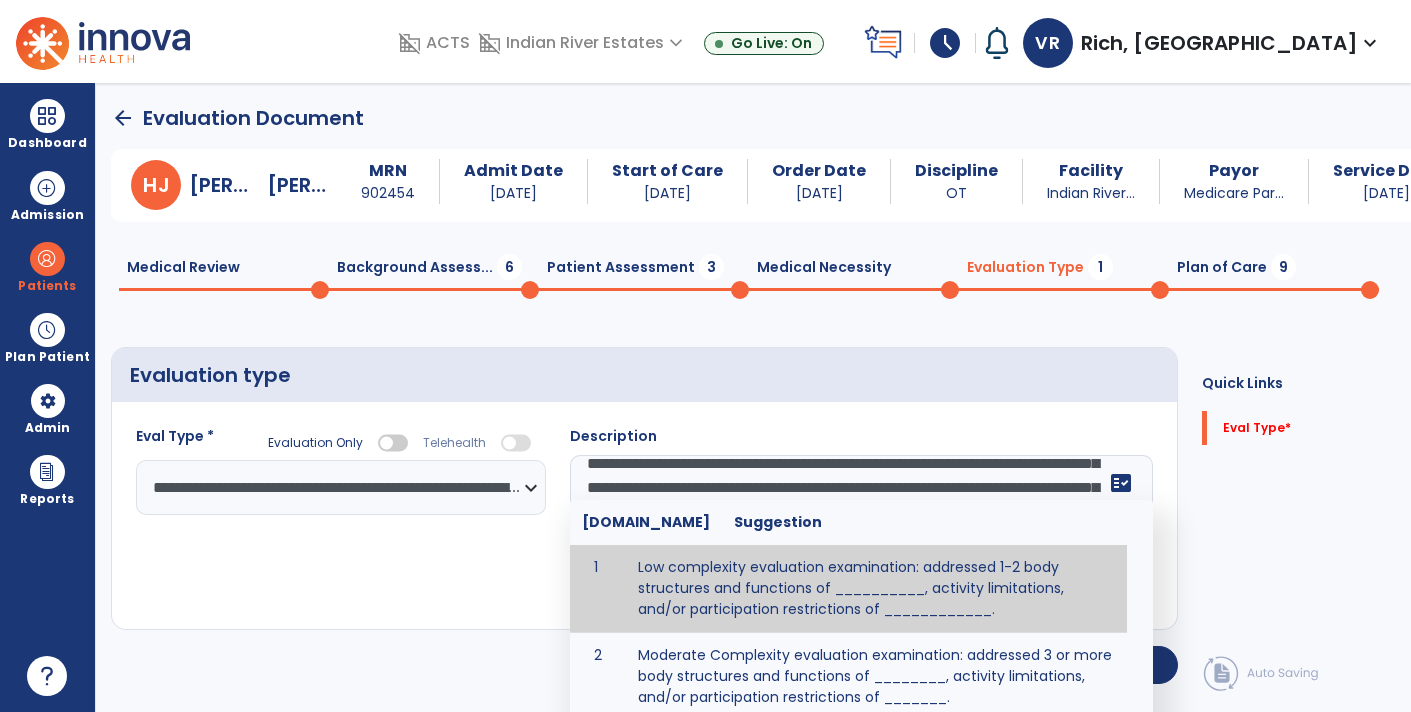 click on "Quick Links  Eval Type   *  Eval Type   *" 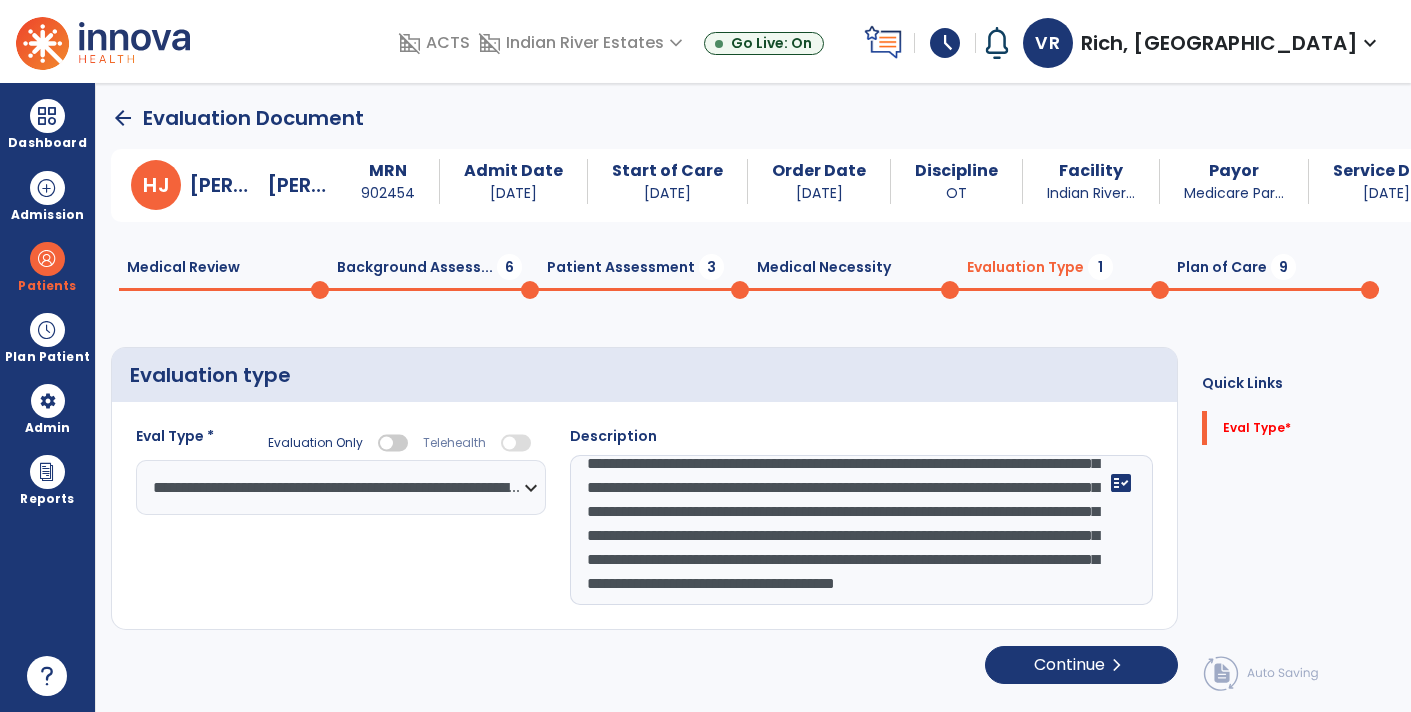 click on "**********" 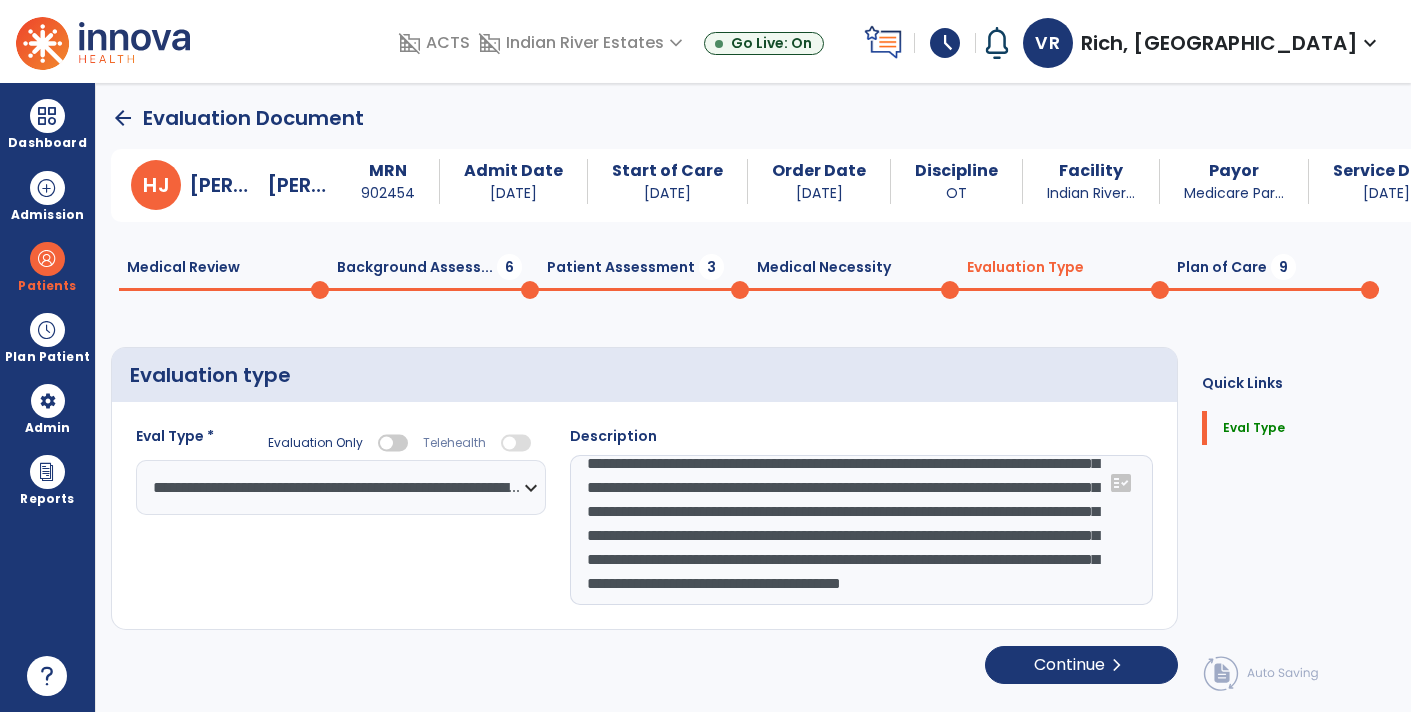 type on "**********" 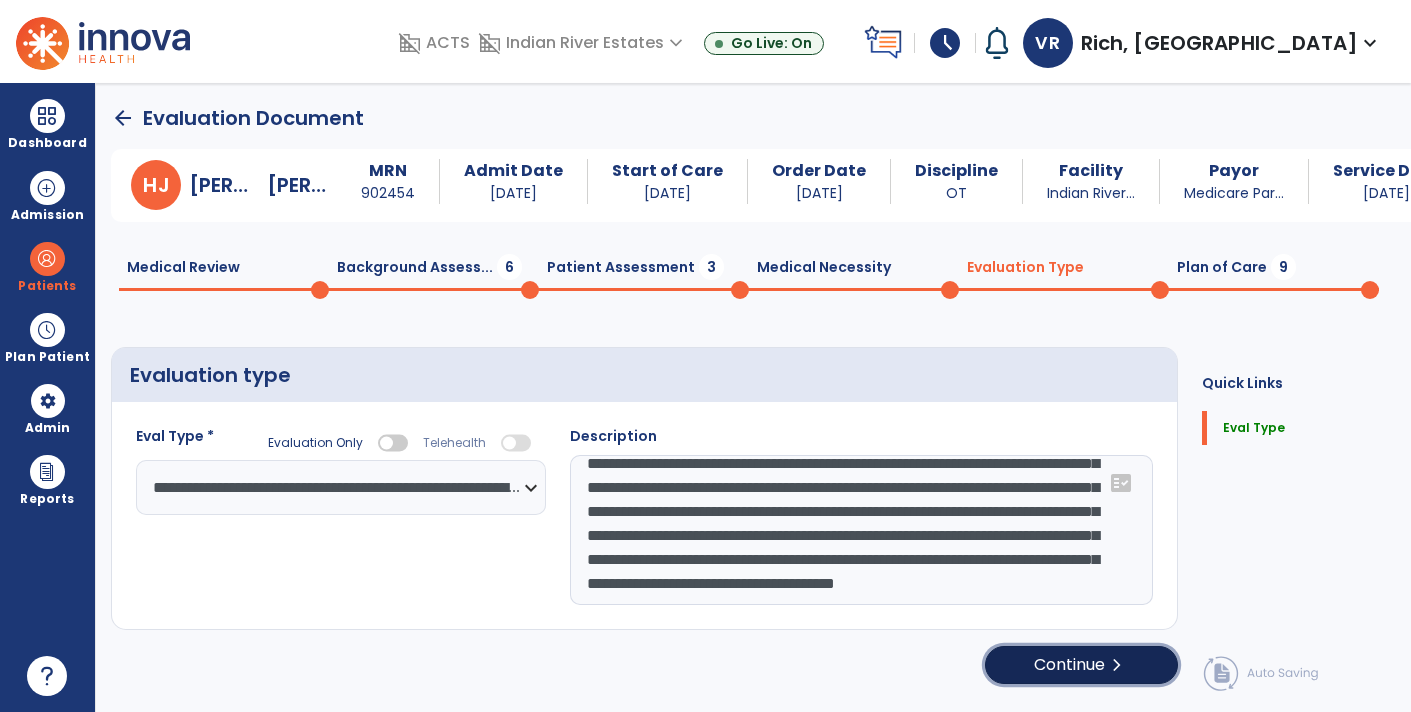 click on "Continue  chevron_right" 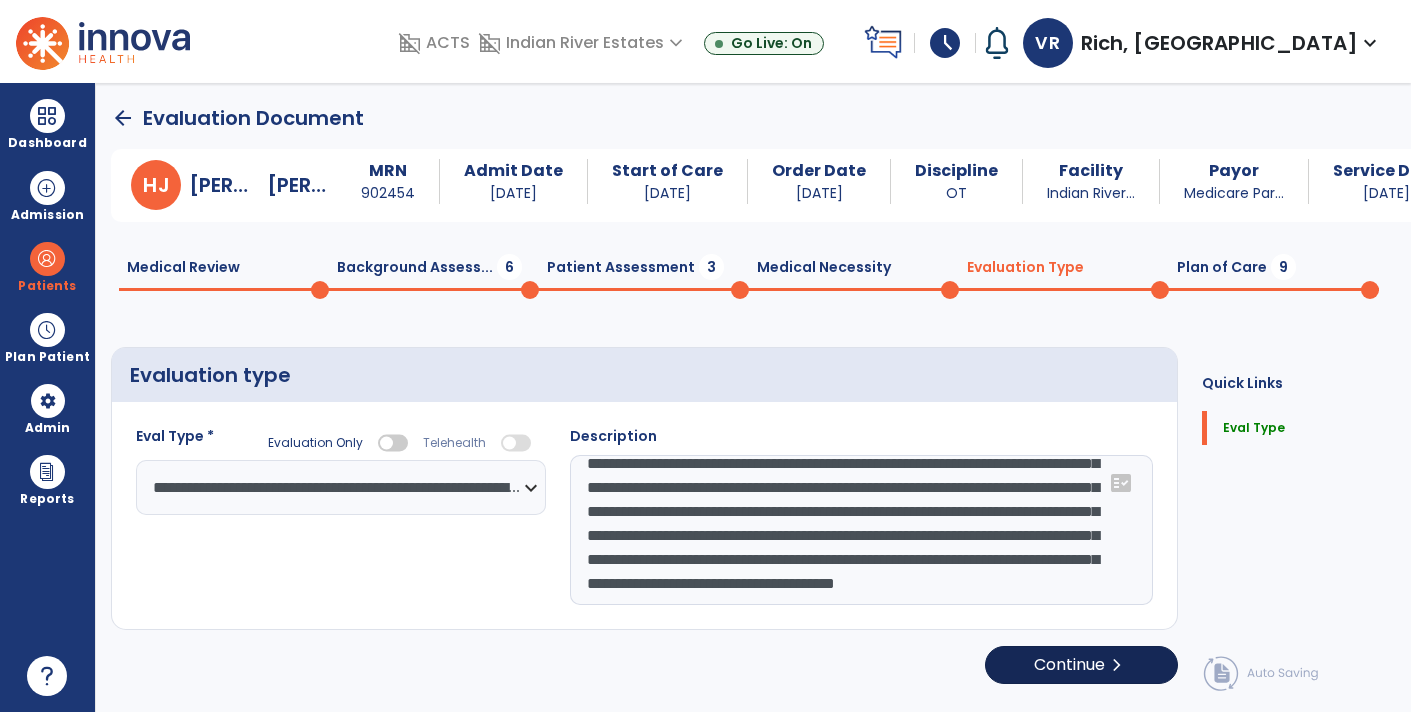 select on "*****" 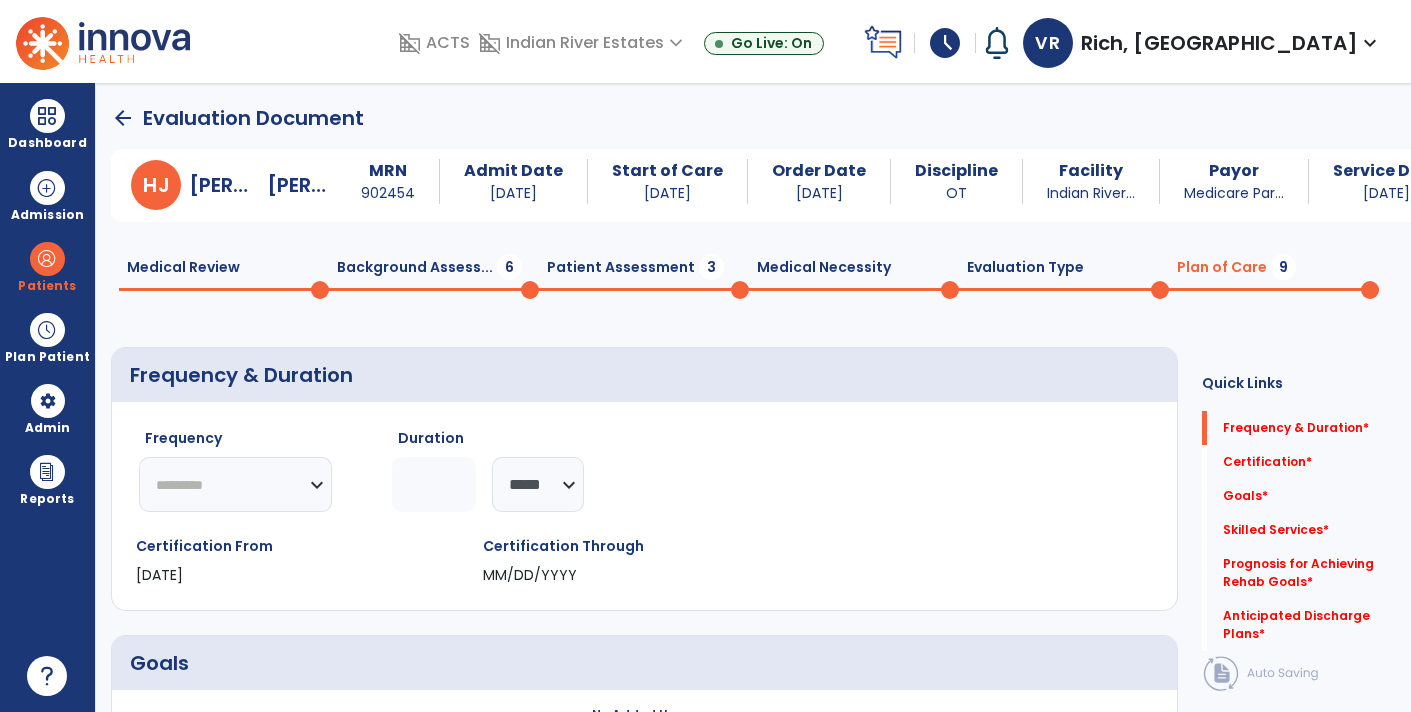 click on "********* ** ** ** ** ** ** **" 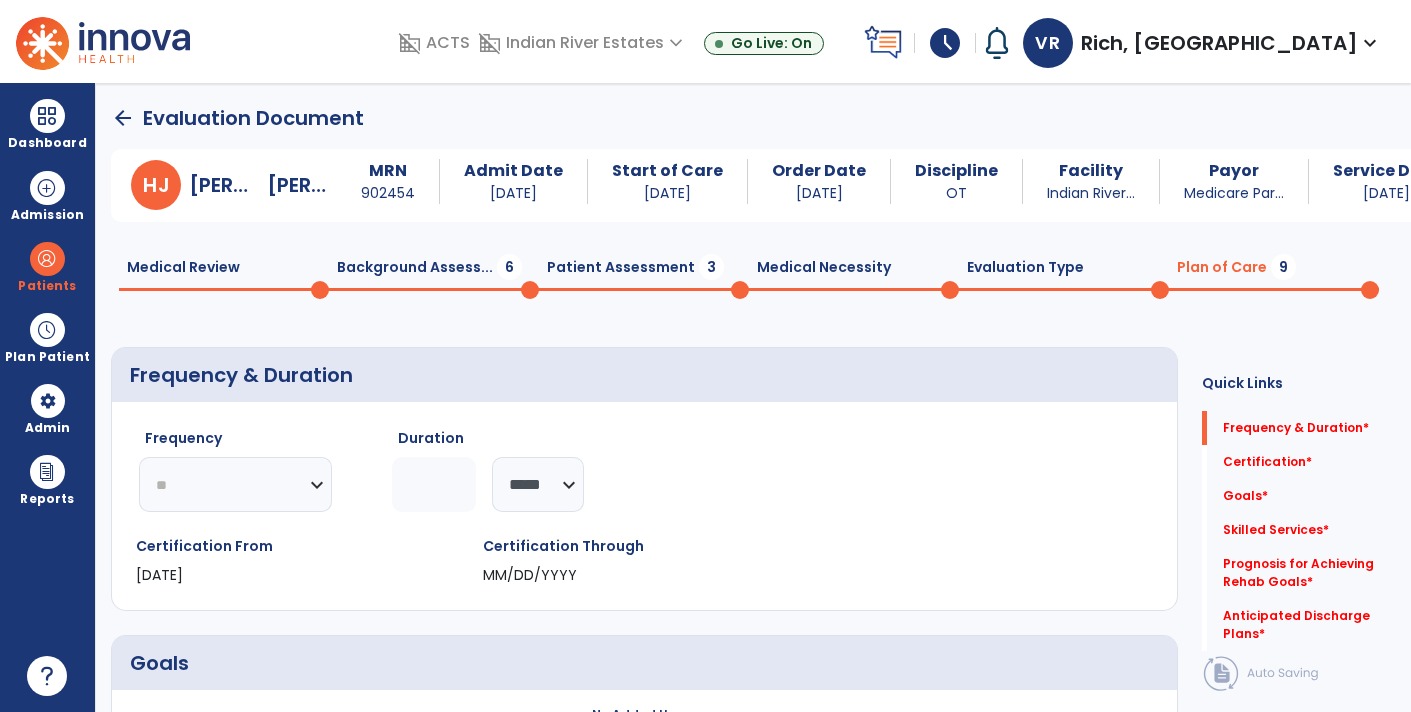 click on "********* ** ** ** ** ** ** **" 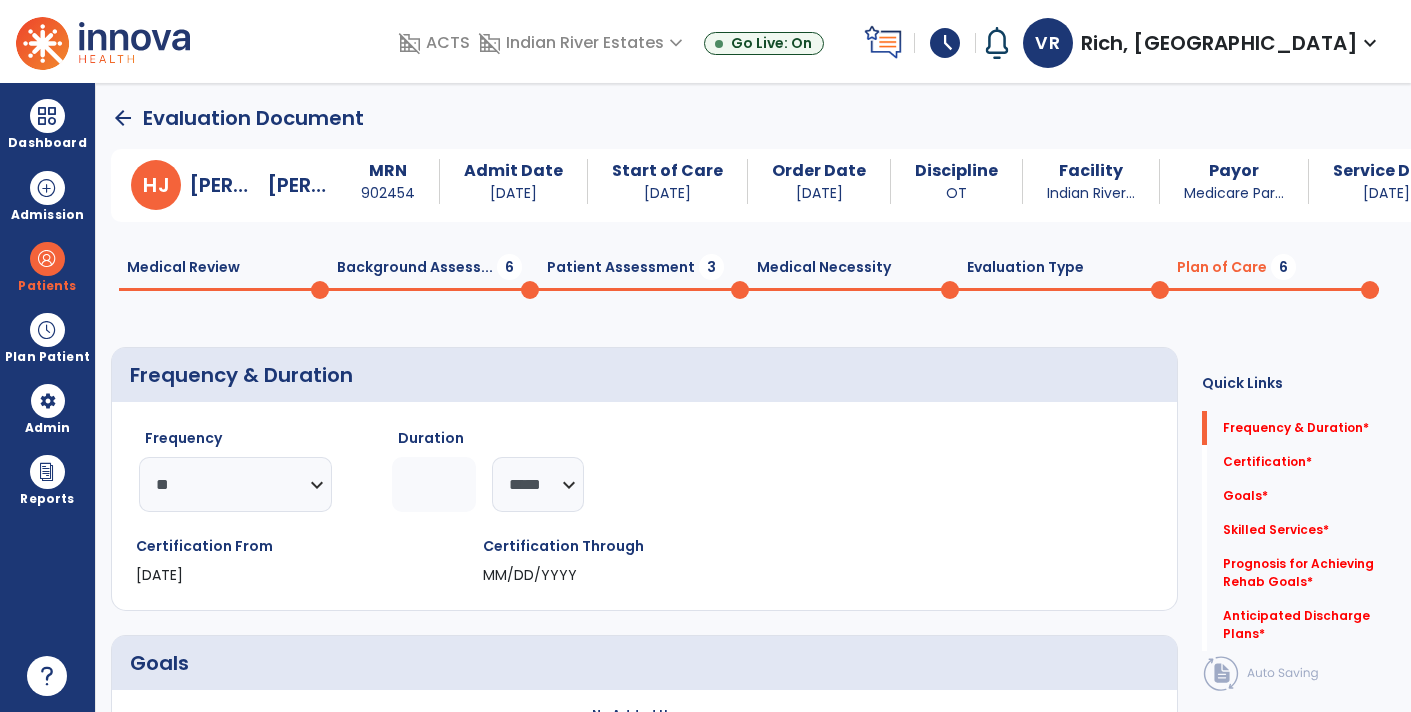 click on "******** *****" 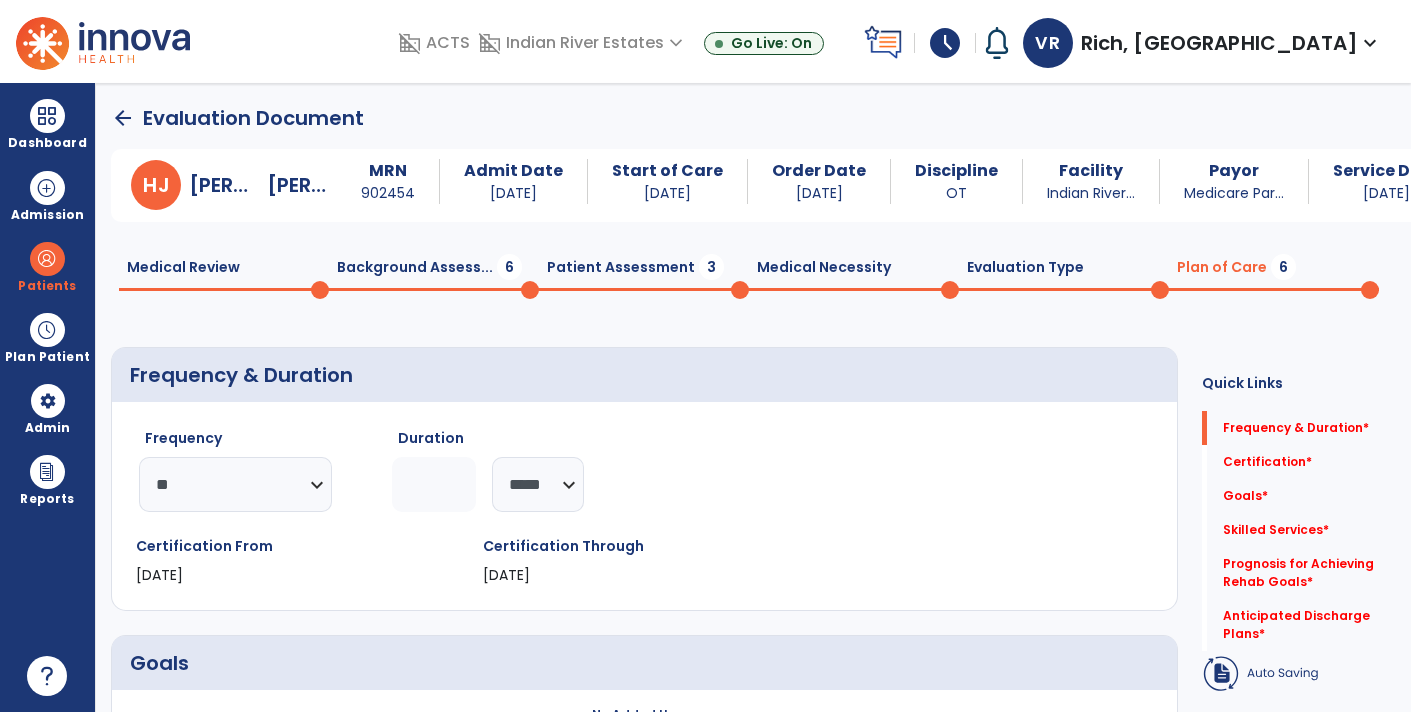 type on "*" 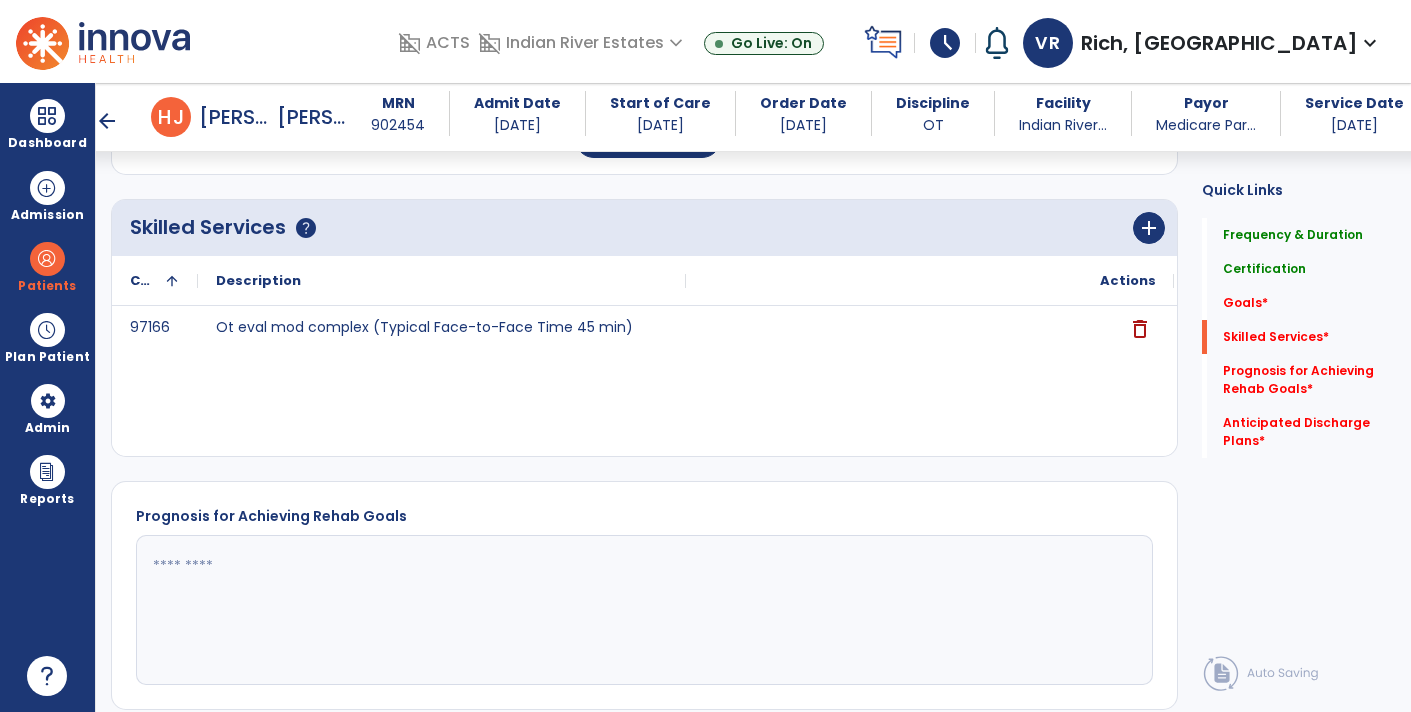 scroll, scrollTop: 612, scrollLeft: 0, axis: vertical 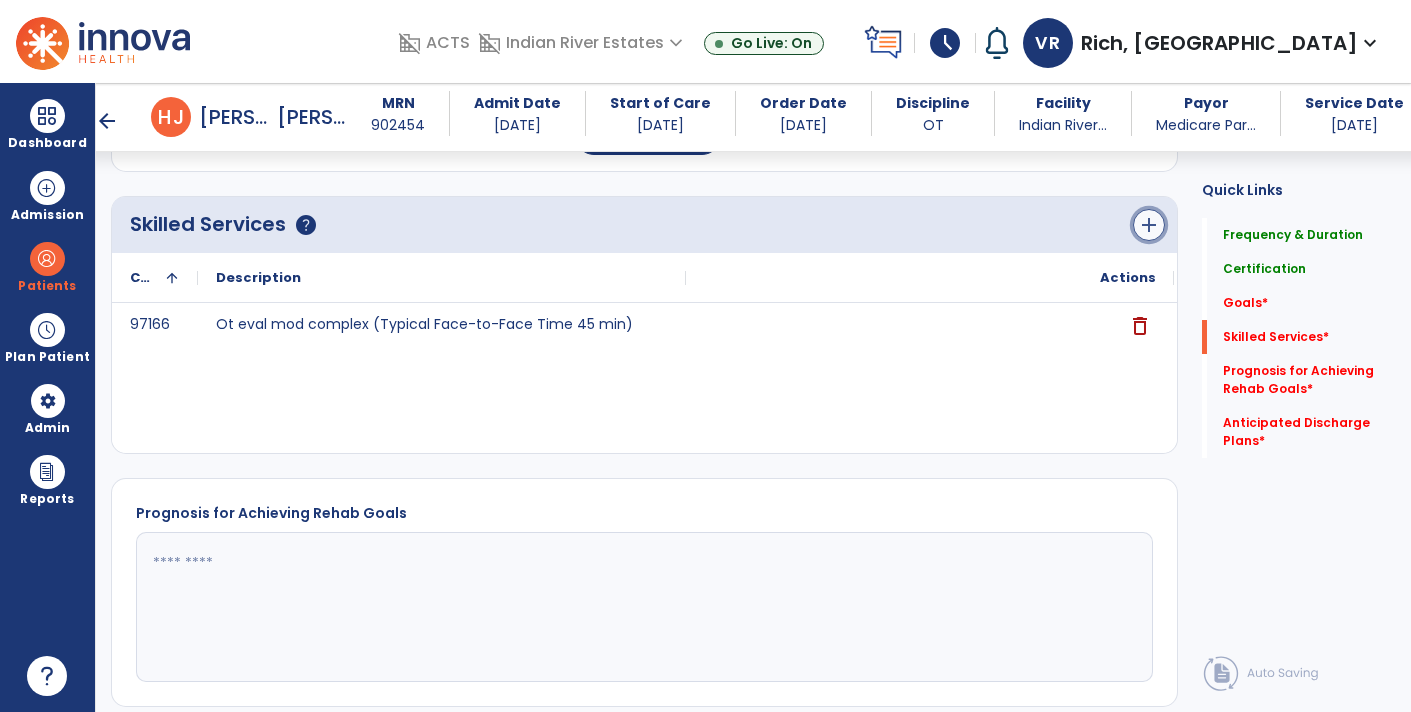 click on "add" 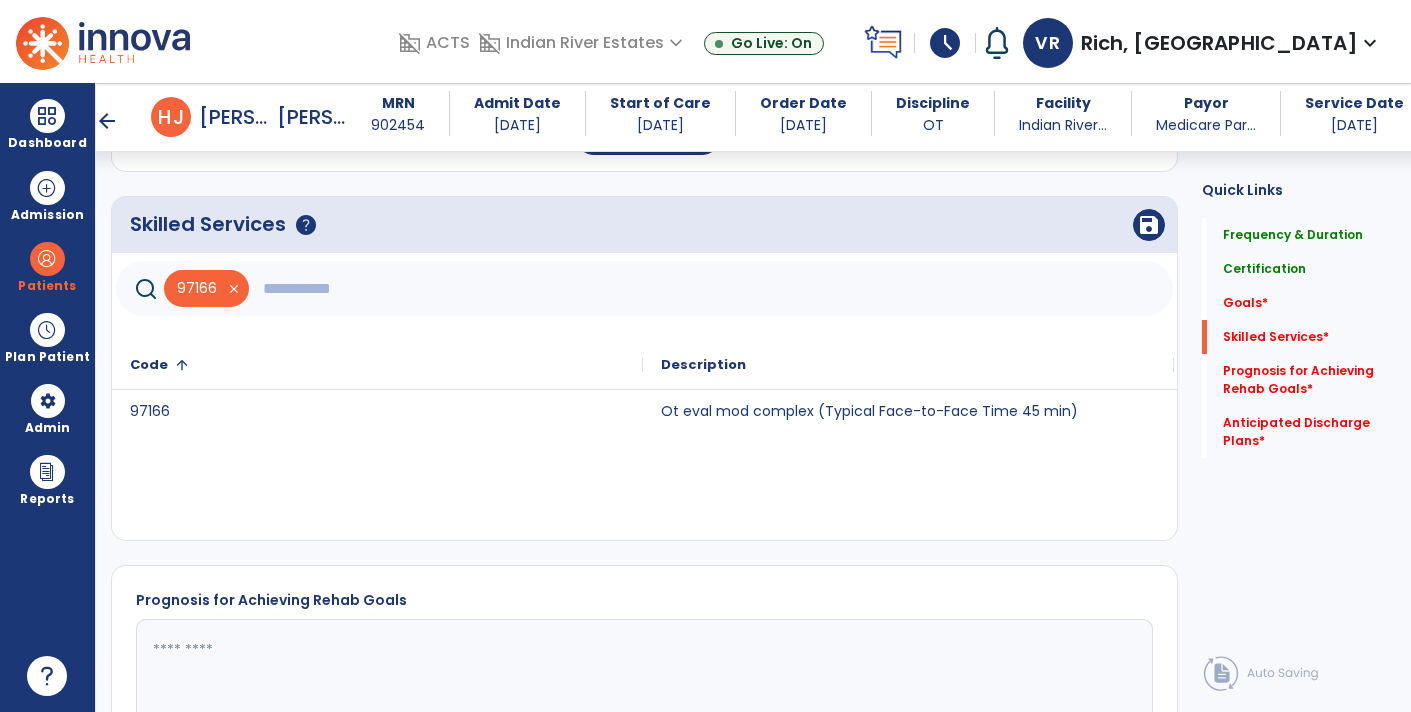 click 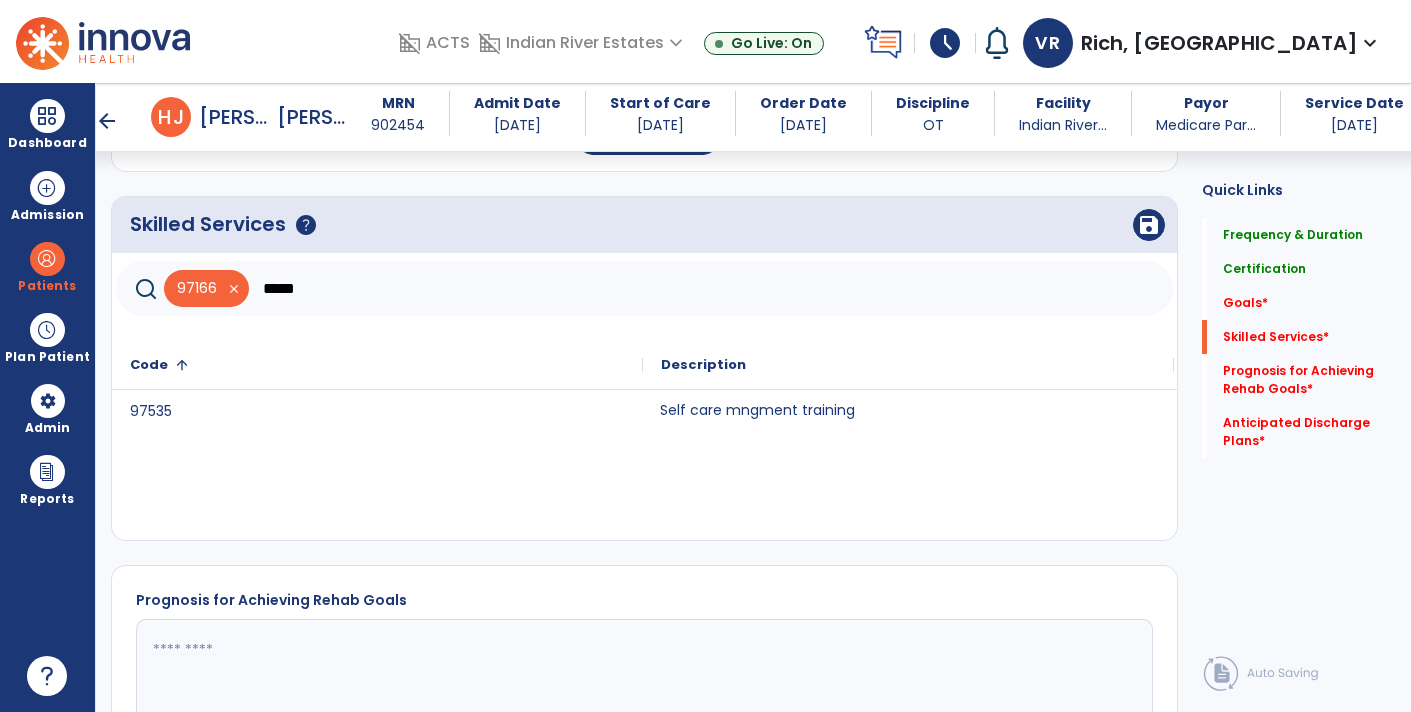 click on "Self care mngment training" 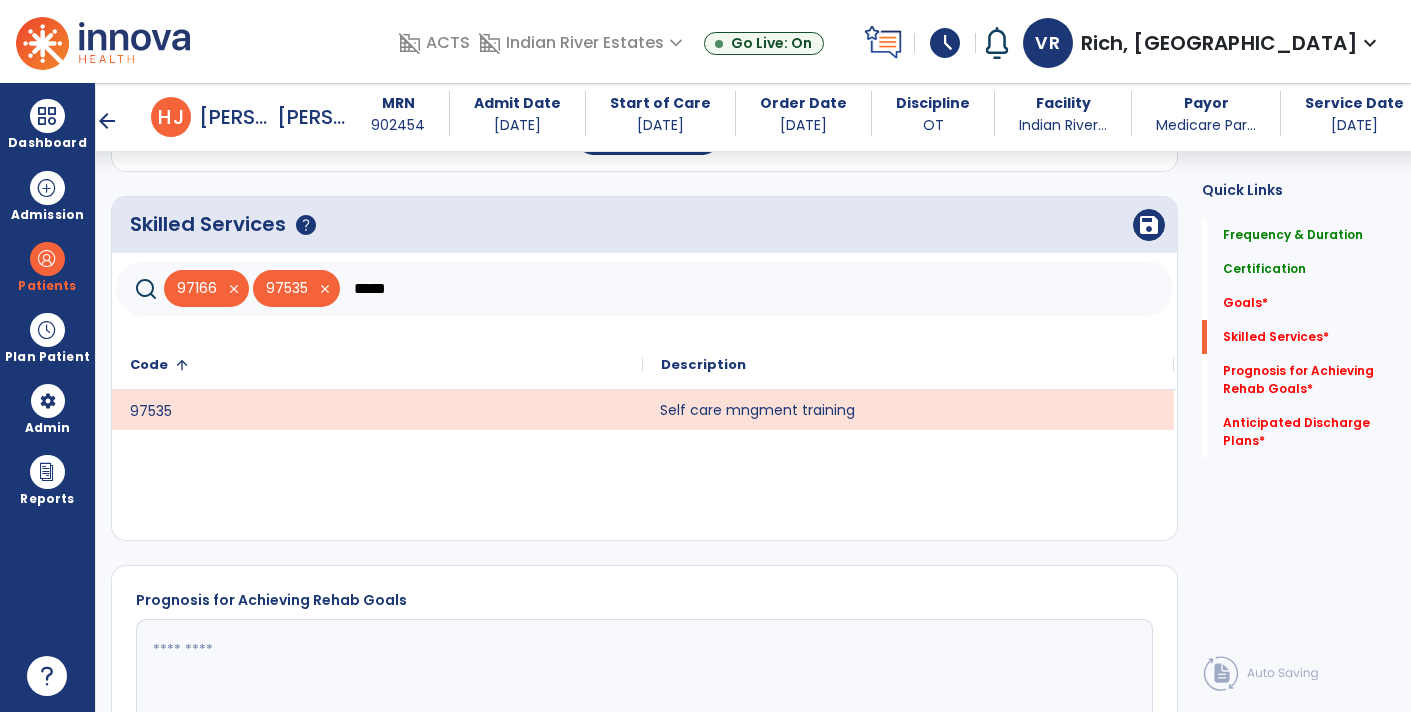 click on "*****" 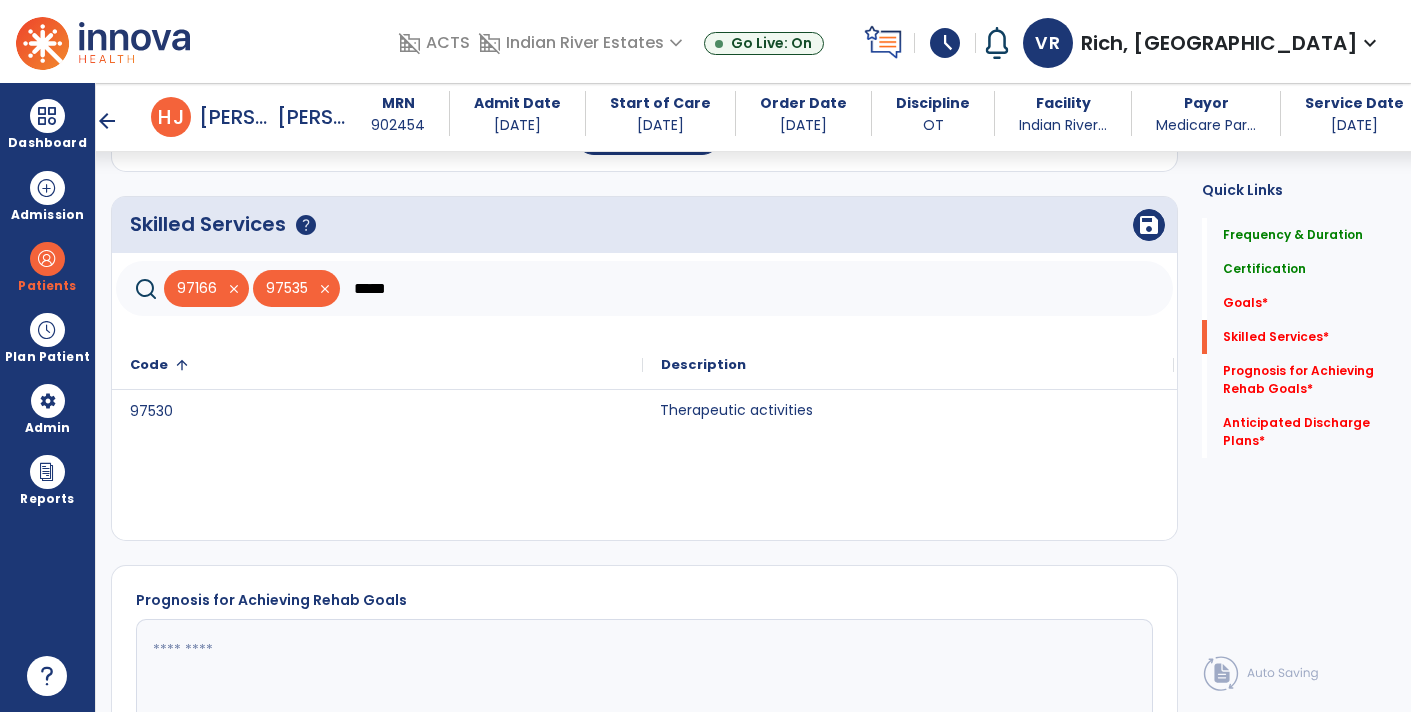 click on "Therapeutic activities" 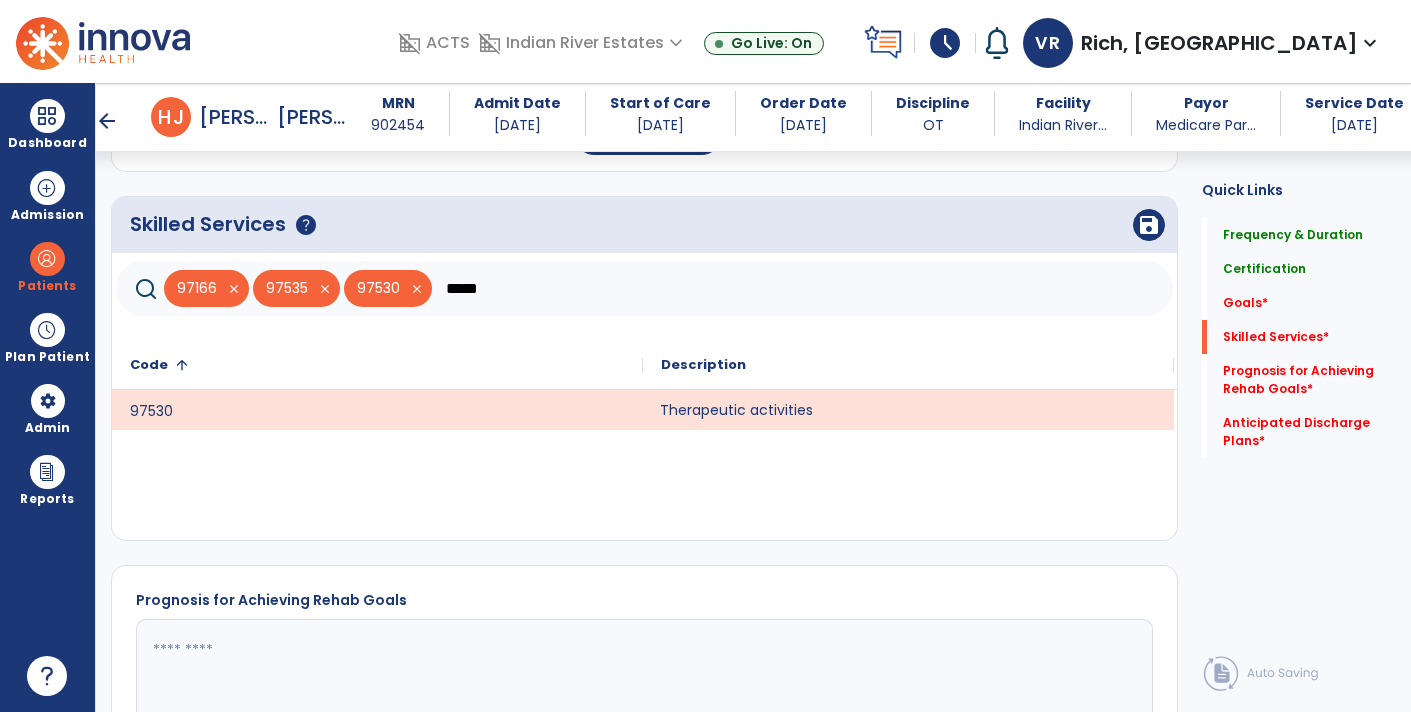 click on "*****" 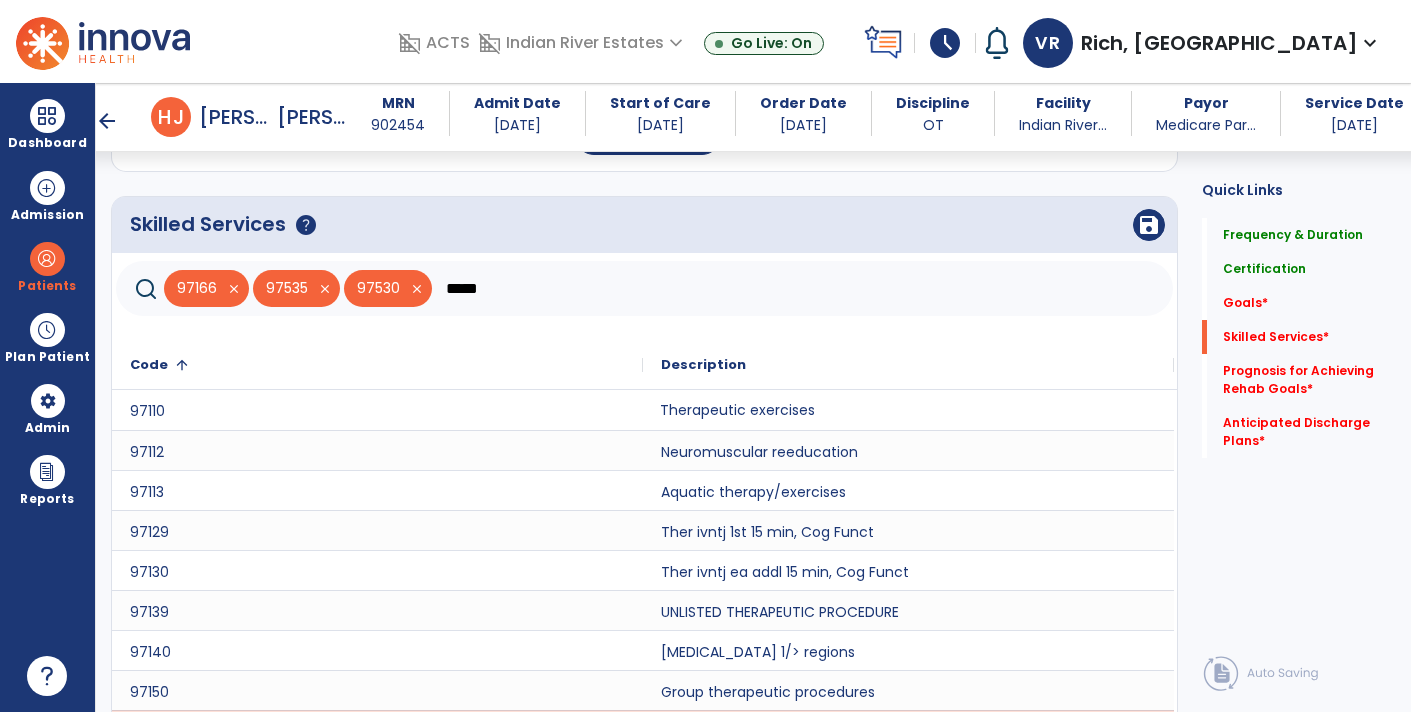 scroll, scrollTop: 733, scrollLeft: 0, axis: vertical 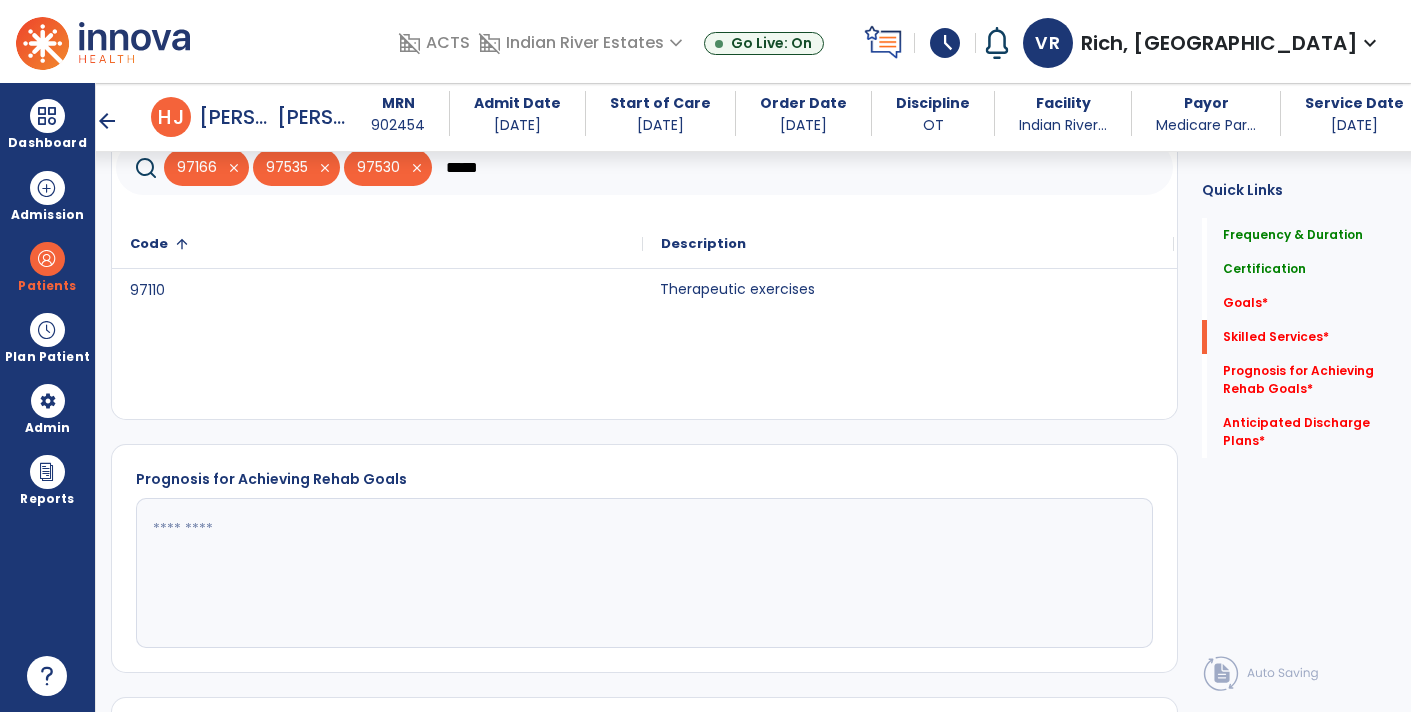 click on "Therapeutic exercises" 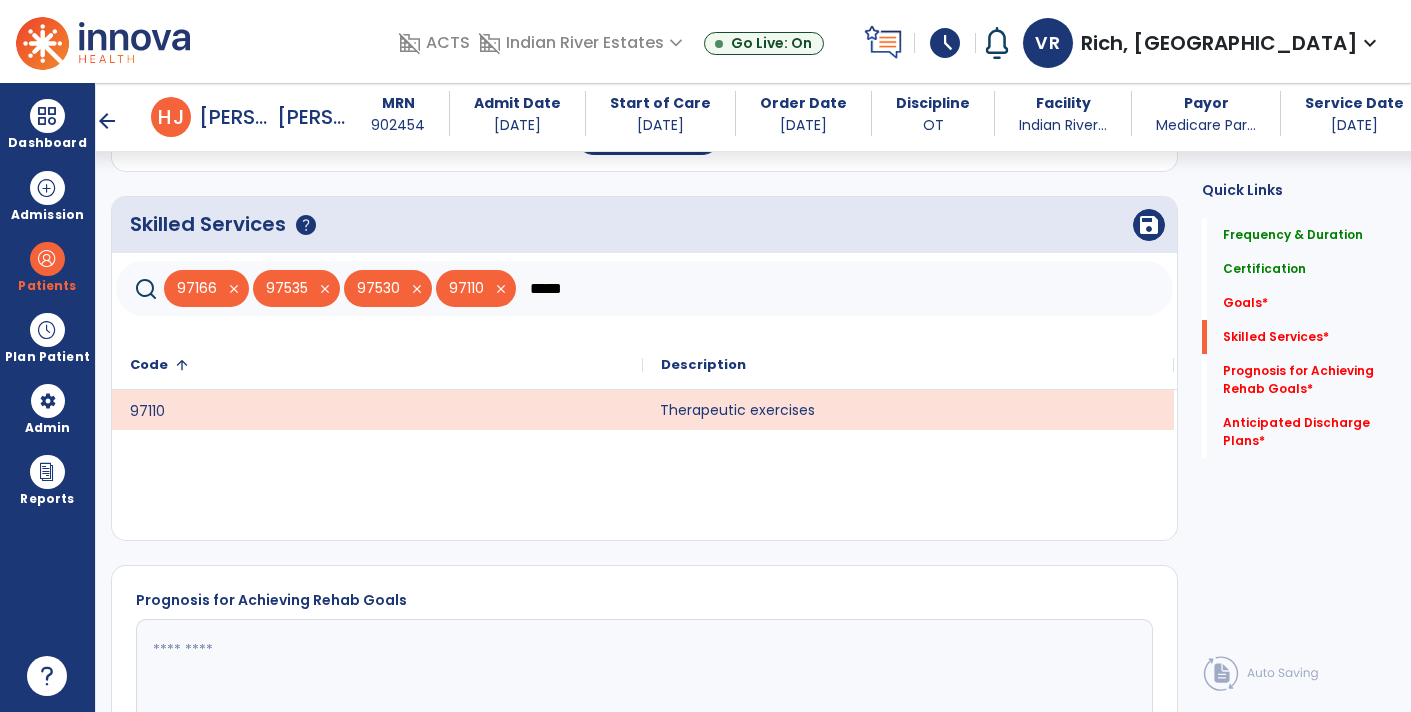 scroll, scrollTop: 620, scrollLeft: 0, axis: vertical 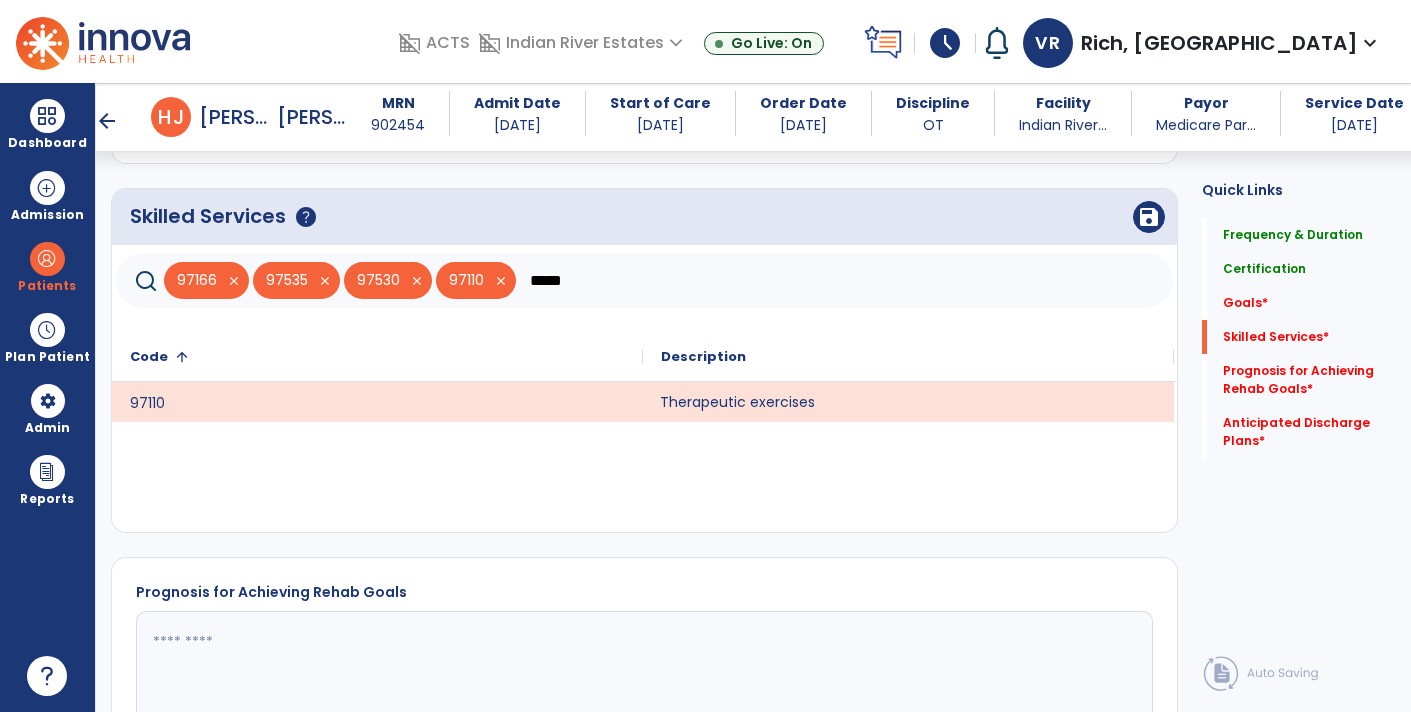 click on "*****" 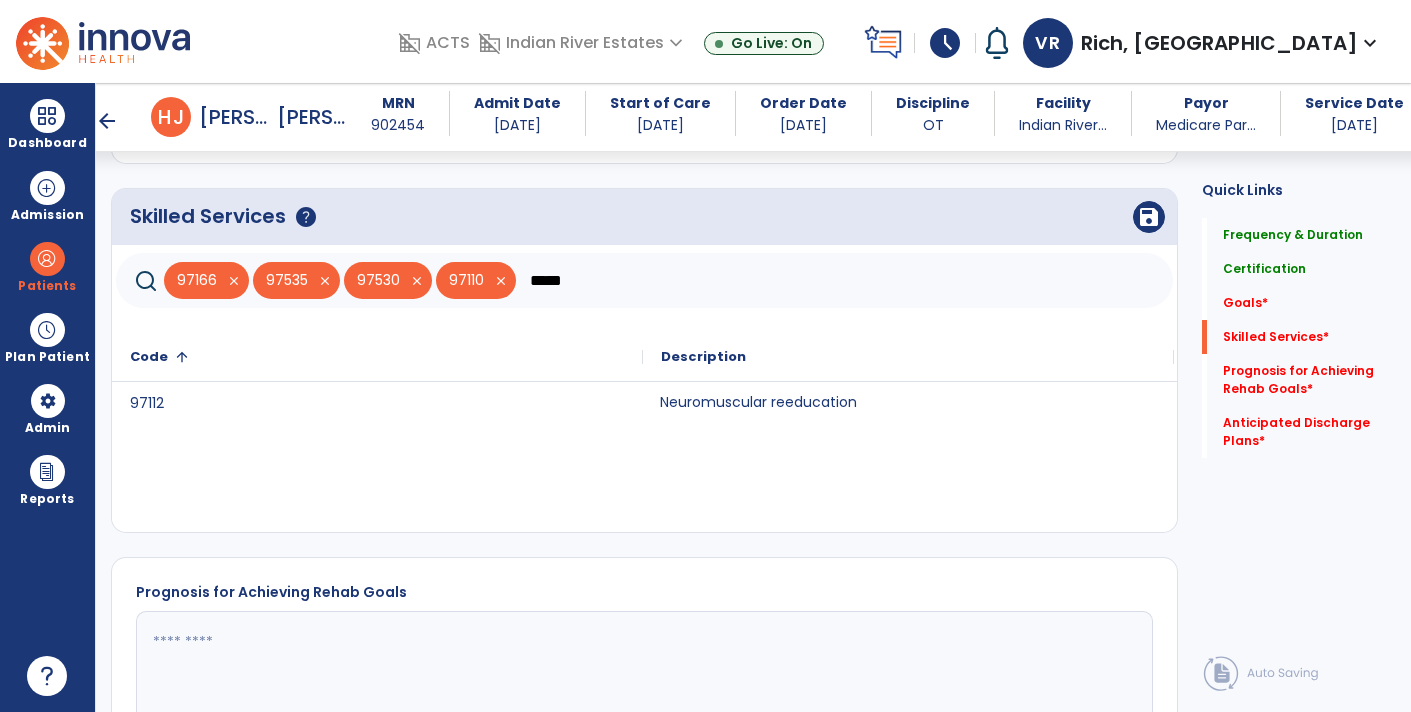 type on "*****" 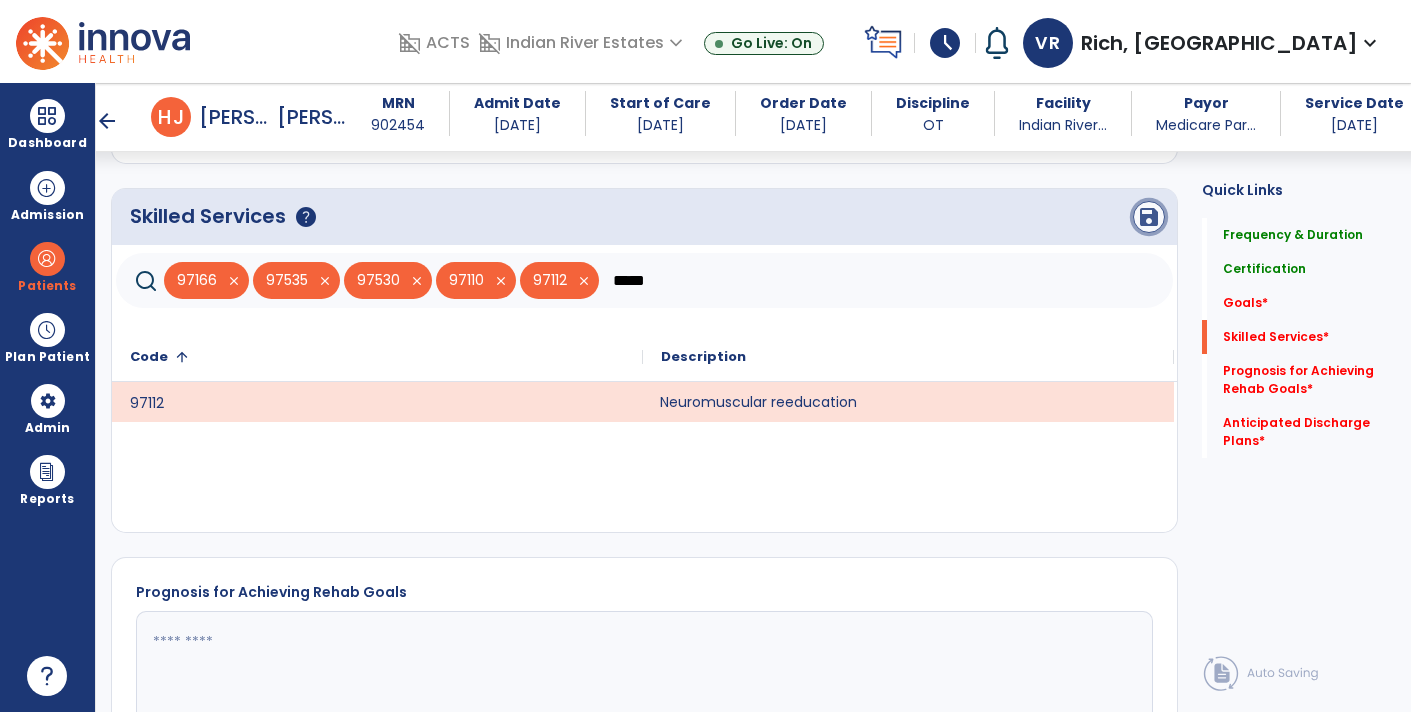 click on "save" 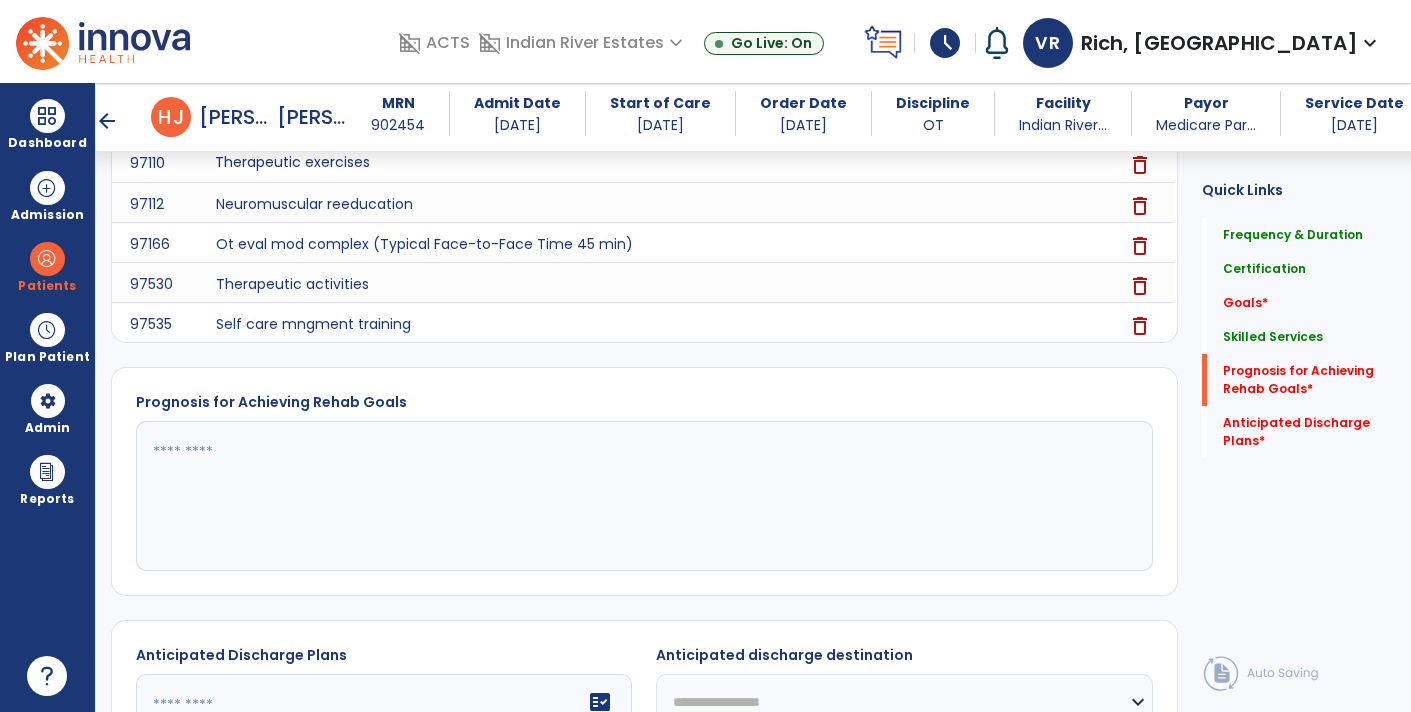 scroll, scrollTop: 770, scrollLeft: 0, axis: vertical 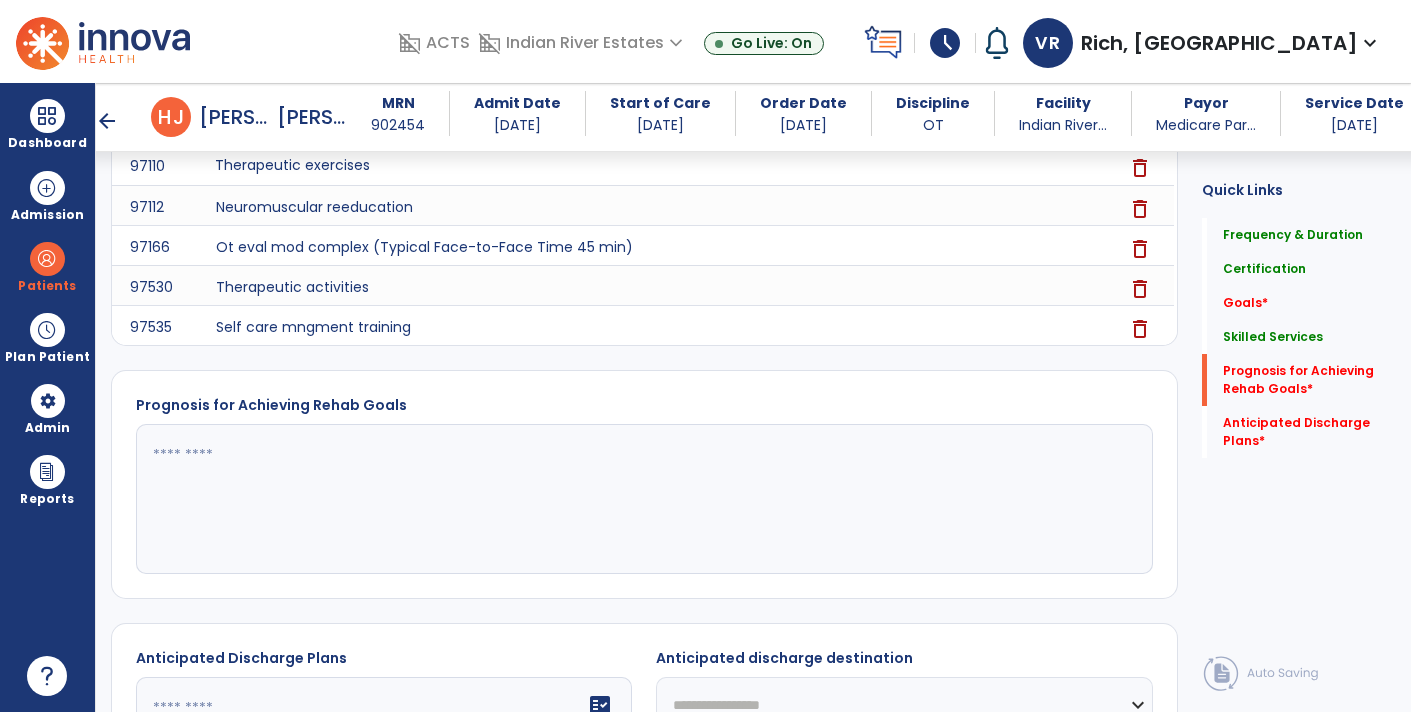 click 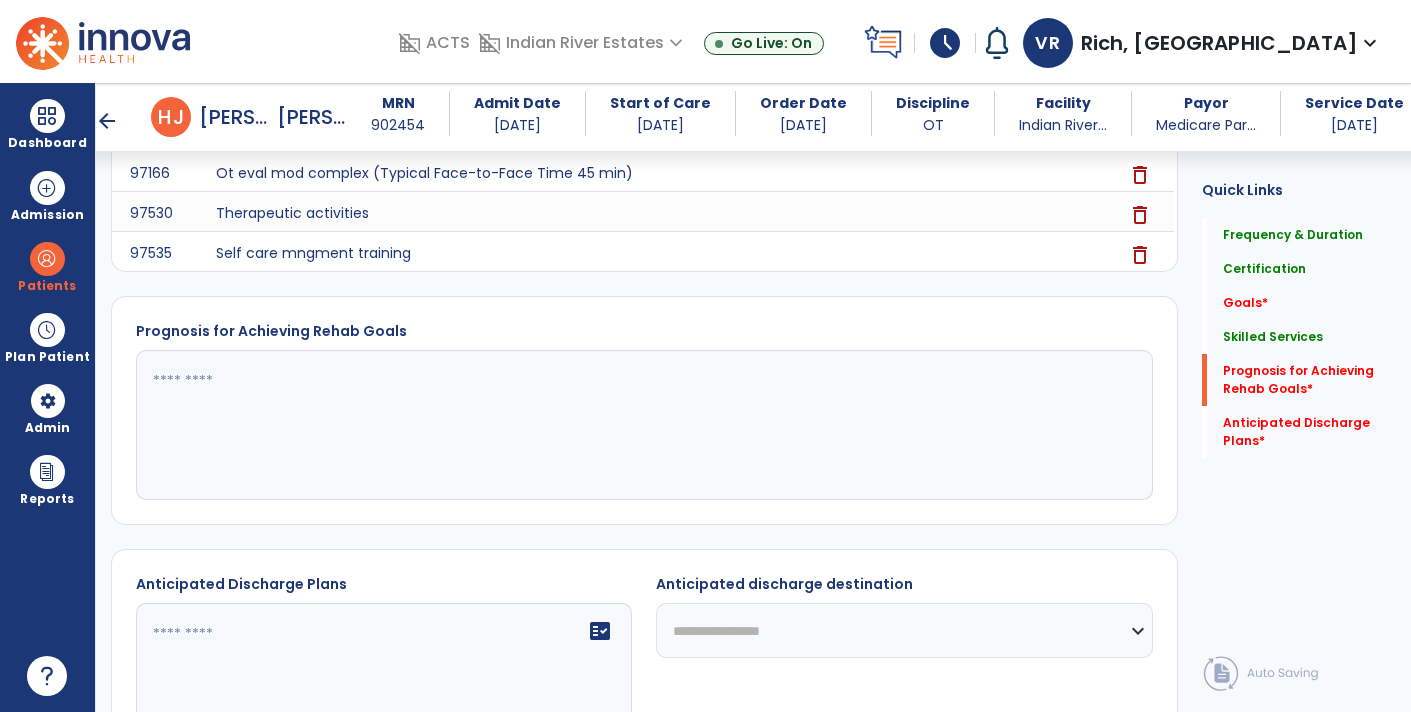 scroll, scrollTop: 898, scrollLeft: 0, axis: vertical 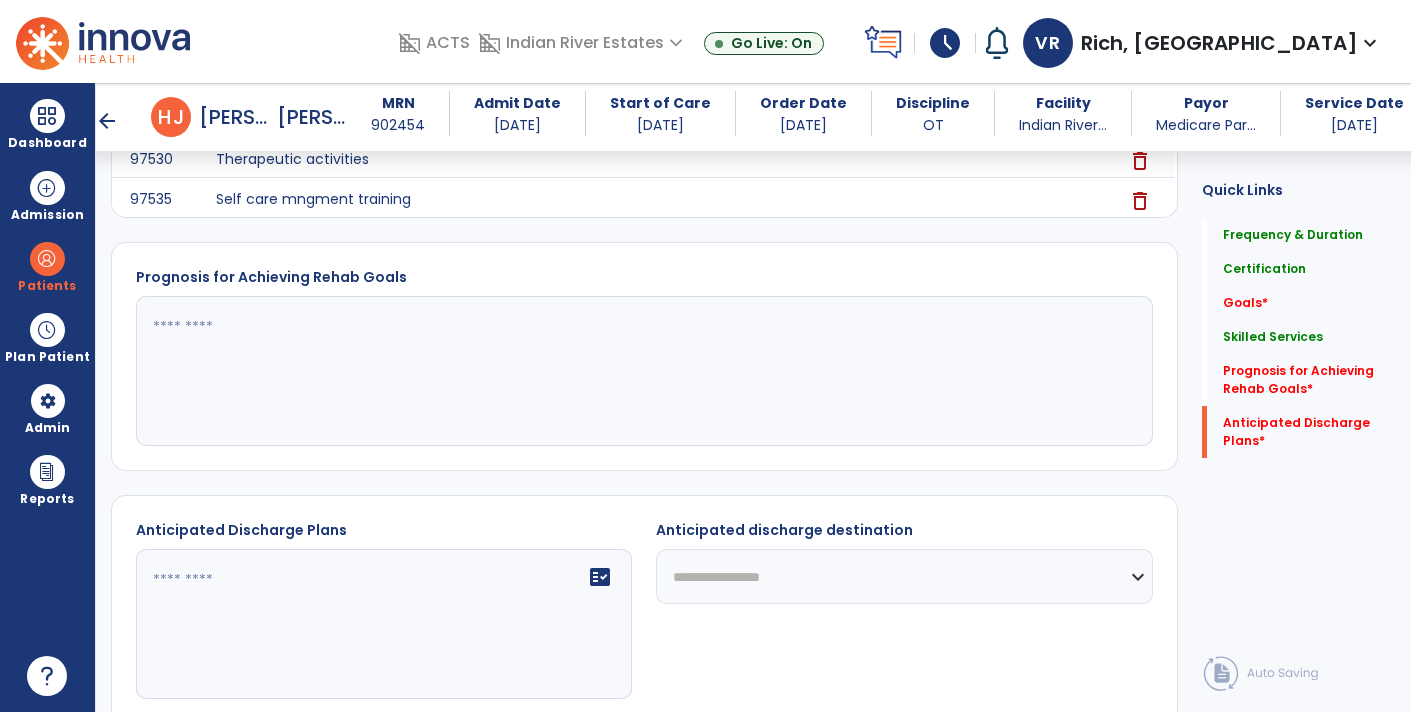 click 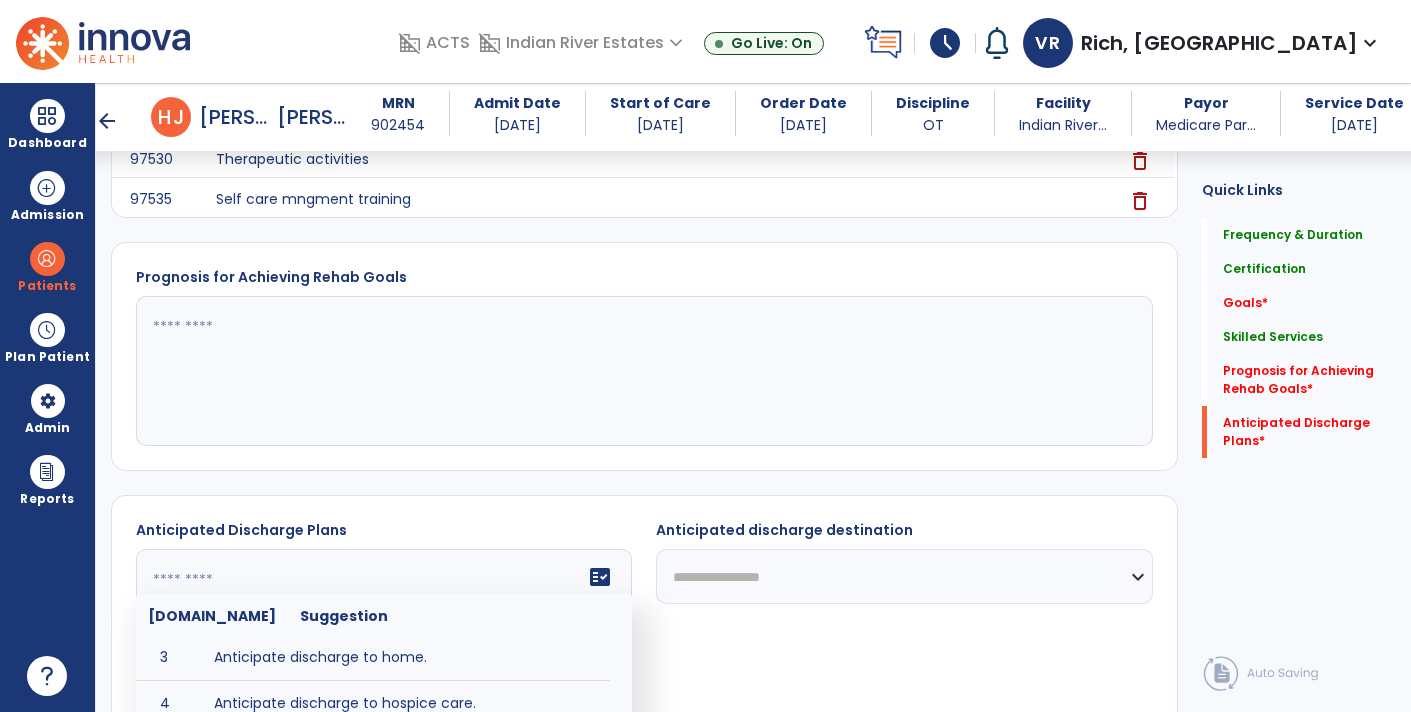 scroll, scrollTop: 104, scrollLeft: 0, axis: vertical 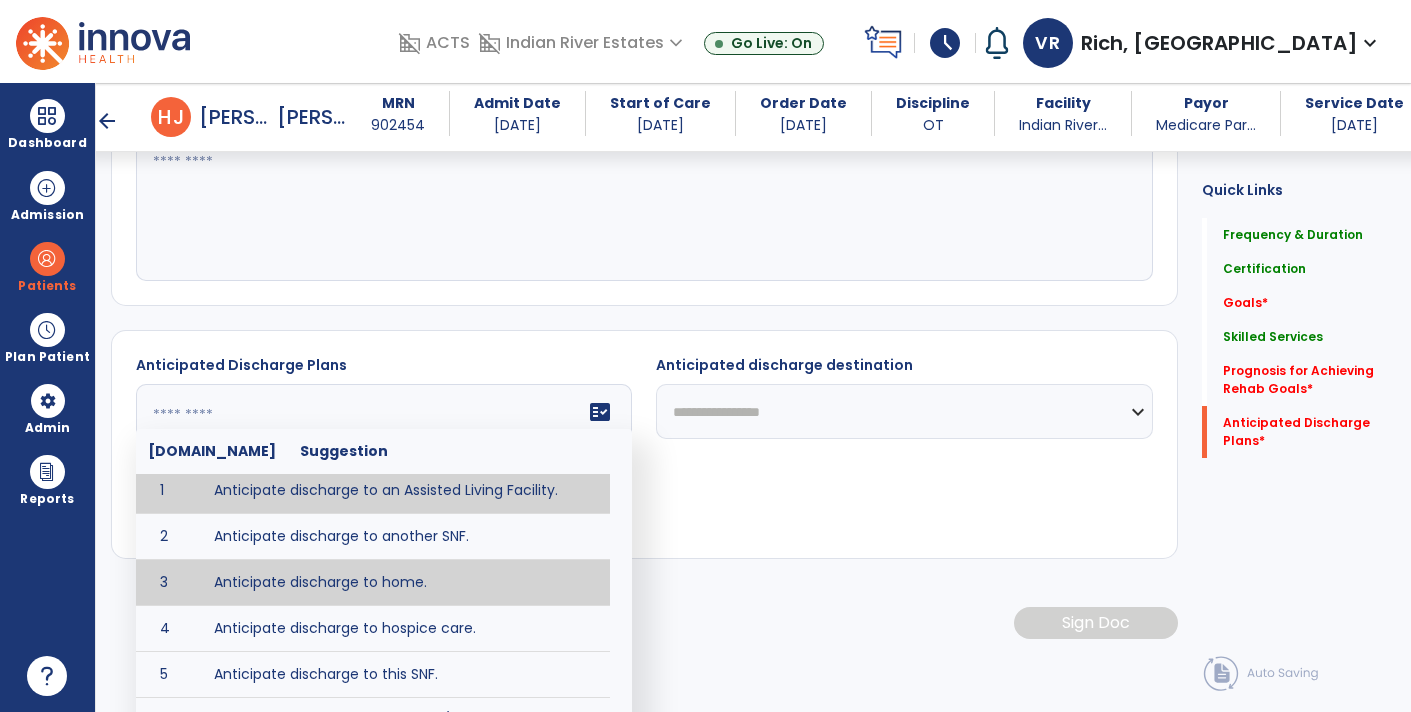 type on "**********" 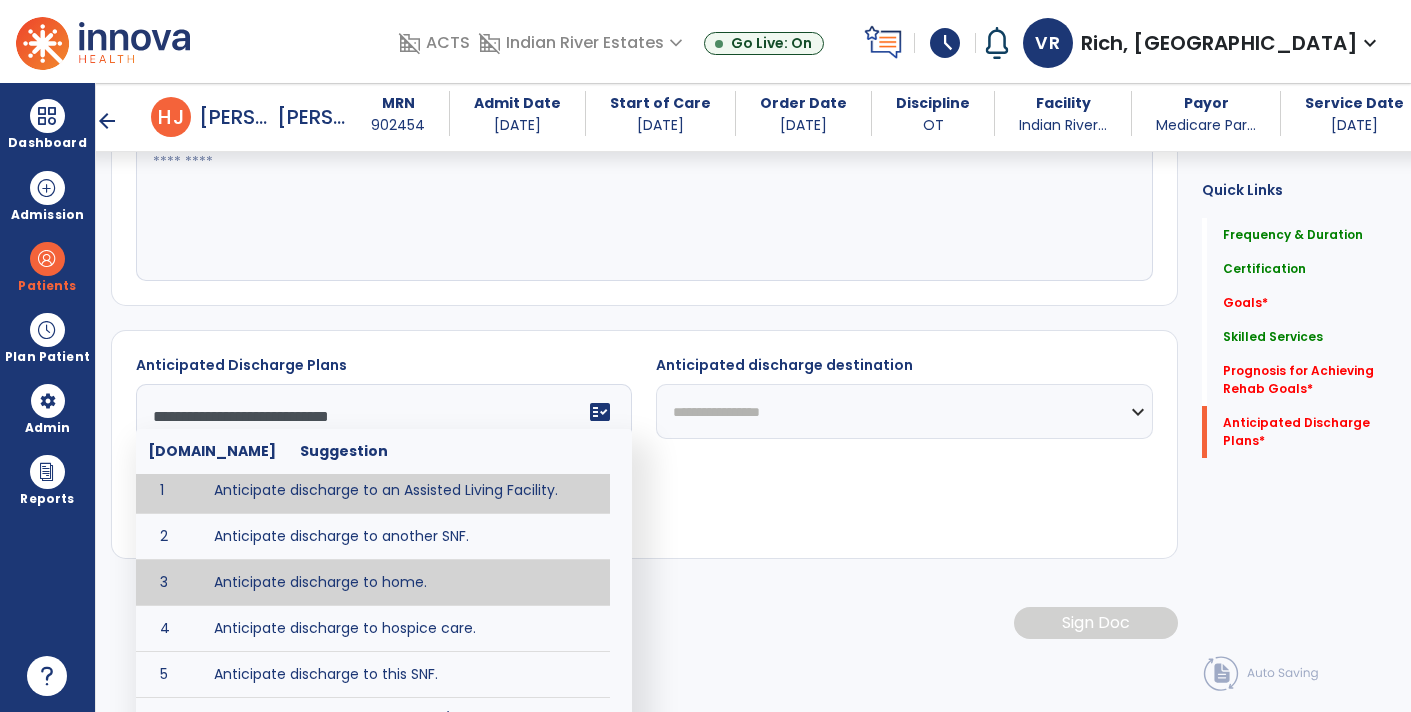 scroll, scrollTop: 1001, scrollLeft: 0, axis: vertical 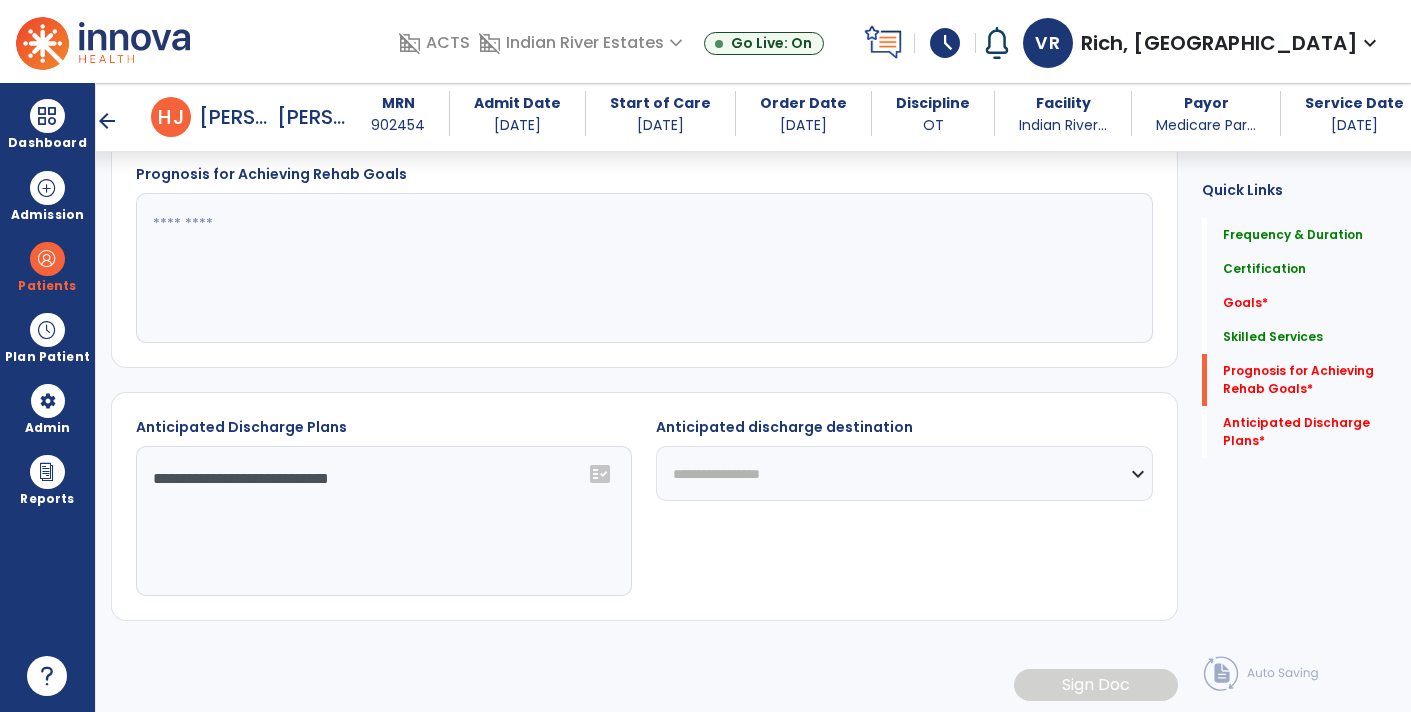 click on "**********" 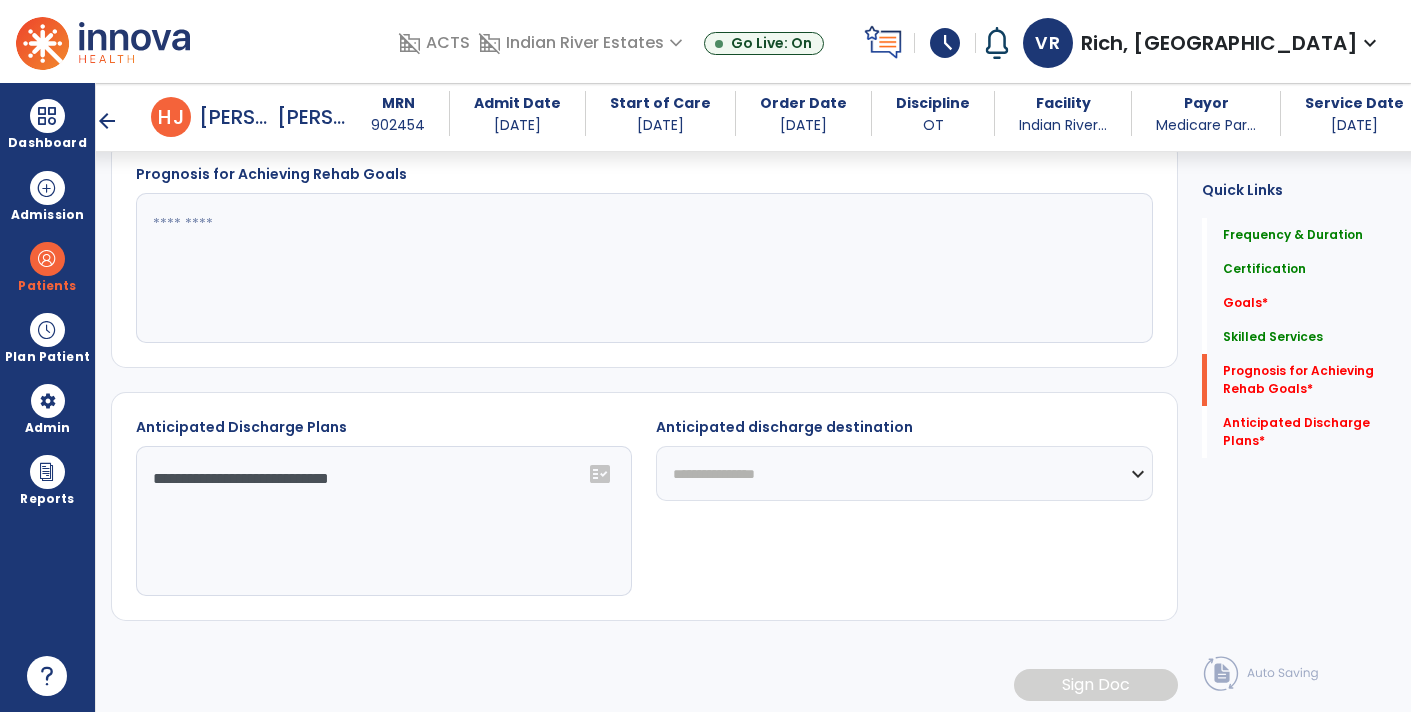 click on "**********" 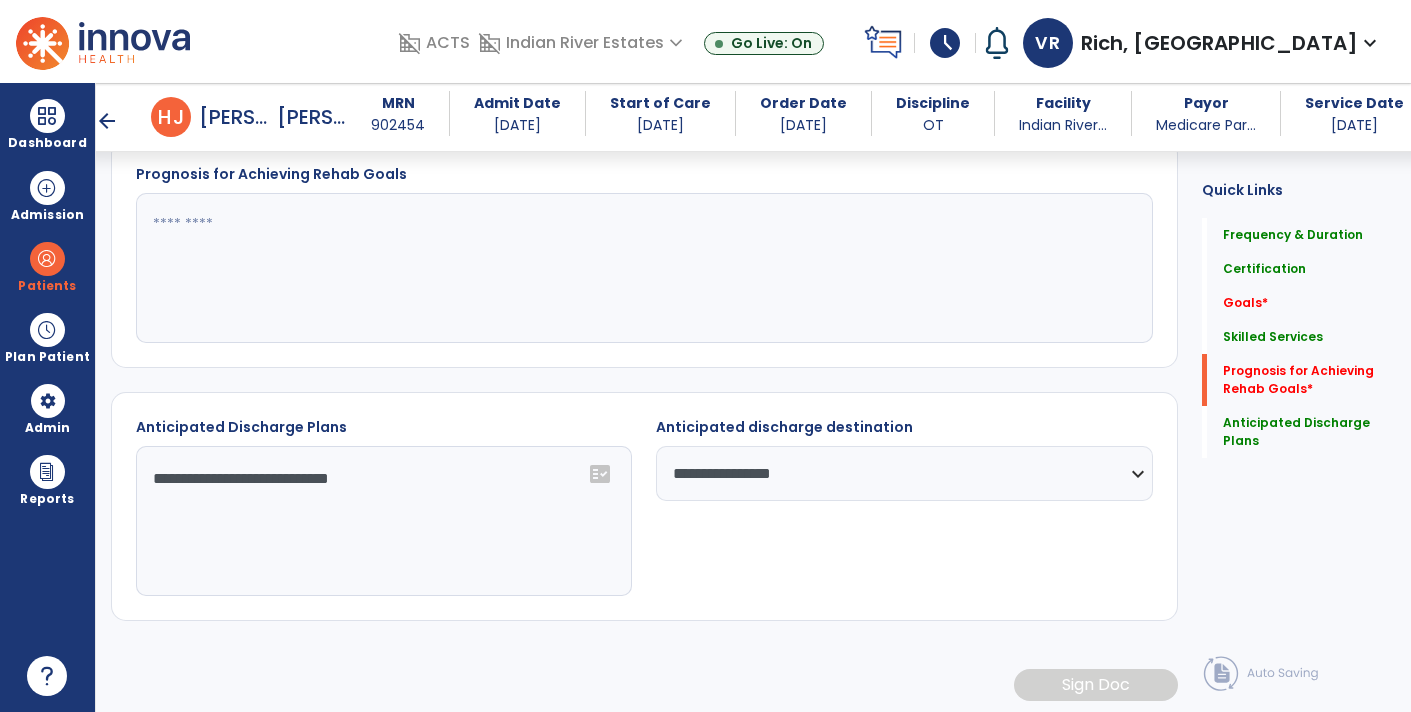 click on "**********" 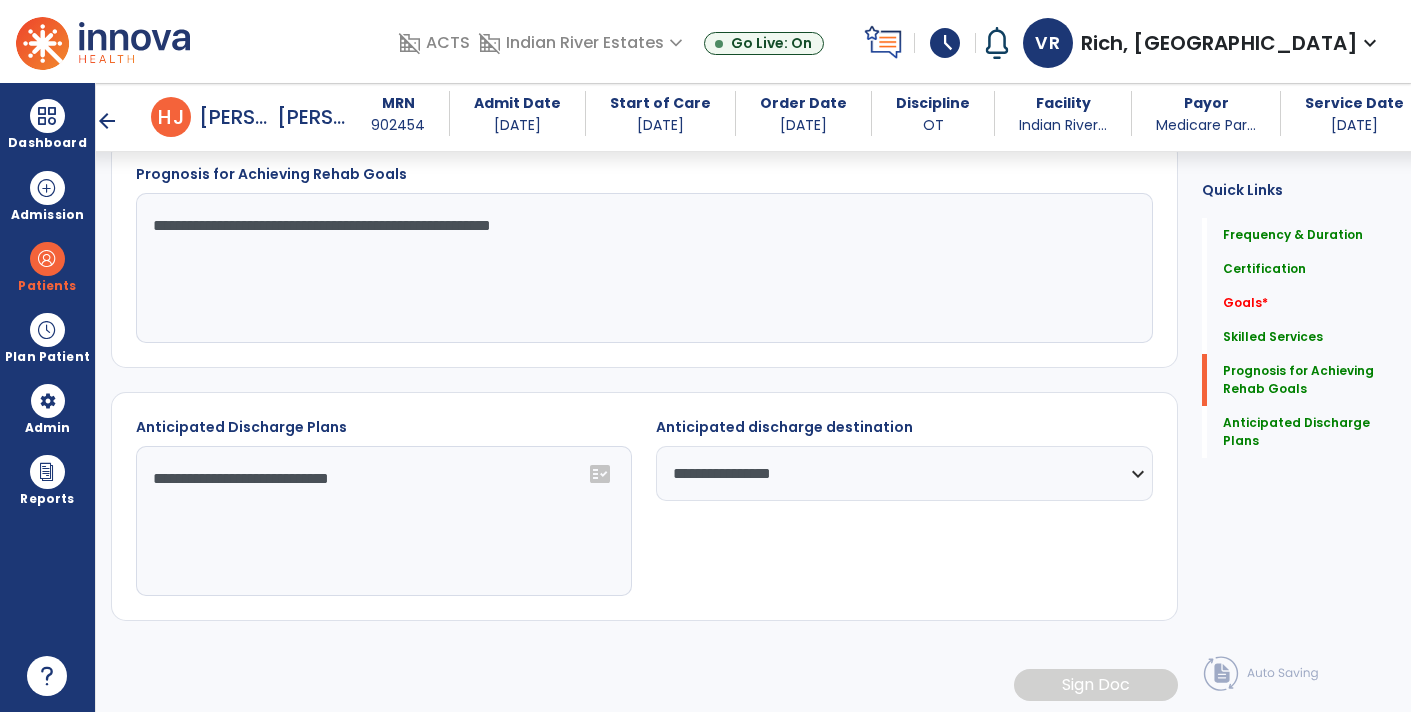 type on "**********" 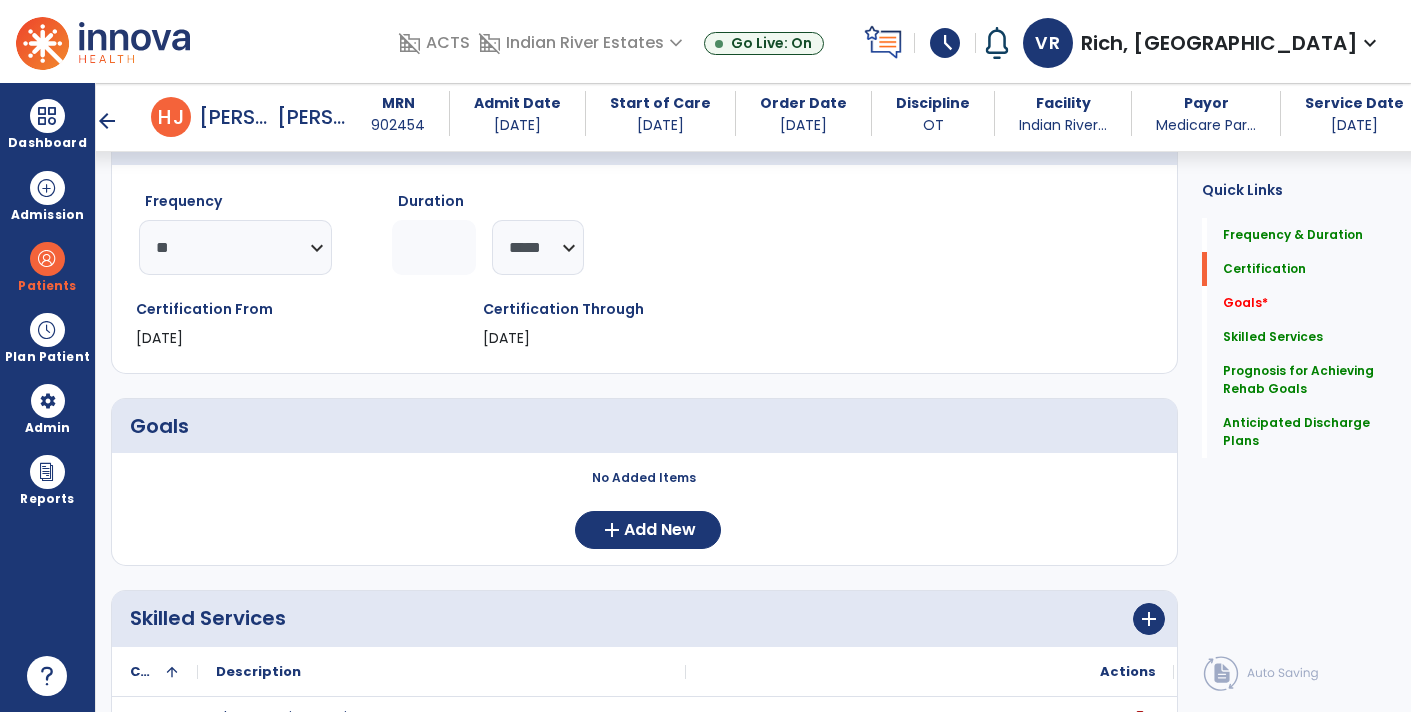 scroll, scrollTop: 0, scrollLeft: 0, axis: both 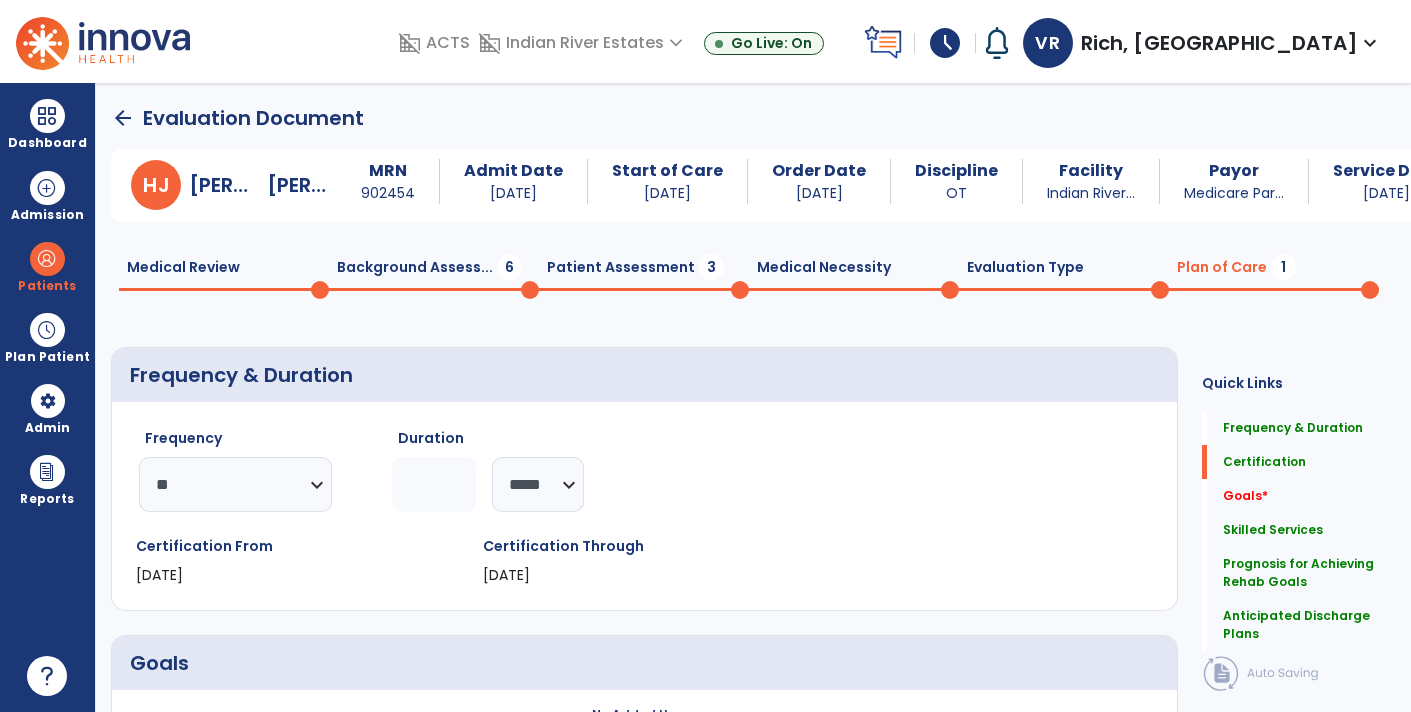 click on "Evaluation Type  0" 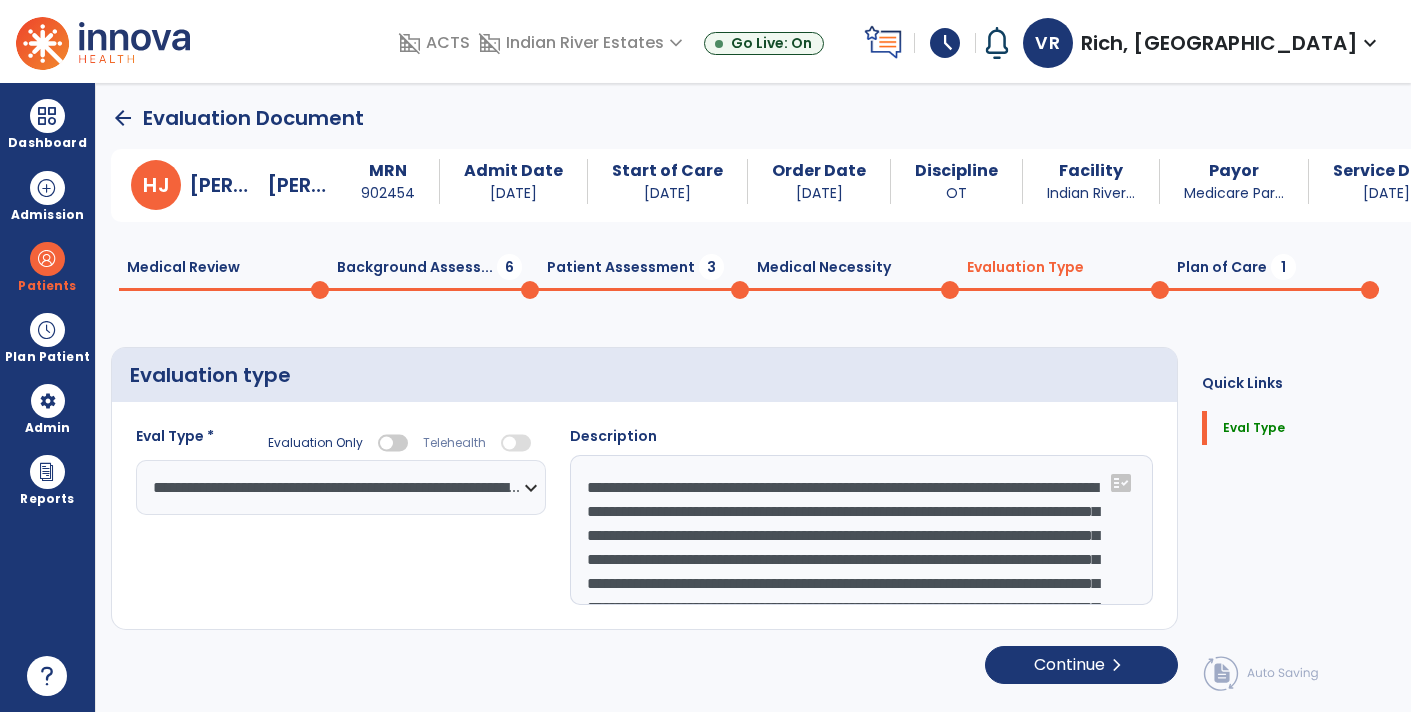 click 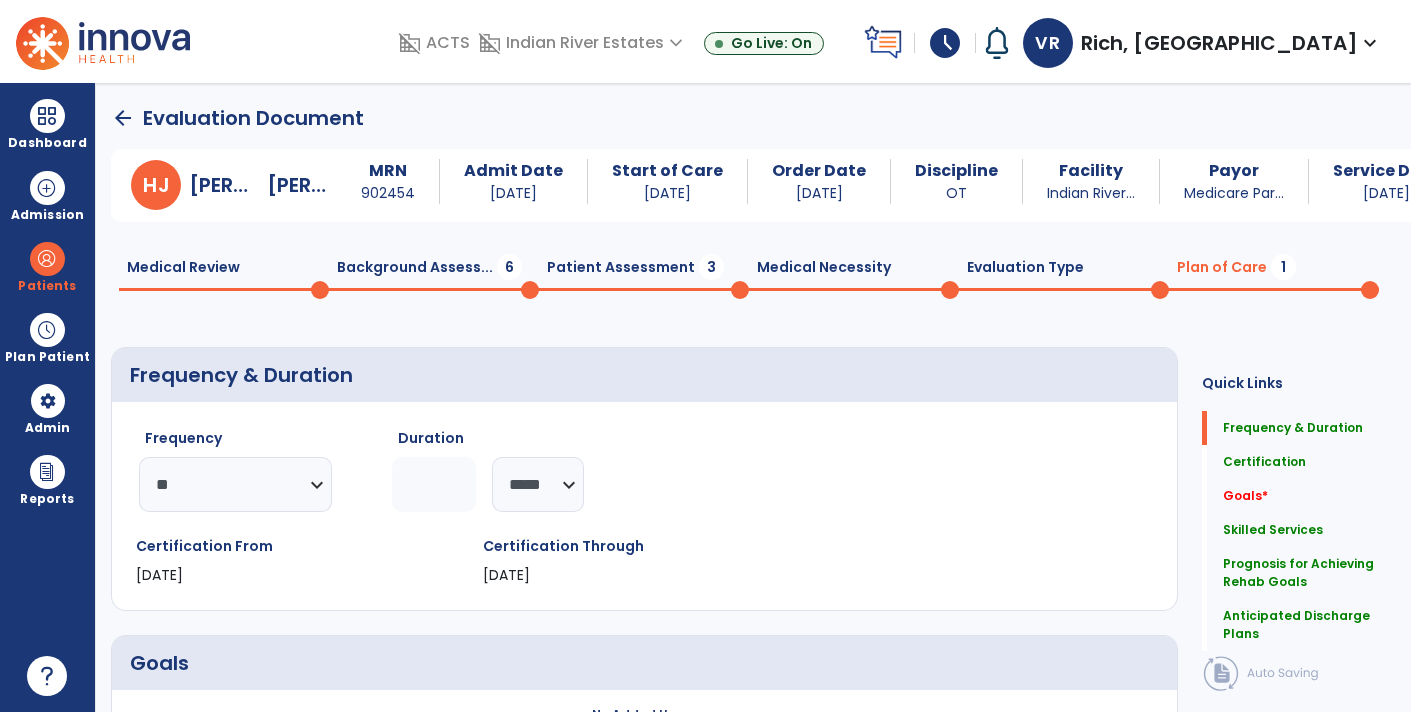 click on "Medical Necessity  0" 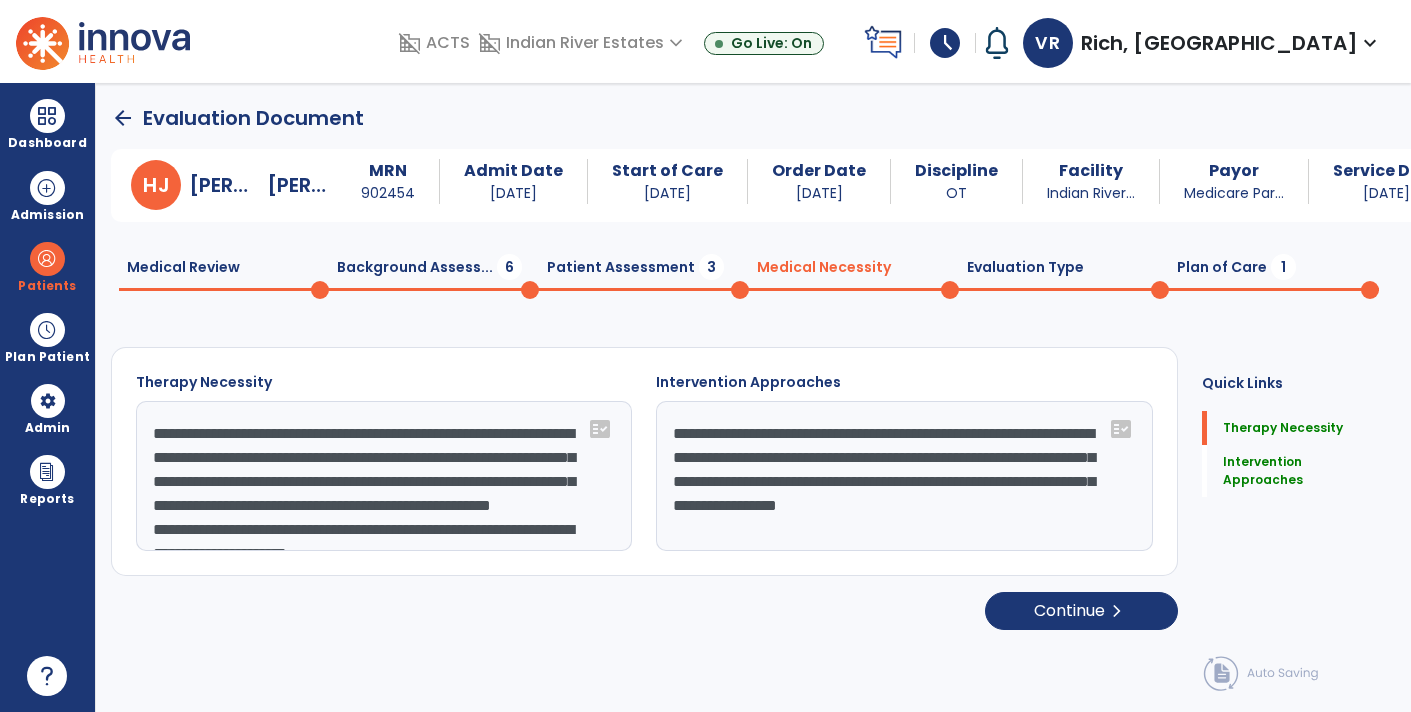 click on "Patient Assessment  3" 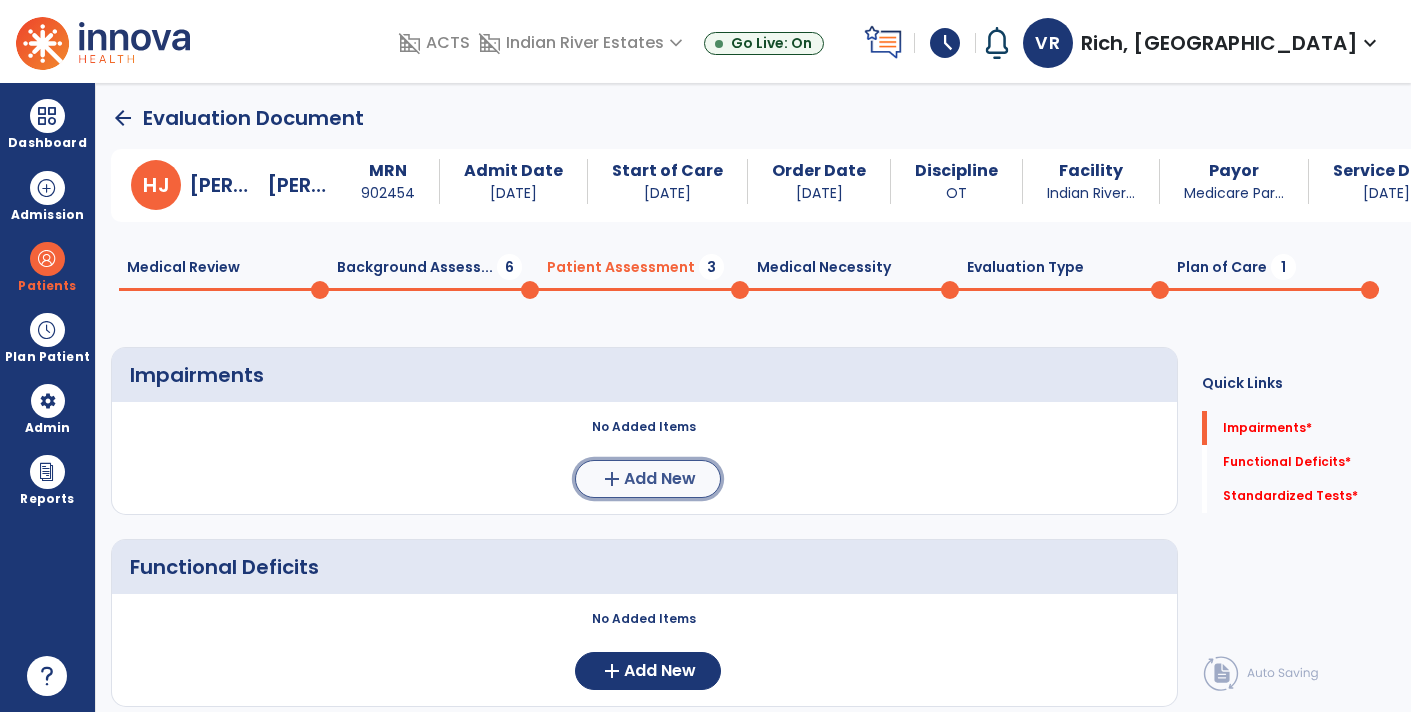 click on "Add New" 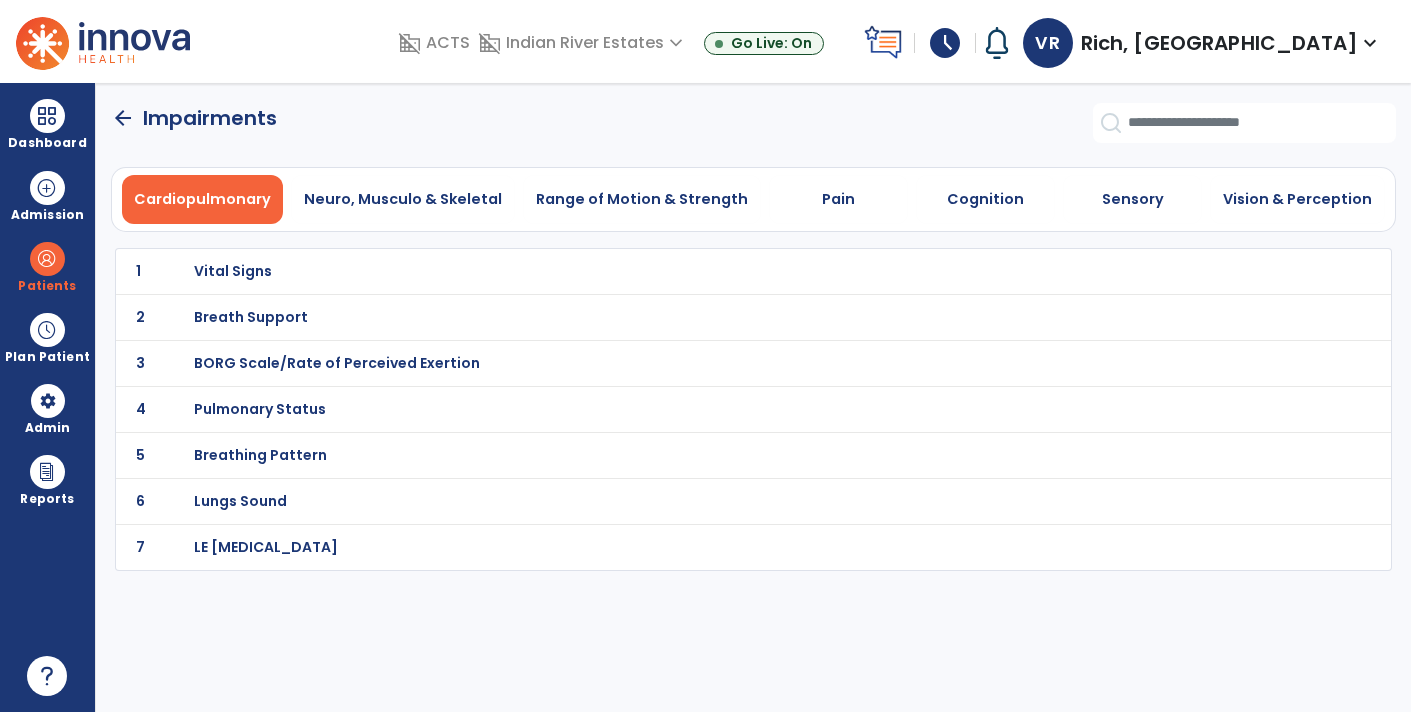 click on "Vital Signs" at bounding box center (710, 271) 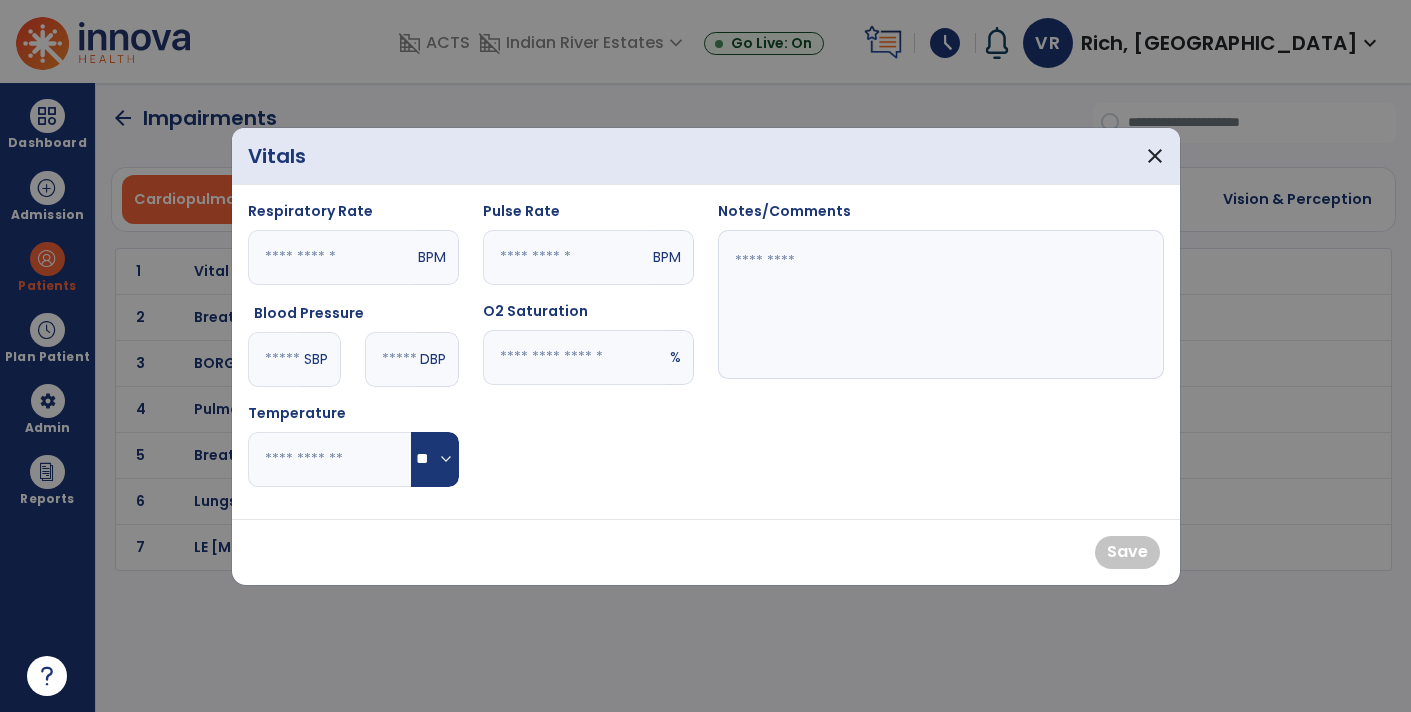 click at bounding box center (274, 359) 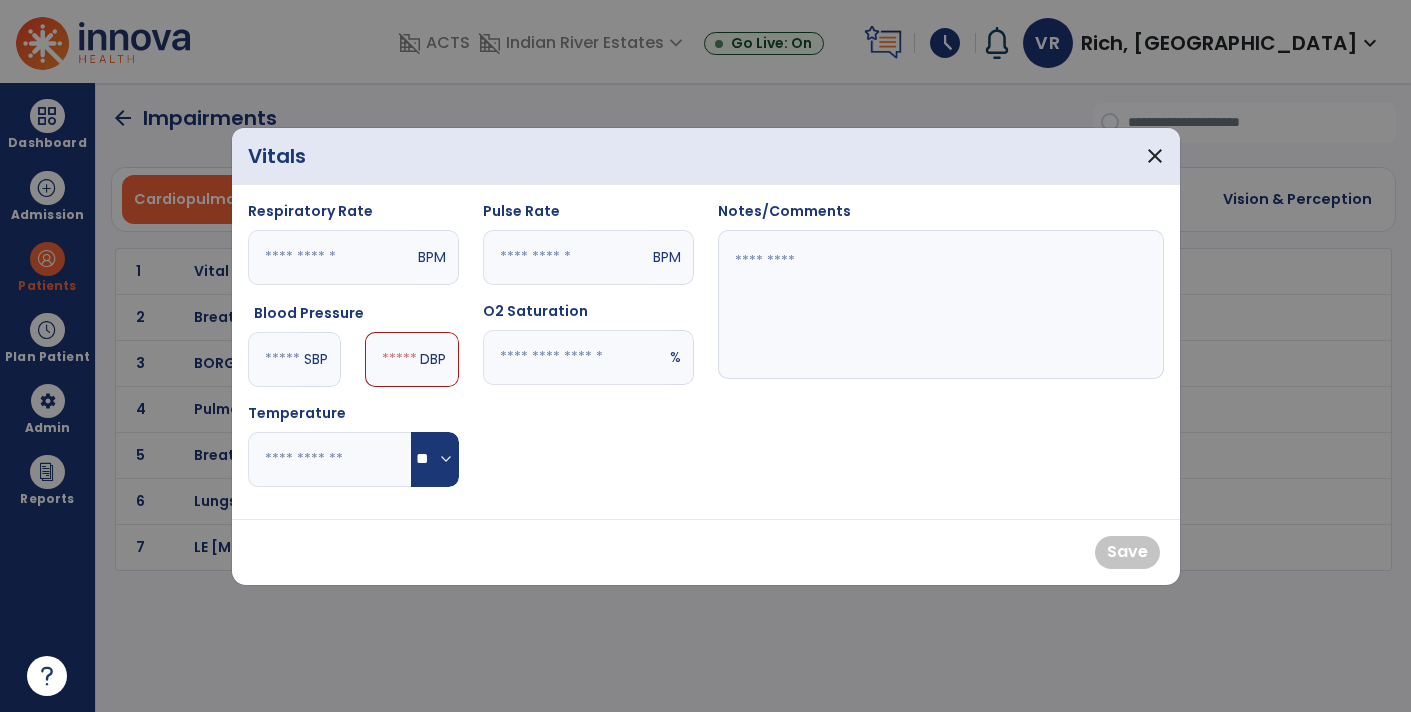 type on "***" 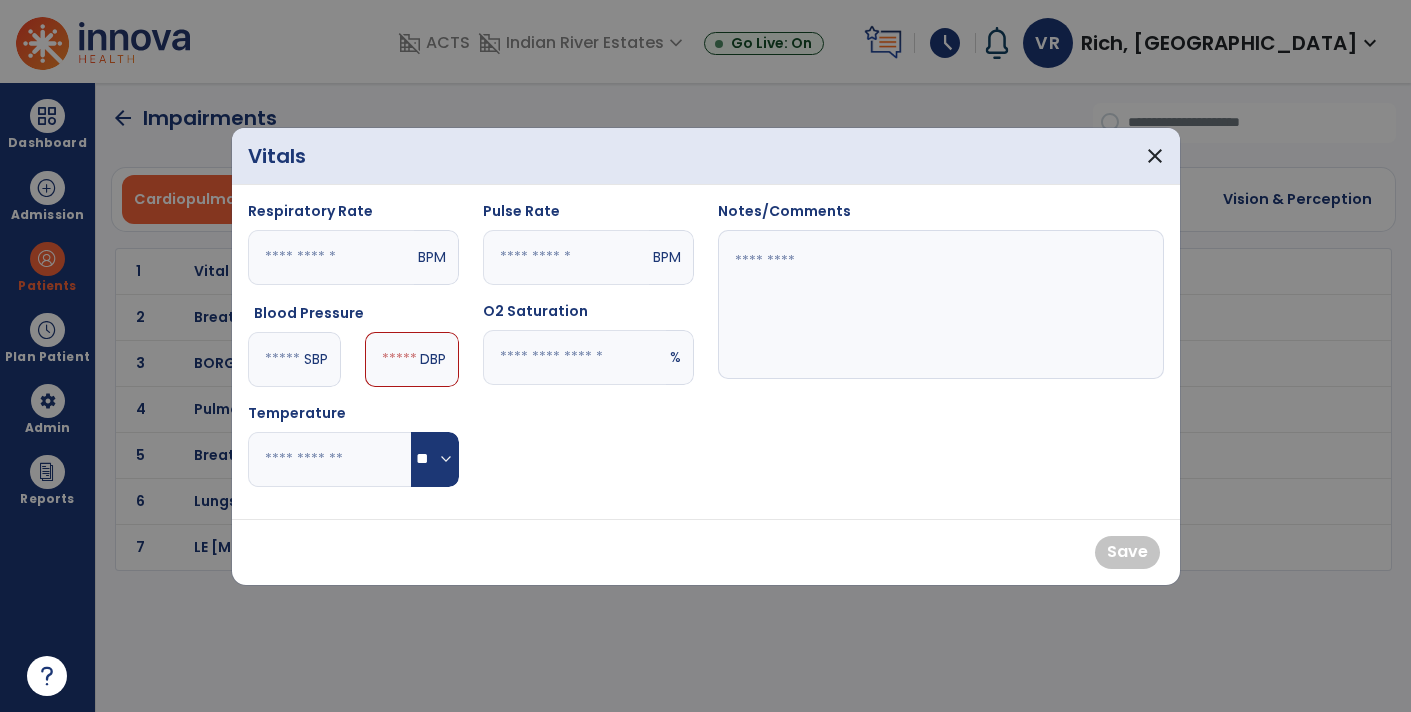 click at bounding box center [390, 359] 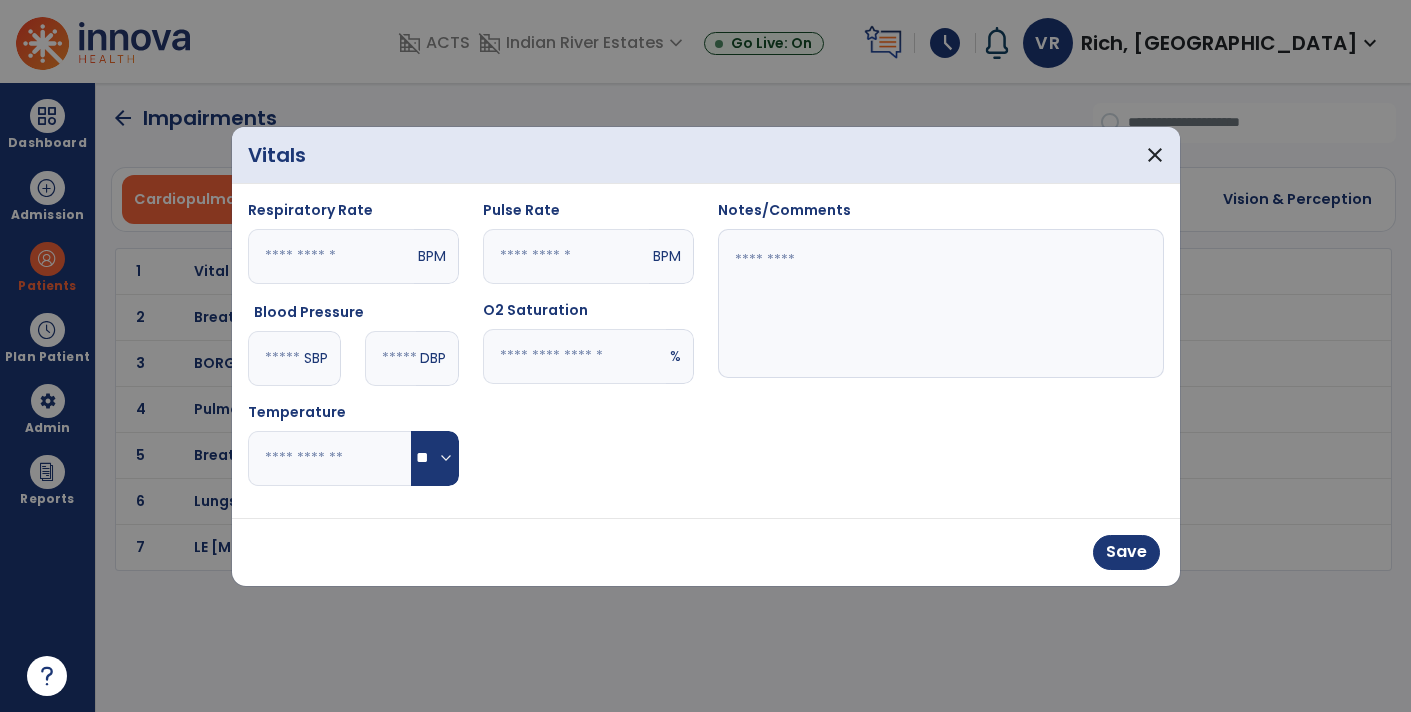type on "**" 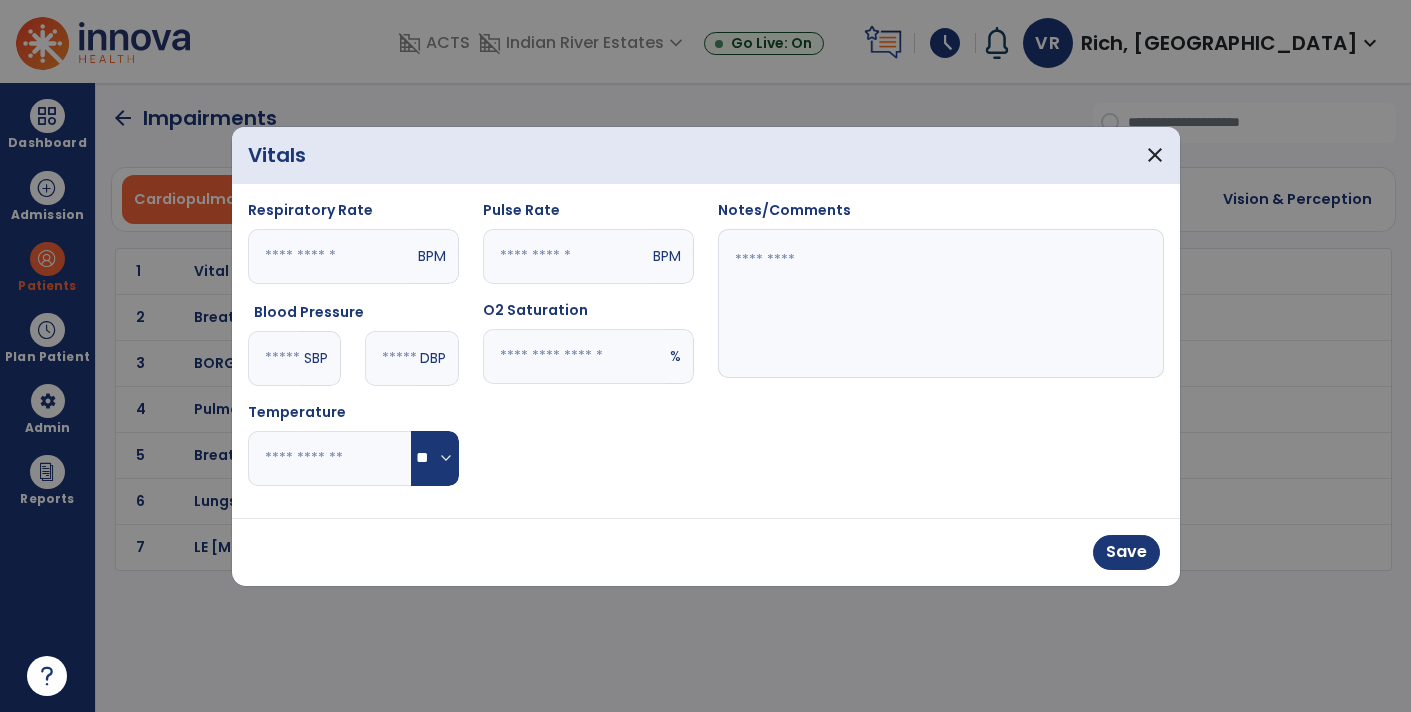 click at bounding box center [574, 356] 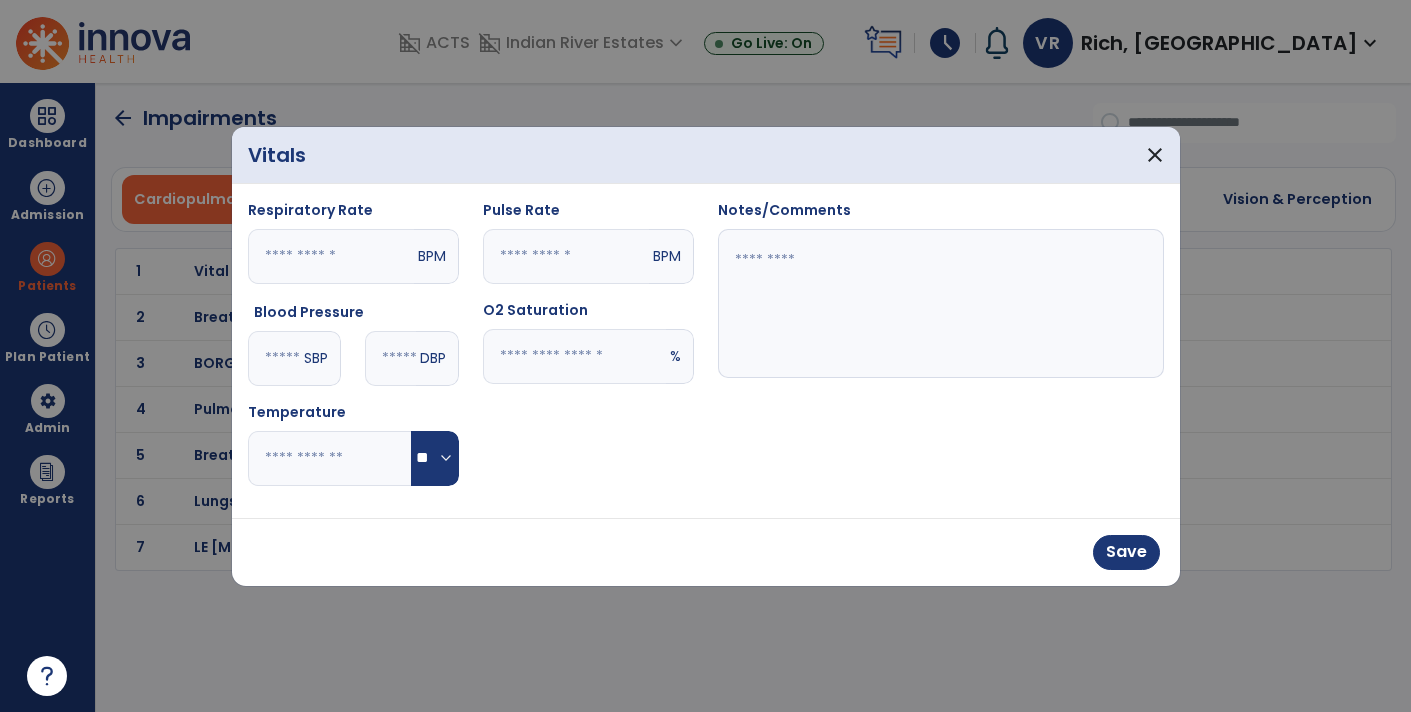 type on "***" 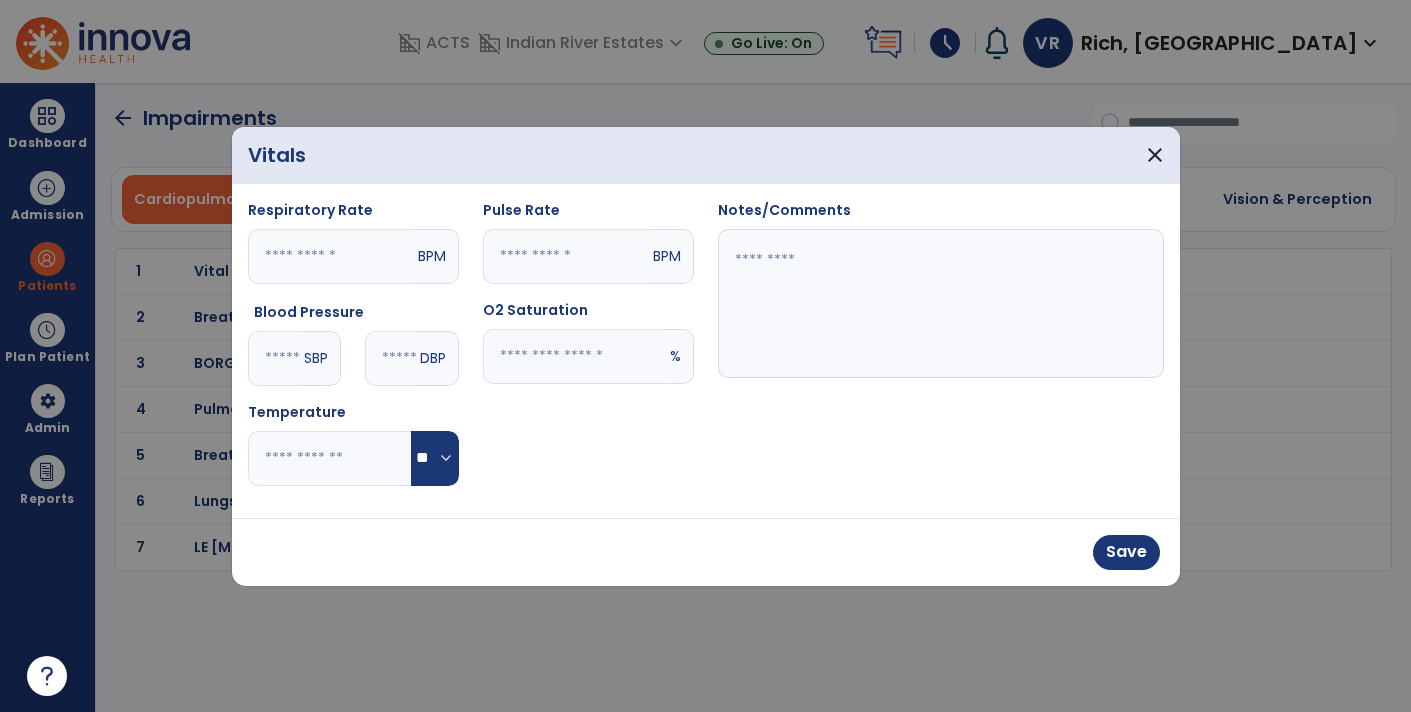 click at bounding box center [566, 256] 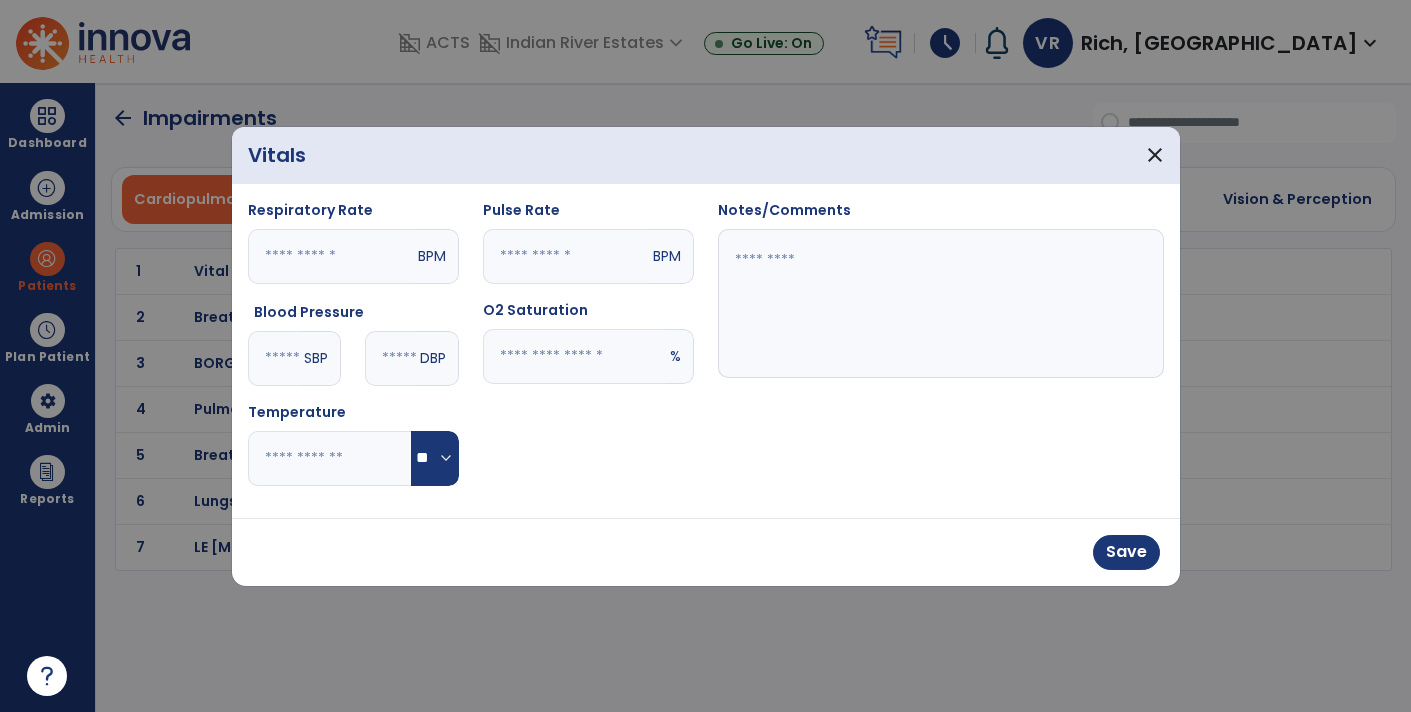 type on "**" 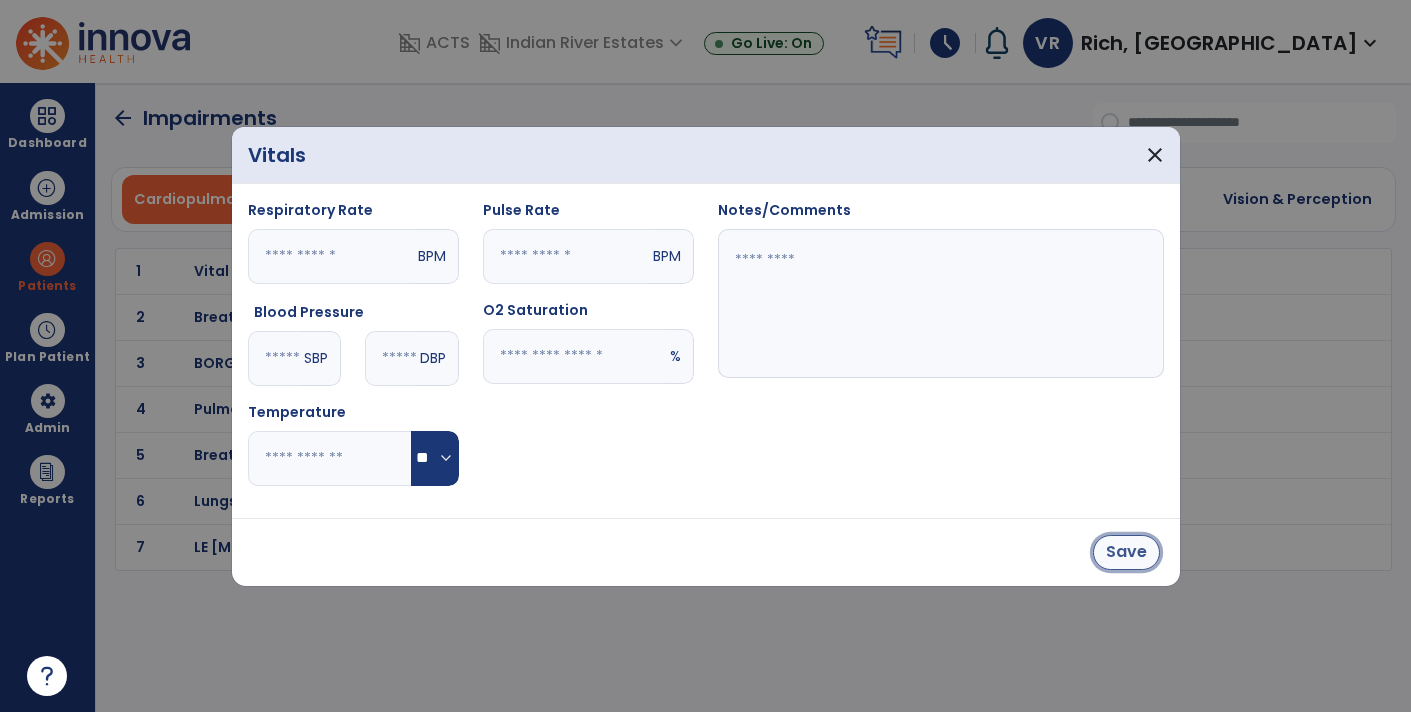 click on "Save" at bounding box center (1126, 552) 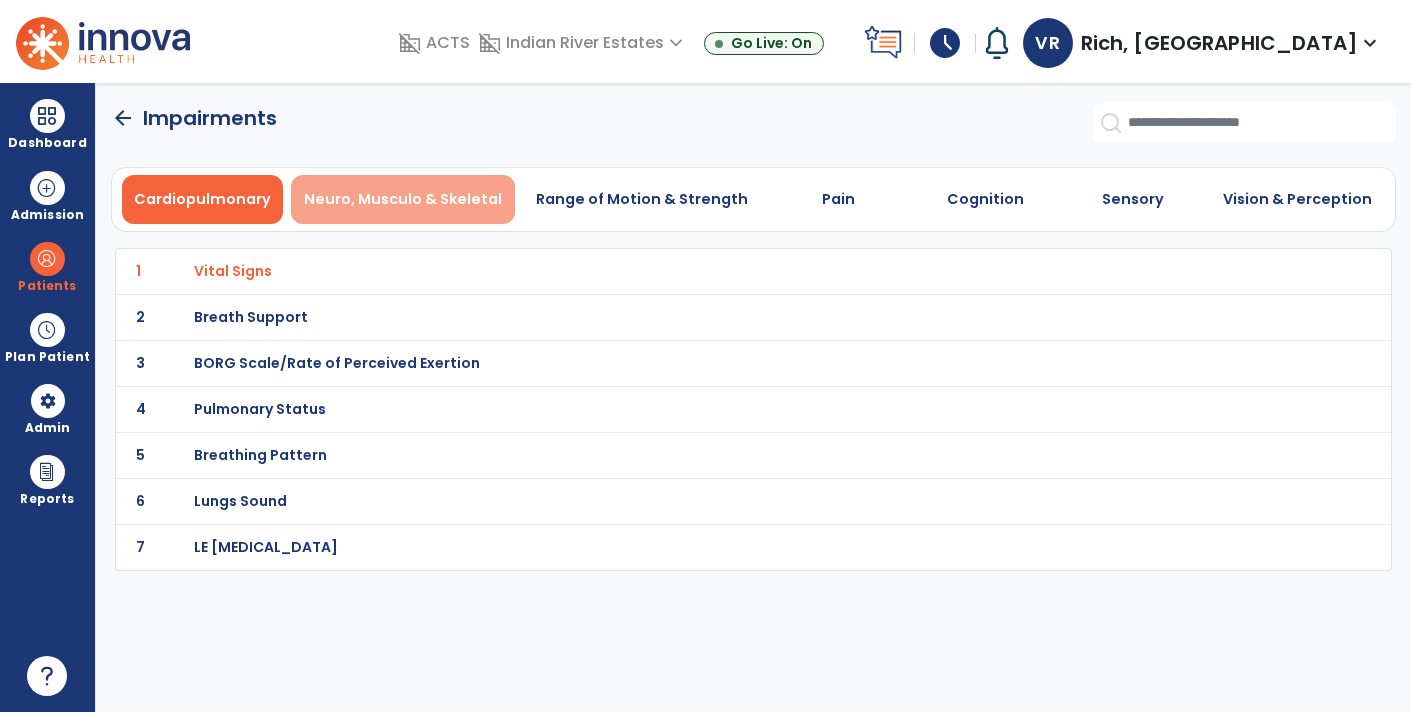 click on "Neuro, Musculo & Skeletal" at bounding box center [403, 199] 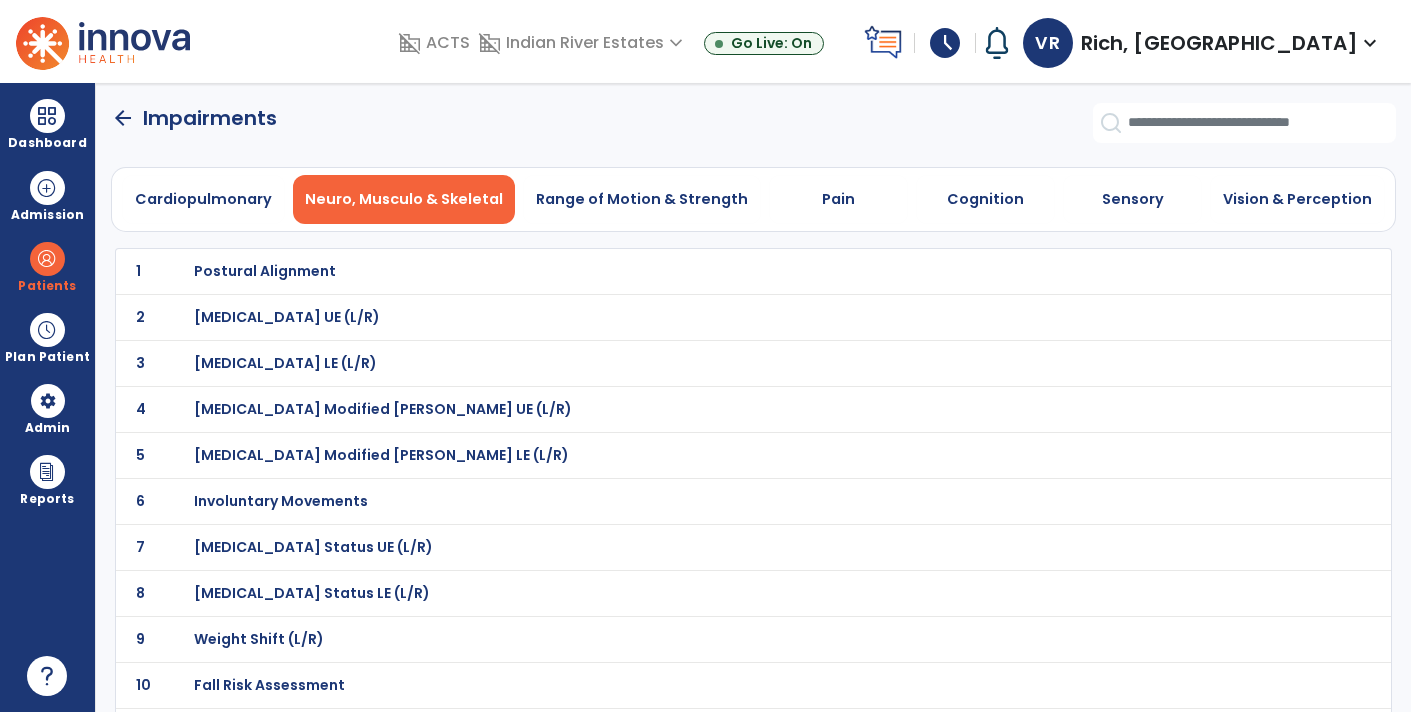 click on "Postural Alignment" at bounding box center (710, 271) 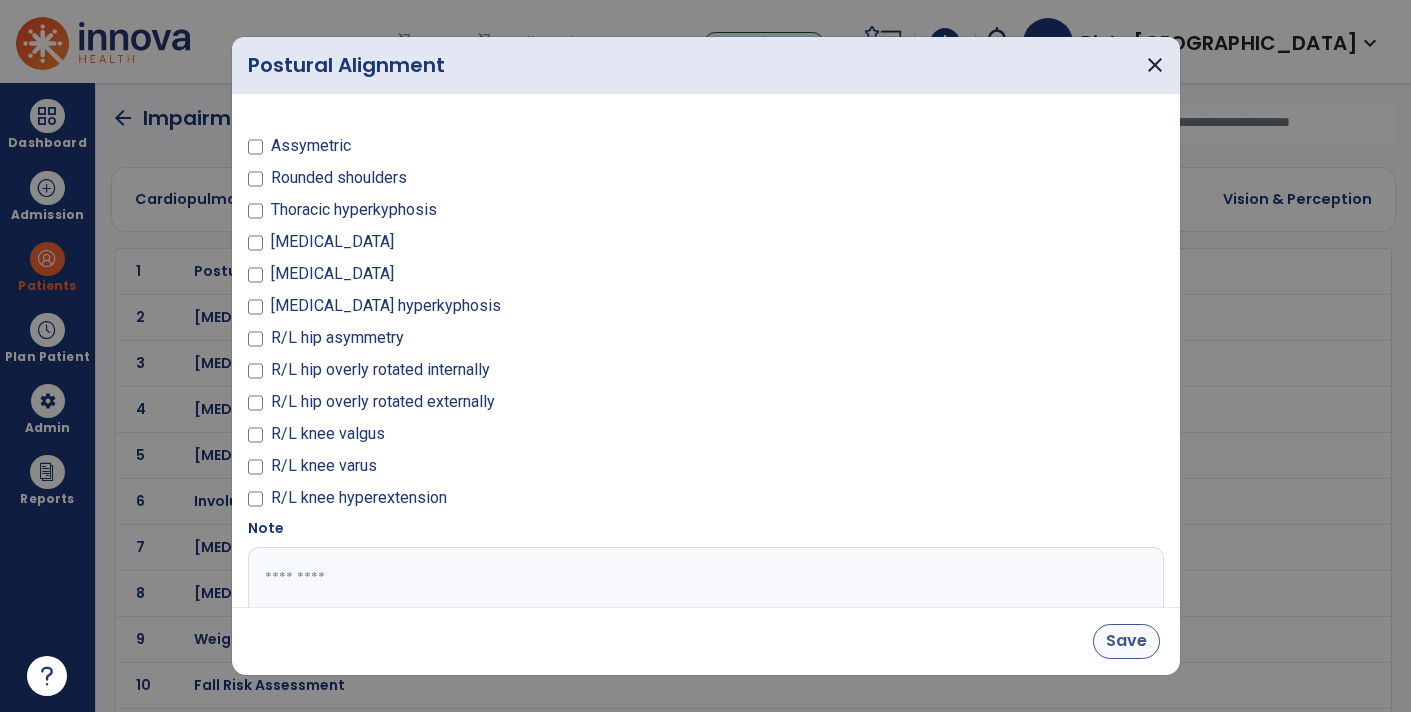 click on "Save" at bounding box center [1126, 641] 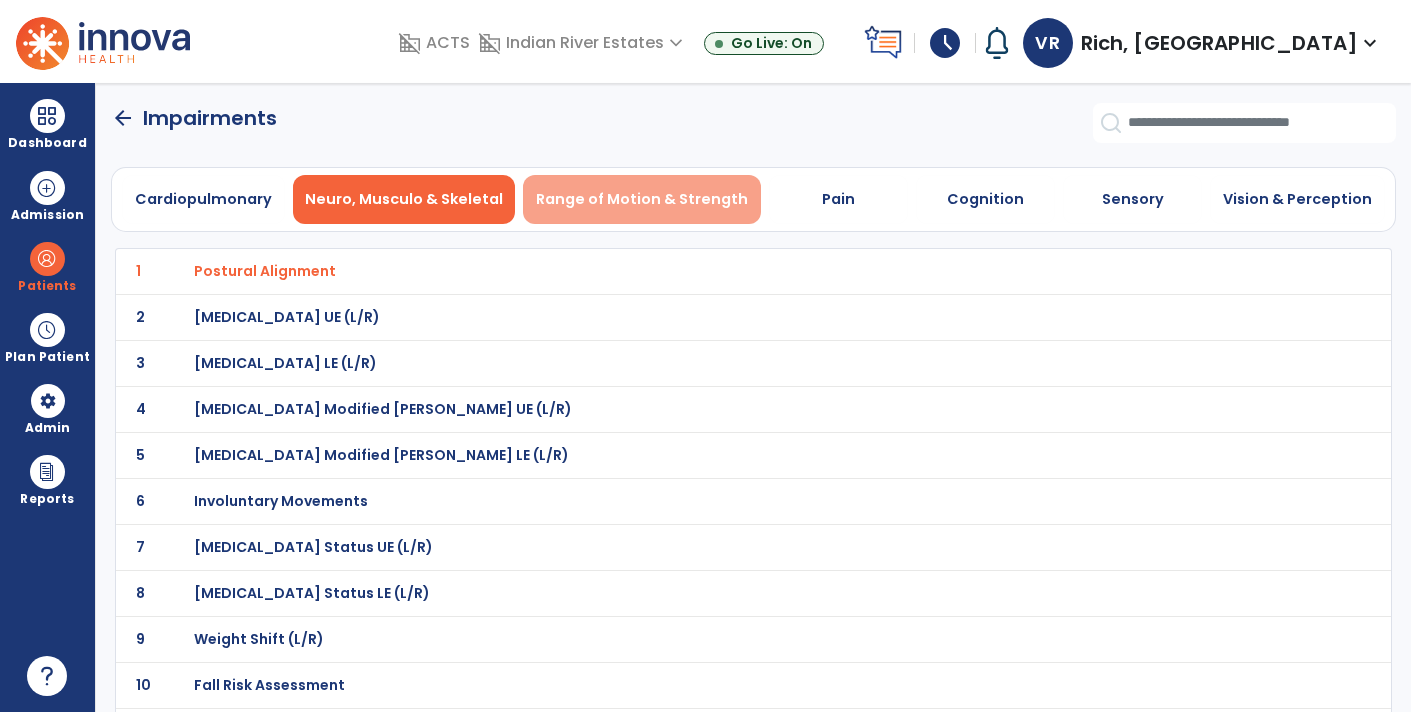 click on "Range of Motion & Strength" at bounding box center (642, 199) 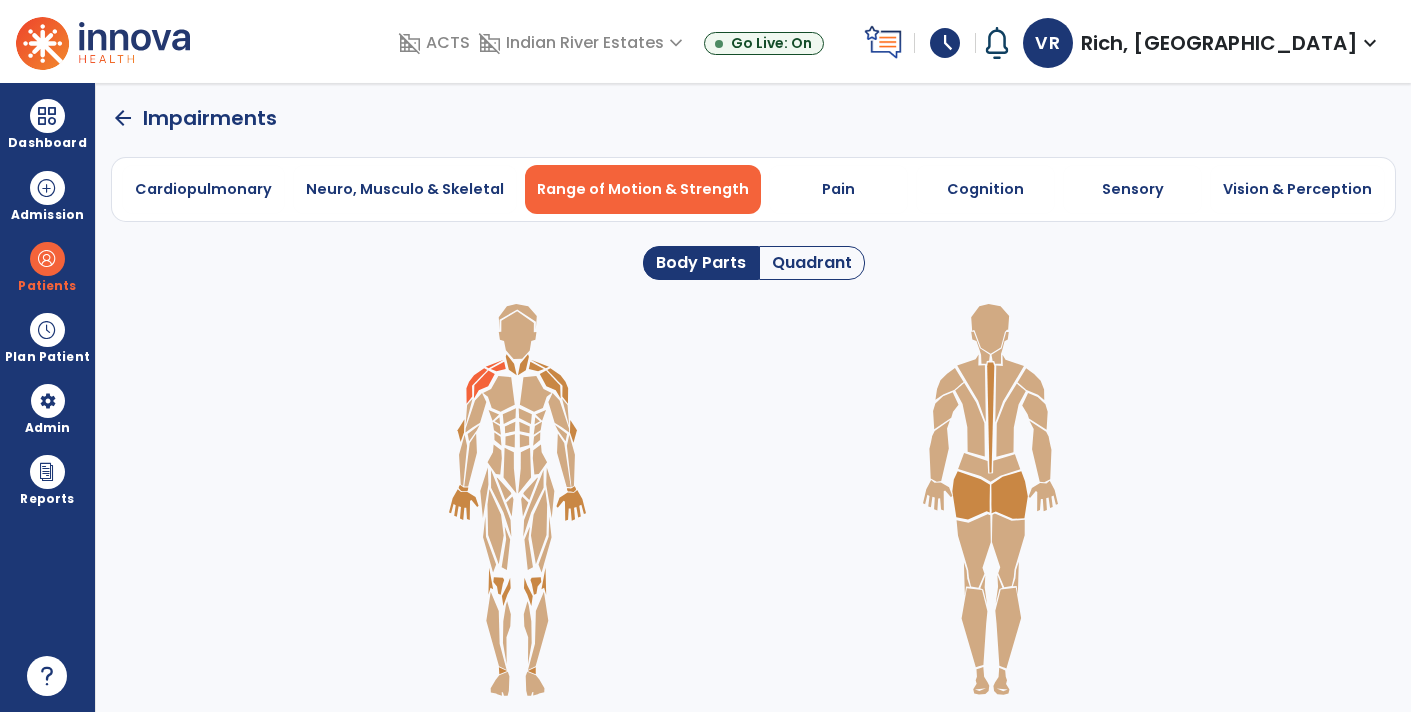 click 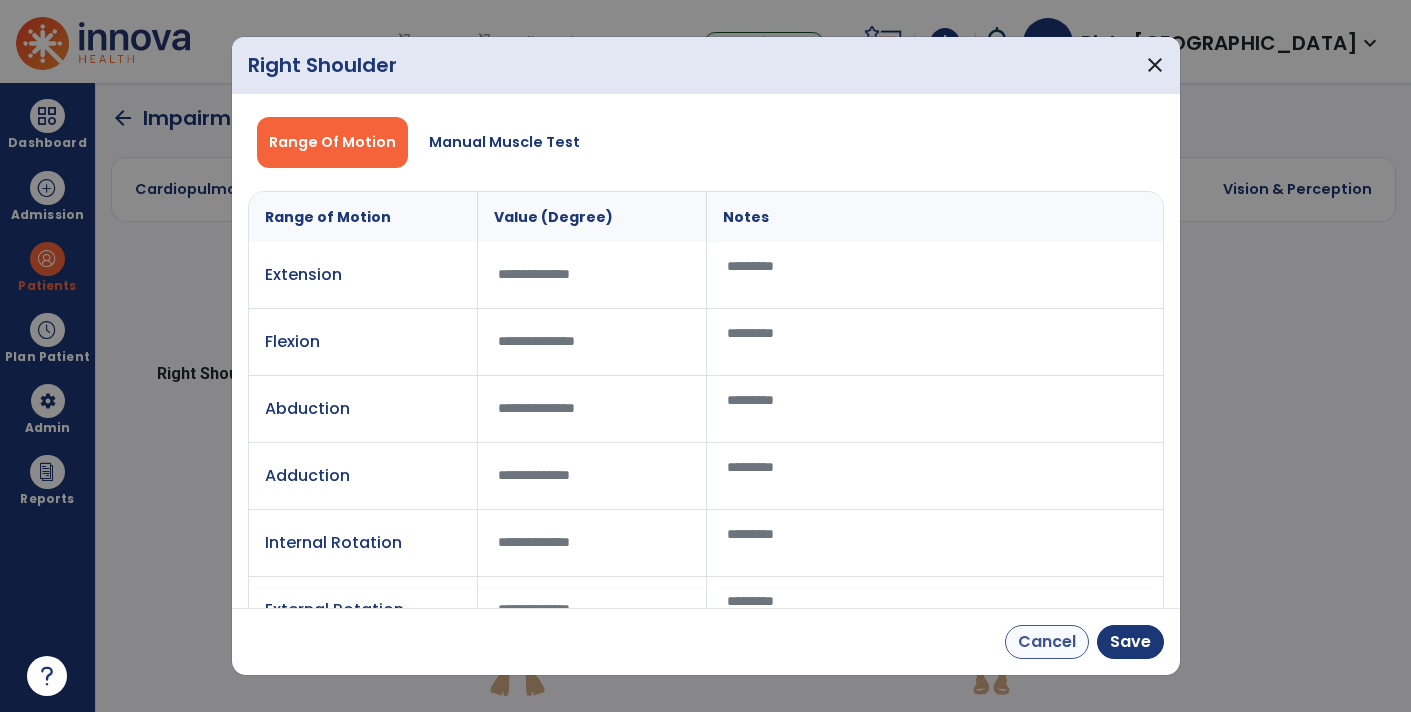click on "Cancel" at bounding box center [1047, 642] 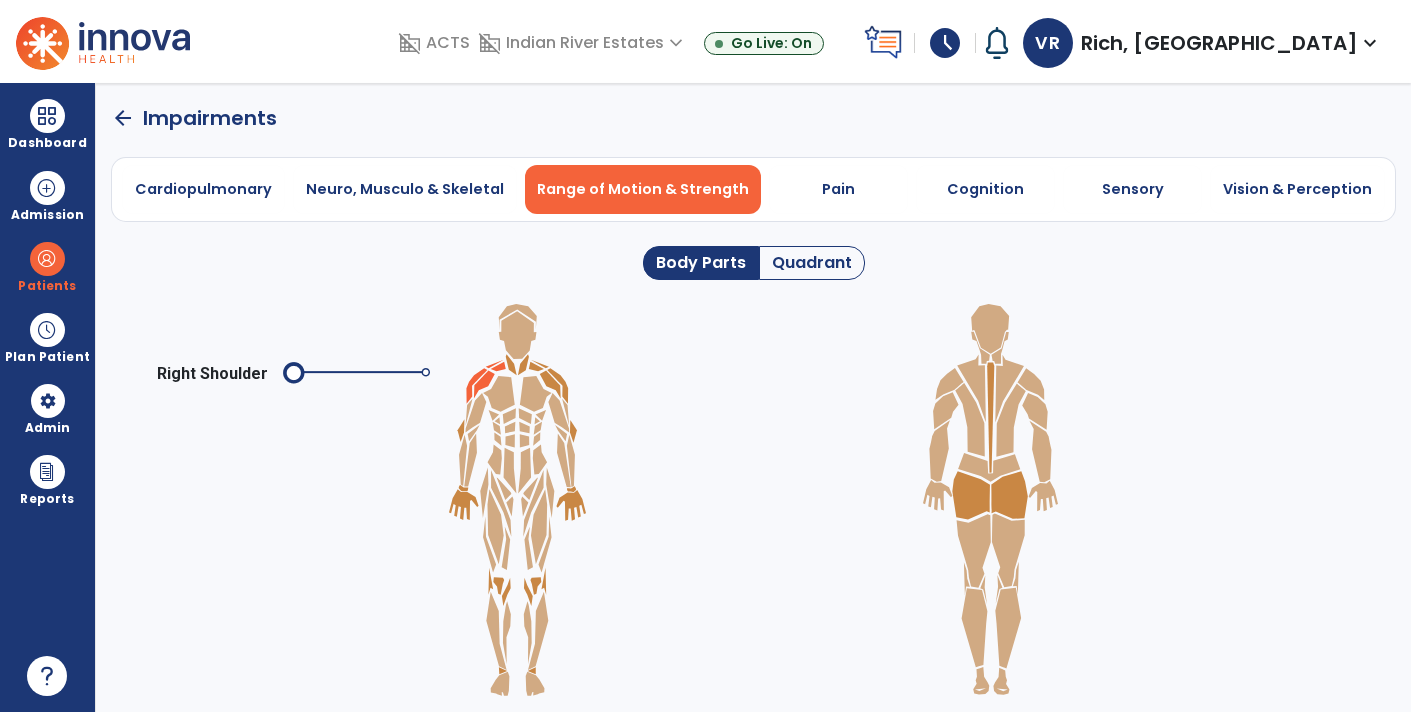 click 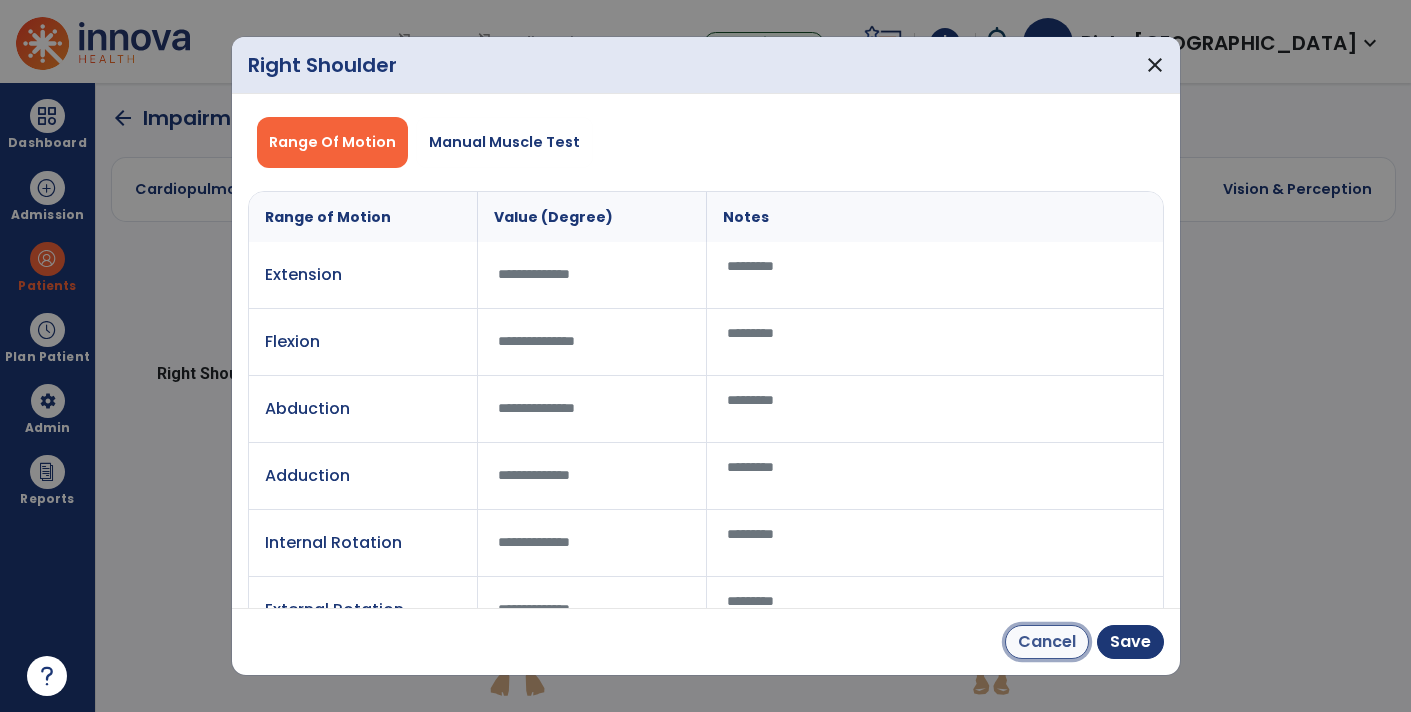 click on "Cancel" at bounding box center (1047, 642) 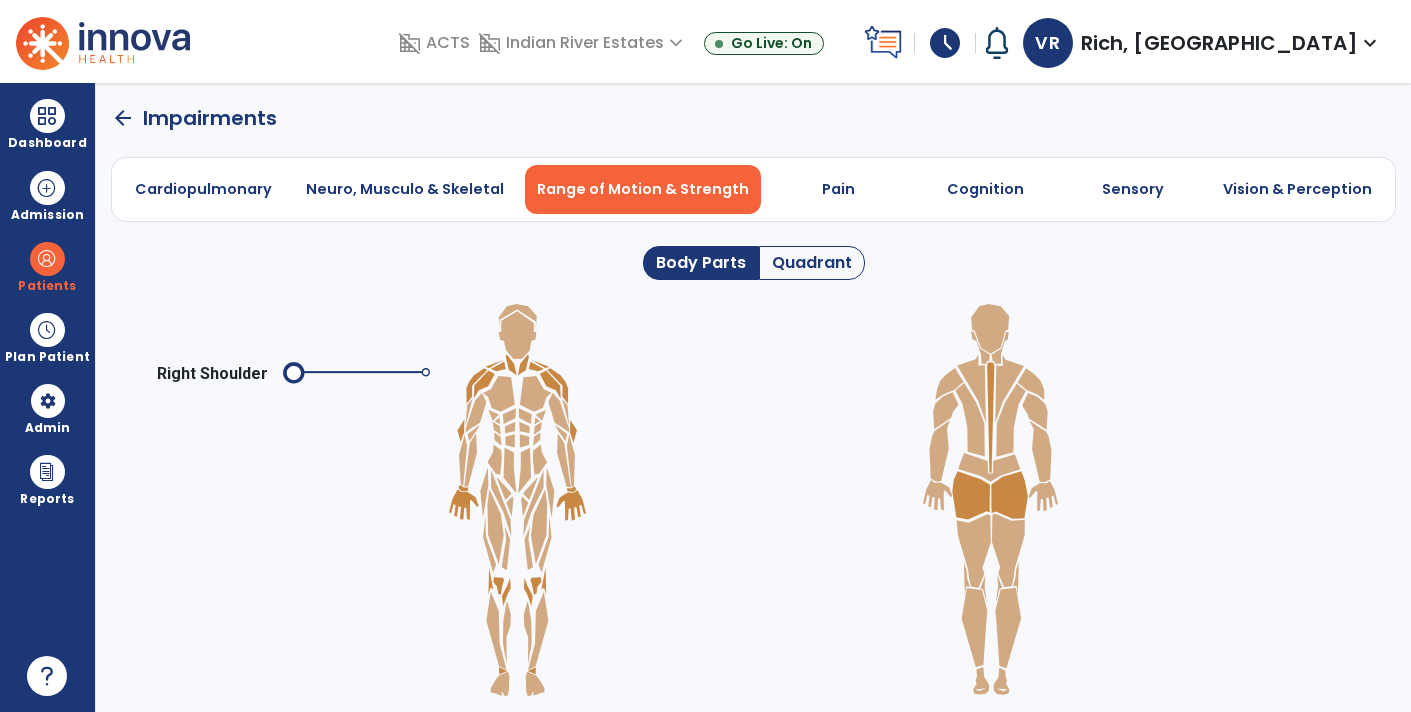 click on "Quadrant" 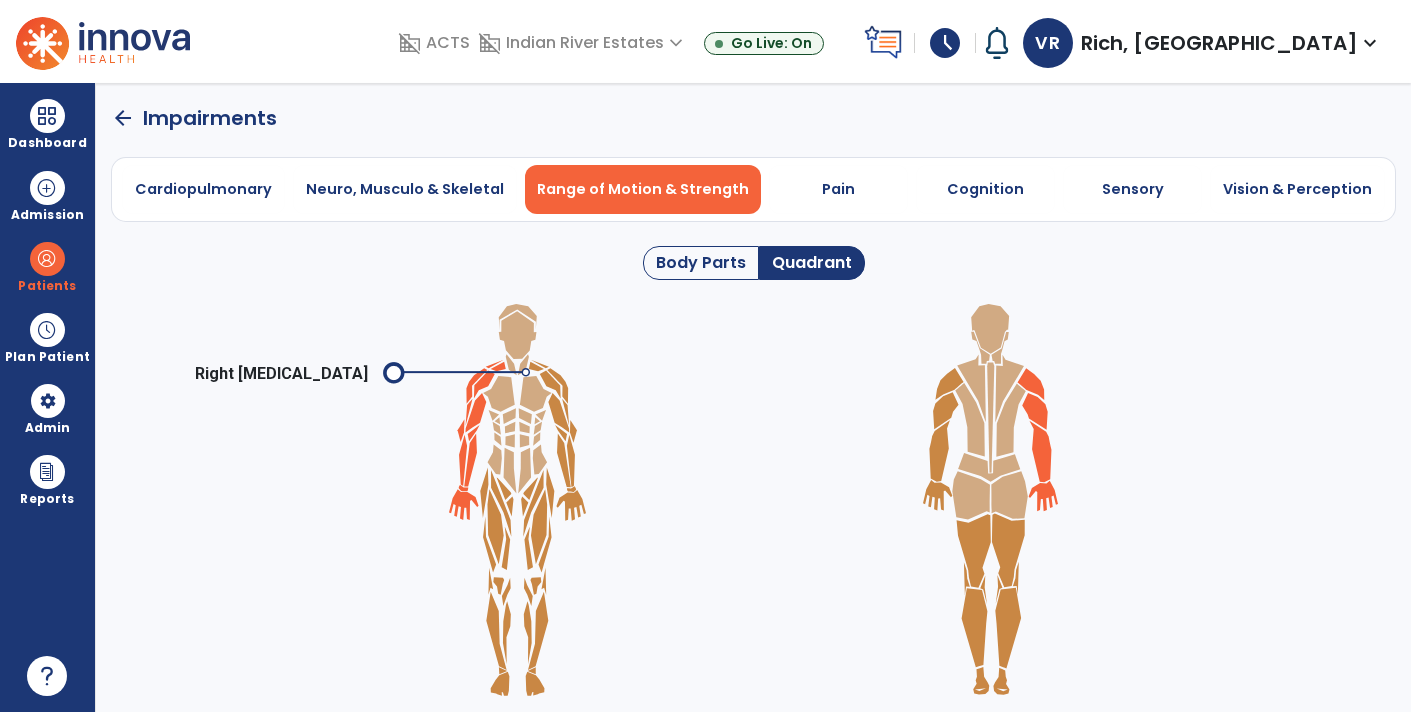 click 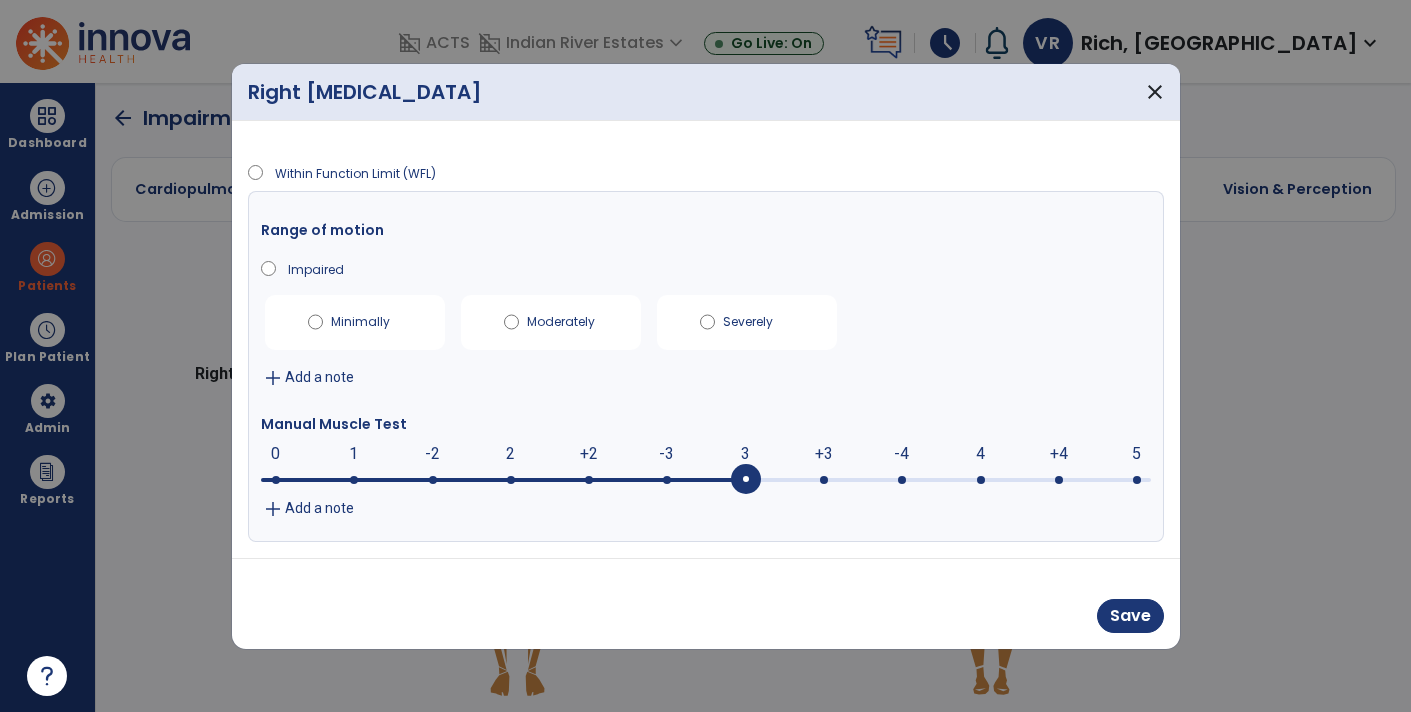 click at bounding box center [746, 480] 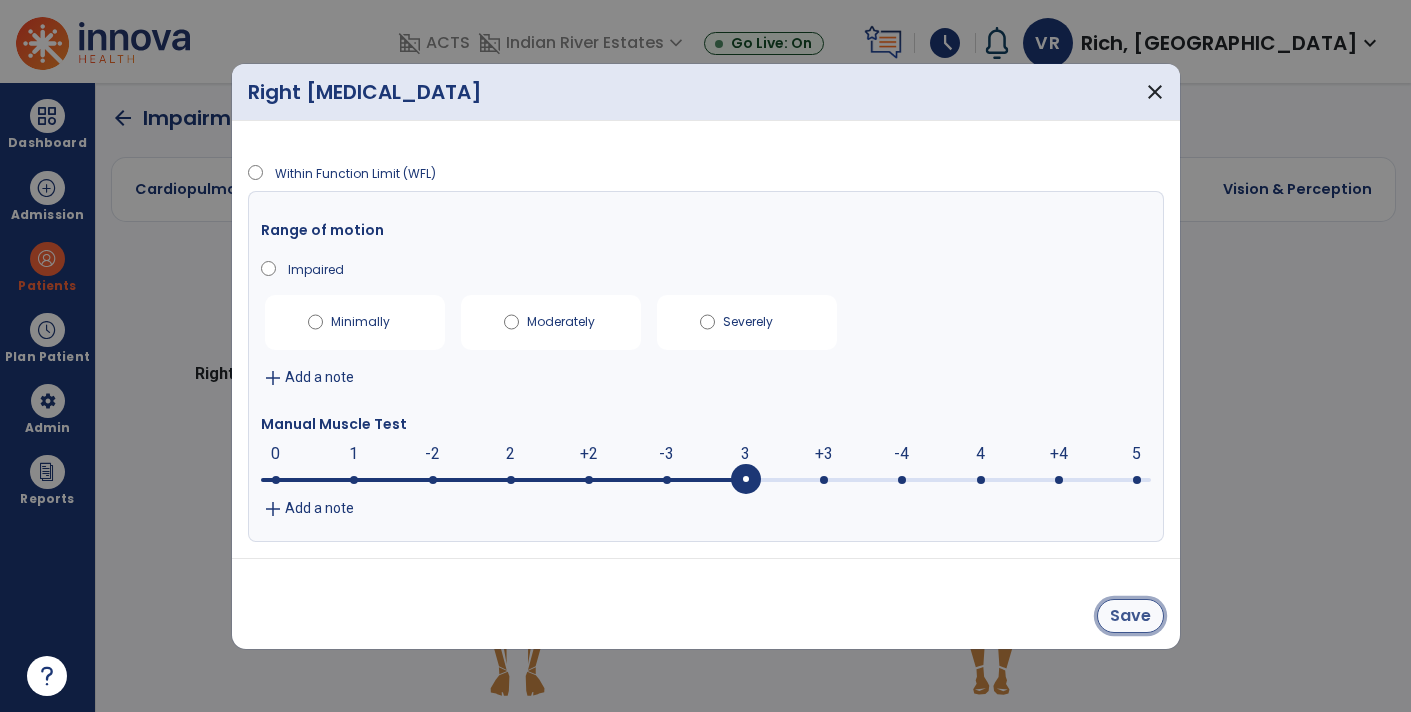 click on "Save" at bounding box center (1130, 616) 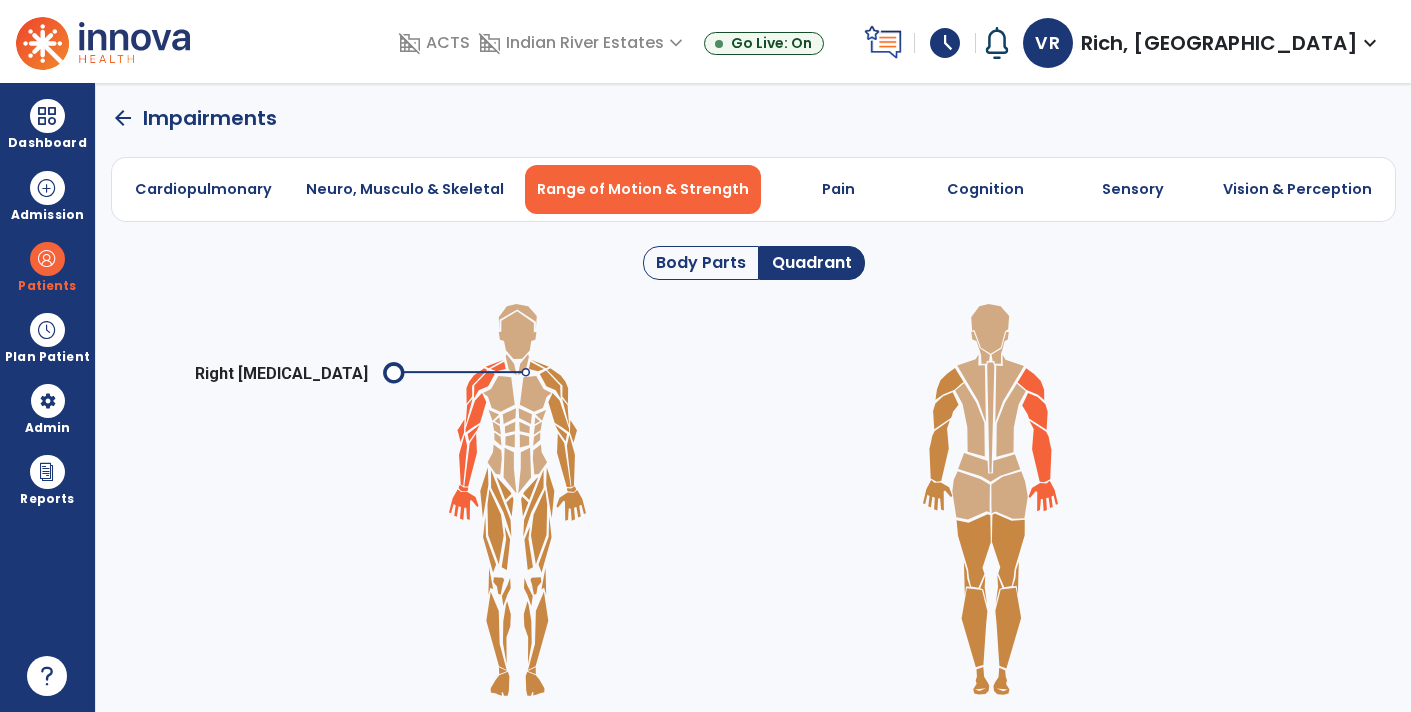 click 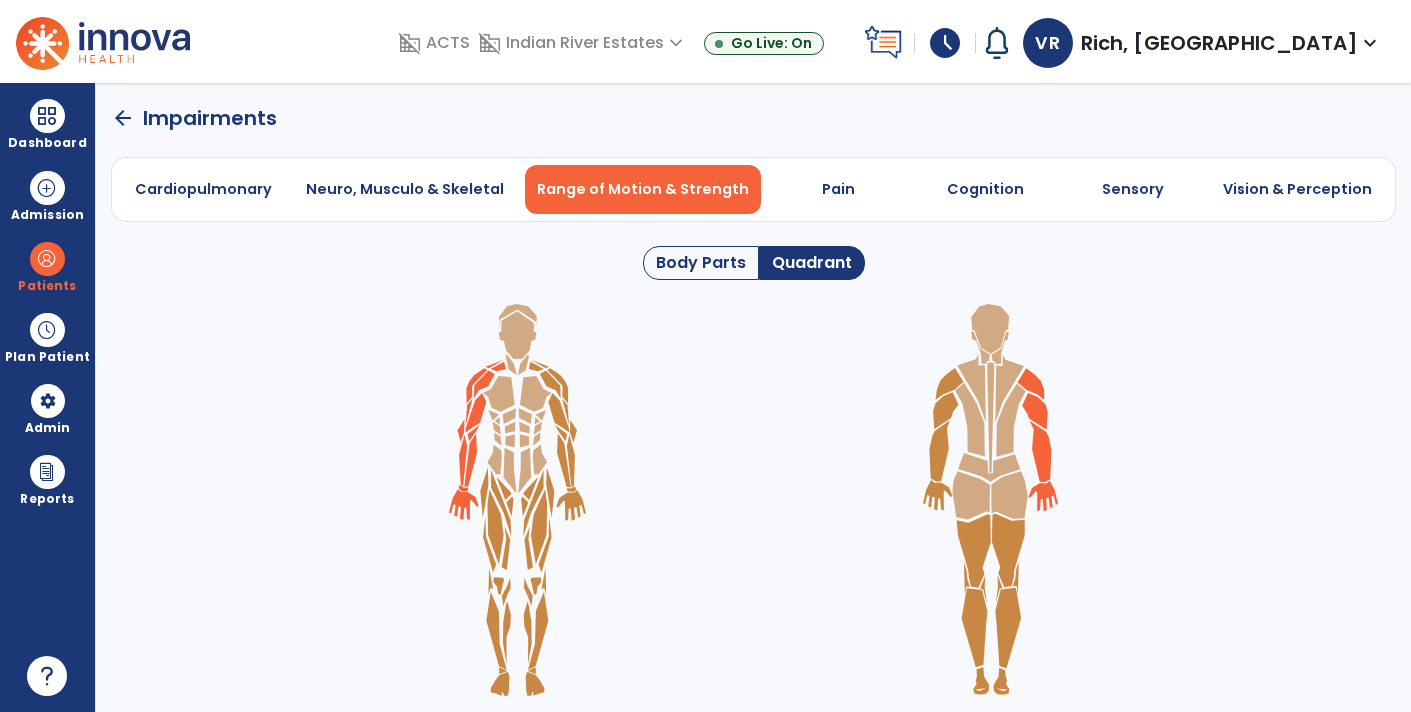 click on "Quadrant" 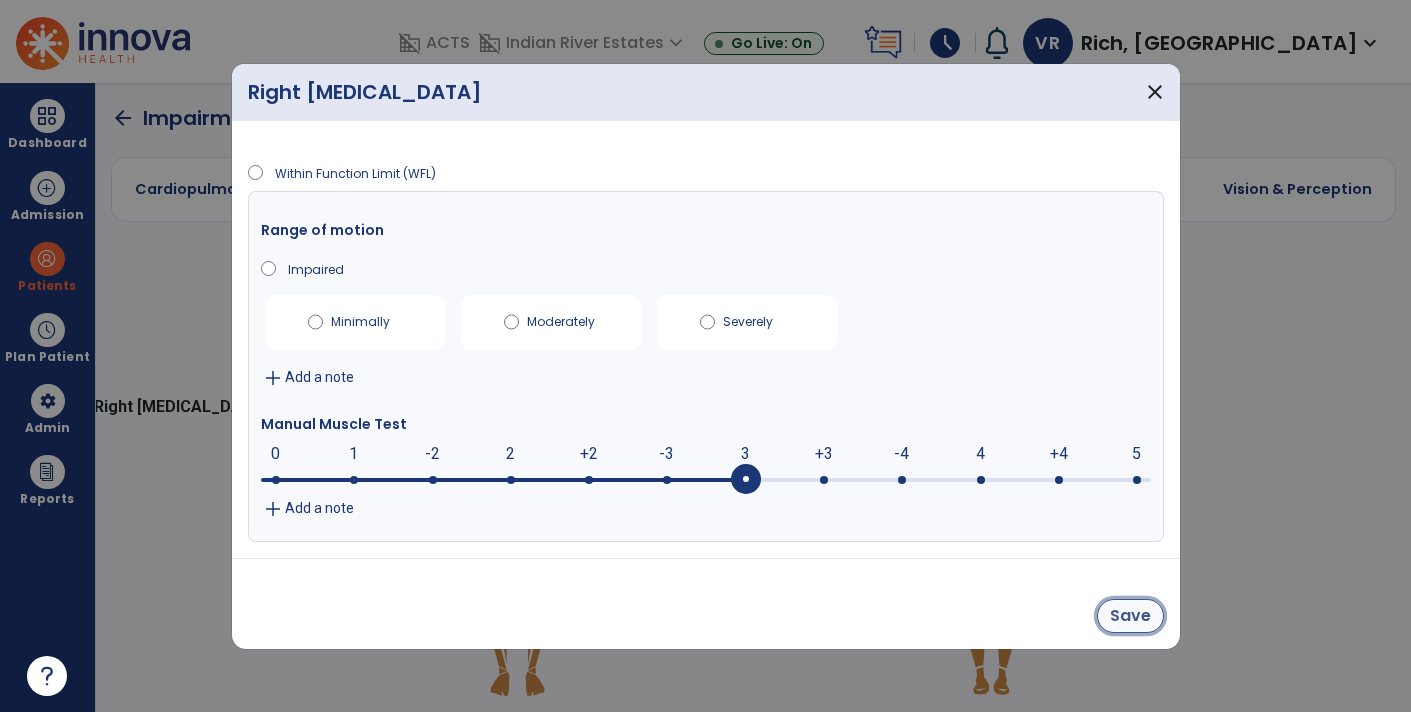click on "Save" at bounding box center [1130, 616] 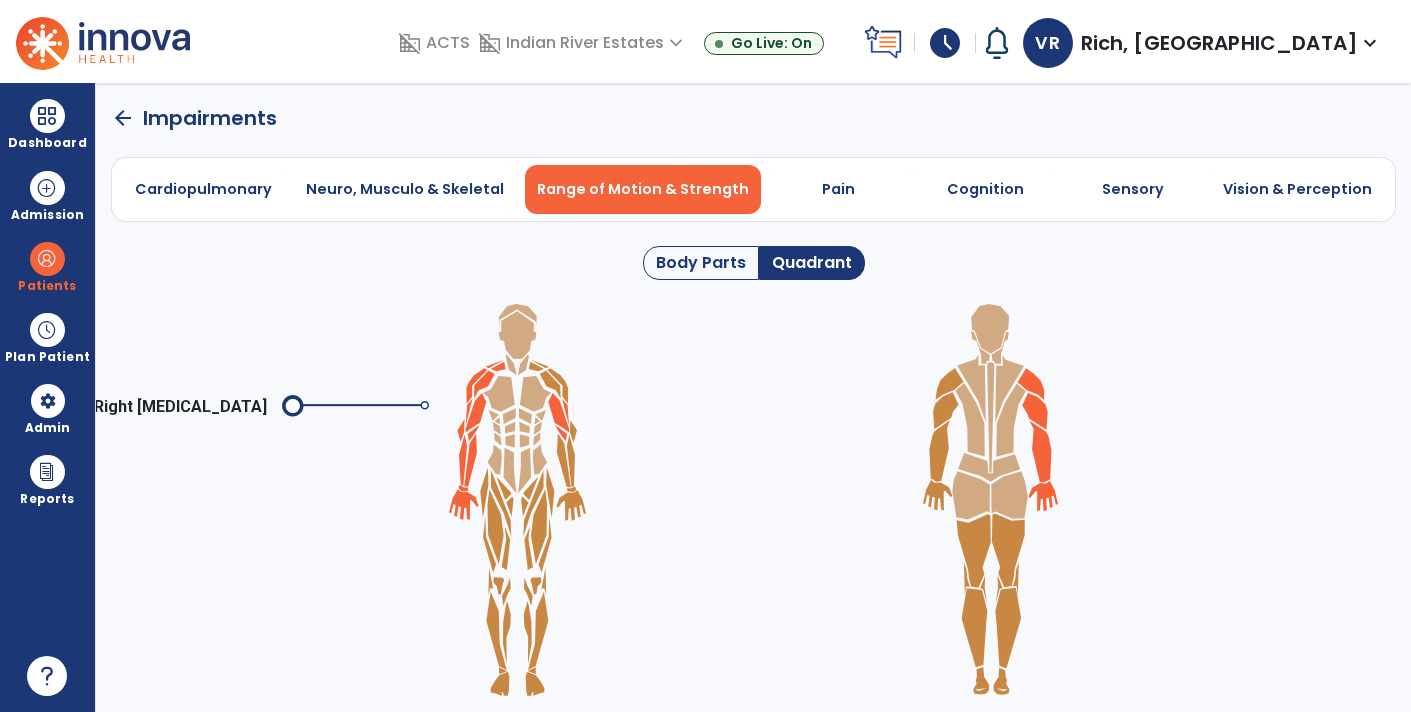 click 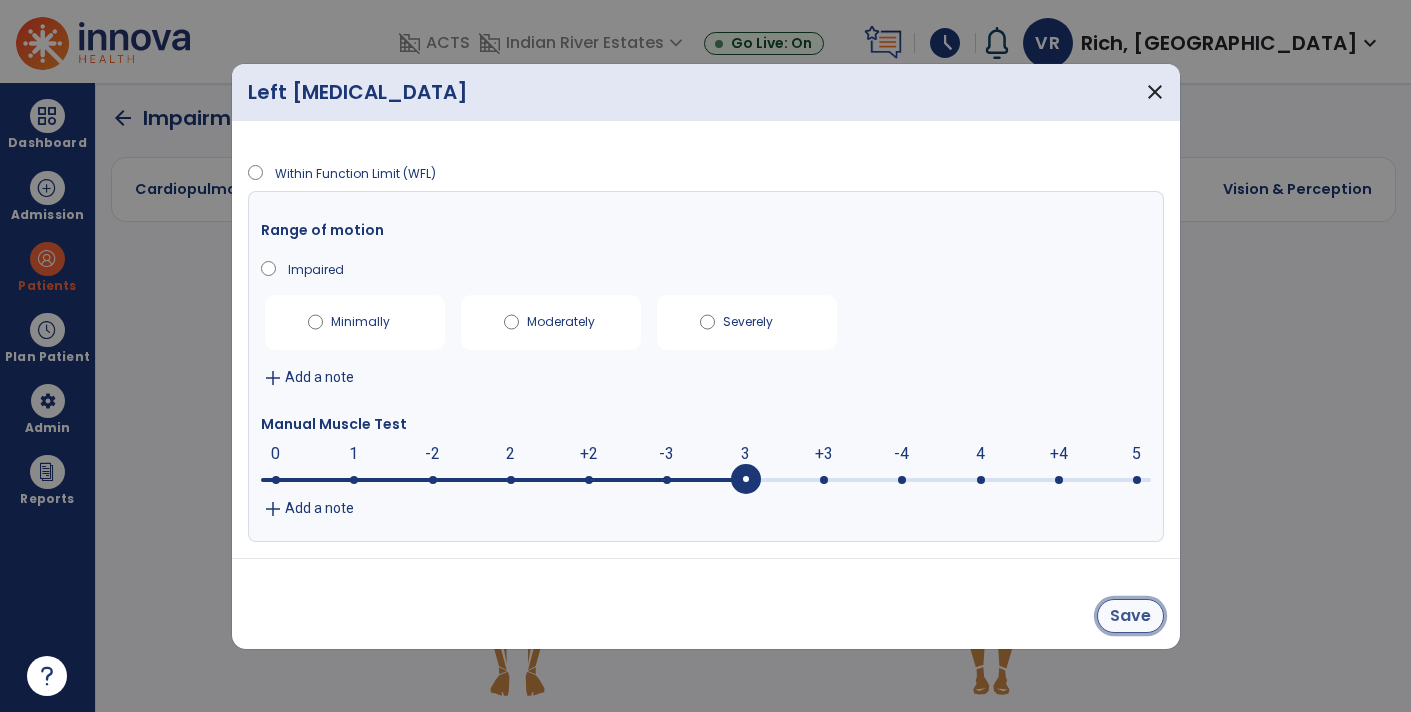 click on "Save" at bounding box center [1130, 616] 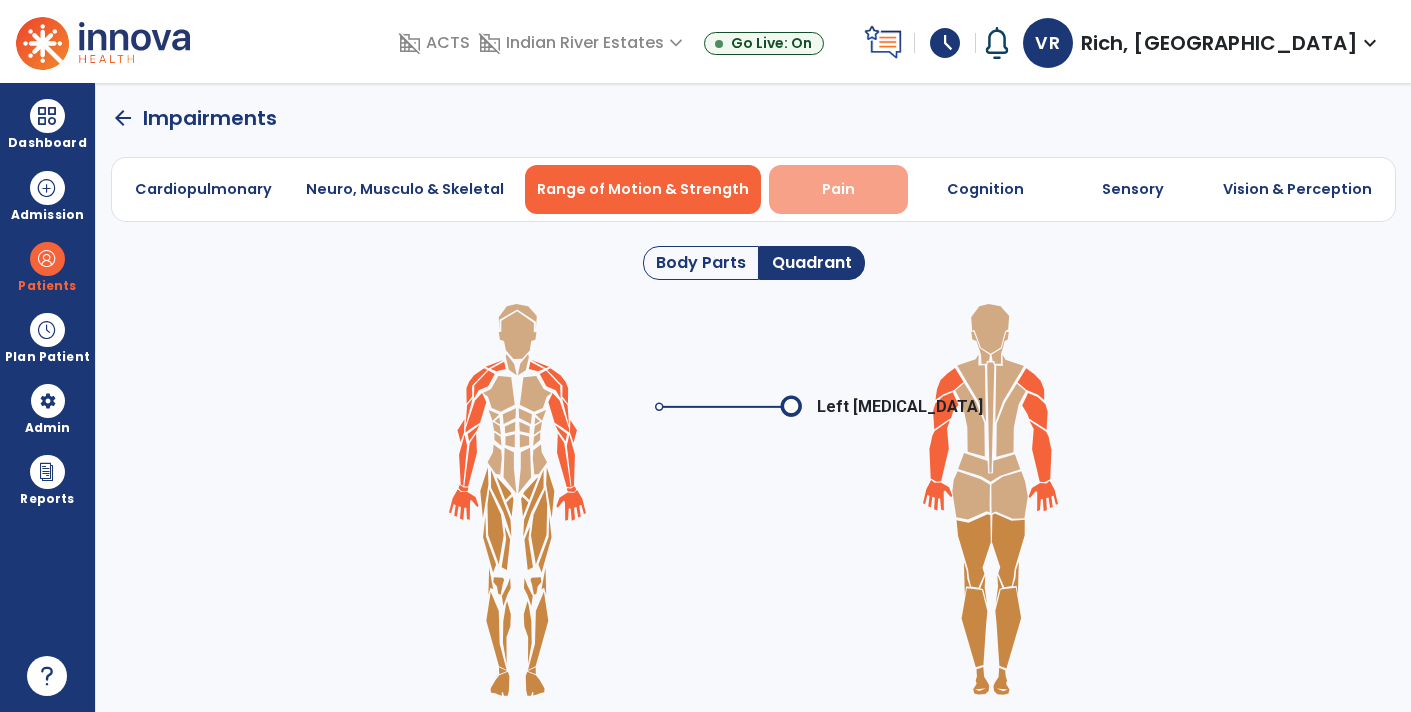 click on "Pain" at bounding box center (838, 189) 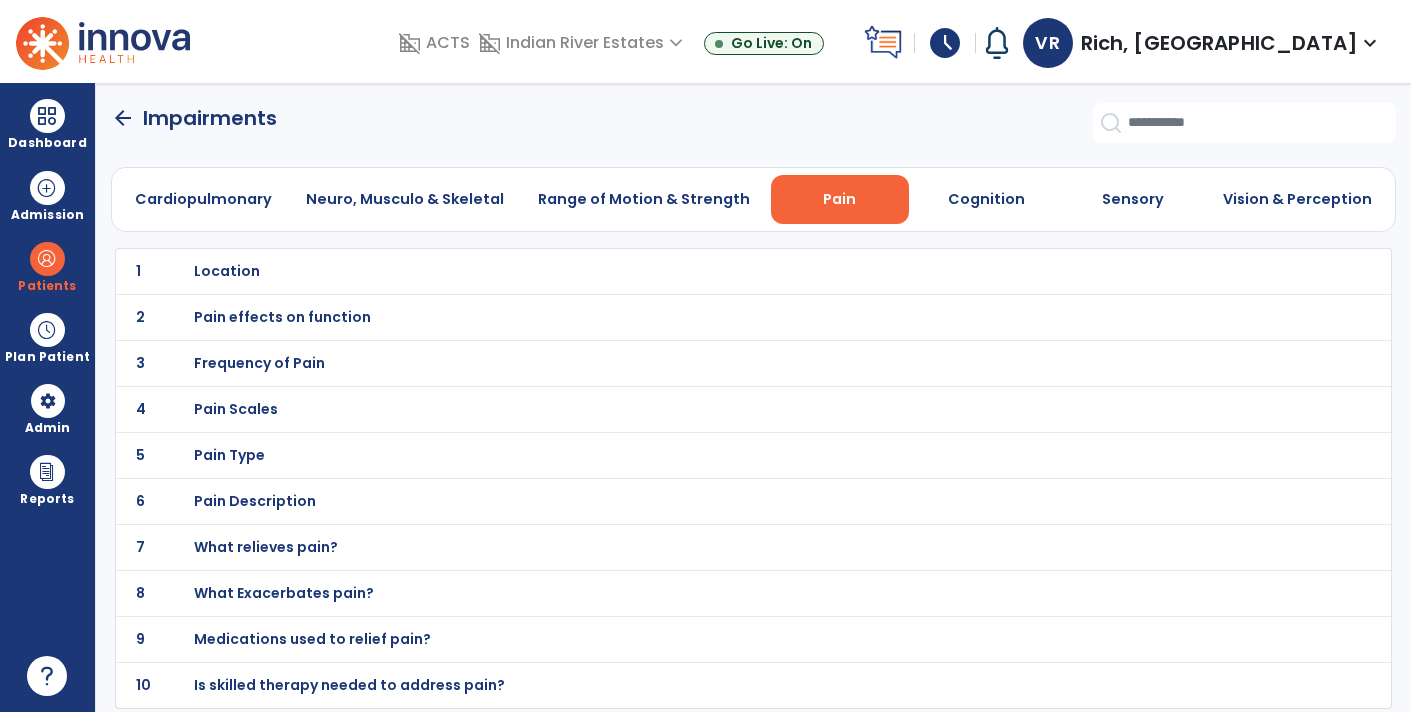 click on "1 Location" 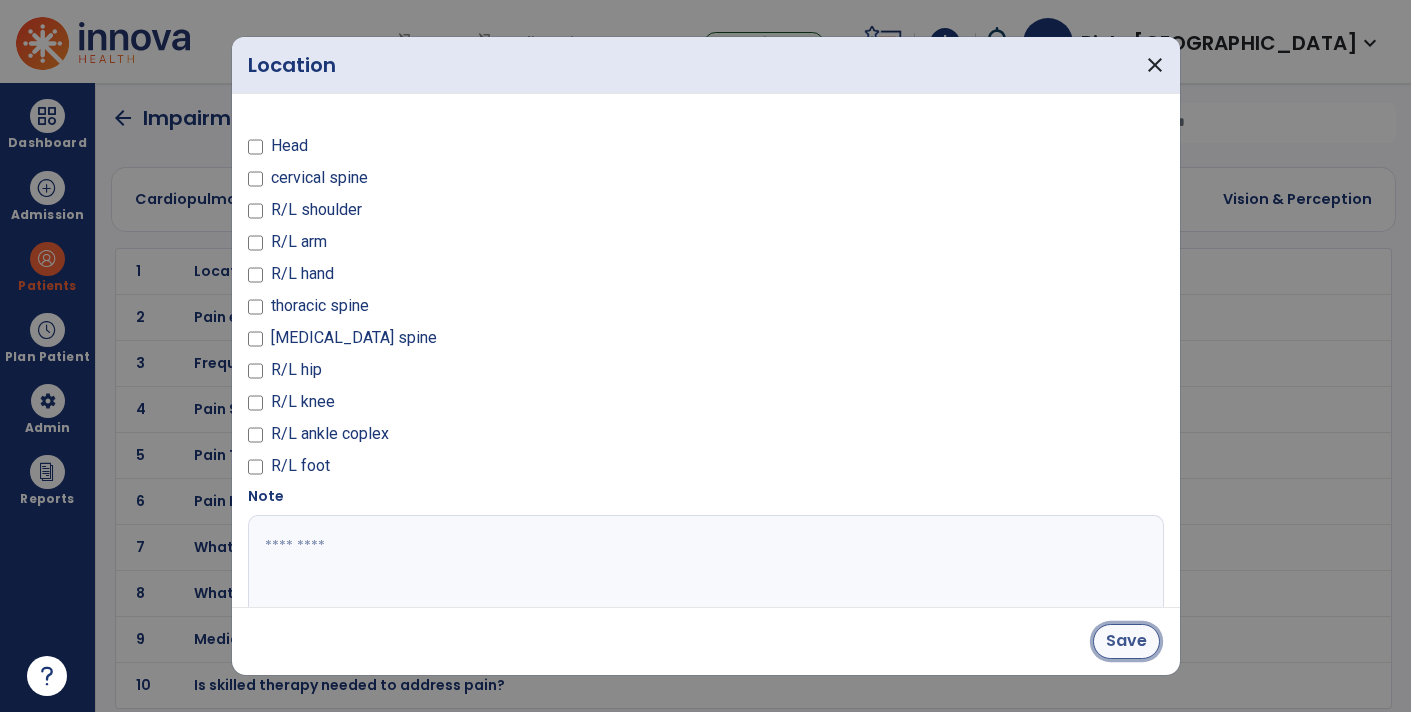 click on "Save" at bounding box center (1126, 641) 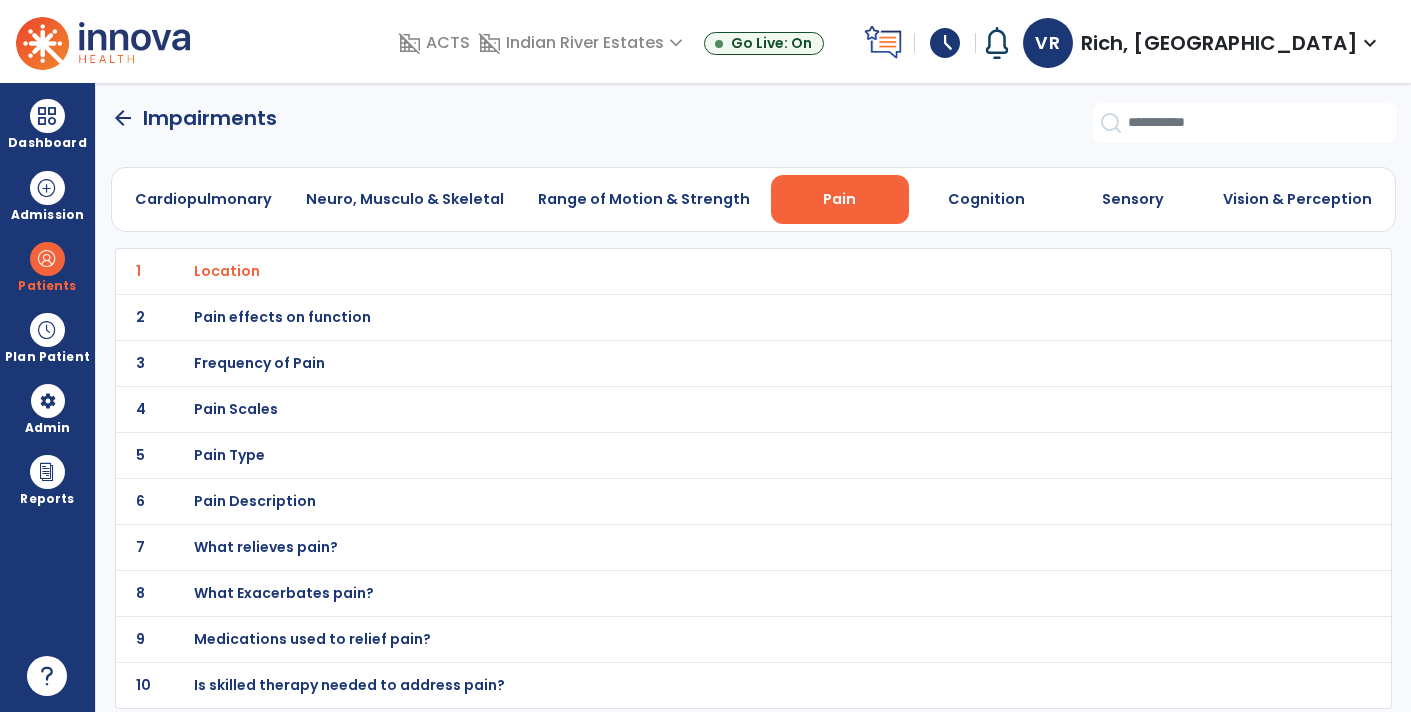click on "2 Pain effects on function" 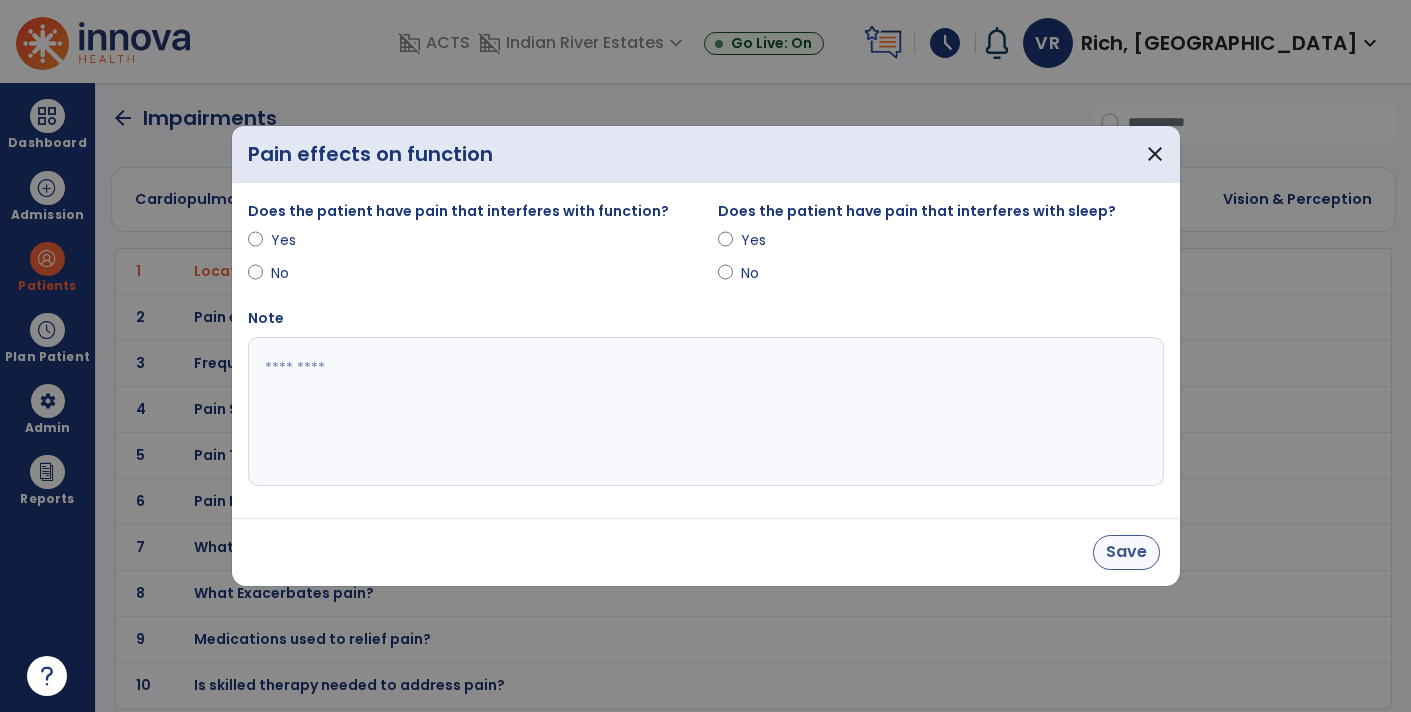click on "Save" at bounding box center [1126, 552] 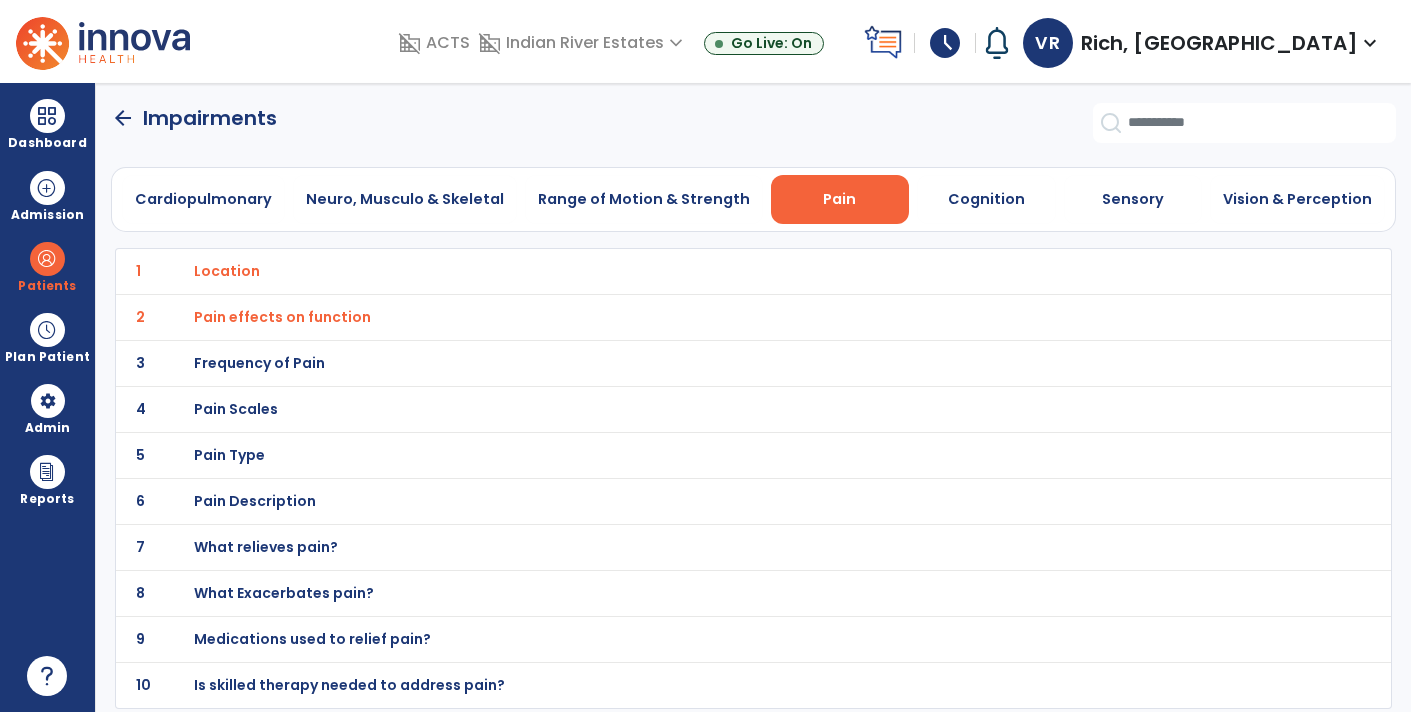 click on "3 Frequency of Pain" 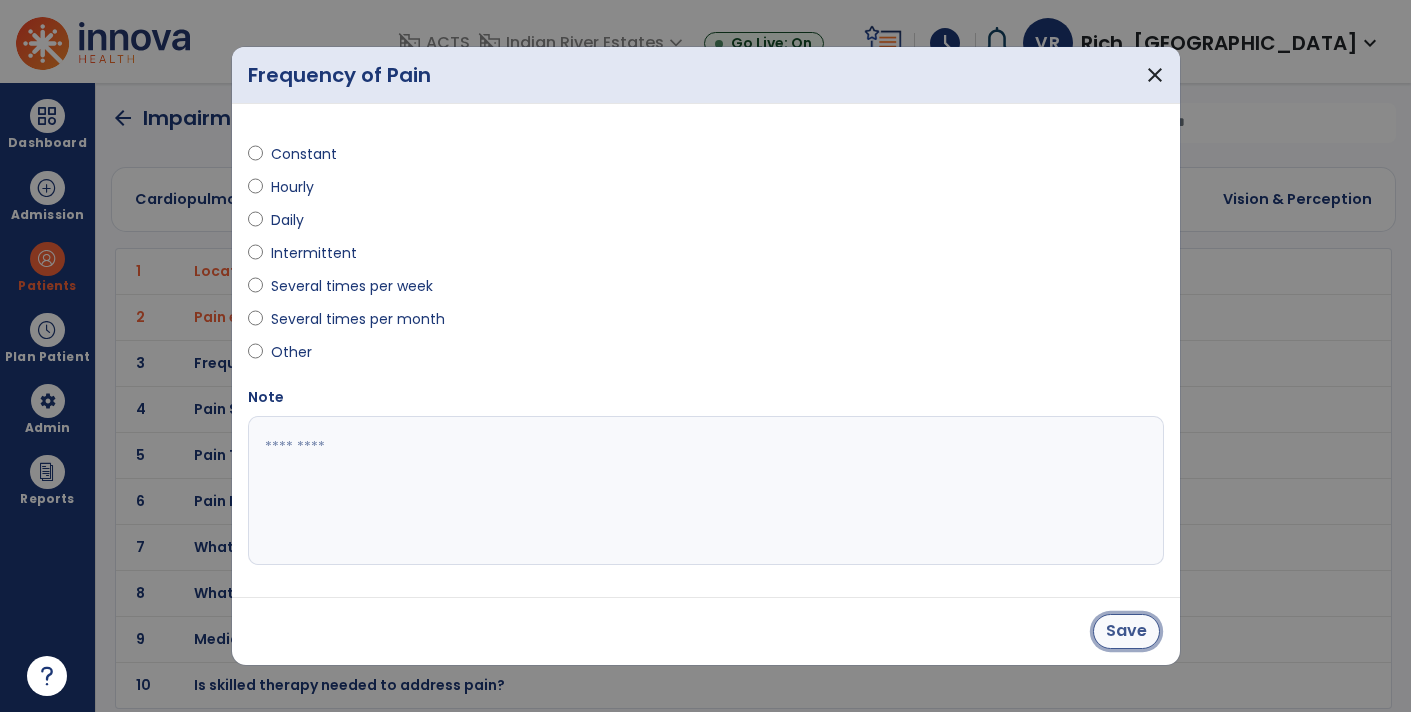 click on "Save" at bounding box center [1126, 631] 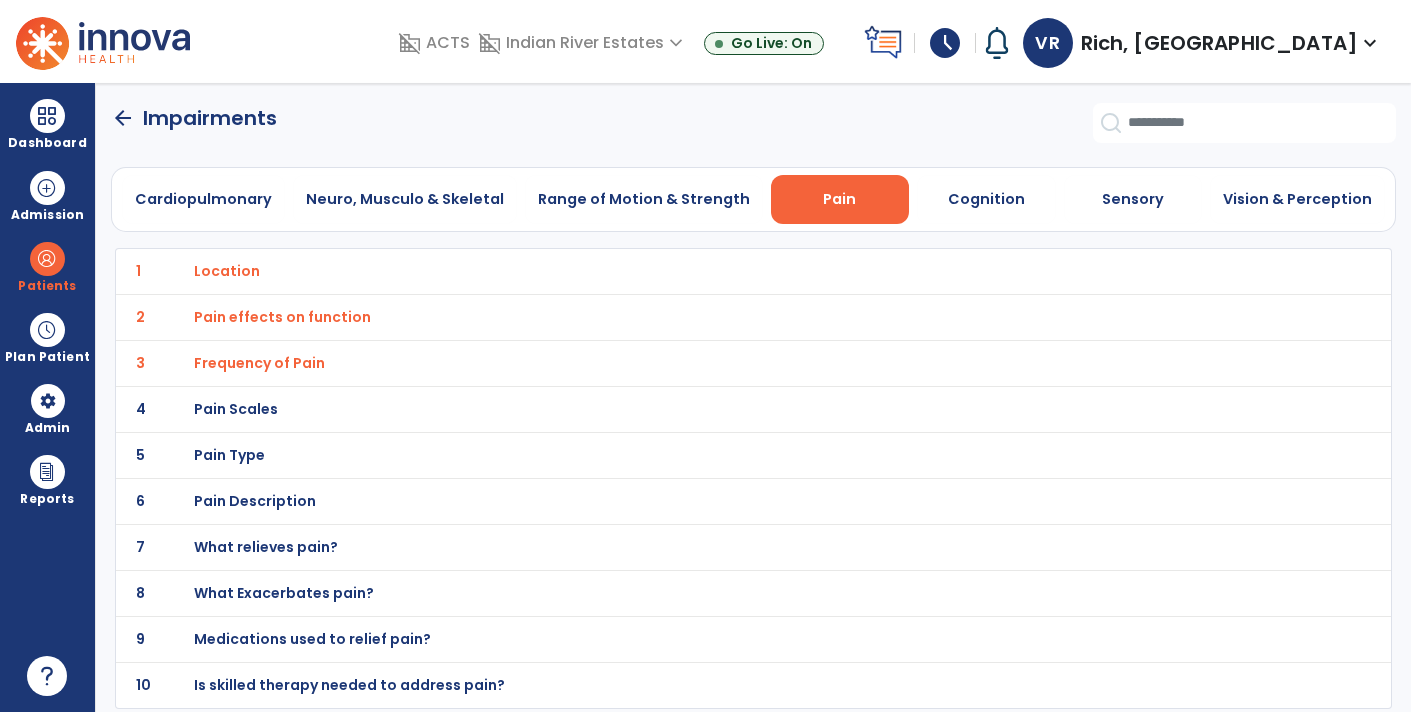 click on "Pain Scales" at bounding box center (710, 271) 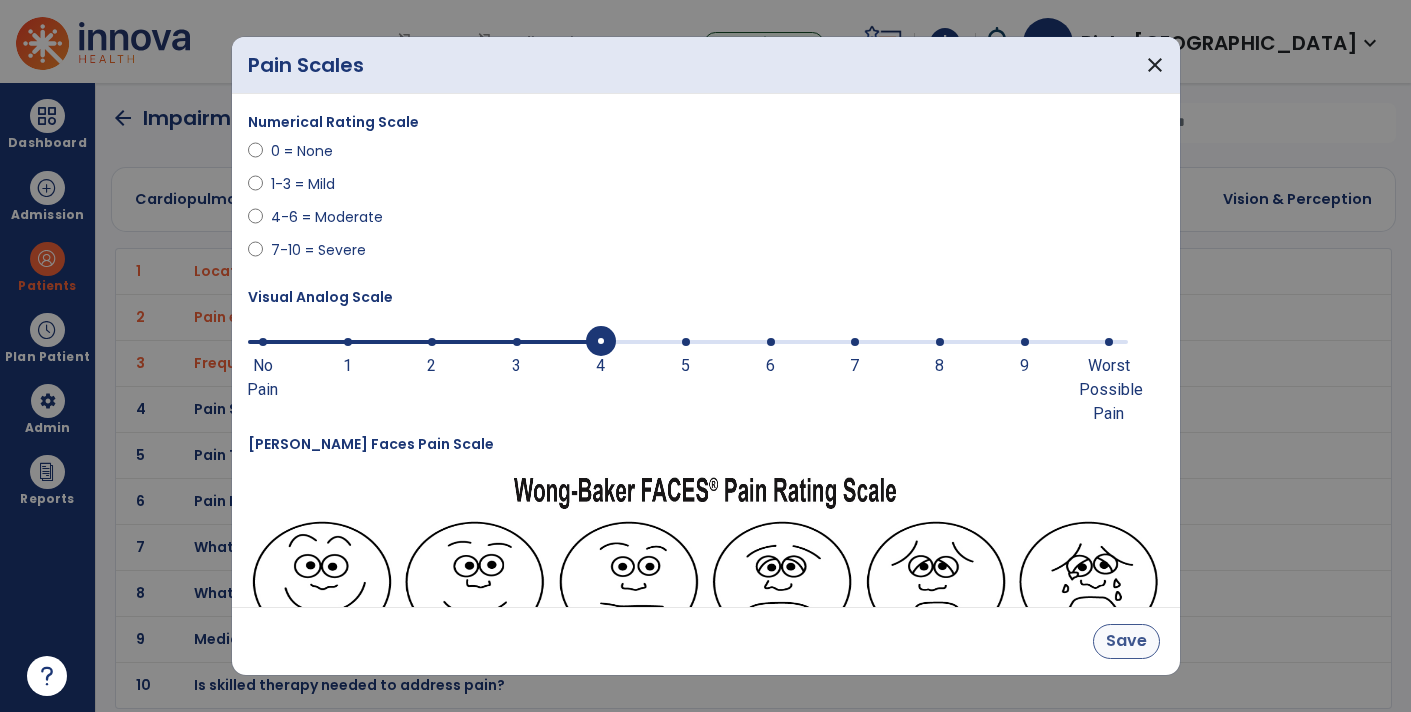 click on "Save" at bounding box center [1126, 641] 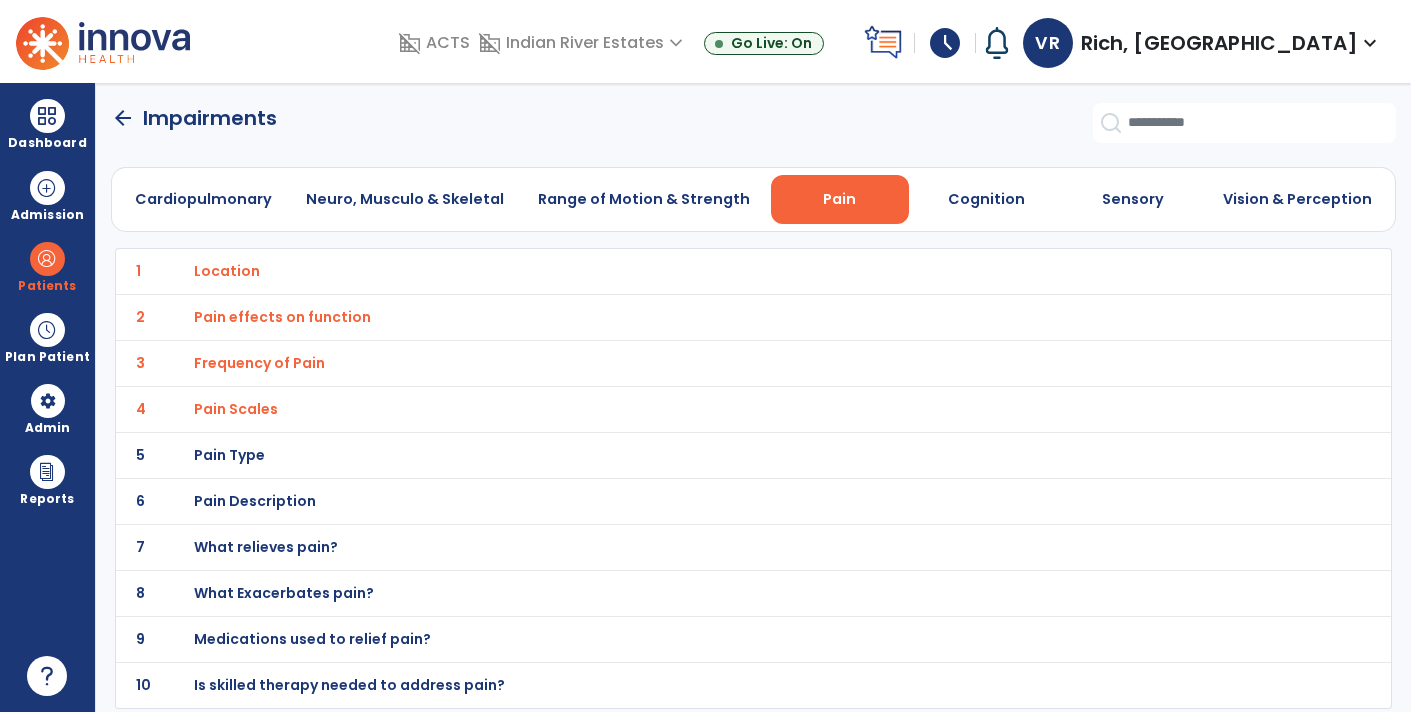 click on "Pain Type" at bounding box center [710, 271] 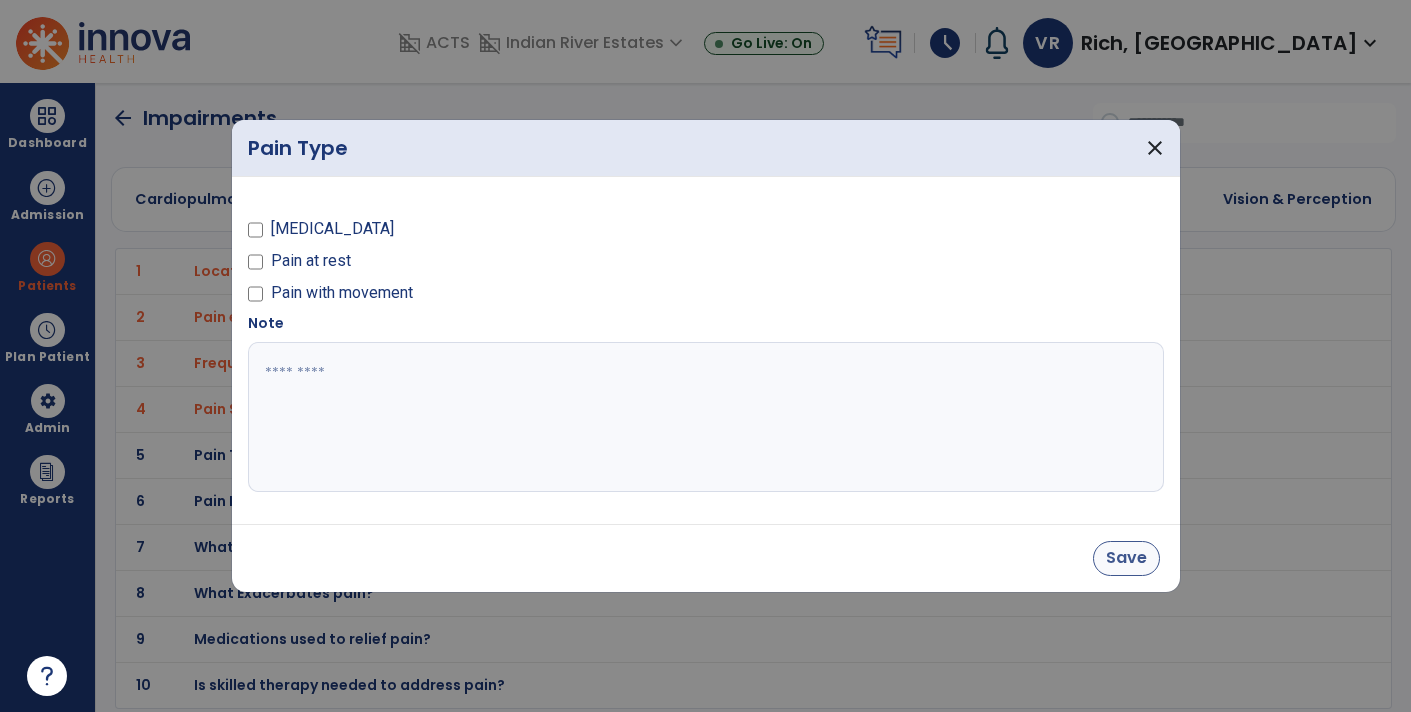click on "Save" at bounding box center (1126, 558) 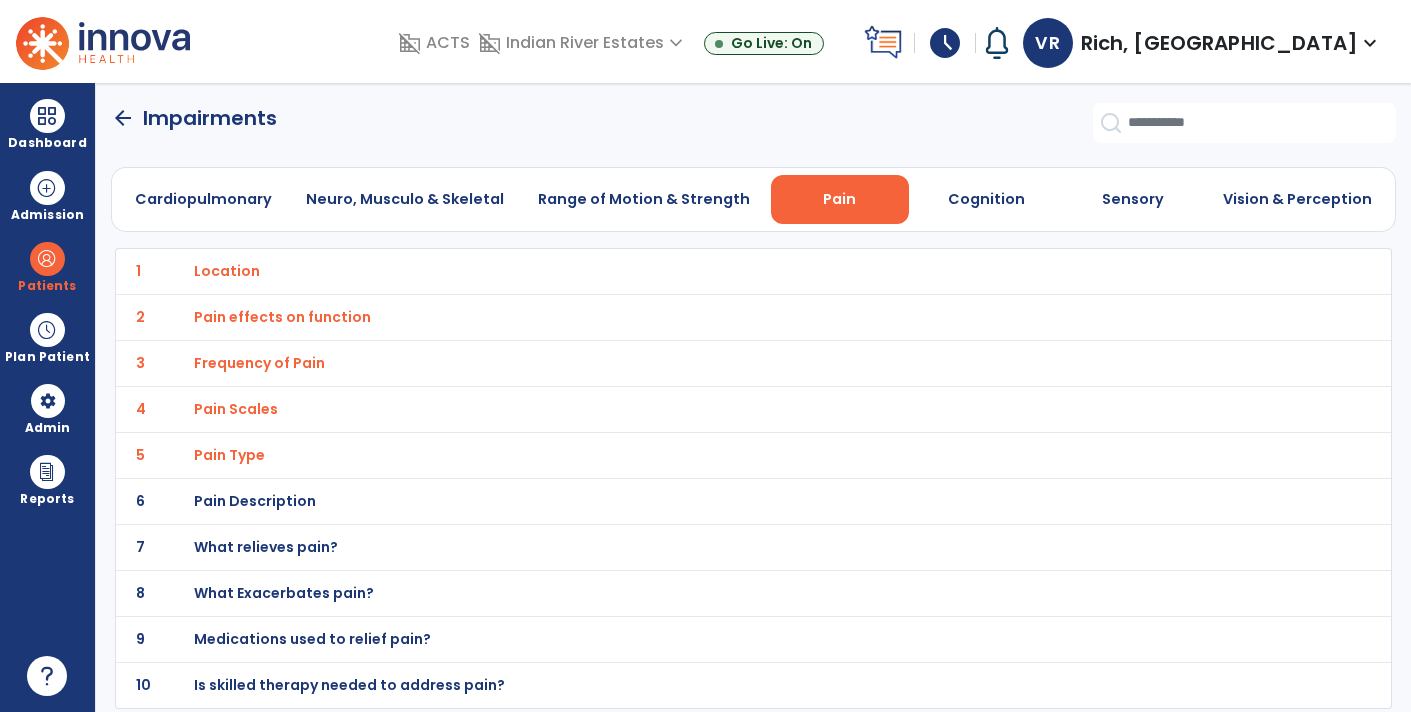 click on "Pain Description" at bounding box center (710, 271) 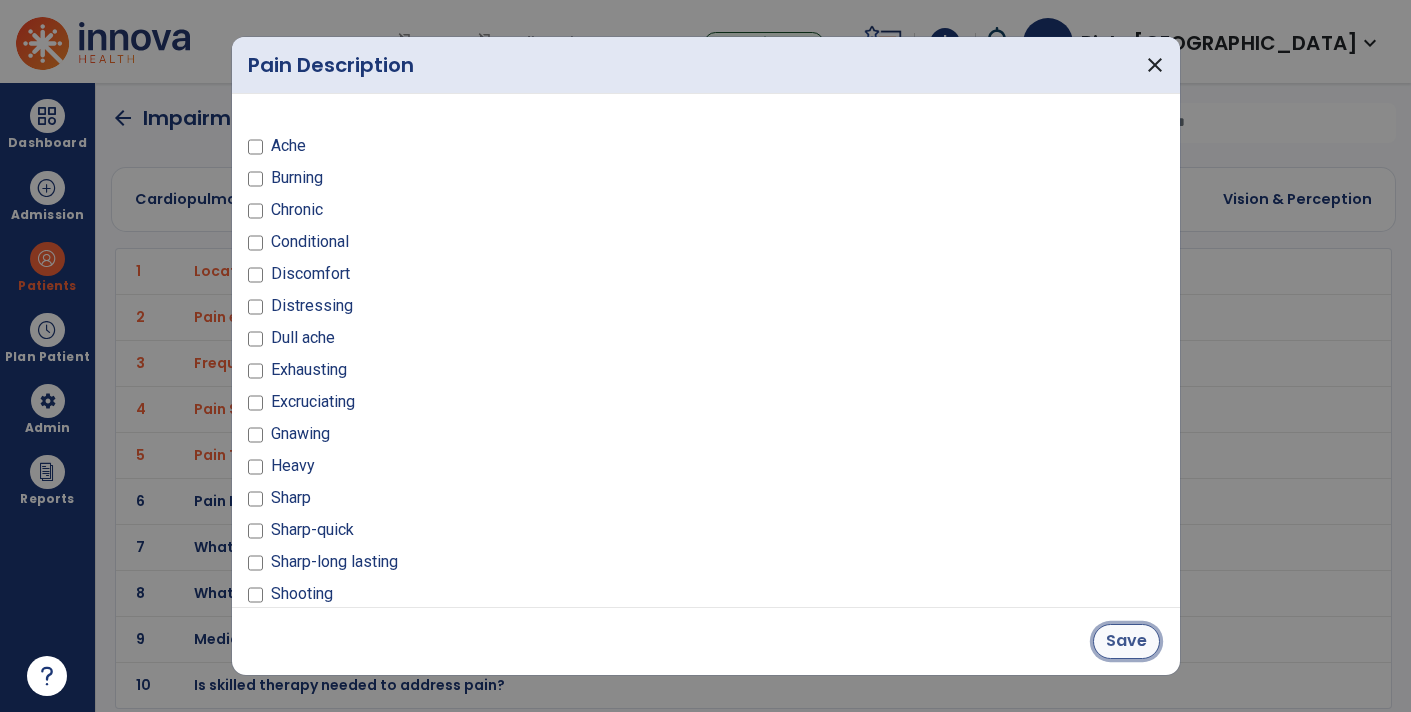 click on "Save" at bounding box center [1126, 641] 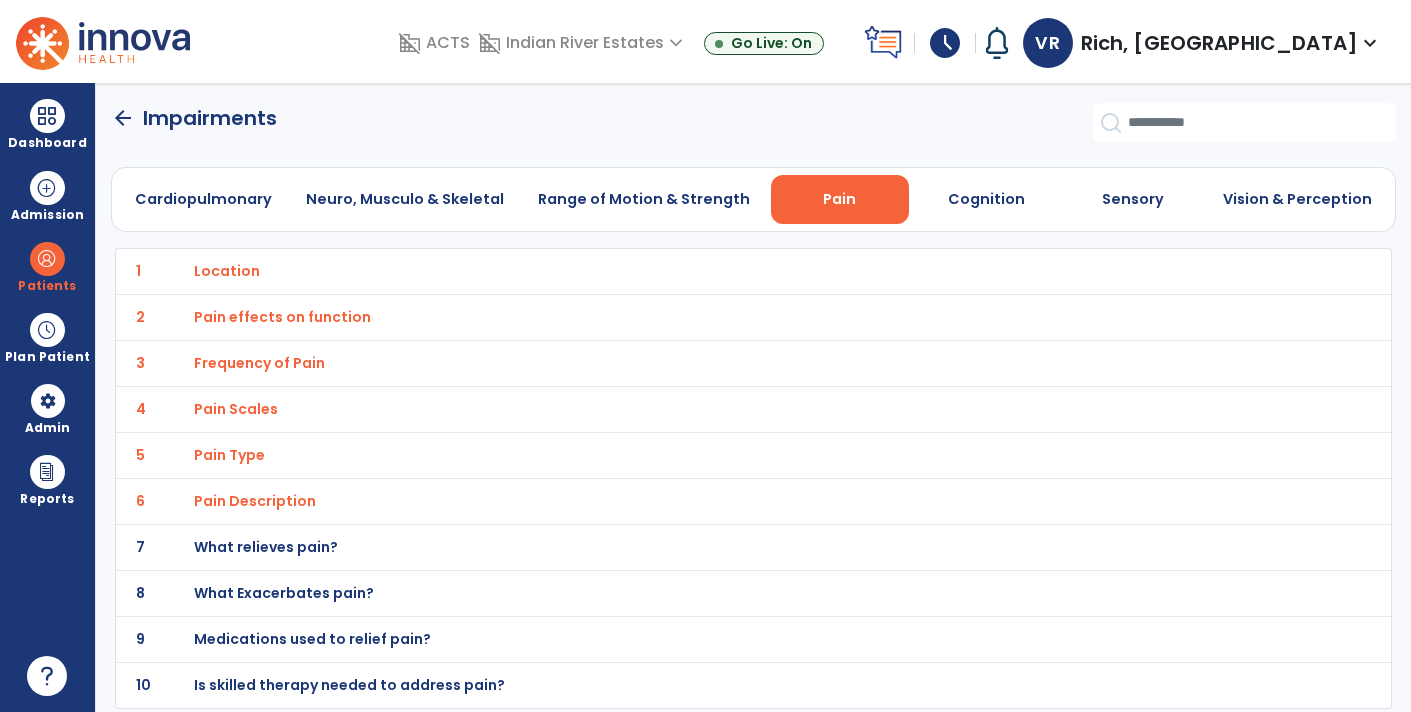 click on "7 What relieves pain?" 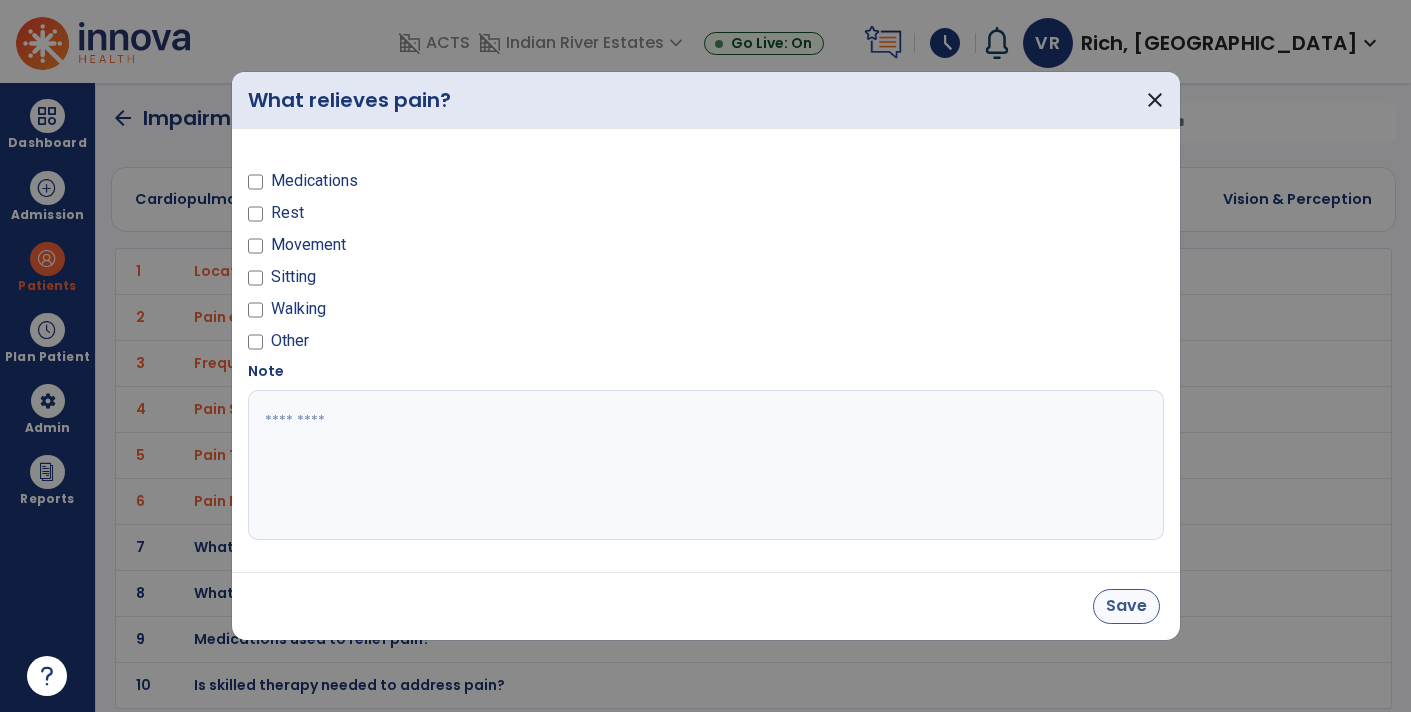 click on "Save" at bounding box center (1126, 606) 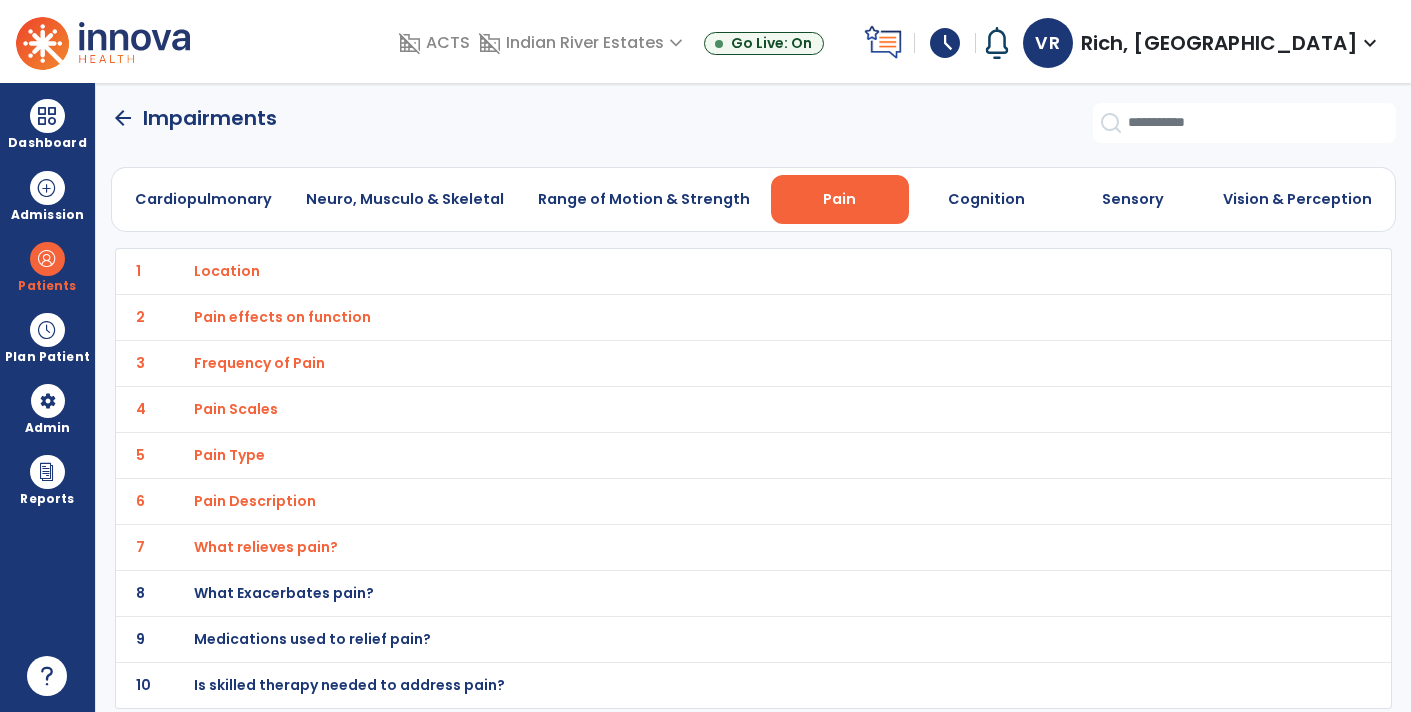 click on "What Exacerbates pain?" at bounding box center (710, 271) 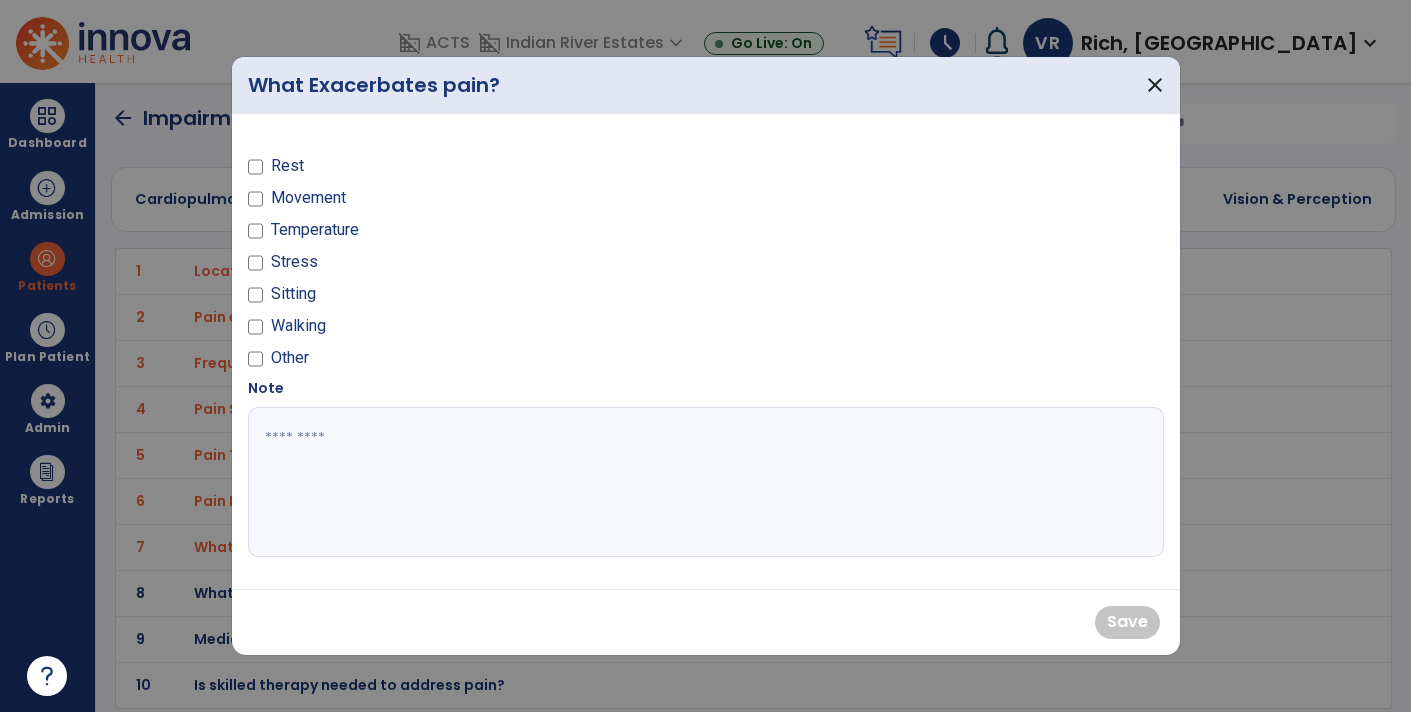 click on "Movement" at bounding box center [471, 202] 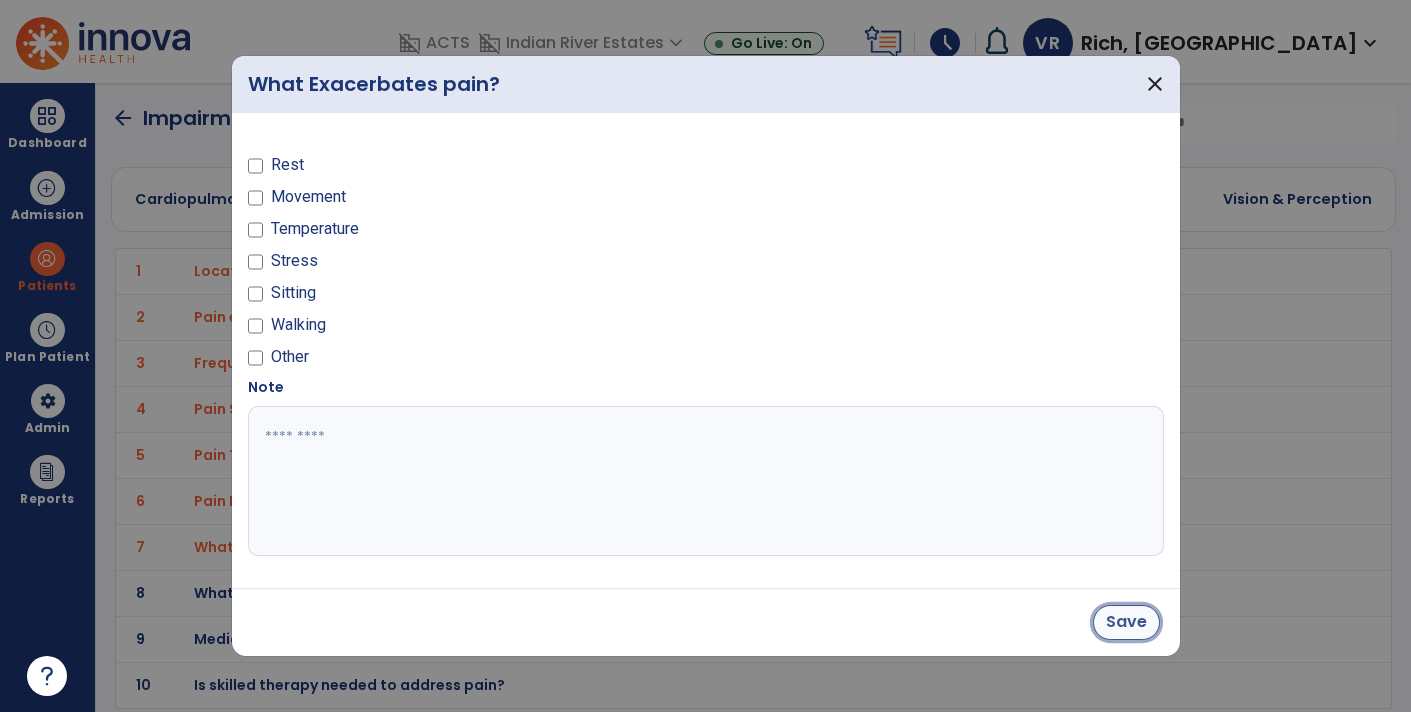 click on "Save" at bounding box center (1126, 622) 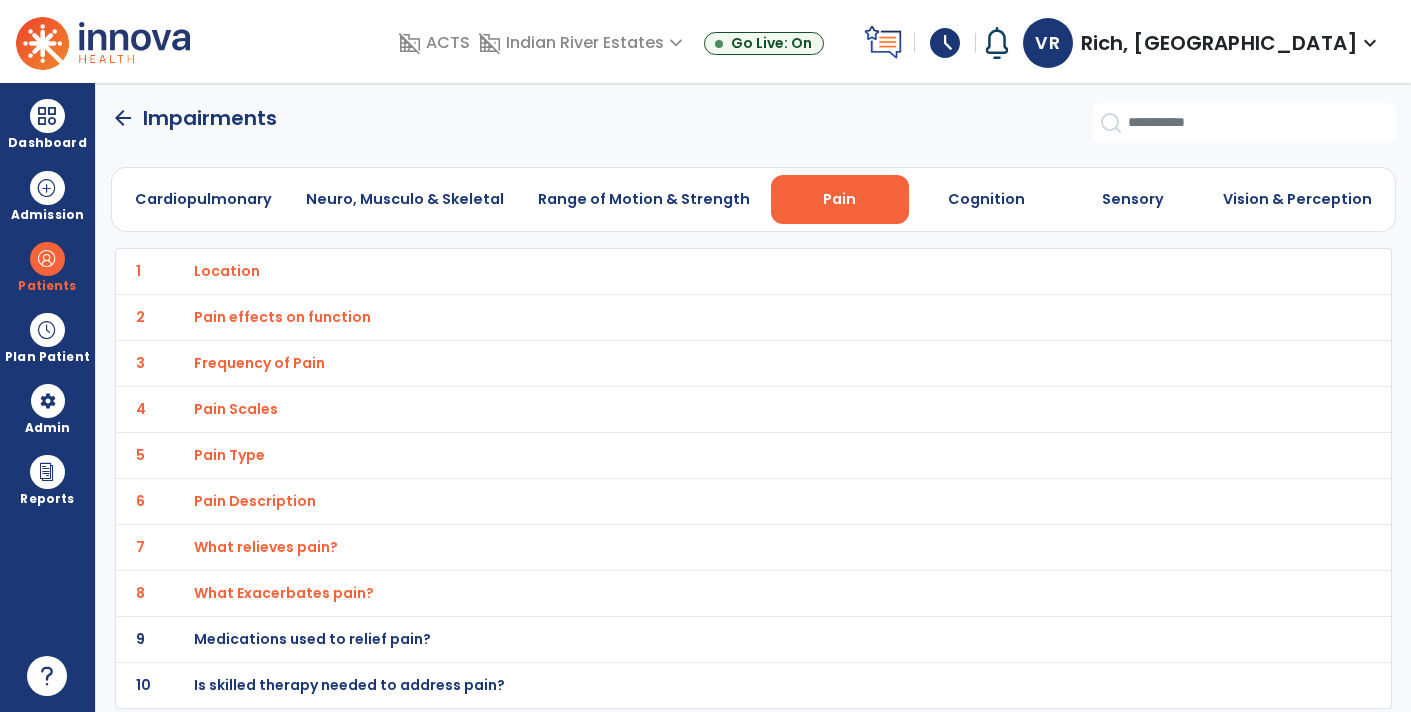 click on "9 Medications used to relief pain?" 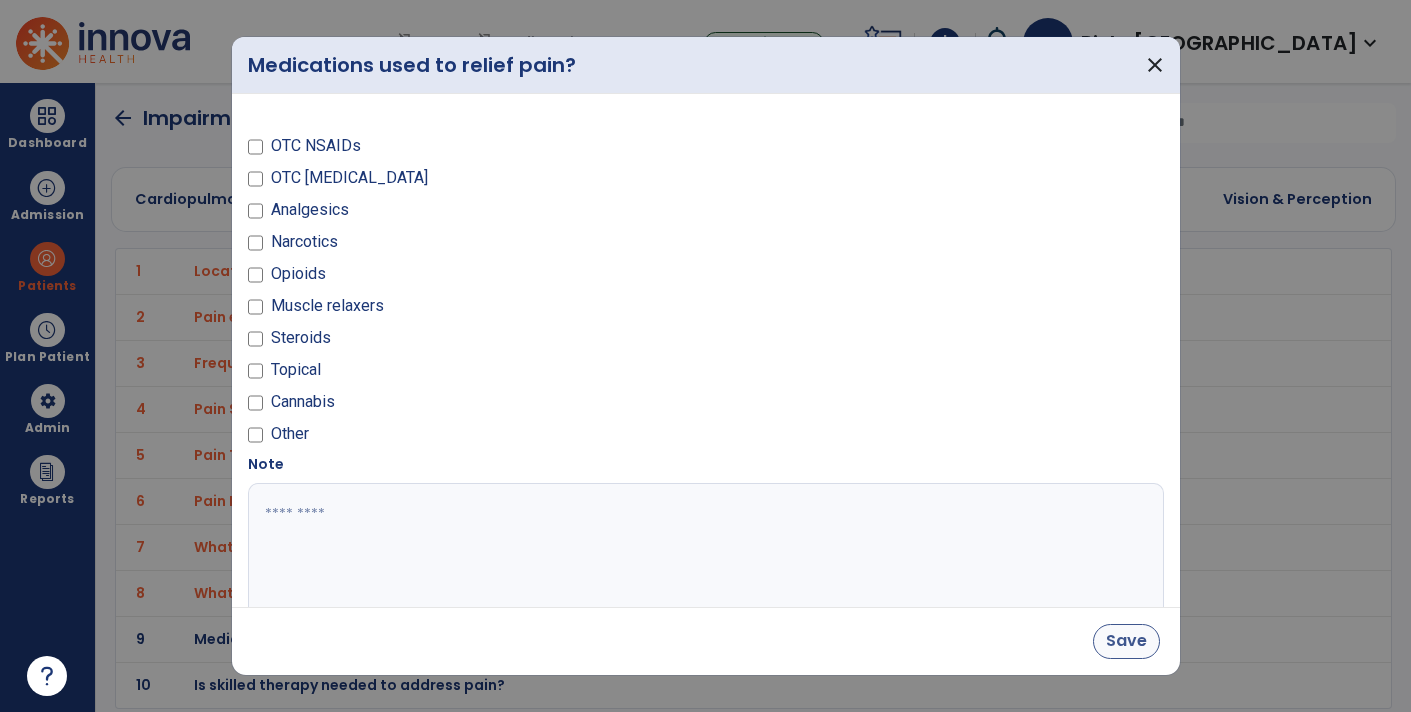 click on "Save" at bounding box center [1126, 641] 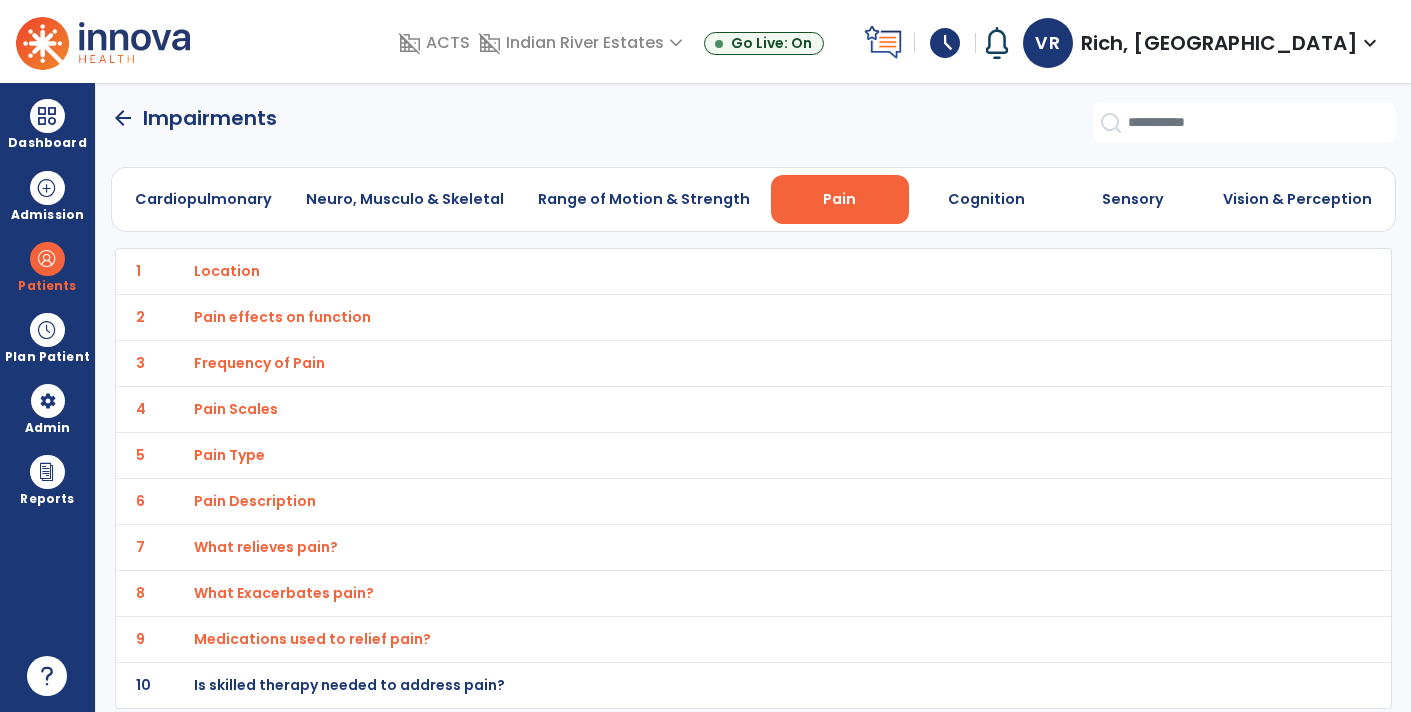 click on "Is skilled therapy needed to address pain?" at bounding box center [710, 271] 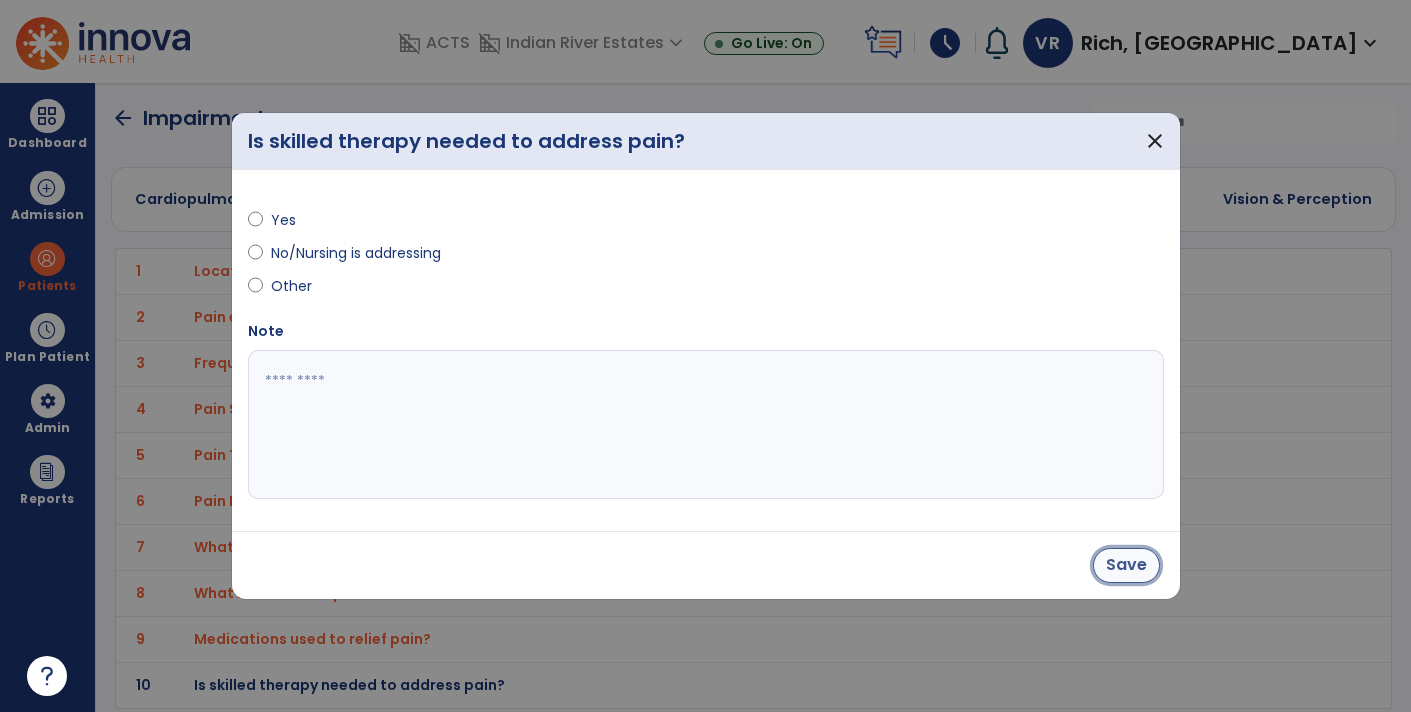 click on "Save" at bounding box center (1126, 565) 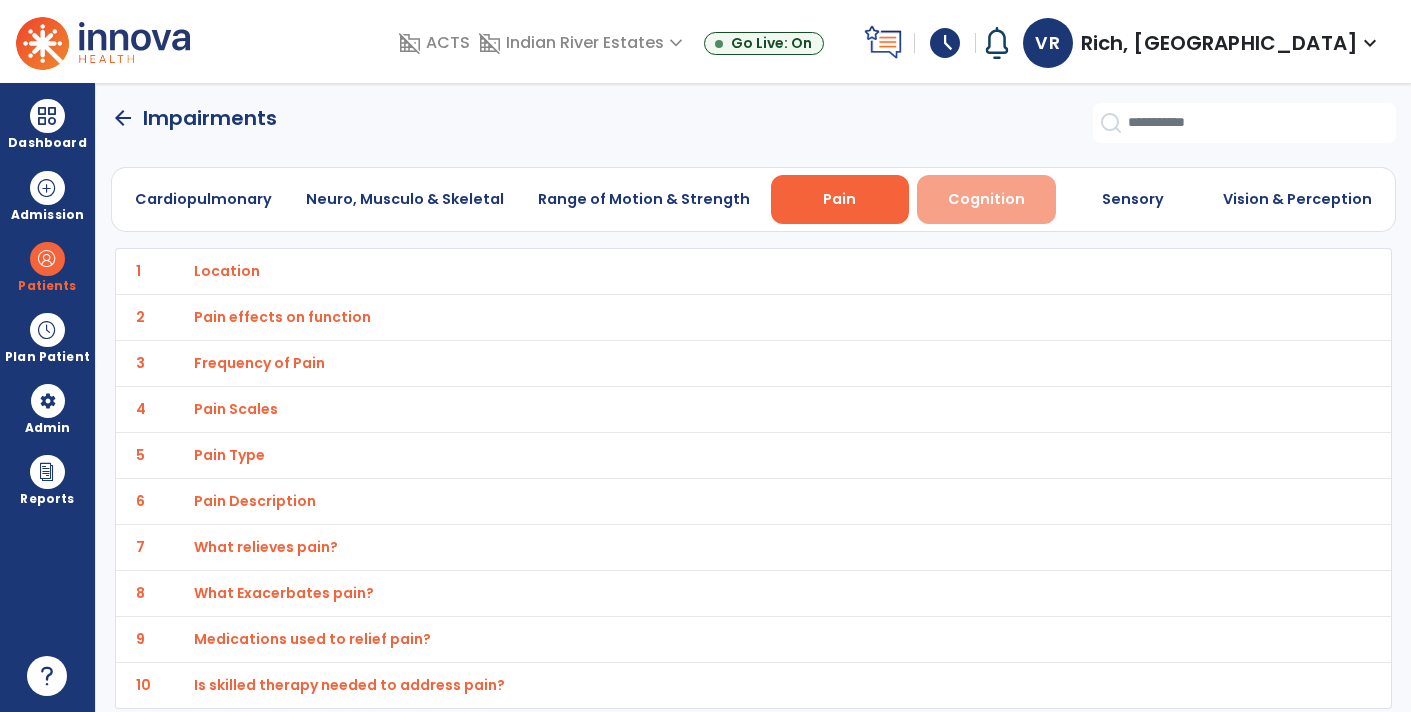 click on "Cognition" at bounding box center (986, 199) 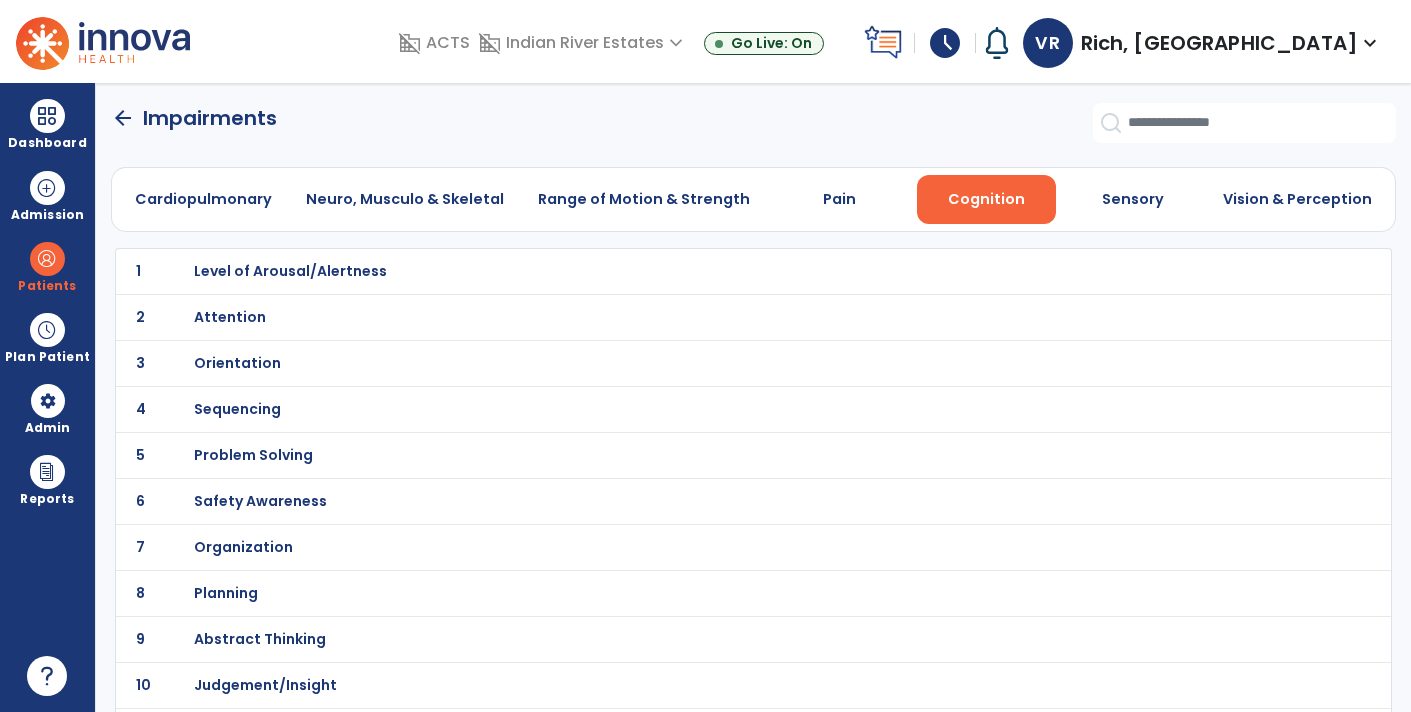 click on "Level of Arousal/Alertness" at bounding box center (290, 271) 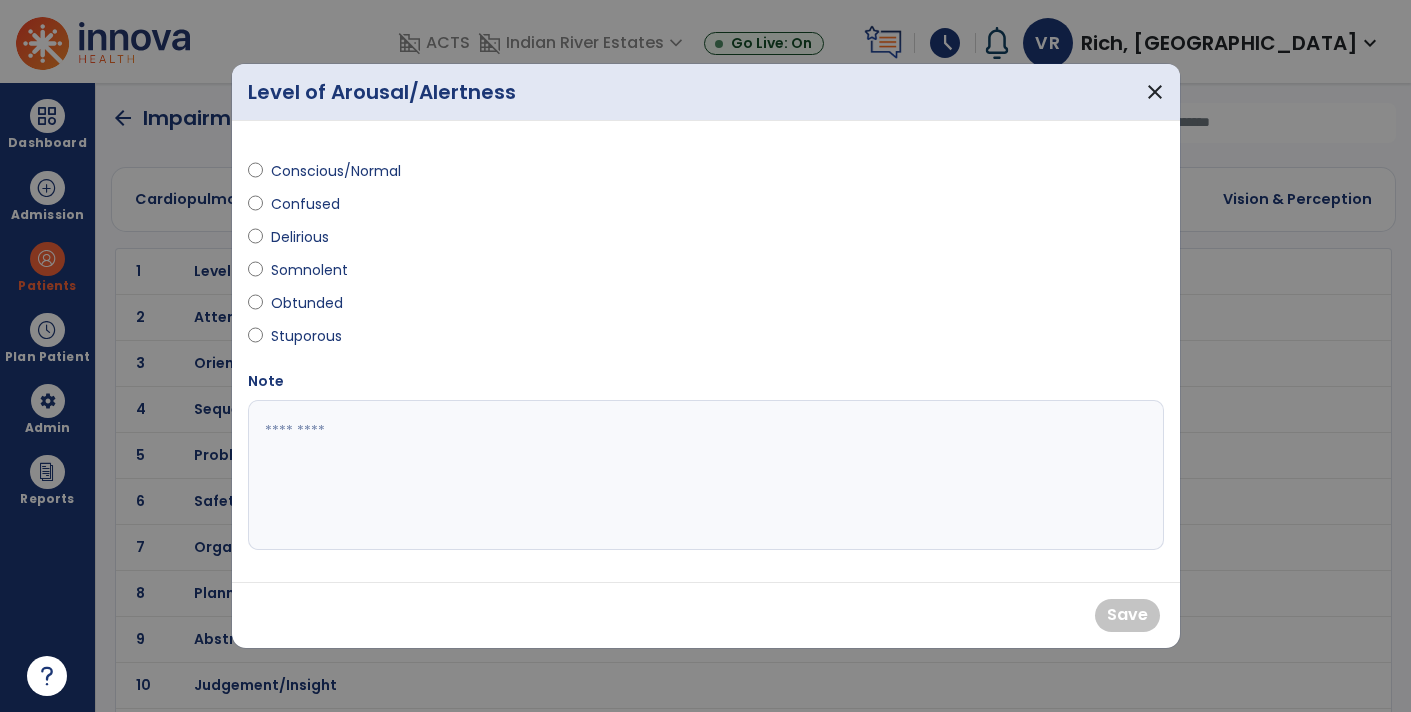 click on "Conscious/Normal Confused Delirious Somnolent Obtunded Stuporous" at bounding box center (471, 254) 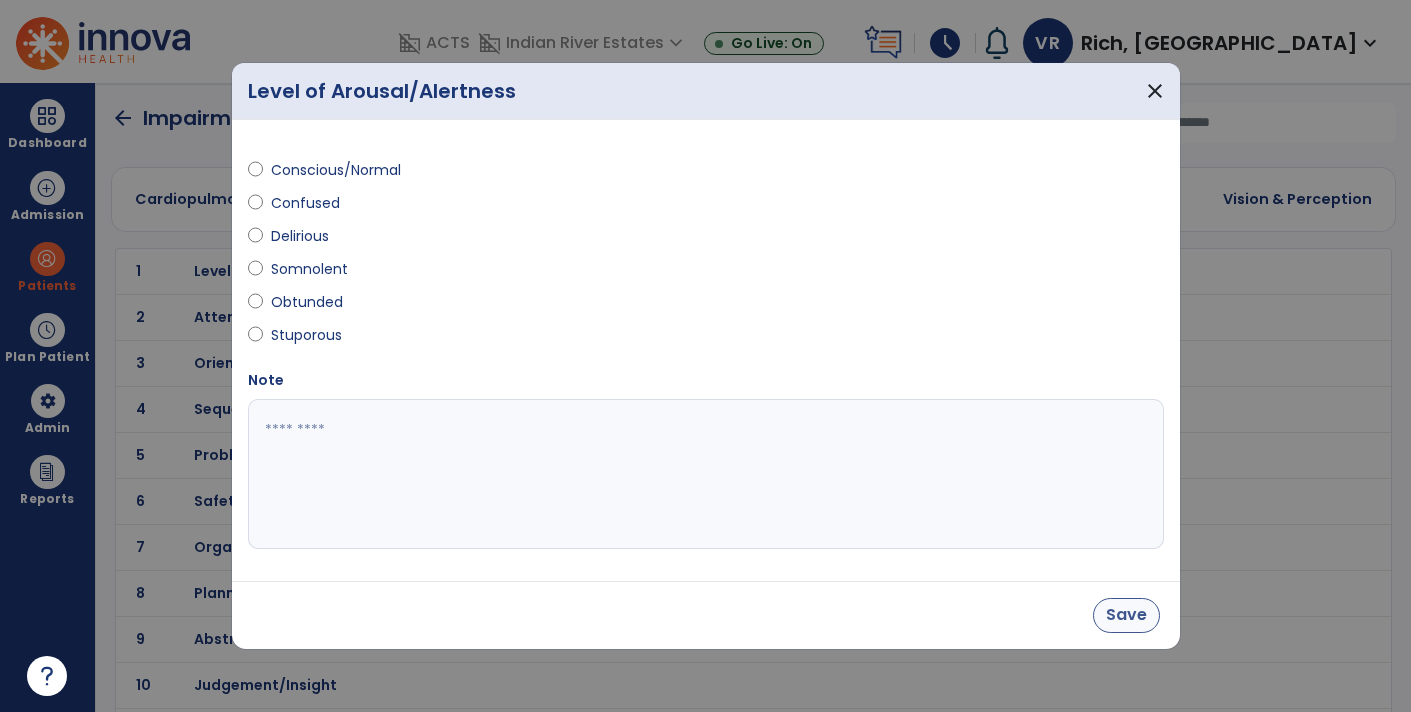 click on "Save" at bounding box center [1126, 615] 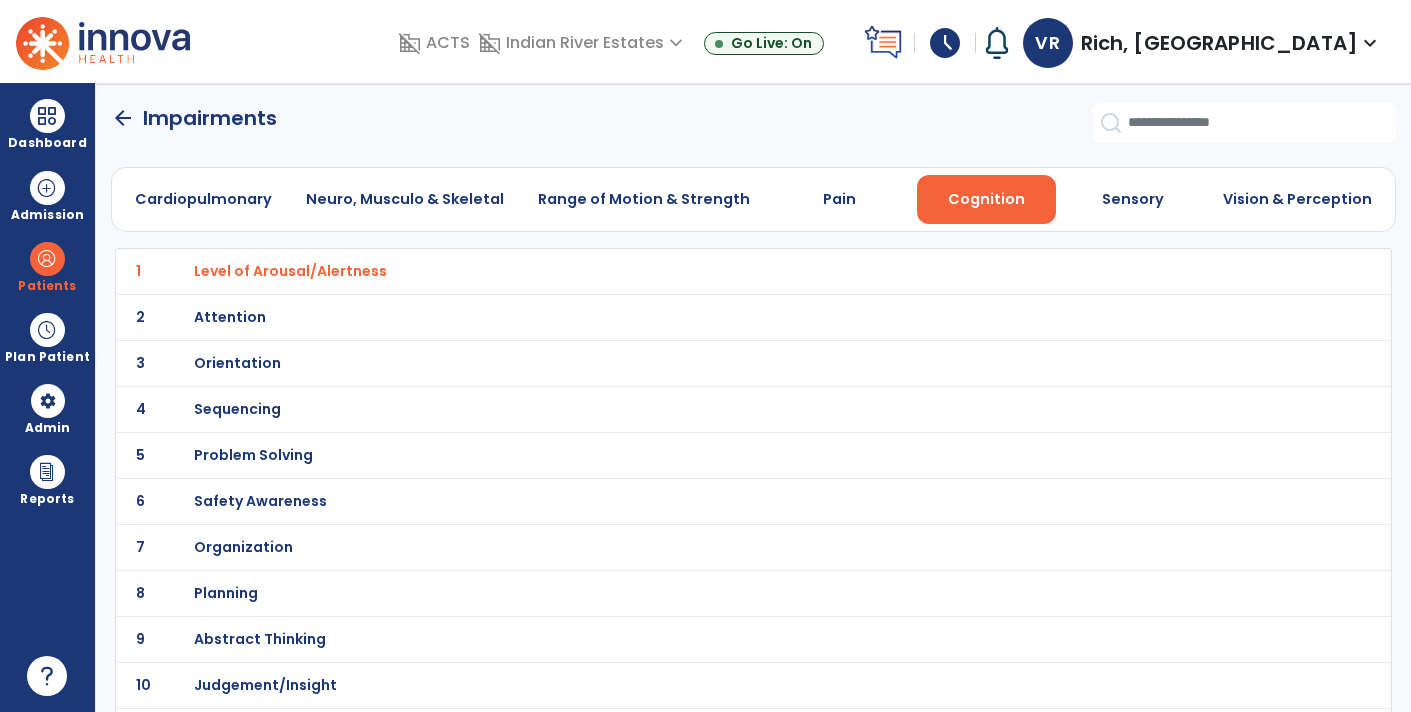 click on "Attention" at bounding box center (710, 271) 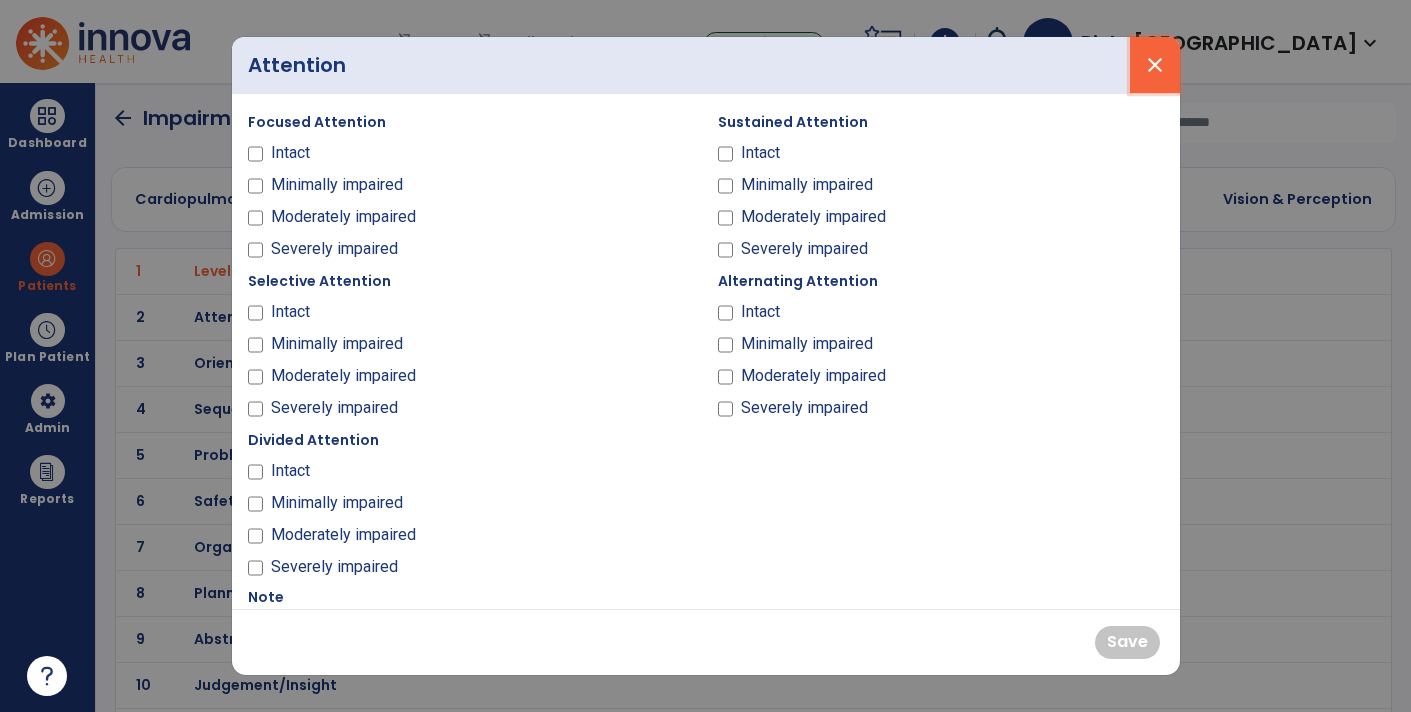 click on "close" at bounding box center (1155, 65) 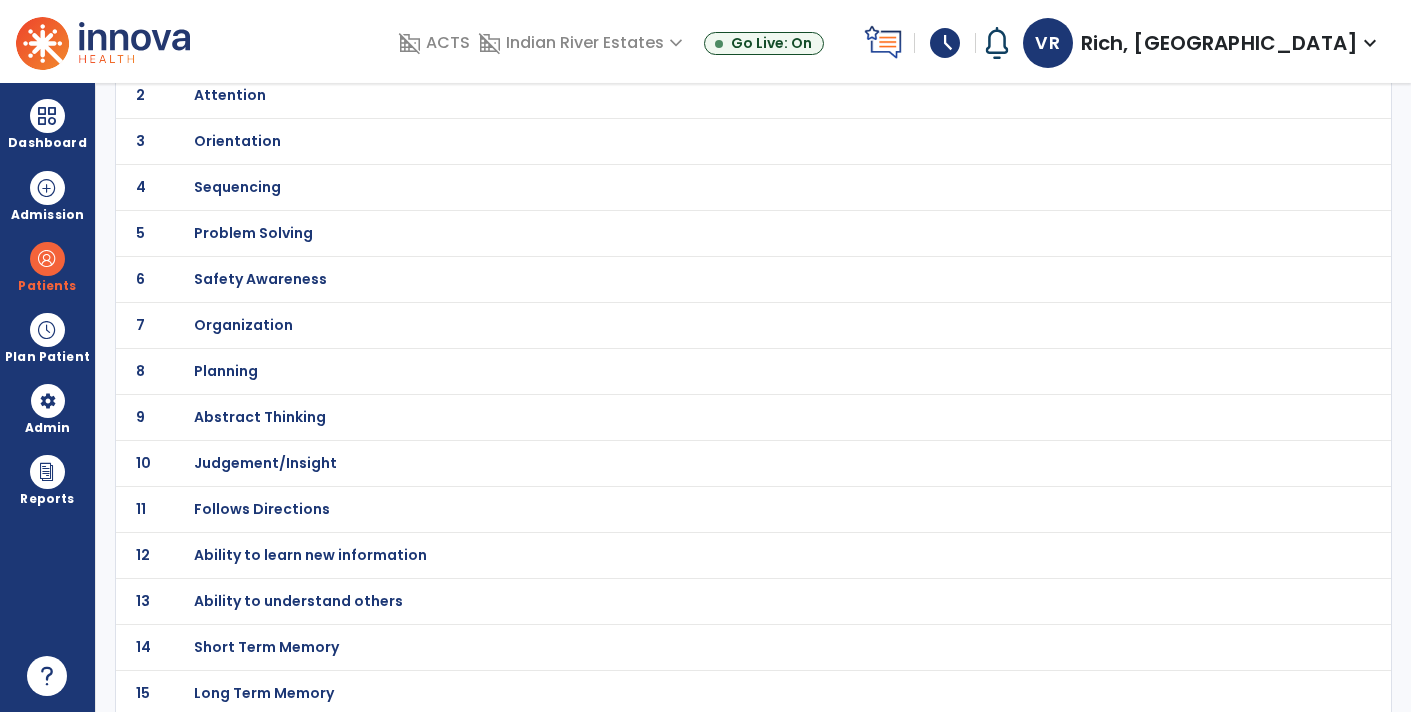 scroll, scrollTop: 221, scrollLeft: 0, axis: vertical 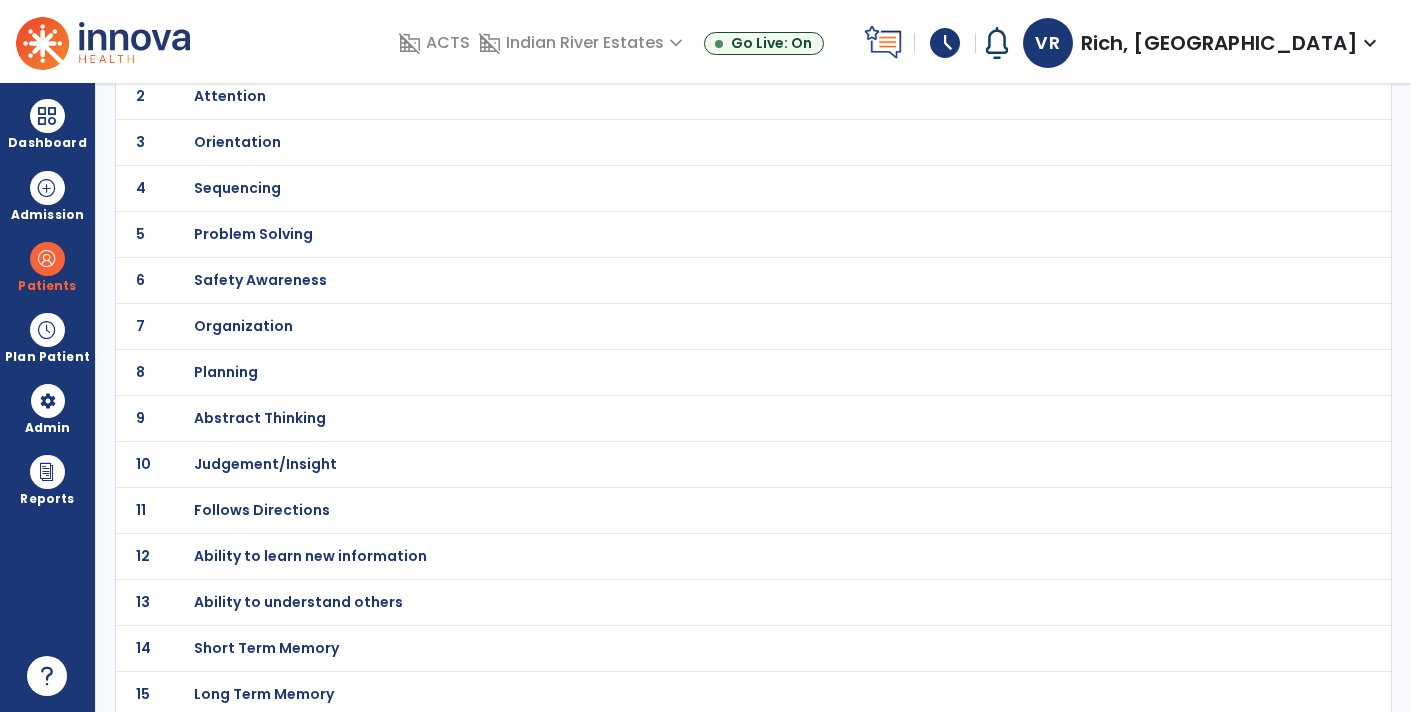 click on "Follows Directions" at bounding box center [710, 50] 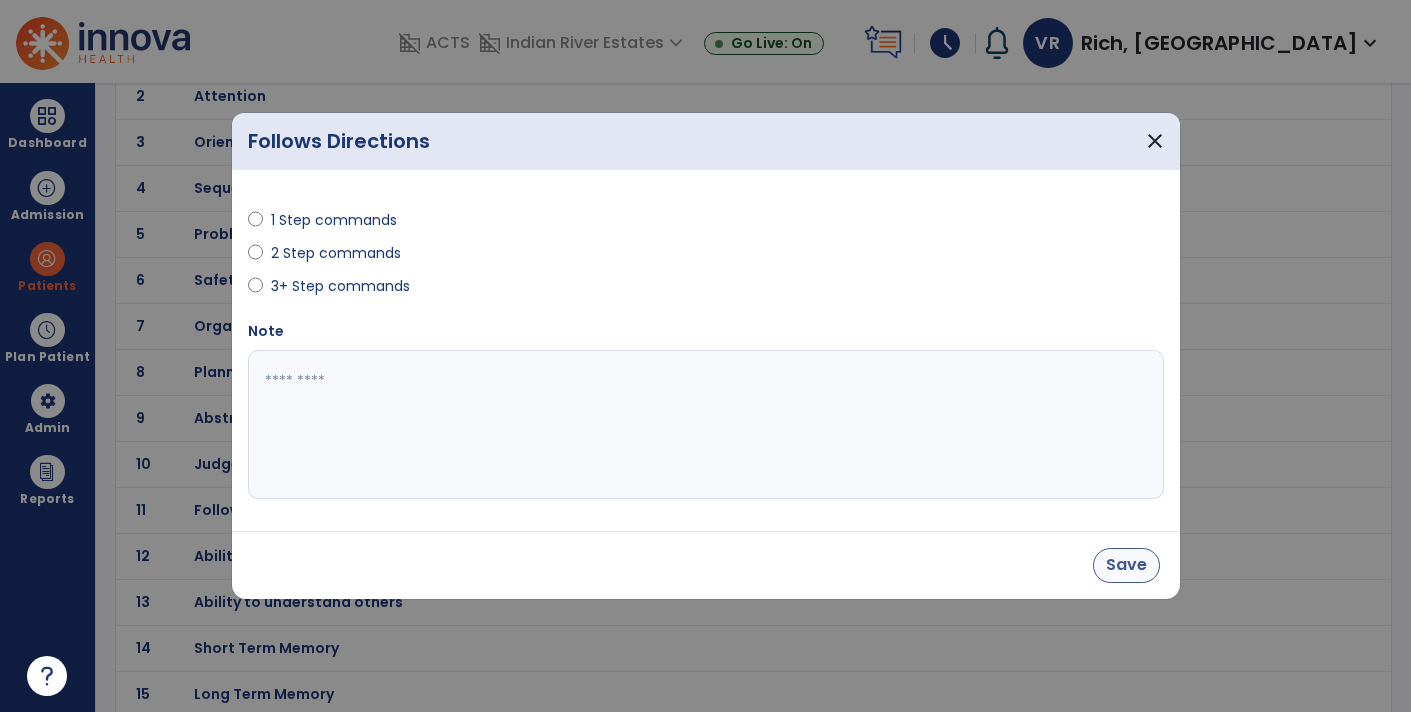 click on "Save" at bounding box center [1126, 565] 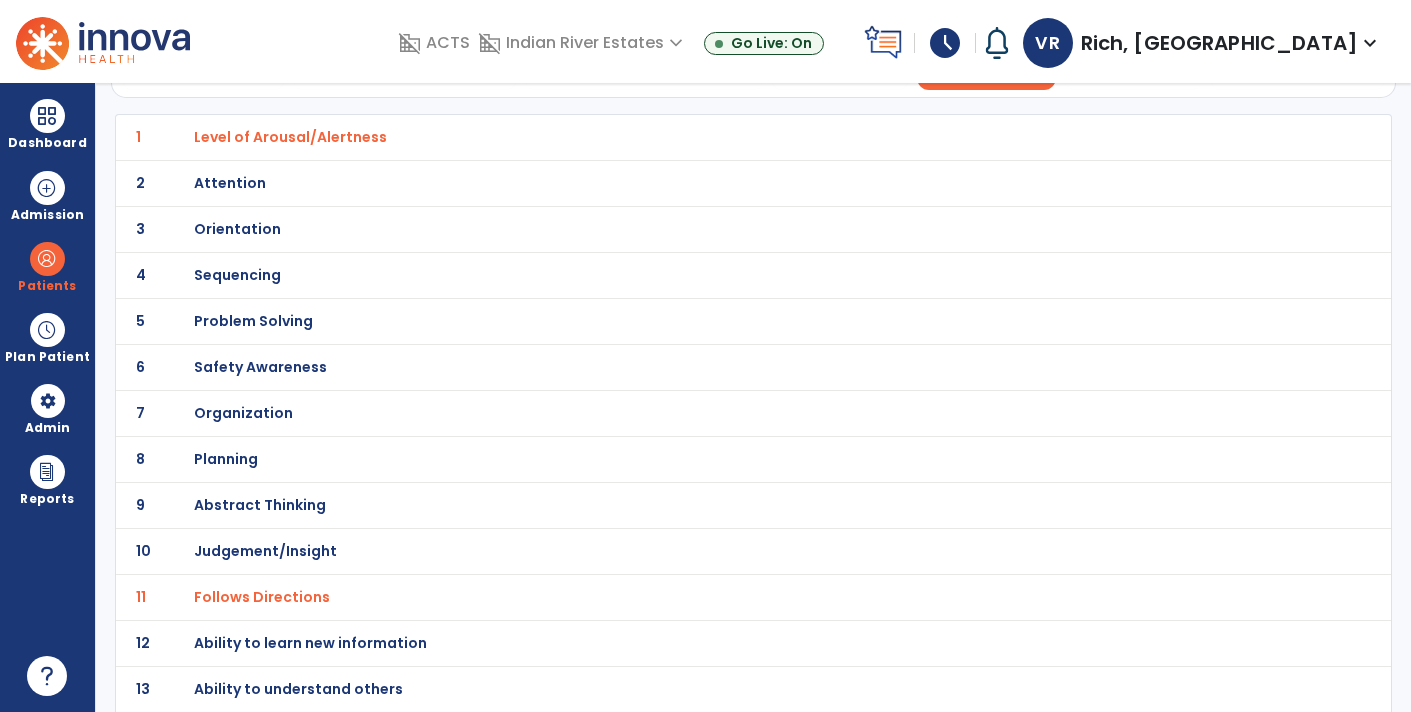 scroll, scrollTop: 0, scrollLeft: 0, axis: both 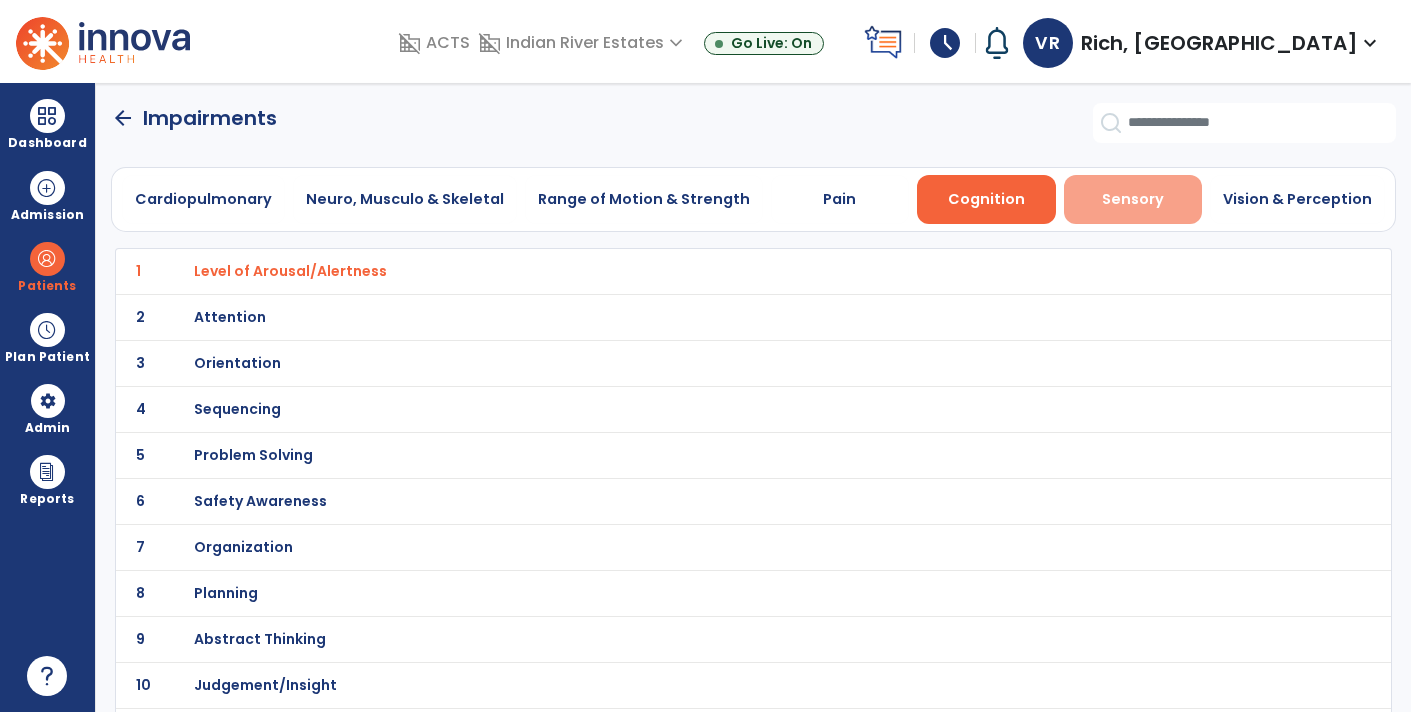 click on "Sensory" at bounding box center (1133, 199) 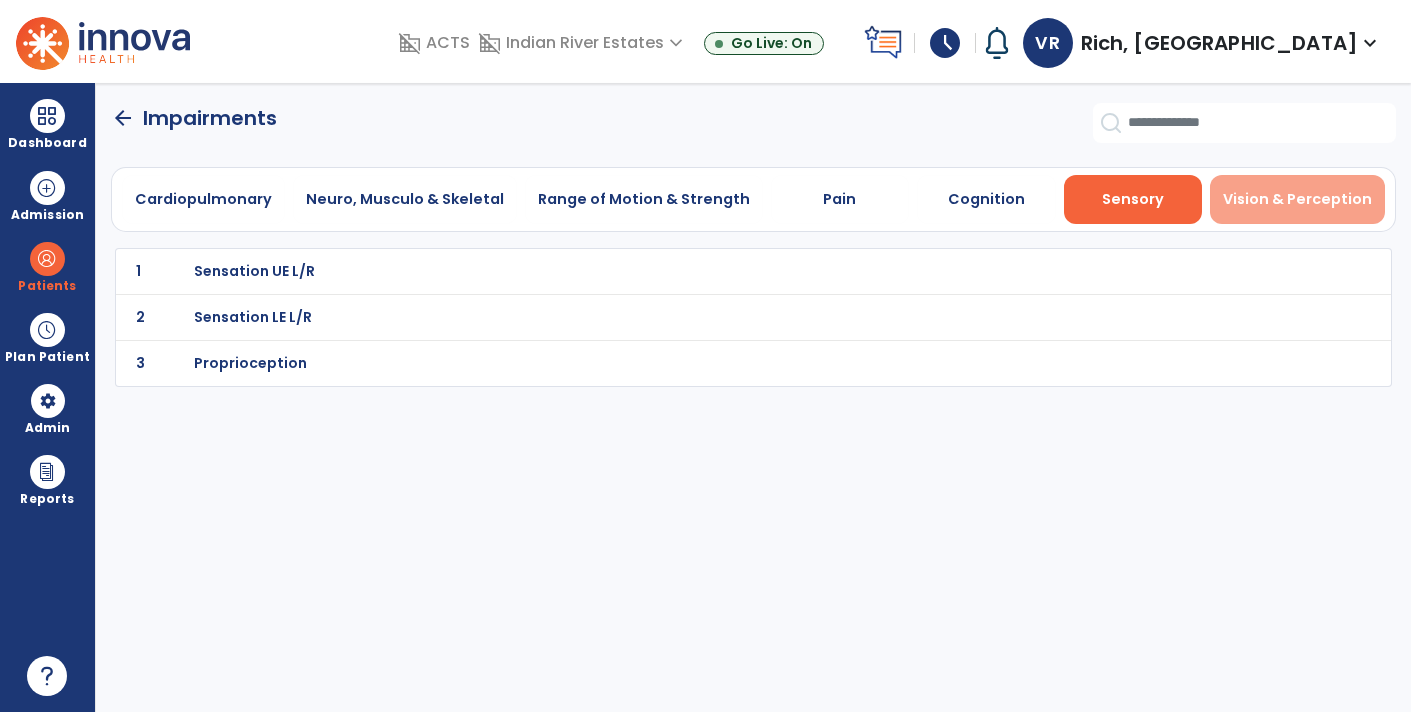 click on "Vision & Perception" at bounding box center [1297, 199] 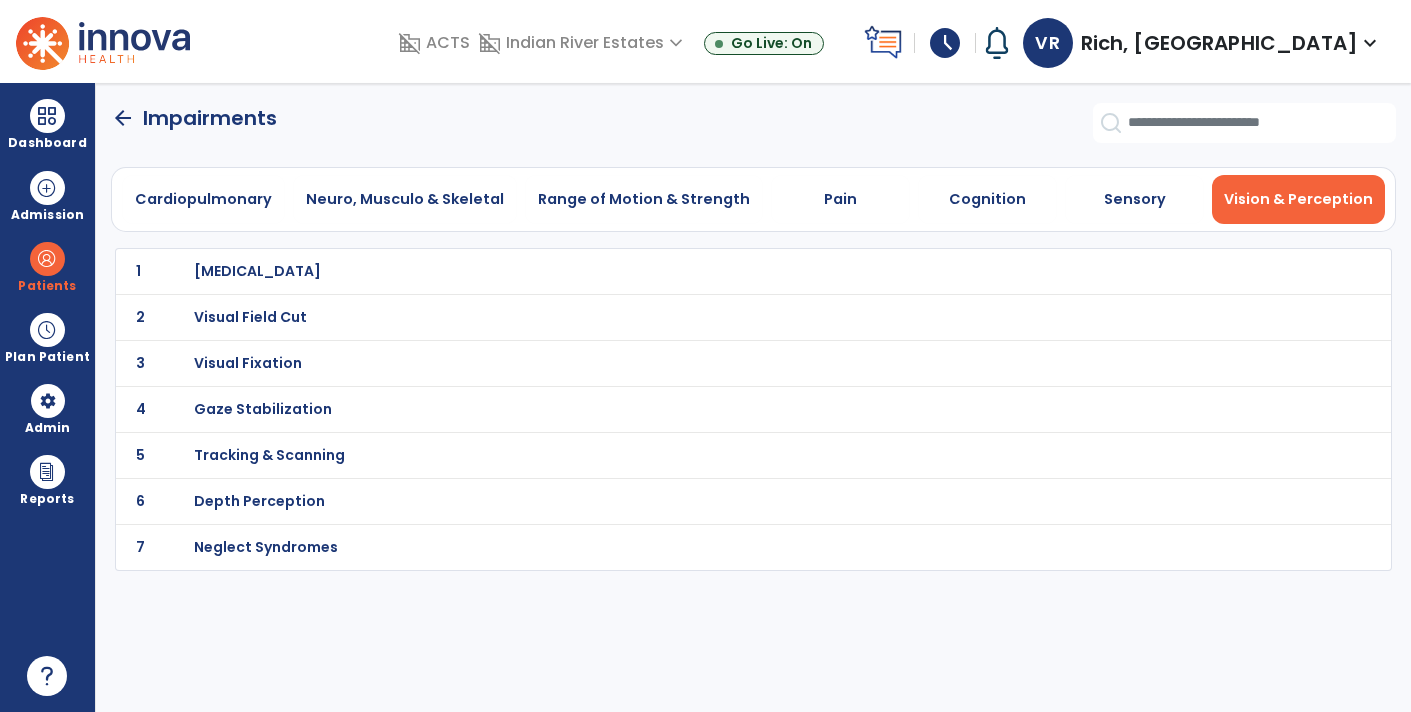 click on "Visual Acuity" at bounding box center [710, 271] 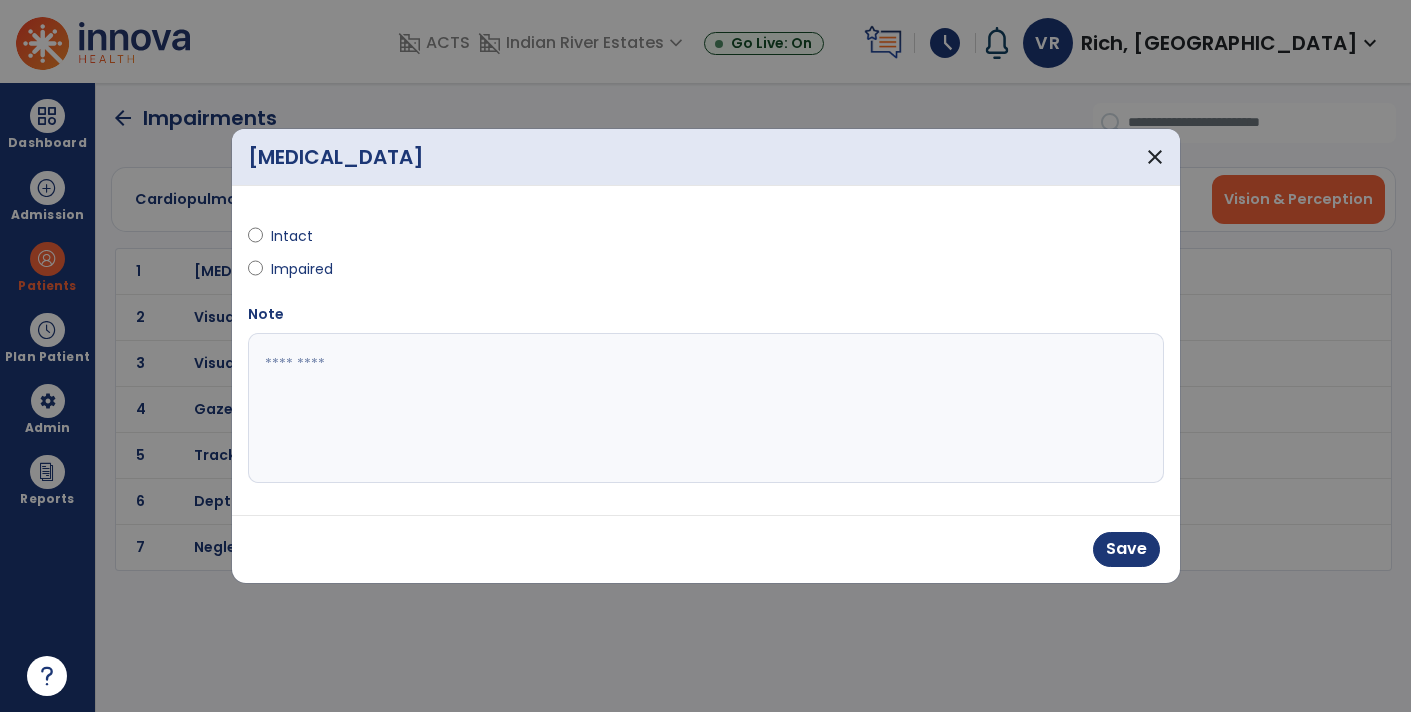 click at bounding box center [706, 408] 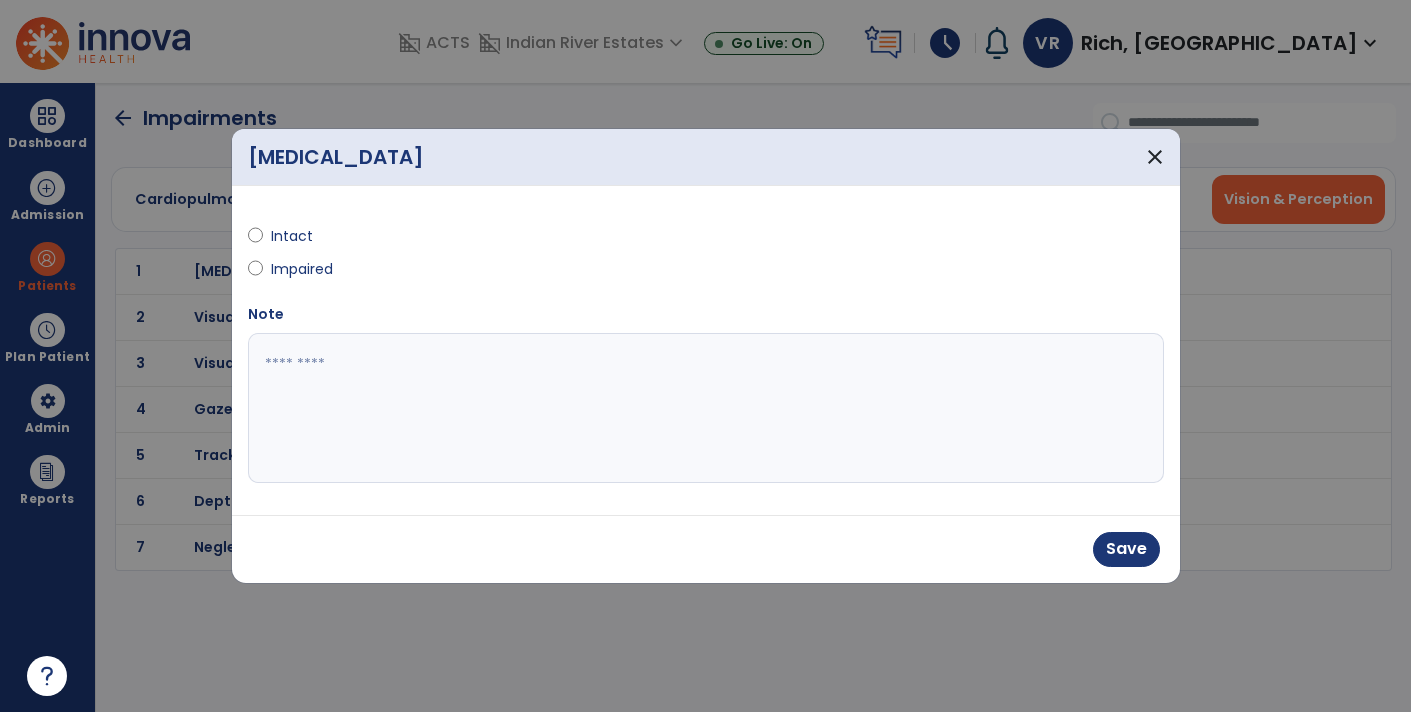 type on "*" 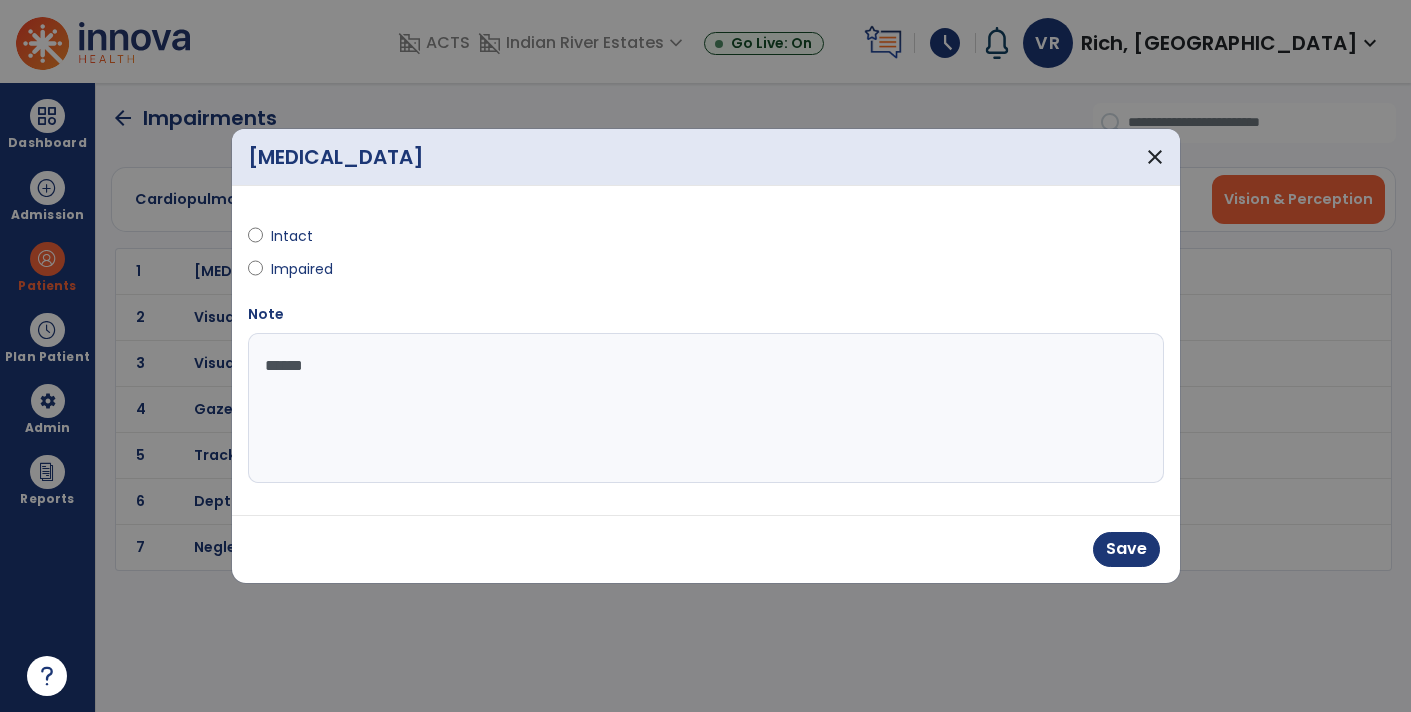 type on "*******" 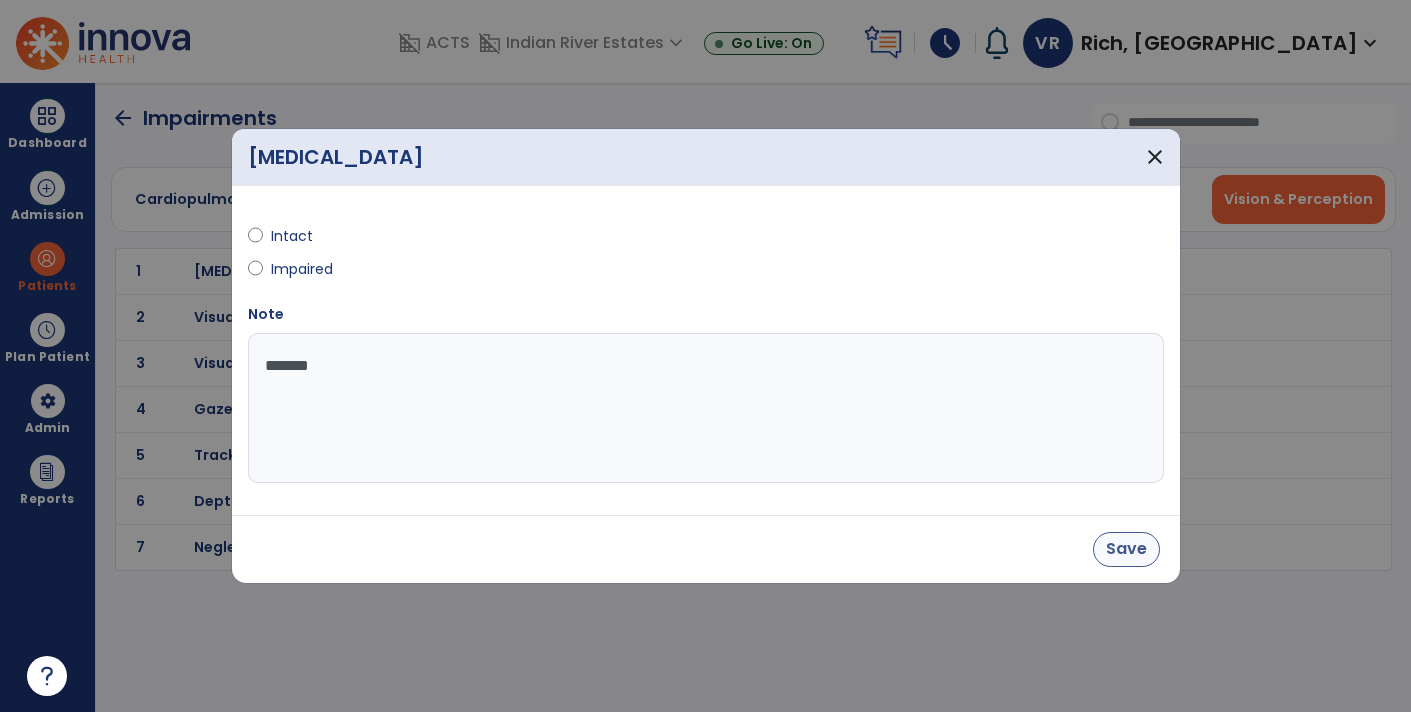 click on "Save" at bounding box center [1126, 549] 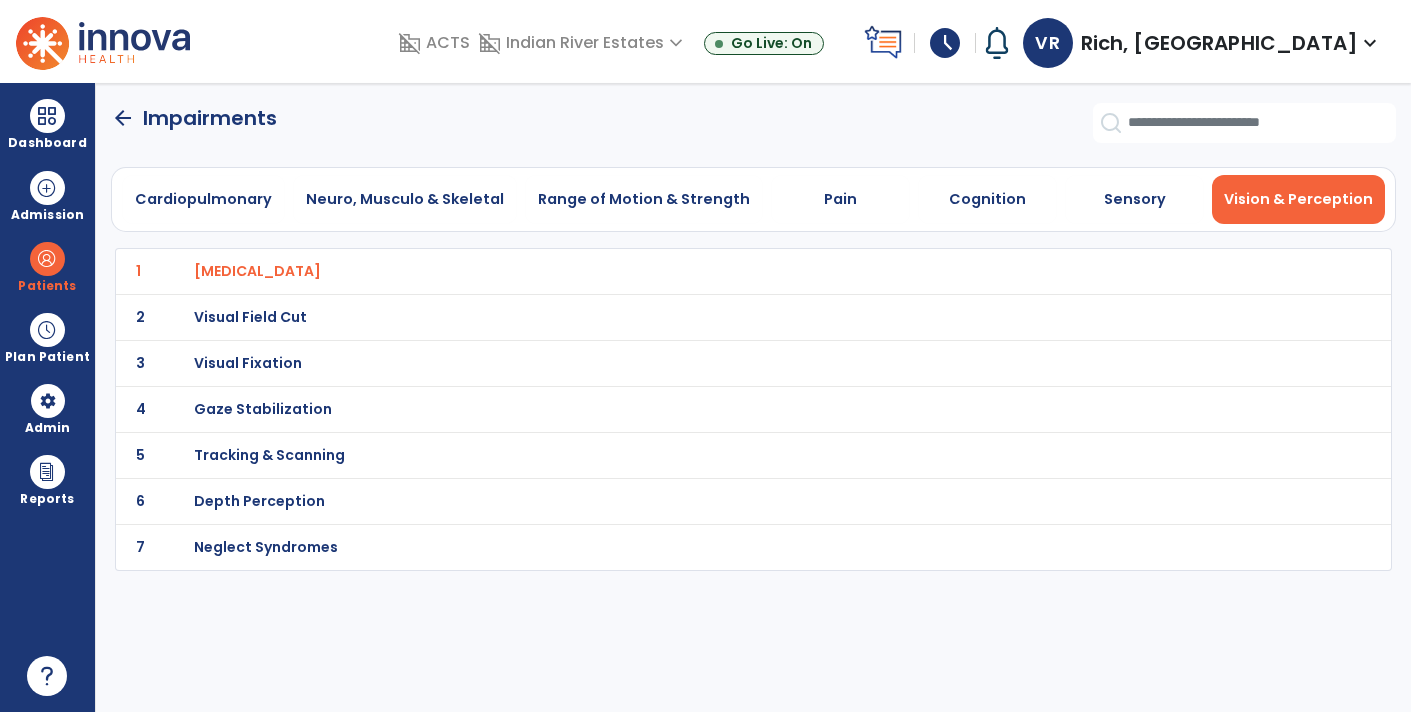 click on "arrow_back" 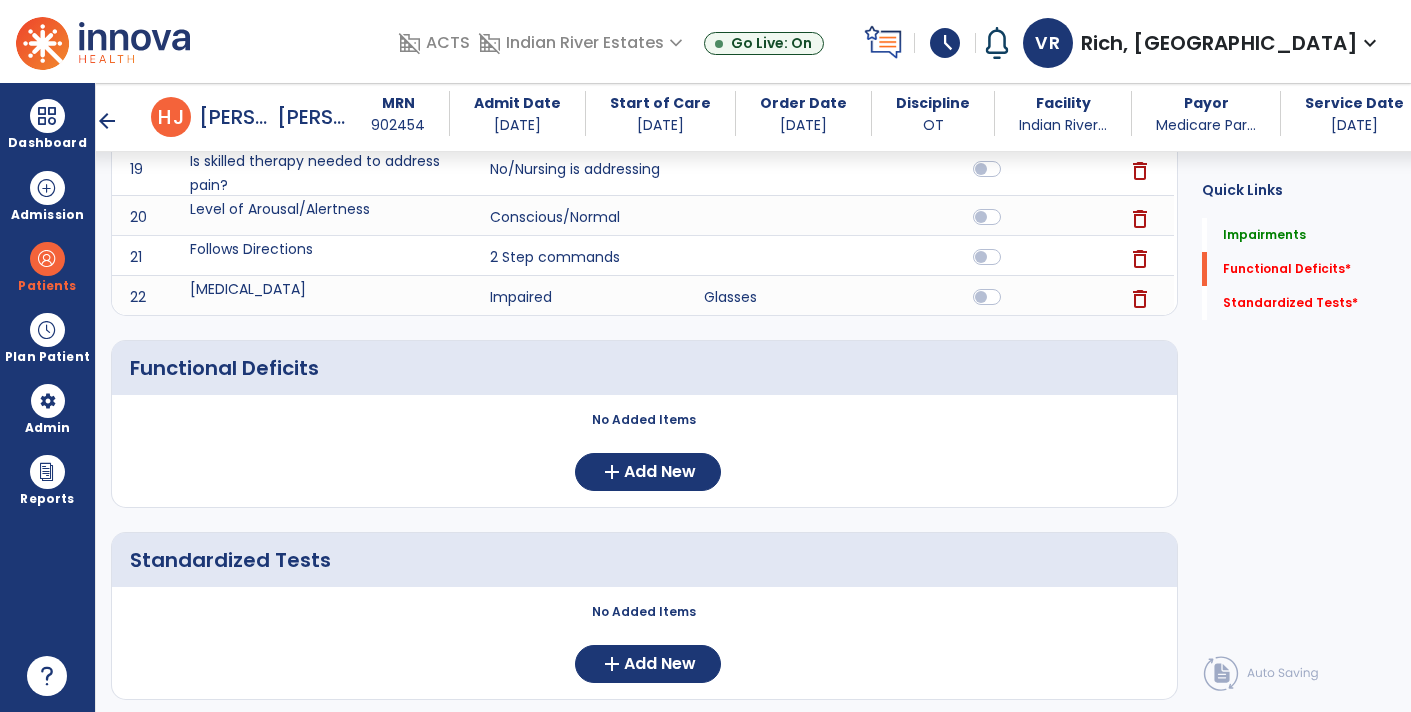 scroll, scrollTop: 1087, scrollLeft: 0, axis: vertical 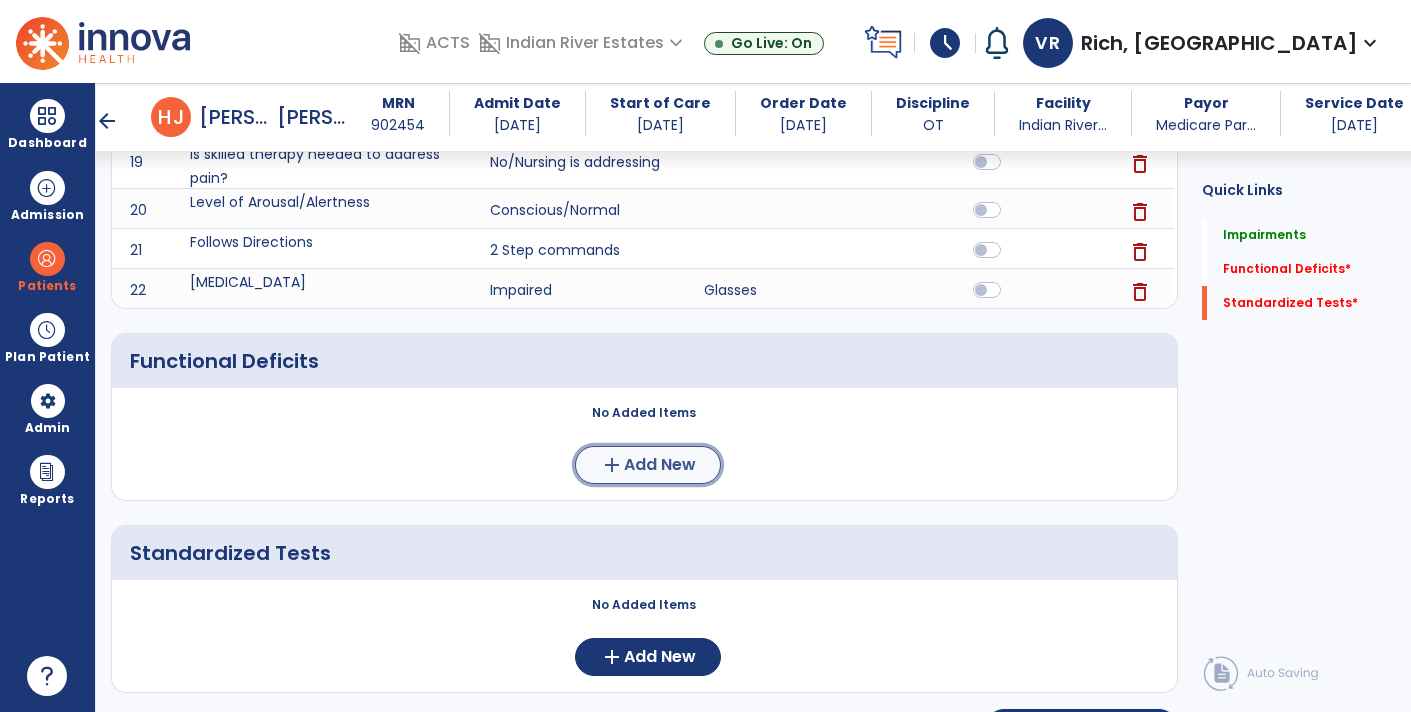 click on "Add New" 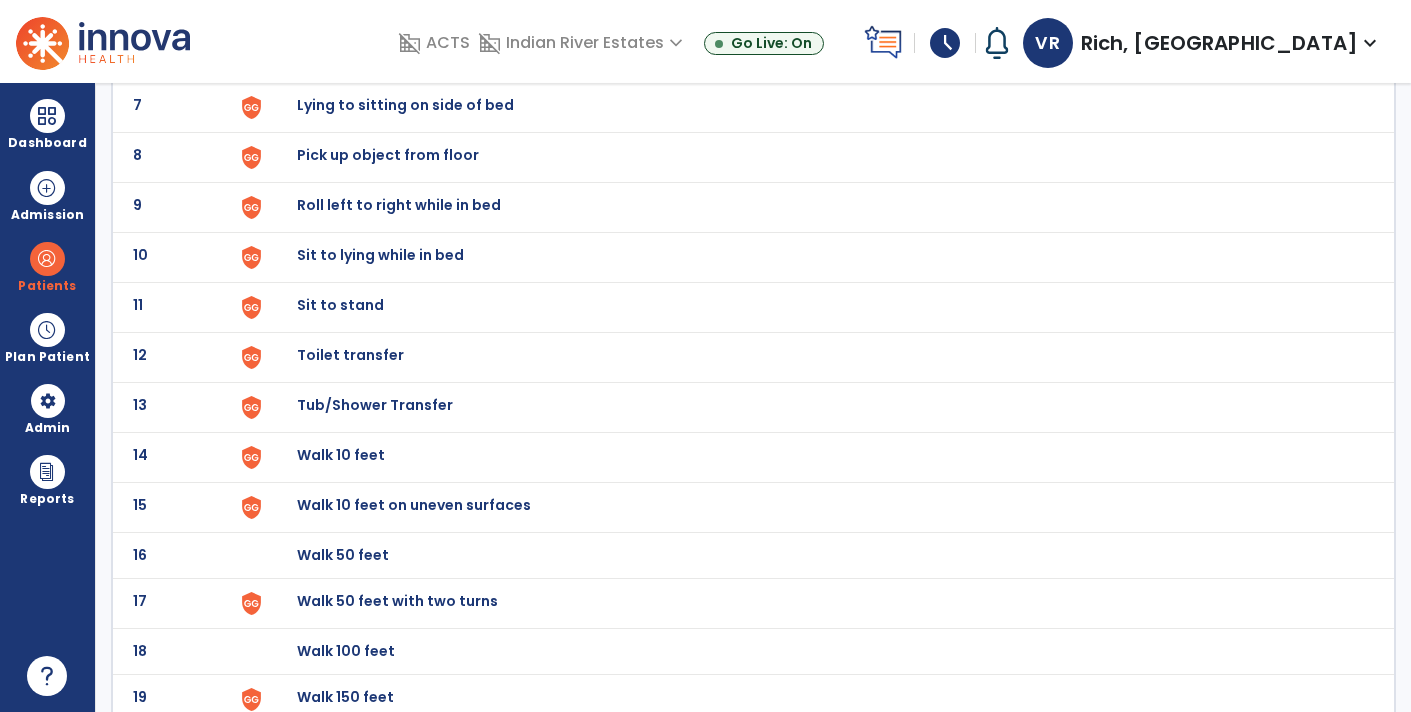 scroll, scrollTop: 454, scrollLeft: 0, axis: vertical 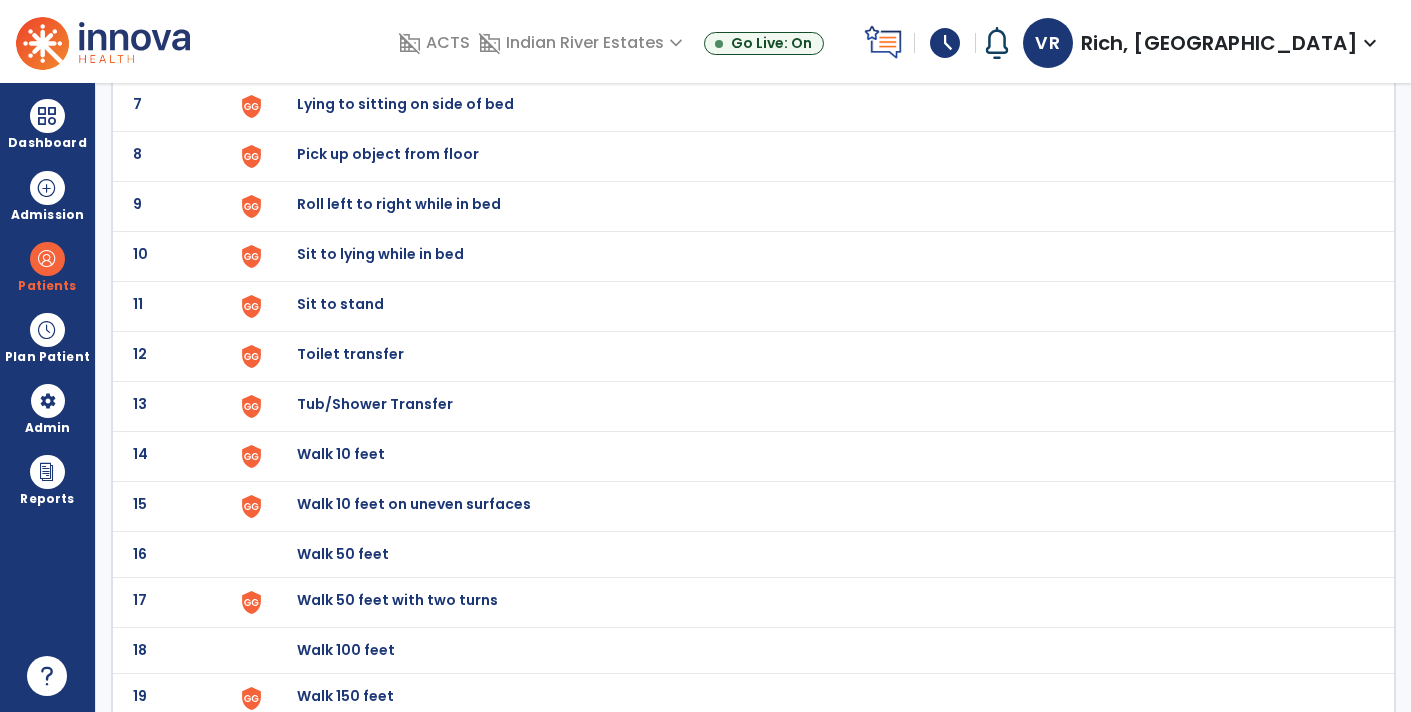click on "Toilet transfer" at bounding box center (815, -190) 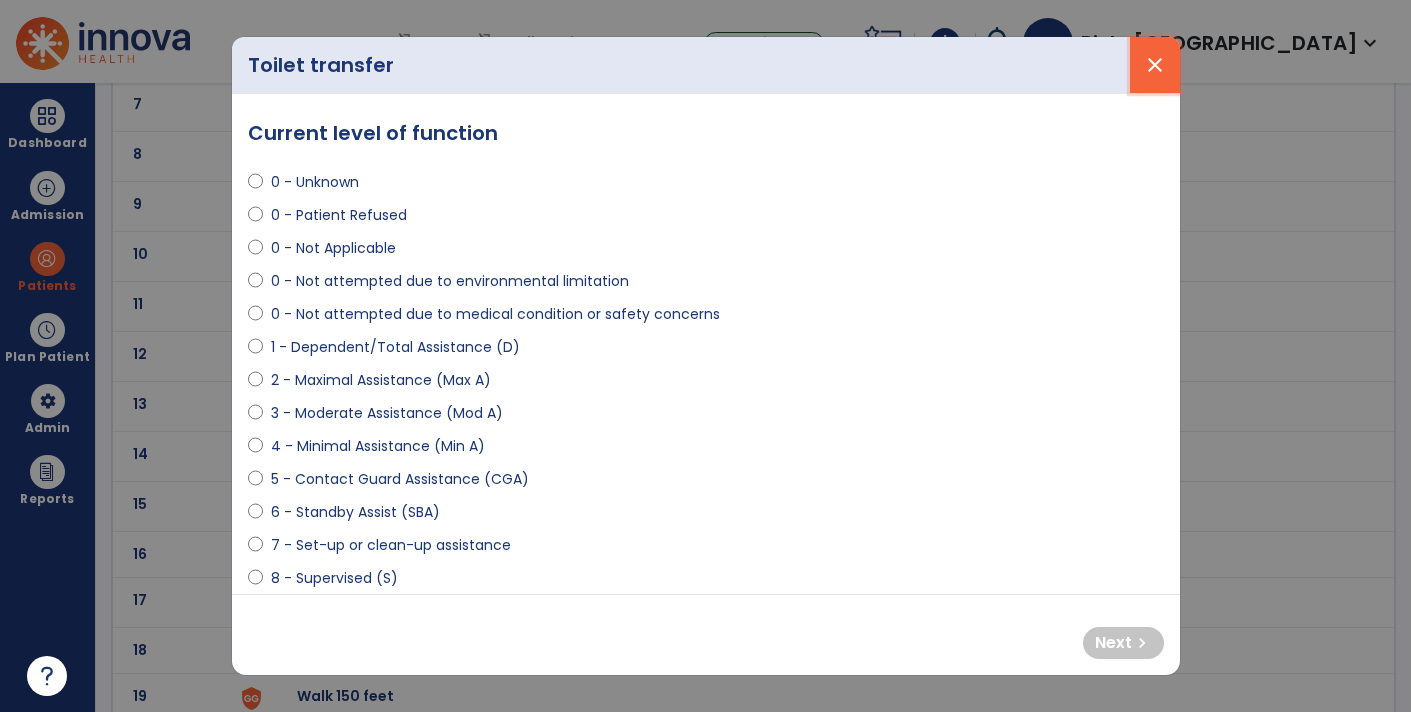 click on "close" at bounding box center (1155, 65) 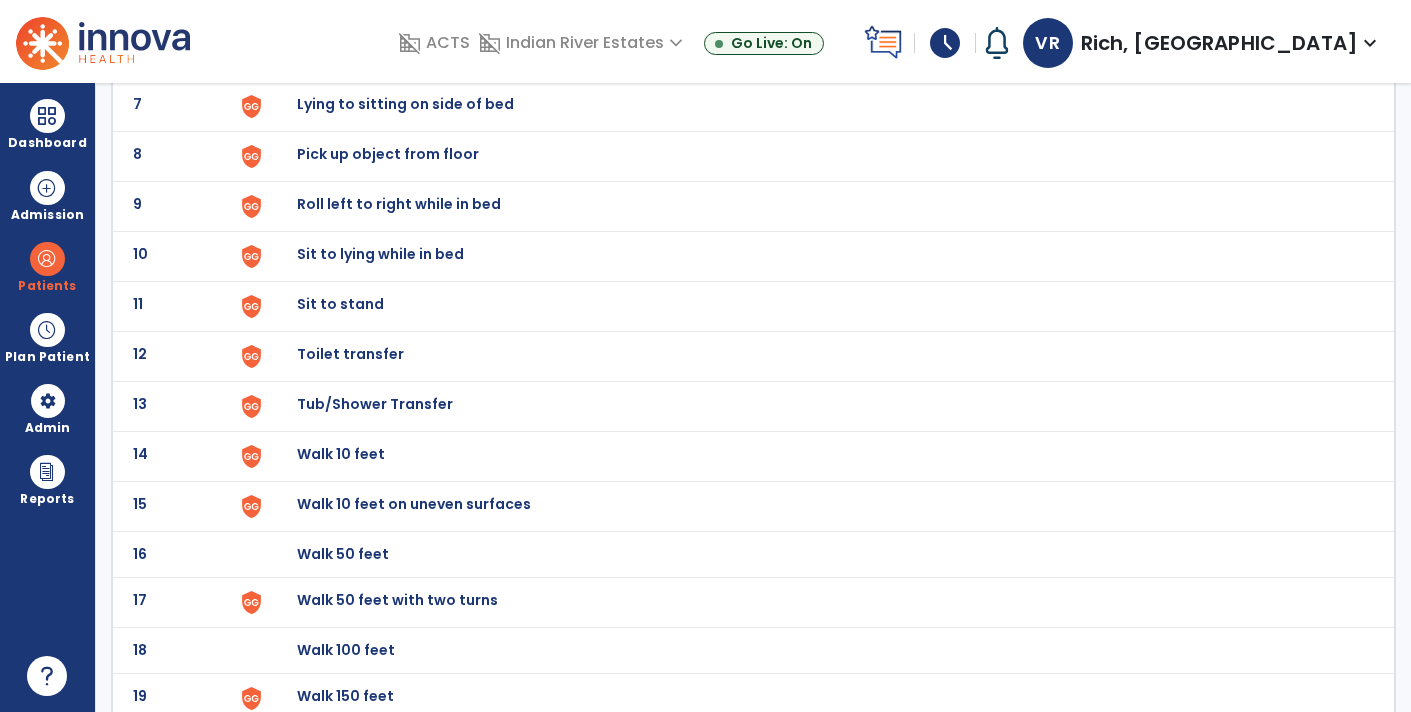 click on "Toilet transfer" at bounding box center (815, -190) 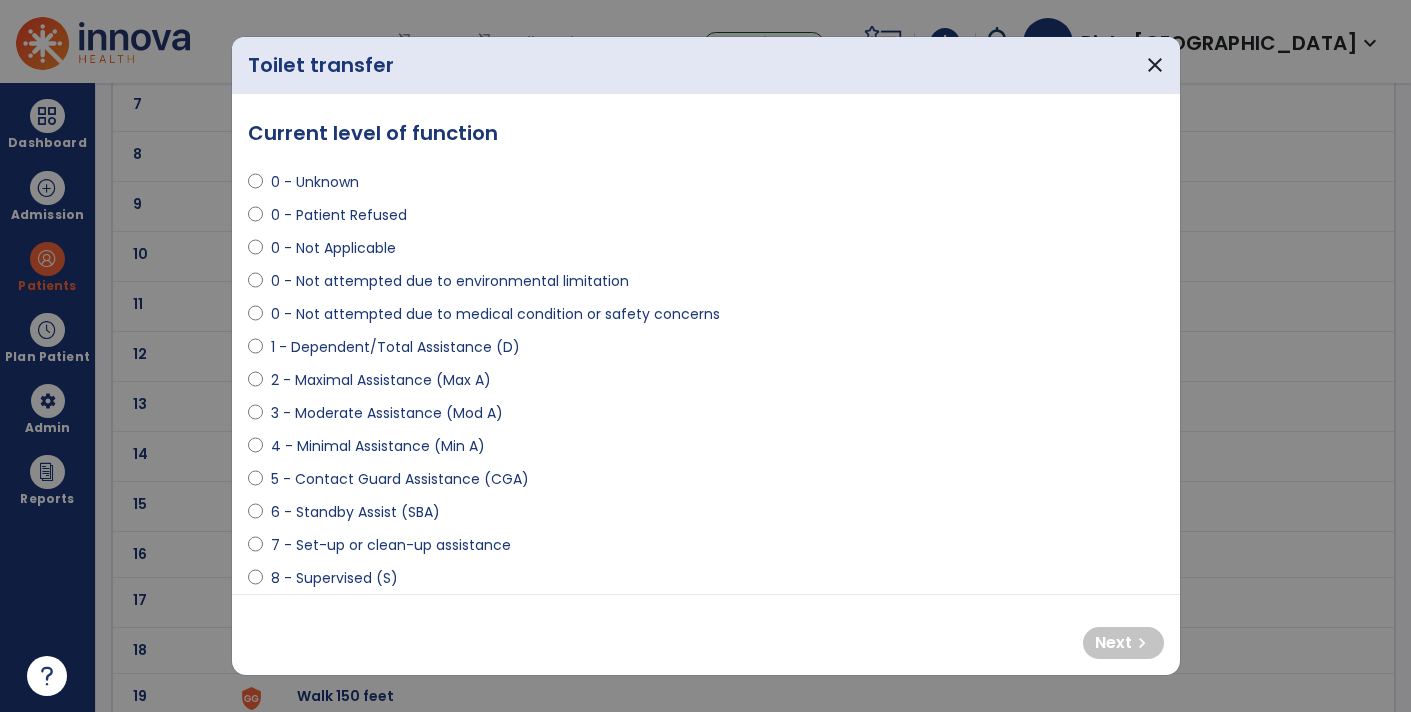 select on "**********" 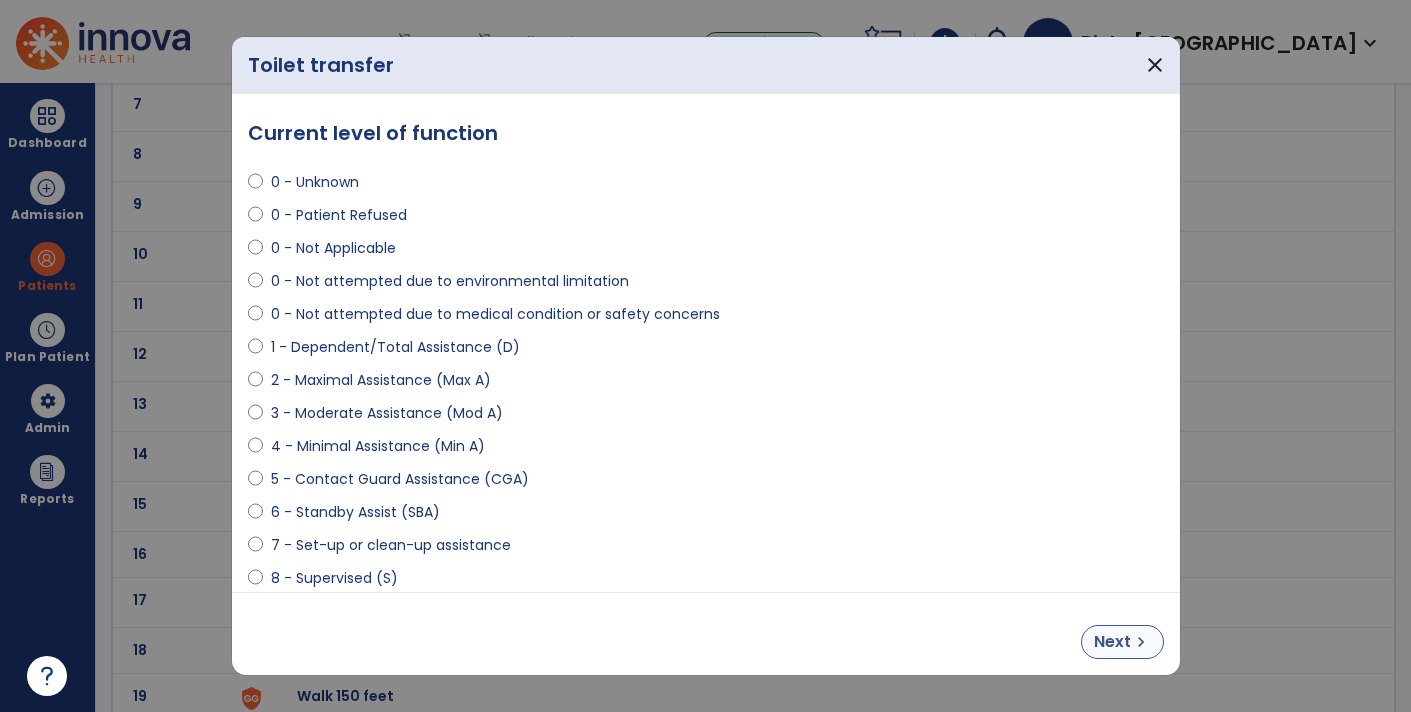 click on "Next" at bounding box center [1112, 642] 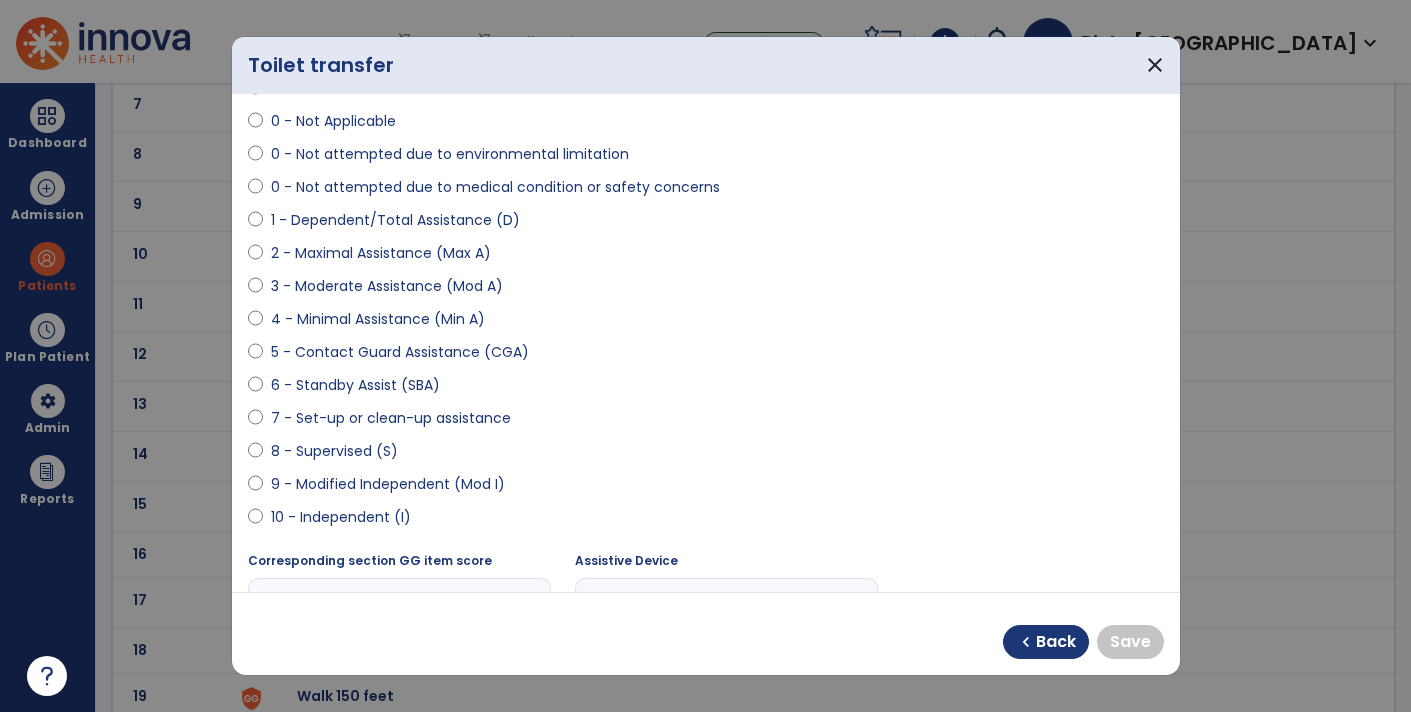 scroll, scrollTop: 135, scrollLeft: 0, axis: vertical 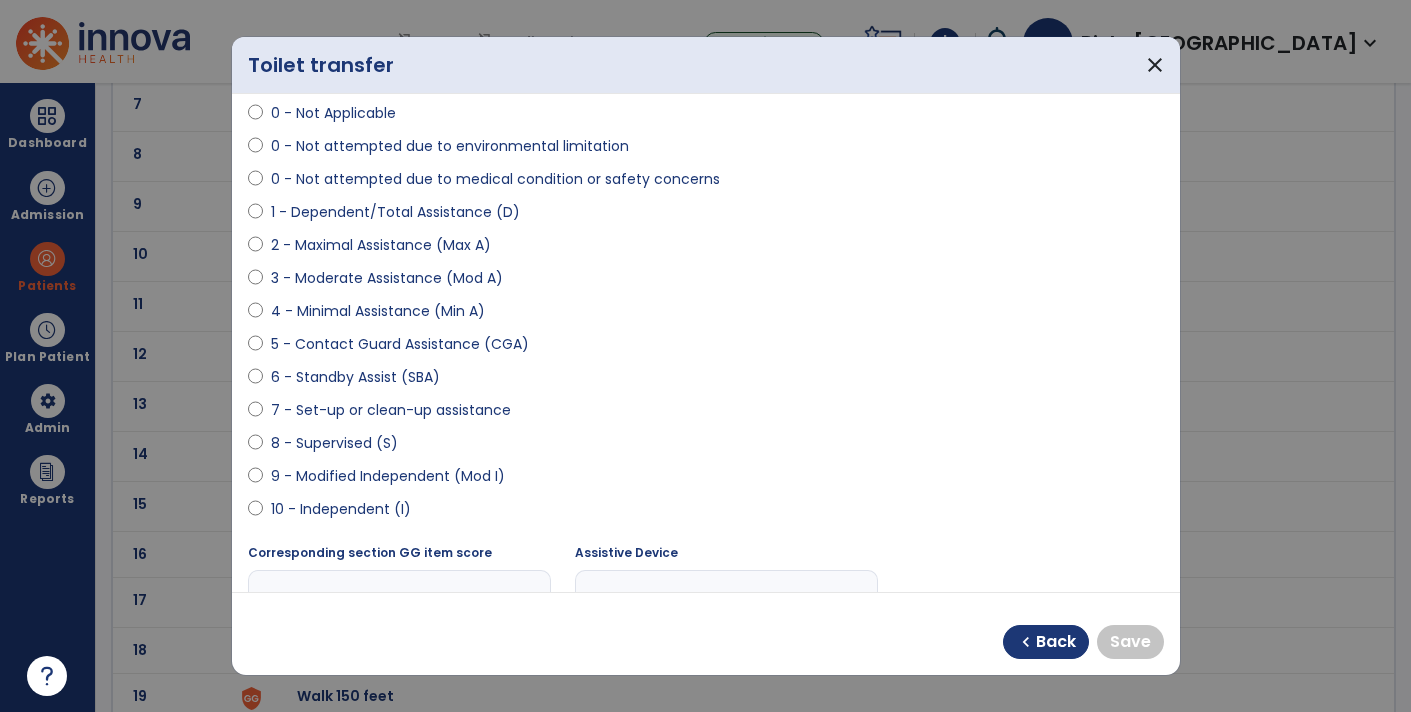 select on "**********" 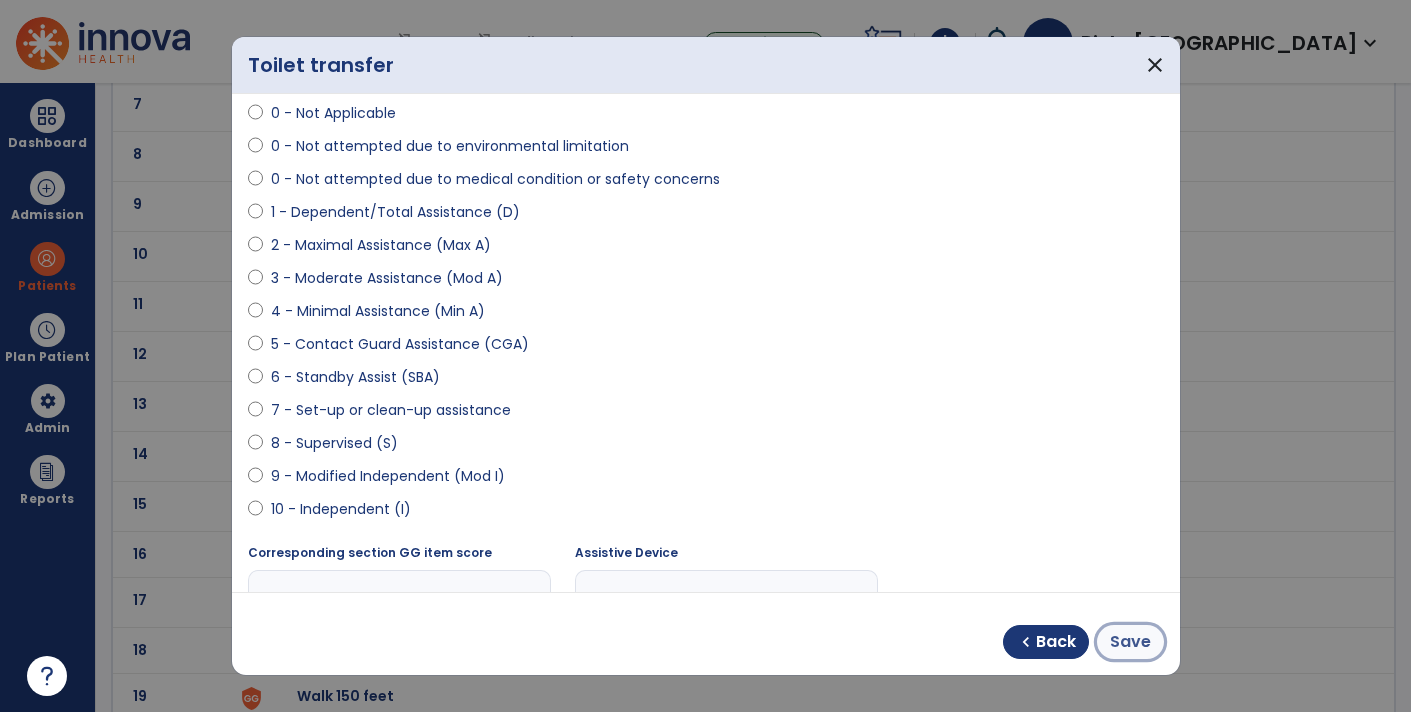 click on "Save" at bounding box center (1130, 642) 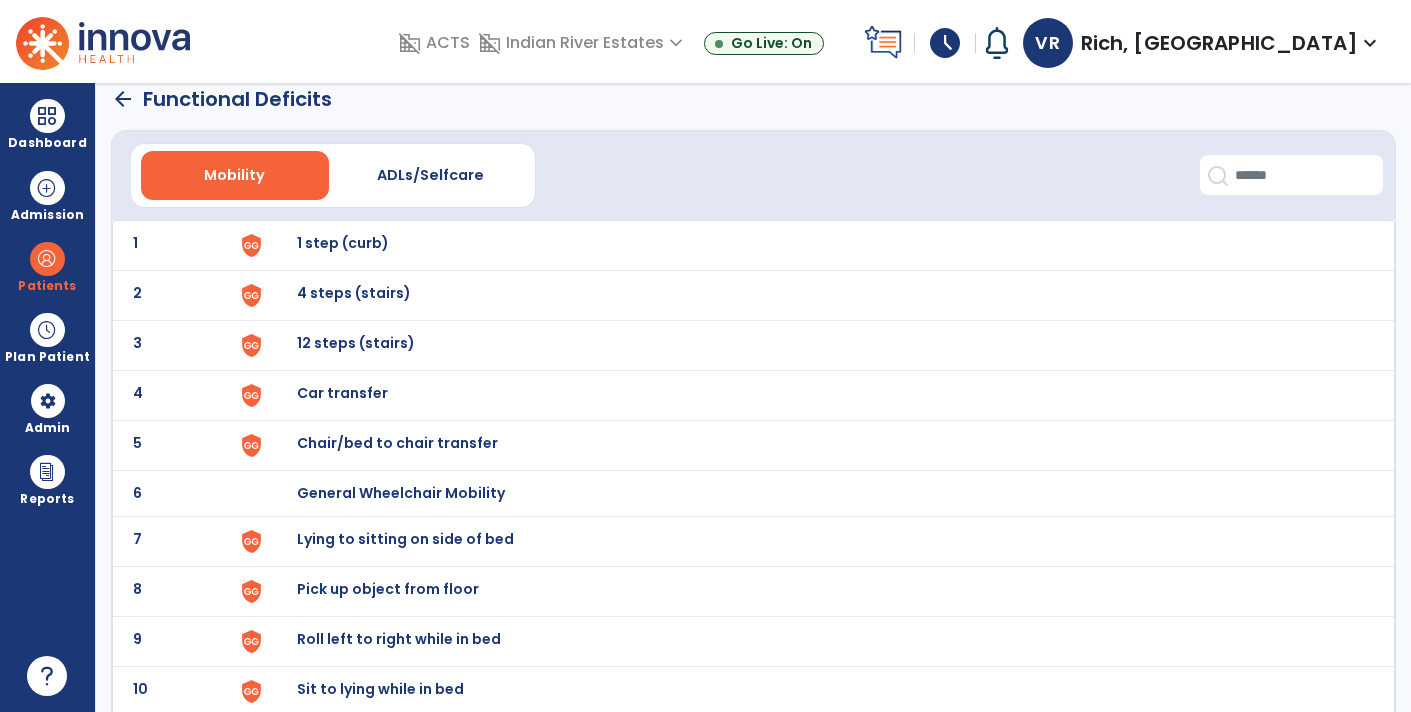 scroll, scrollTop: 18, scrollLeft: 0, axis: vertical 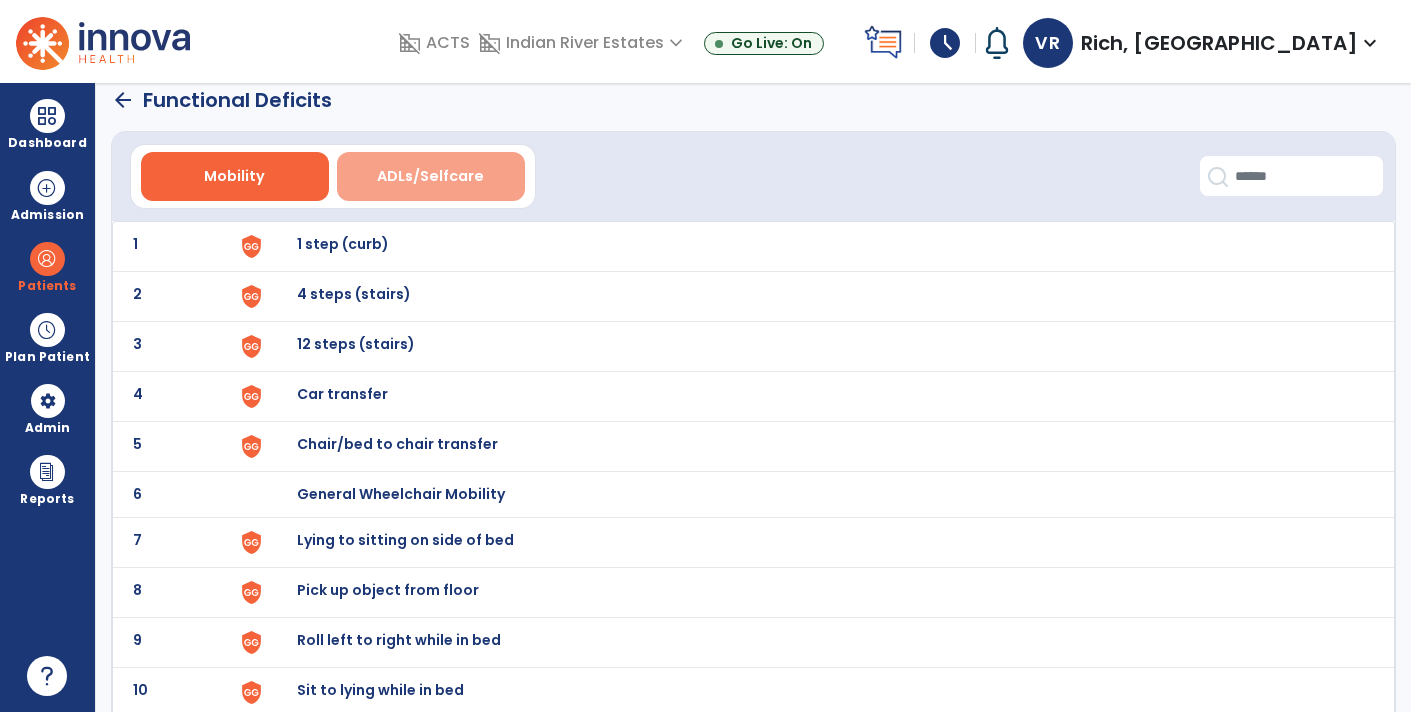 click on "ADLs/Selfcare" at bounding box center (430, 176) 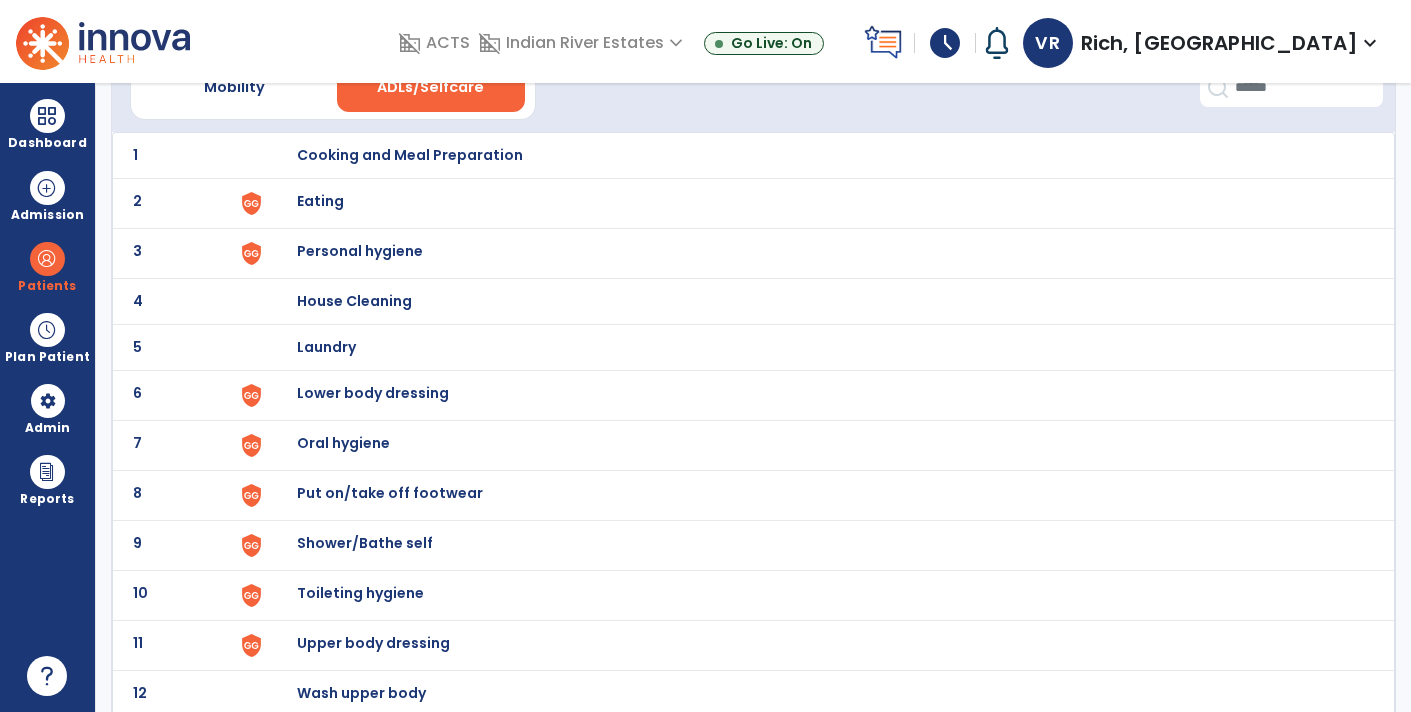 scroll, scrollTop: 154, scrollLeft: 0, axis: vertical 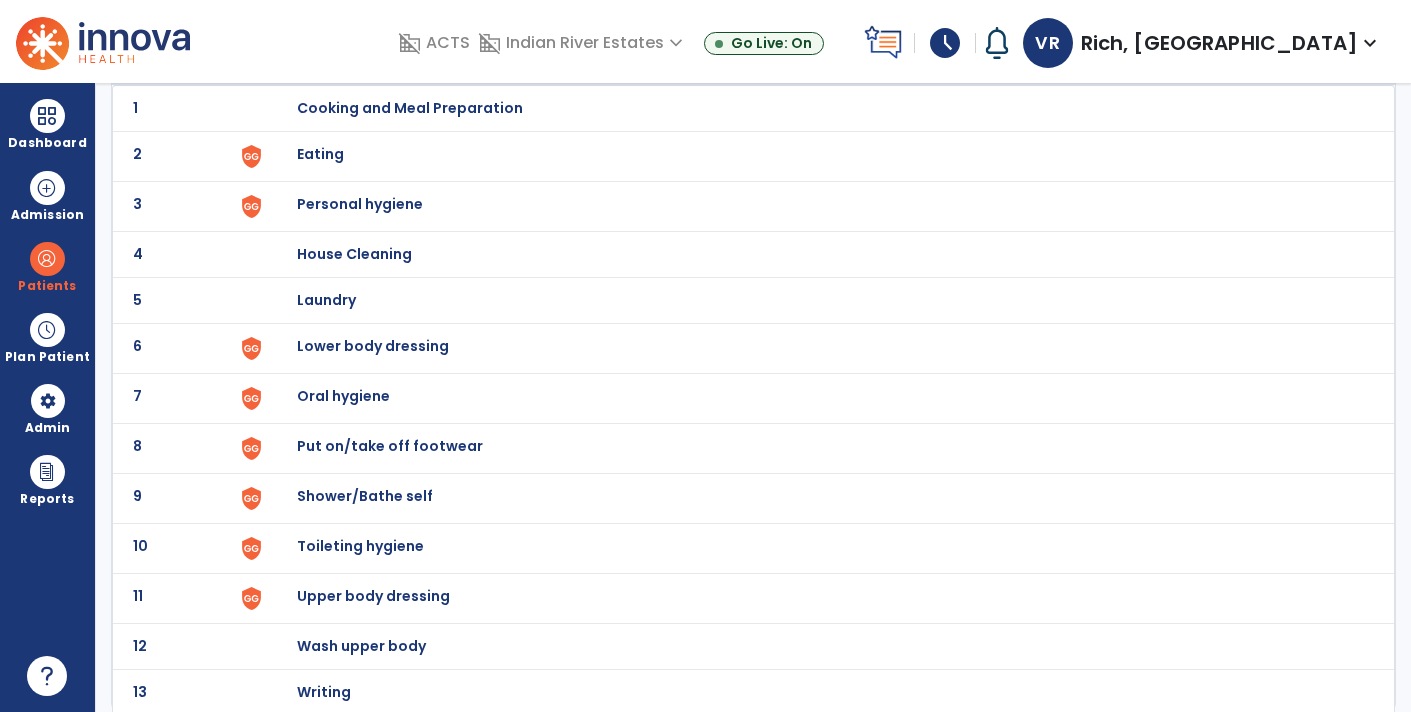 click on "Lower body dressing" at bounding box center (410, 108) 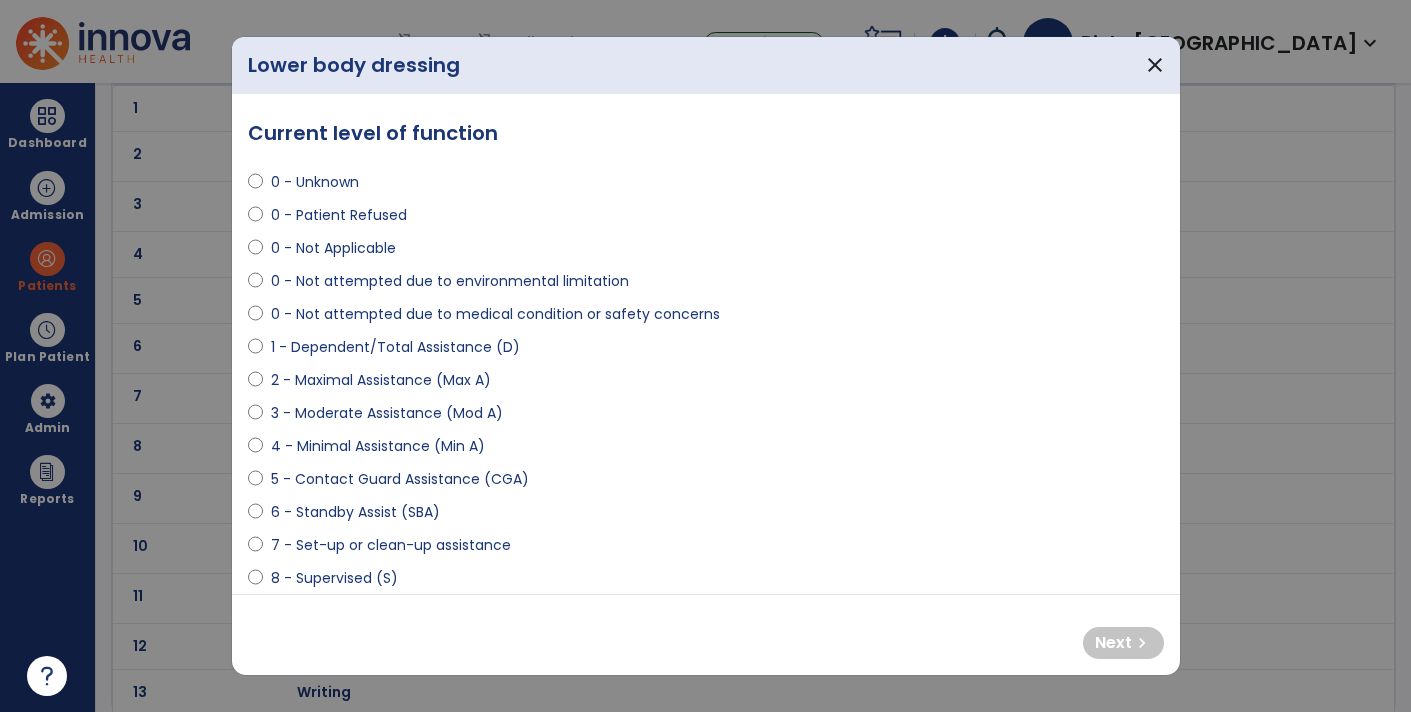 select on "**********" 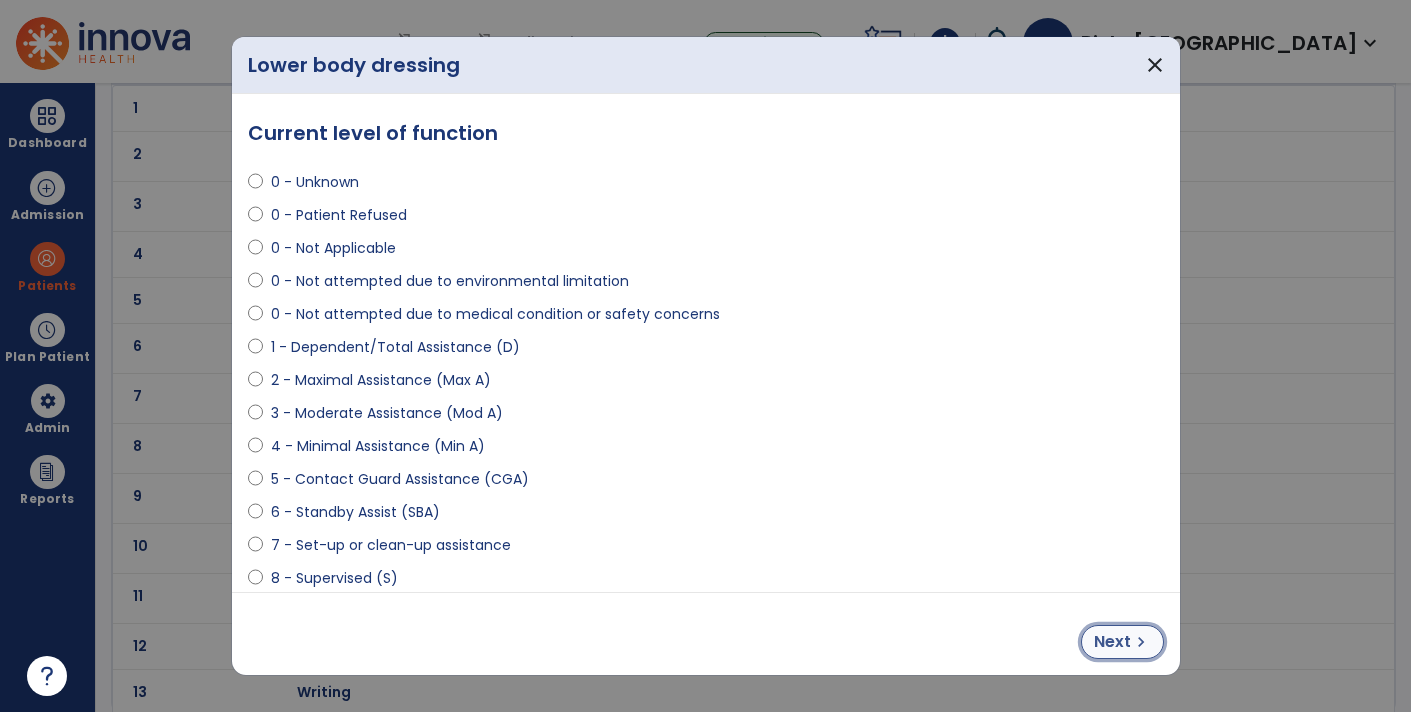 click on "Next" at bounding box center [1112, 642] 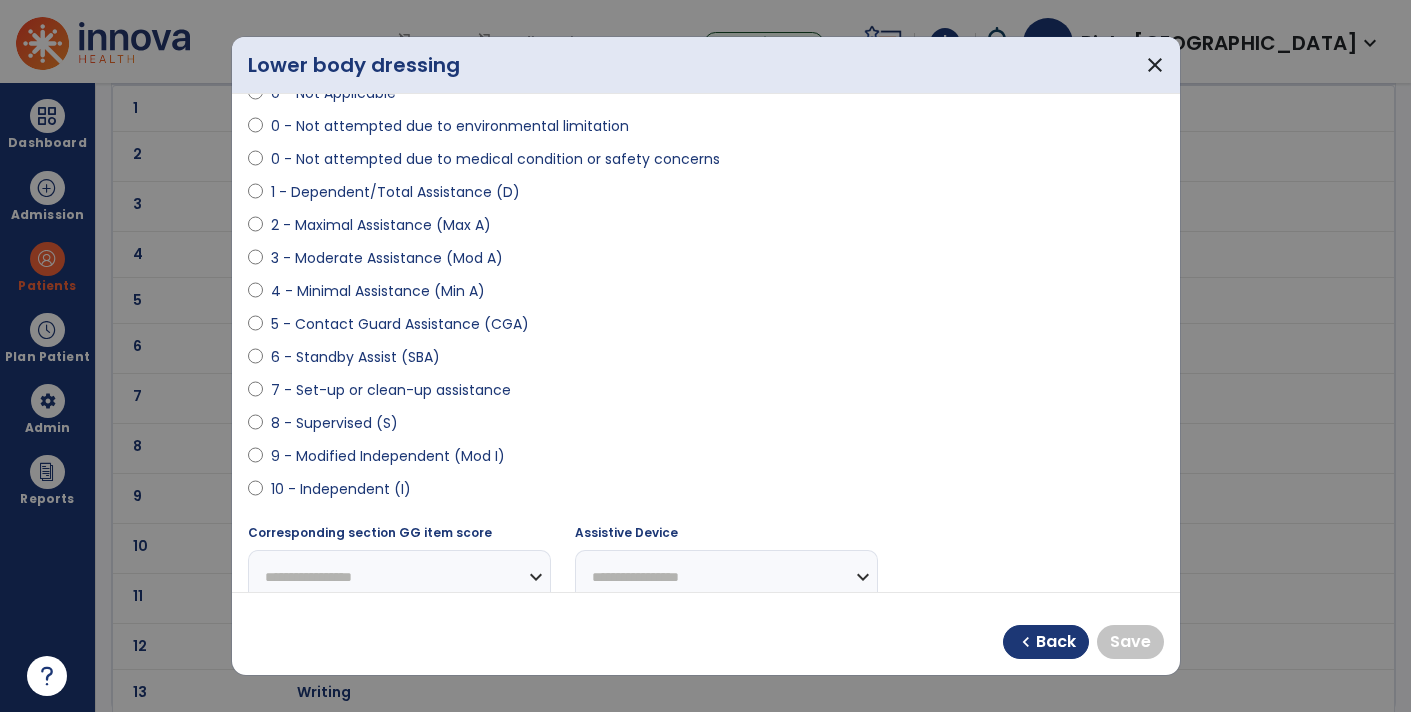 scroll, scrollTop: 158, scrollLeft: 0, axis: vertical 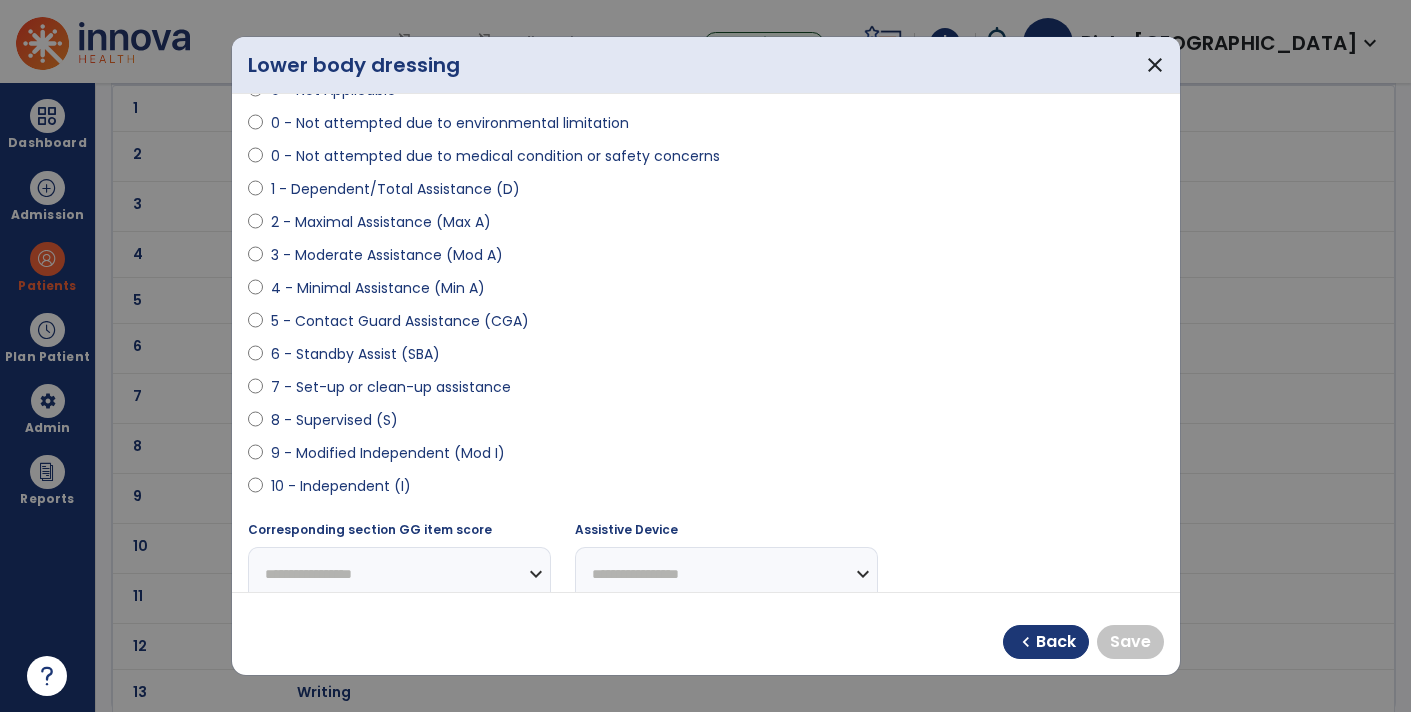 select on "**********" 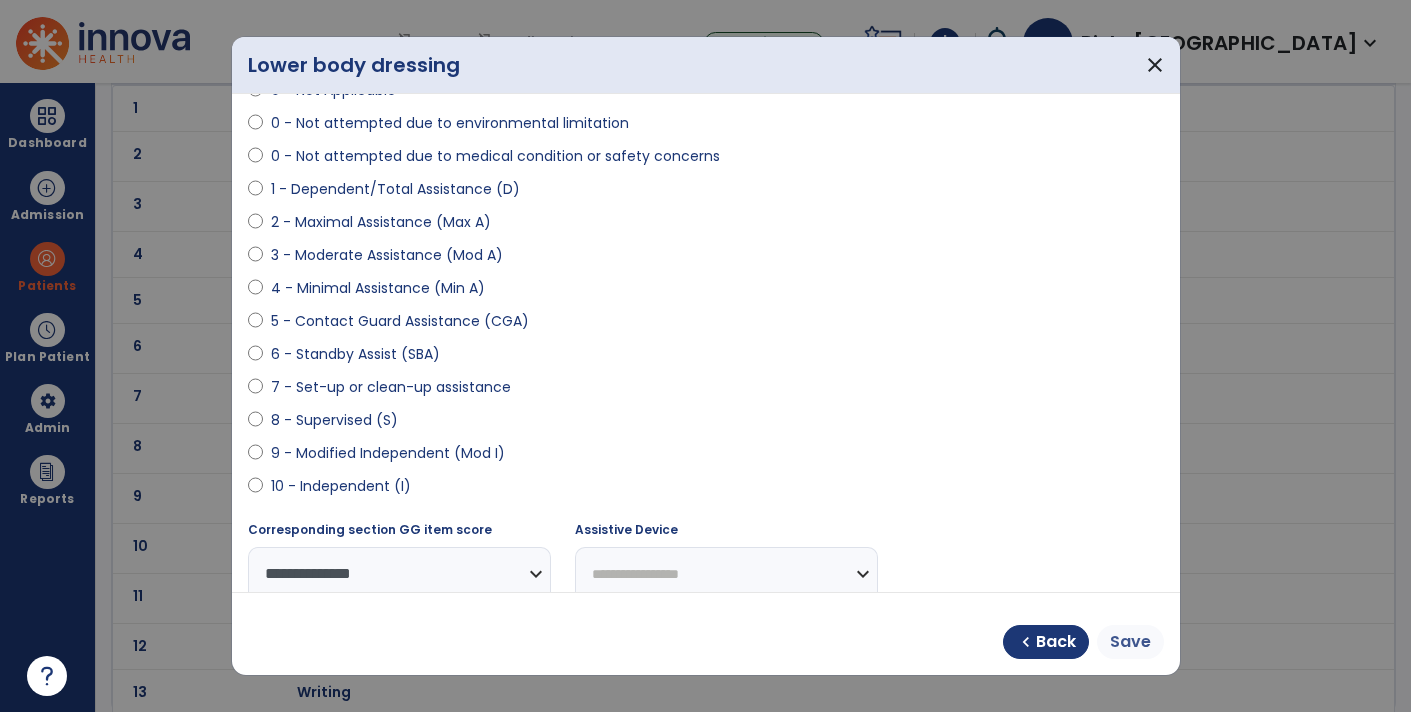 click on "Save" at bounding box center (1130, 642) 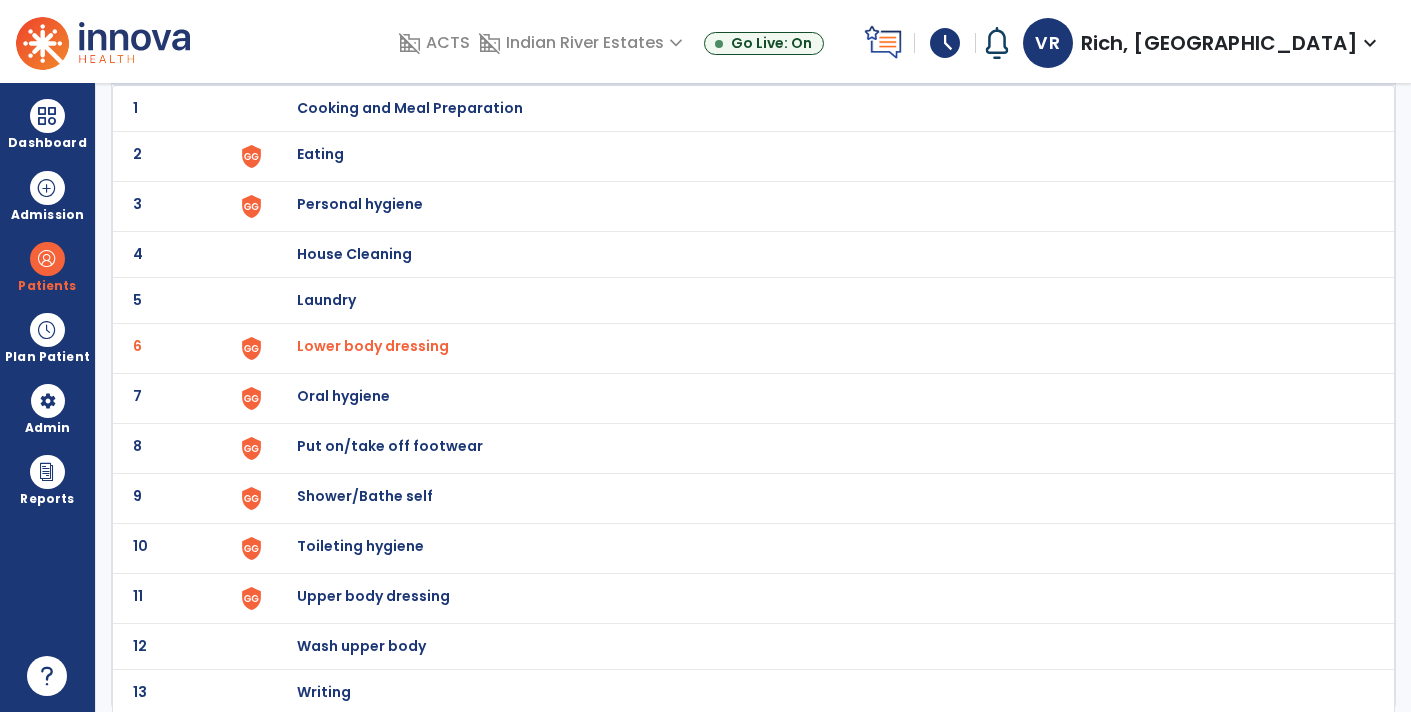 click on "Toileting hygiene" at bounding box center (815, 108) 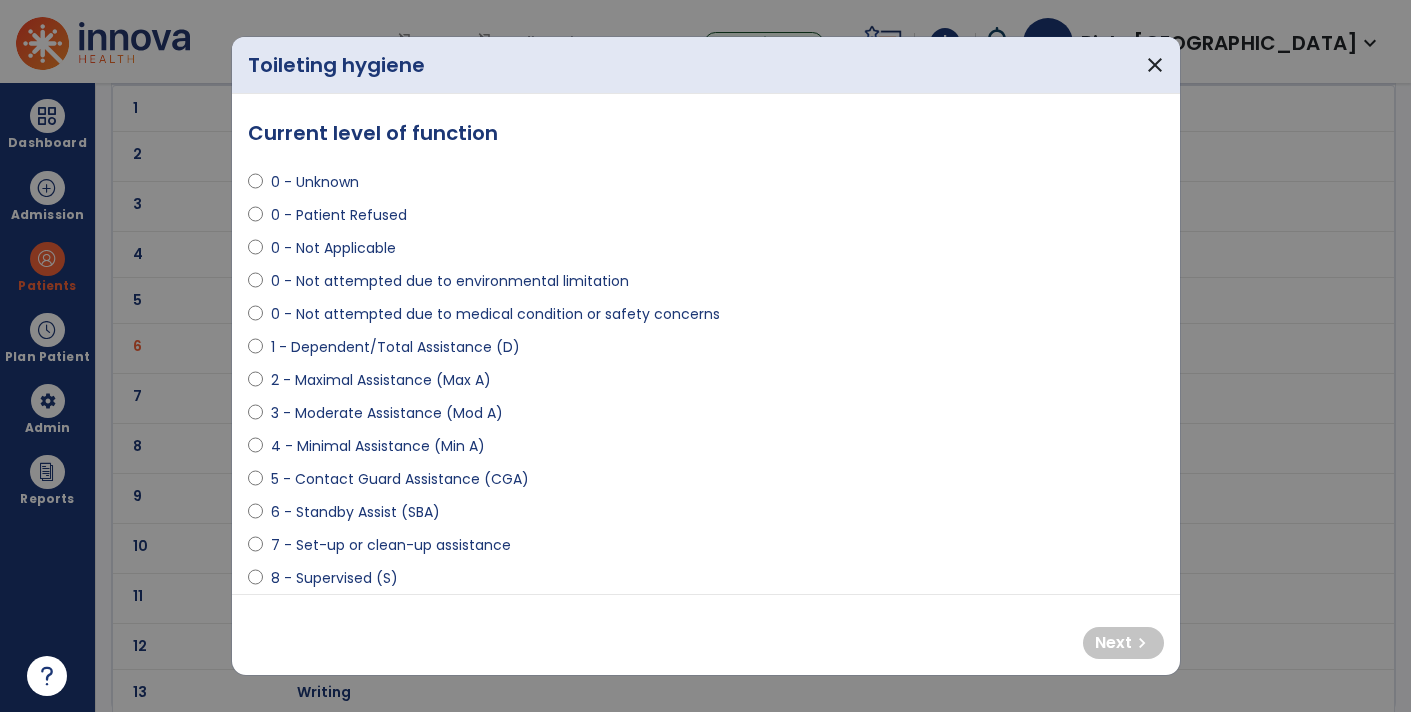 select on "**********" 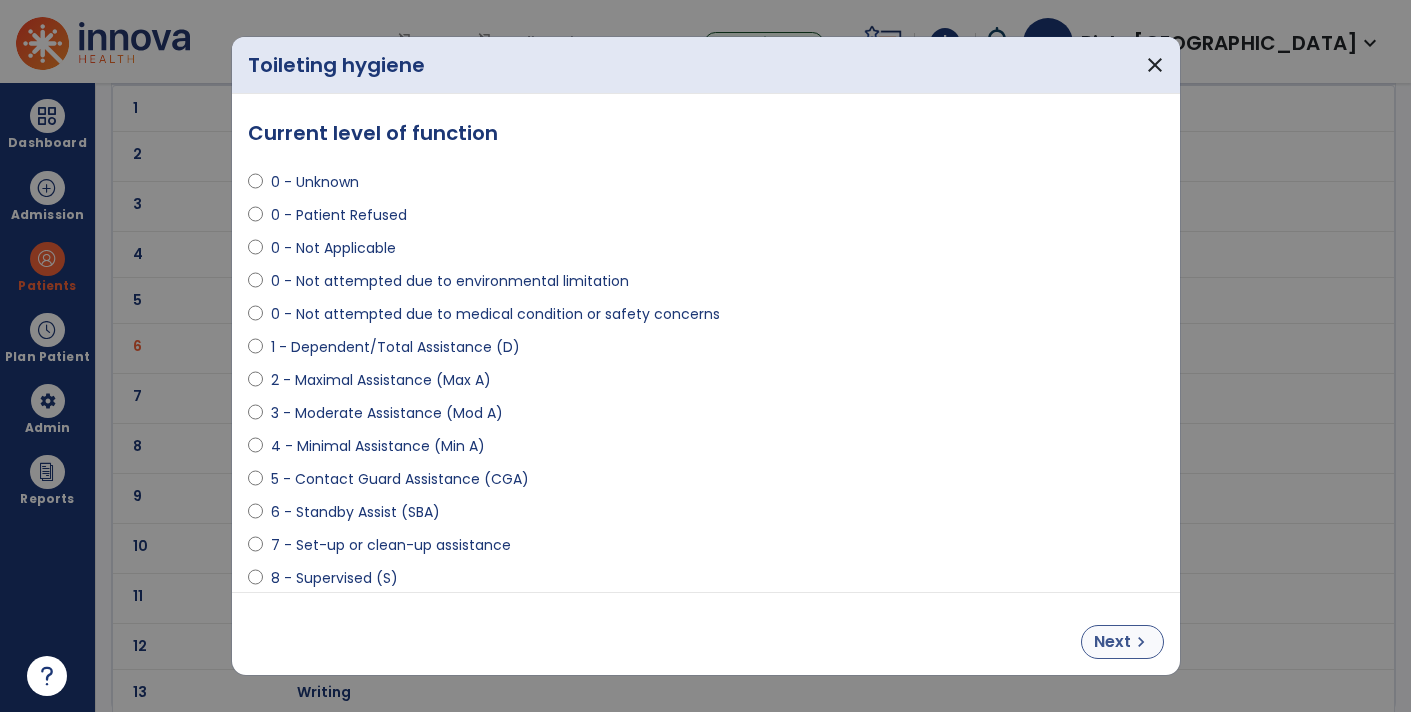 click on "Next" at bounding box center (1112, 642) 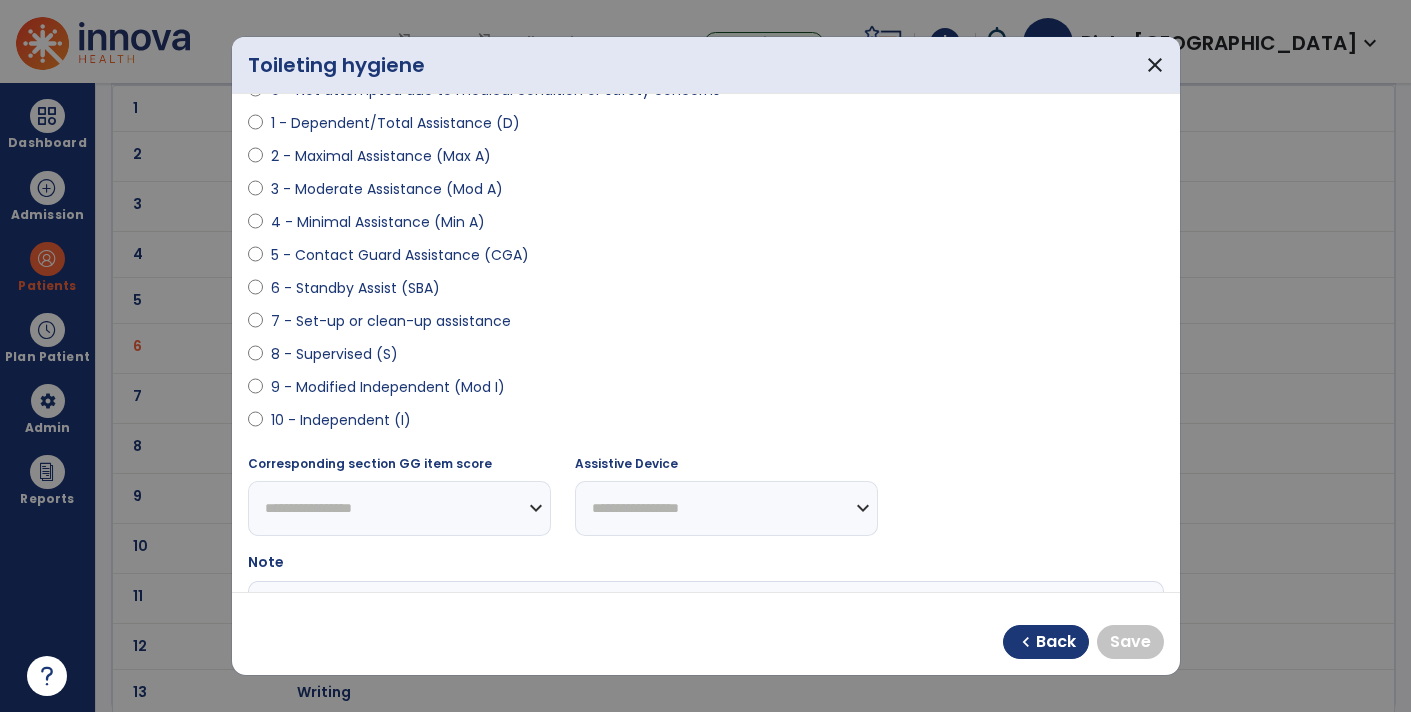 scroll, scrollTop: 225, scrollLeft: 0, axis: vertical 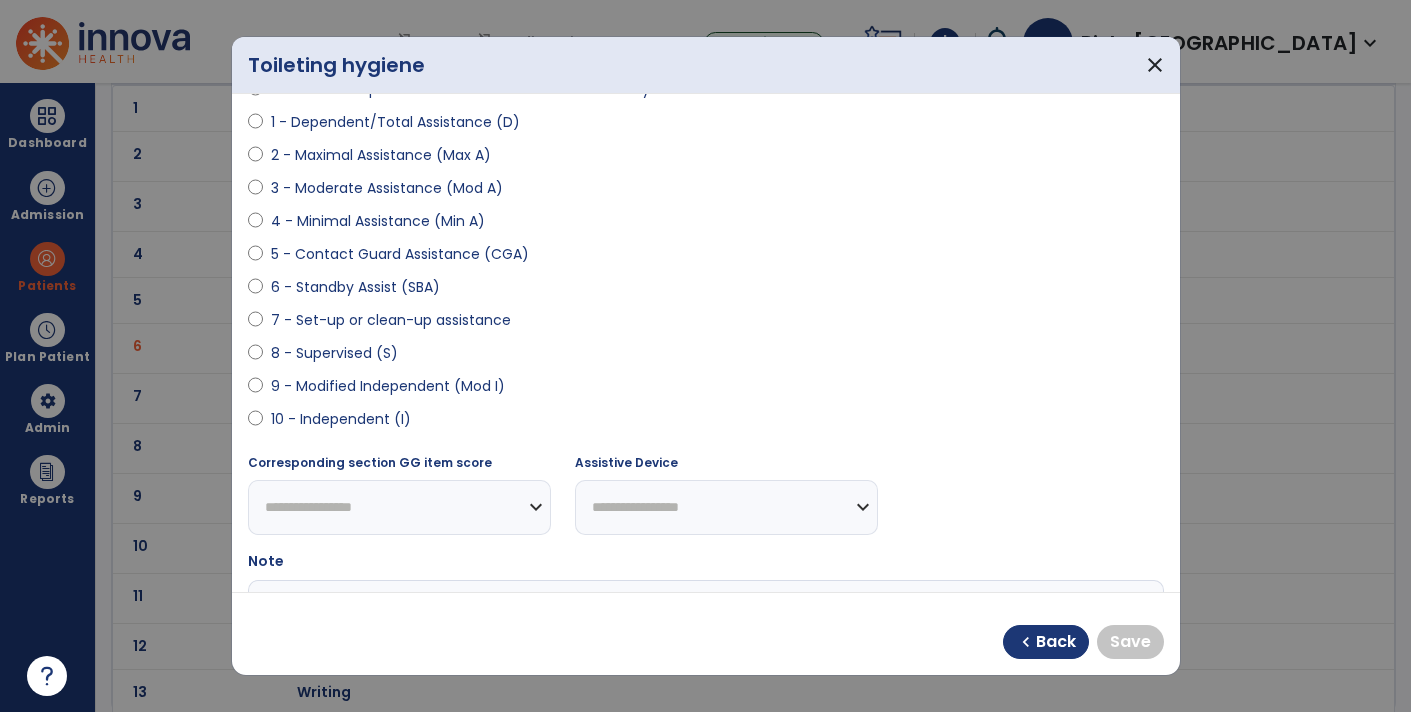 select on "**********" 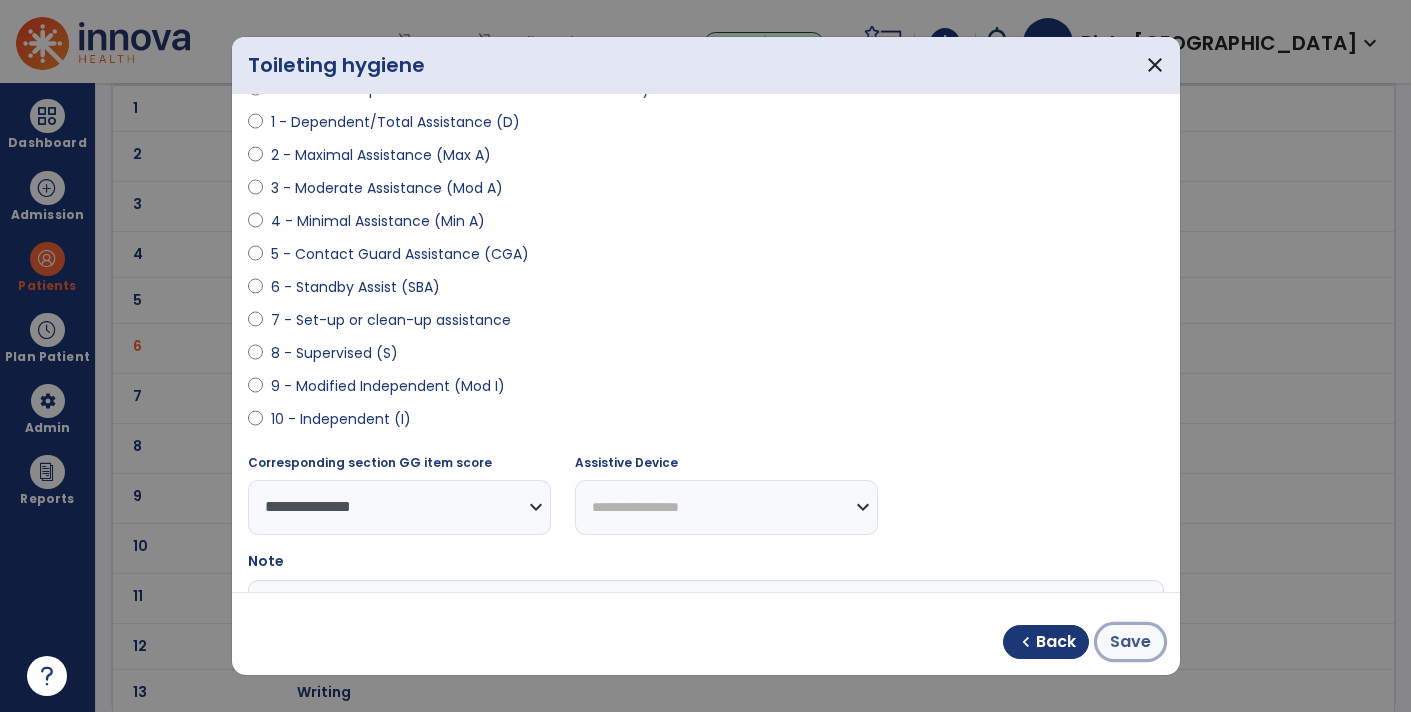 click on "Save" at bounding box center [1130, 642] 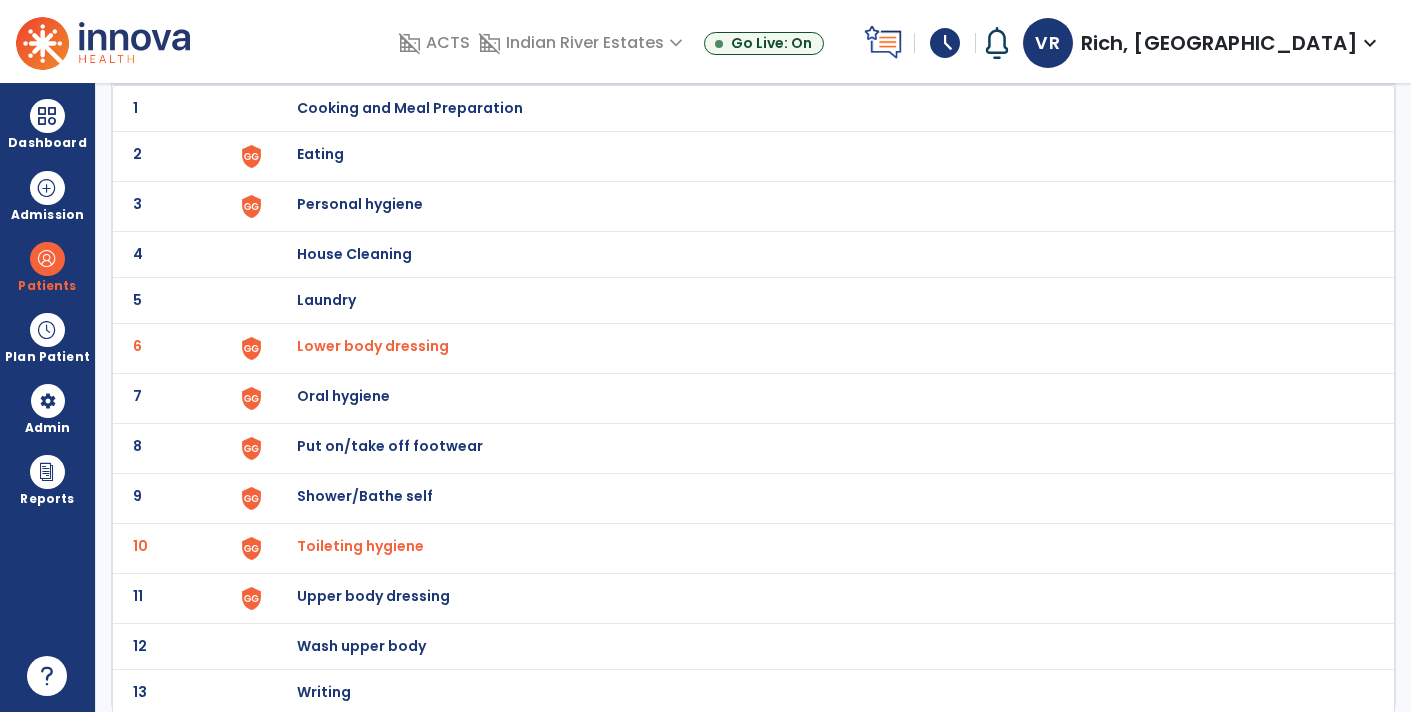scroll, scrollTop: 0, scrollLeft: 0, axis: both 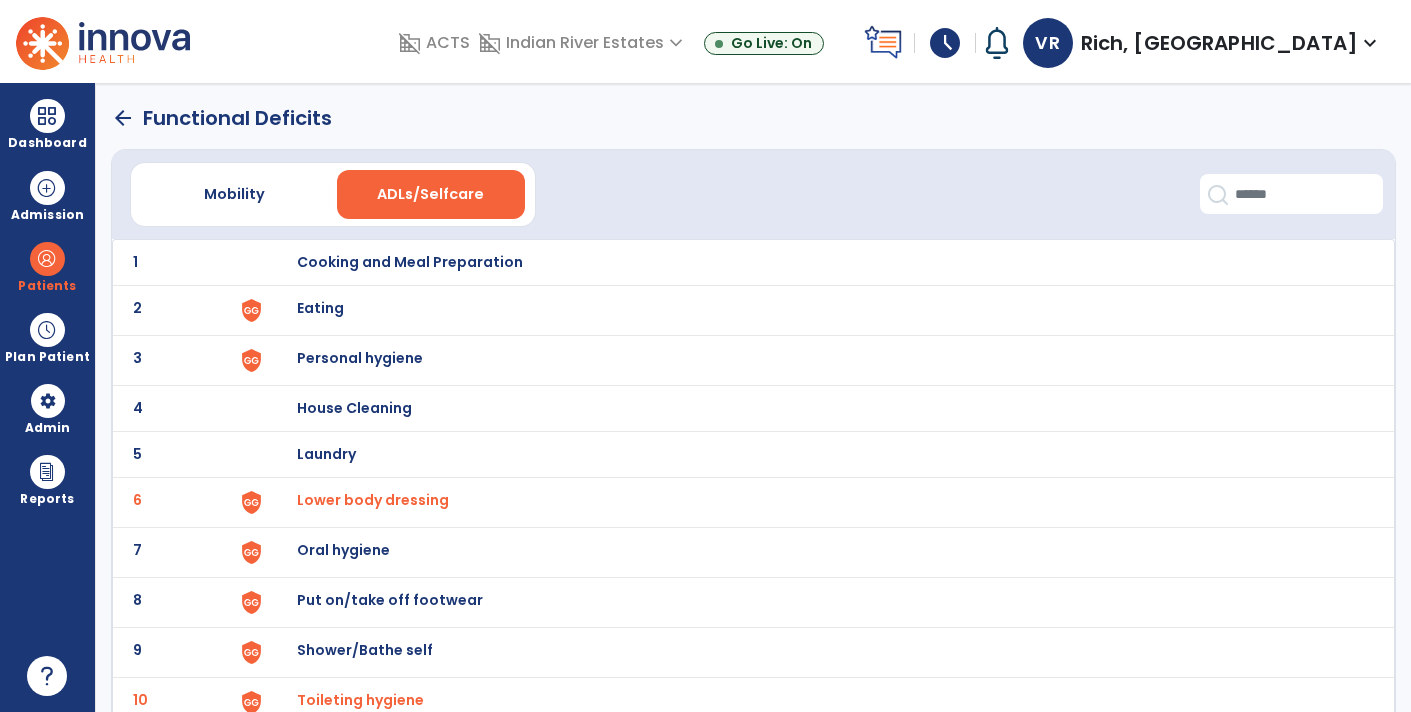 click on "arrow_back" 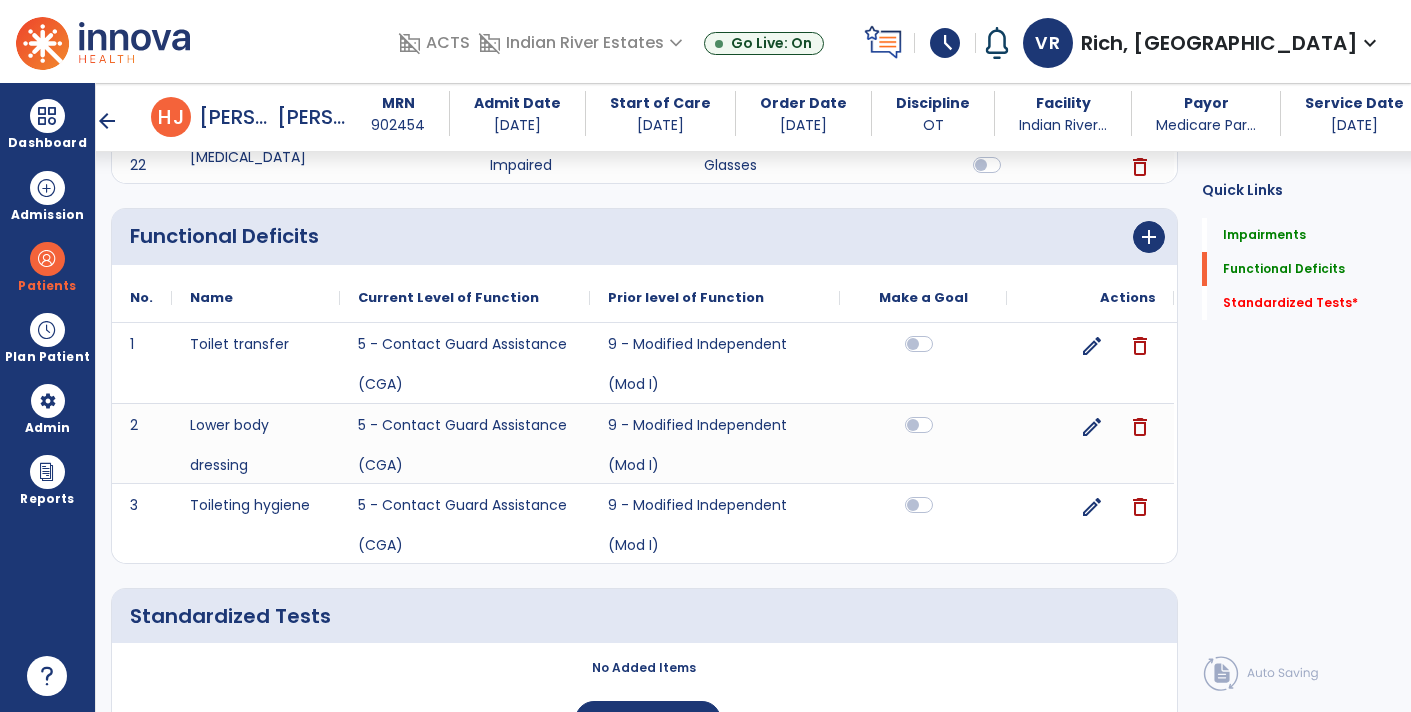 scroll, scrollTop: 1323, scrollLeft: 0, axis: vertical 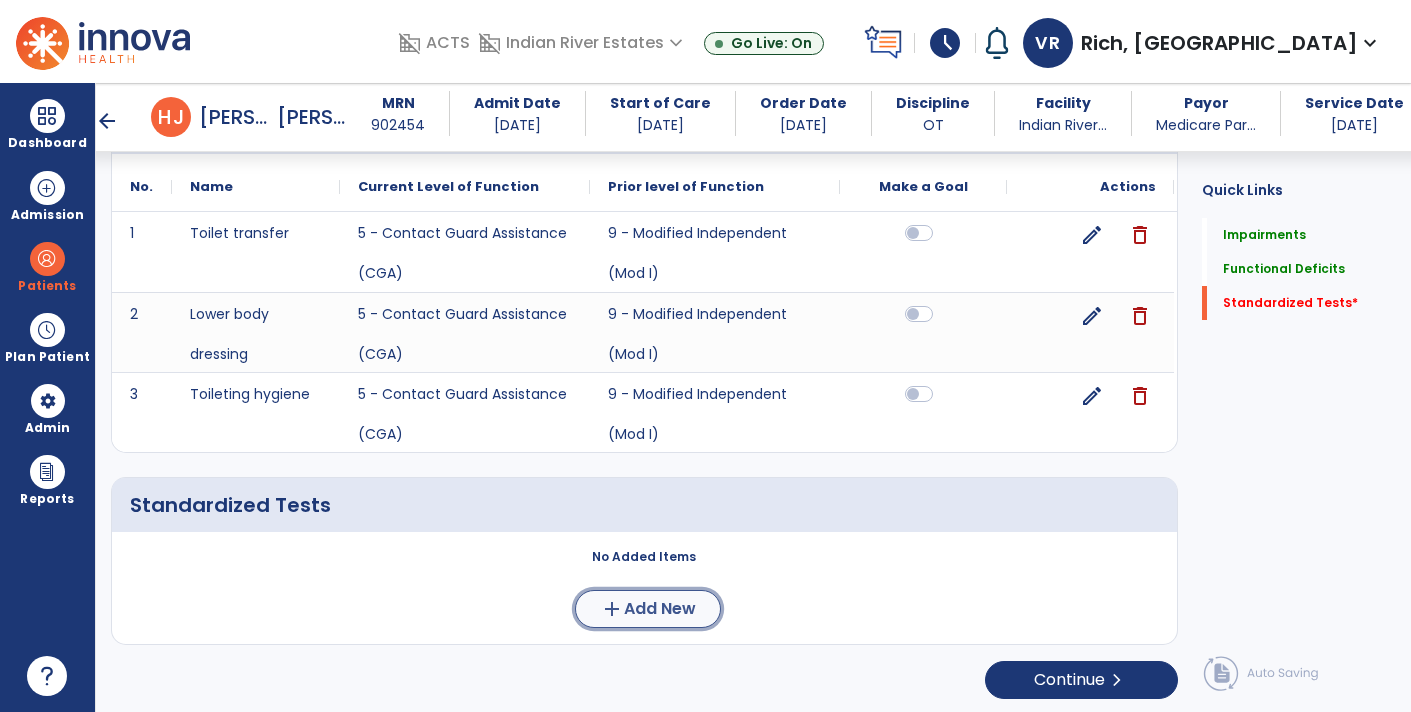 click on "add  Add New" 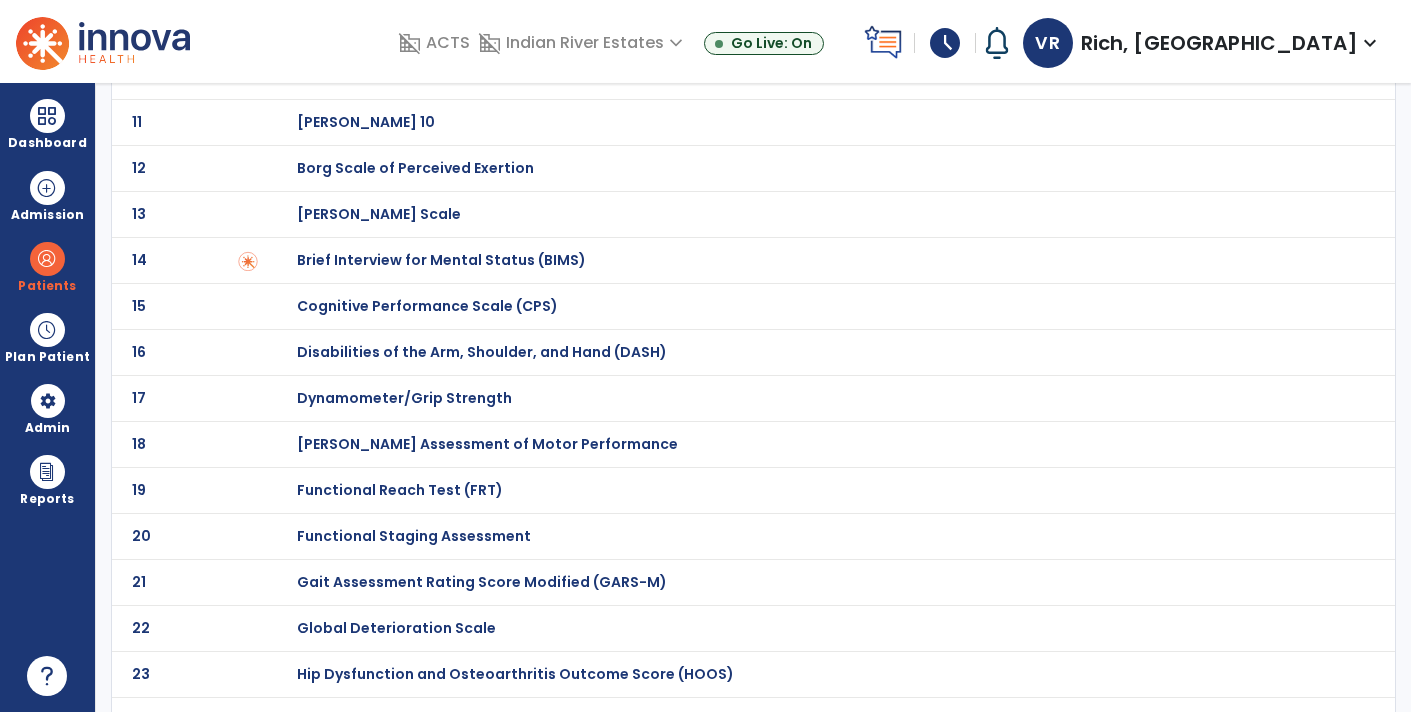 scroll, scrollTop: 545, scrollLeft: 0, axis: vertical 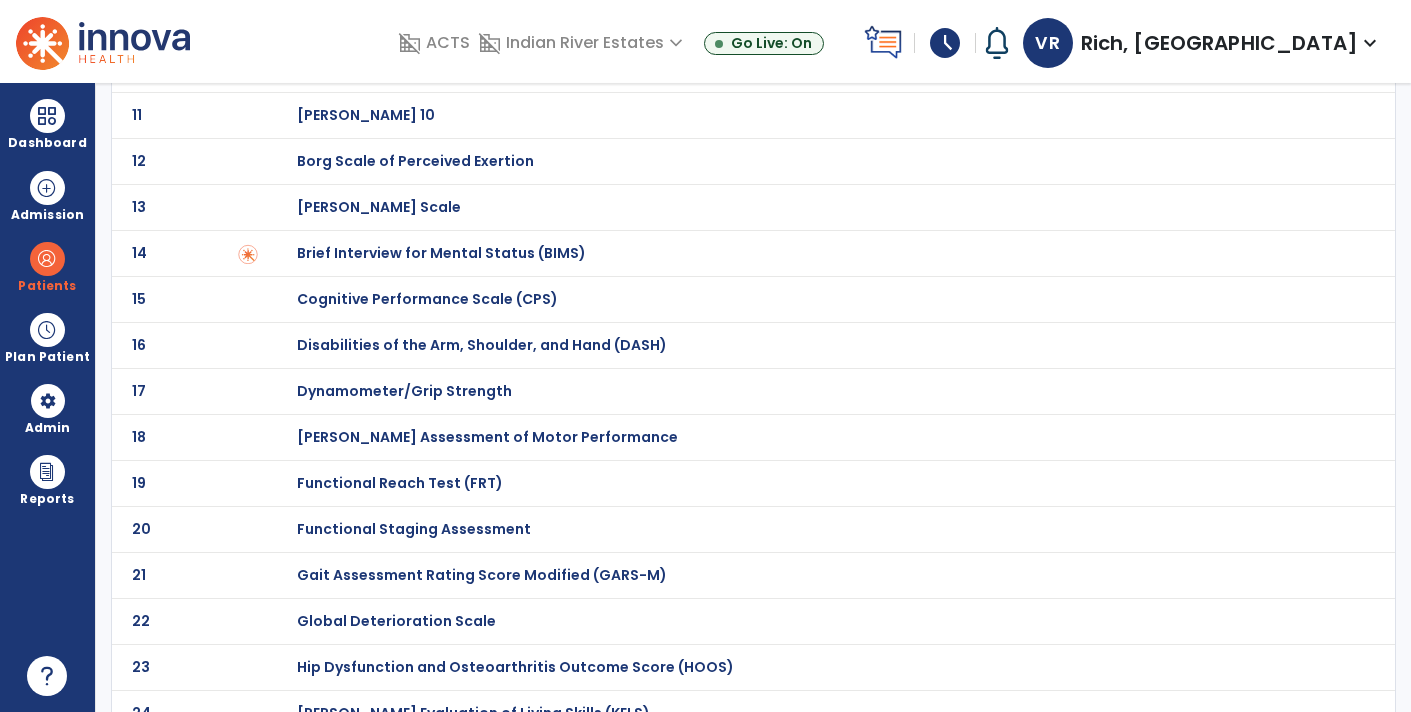 click on "Functional Reach Test (FRT)" at bounding box center [816, -345] 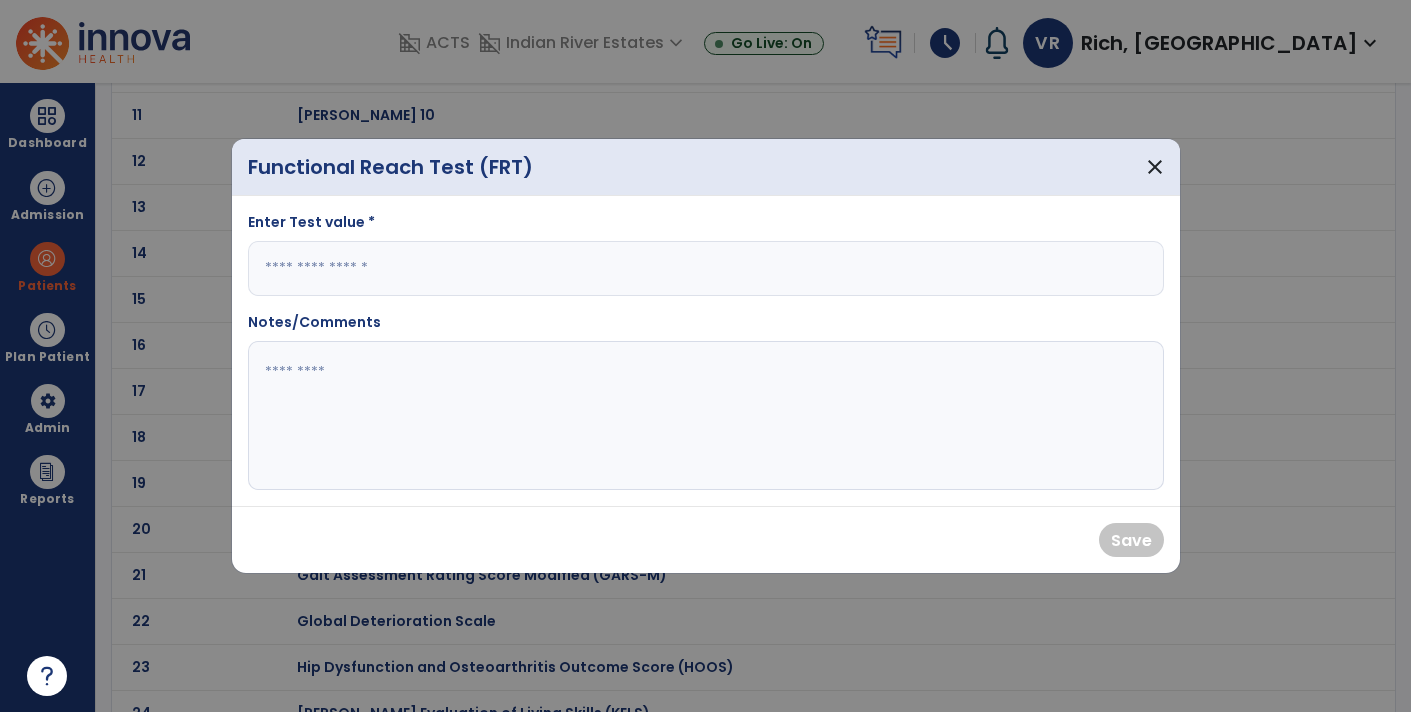 click at bounding box center (706, 268) 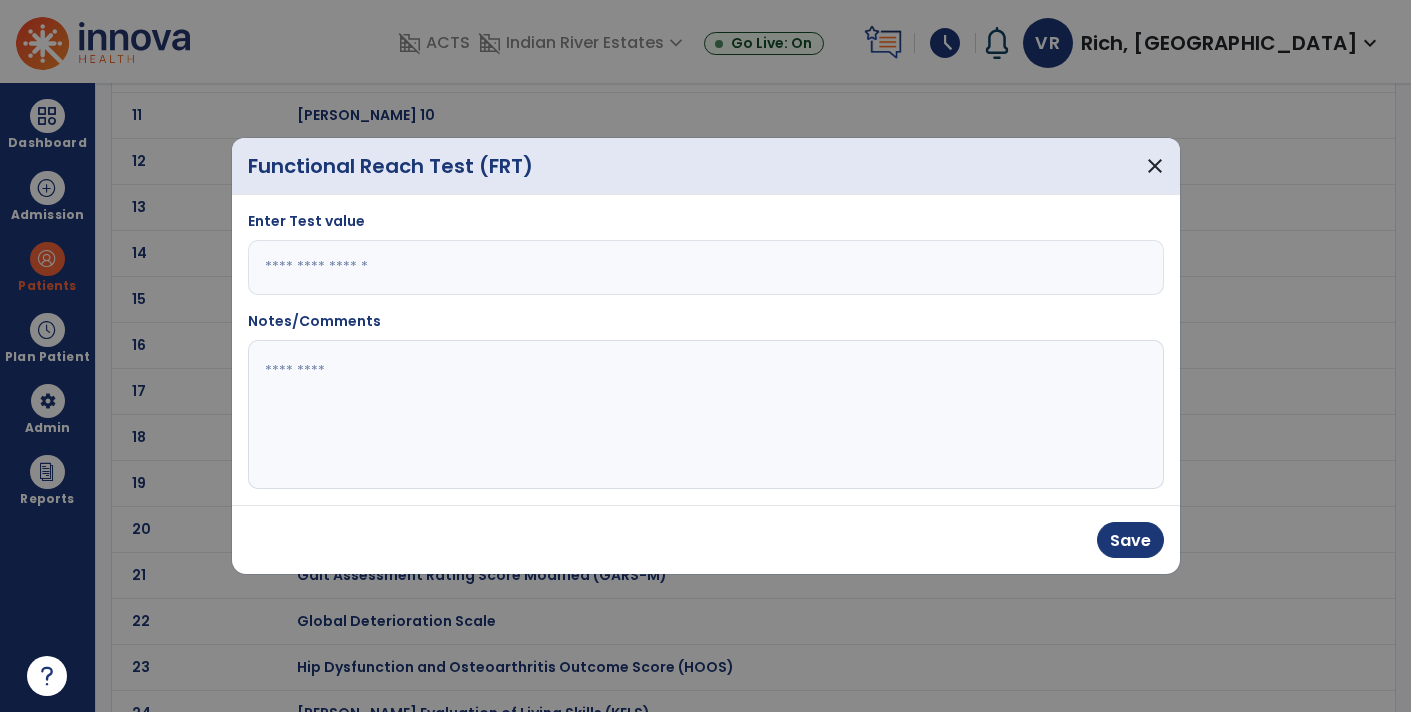 type on "*" 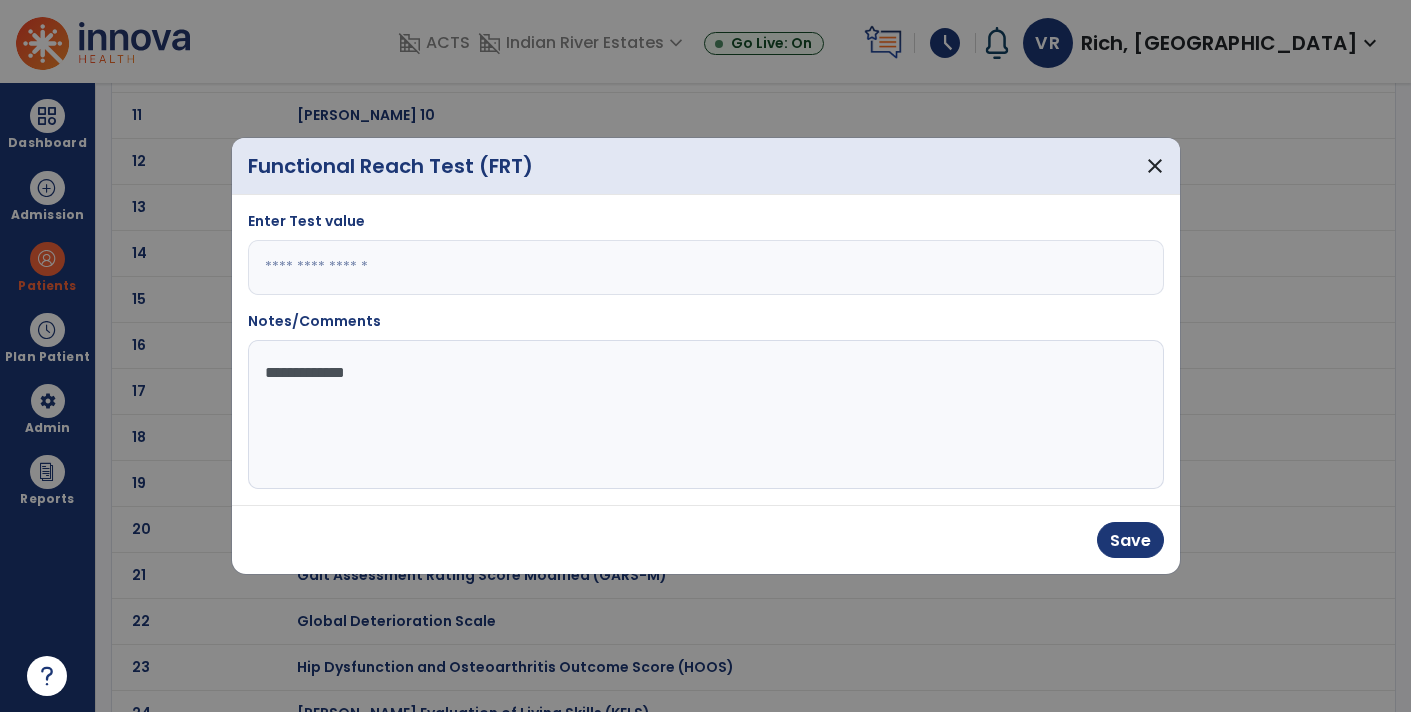 type on "**********" 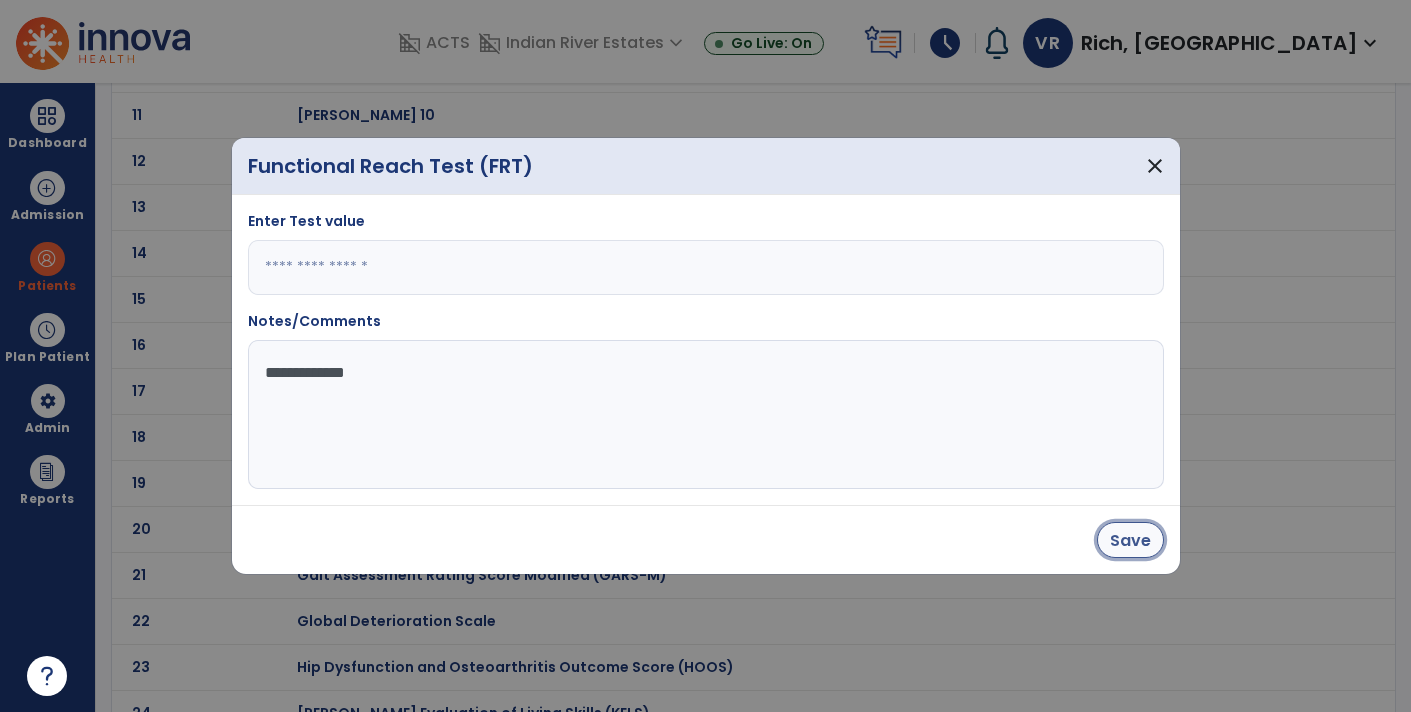 click on "Save" at bounding box center [1130, 540] 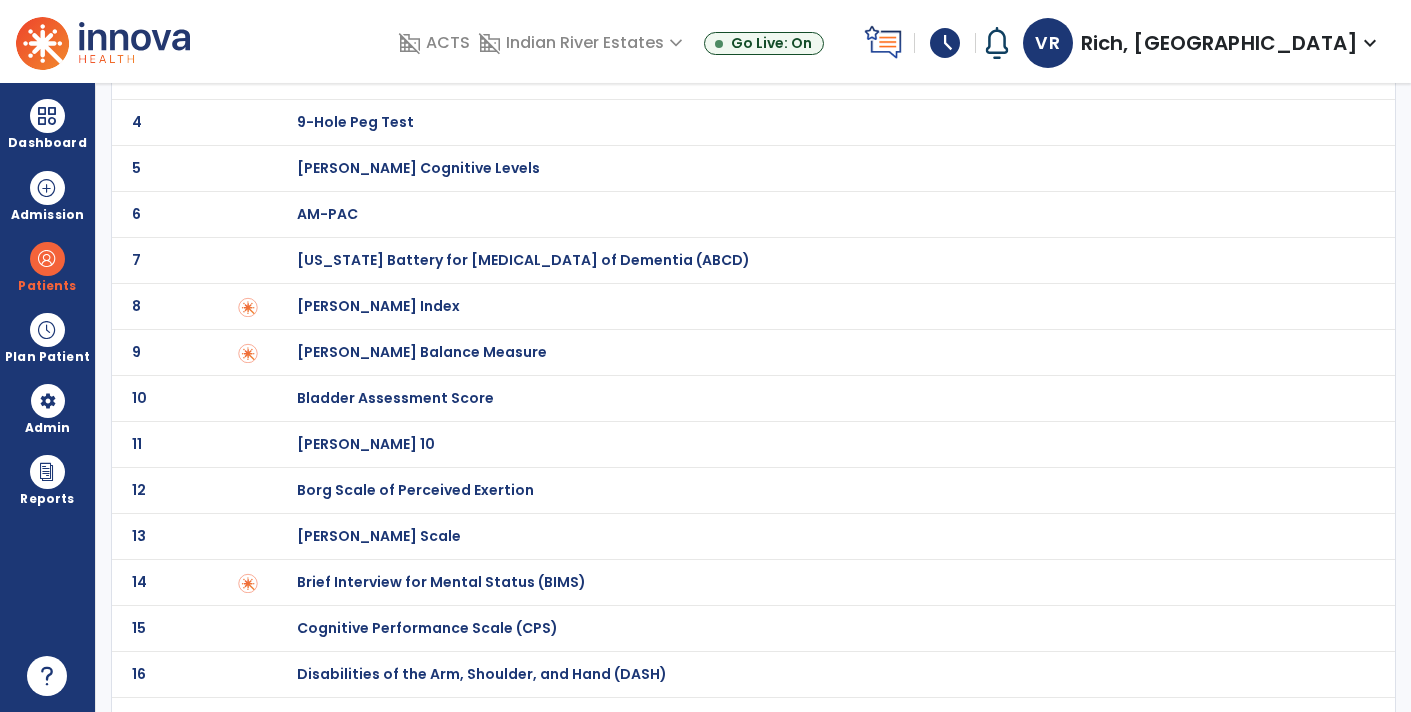 scroll, scrollTop: 0, scrollLeft: 0, axis: both 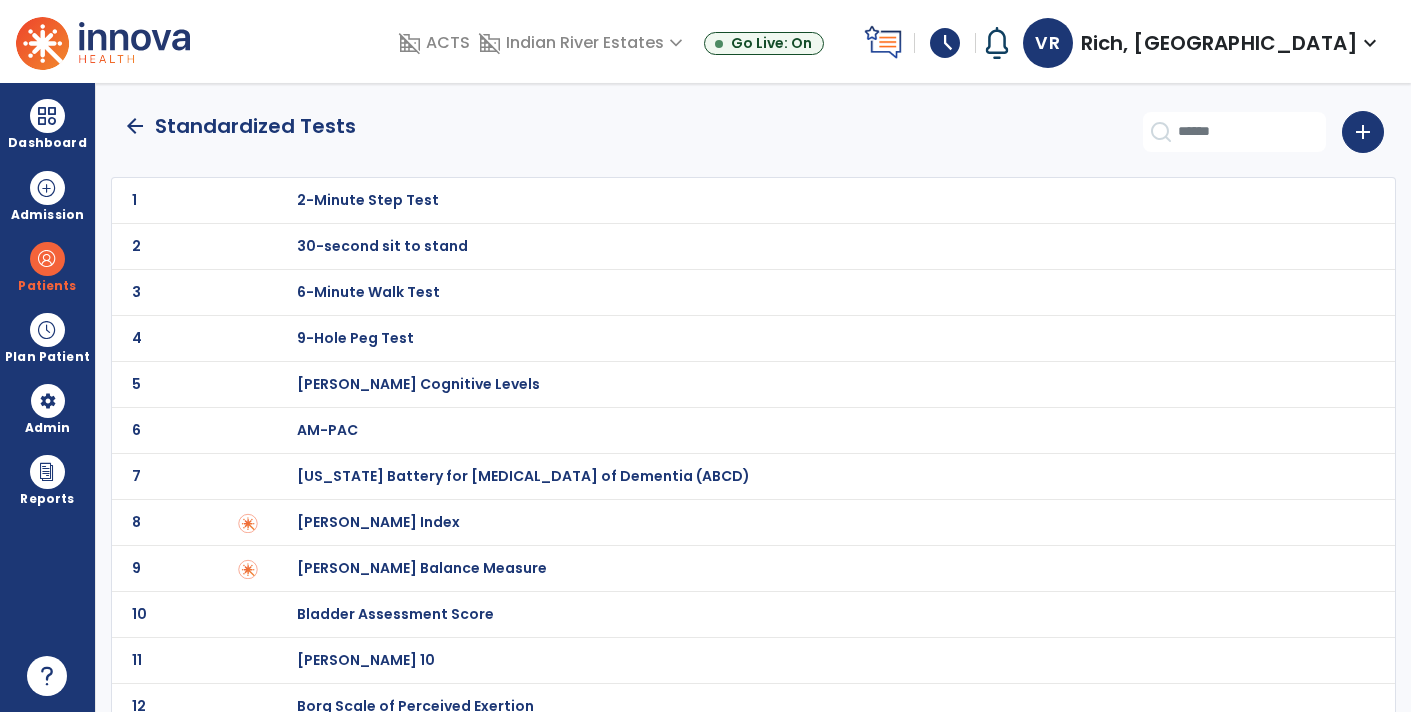 click on "arrow_back" 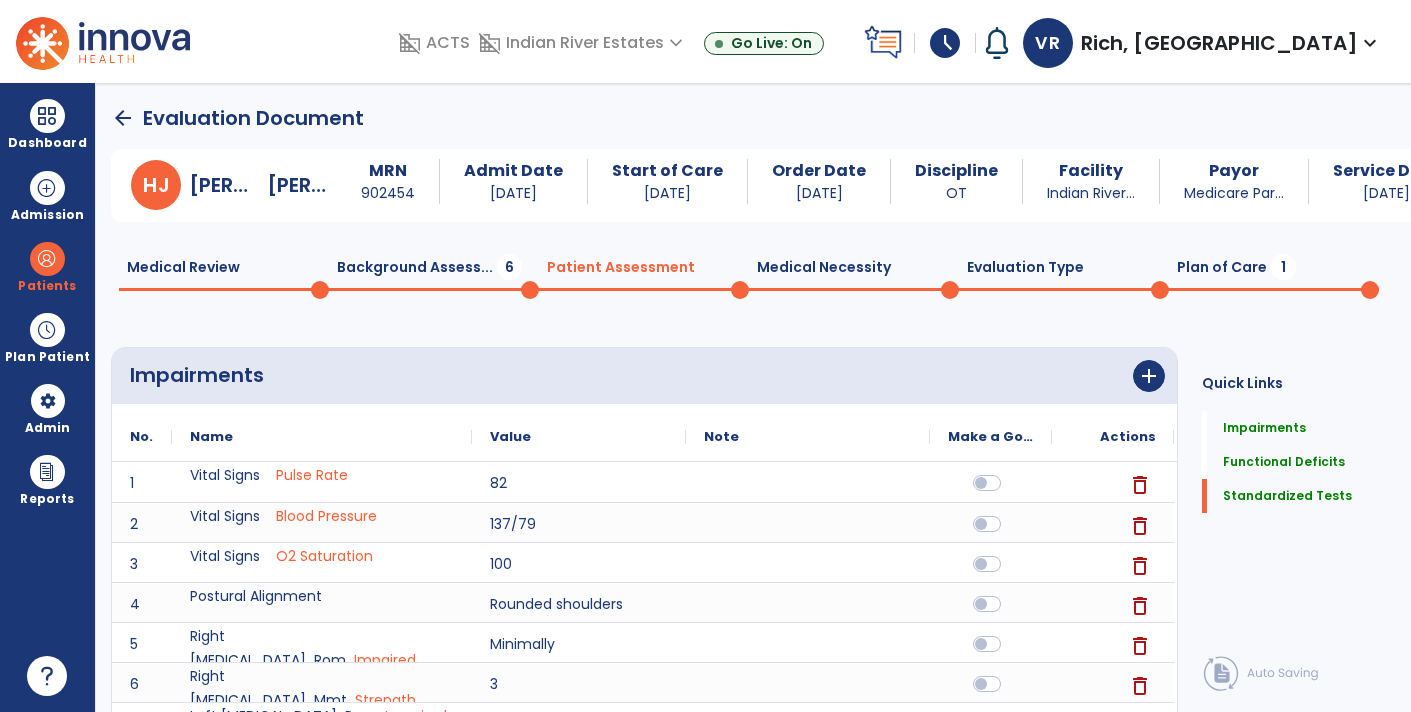 scroll, scrollTop: 19, scrollLeft: 0, axis: vertical 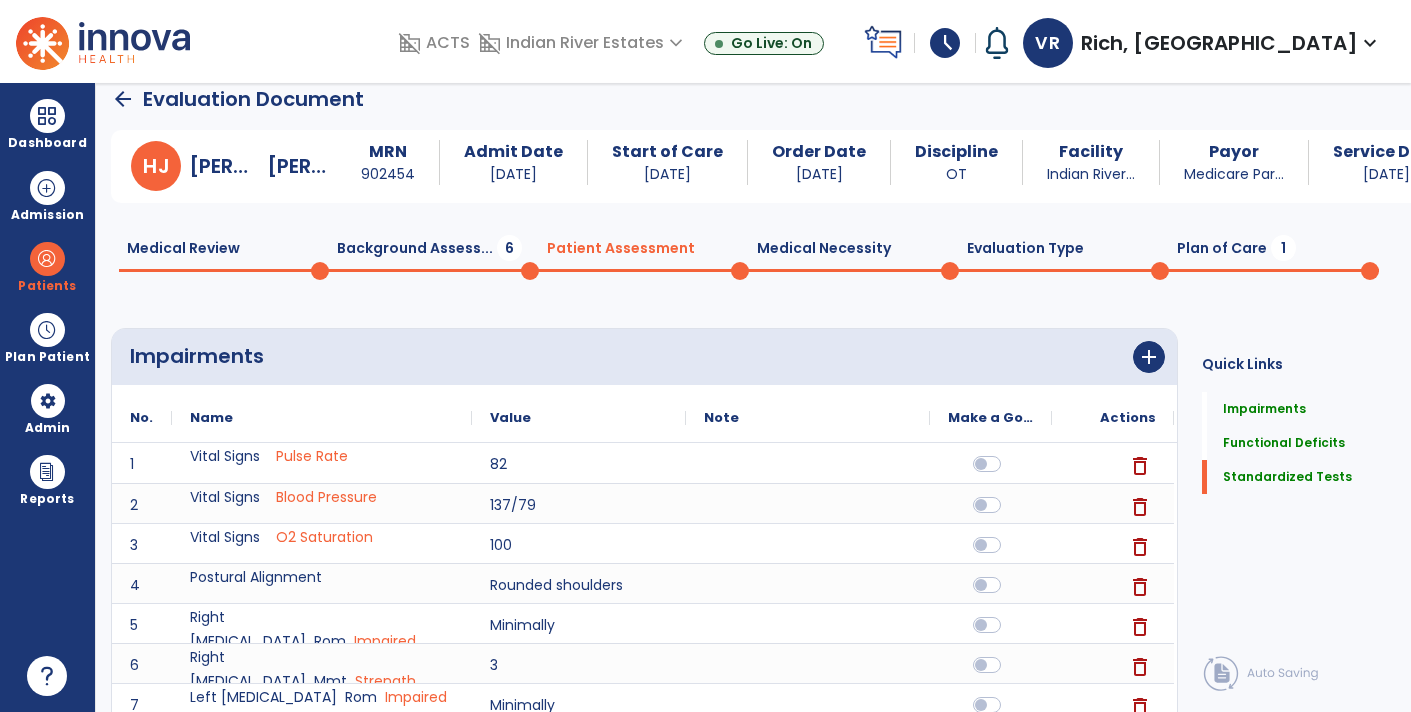 click on "Medical Review  0" 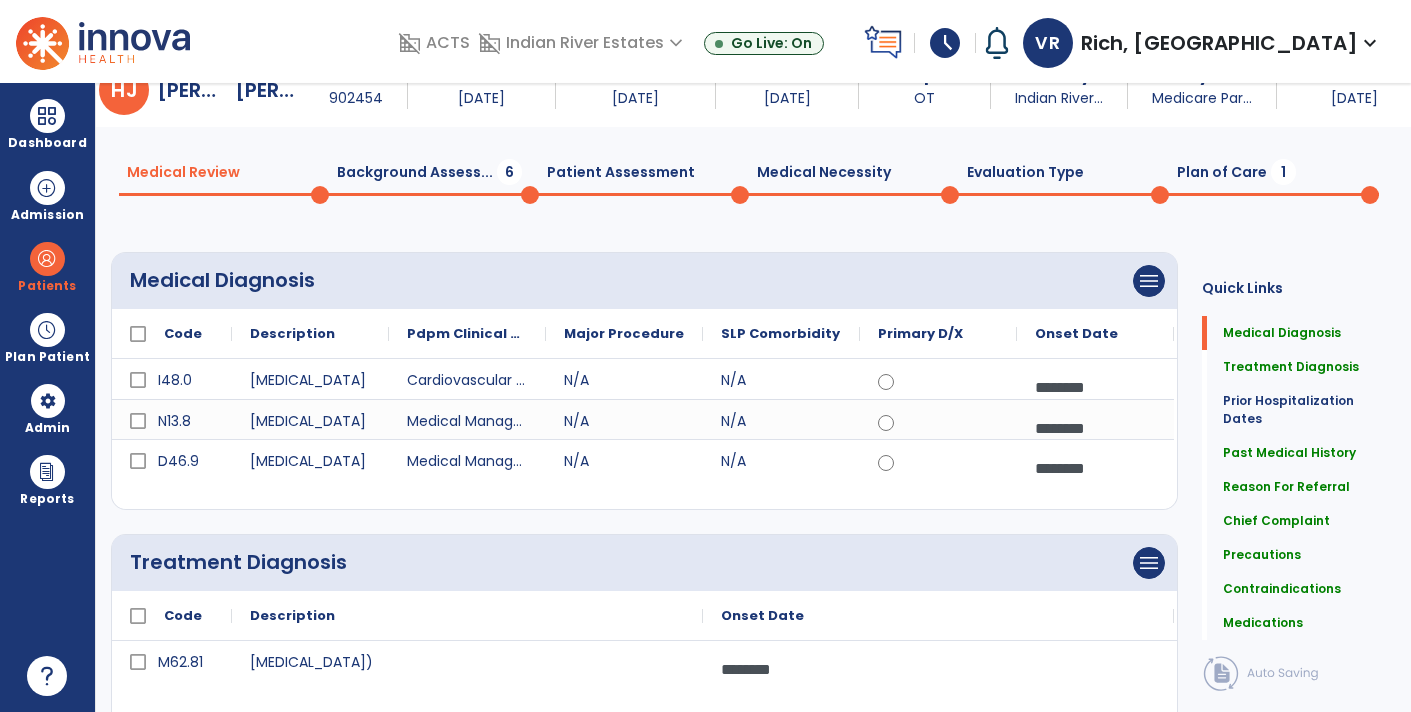 scroll, scrollTop: 0, scrollLeft: 0, axis: both 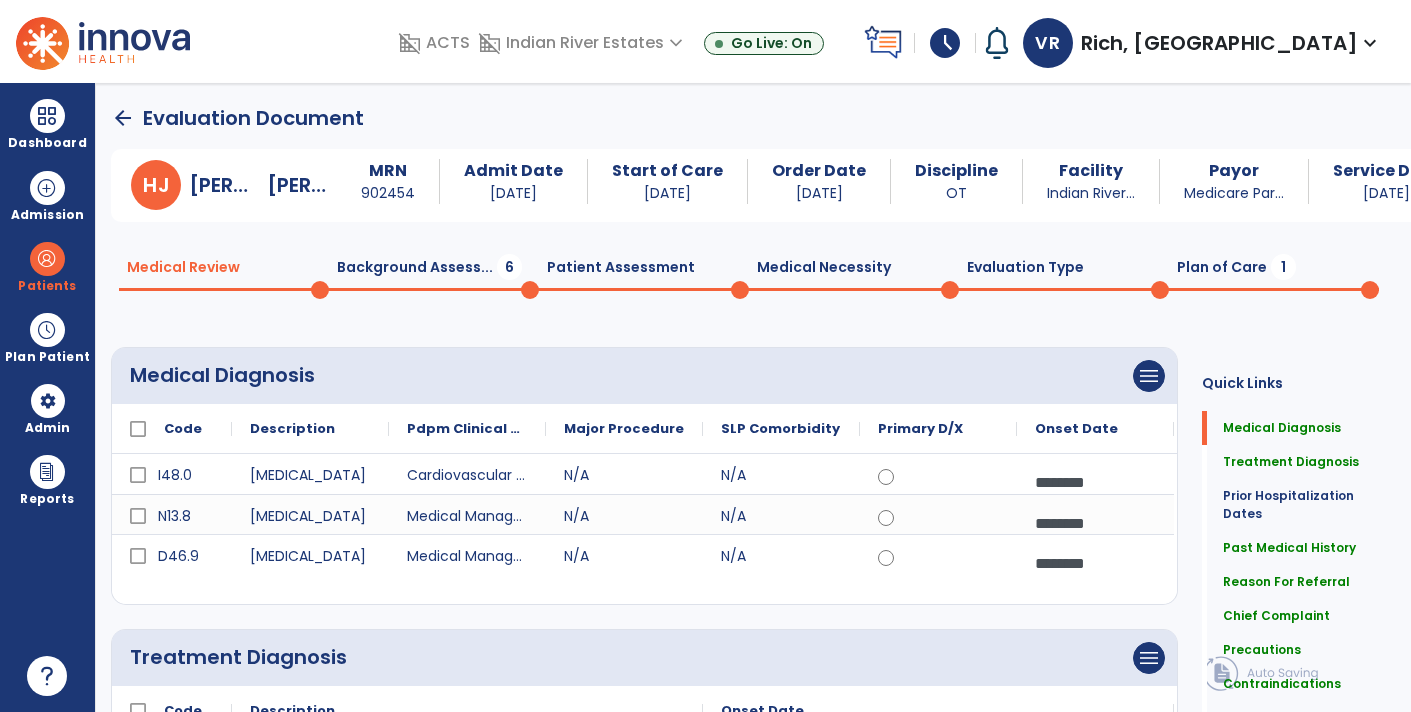 click on "Background Assess...  6" 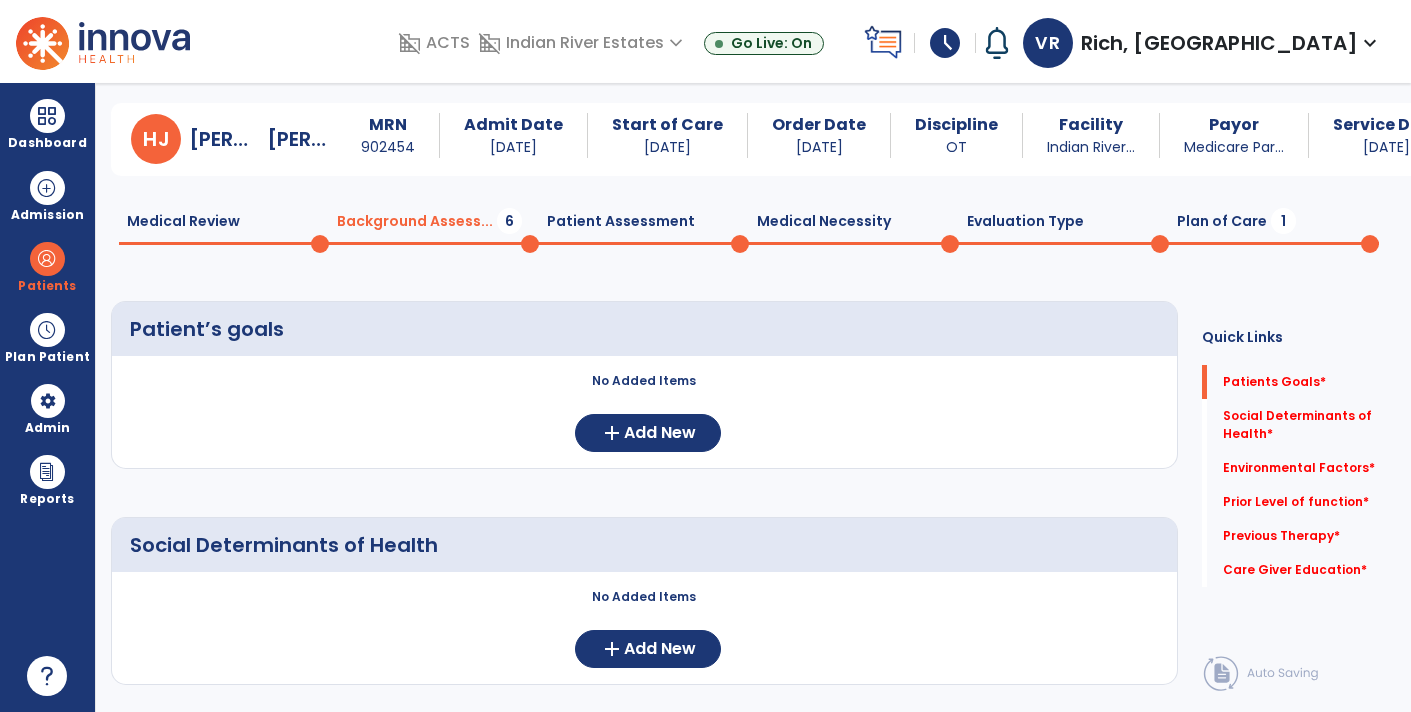 scroll, scrollTop: 69, scrollLeft: 0, axis: vertical 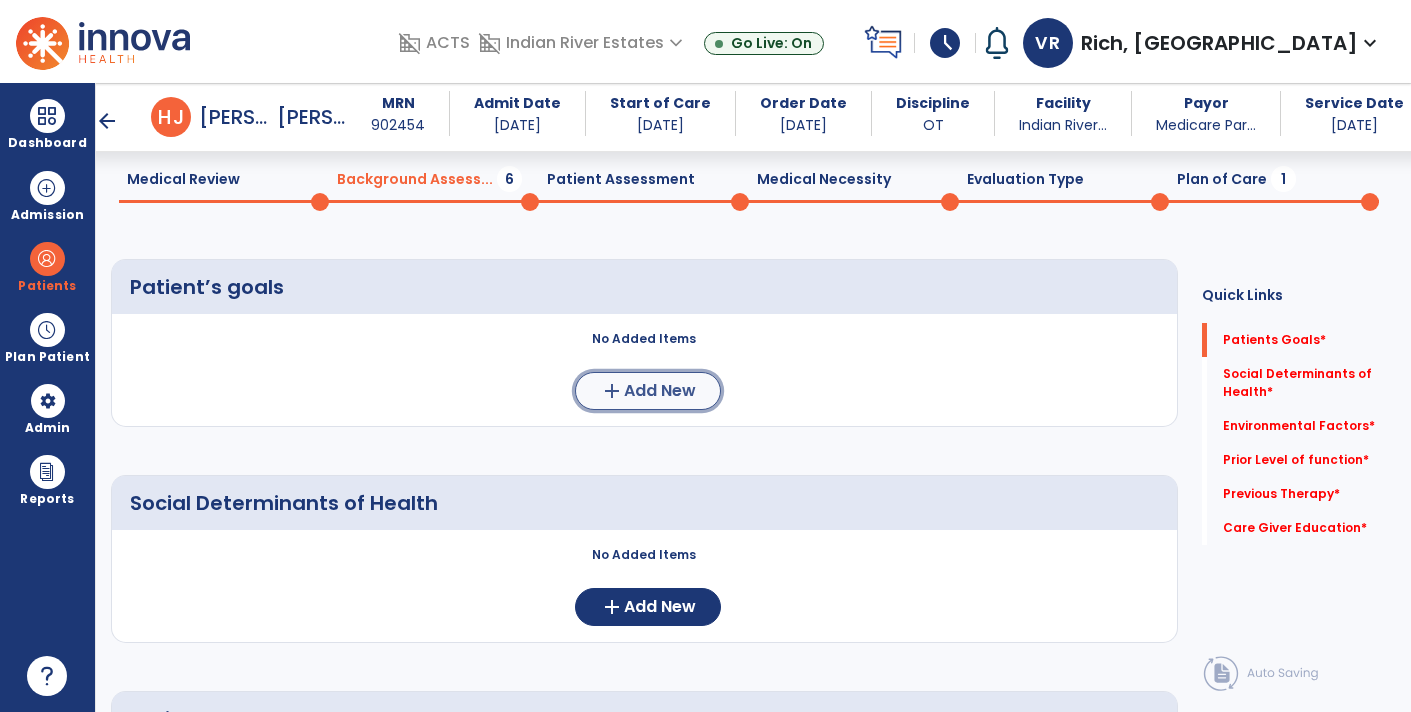 click on "Add New" 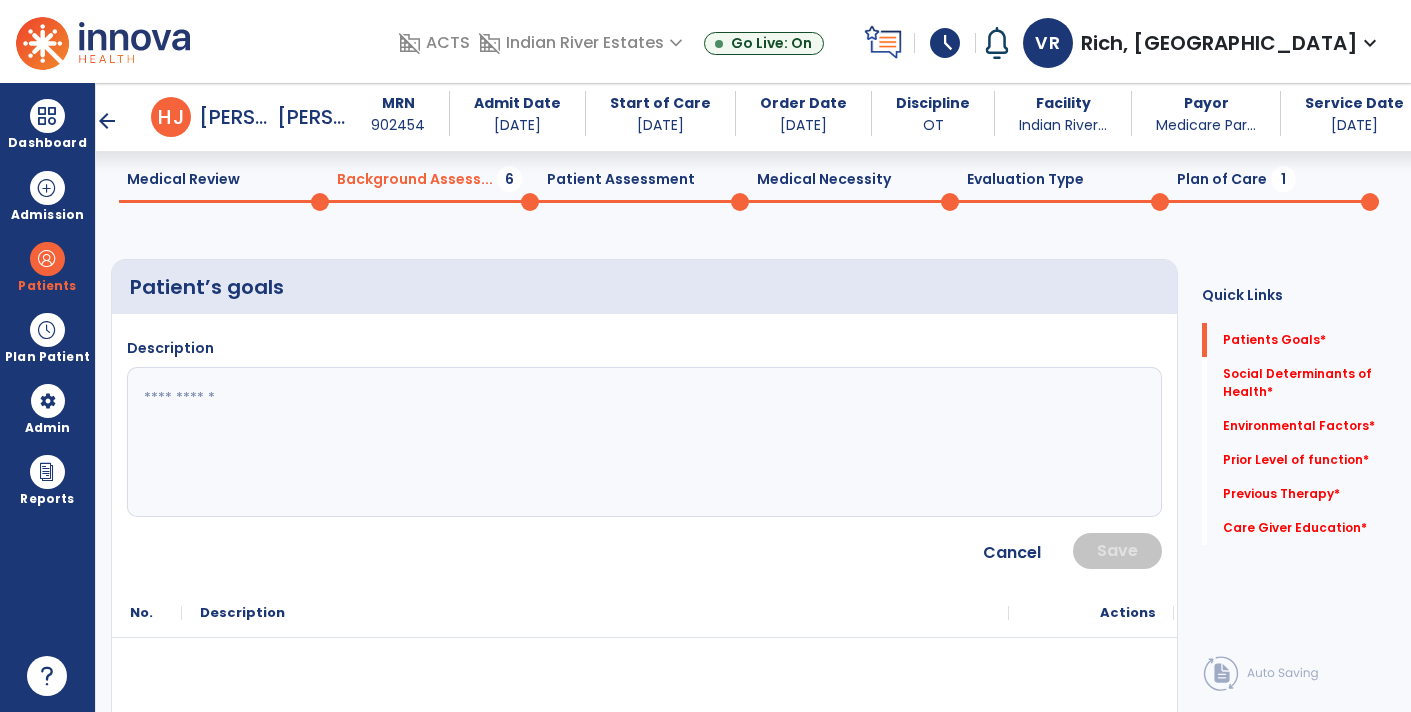 click 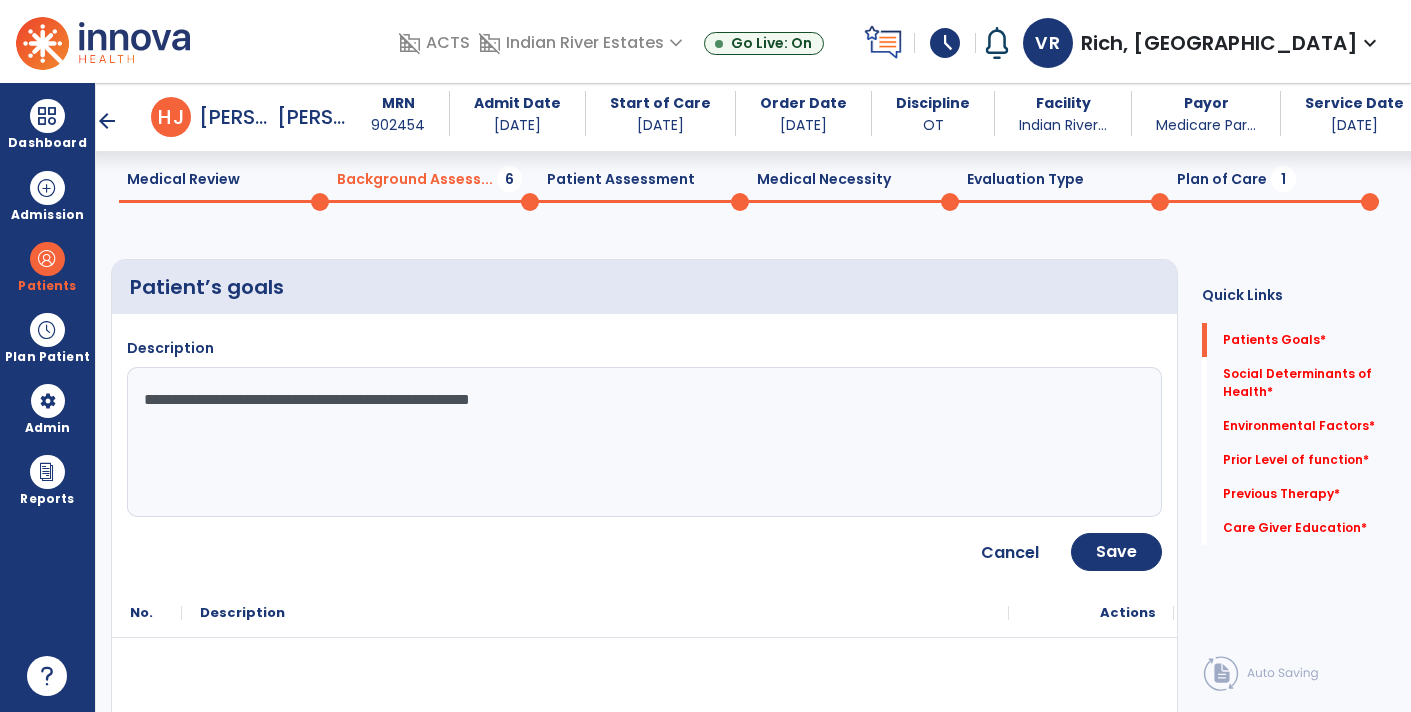 type on "**********" 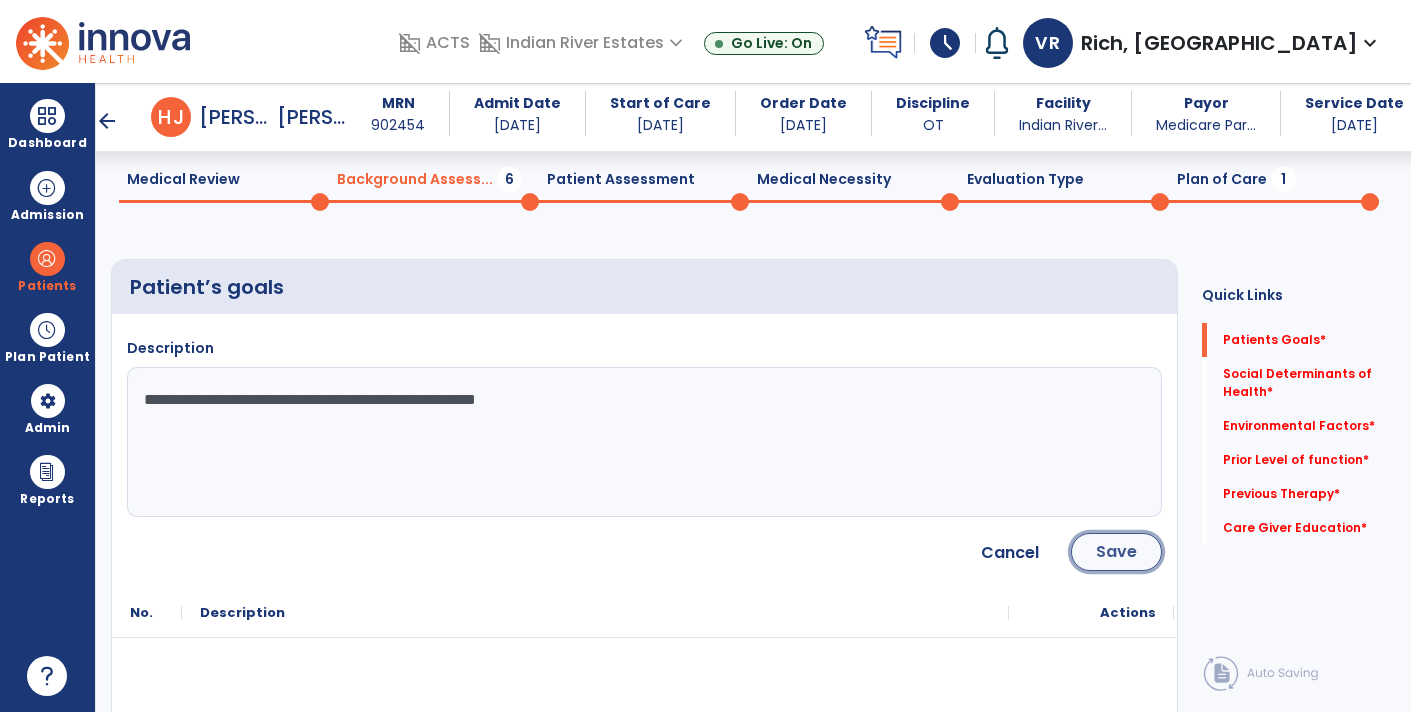 click on "Save" 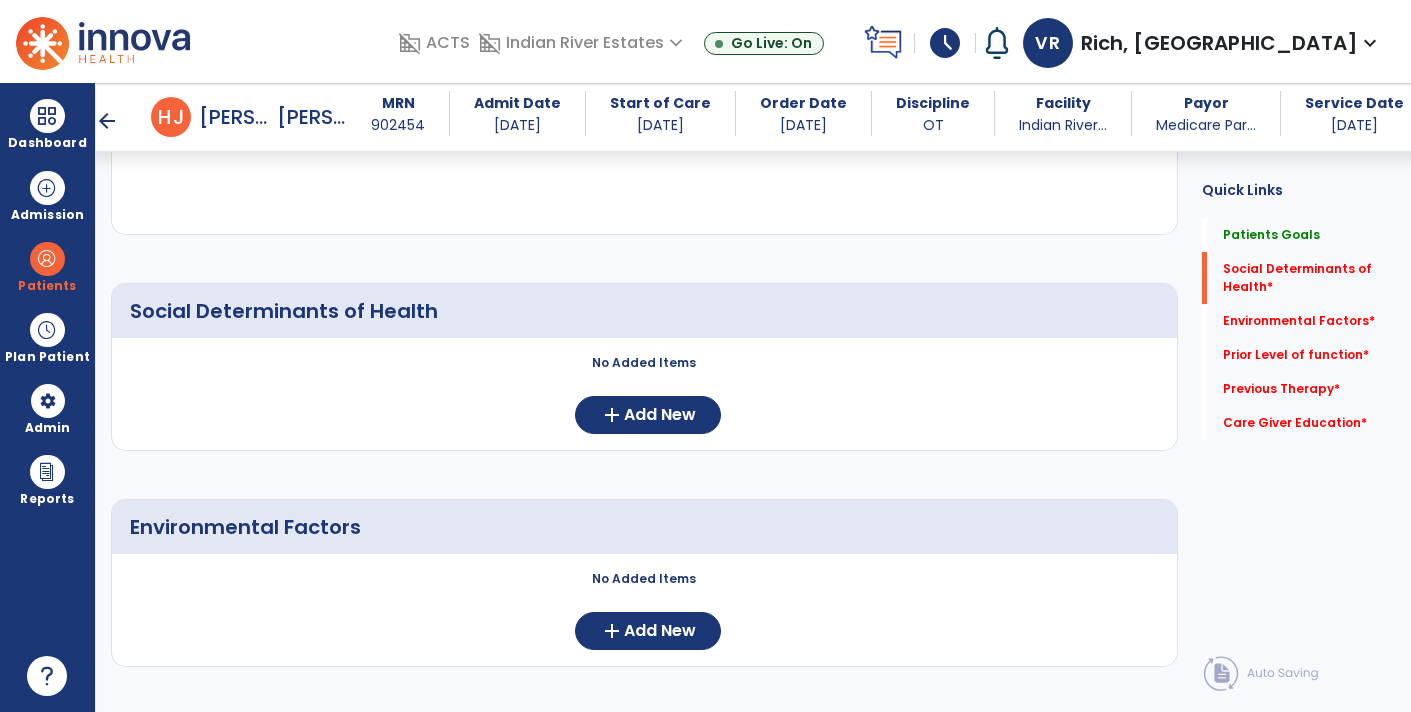 scroll, scrollTop: 374, scrollLeft: 0, axis: vertical 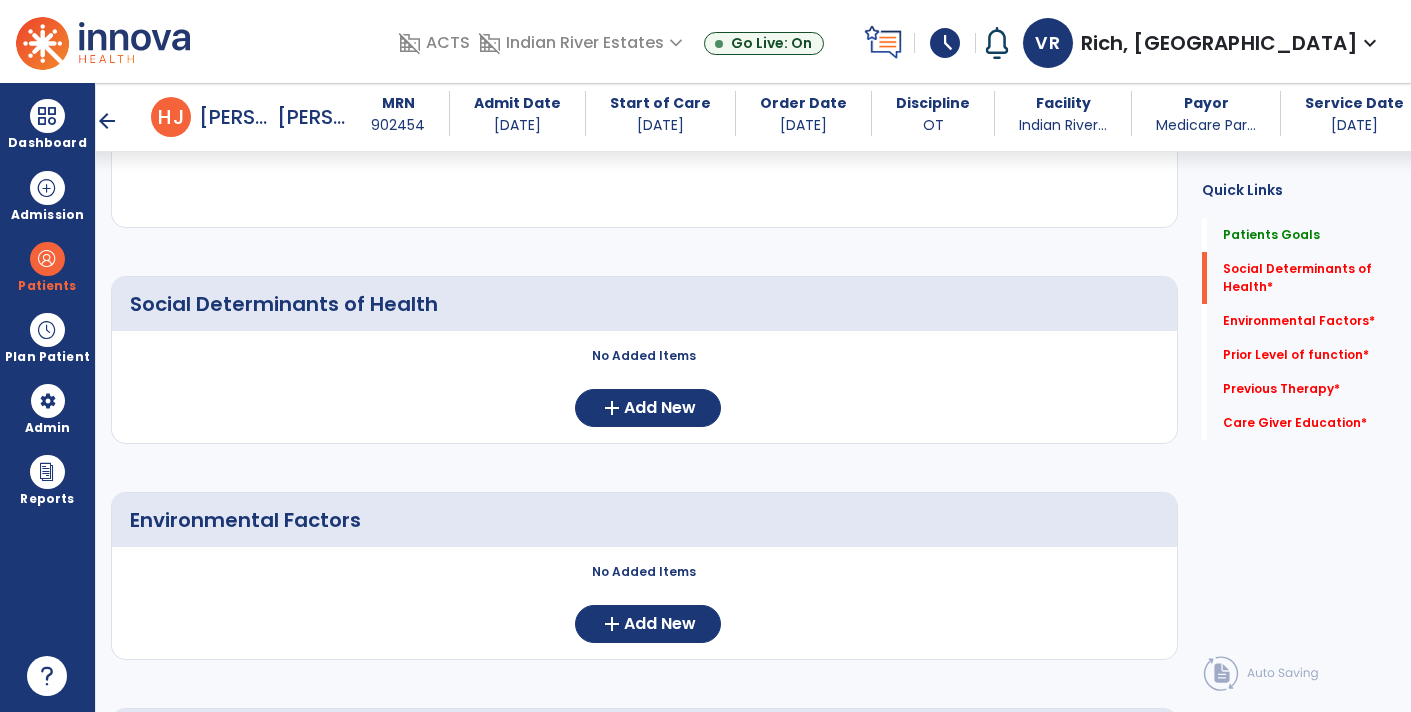 click on "No Added Items  add  Add New" 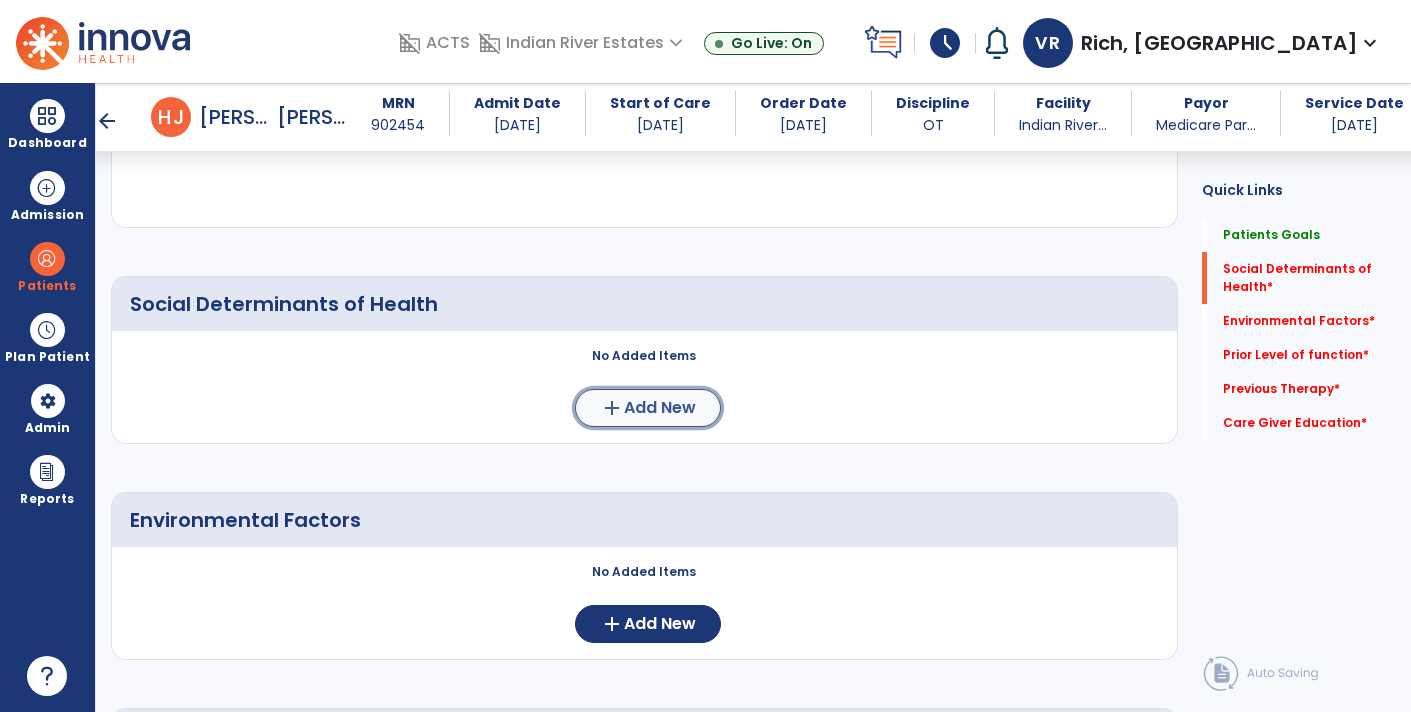 click on "add  Add New" 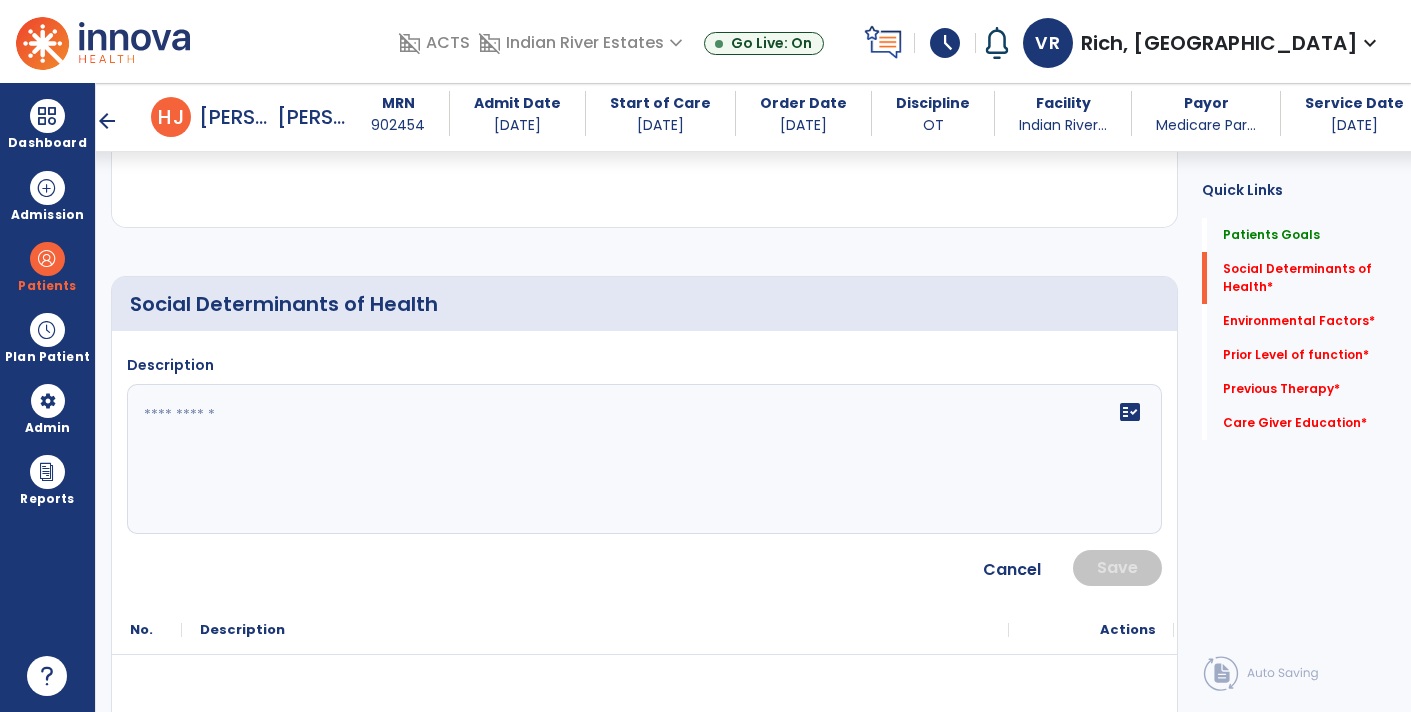 click 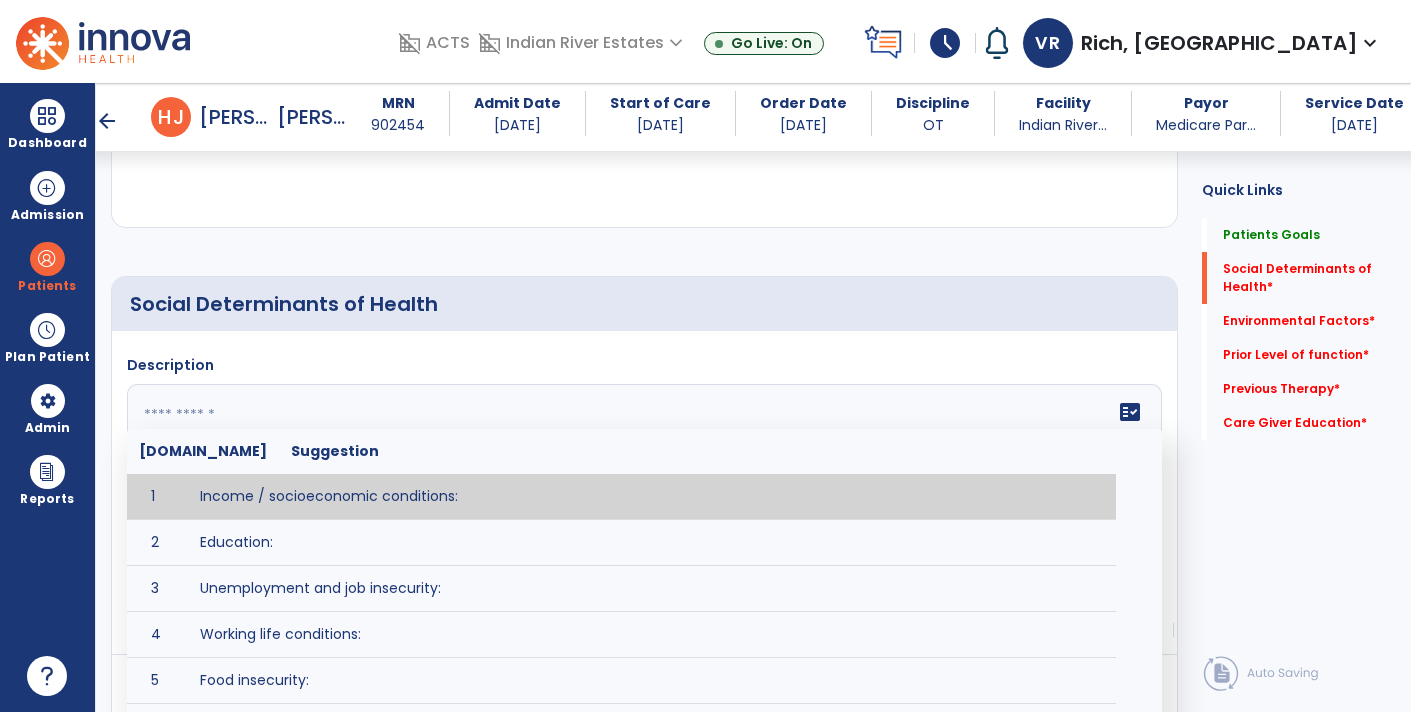 type on "*" 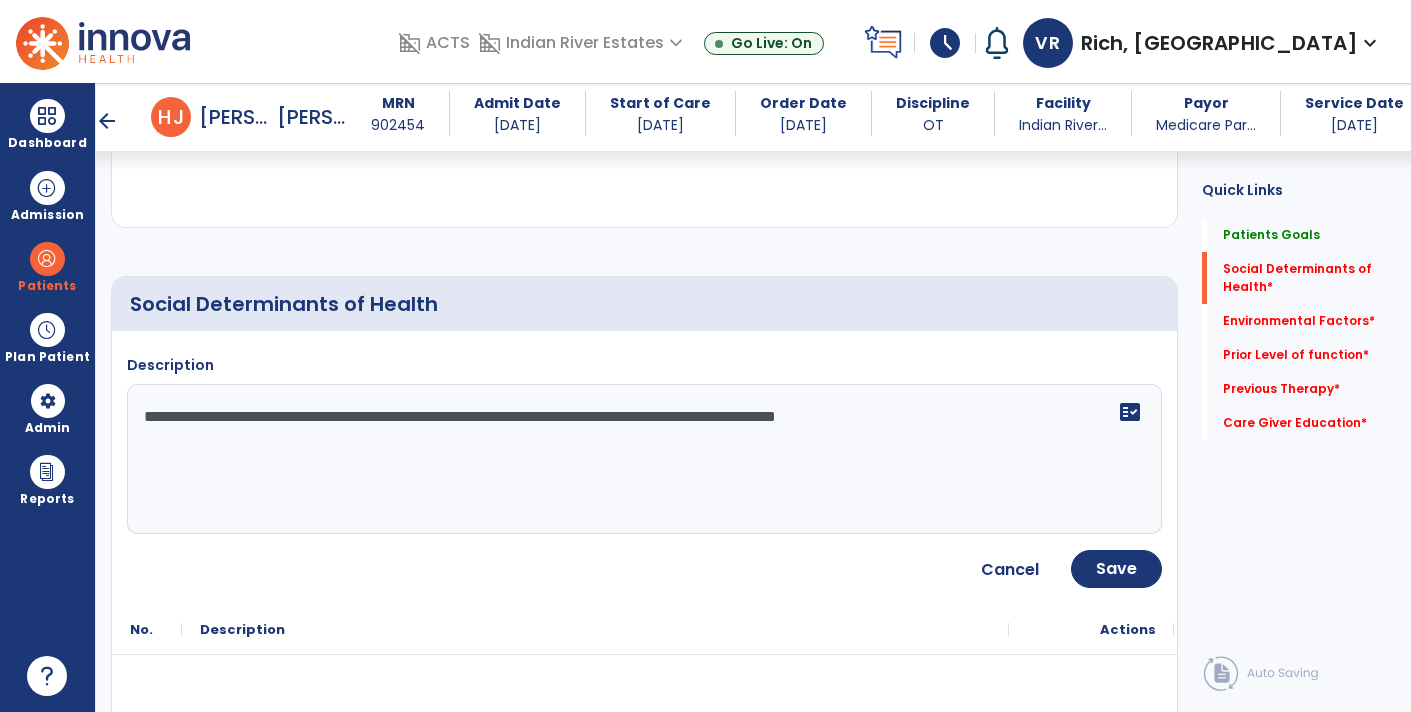 type on "**********" 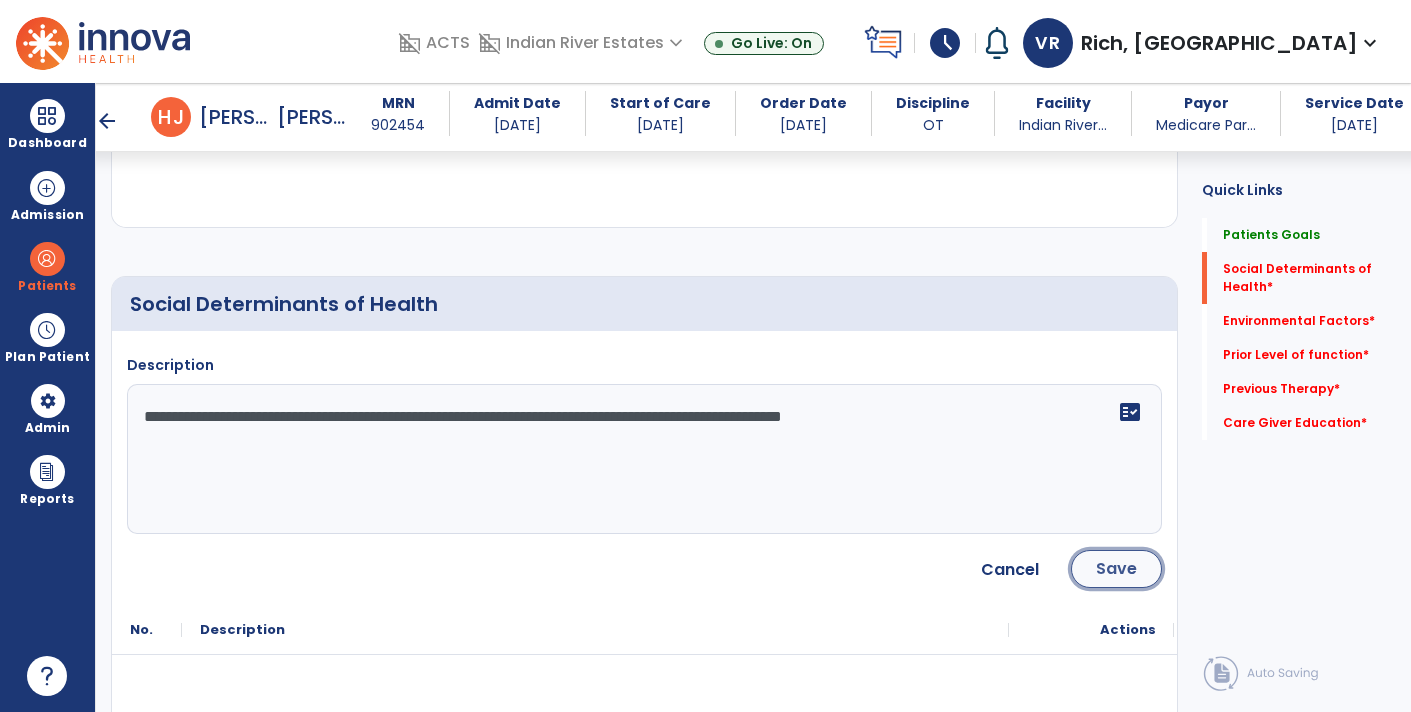 click on "Save" 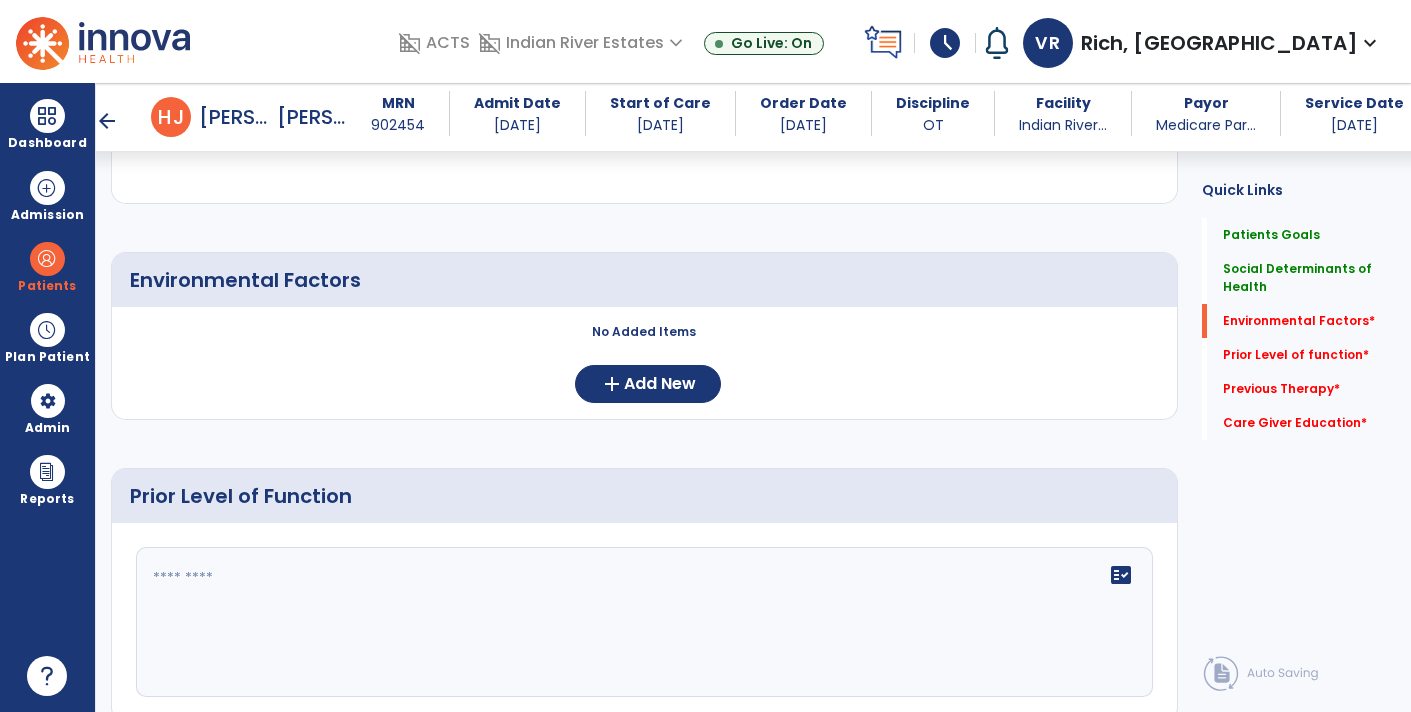 scroll, scrollTop: 726, scrollLeft: 0, axis: vertical 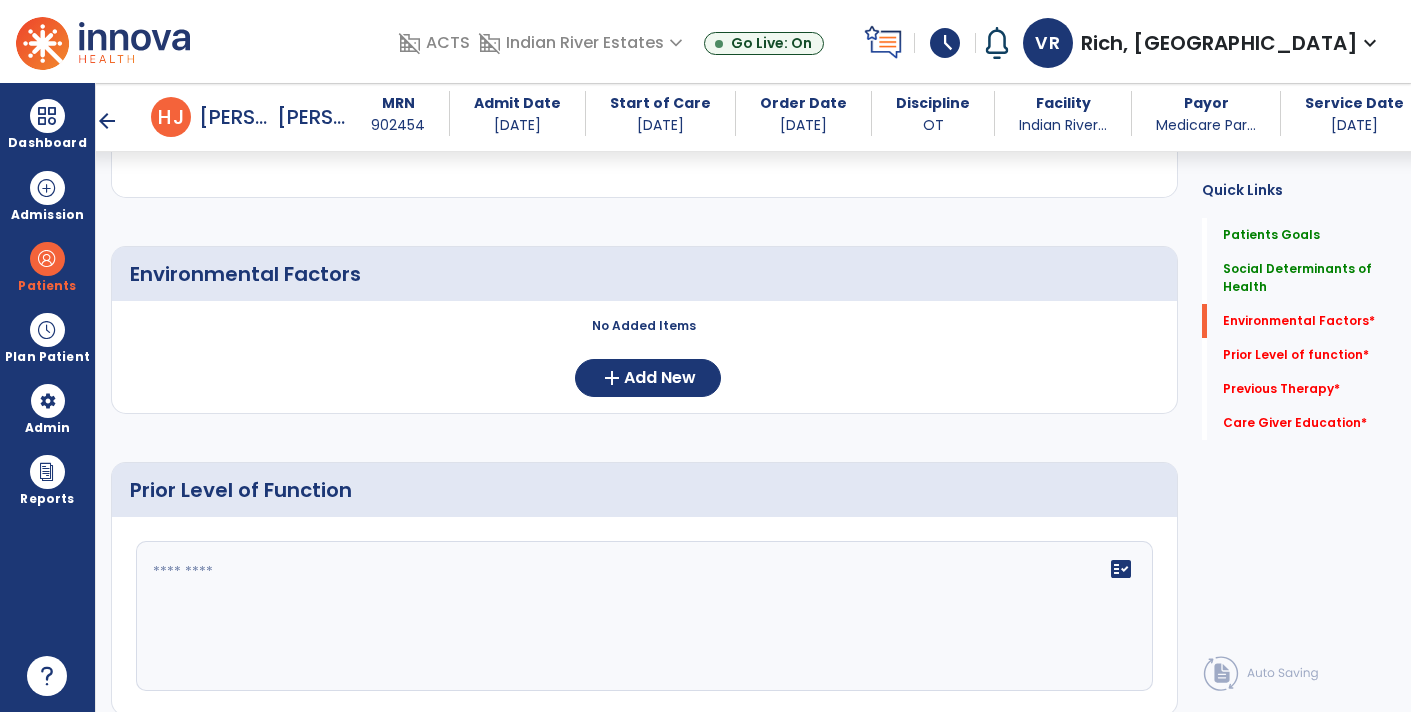 click on "Patient’s goals      add
No.
Description
Actions
1" 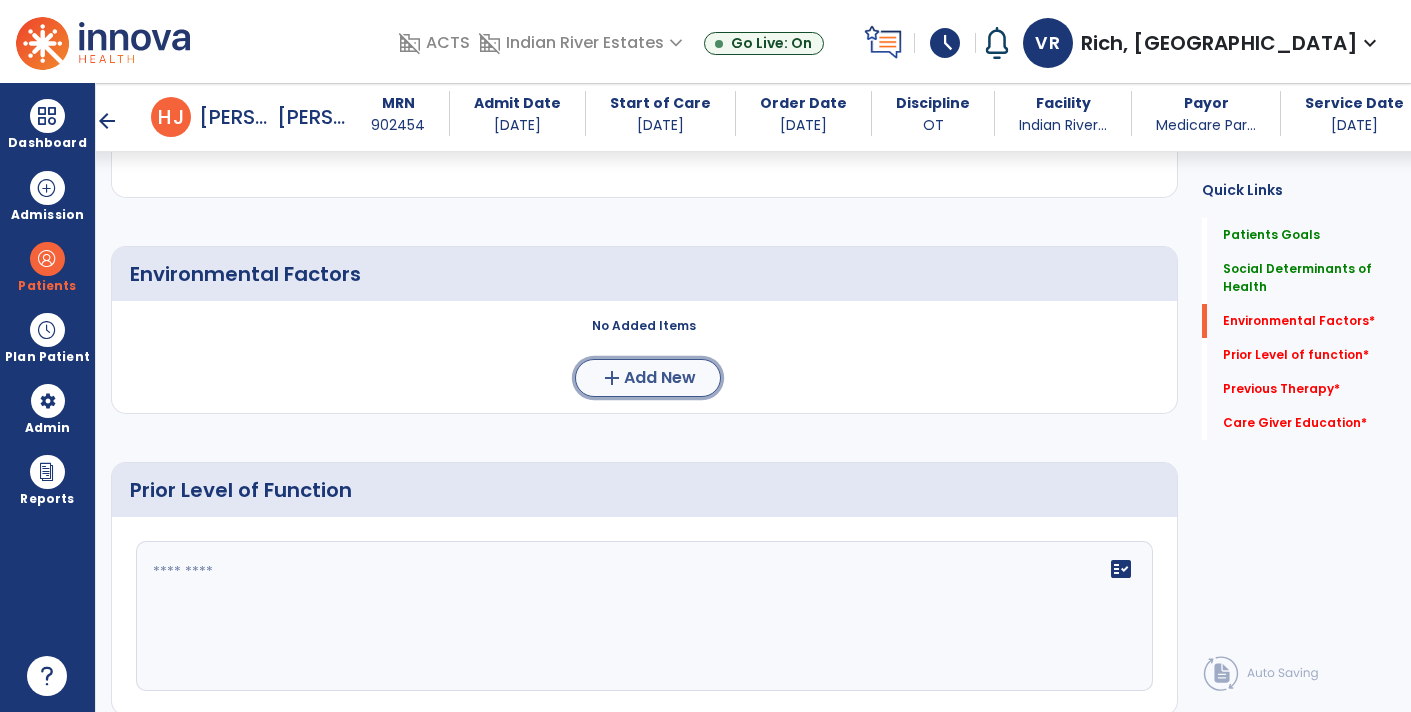 click on "add  Add New" 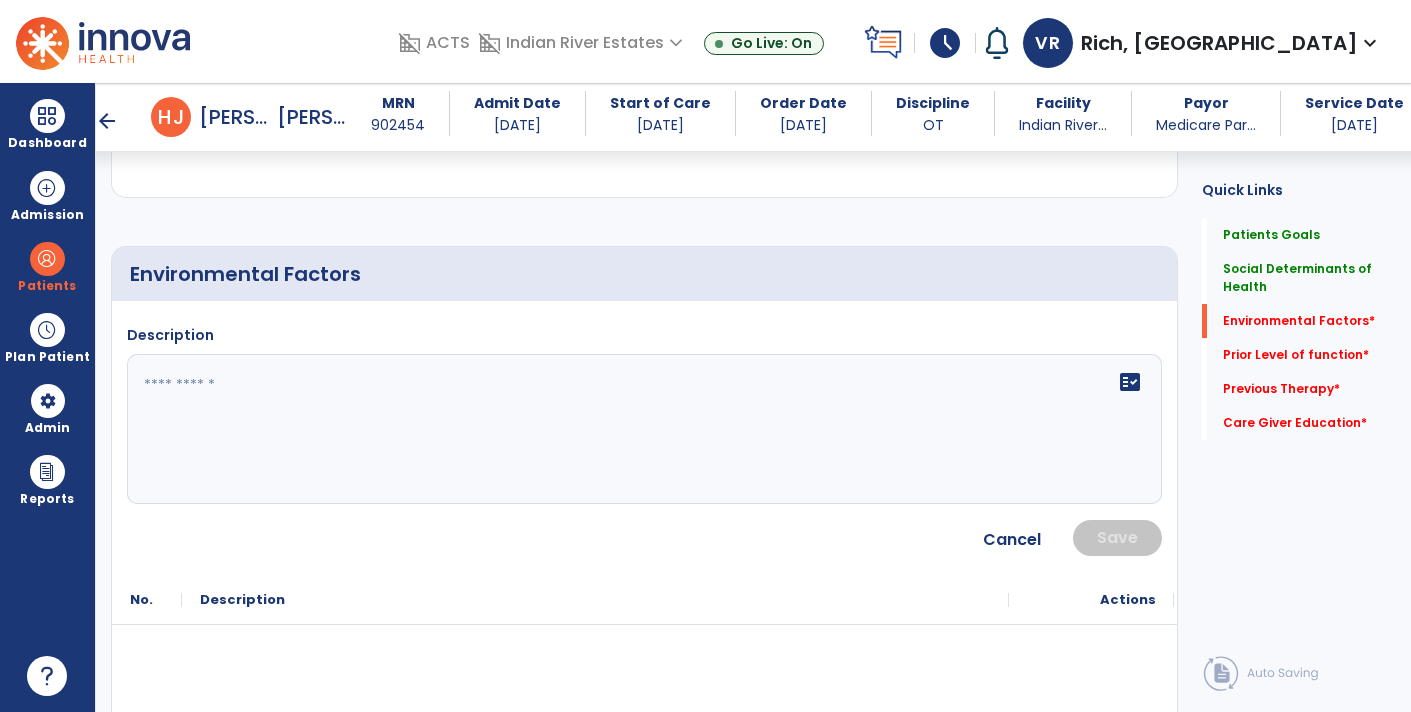 click 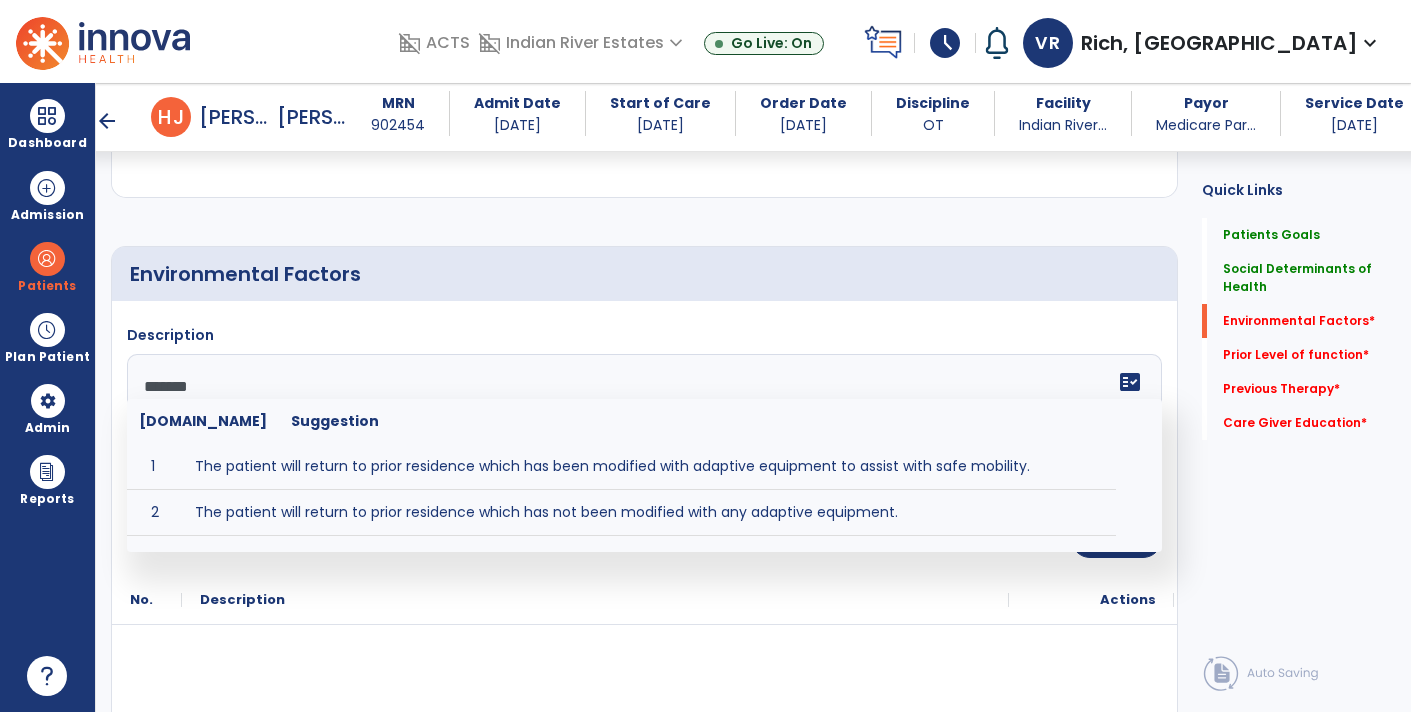 type on "********" 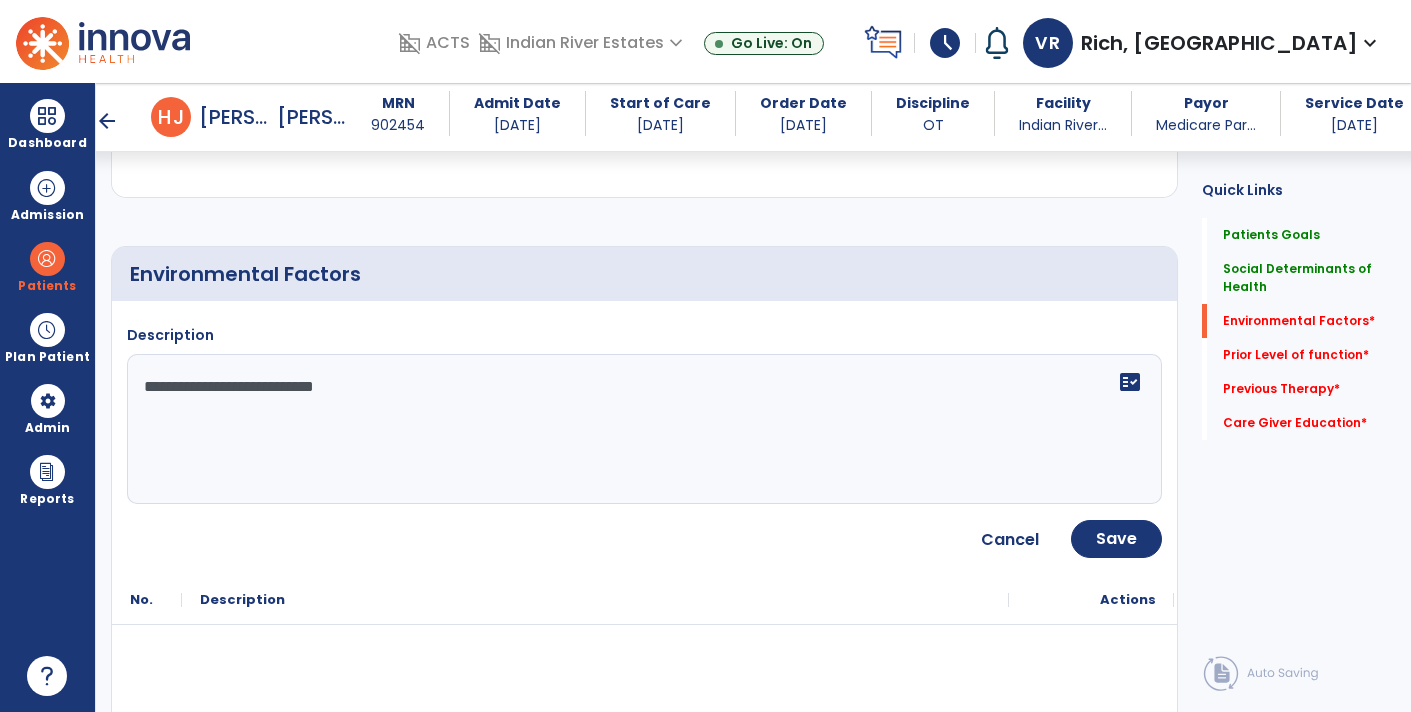 type on "**********" 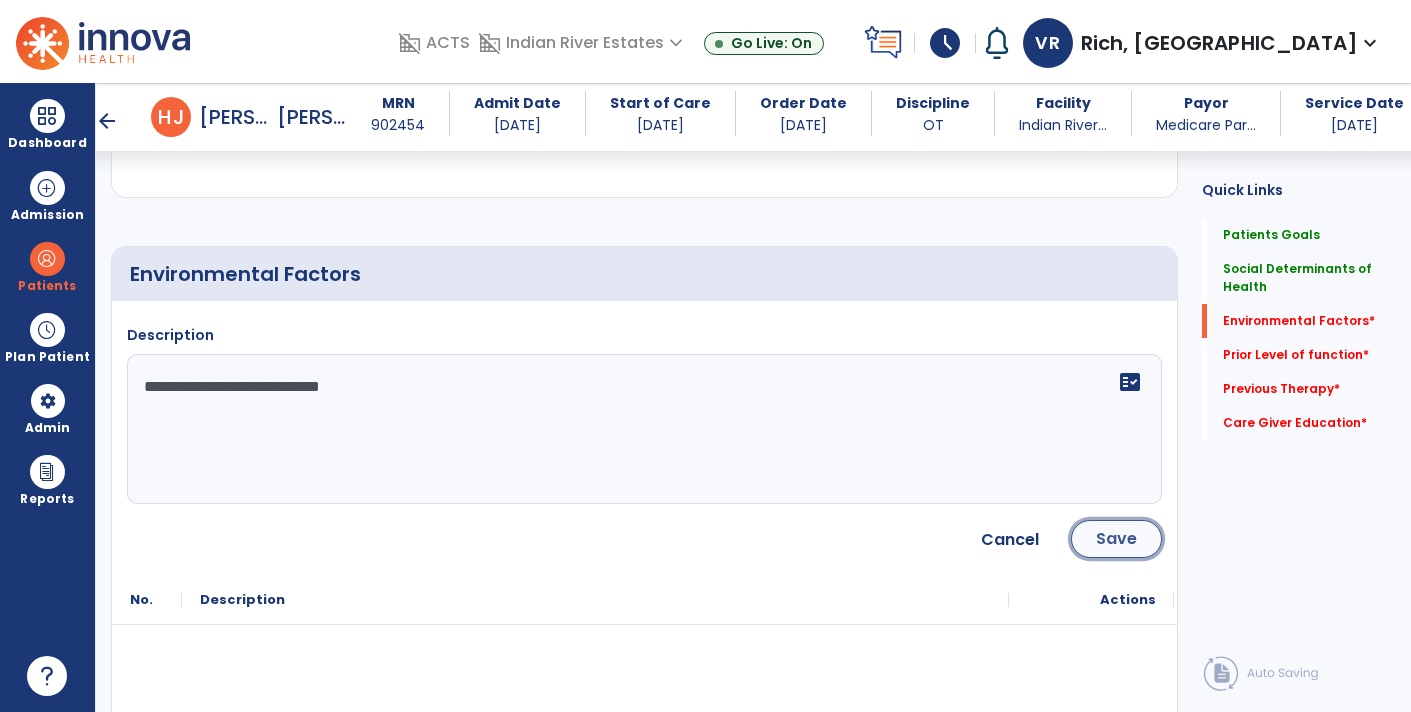click on "Save" 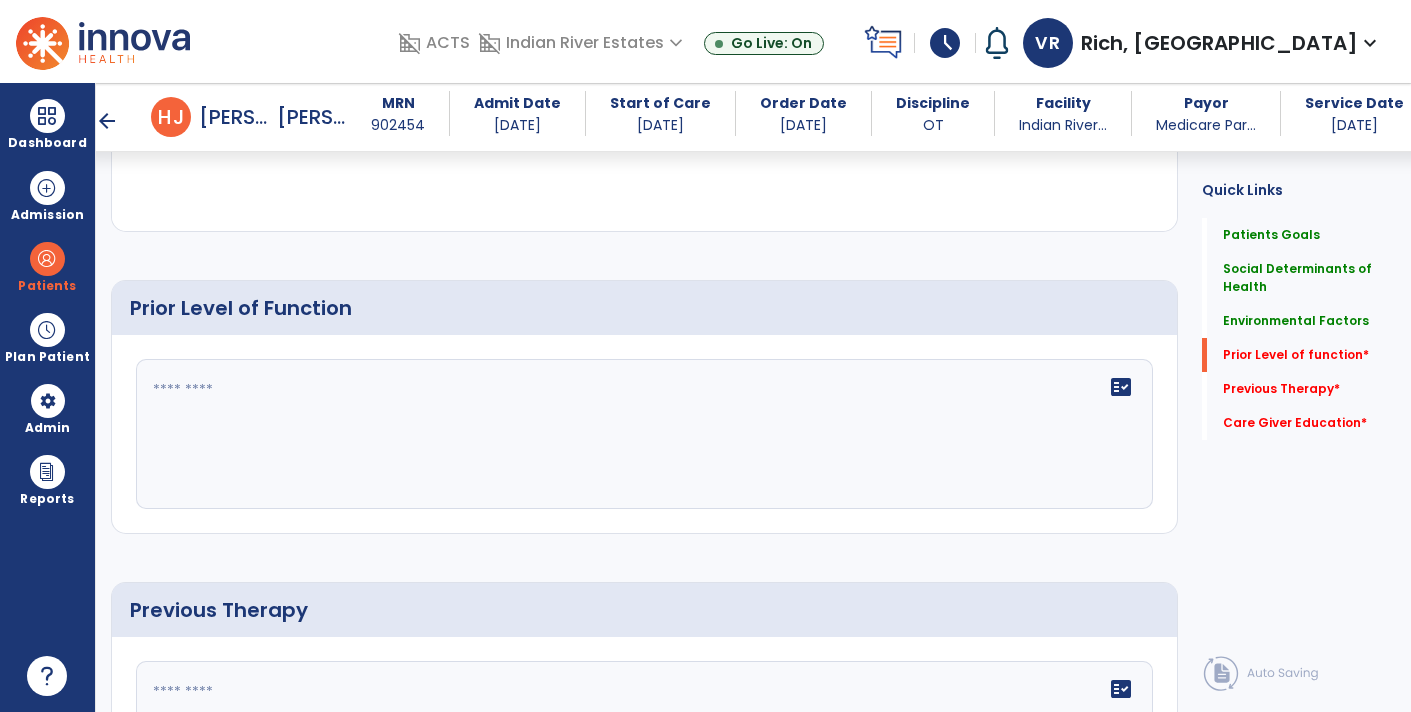 scroll, scrollTop: 1021, scrollLeft: 0, axis: vertical 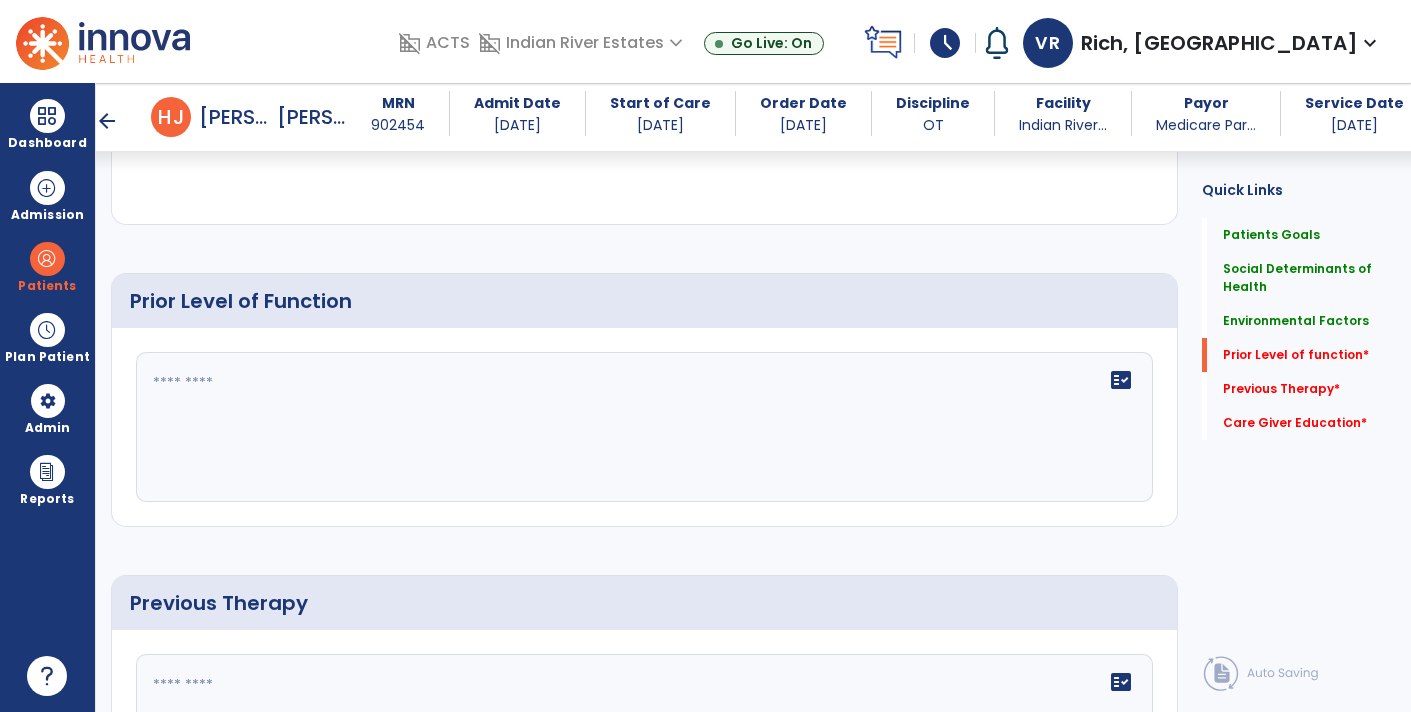 click on "fact_check" 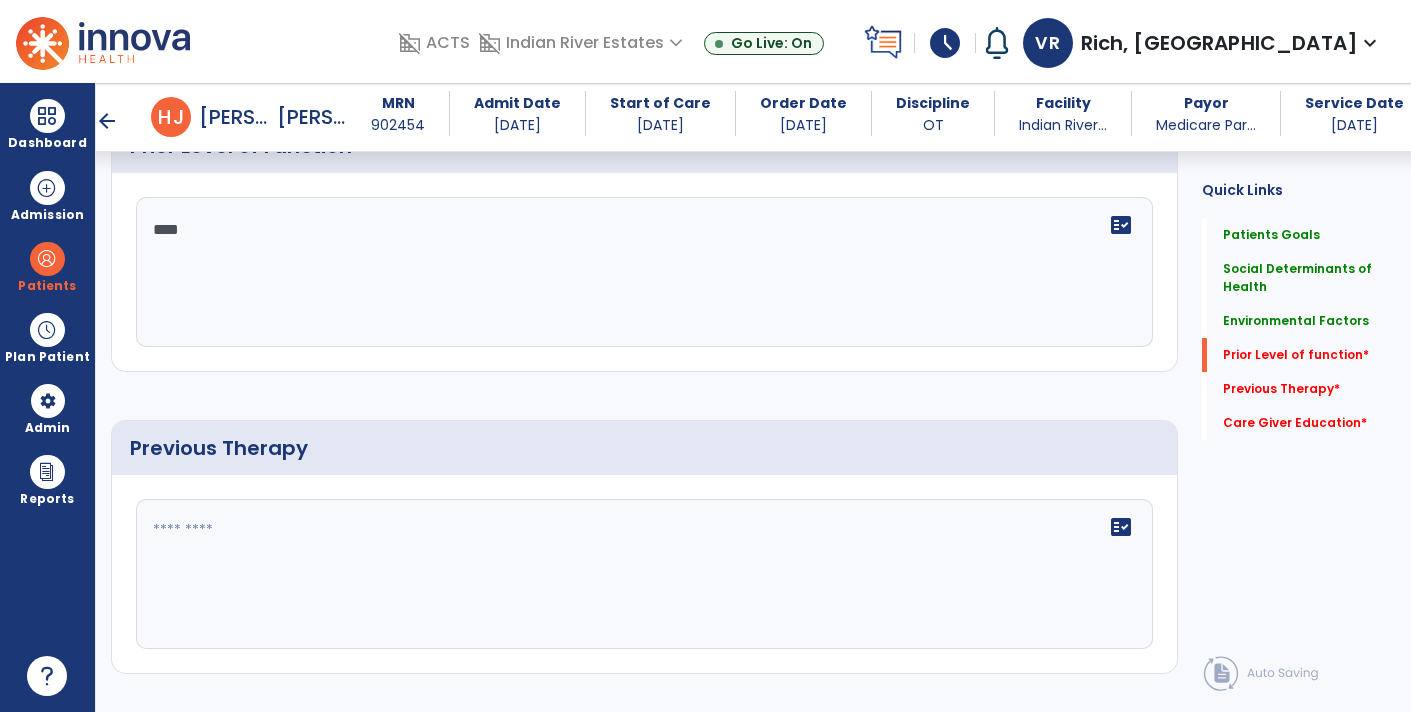 scroll, scrollTop: 1180, scrollLeft: 0, axis: vertical 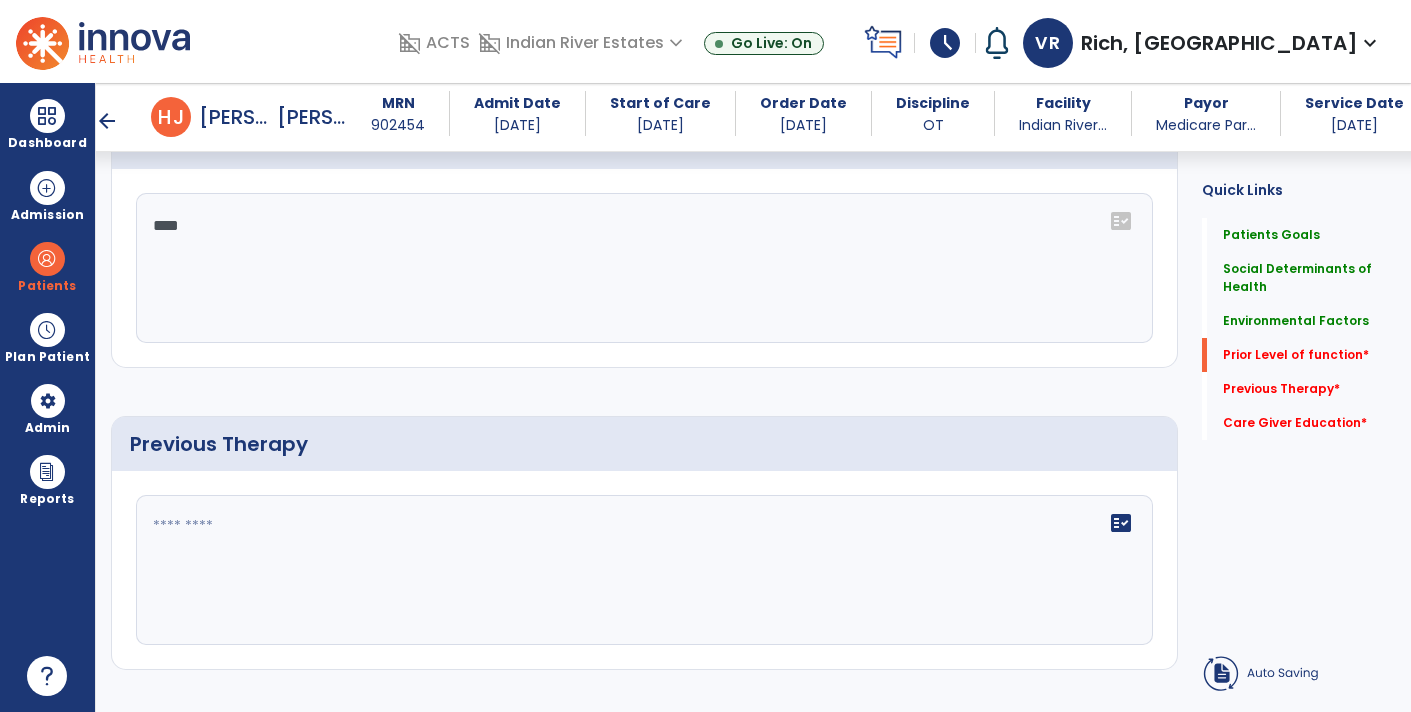 click 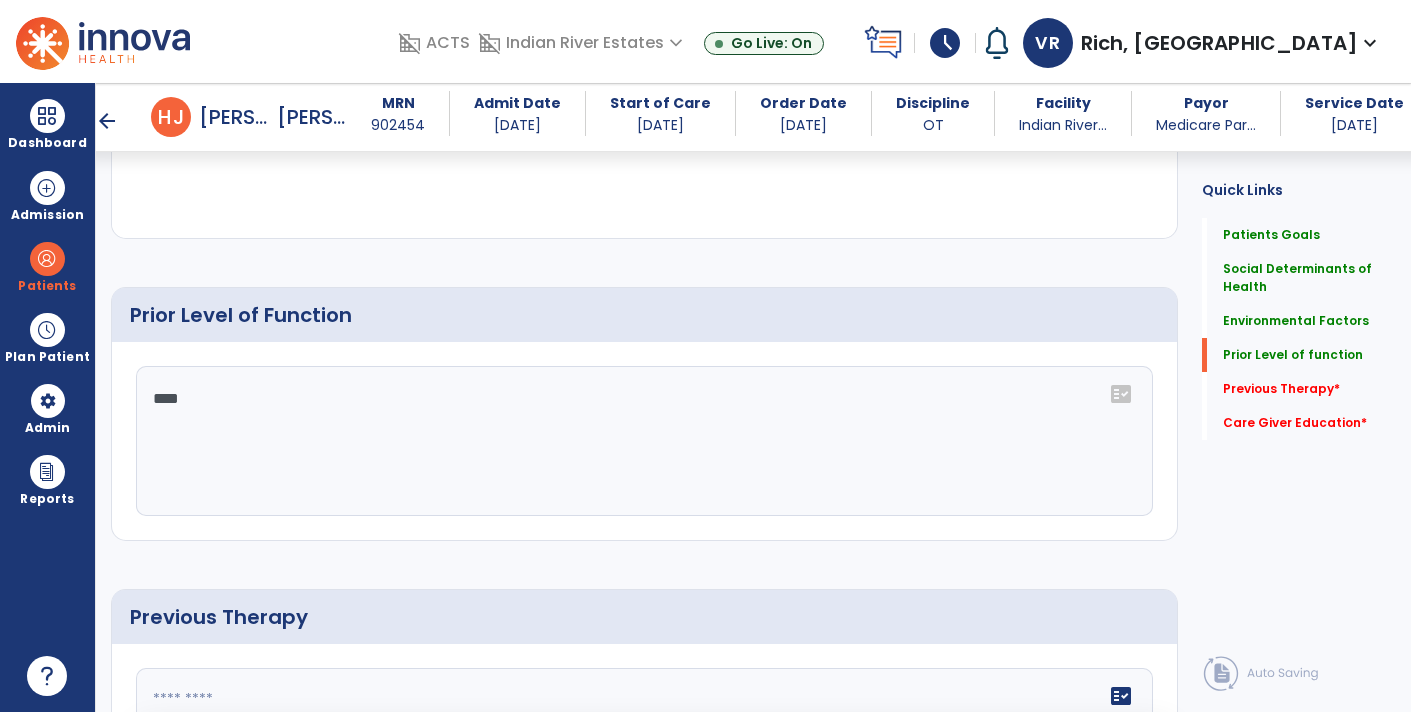 scroll, scrollTop: 1013, scrollLeft: 0, axis: vertical 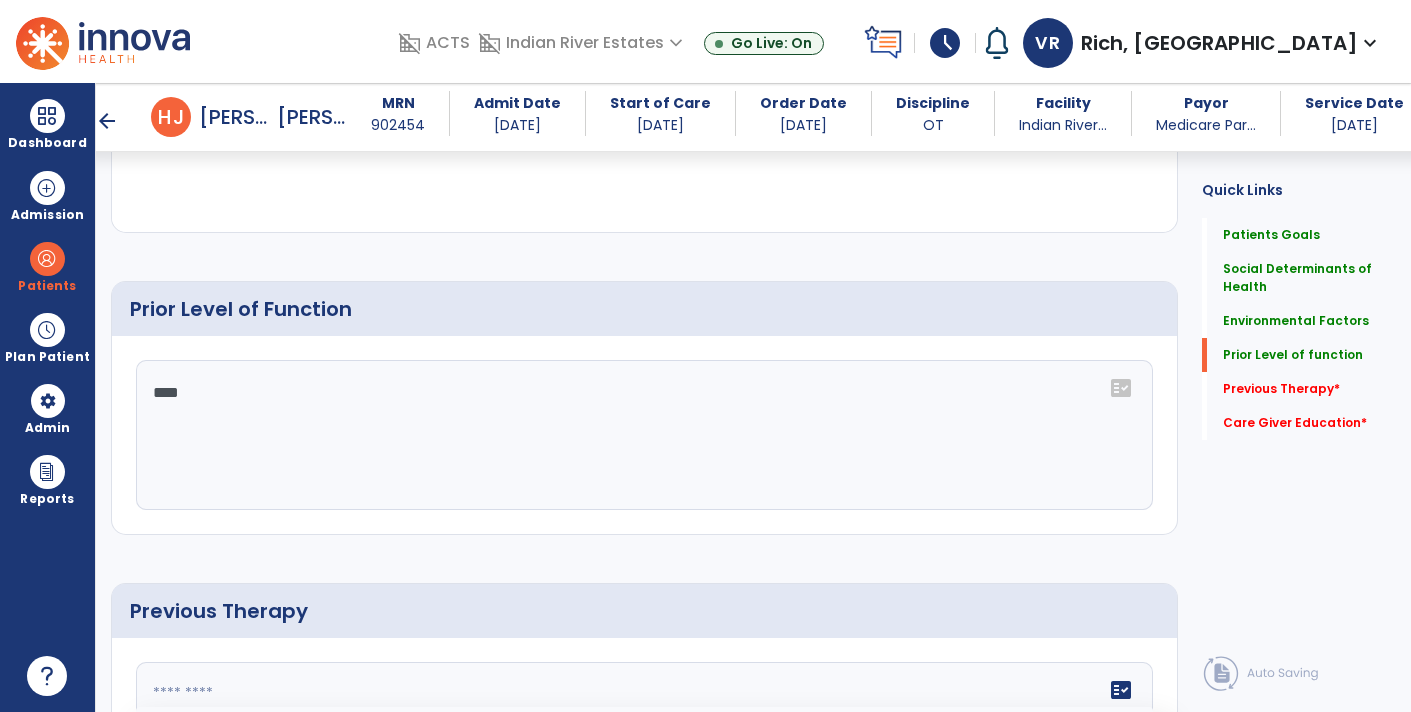 click on "***" 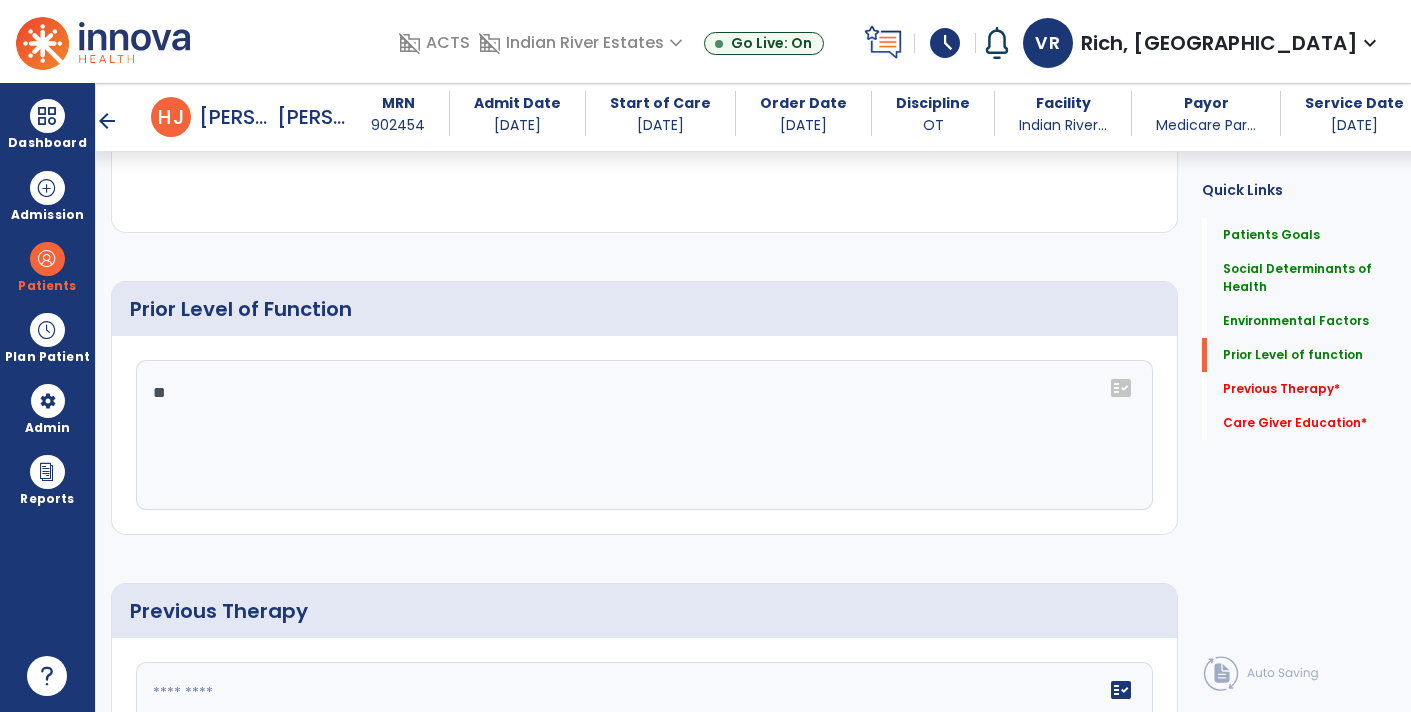 type on "*" 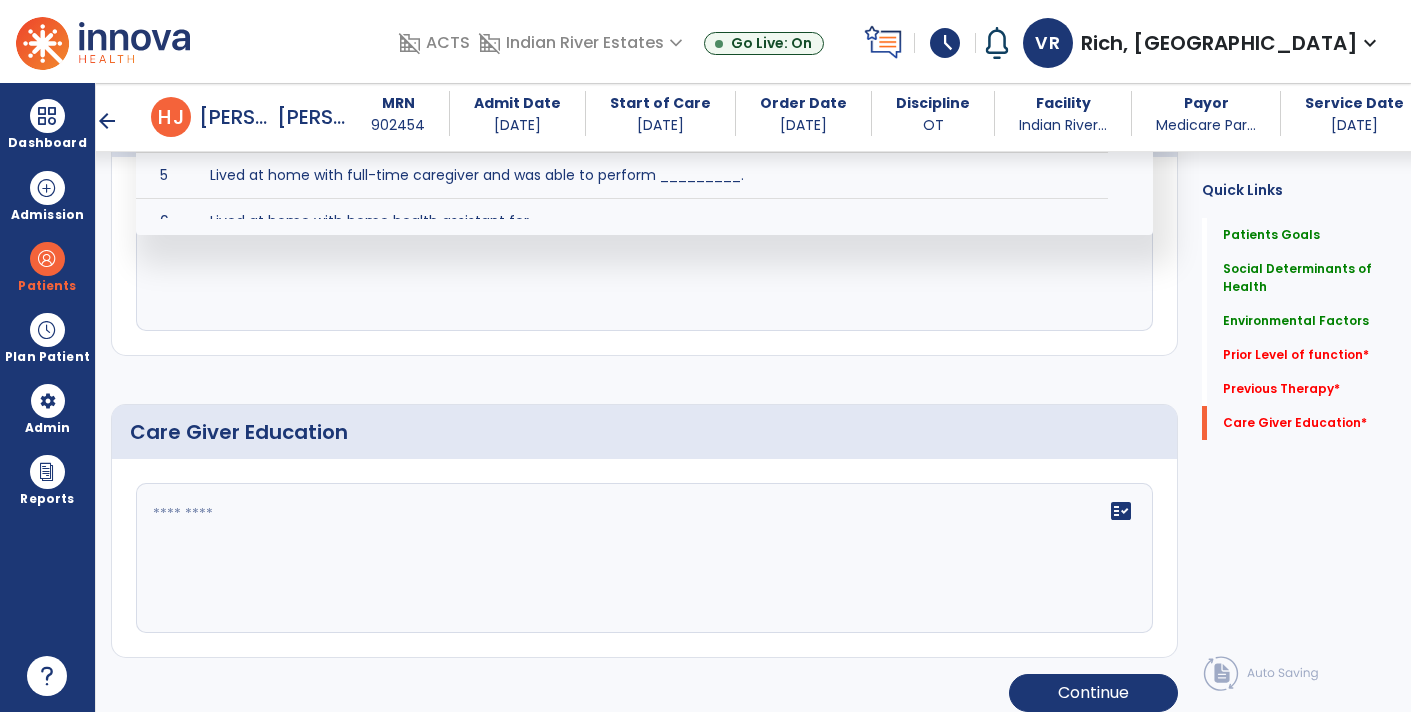 scroll, scrollTop: 1504, scrollLeft: 0, axis: vertical 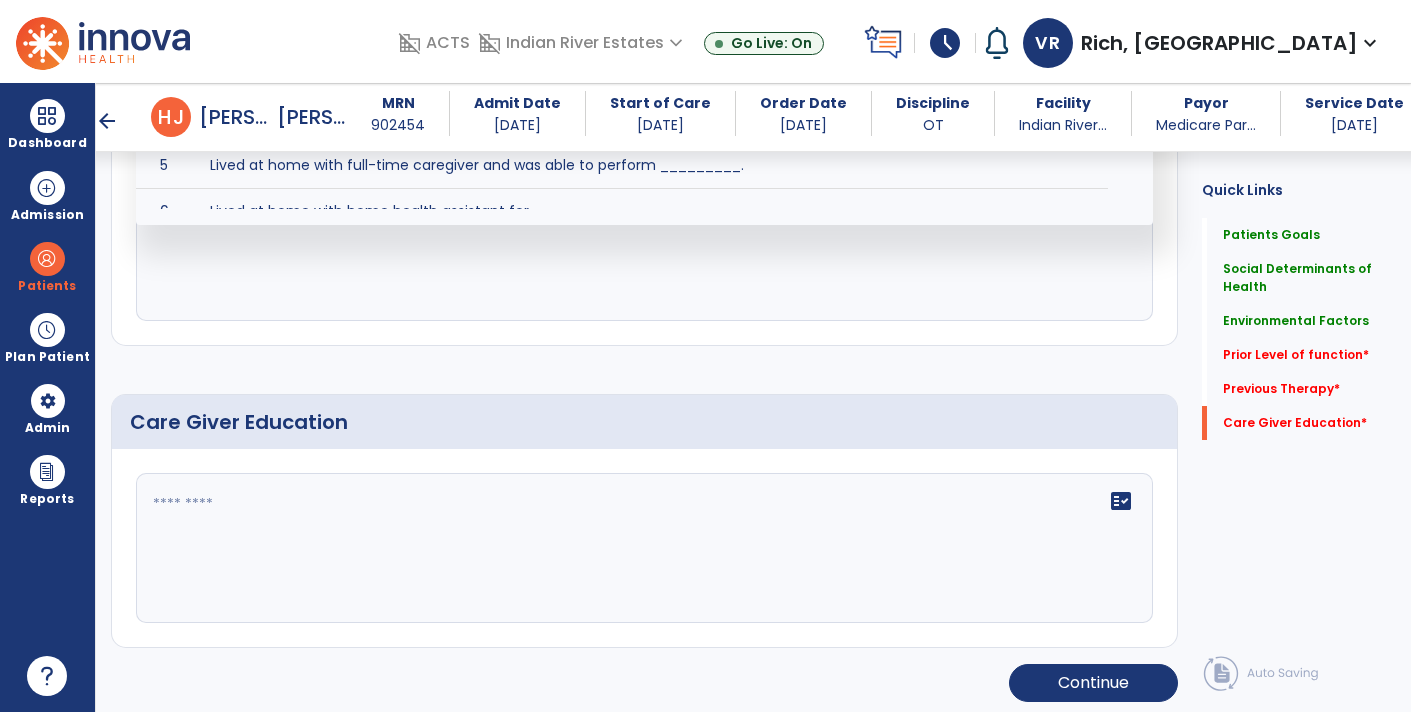 type 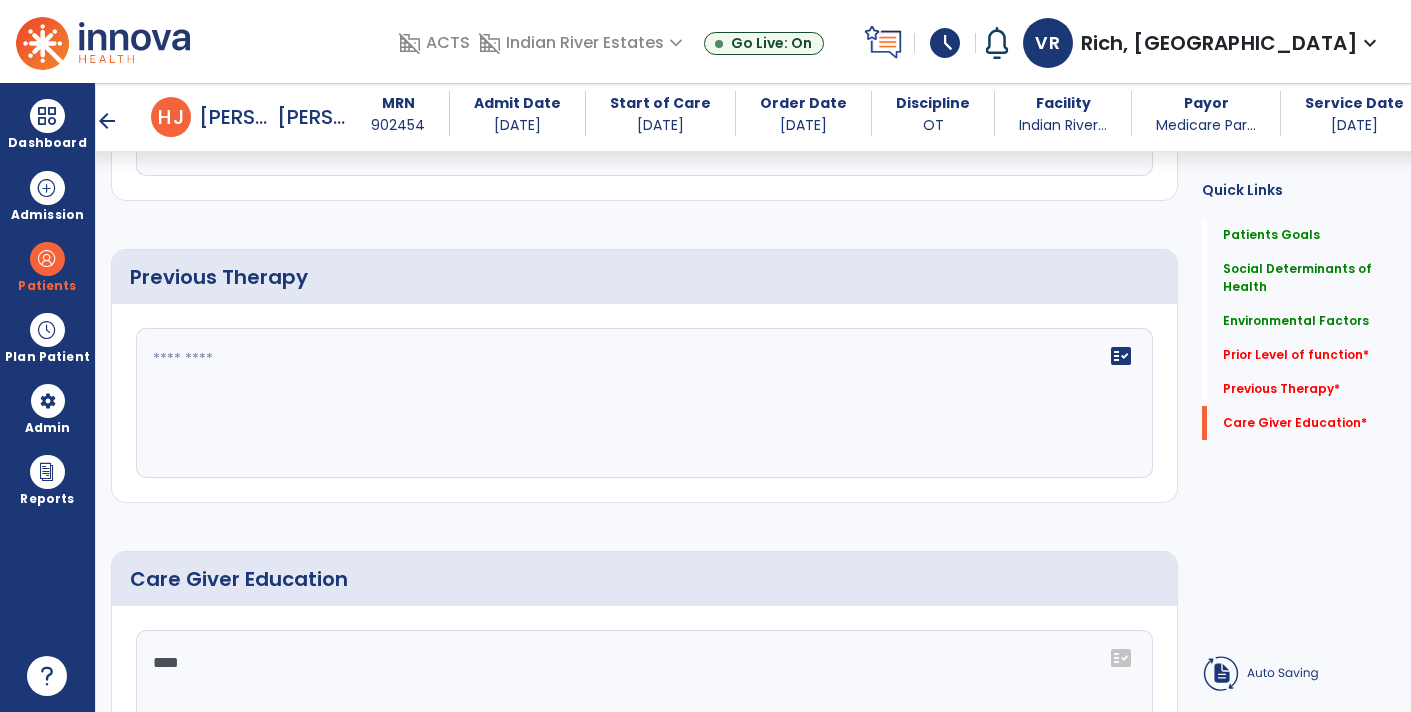 scroll, scrollTop: 1341, scrollLeft: 0, axis: vertical 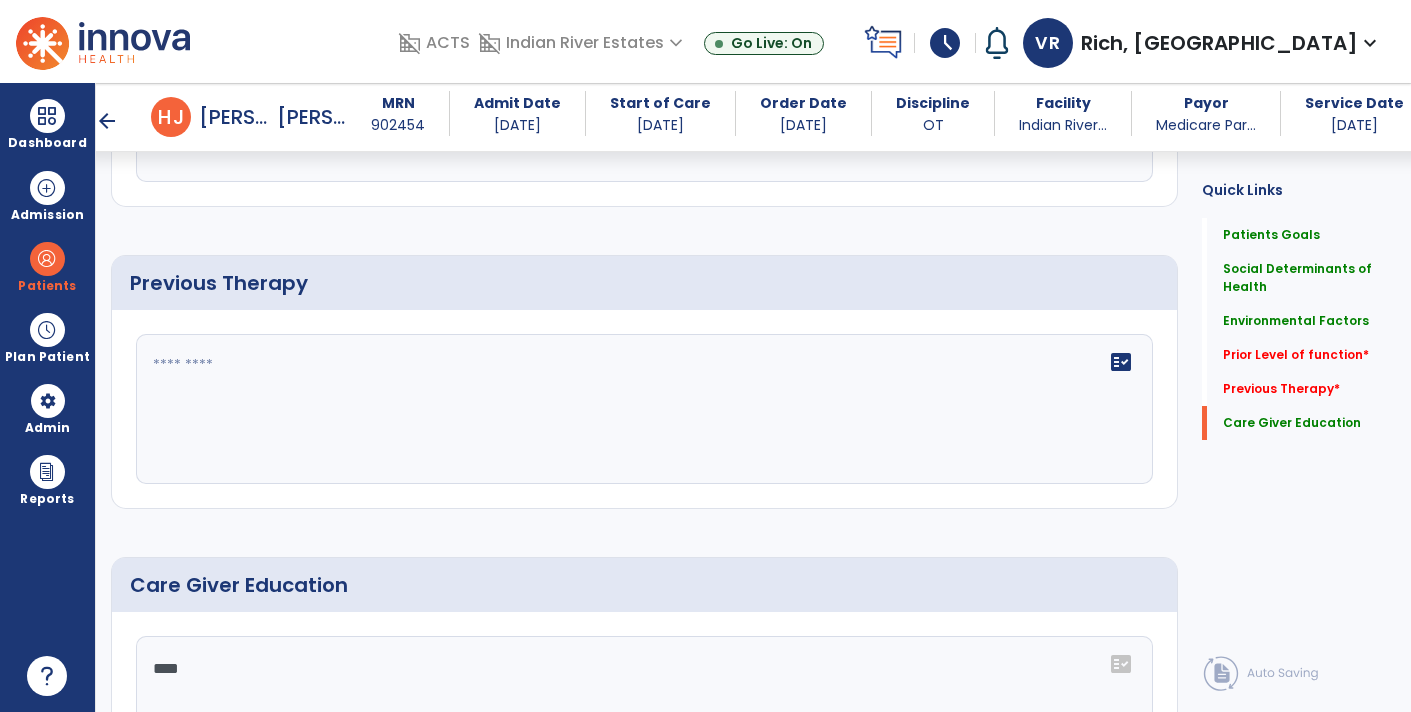 type on "***" 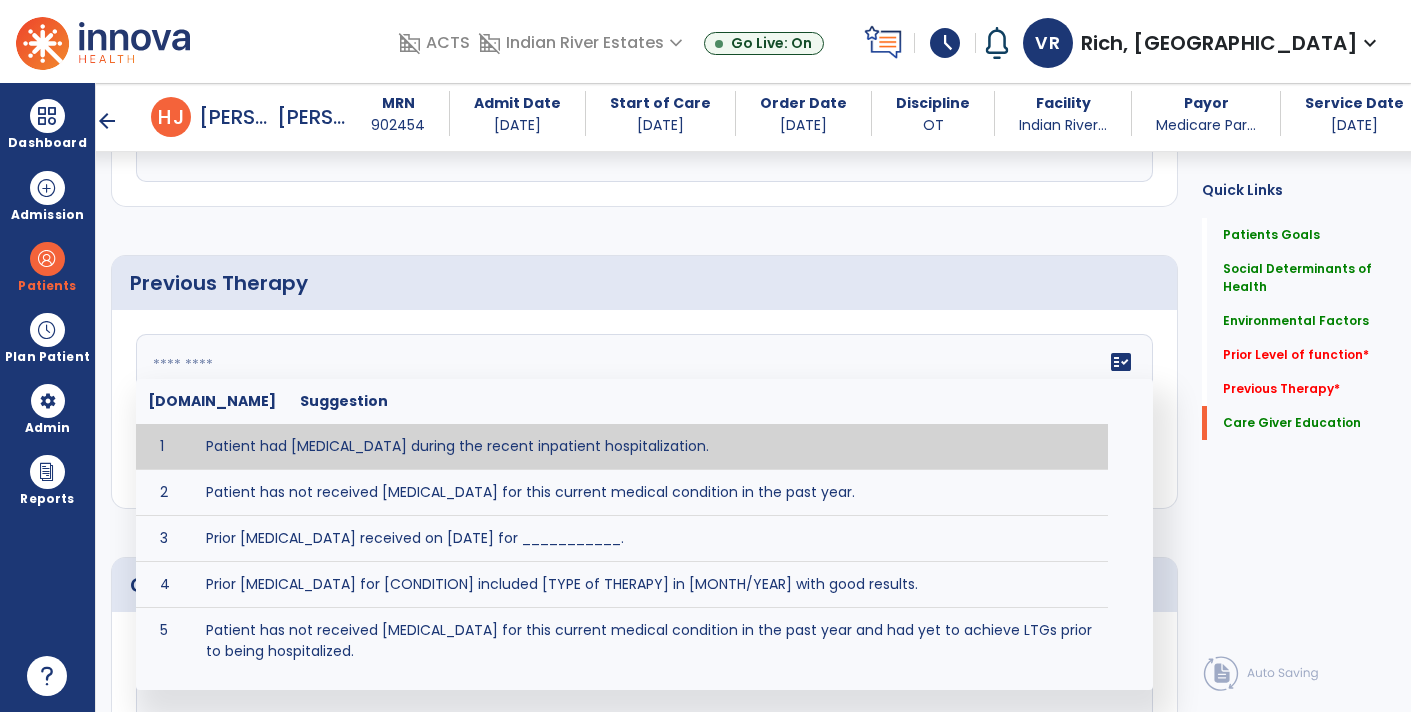 type on "*" 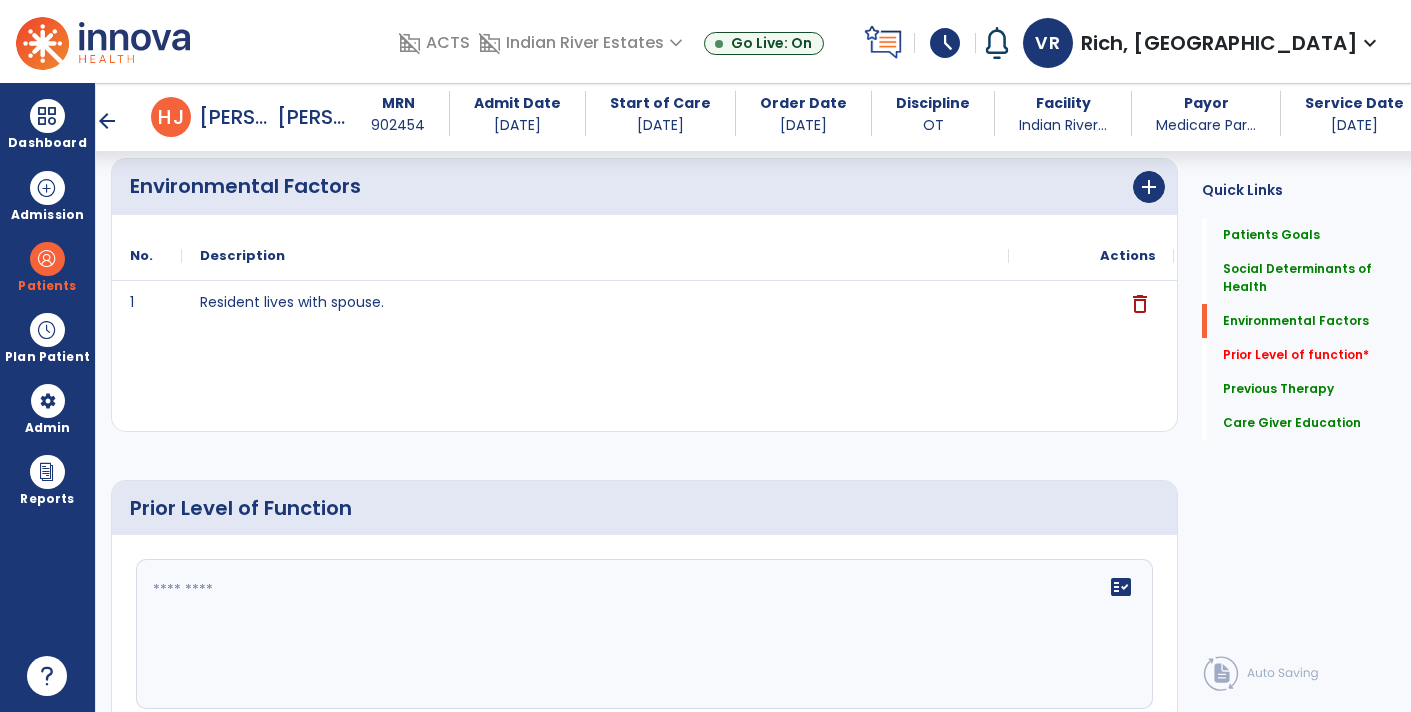 click 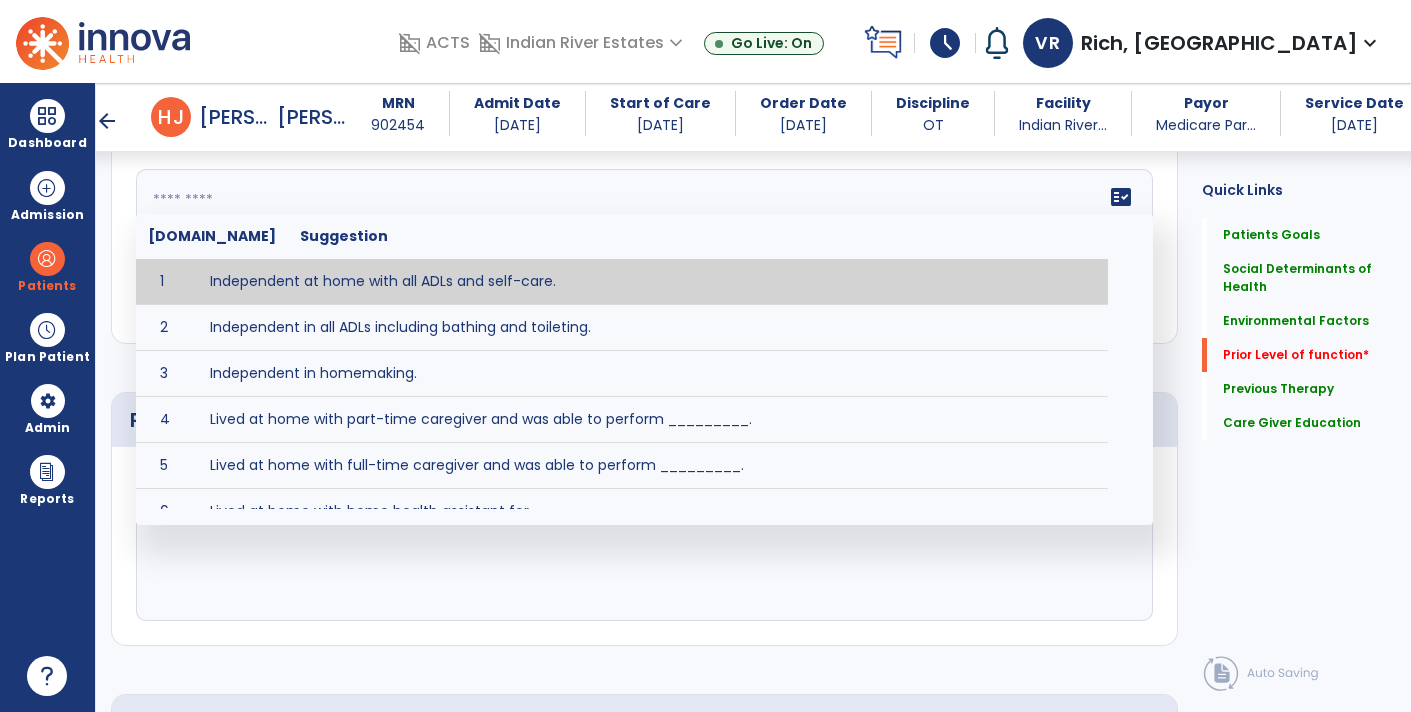 scroll, scrollTop: 1200, scrollLeft: 0, axis: vertical 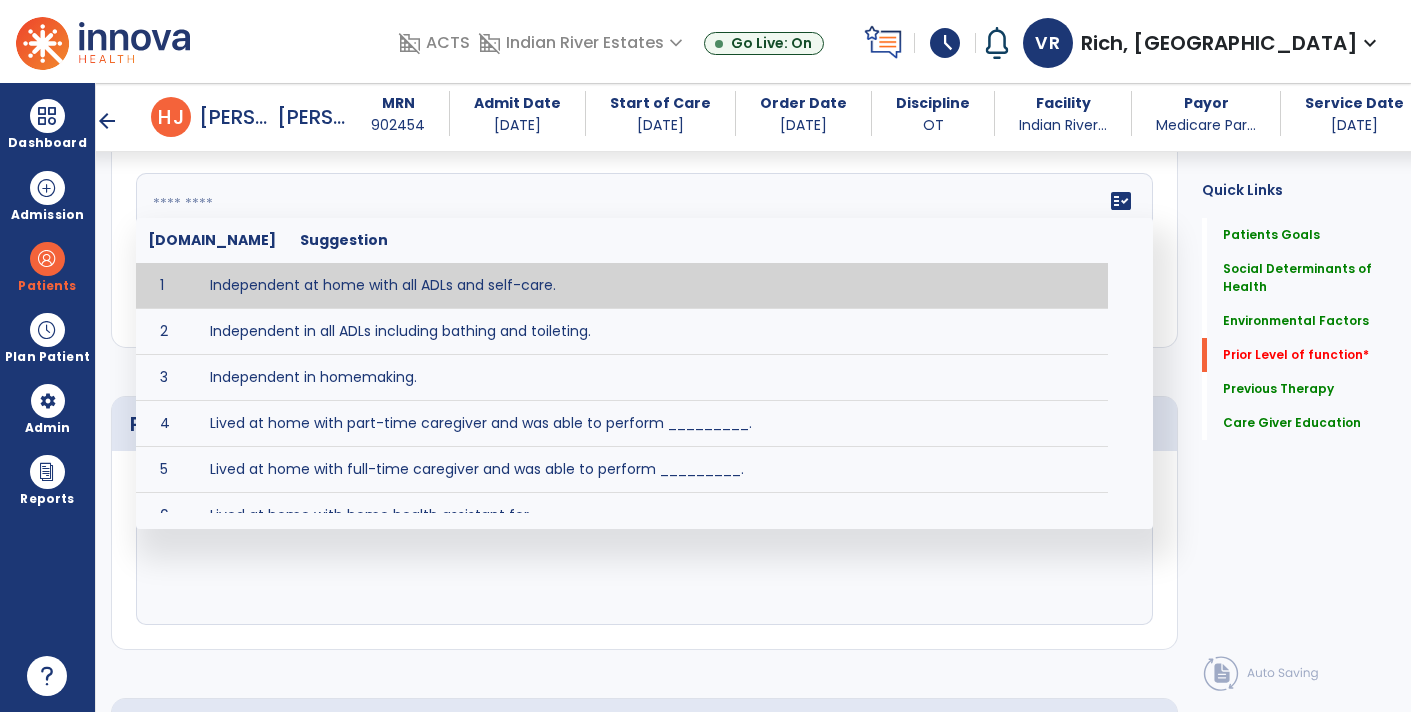 click on "Quick Links  Patients Goals   Patients Goals   Social Determinants of Health   Social Determinants of Health   Environmental Factors   Environmental Factors   Prior Level of function   *  Prior Level of function   *  Previous Therapy   Previous Therapy   Care Giver Education   Care Giver Education" 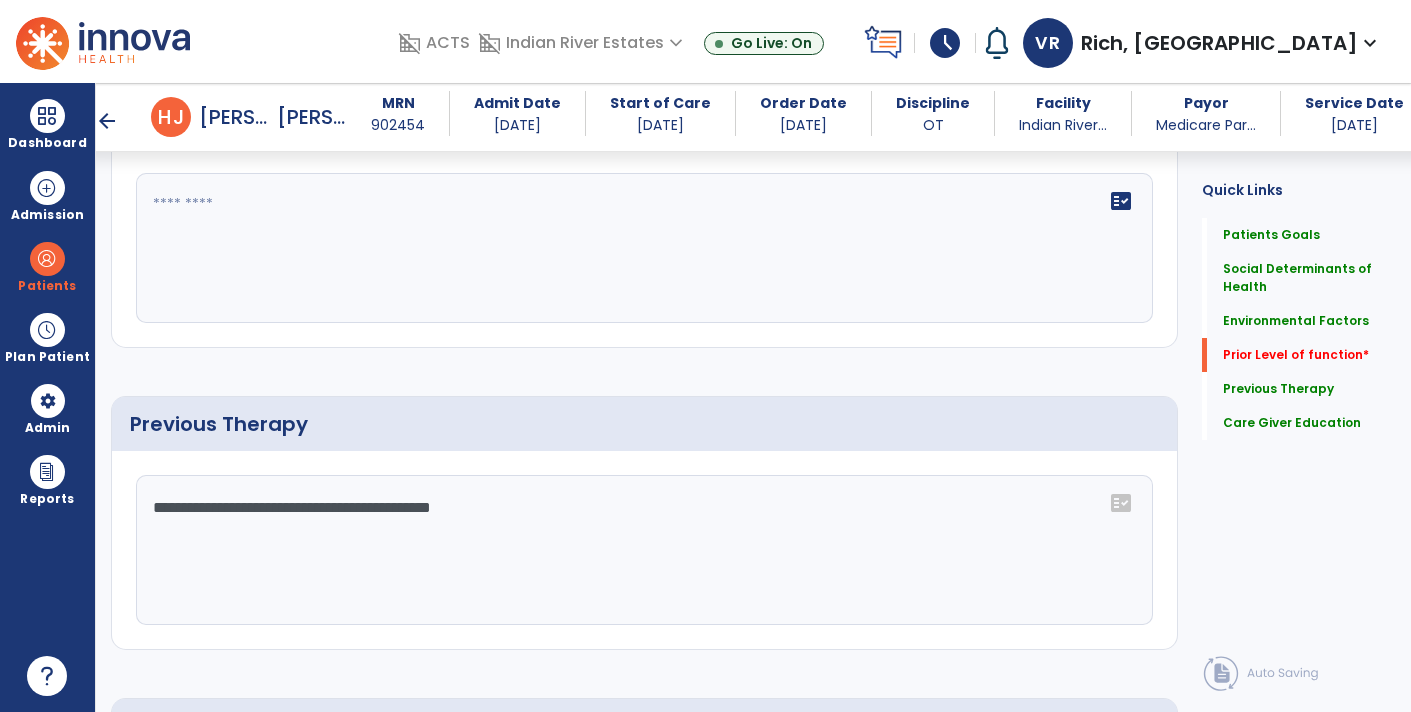 click on "**********" 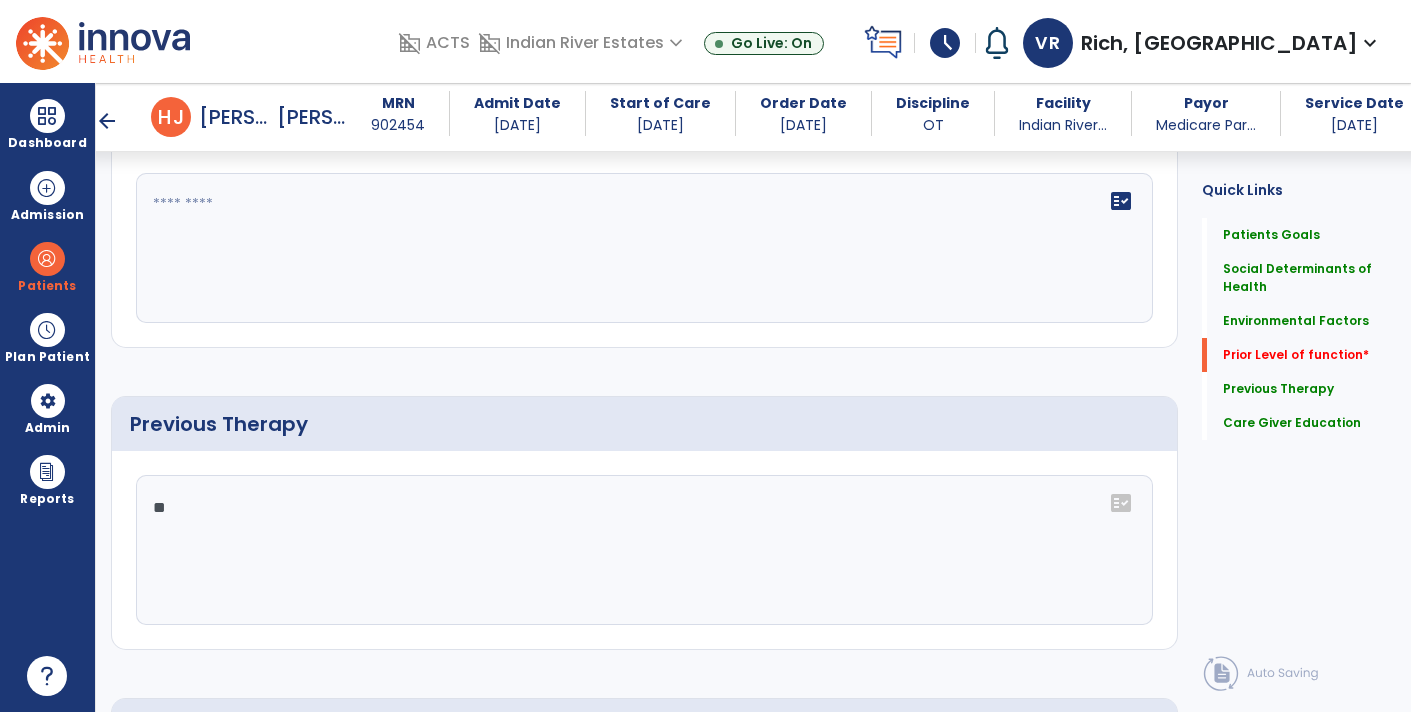 type on "*" 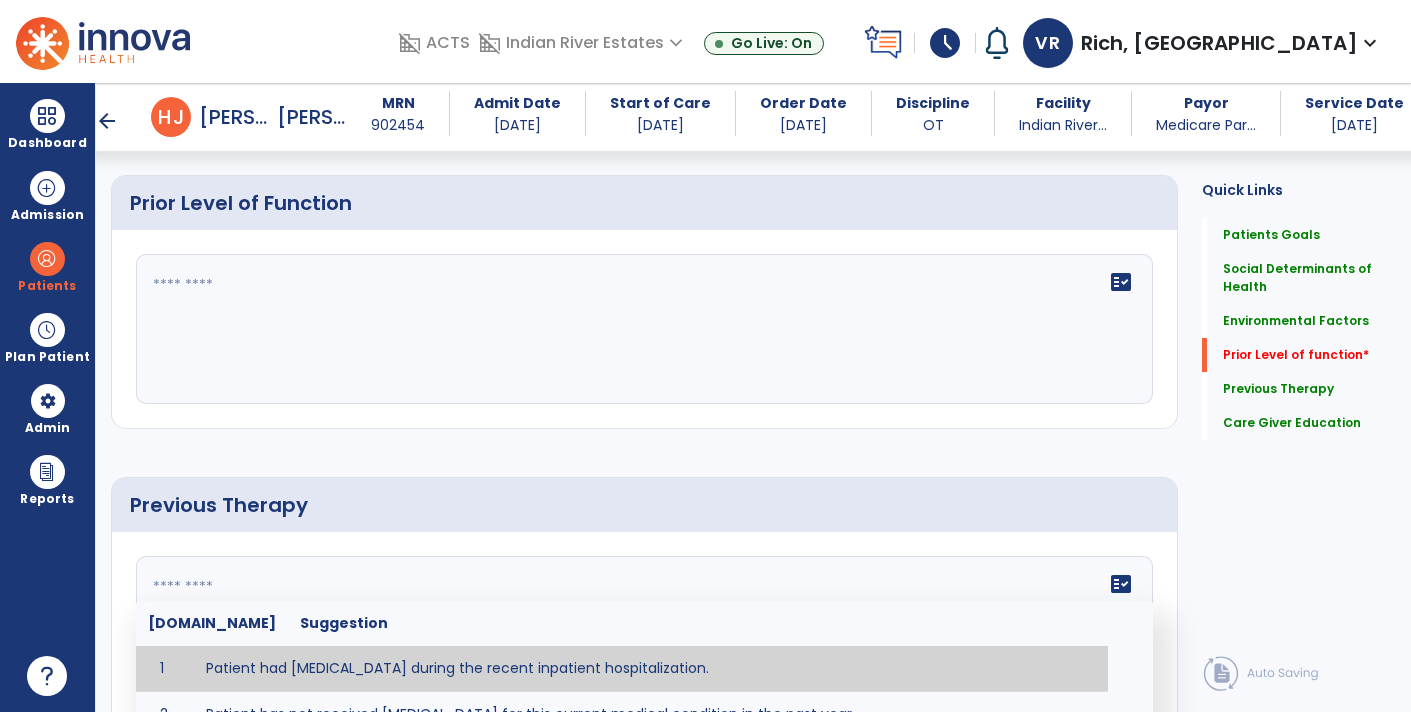 scroll, scrollTop: 1112, scrollLeft: 0, axis: vertical 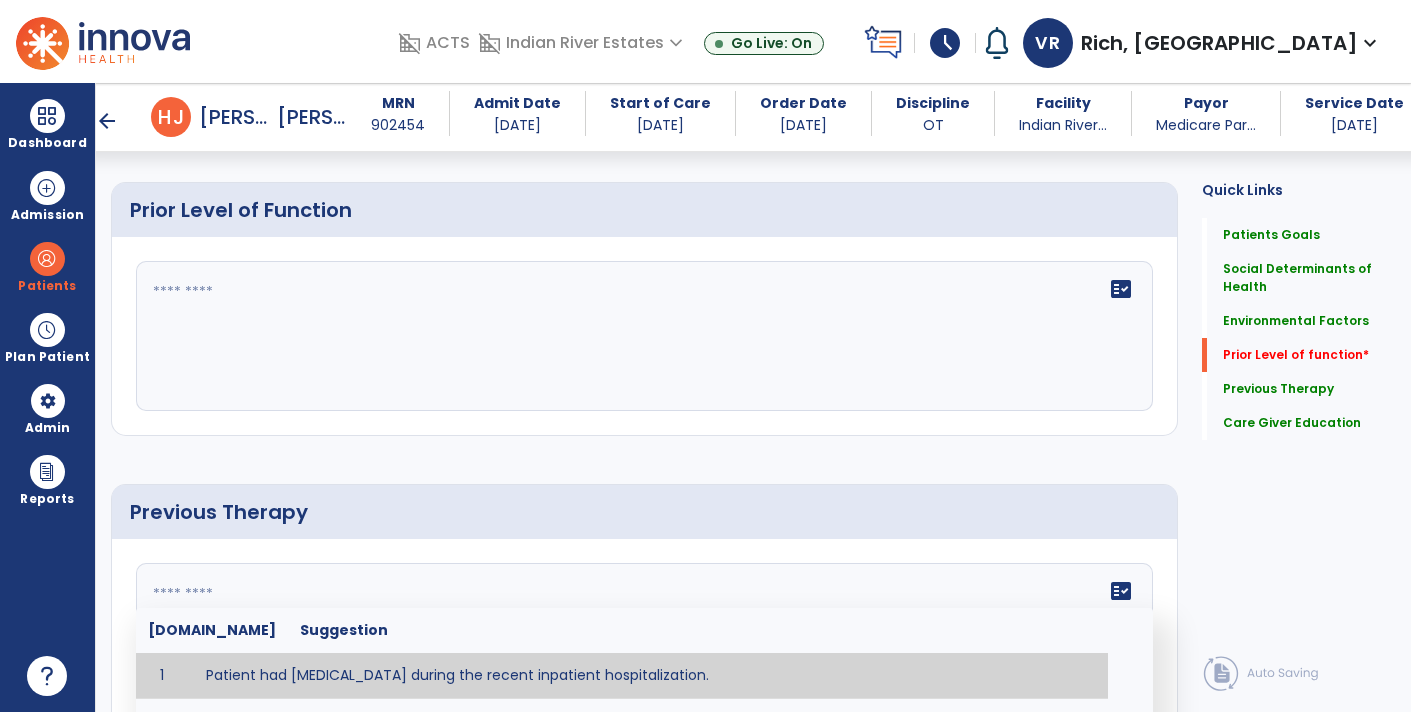 type 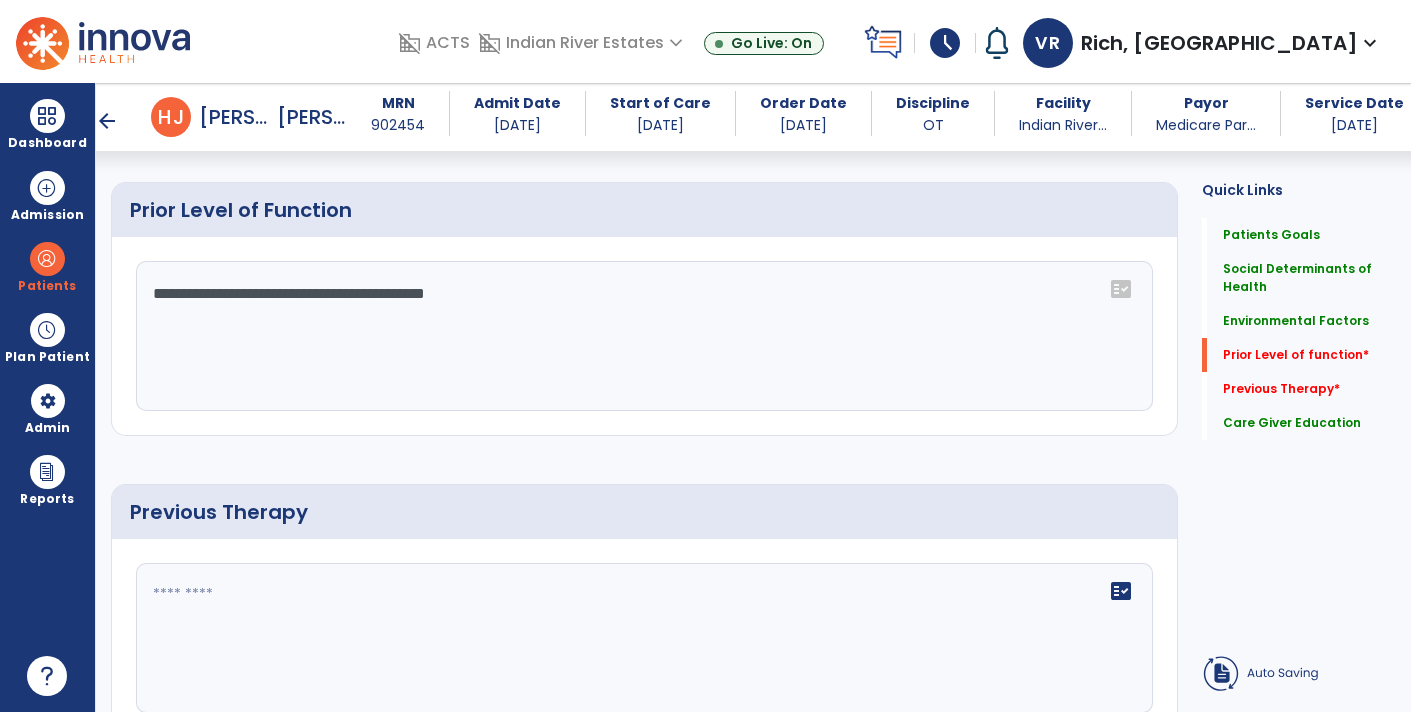 type on "**********" 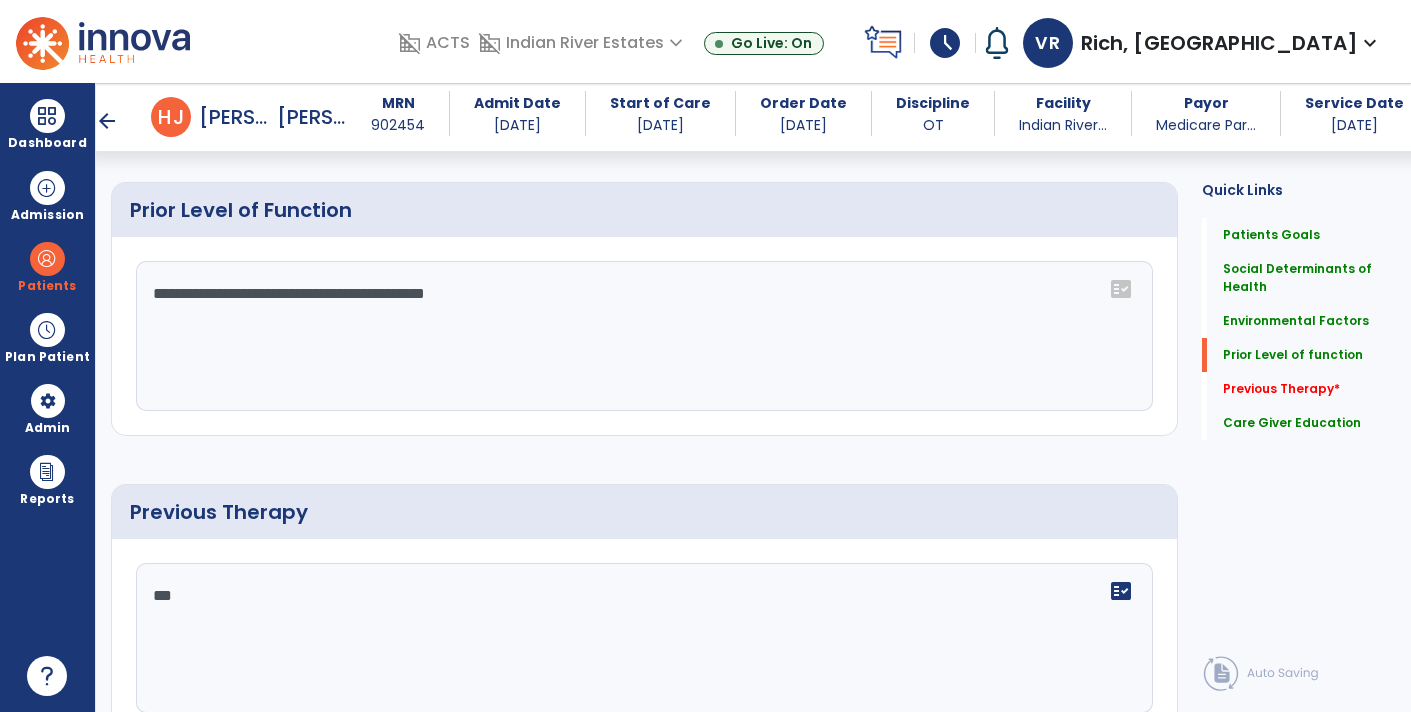 type on "***" 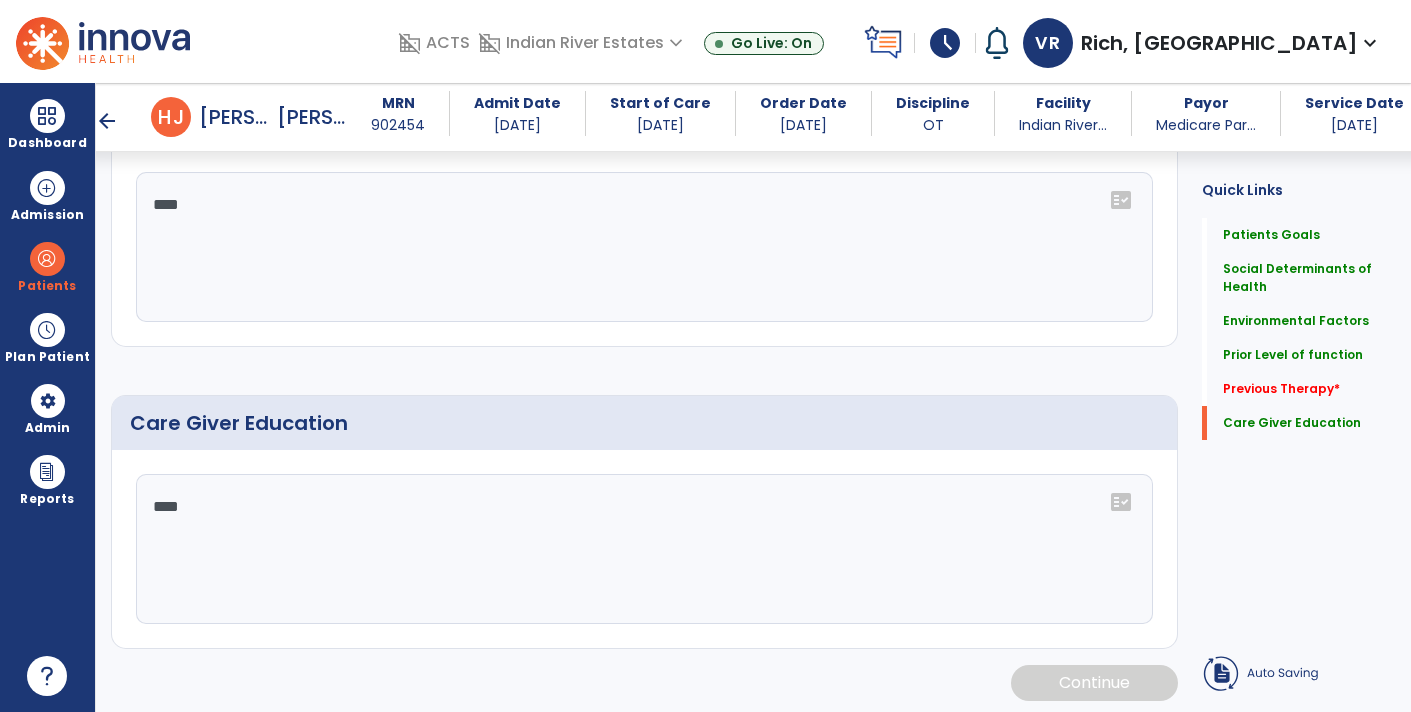 scroll, scrollTop: 1504, scrollLeft: 0, axis: vertical 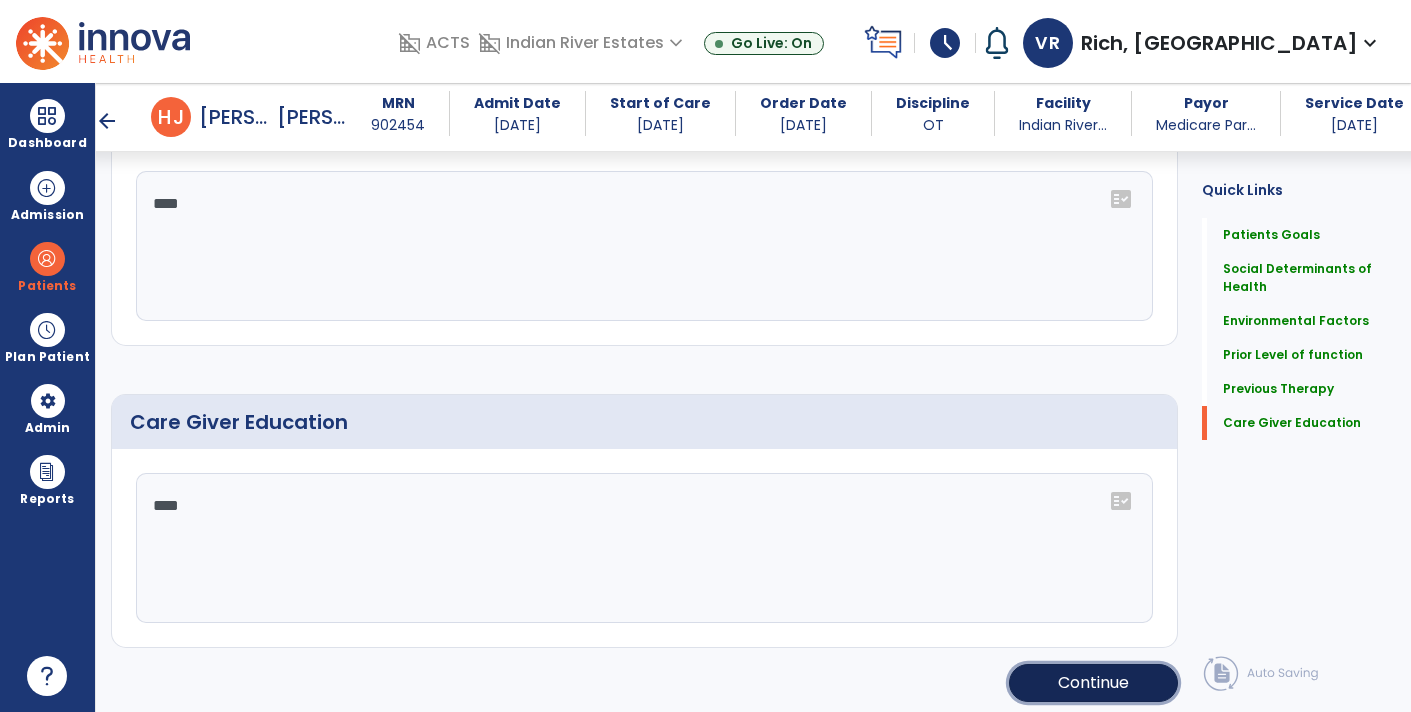 click on "Continue" 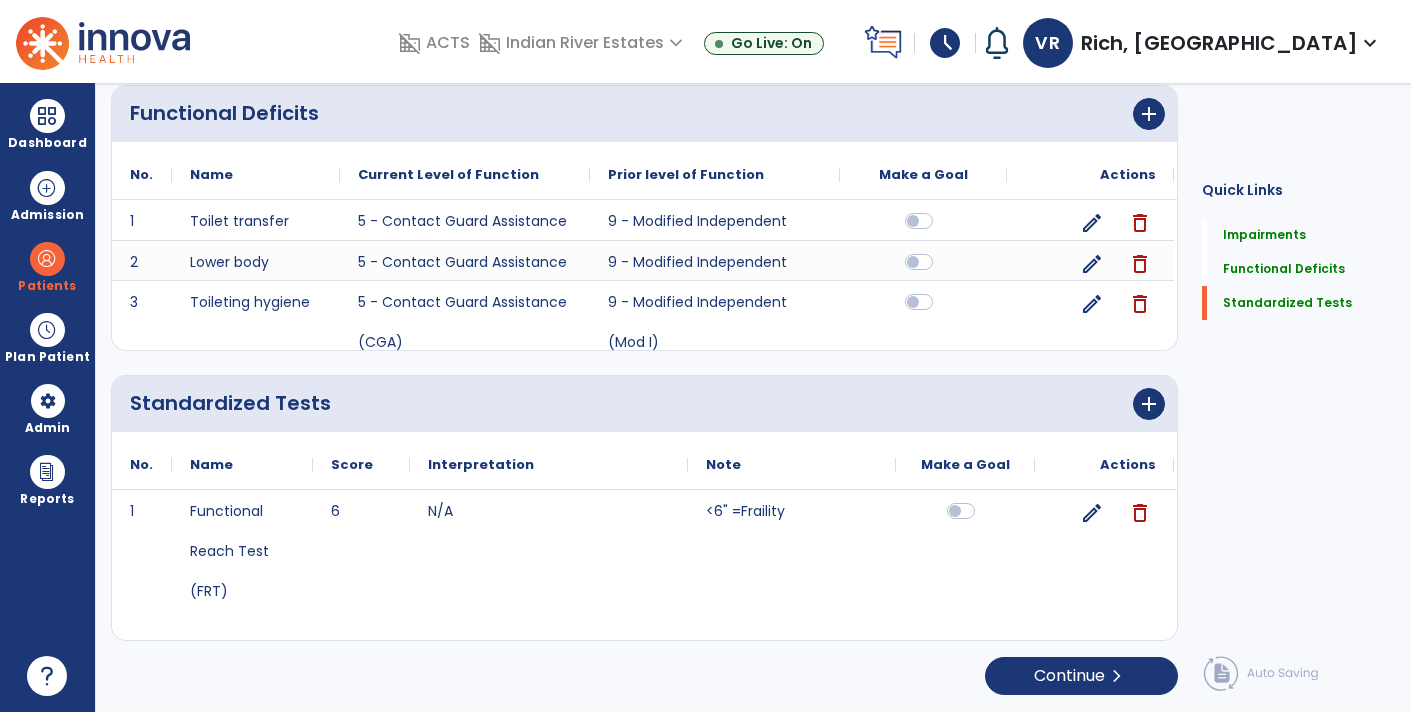 scroll, scrollTop: 0, scrollLeft: 0, axis: both 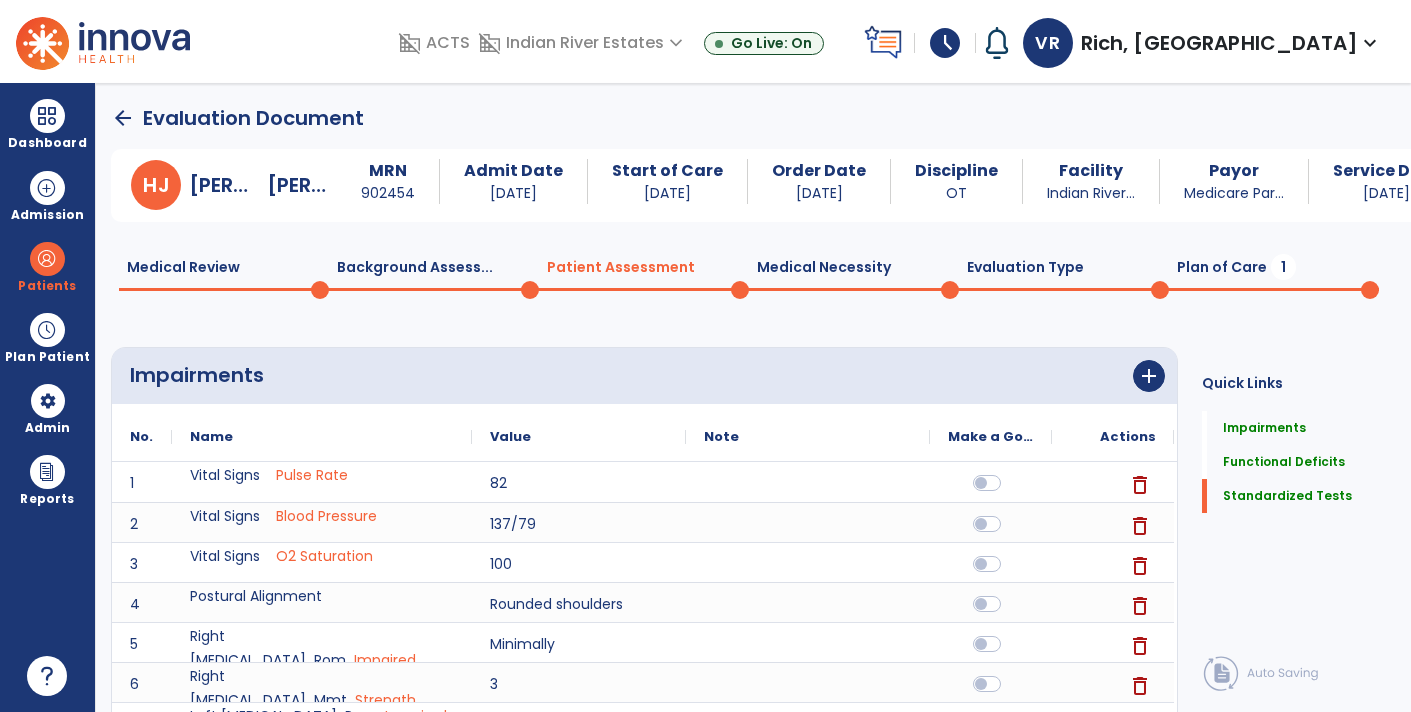 click on "Medical Review  0" 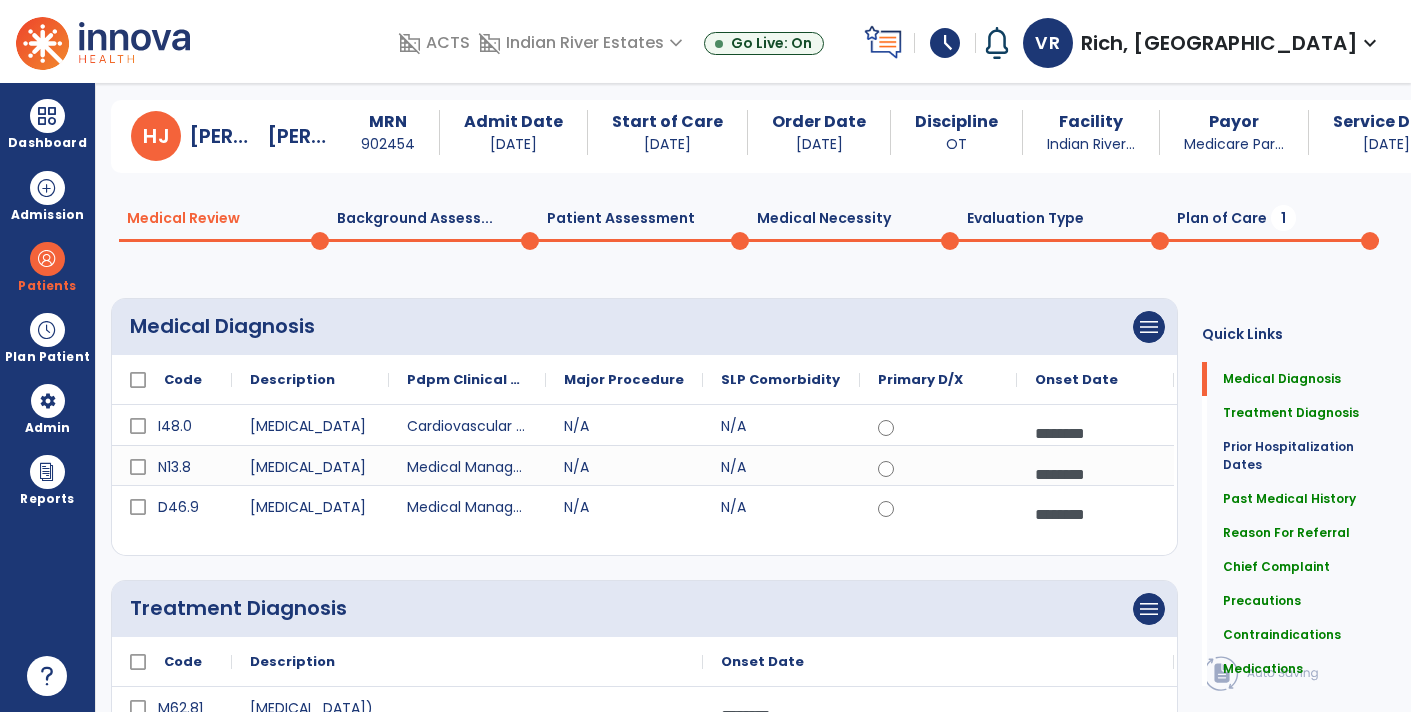 scroll, scrollTop: 49, scrollLeft: 0, axis: vertical 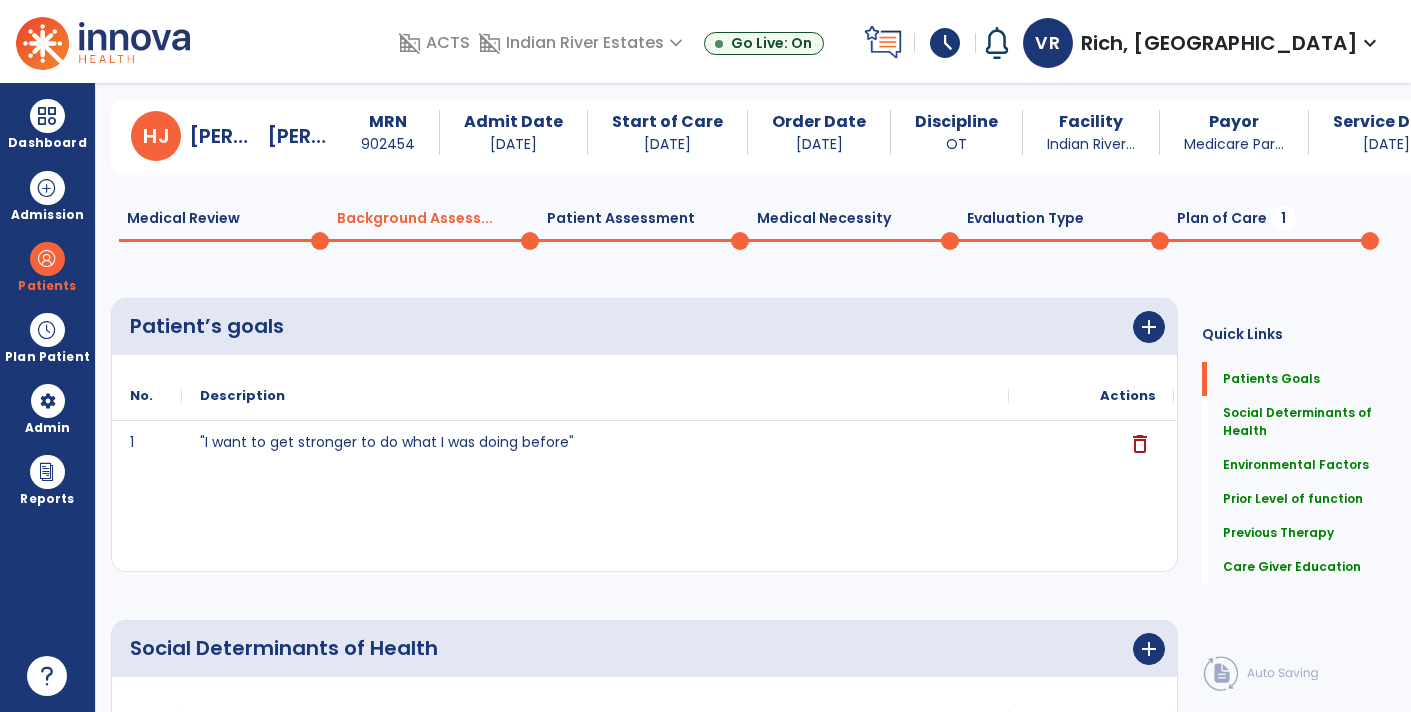 click on "Patient Assessment  0" 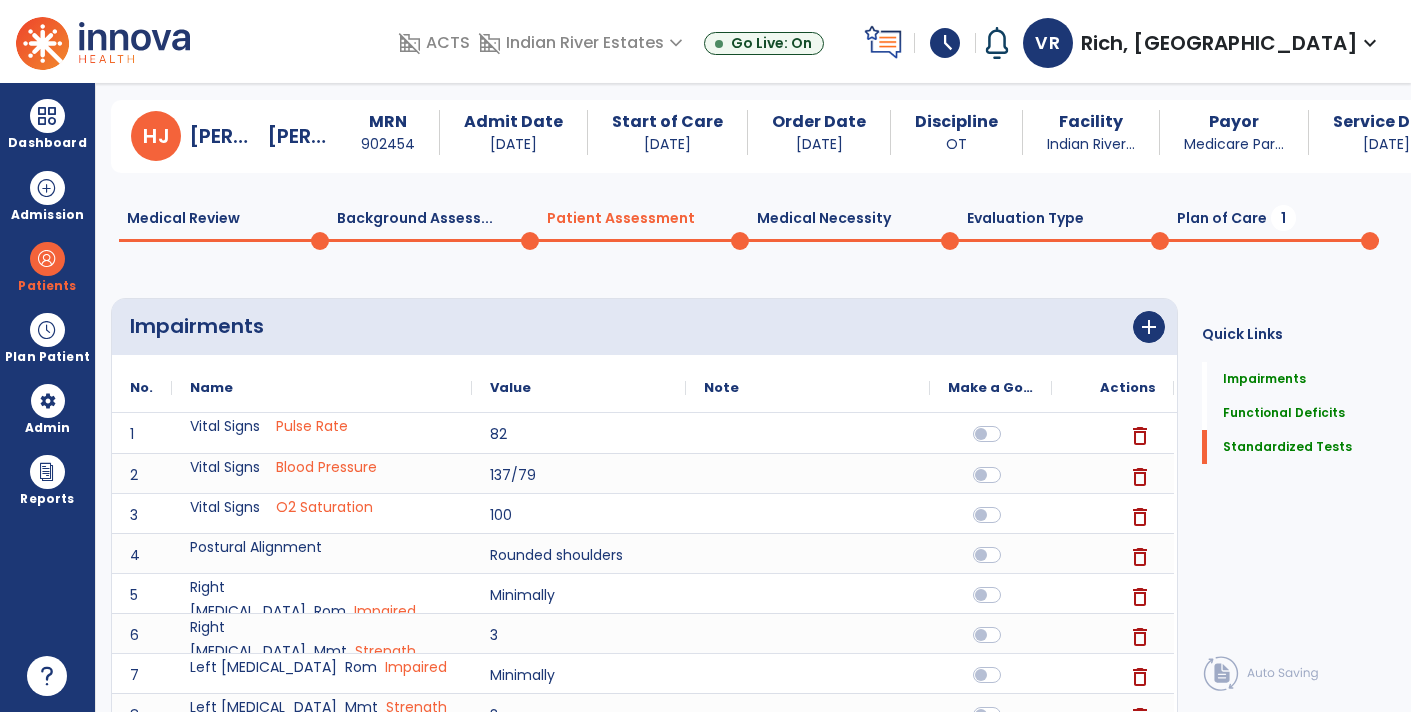 scroll, scrollTop: 49, scrollLeft: 0, axis: vertical 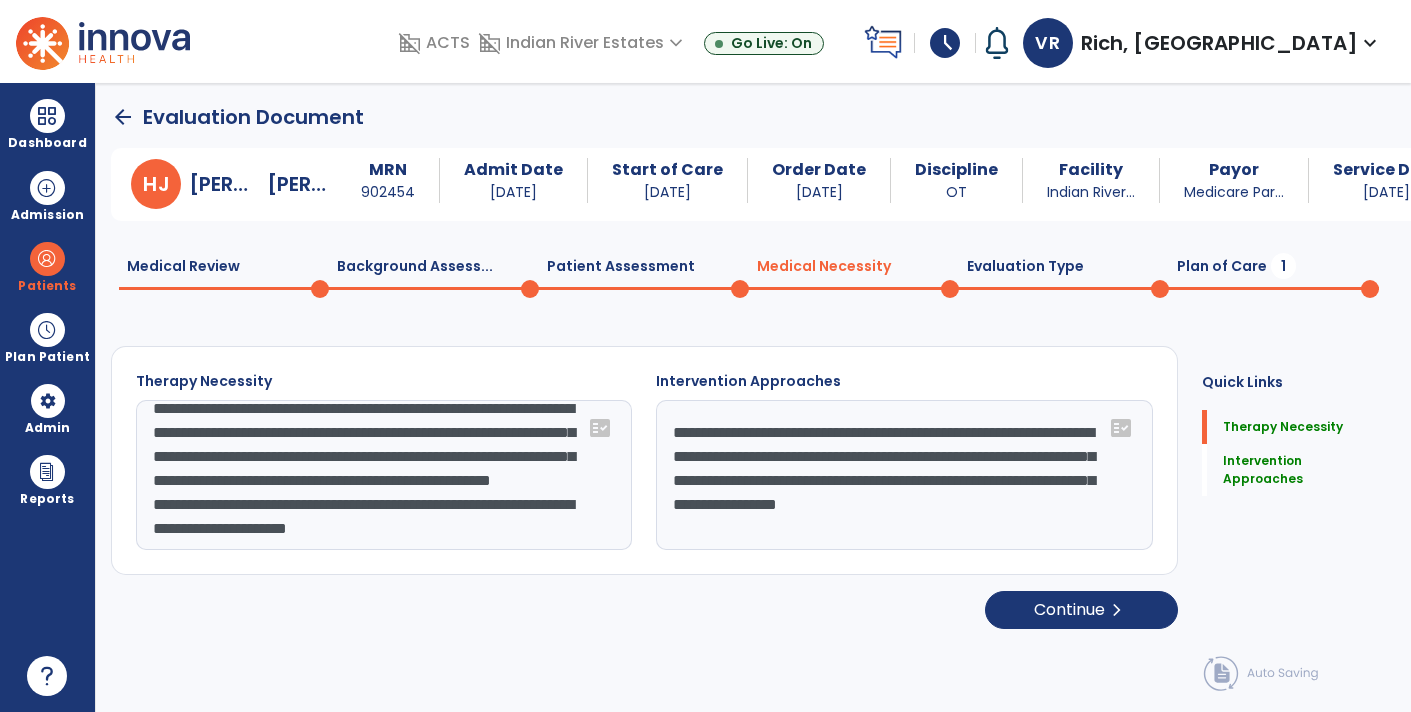 click on "**********" 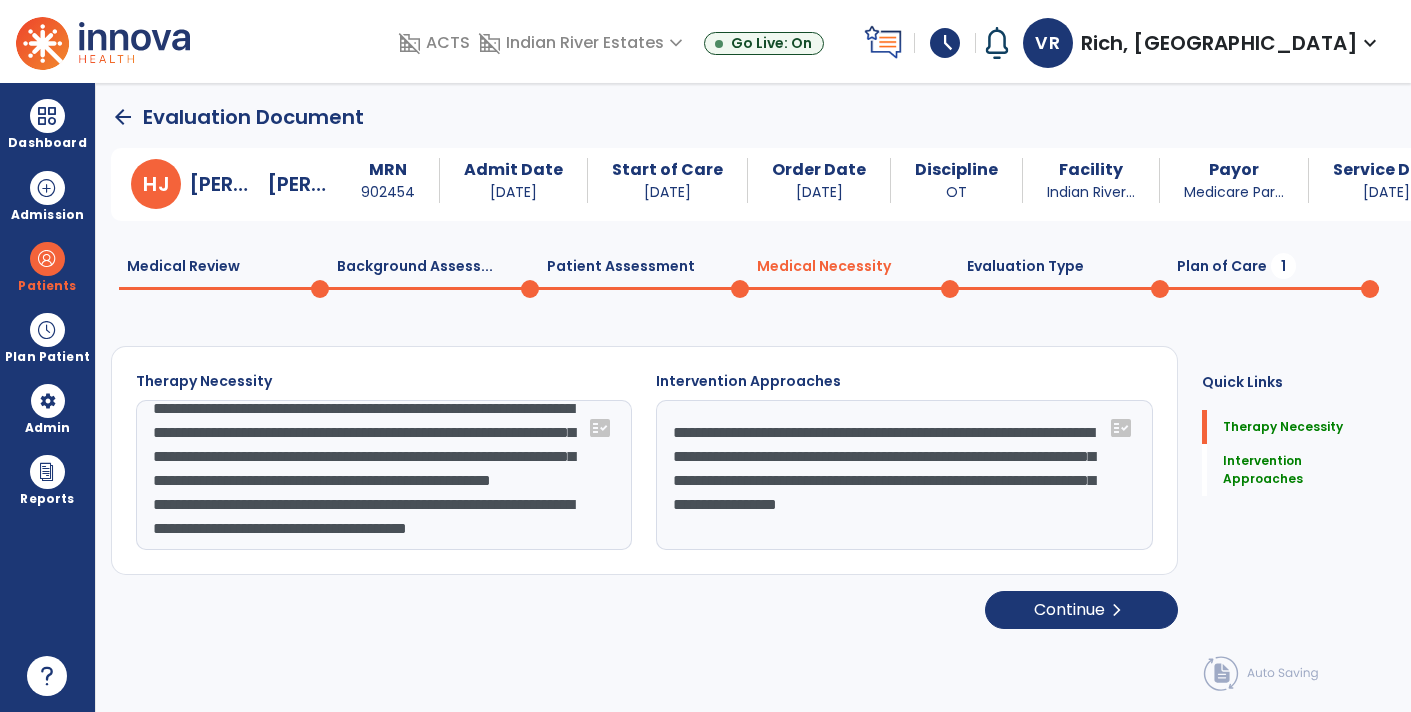 scroll, scrollTop: 87, scrollLeft: 0, axis: vertical 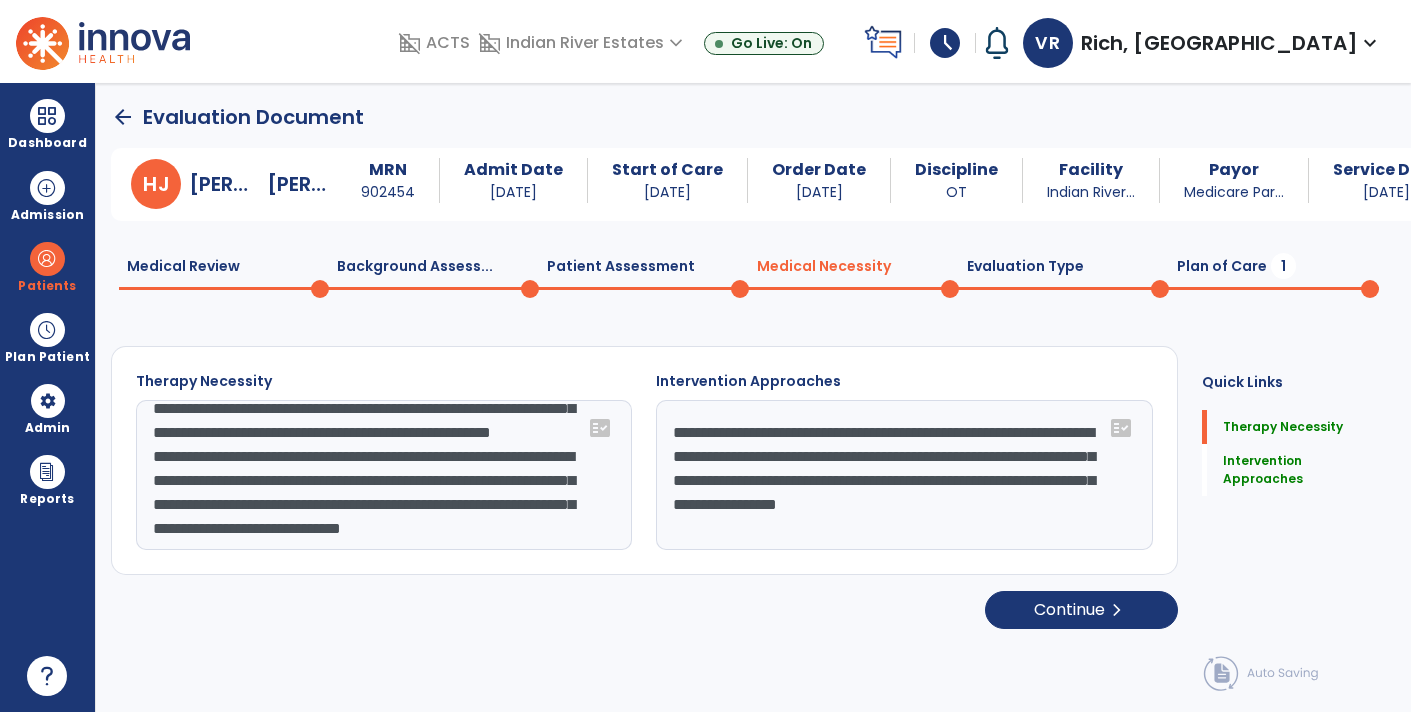 type on "**********" 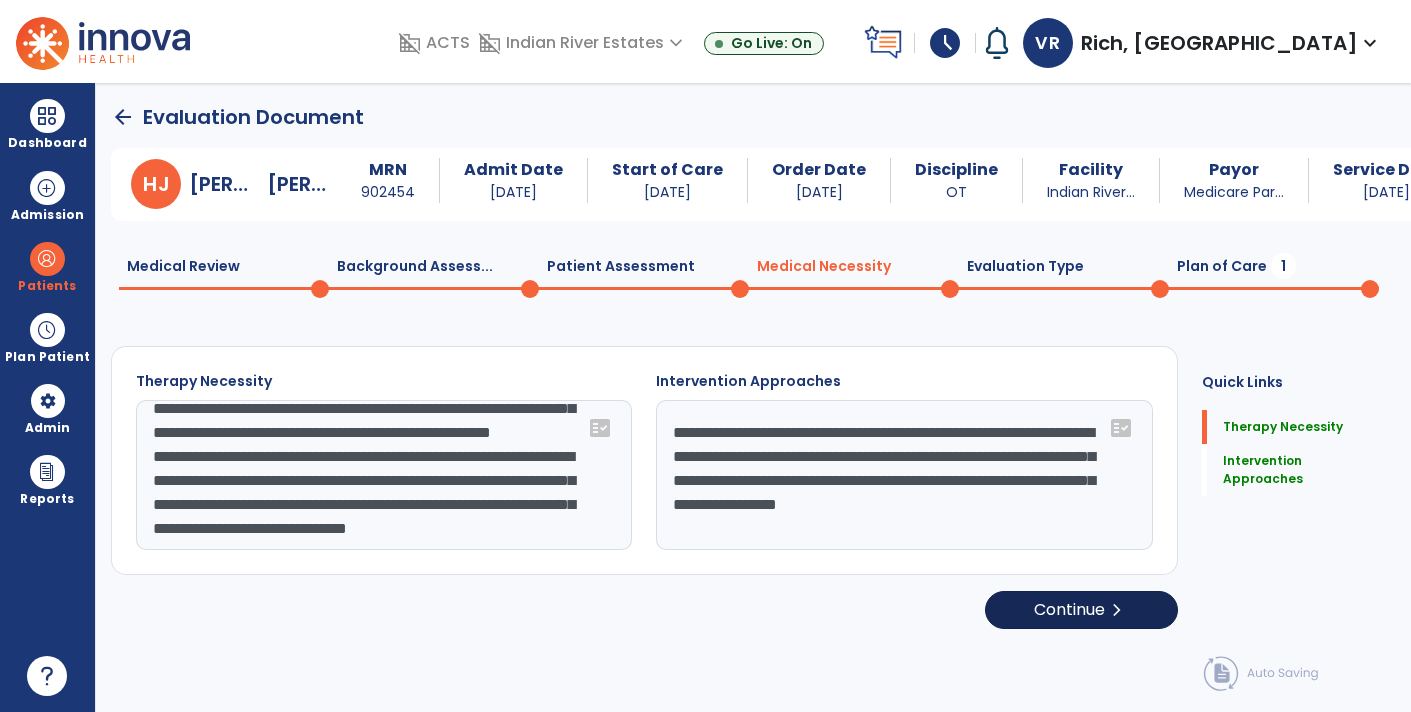 click on "chevron_right" 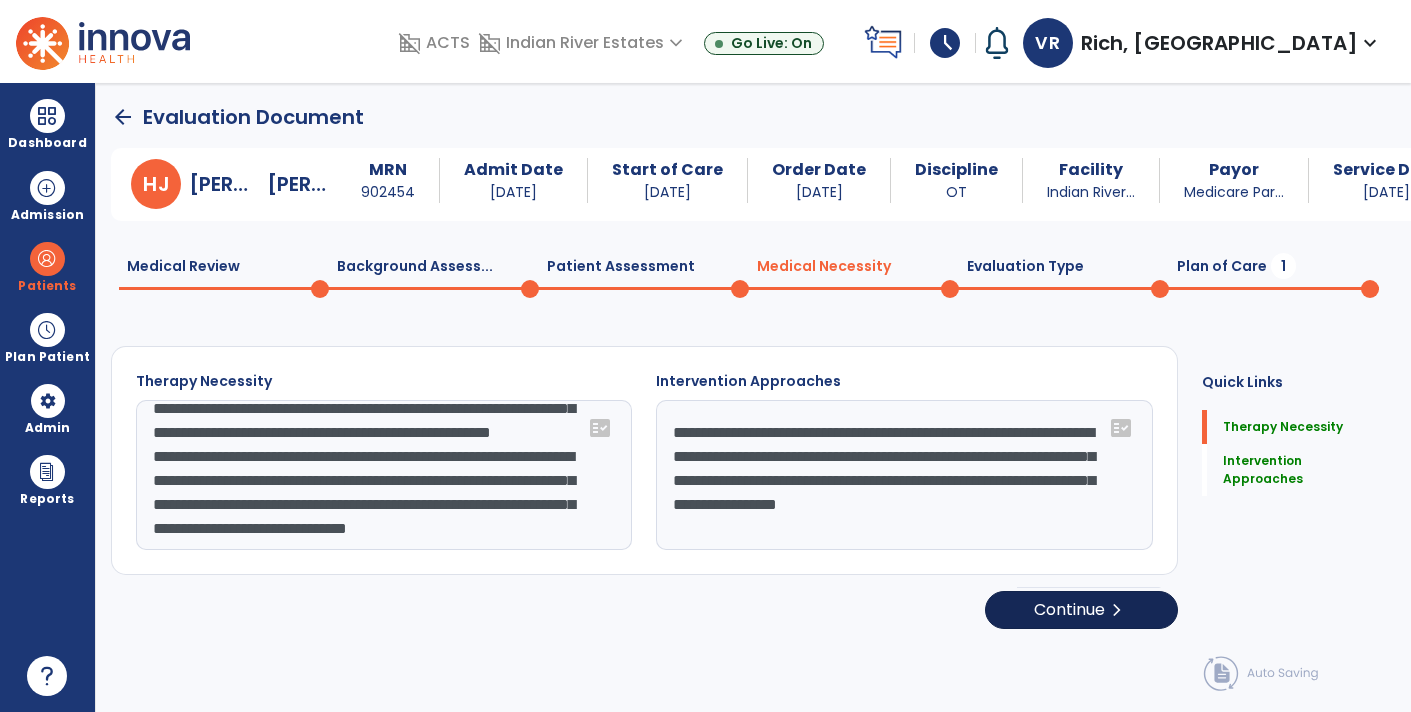 select on "**********" 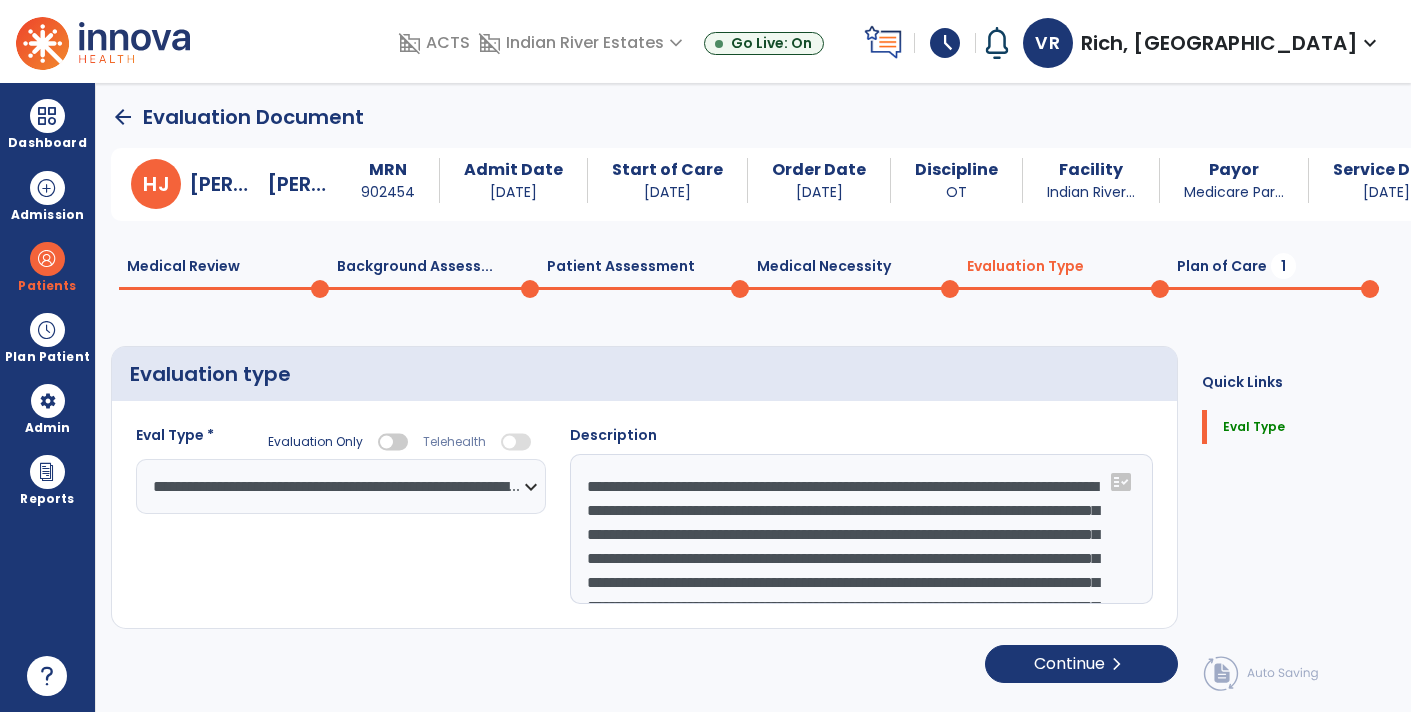 click on "Evaluation Type  0" 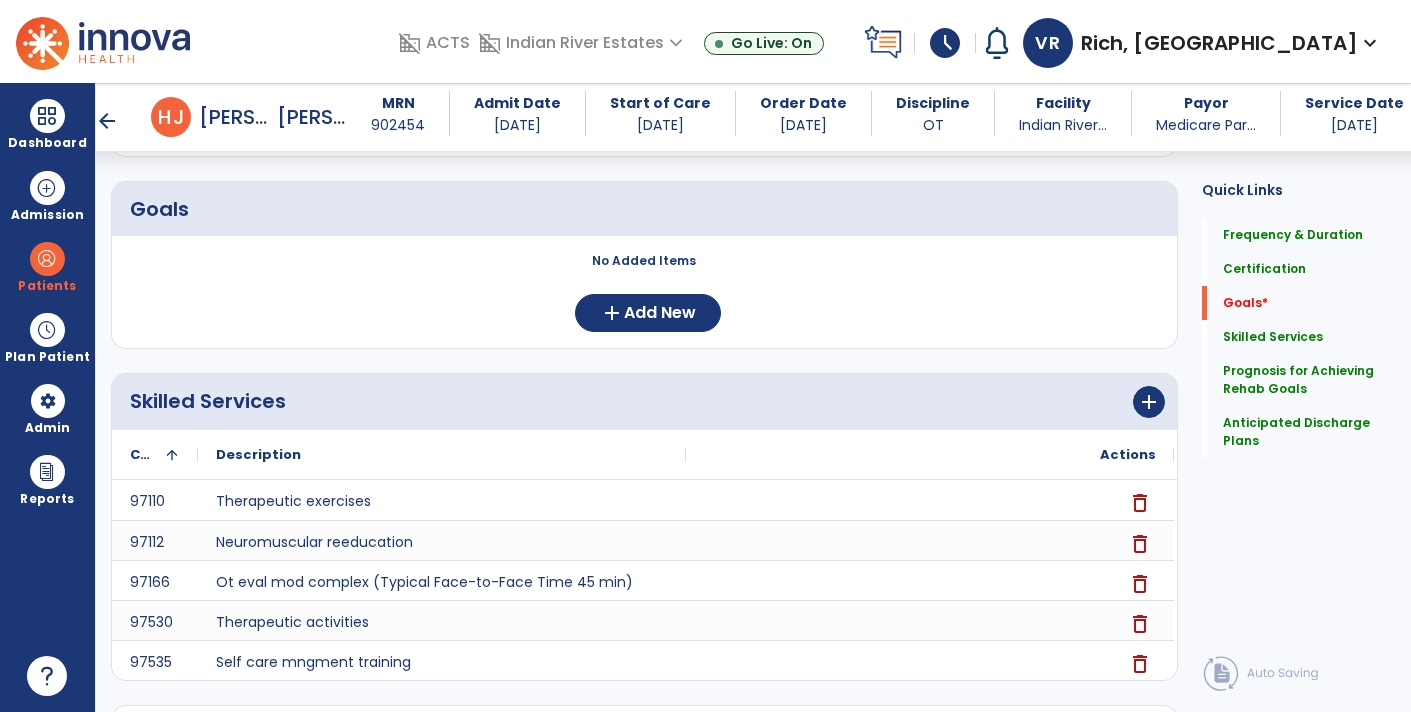 scroll, scrollTop: 435, scrollLeft: 0, axis: vertical 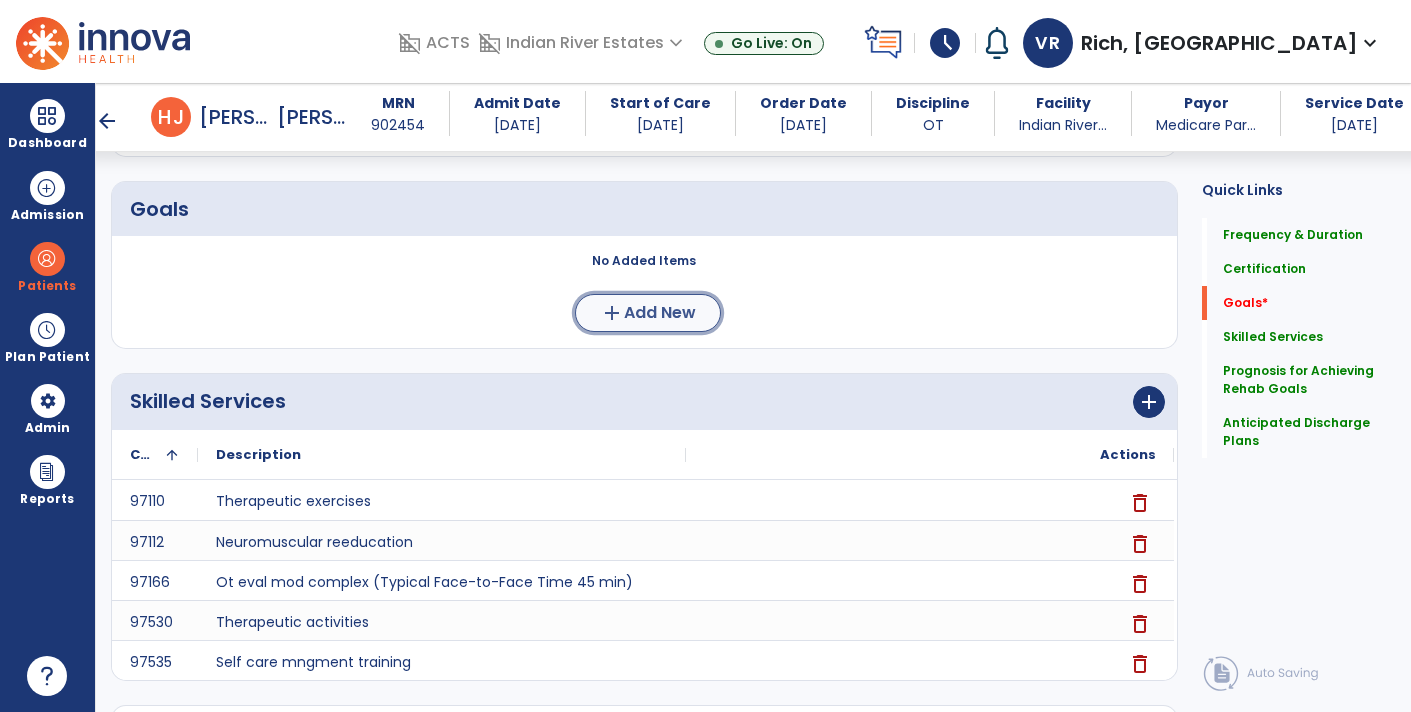 click on "Add New" at bounding box center (660, 313) 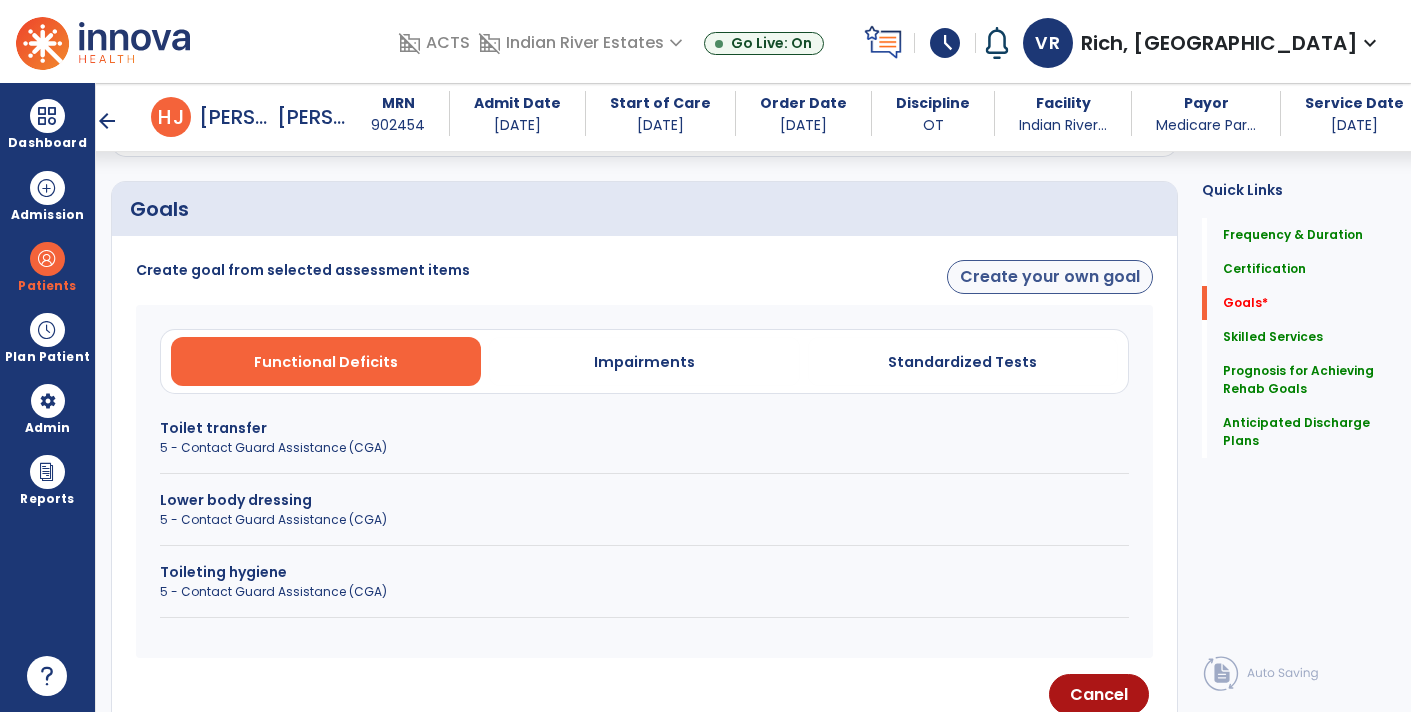 click on "Create your own goal" at bounding box center [1050, 277] 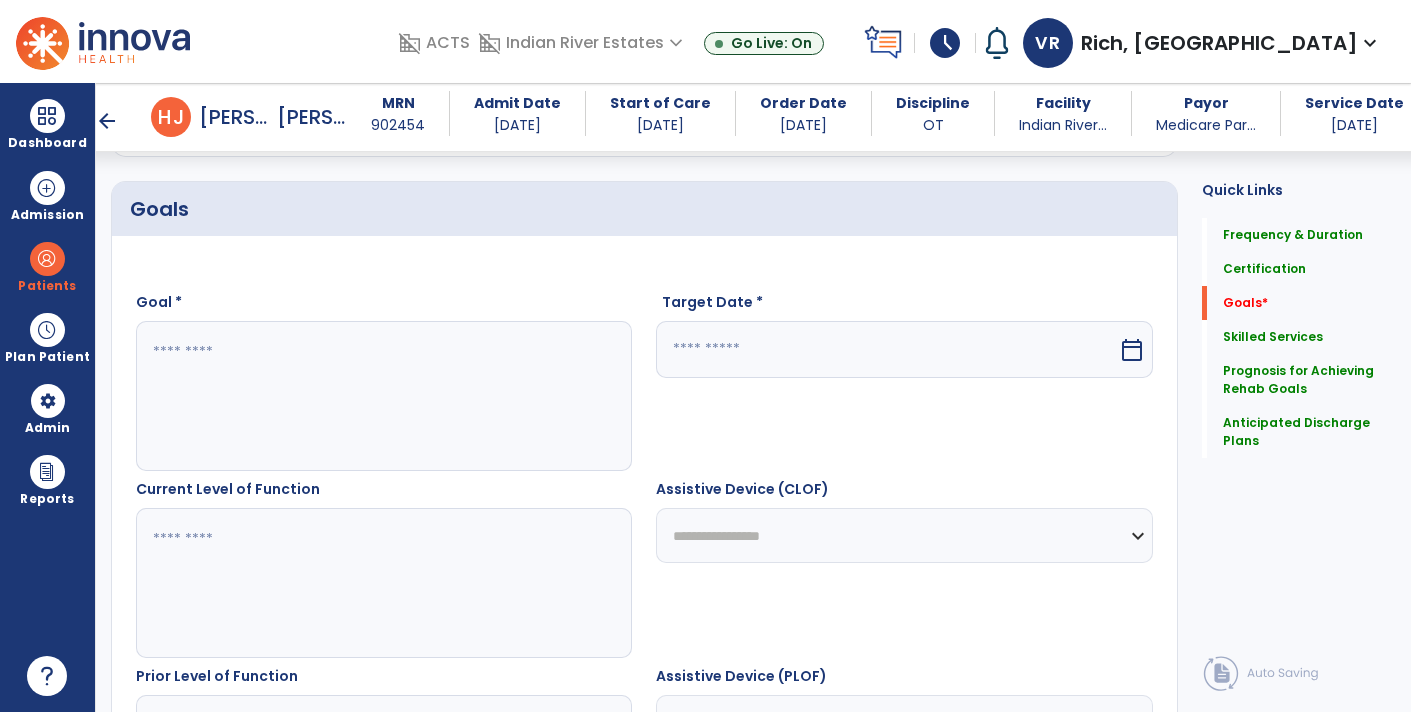 click at bounding box center (383, 396) 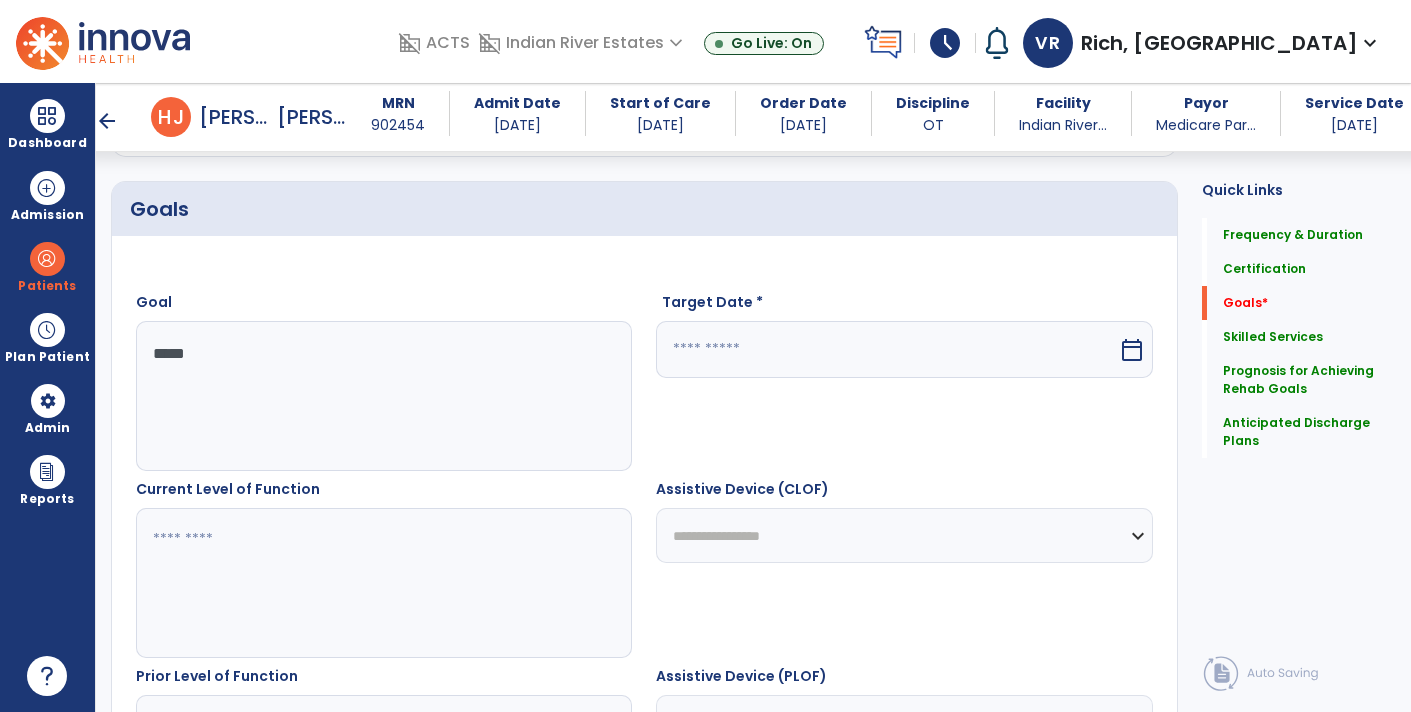 type on "******" 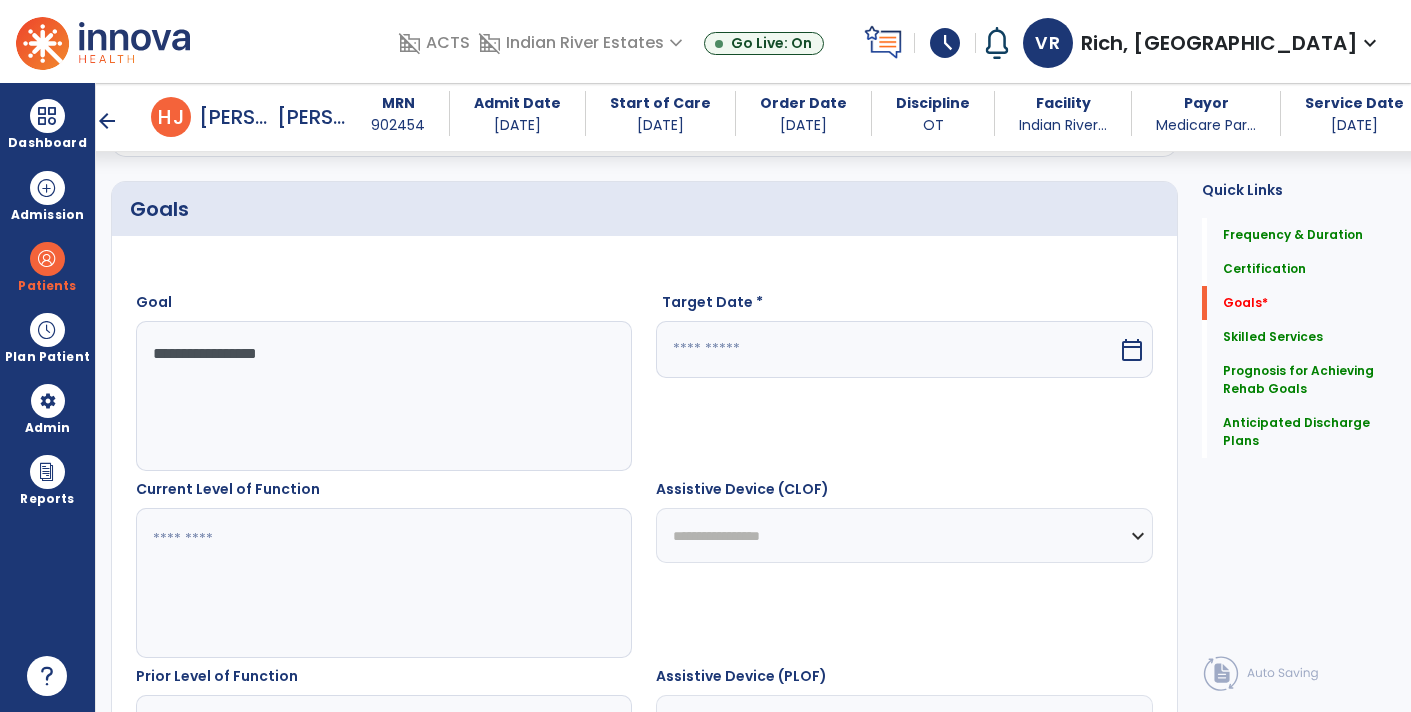 type on "**********" 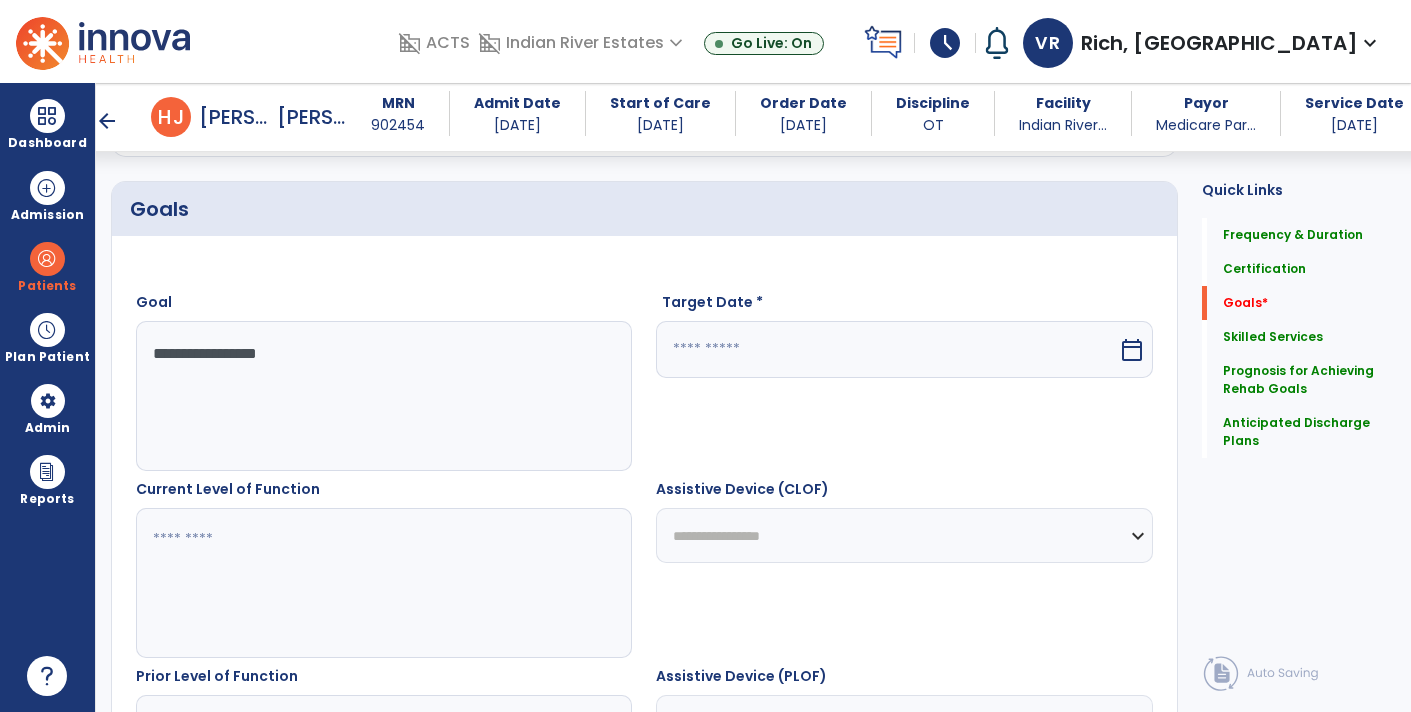 click at bounding box center (886, 349) 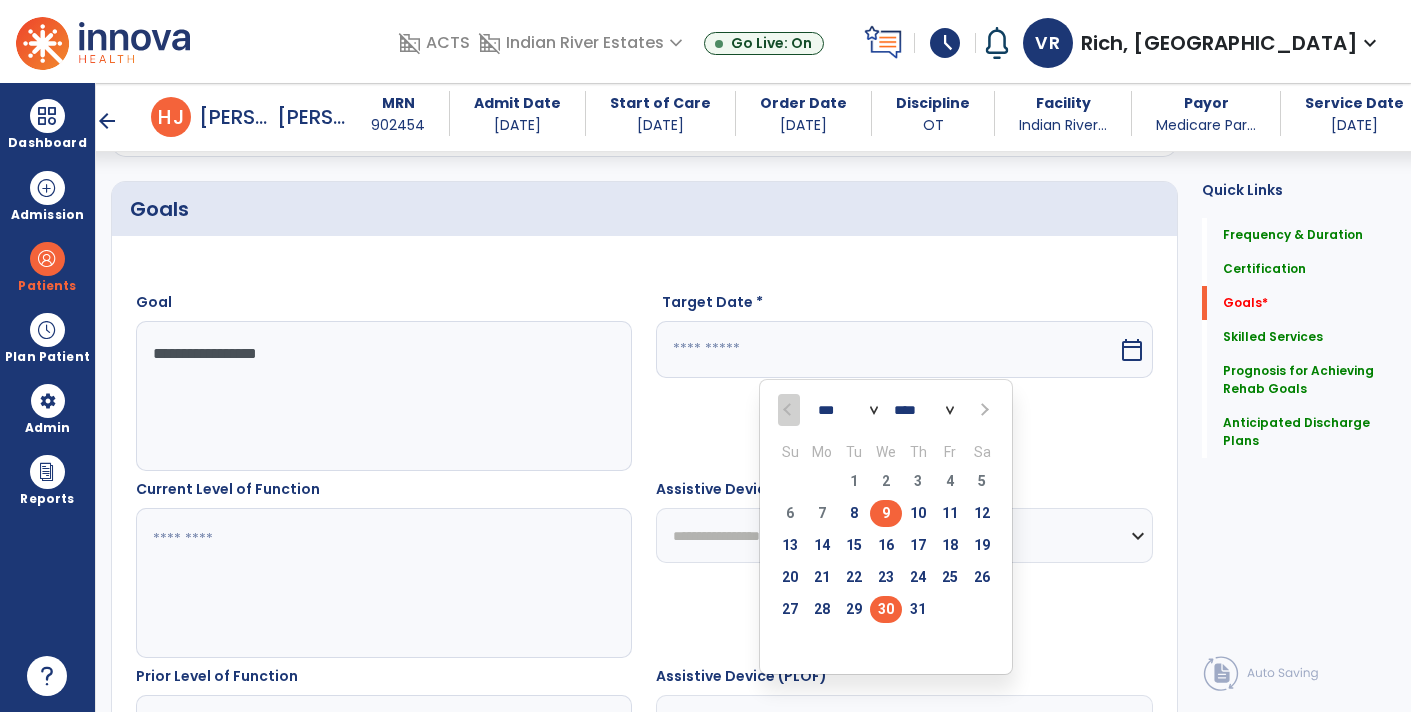 click on "30" at bounding box center (886, 609) 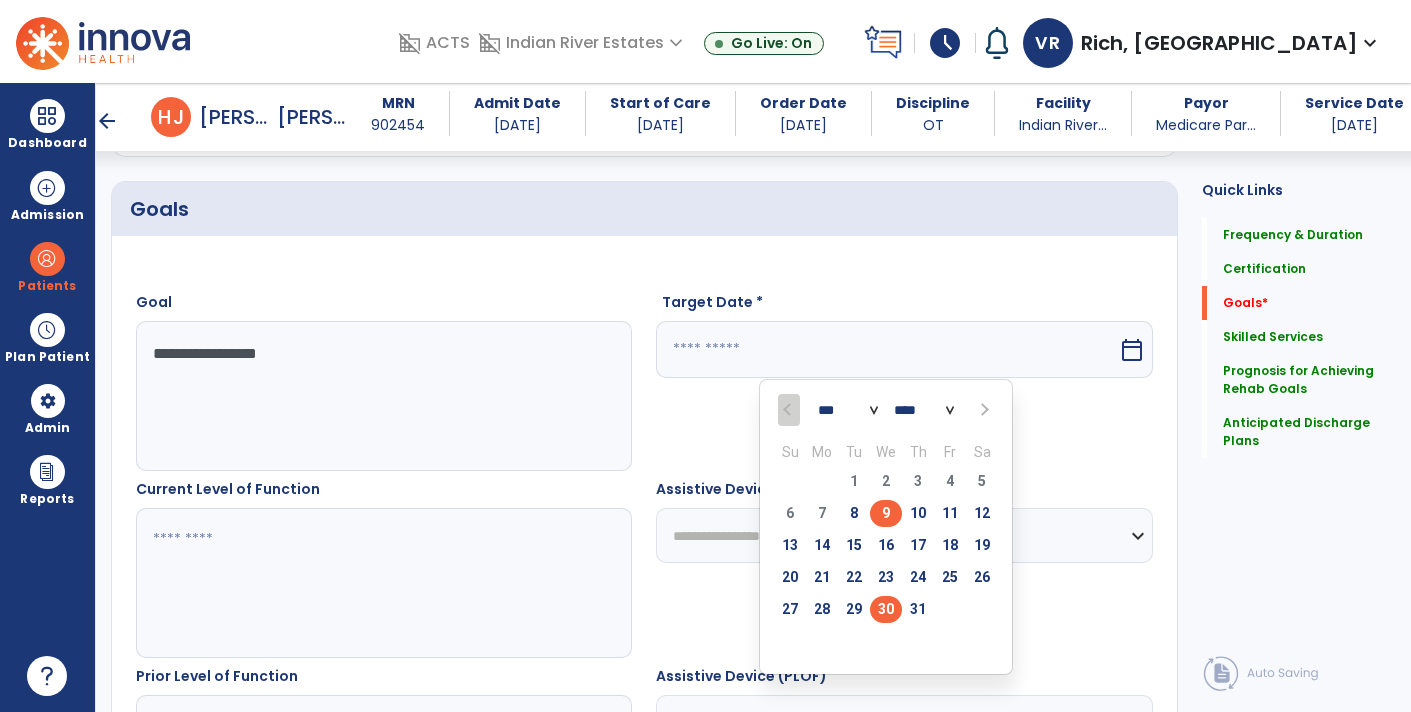 type on "*********" 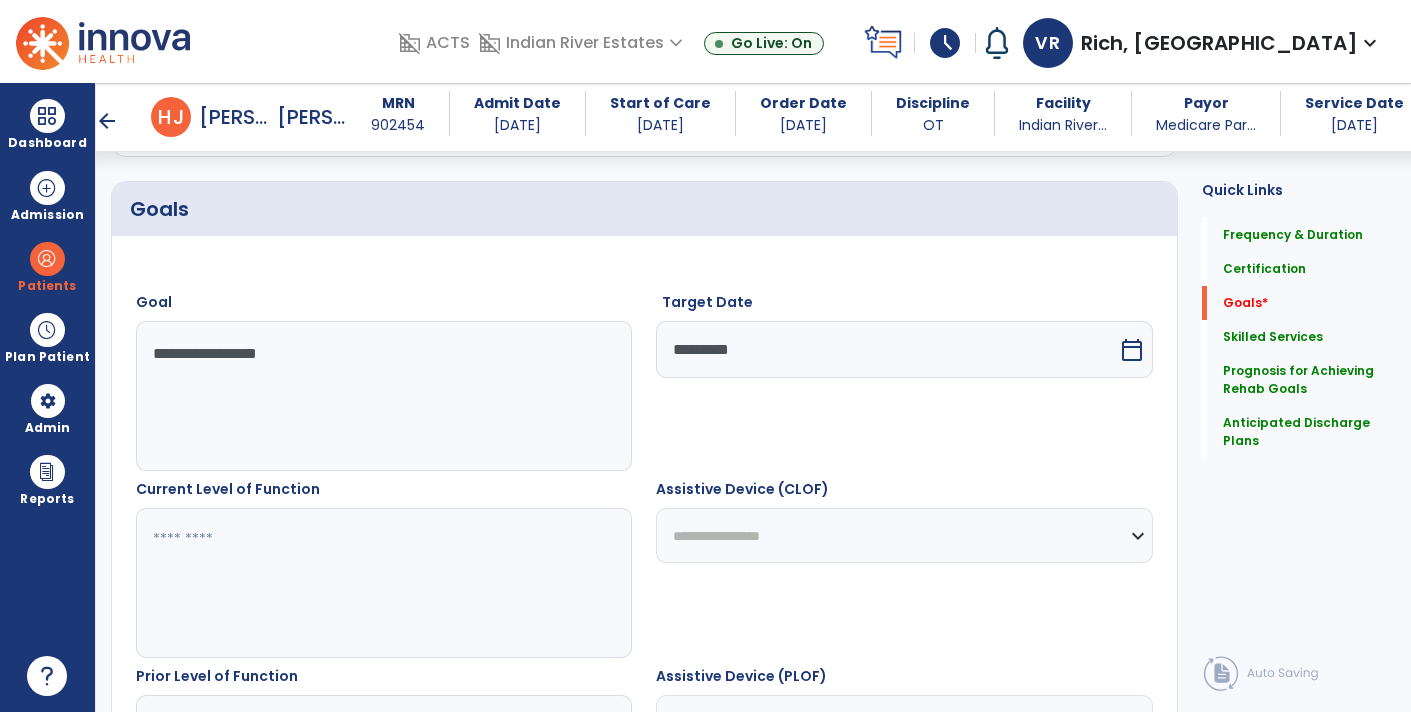 click at bounding box center [383, 583] 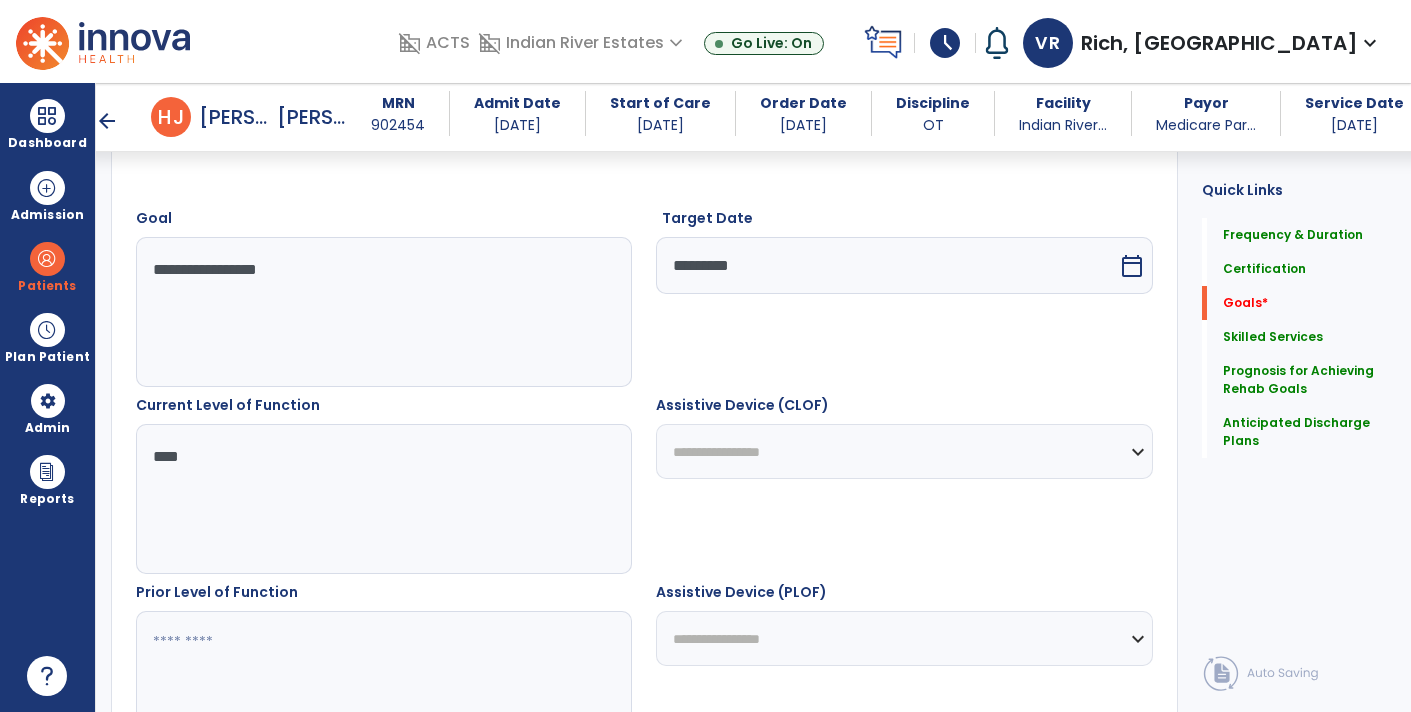 scroll, scrollTop: 697, scrollLeft: 0, axis: vertical 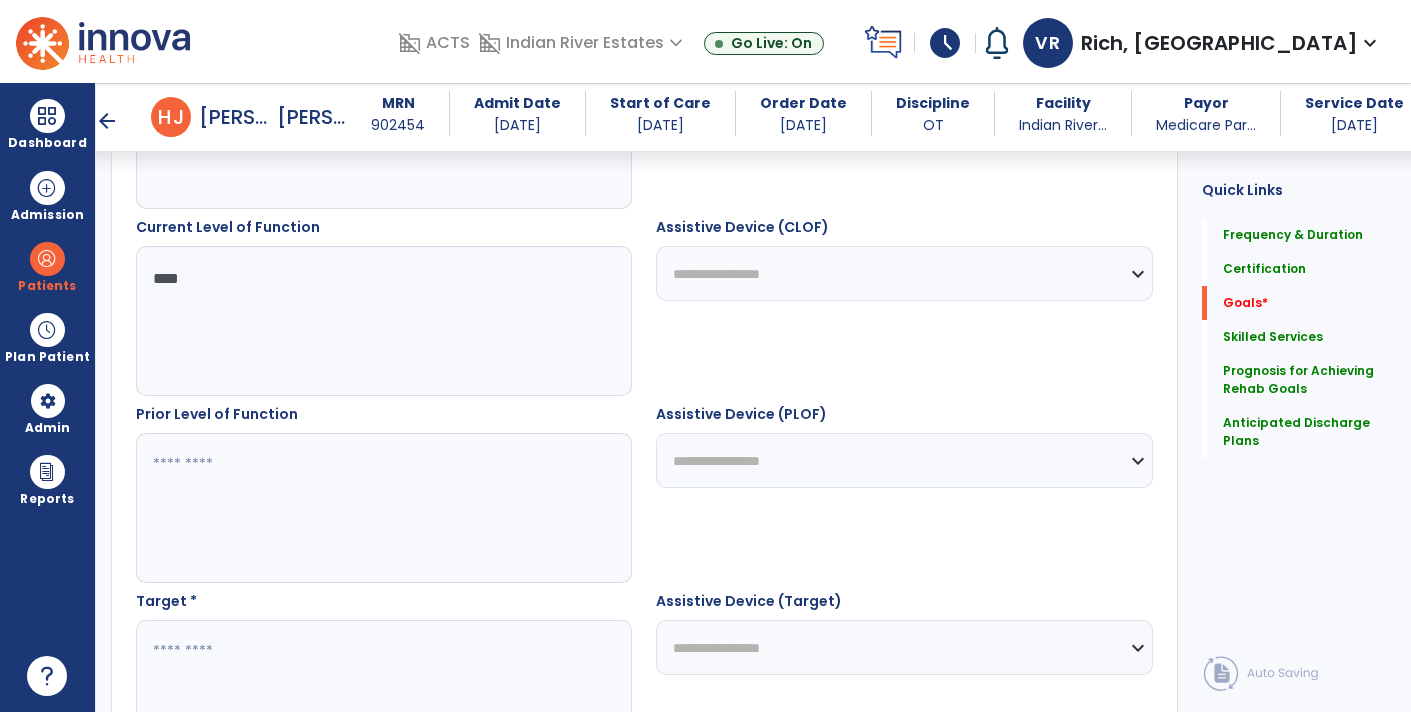 type on "***" 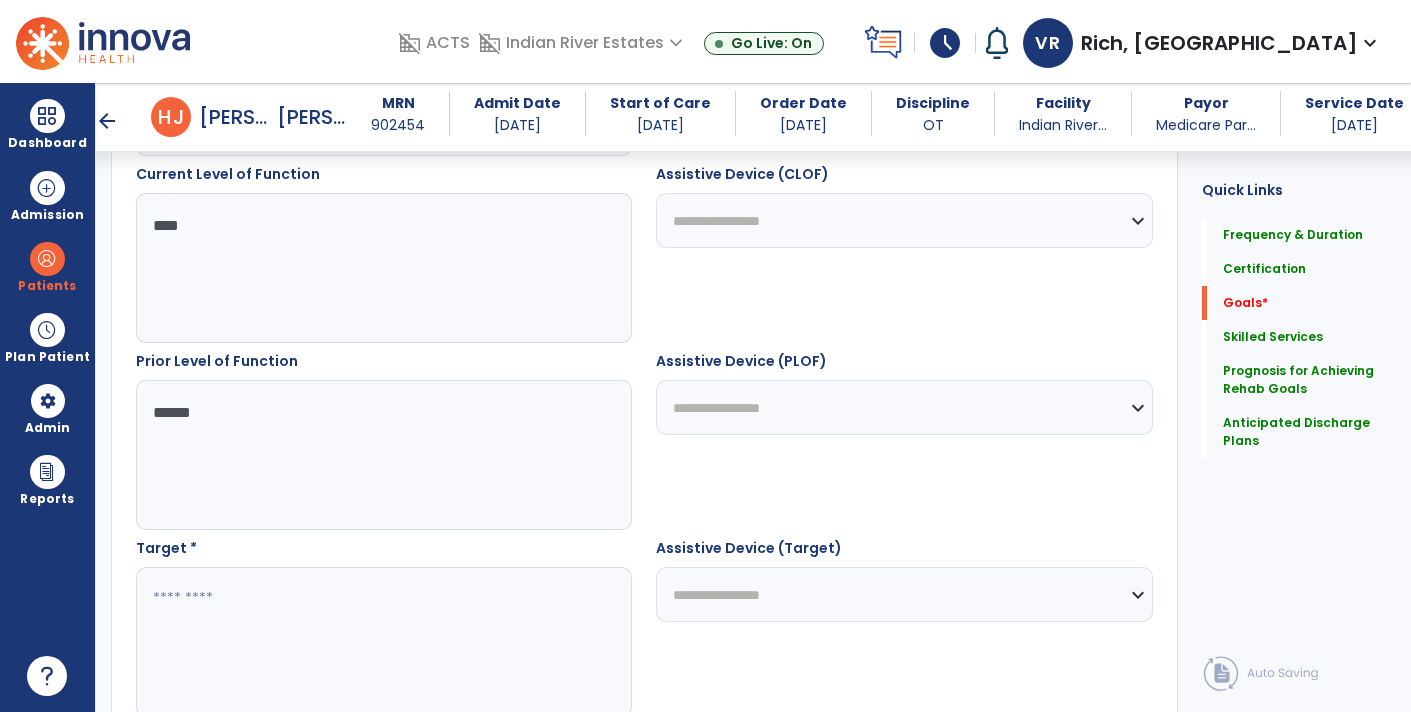 scroll, scrollTop: 887, scrollLeft: 0, axis: vertical 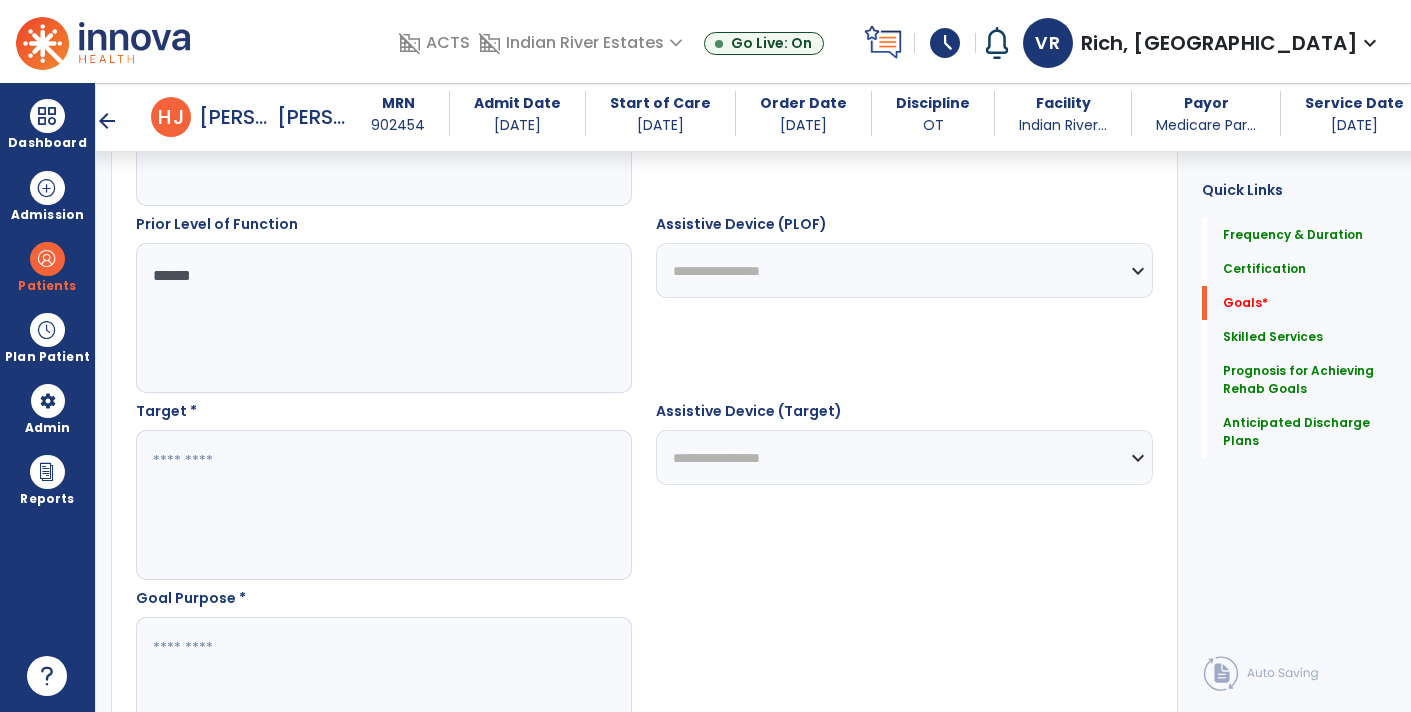 type on "*****" 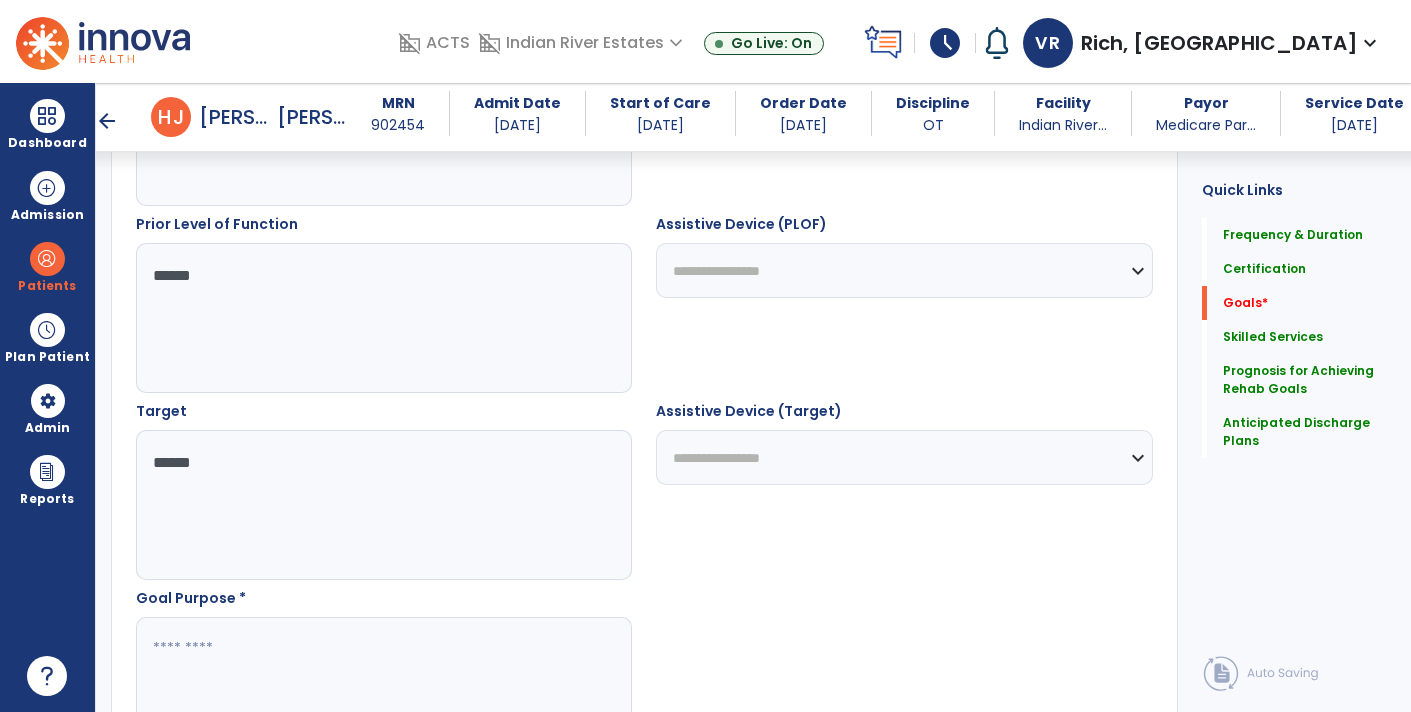 type on "*****" 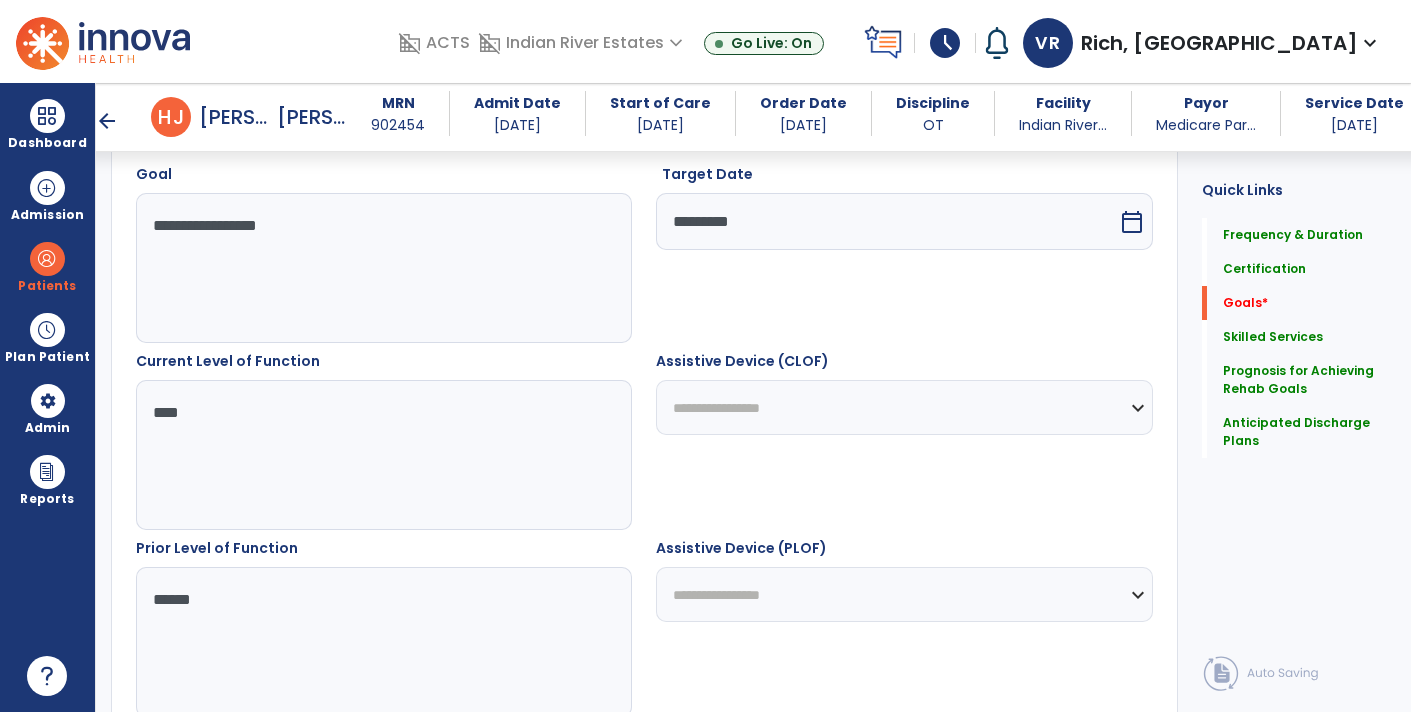 scroll, scrollTop: 577, scrollLeft: 0, axis: vertical 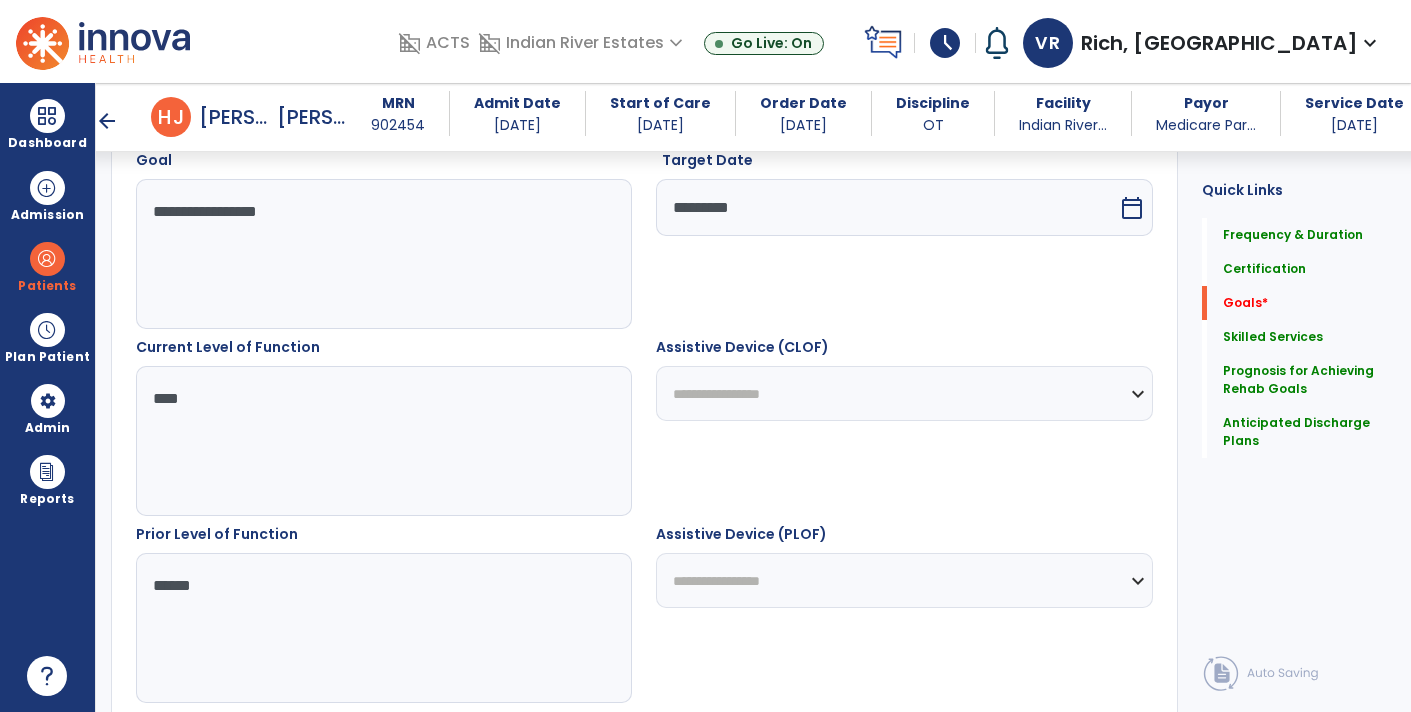 type on "**********" 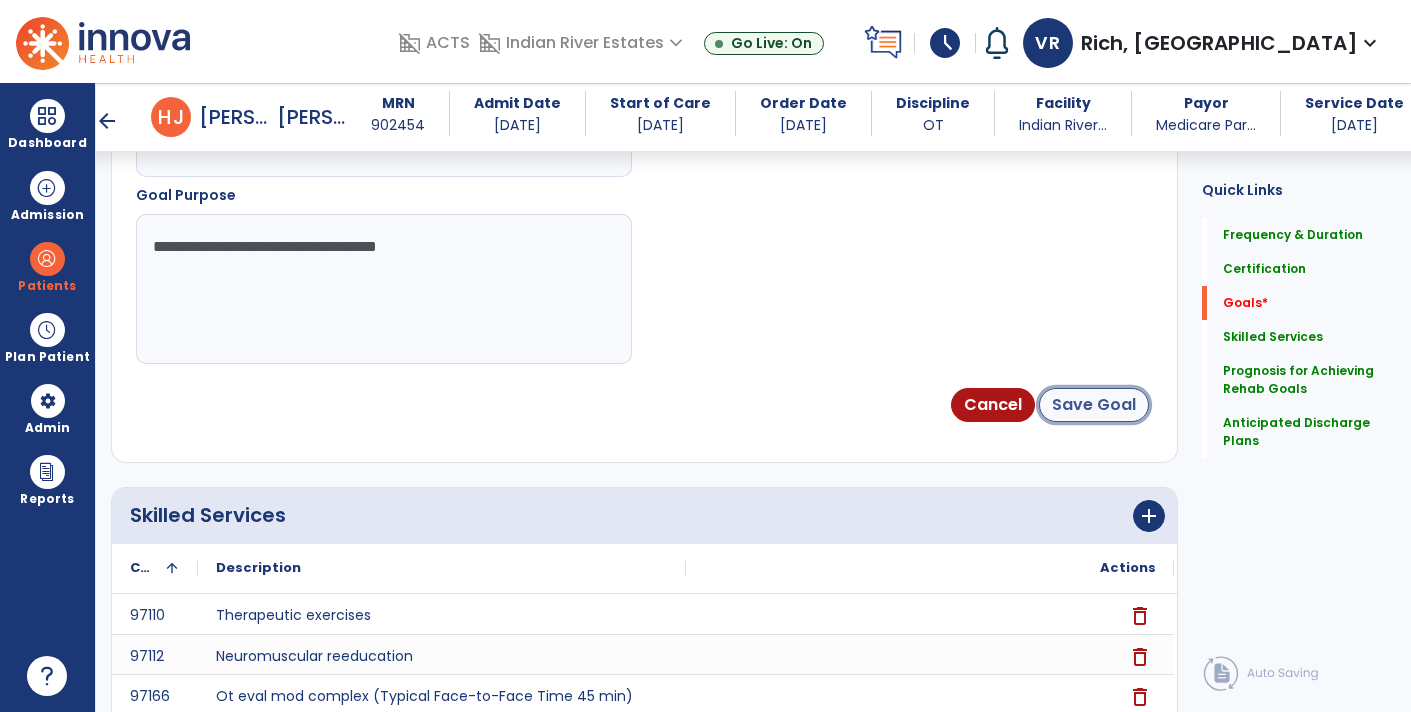 click on "Save Goal" at bounding box center [1094, 405] 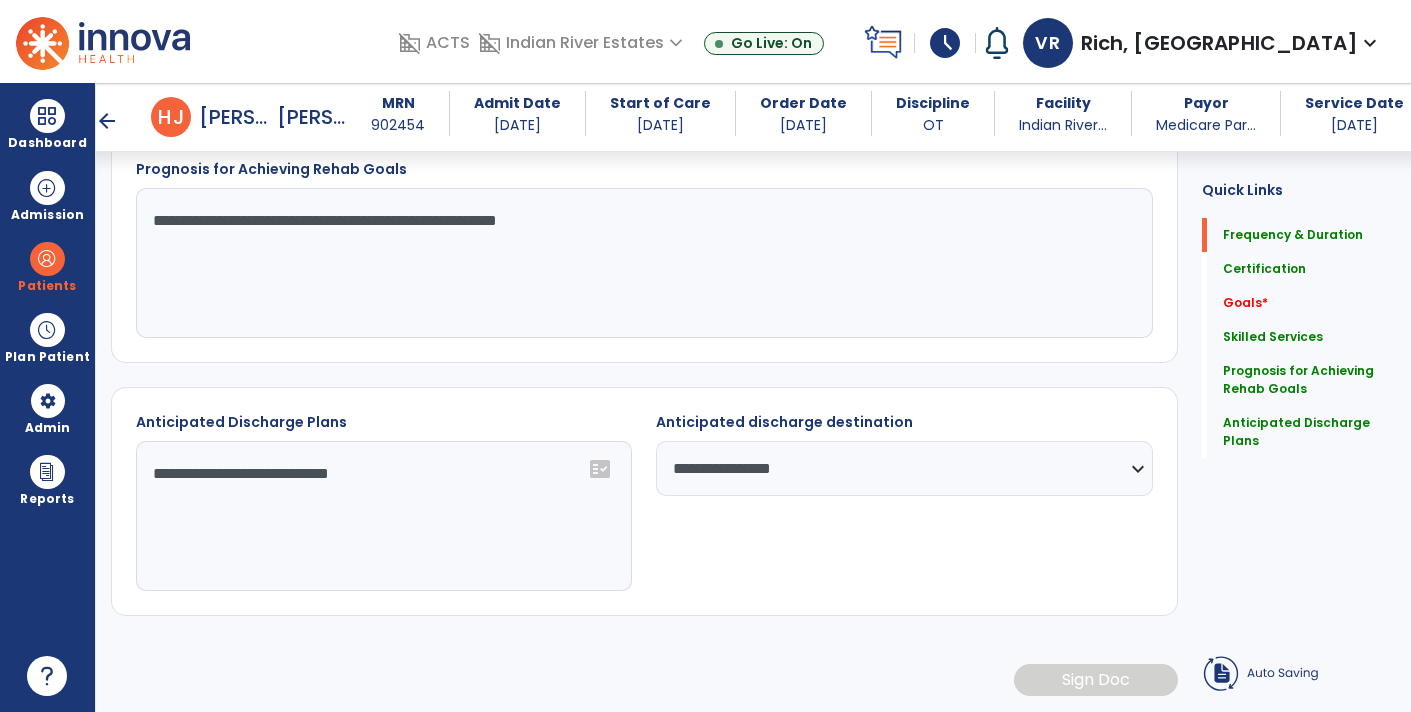 scroll, scrollTop: 215, scrollLeft: 0, axis: vertical 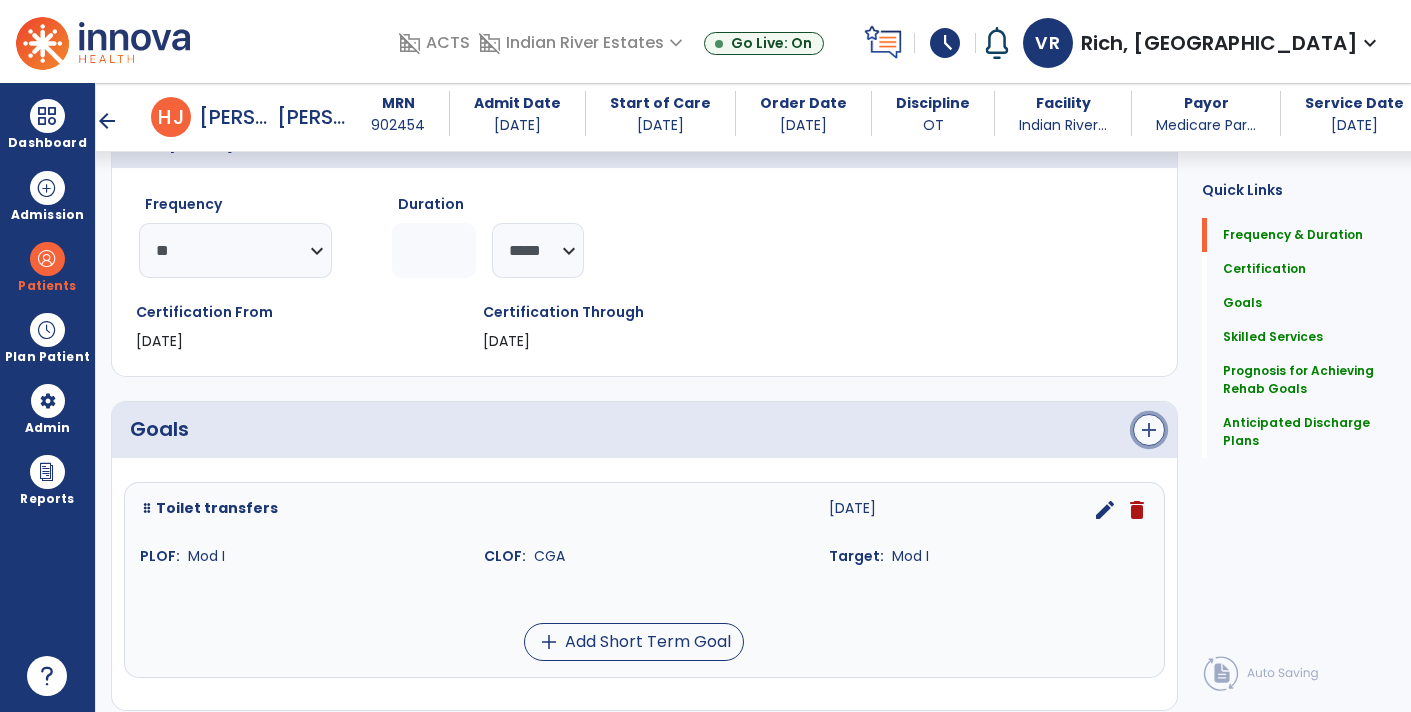 click on "add" at bounding box center (1149, 430) 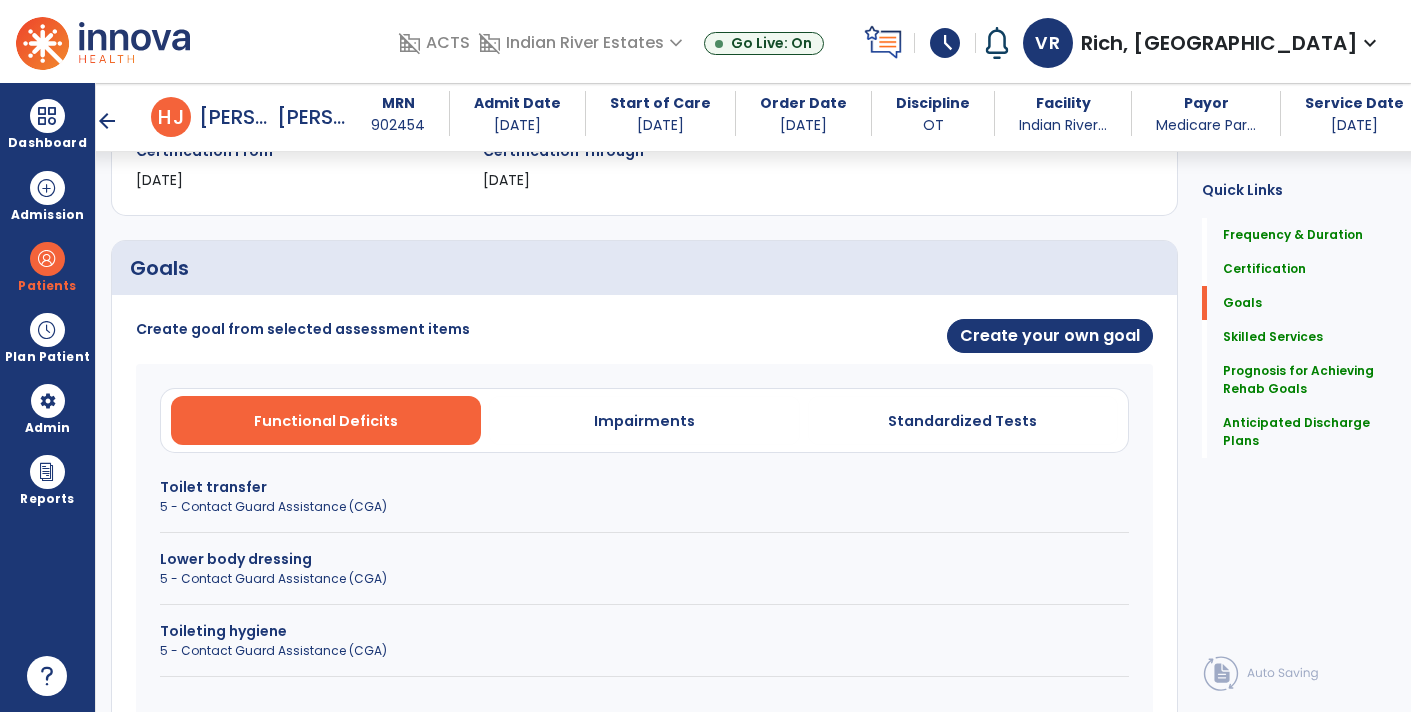 scroll, scrollTop: 374, scrollLeft: 0, axis: vertical 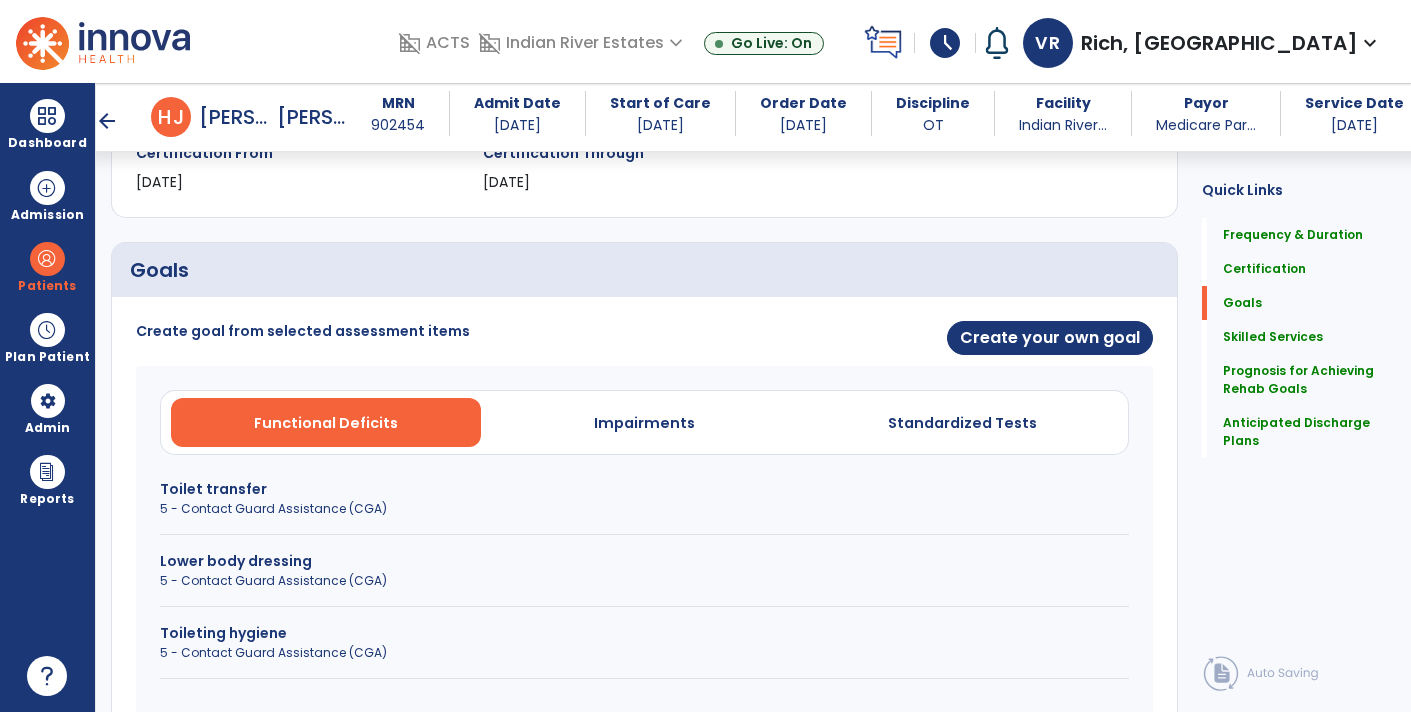 click on "Lower body dressing" at bounding box center [644, 561] 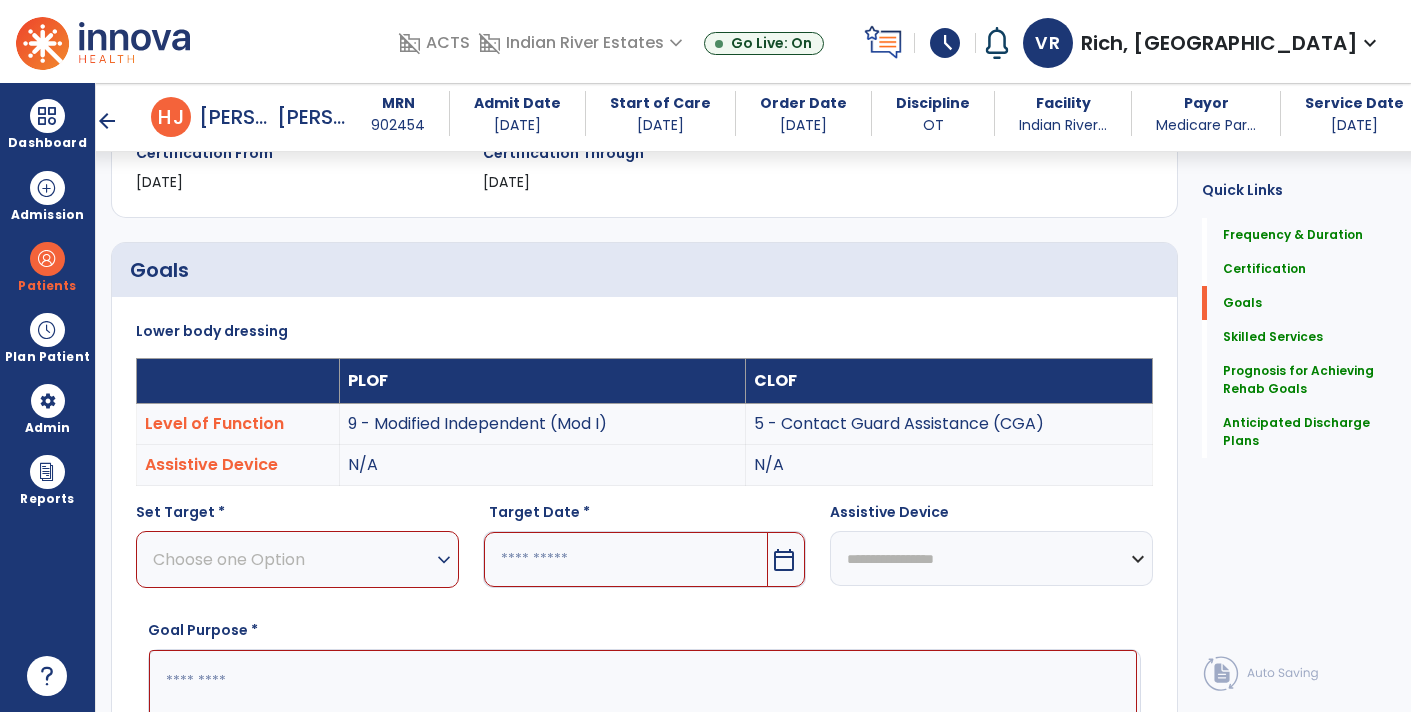 click on "Quick Links  Frequency & Duration   Frequency & Duration   Certification   Certification   Goals   Goals   Skilled Services   Skilled Services   Prognosis for Achieving Rehab Goals   Prognosis for Achieving Rehab Goals   Anticipated Discharge Plans   Anticipated Discharge Plans" 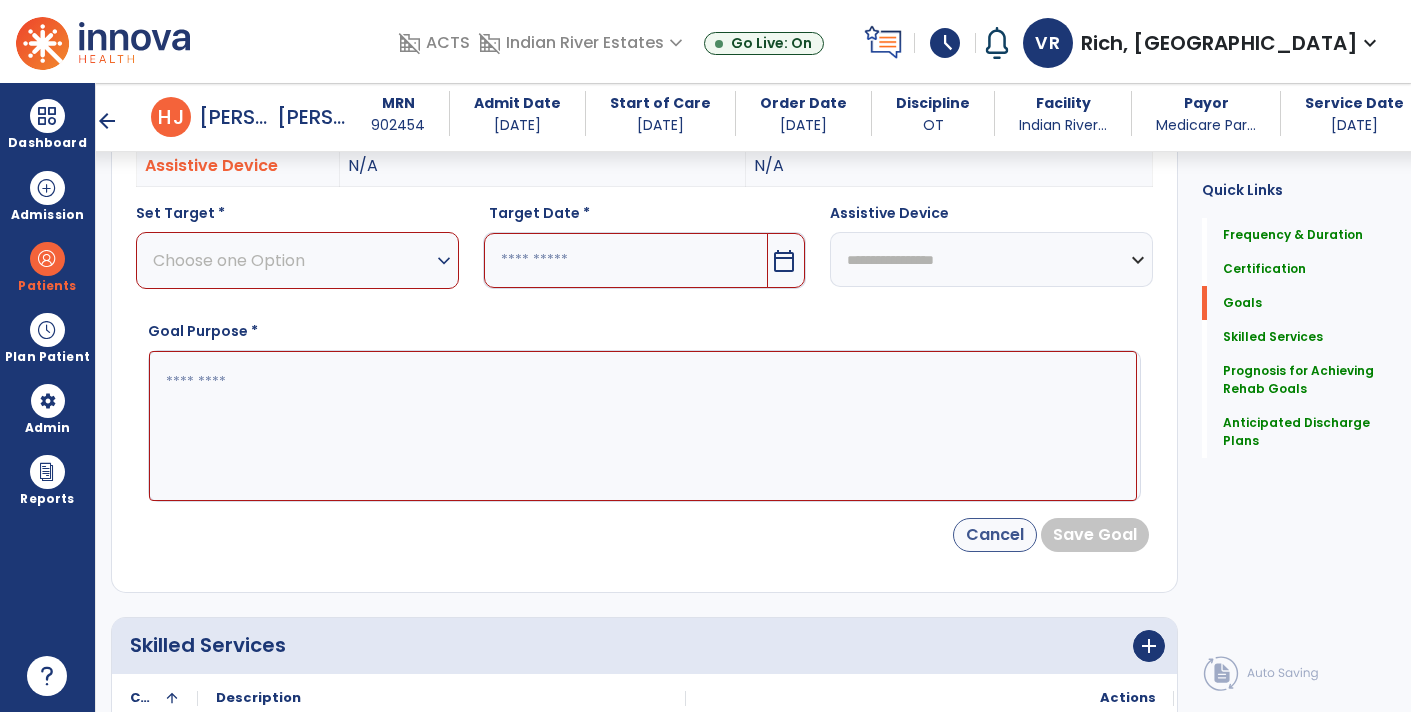 click on "Cancel" at bounding box center [995, 535] 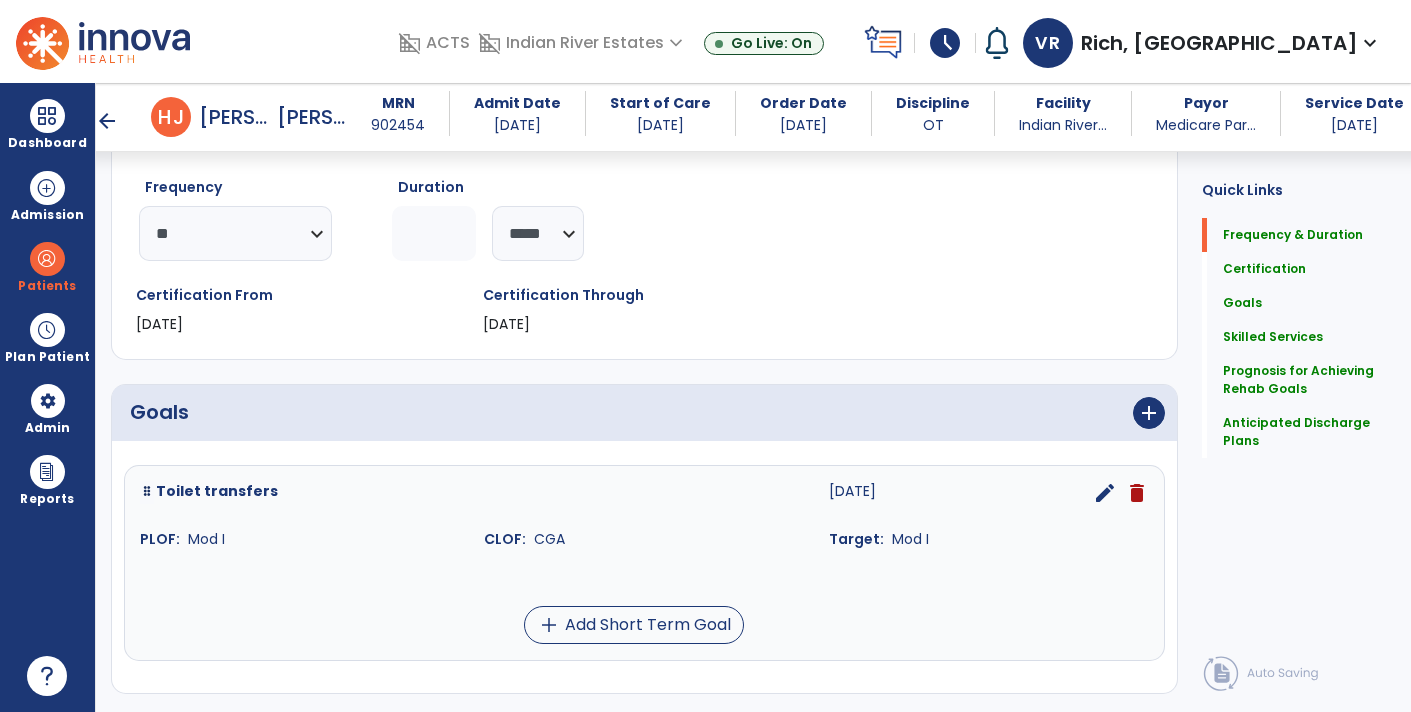 scroll, scrollTop: 232, scrollLeft: 0, axis: vertical 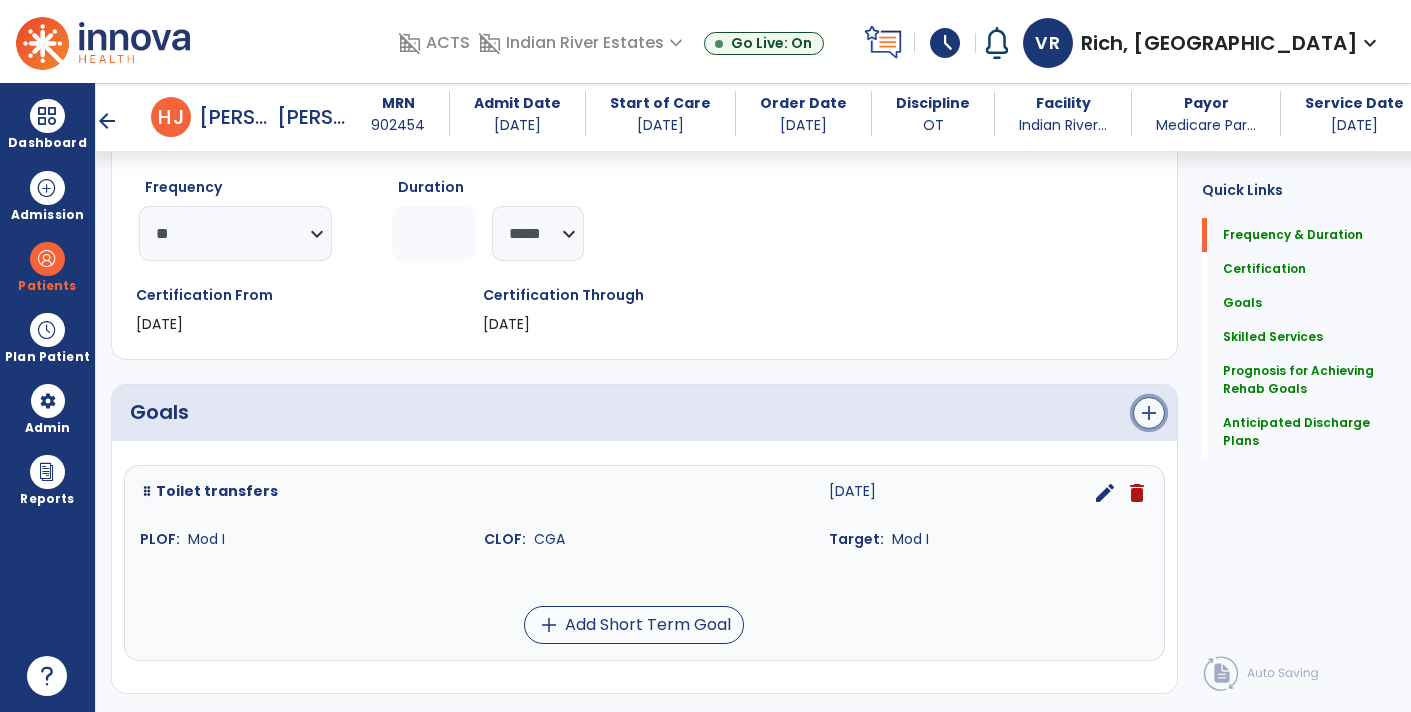 click on "add" at bounding box center [1149, 413] 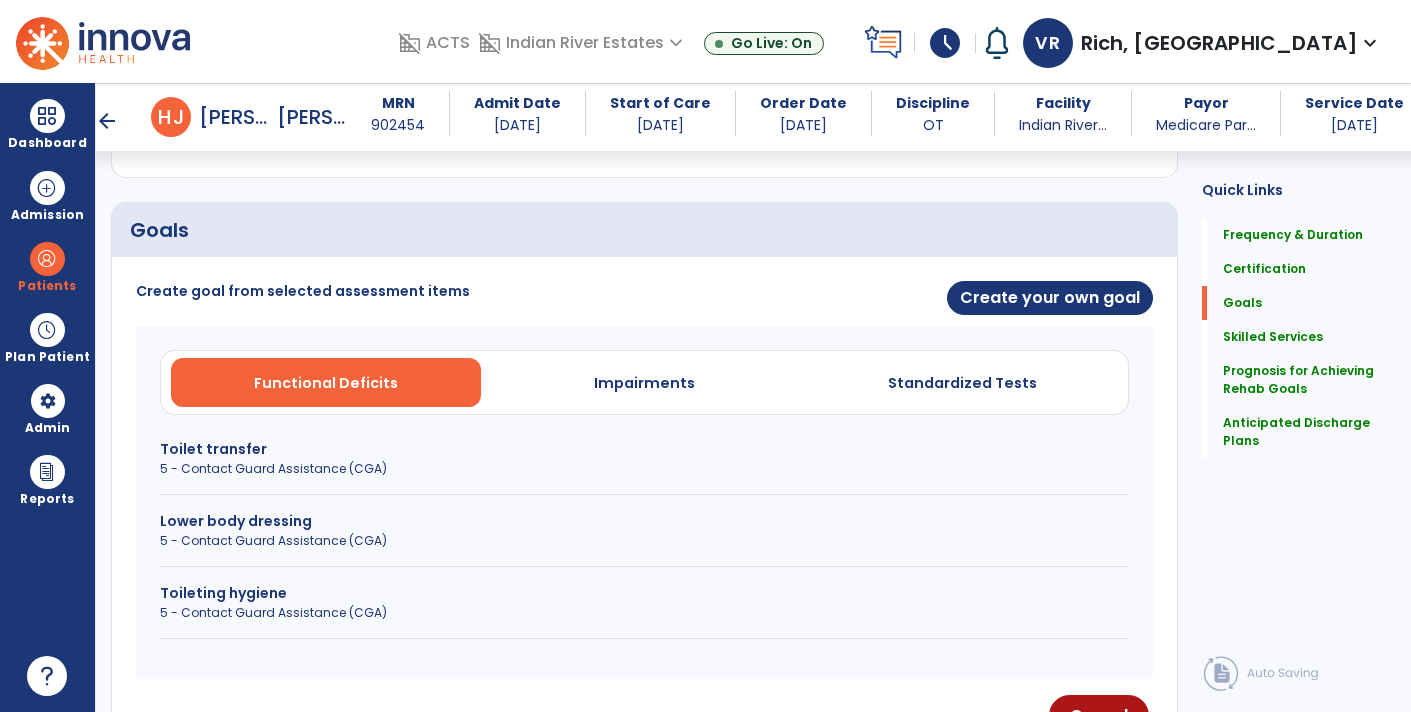 scroll, scrollTop: 421, scrollLeft: 0, axis: vertical 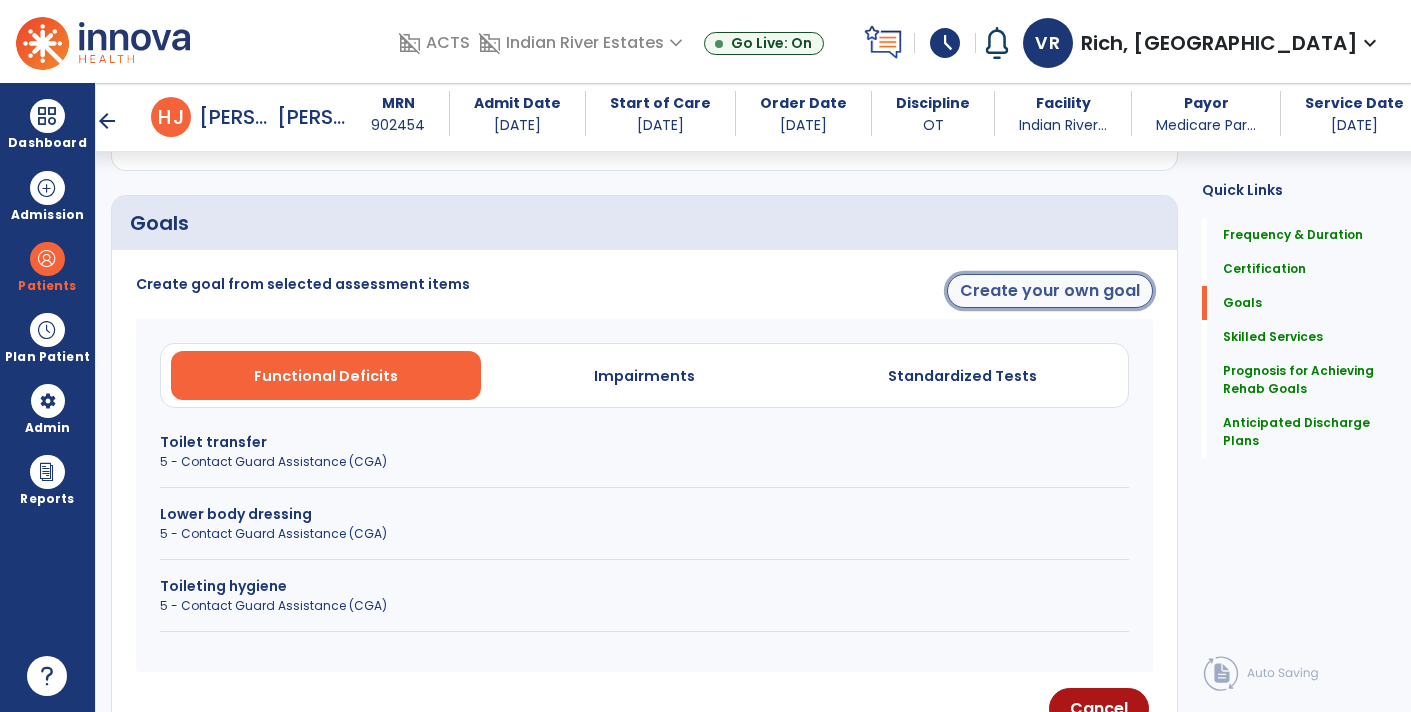 click on "Create your own goal" at bounding box center (1050, 291) 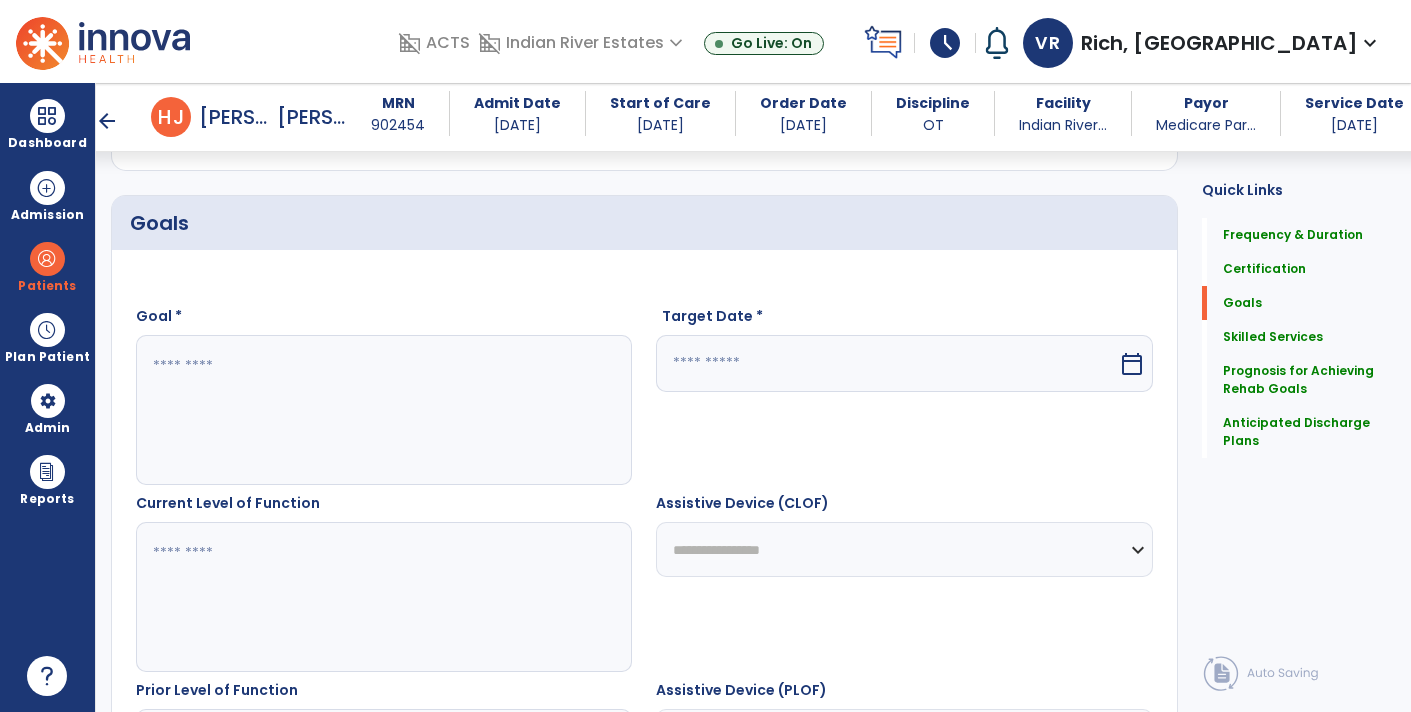 click at bounding box center (383, 410) 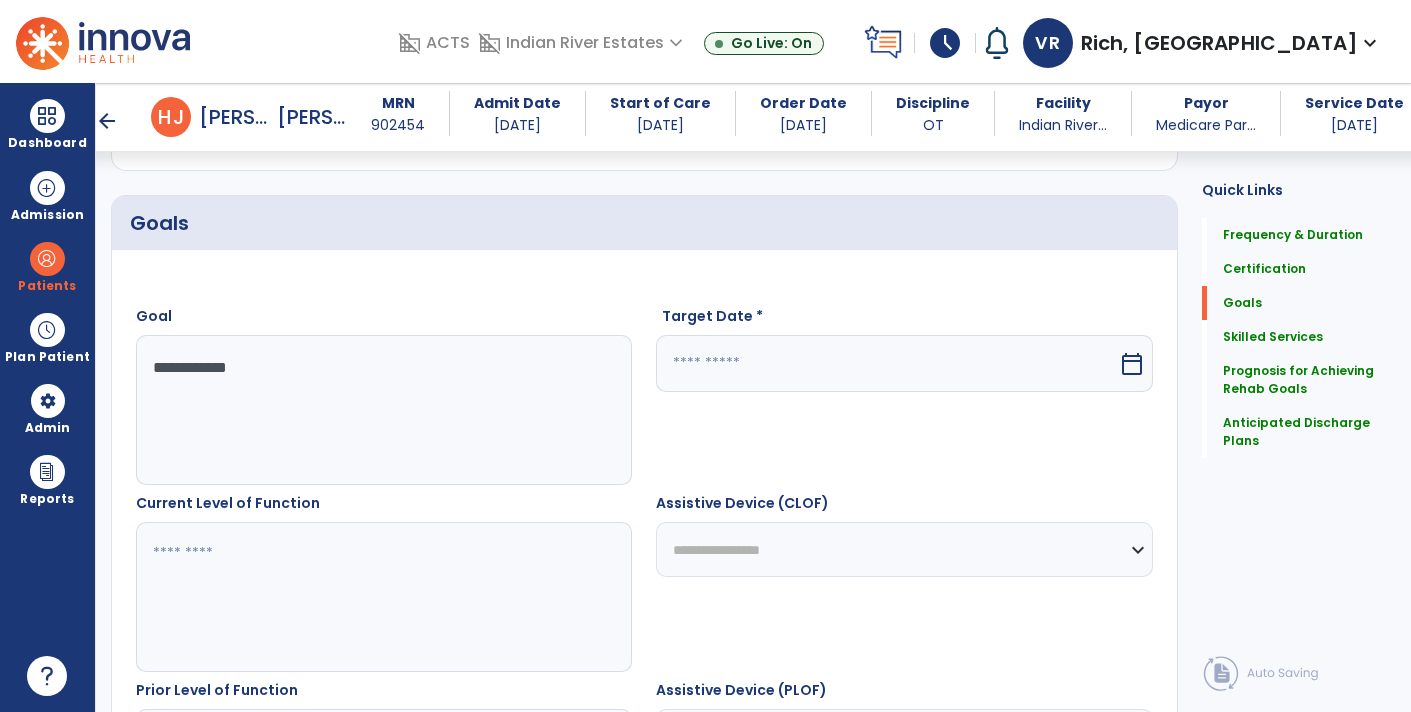type on "**********" 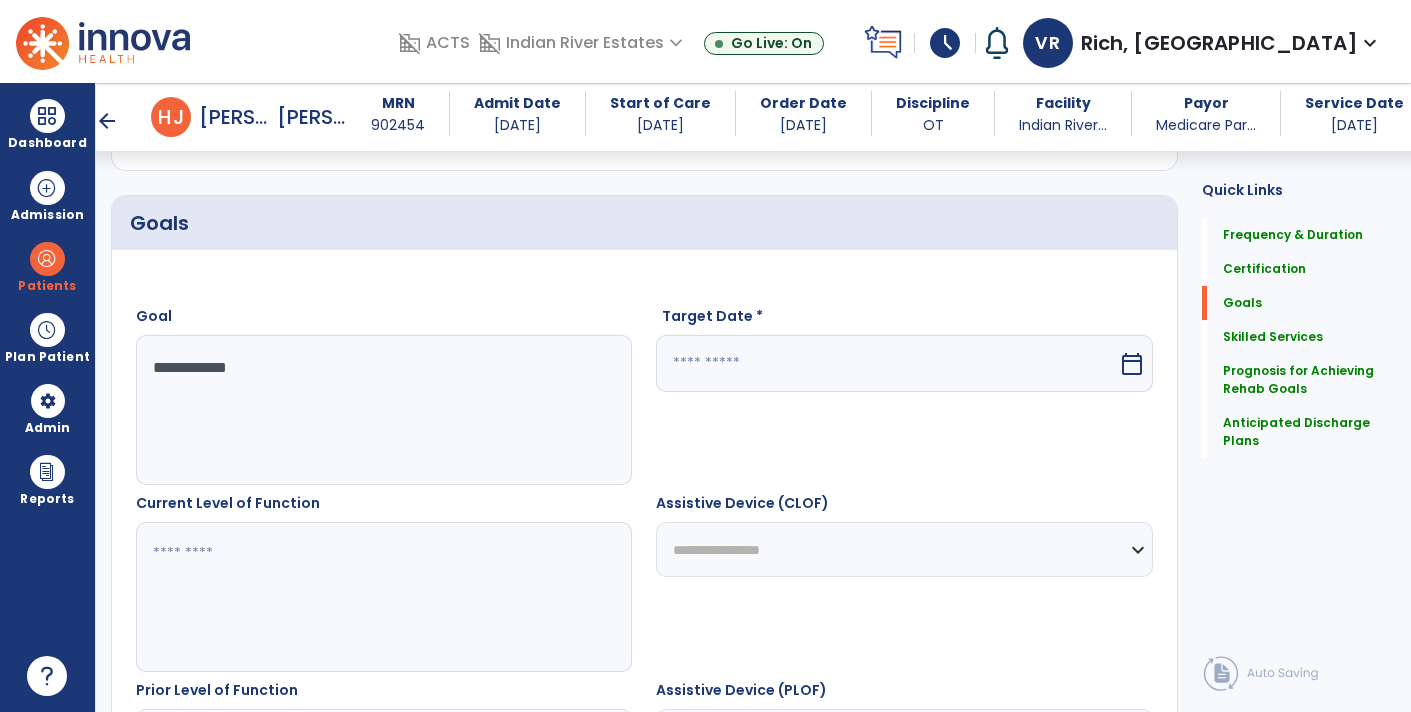 click at bounding box center (886, 363) 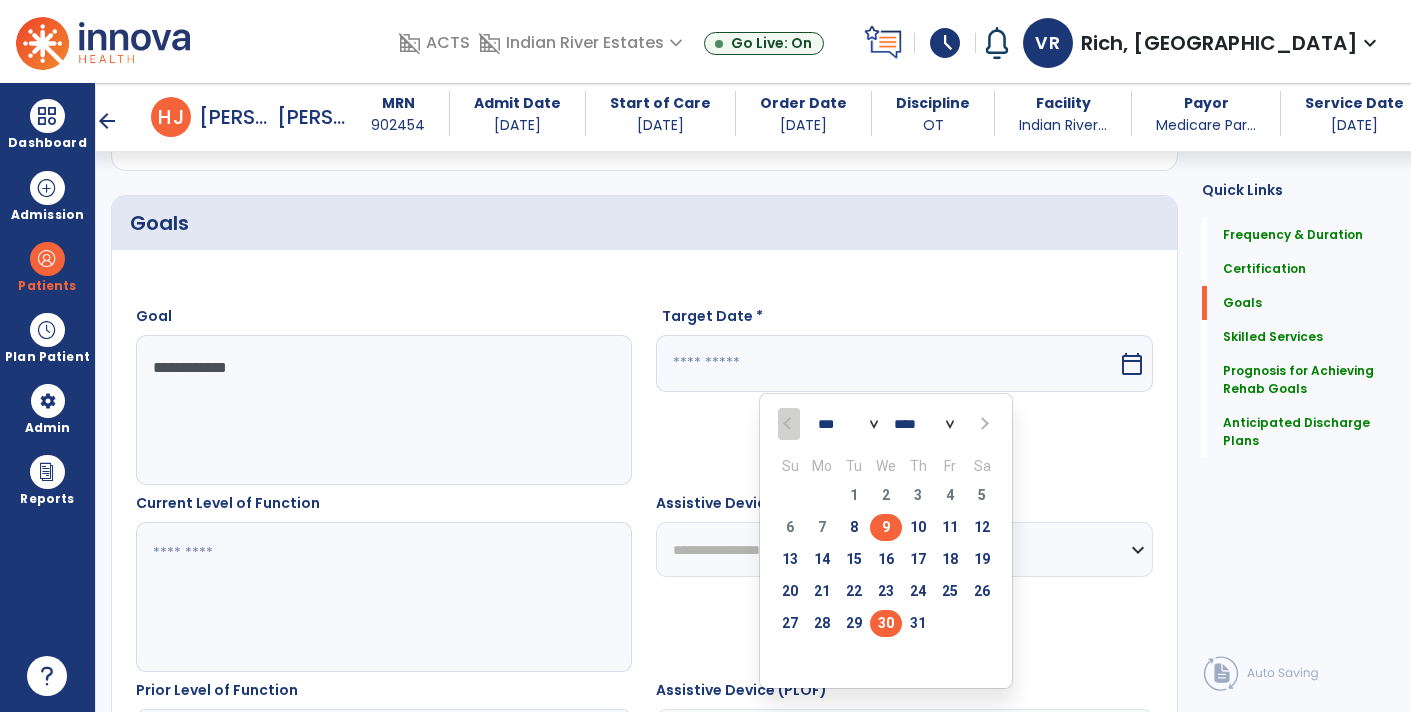 click on "30" at bounding box center [886, 623] 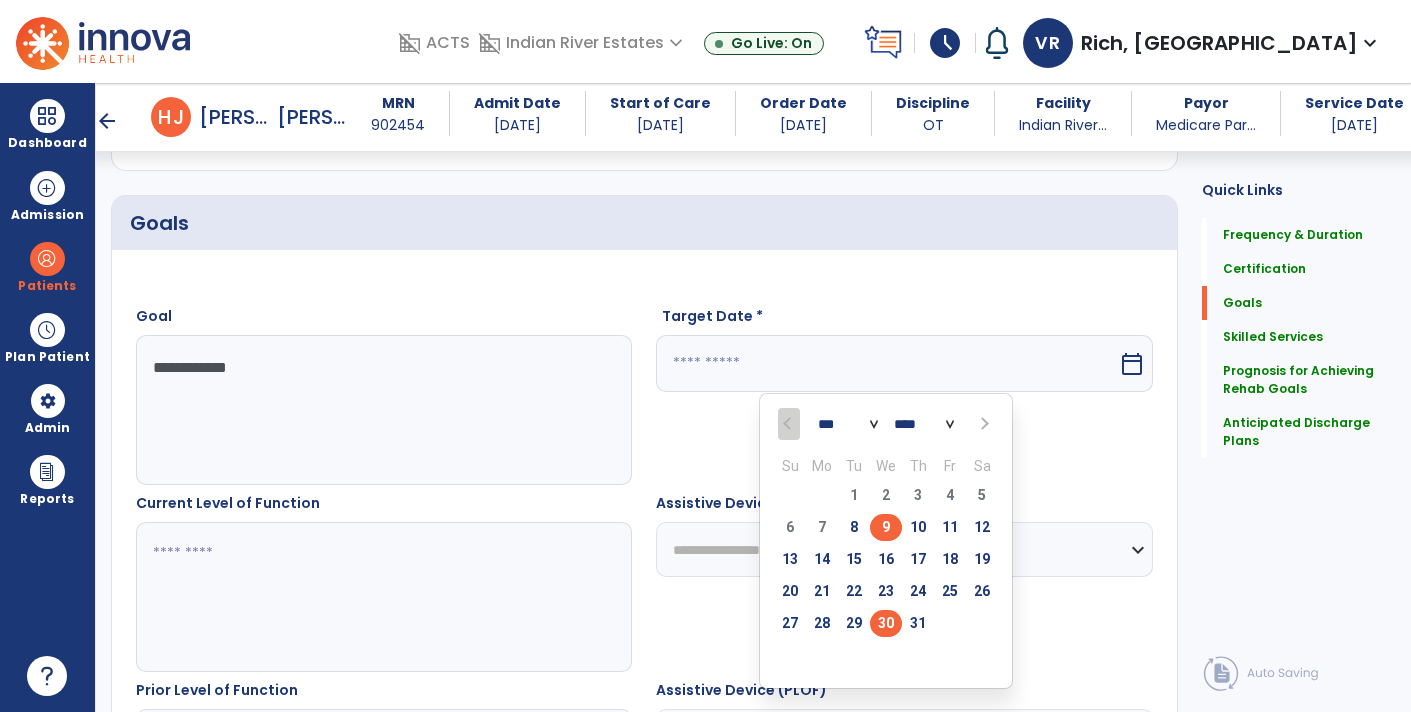 type on "*********" 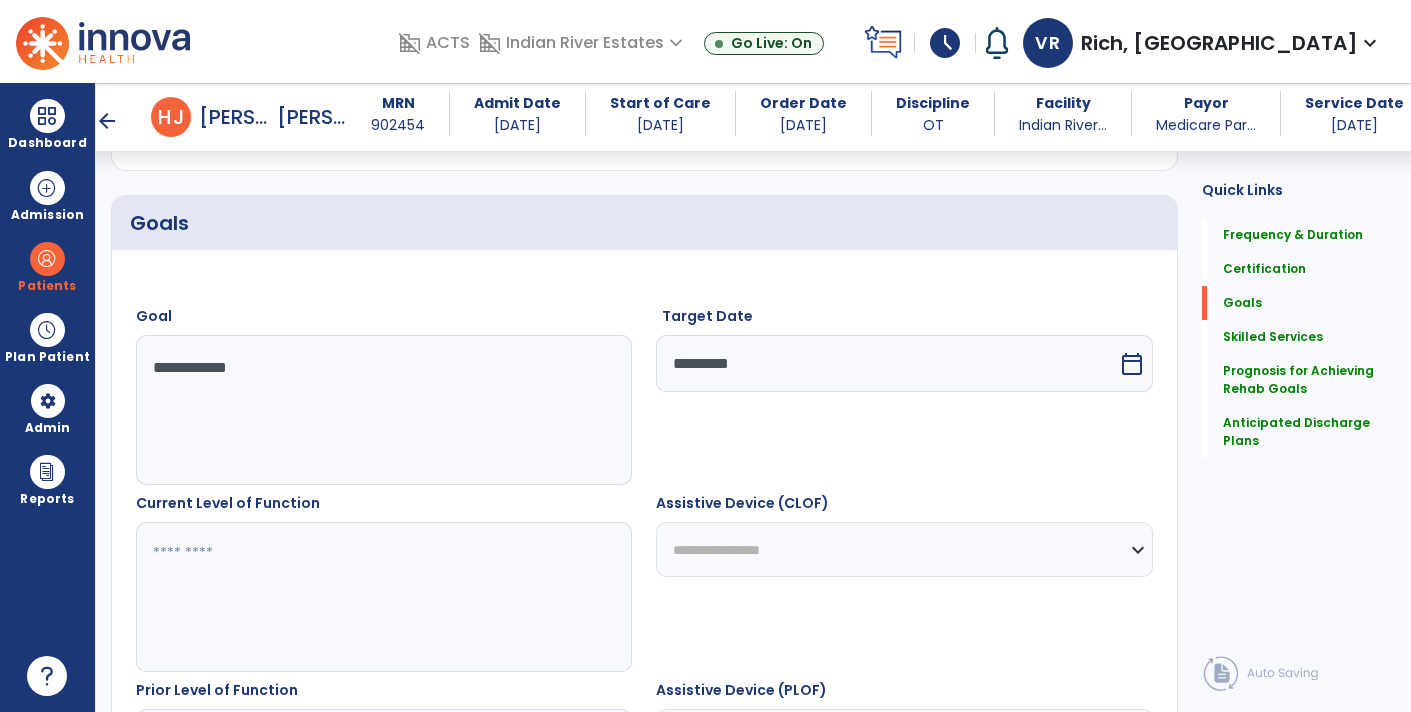 click at bounding box center [383, 597] 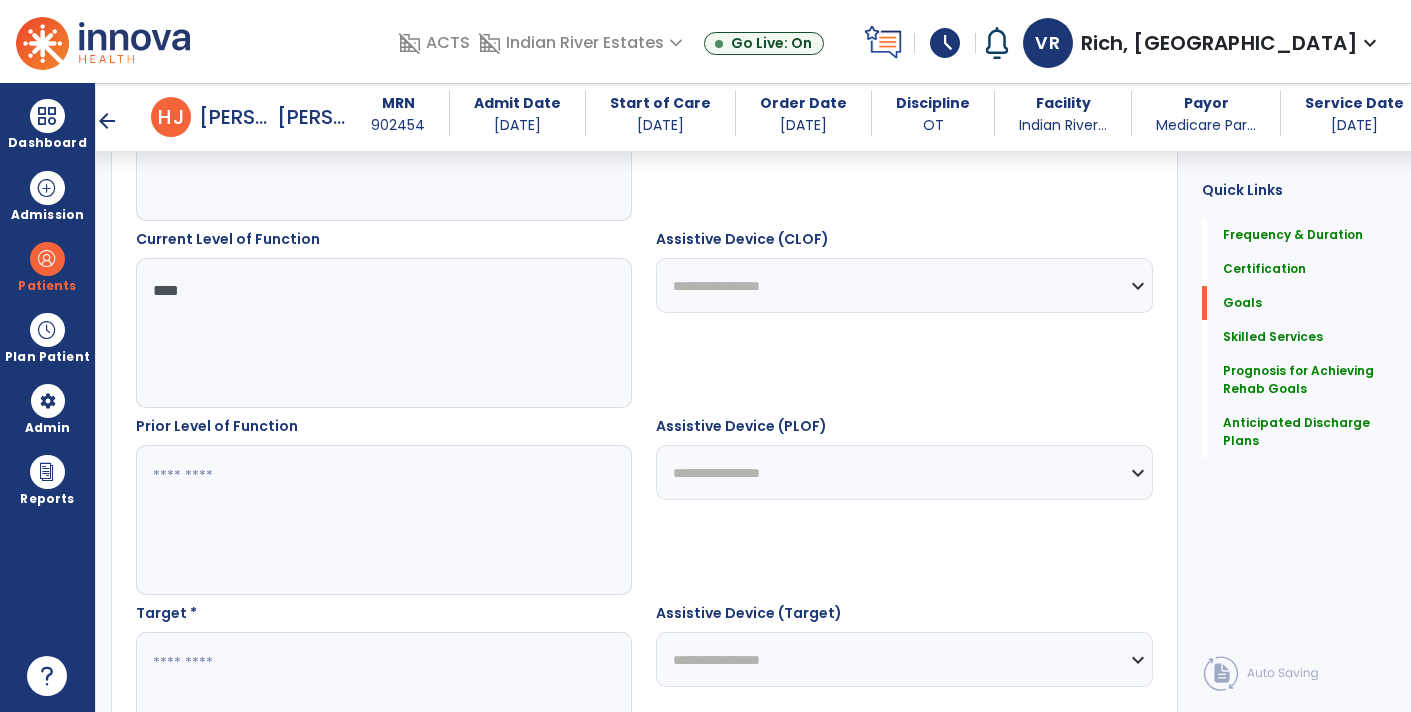 scroll, scrollTop: 680, scrollLeft: 0, axis: vertical 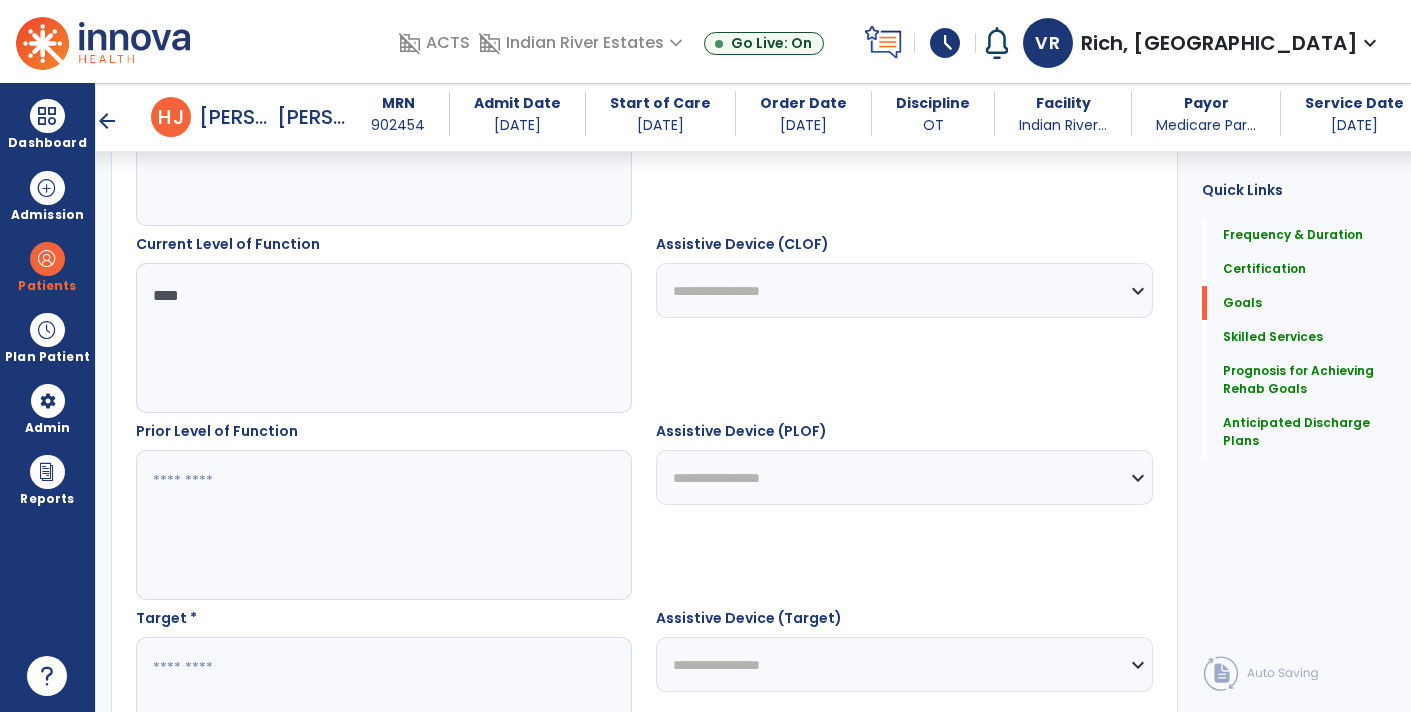 type on "***" 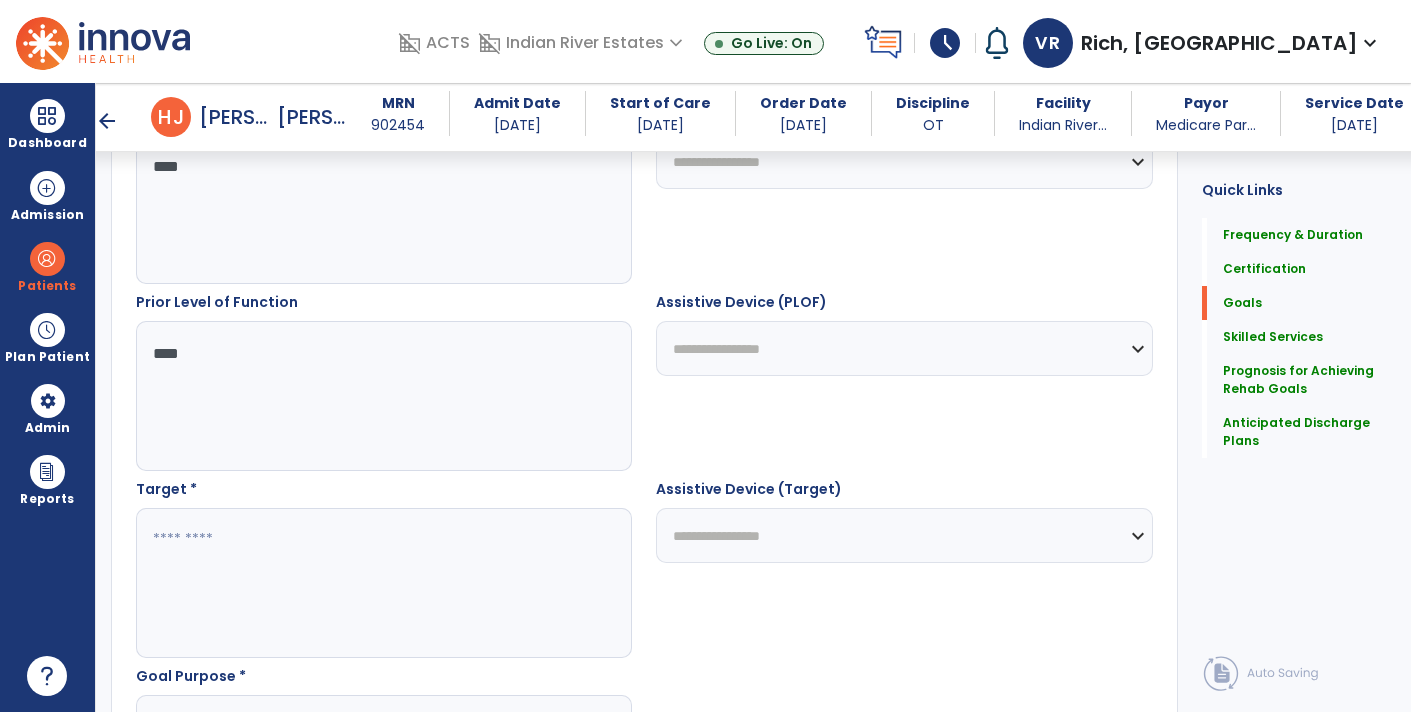 scroll, scrollTop: 801, scrollLeft: 0, axis: vertical 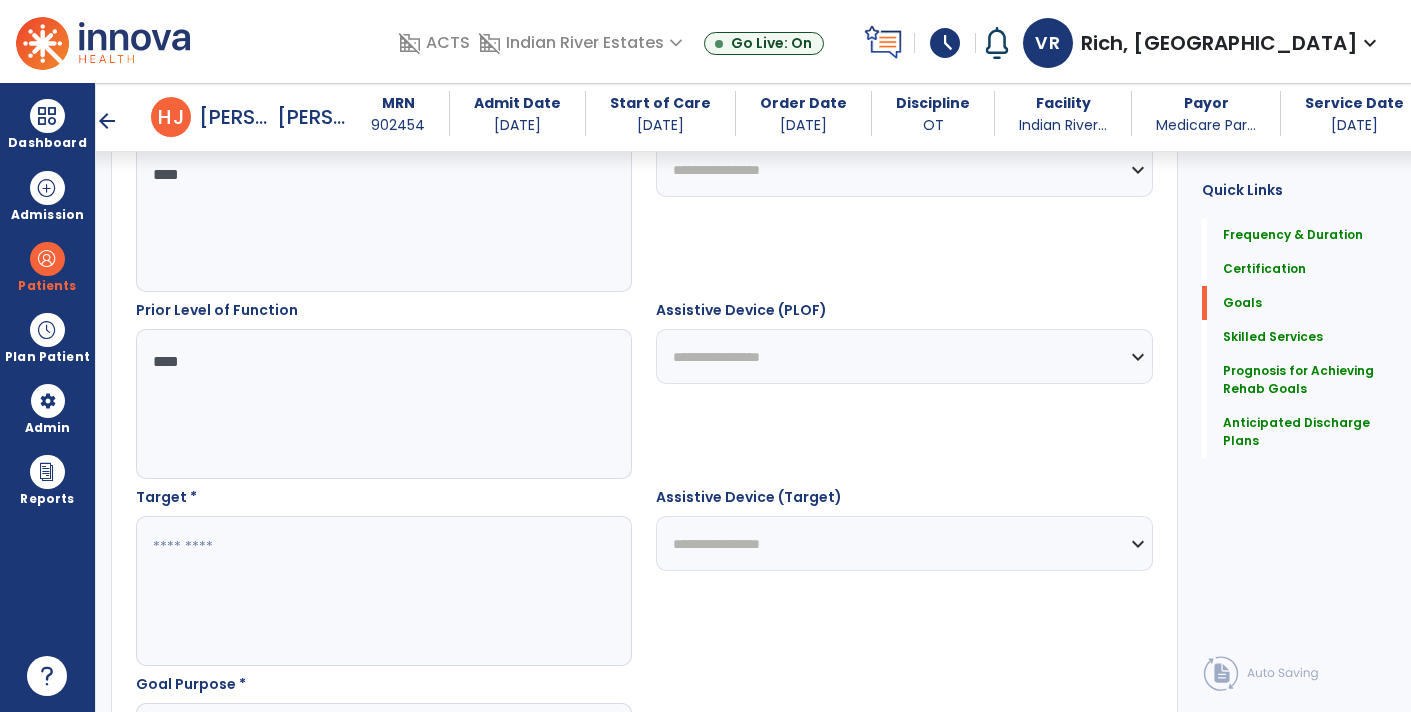 type on "***" 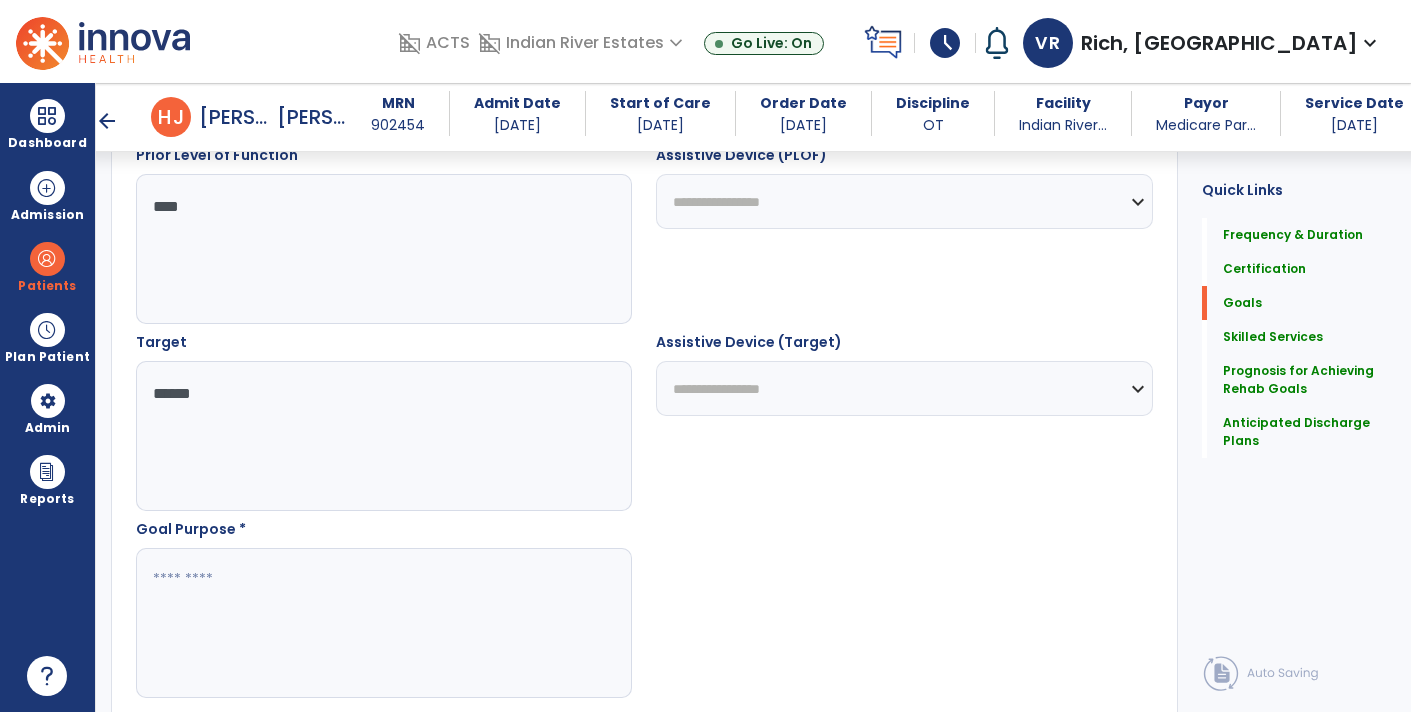 scroll, scrollTop: 955, scrollLeft: 0, axis: vertical 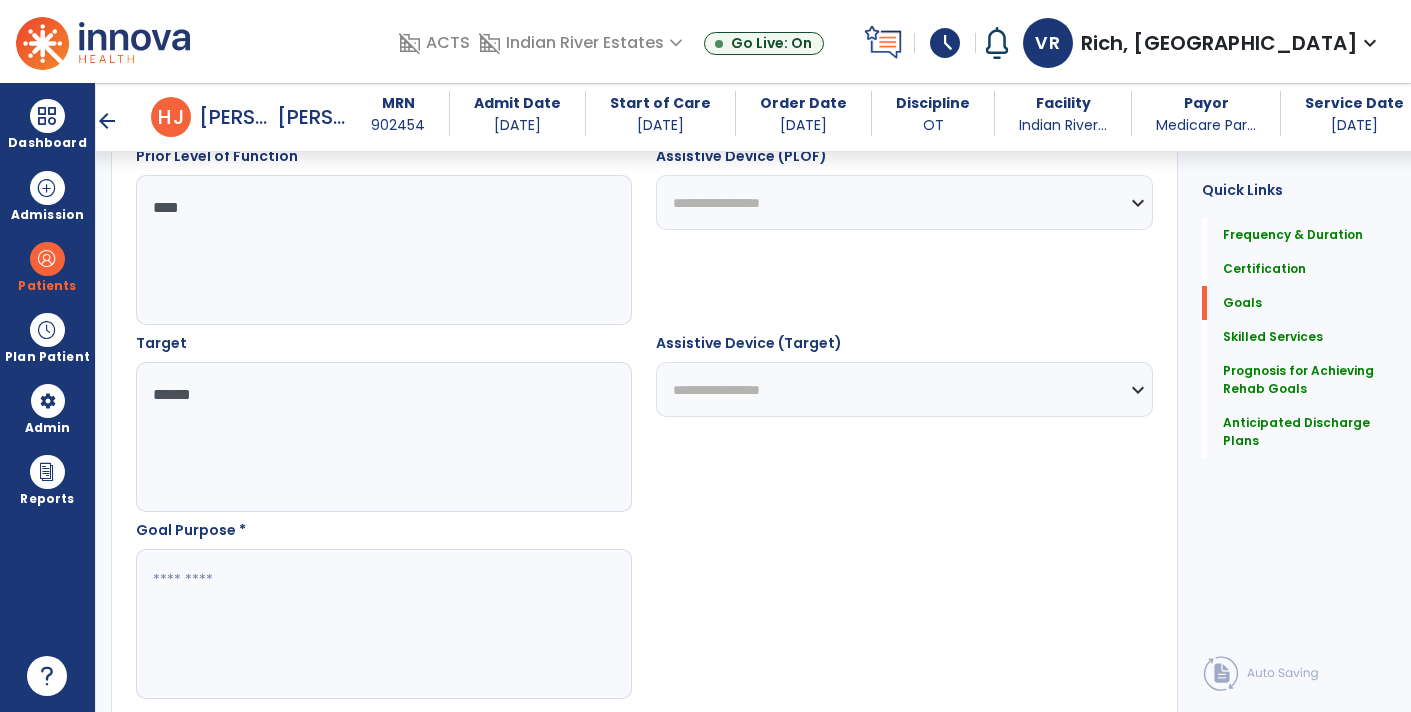type on "*****" 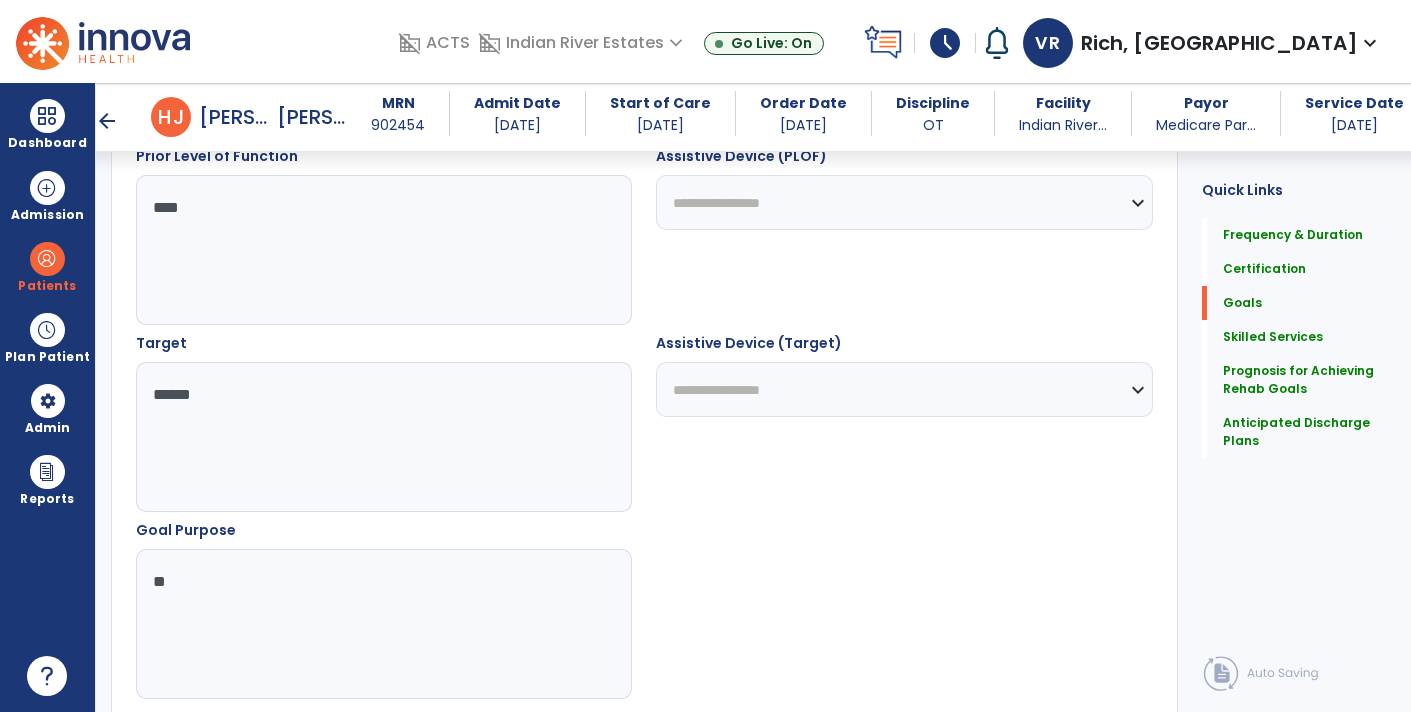 type on "*" 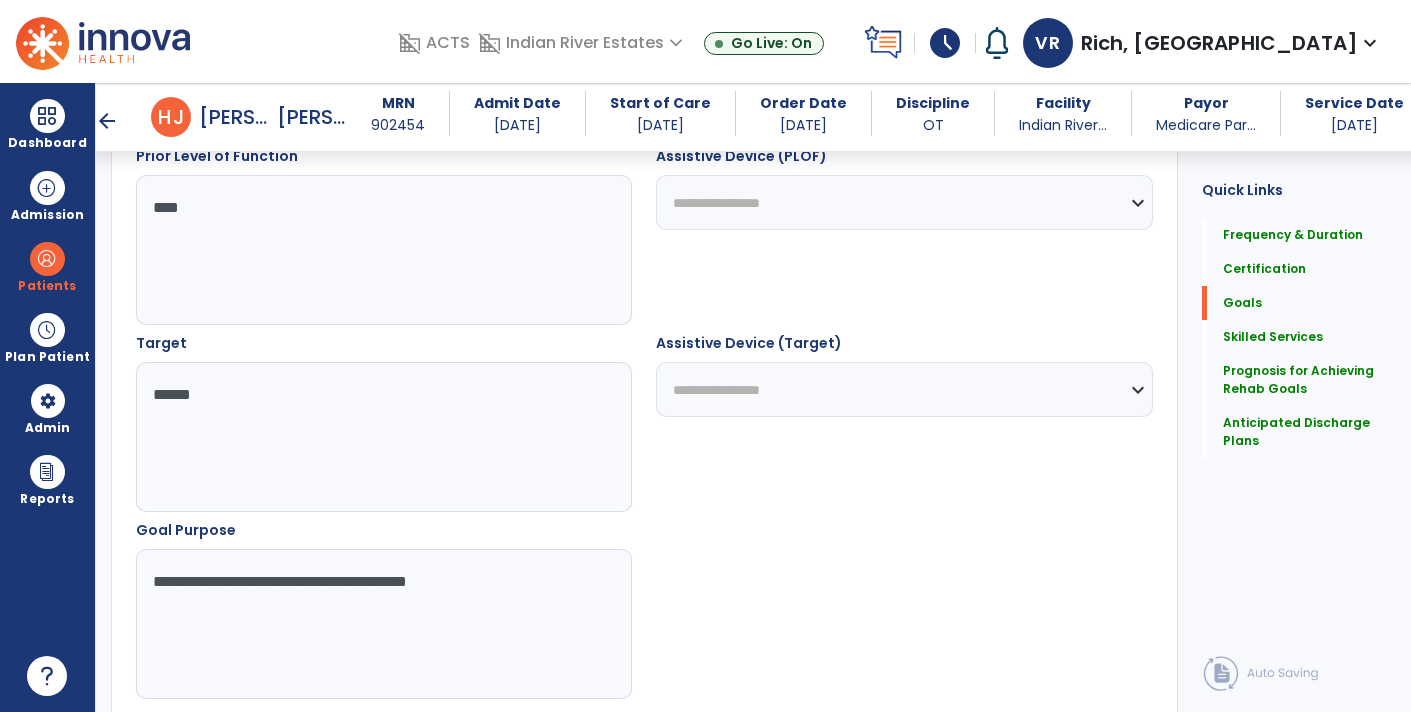 type on "**********" 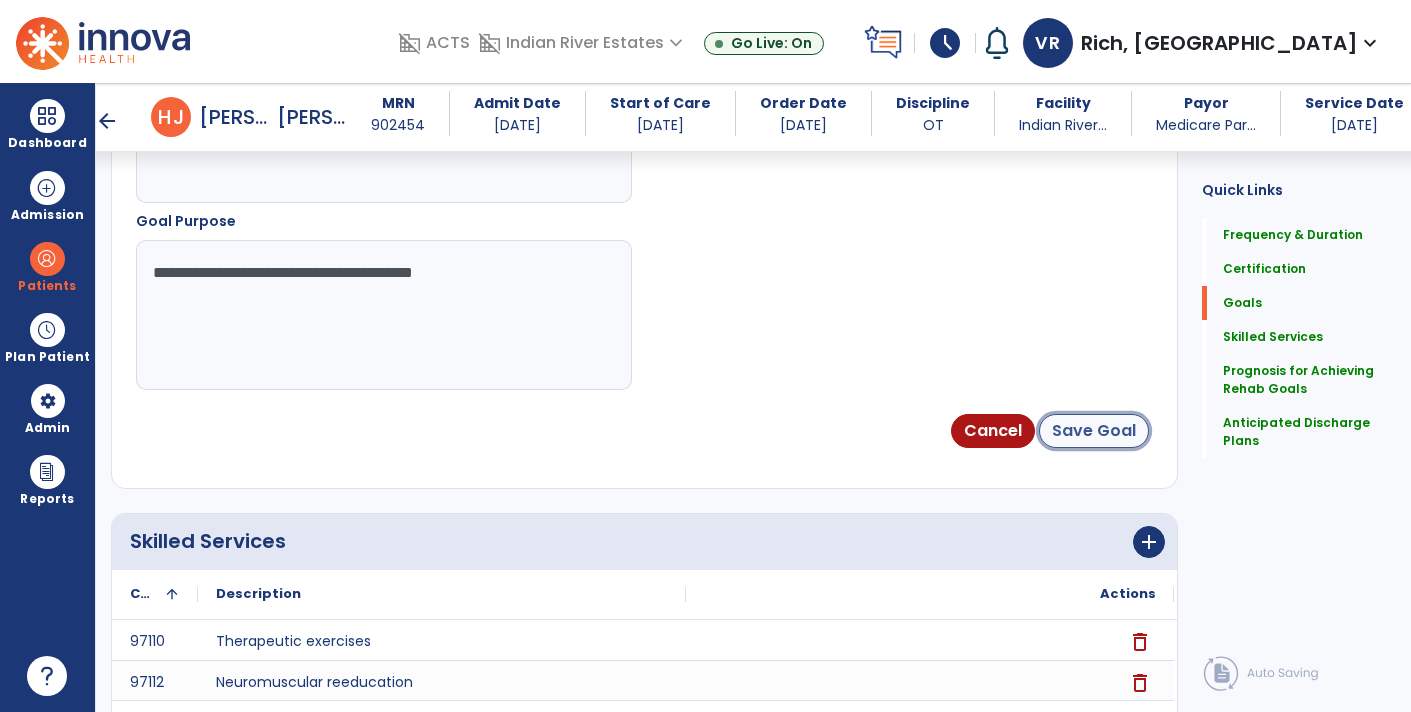 click on "Save Goal" at bounding box center (1094, 431) 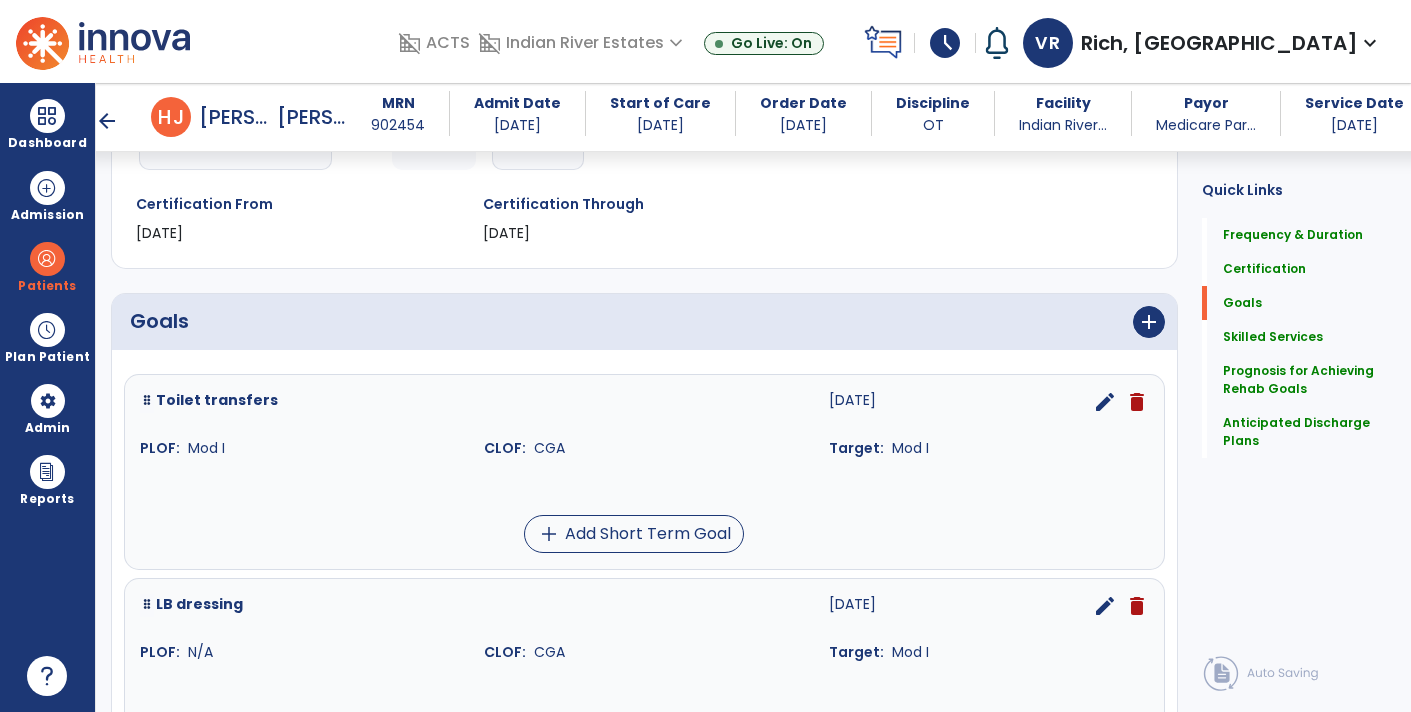 scroll, scrollTop: 321, scrollLeft: 0, axis: vertical 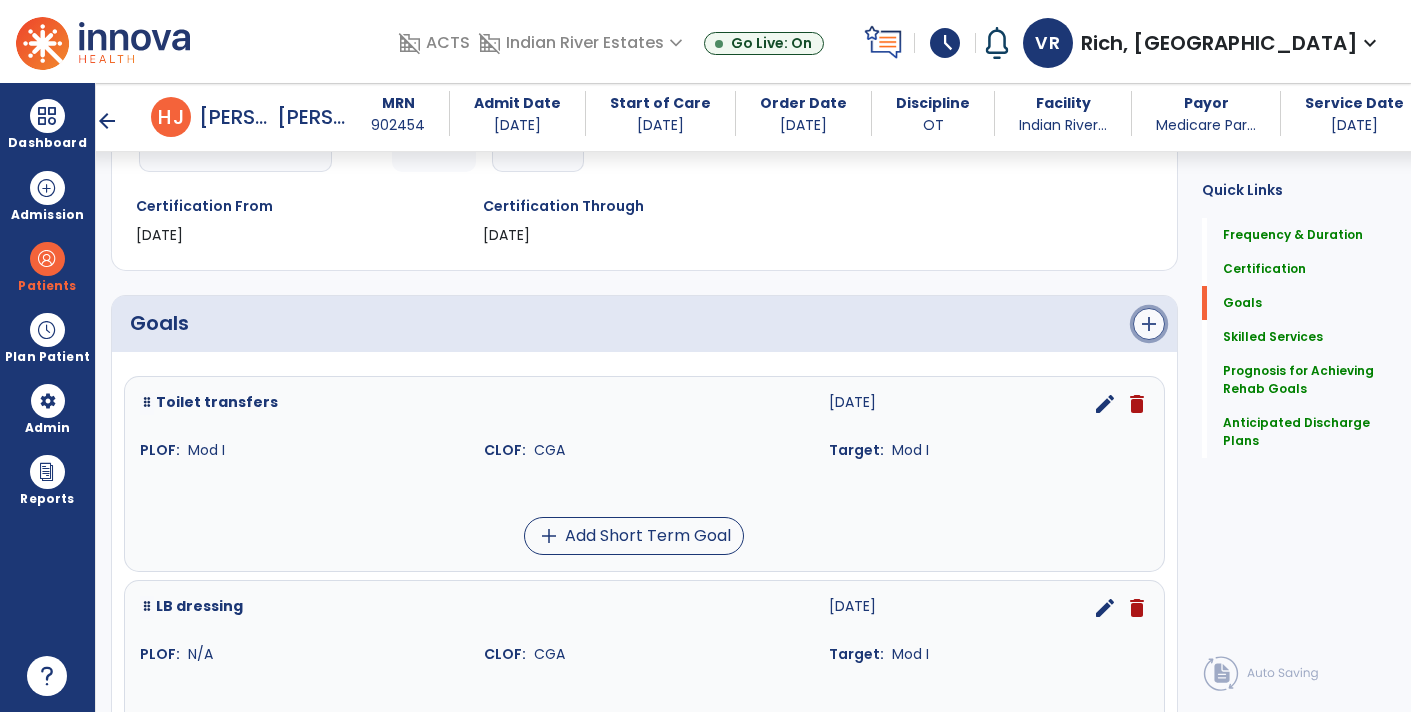 click on "add" at bounding box center (1149, 324) 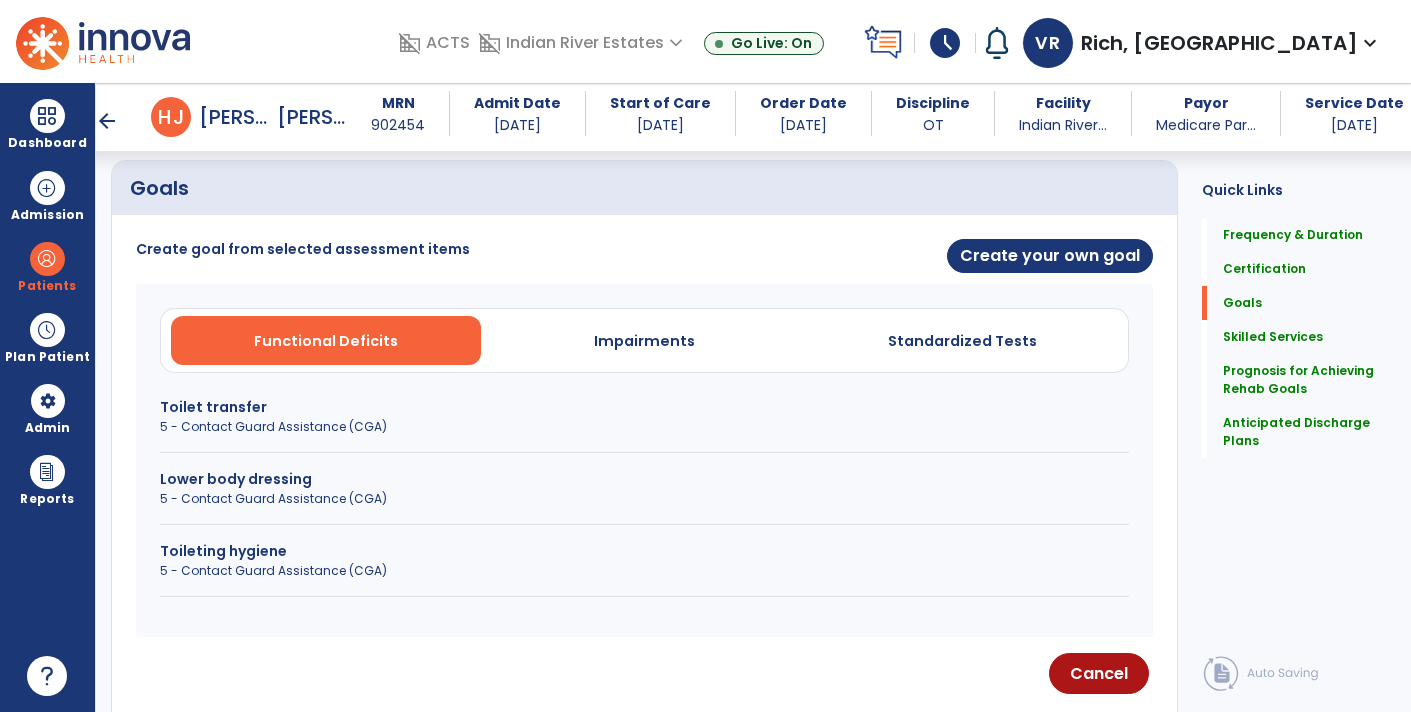 scroll, scrollTop: 459, scrollLeft: 0, axis: vertical 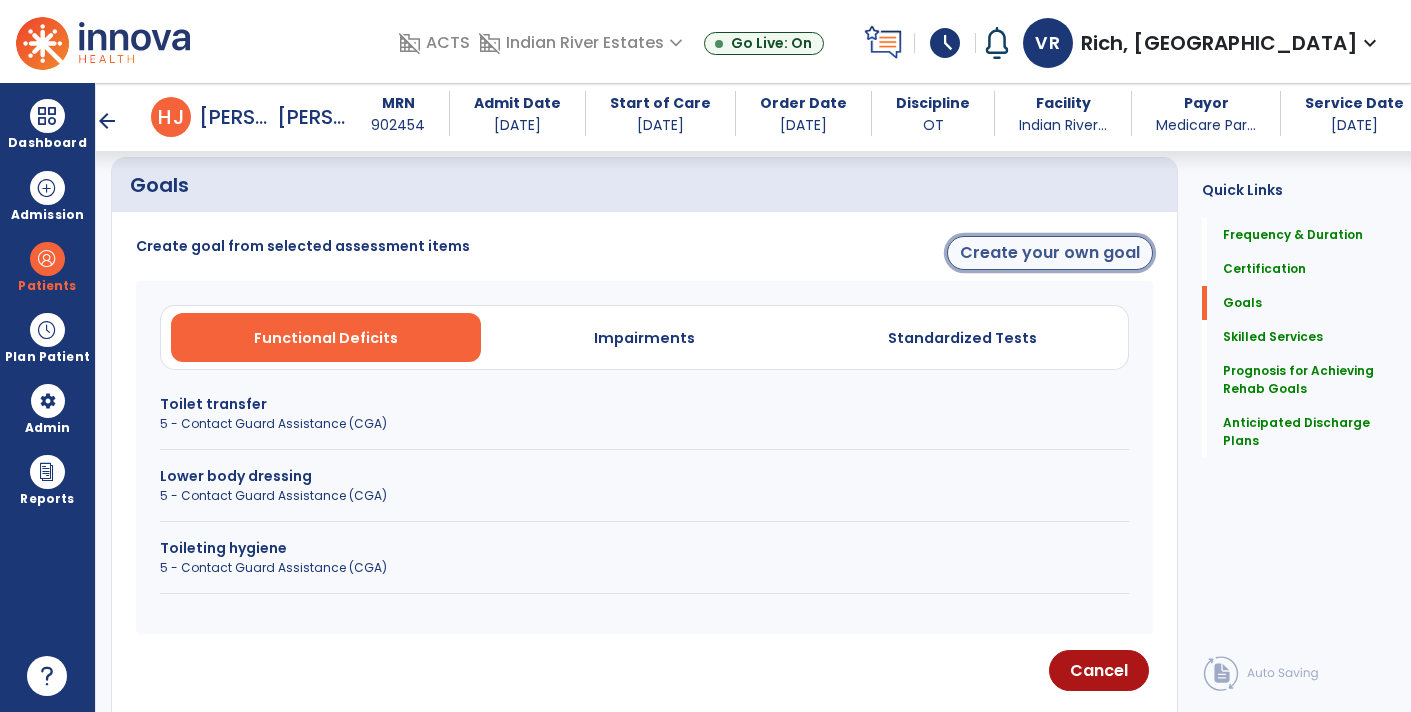 click on "Create your own goal" at bounding box center (1050, 253) 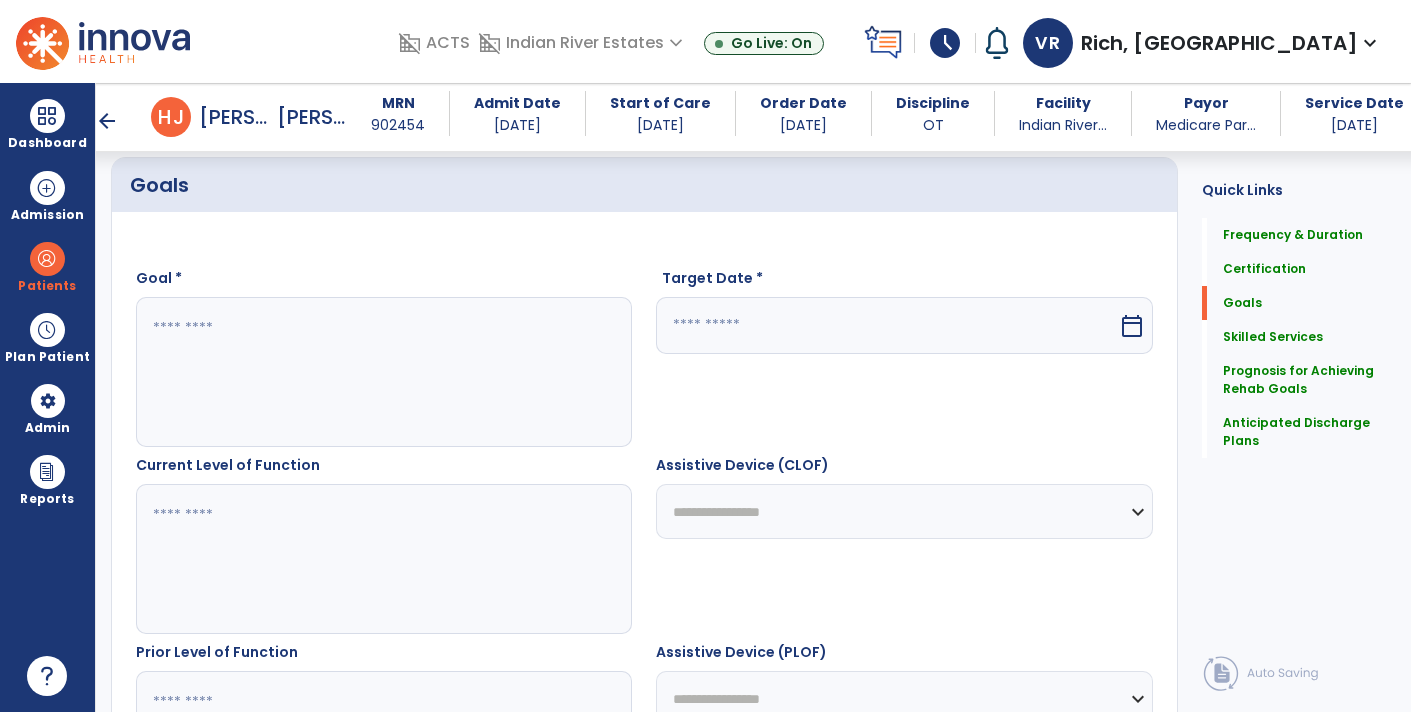 click at bounding box center (383, 372) 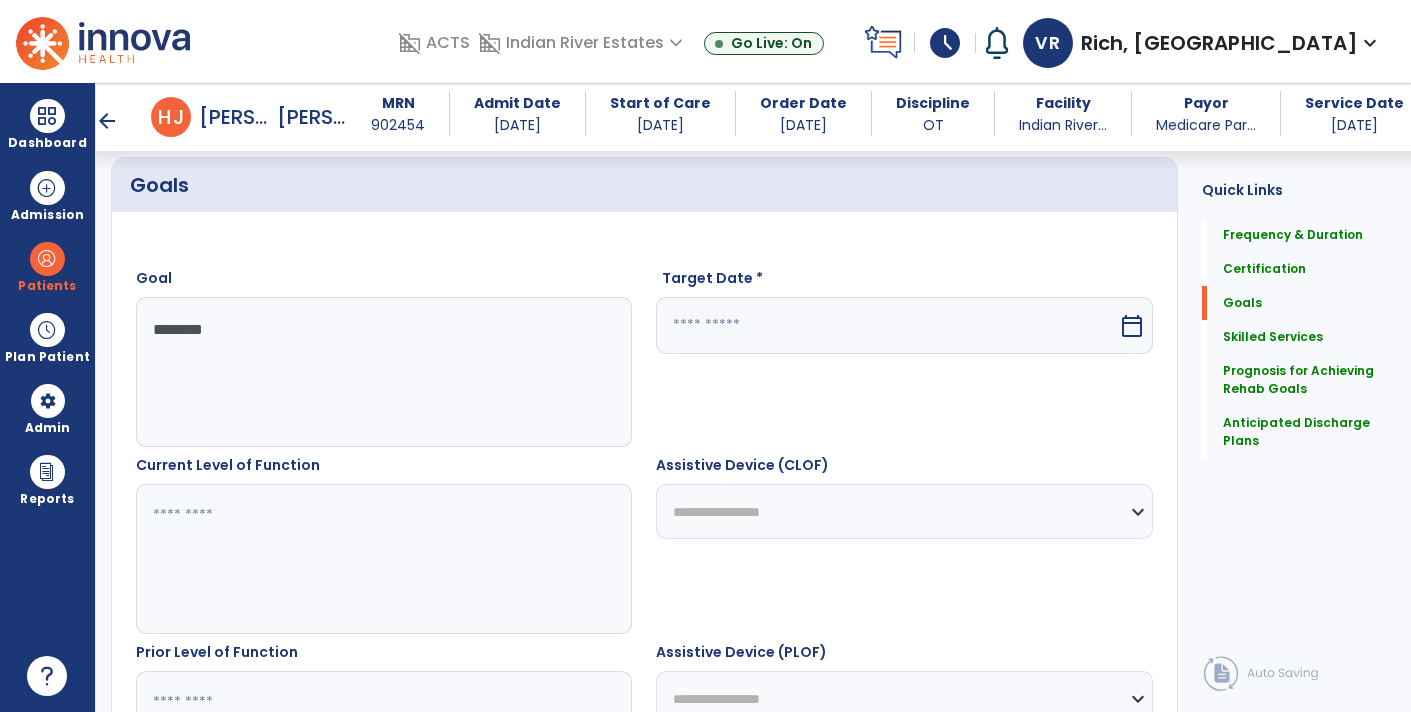 type on "*********" 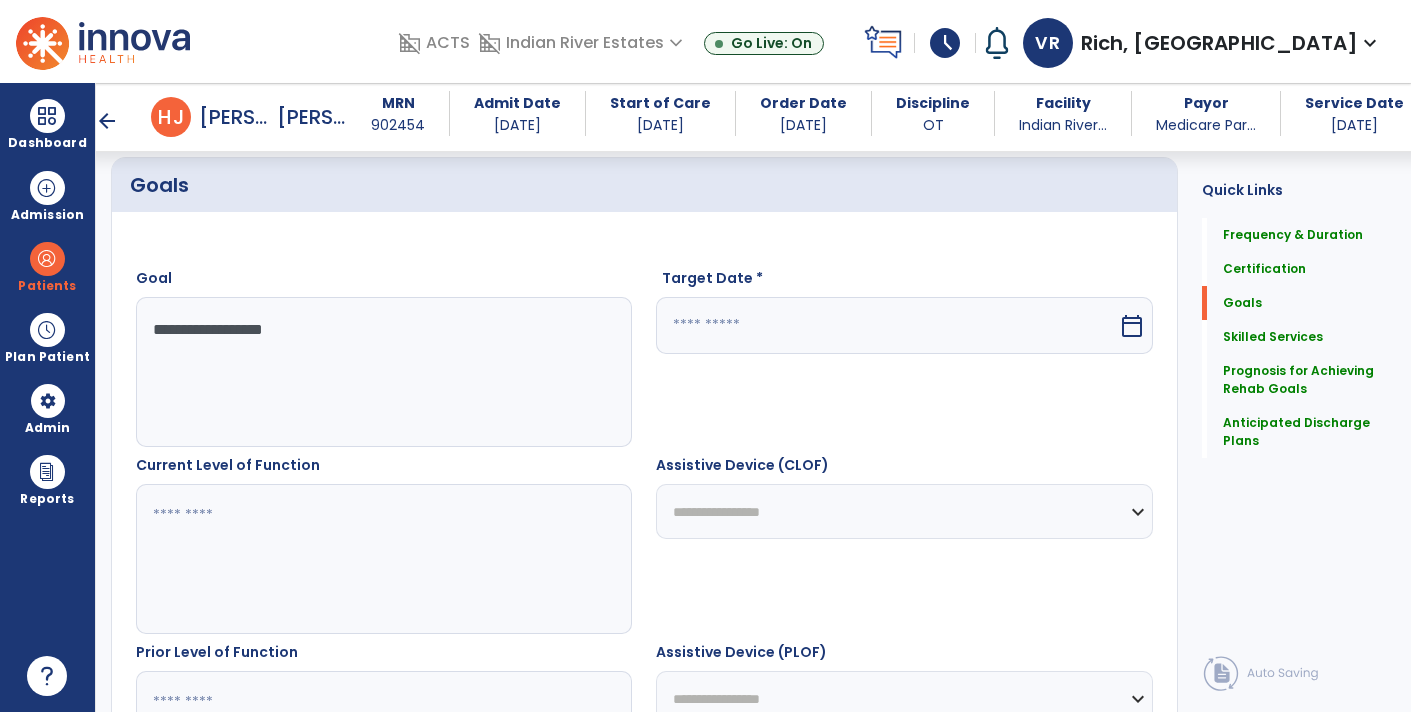 type on "**********" 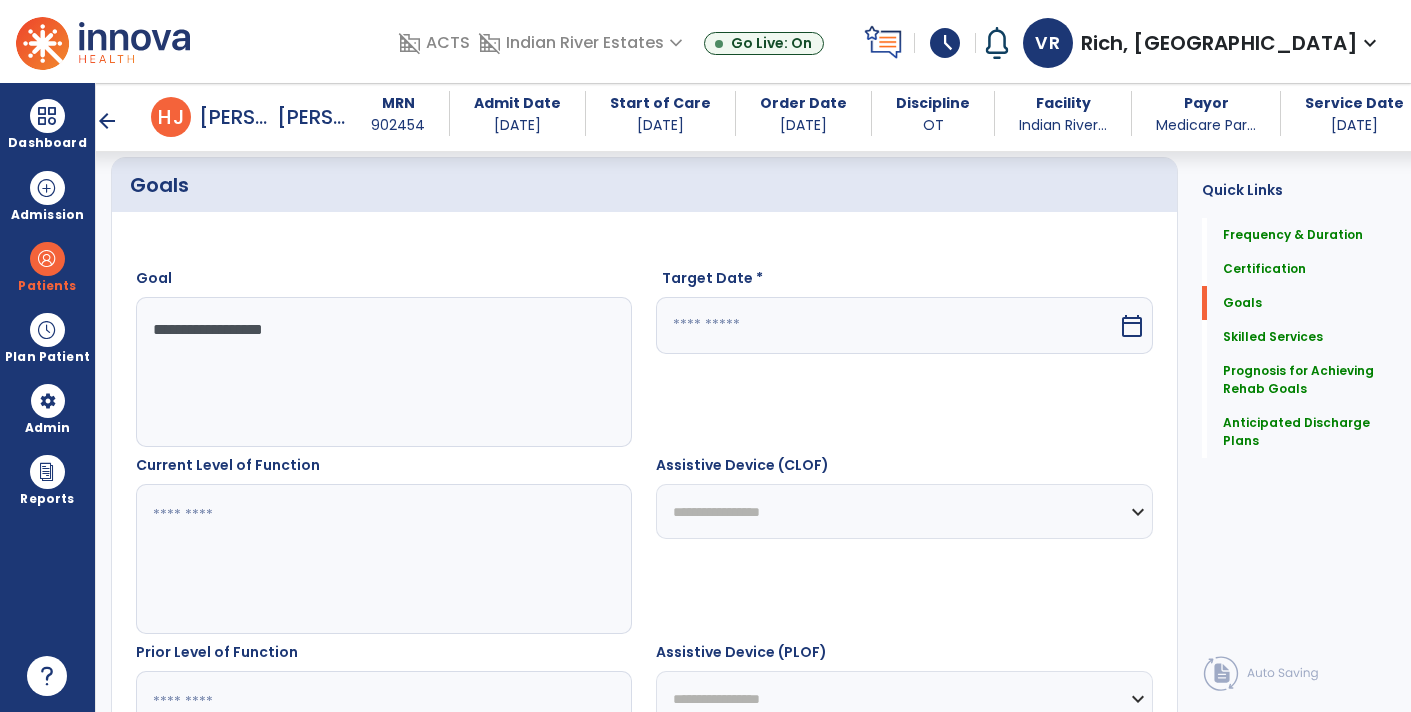 type on "*" 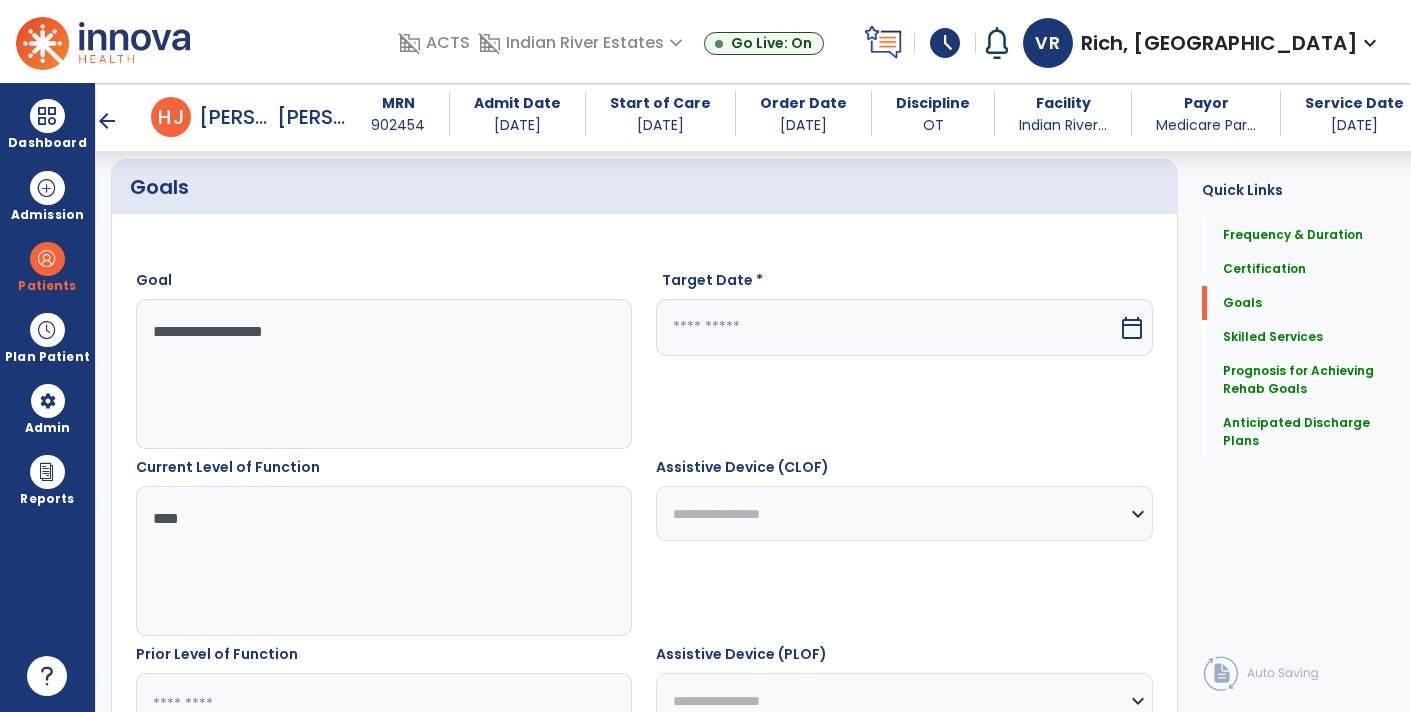 scroll, scrollTop: 458, scrollLeft: 0, axis: vertical 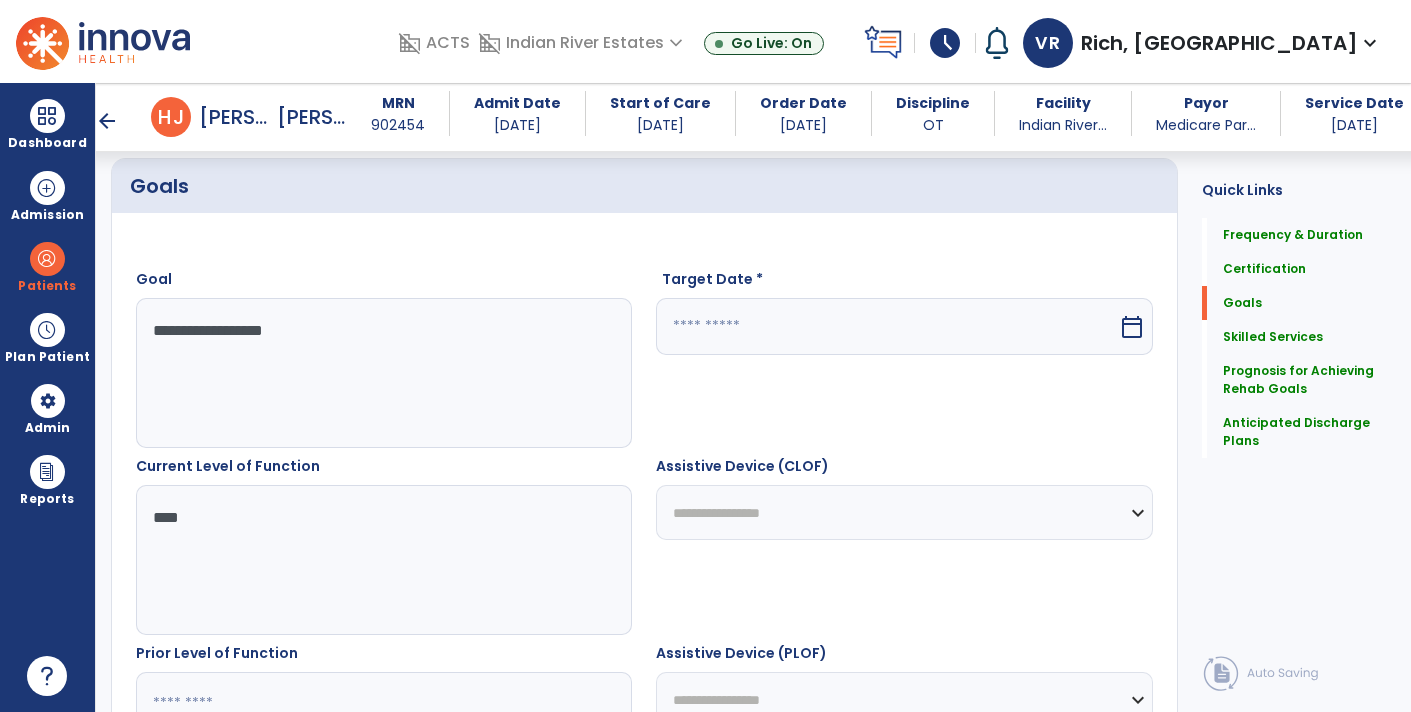 type on "***" 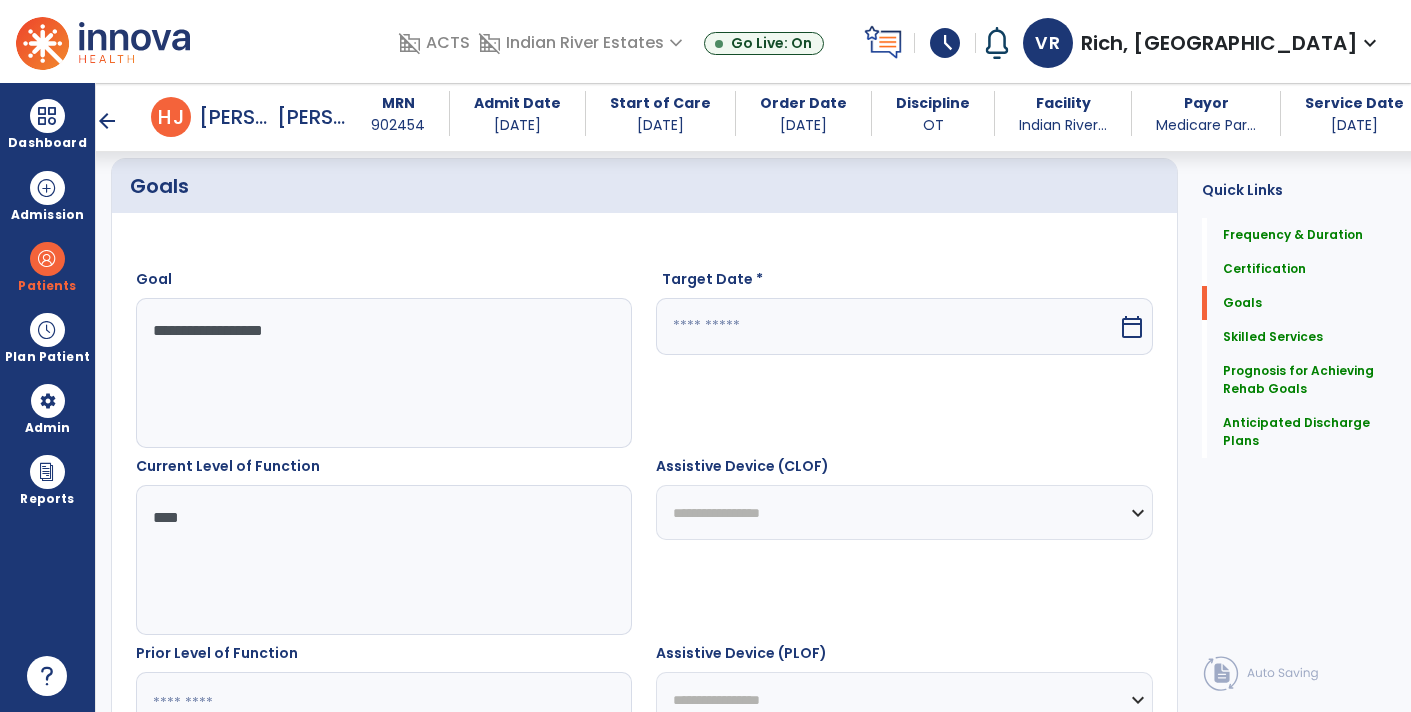 click at bounding box center (886, 326) 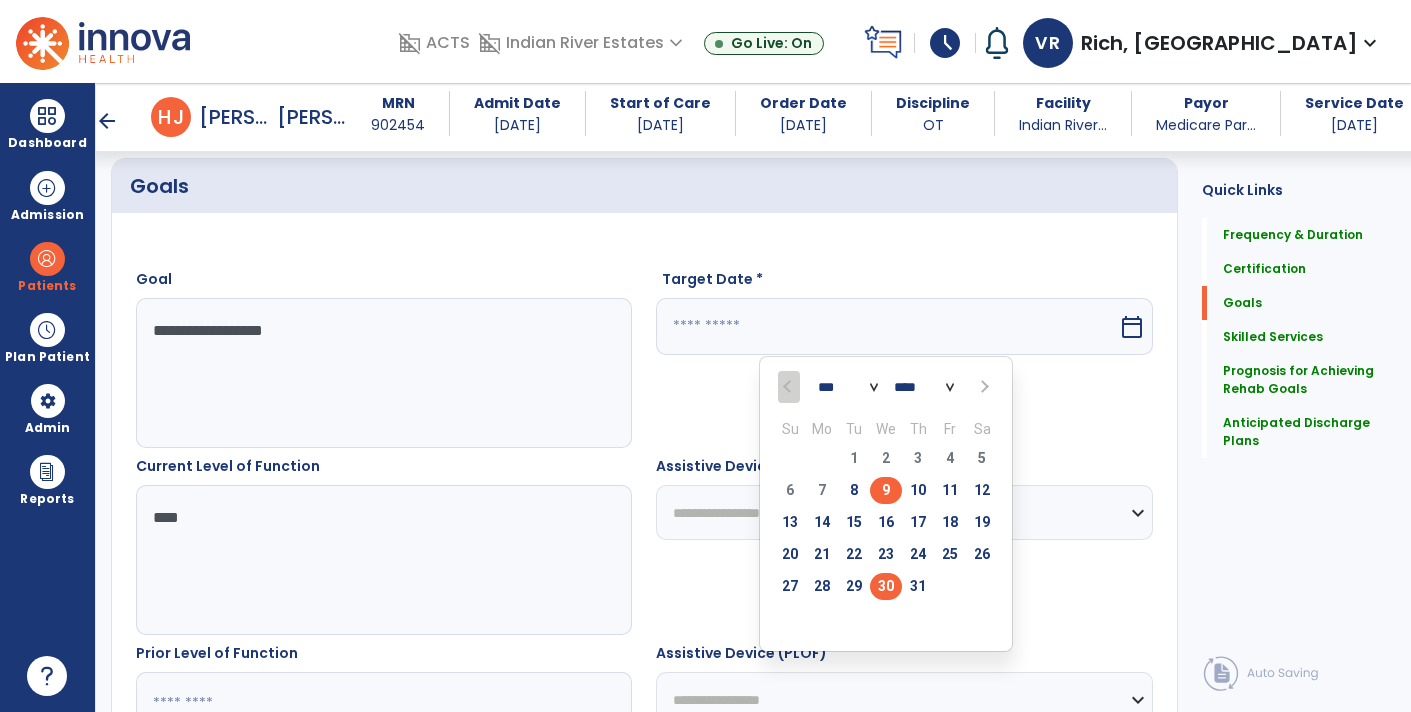 click on "30" at bounding box center [886, 586] 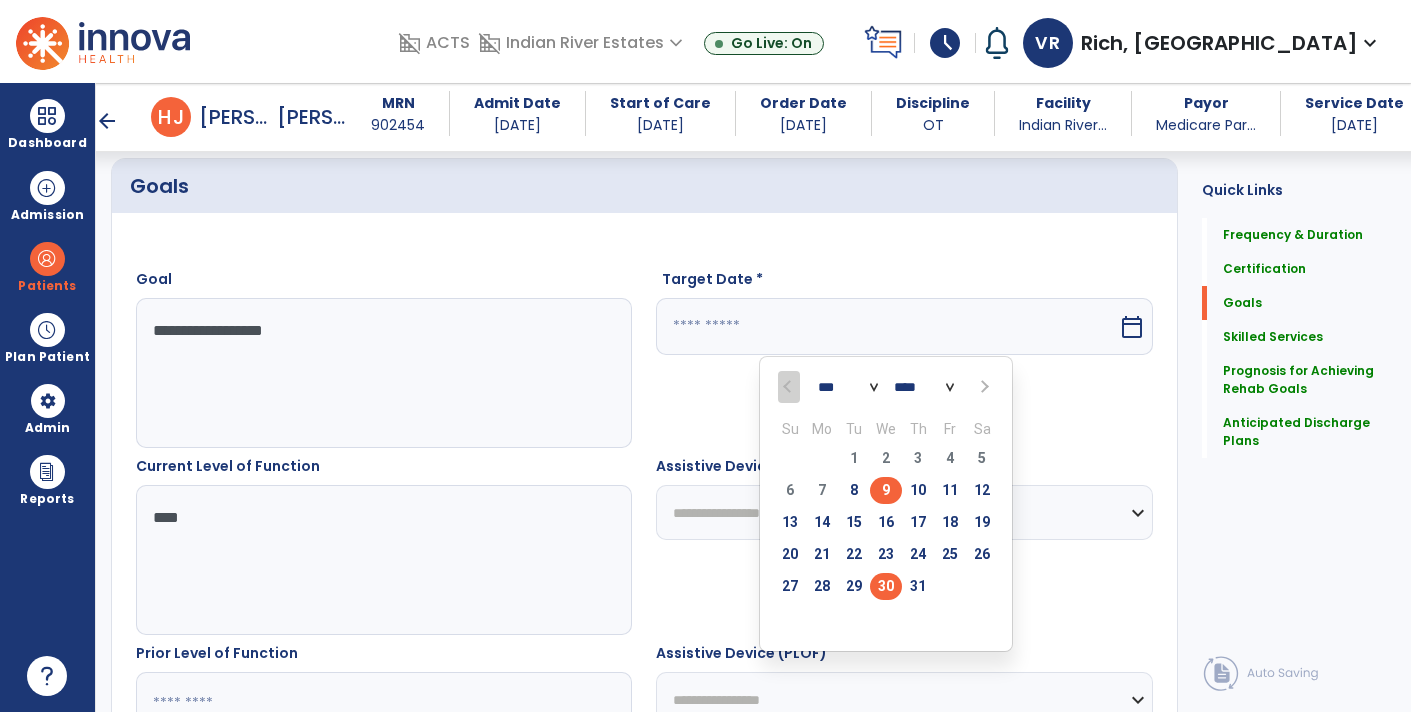type on "*********" 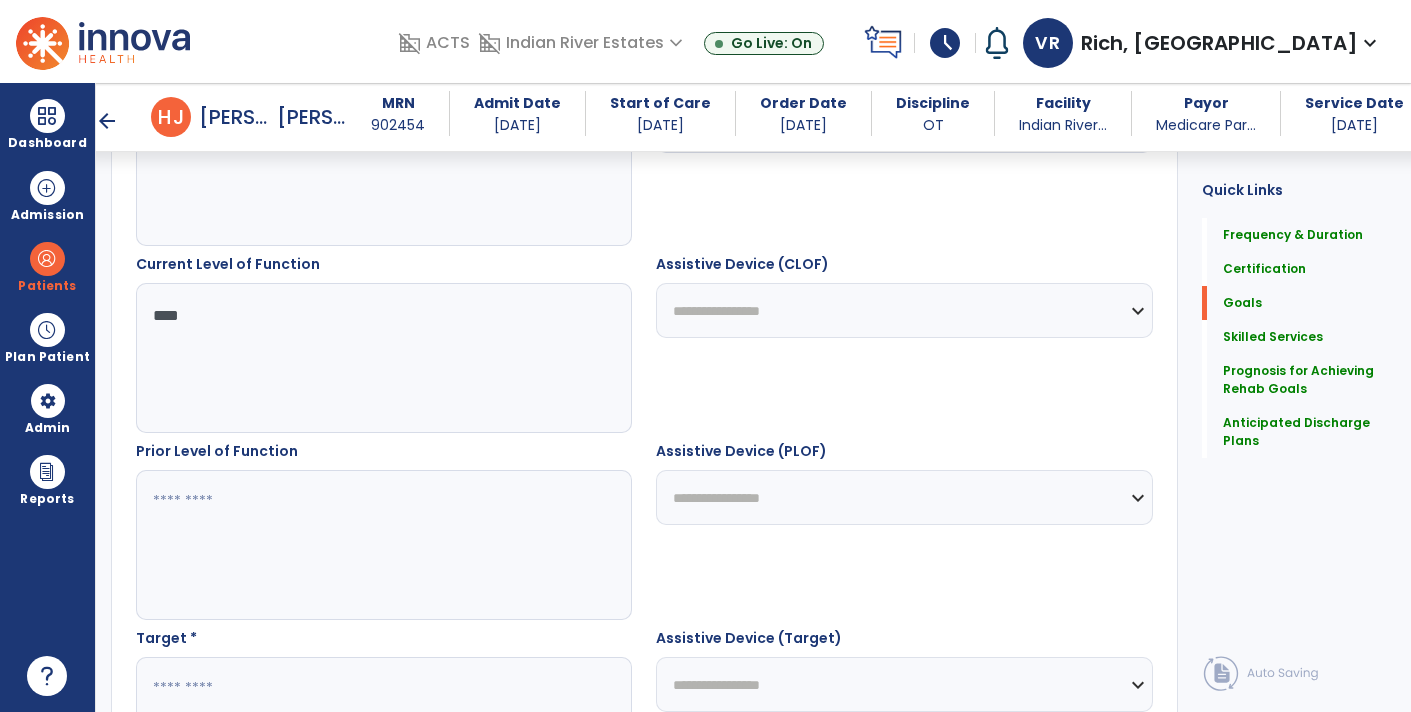 scroll, scrollTop: 665, scrollLeft: 0, axis: vertical 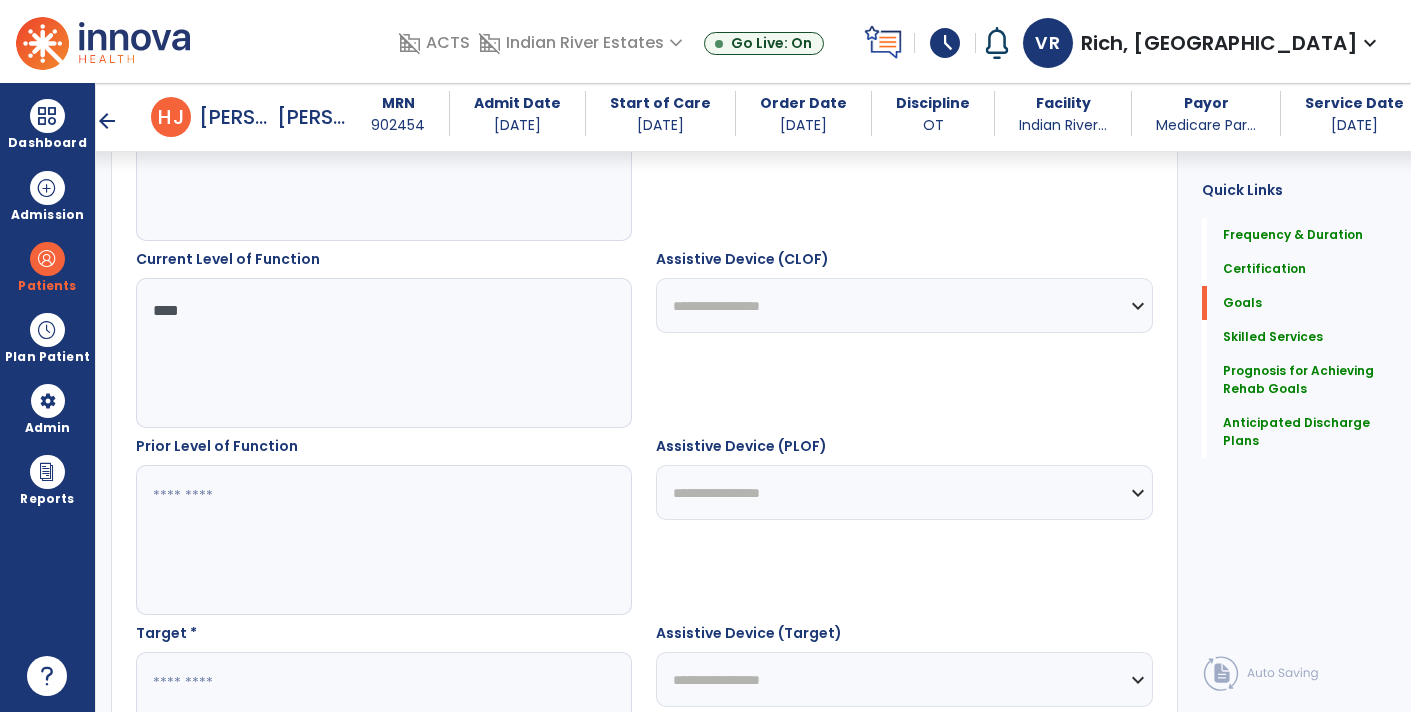 click at bounding box center [383, 540] 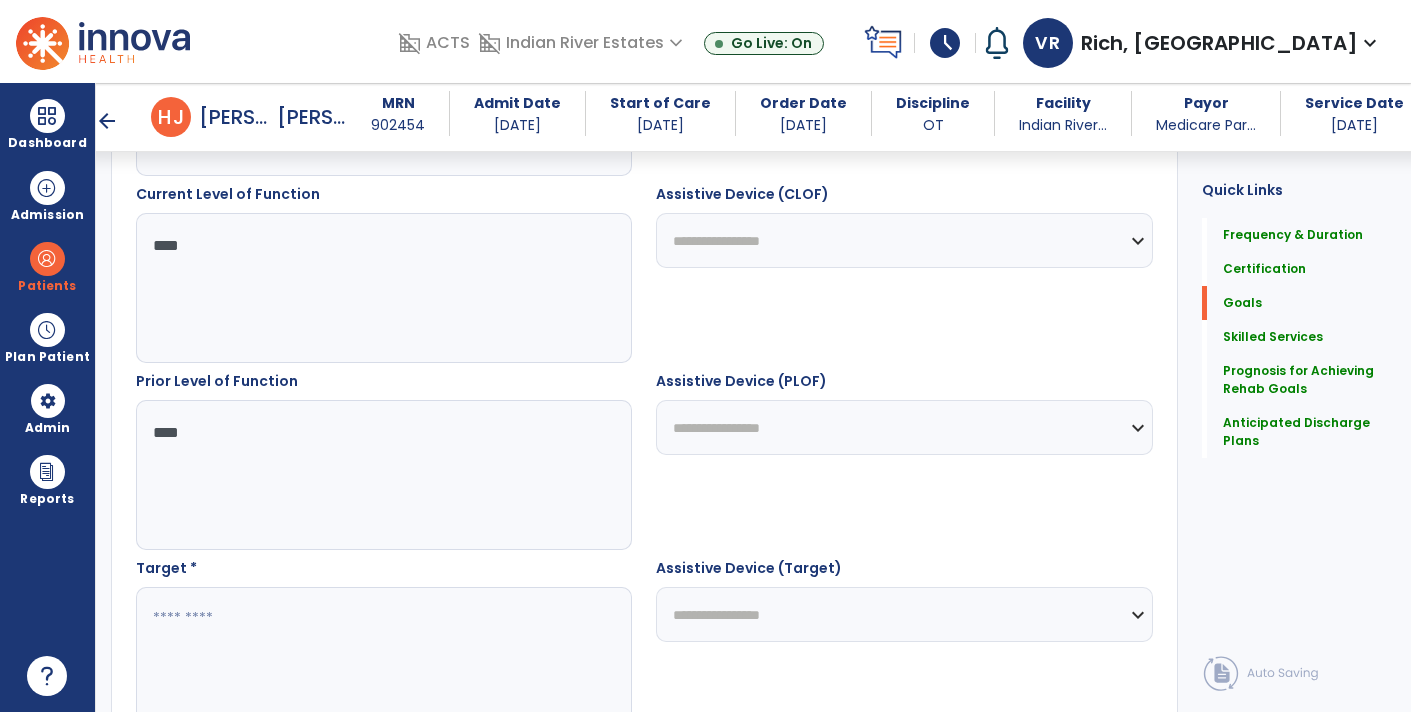 scroll, scrollTop: 791, scrollLeft: 0, axis: vertical 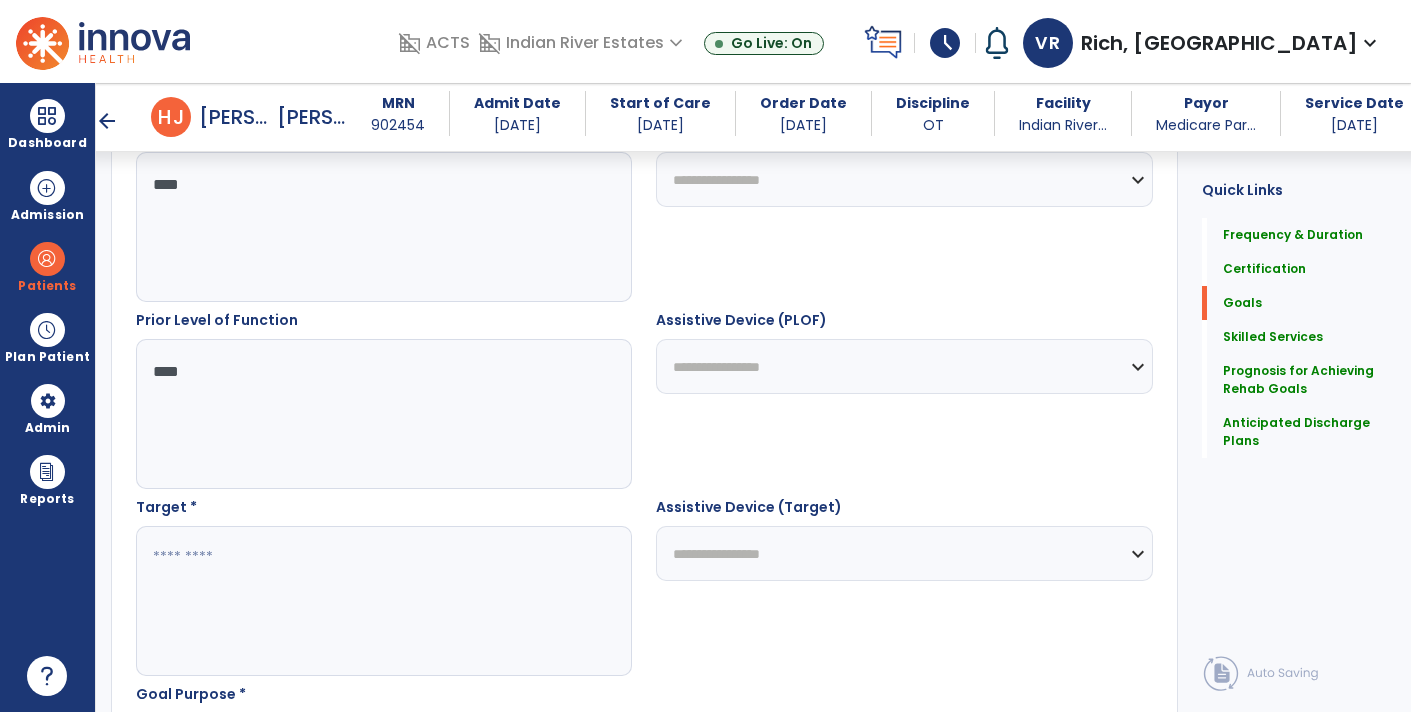 type on "***" 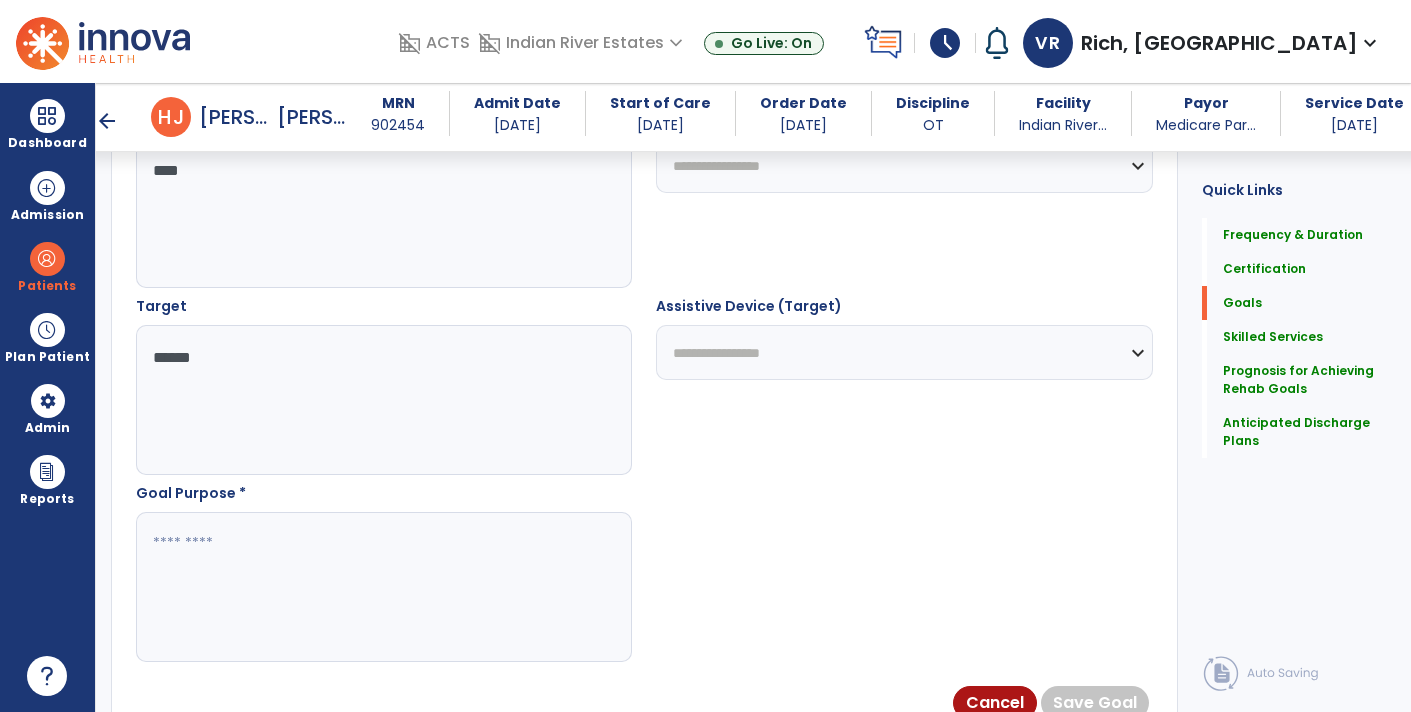 scroll, scrollTop: 988, scrollLeft: 0, axis: vertical 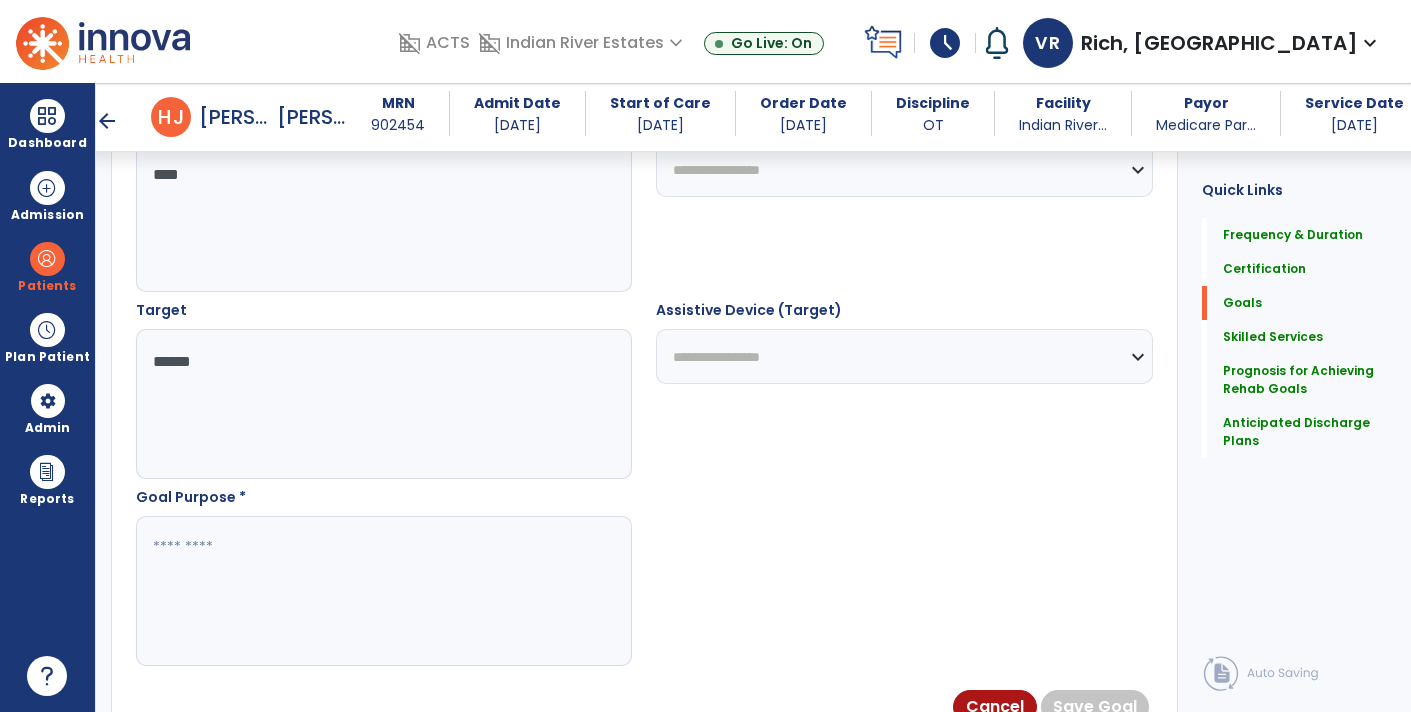 type on "*****" 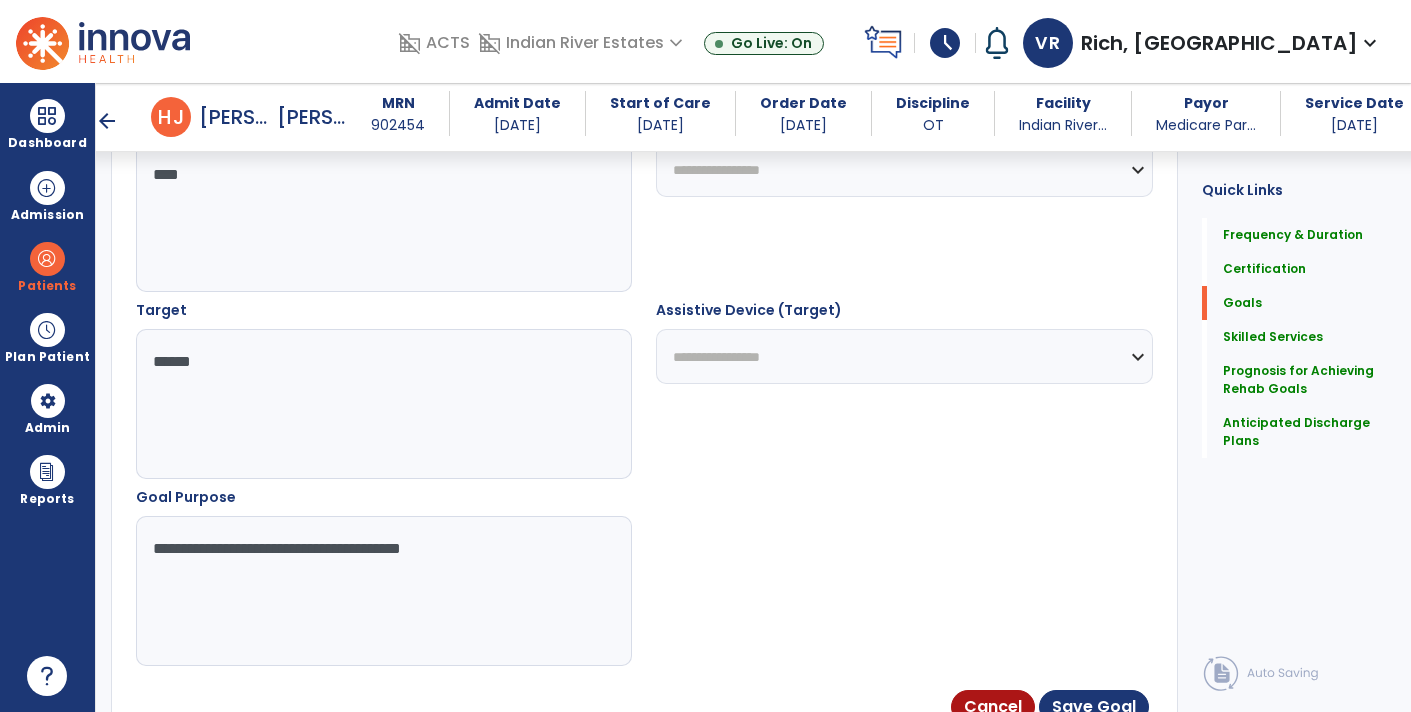 type on "**********" 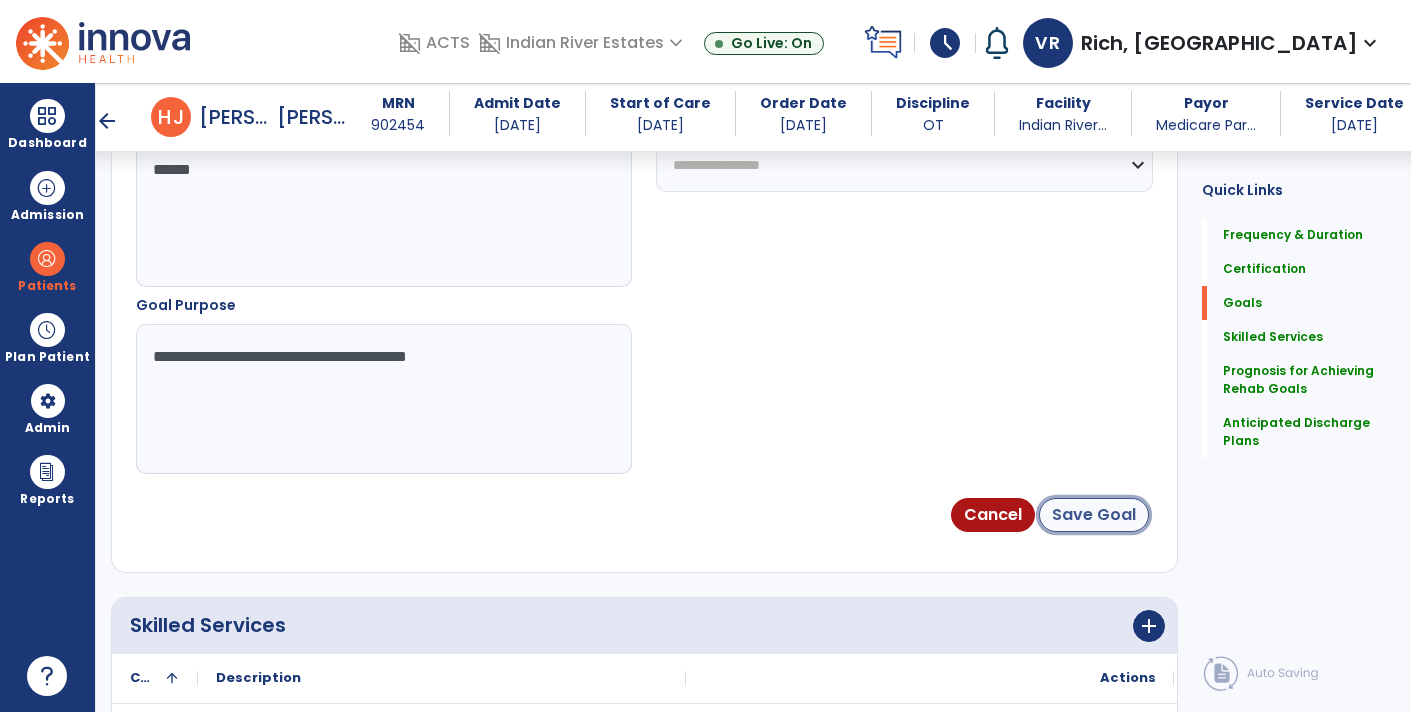 click on "Save Goal" at bounding box center (1094, 515) 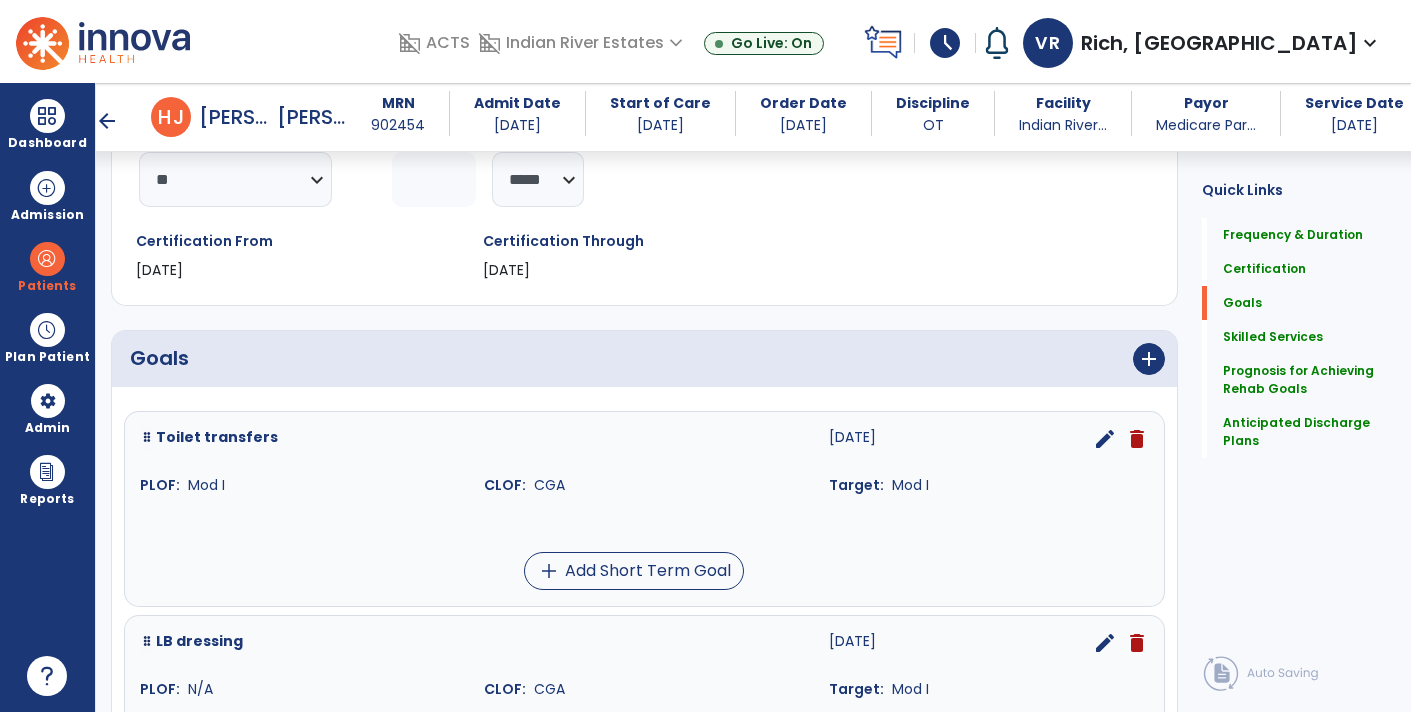 scroll, scrollTop: 288, scrollLeft: 0, axis: vertical 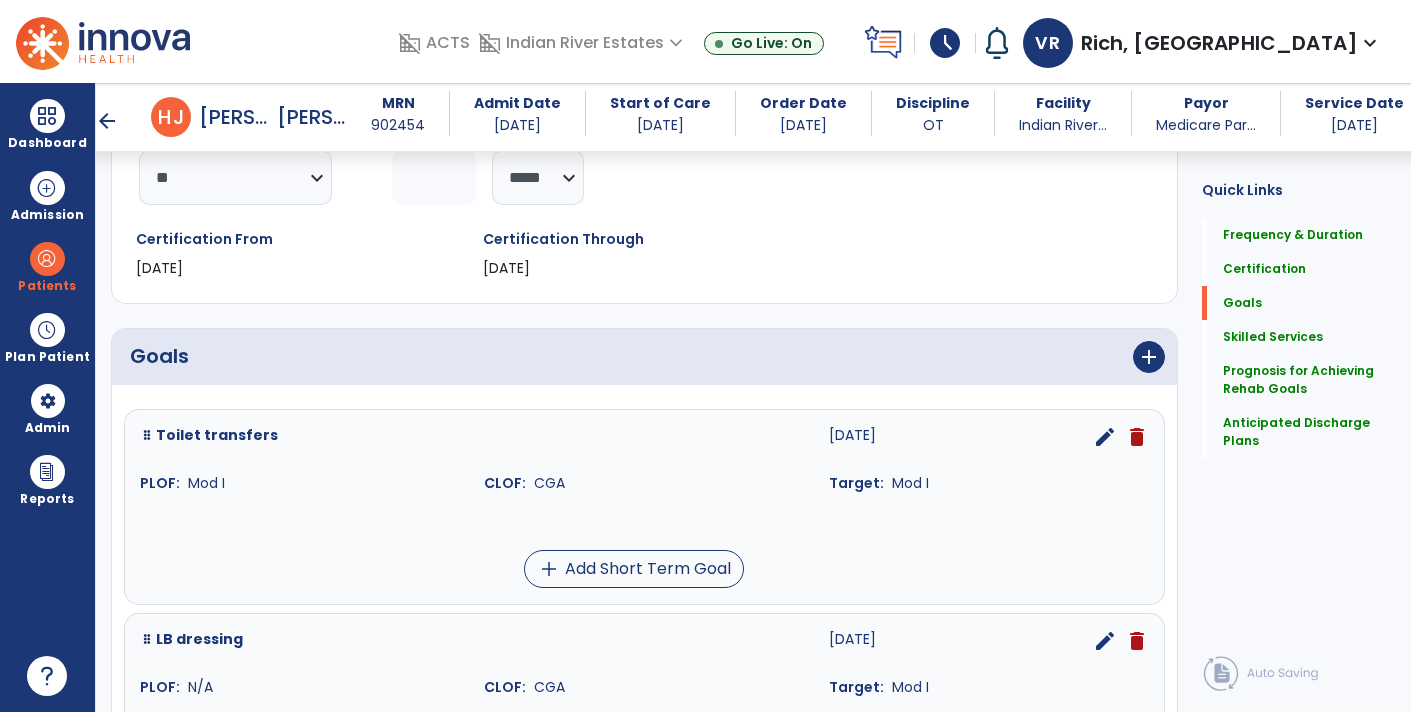 click on "edit" at bounding box center (1105, 437) 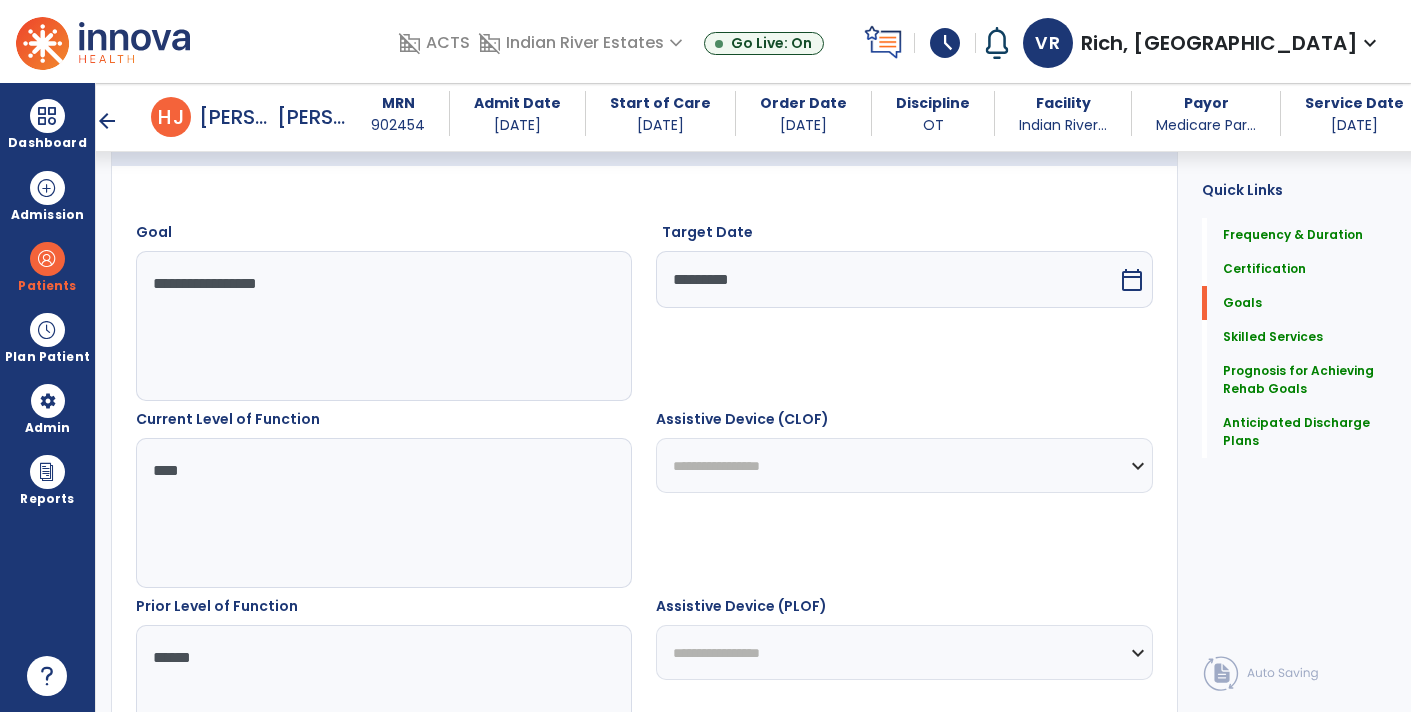scroll, scrollTop: 532, scrollLeft: 0, axis: vertical 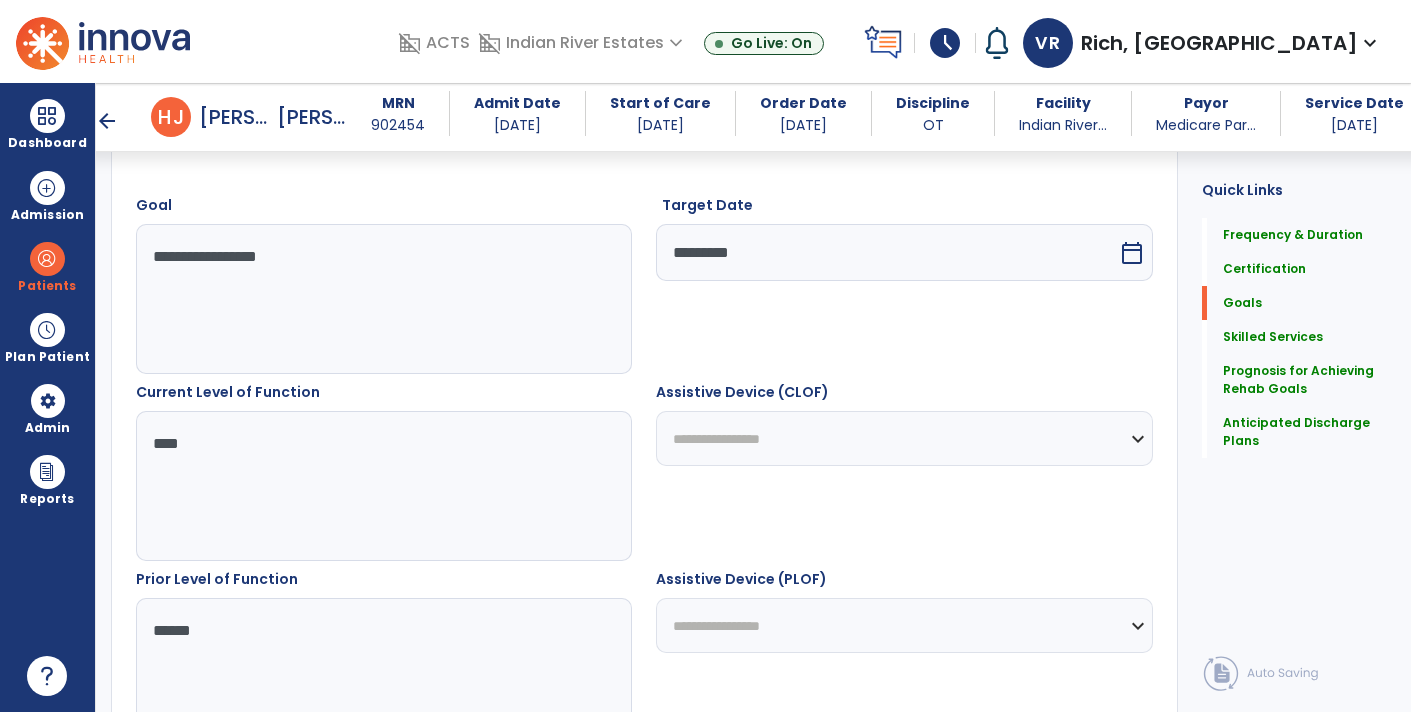 click on "**********" at bounding box center [904, 438] 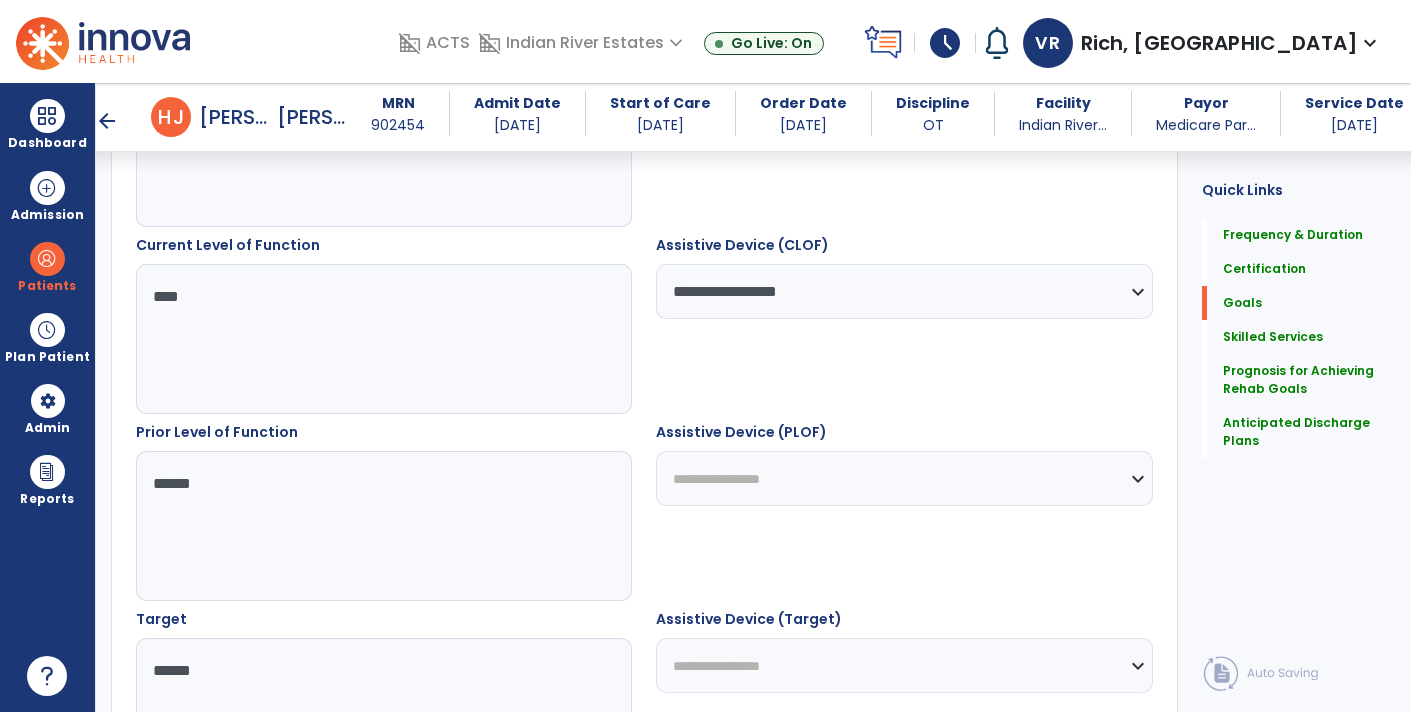 scroll, scrollTop: 684, scrollLeft: 0, axis: vertical 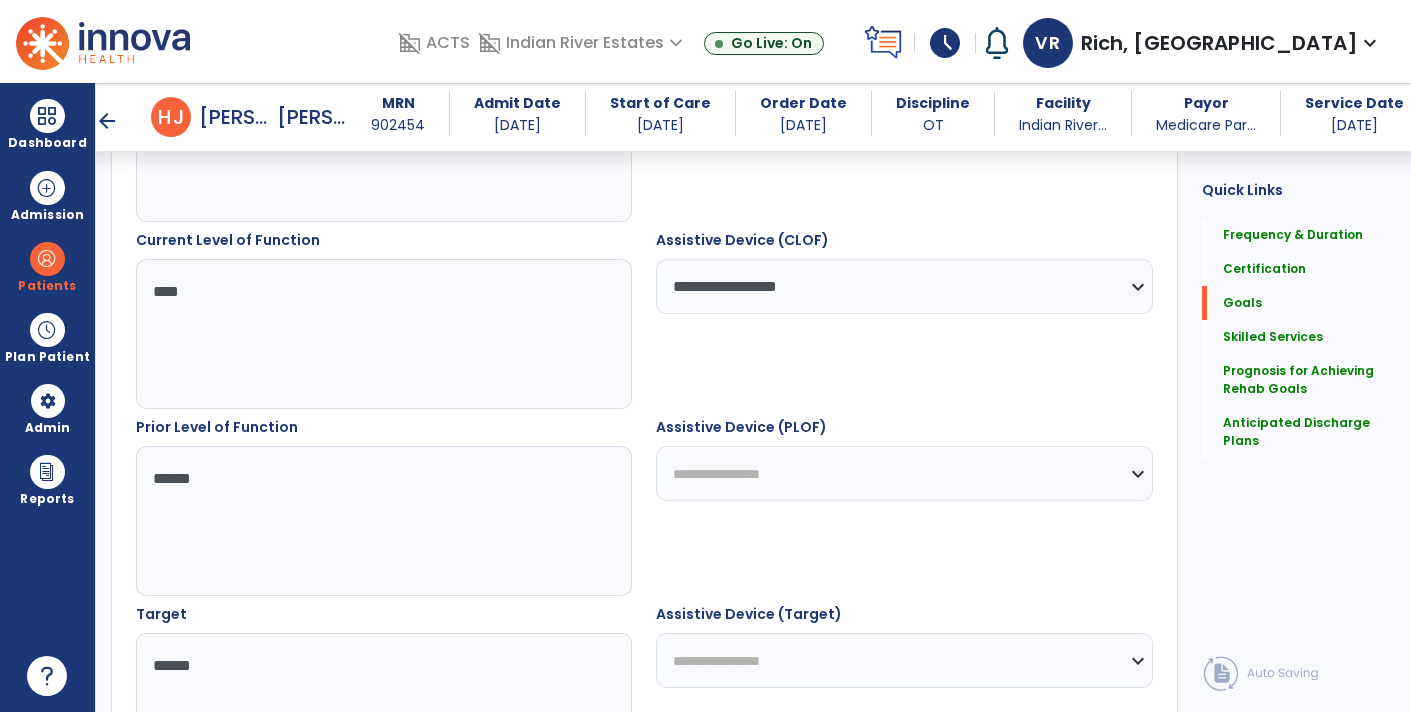 click on "**********" at bounding box center (904, 473) 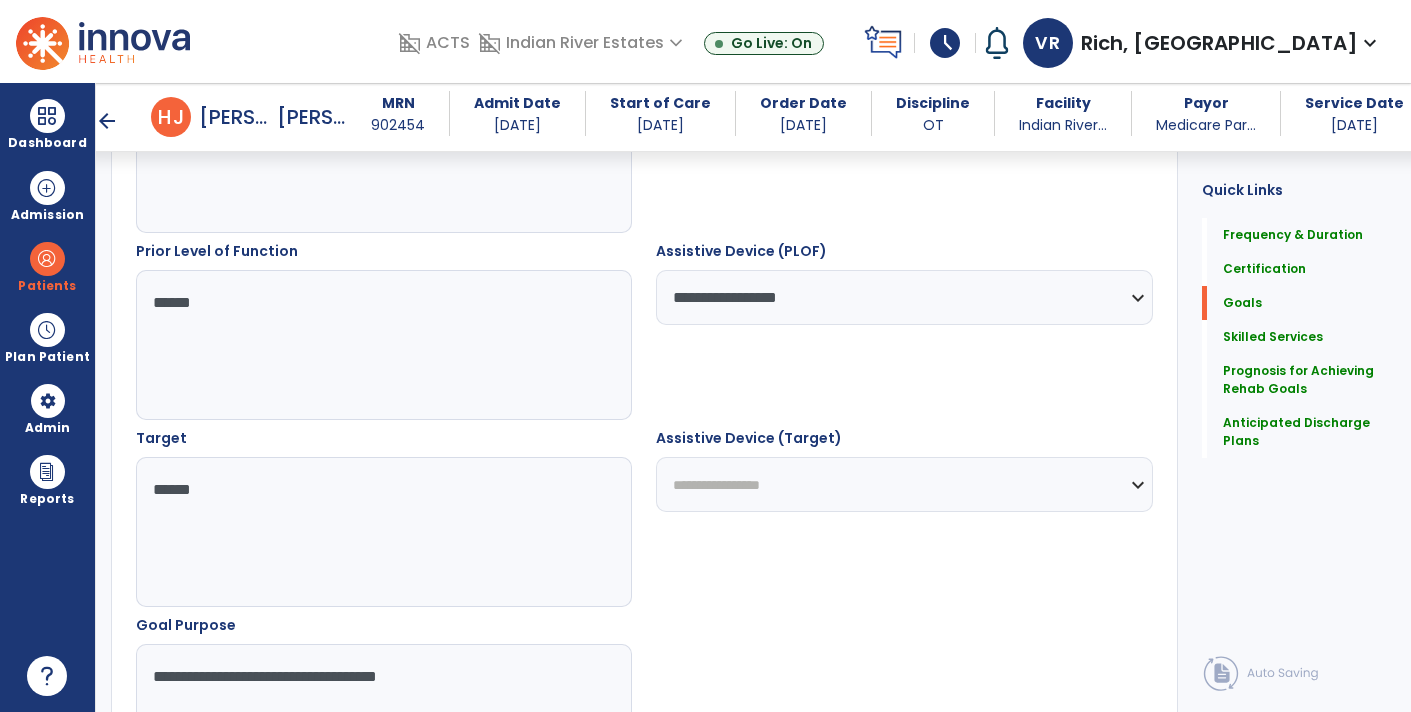 scroll, scrollTop: 885, scrollLeft: 0, axis: vertical 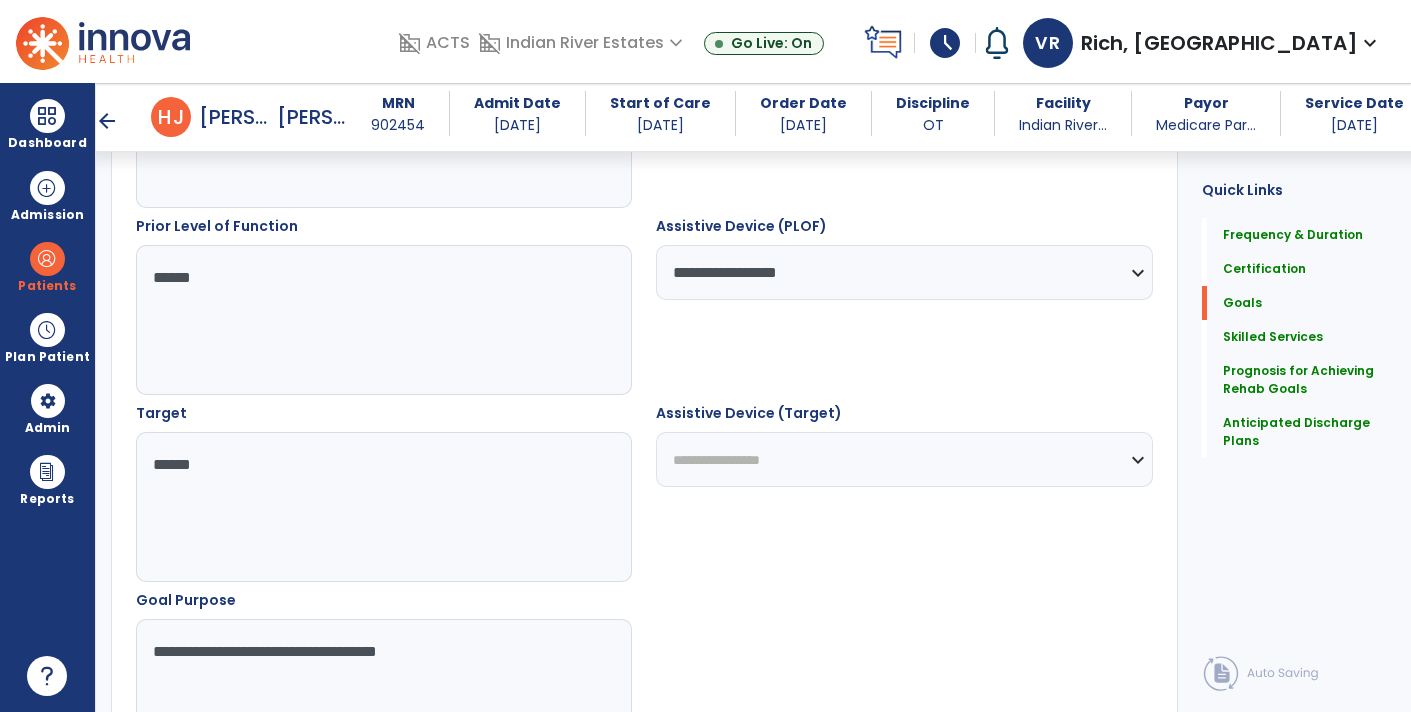 click on "**********" at bounding box center (904, 459) 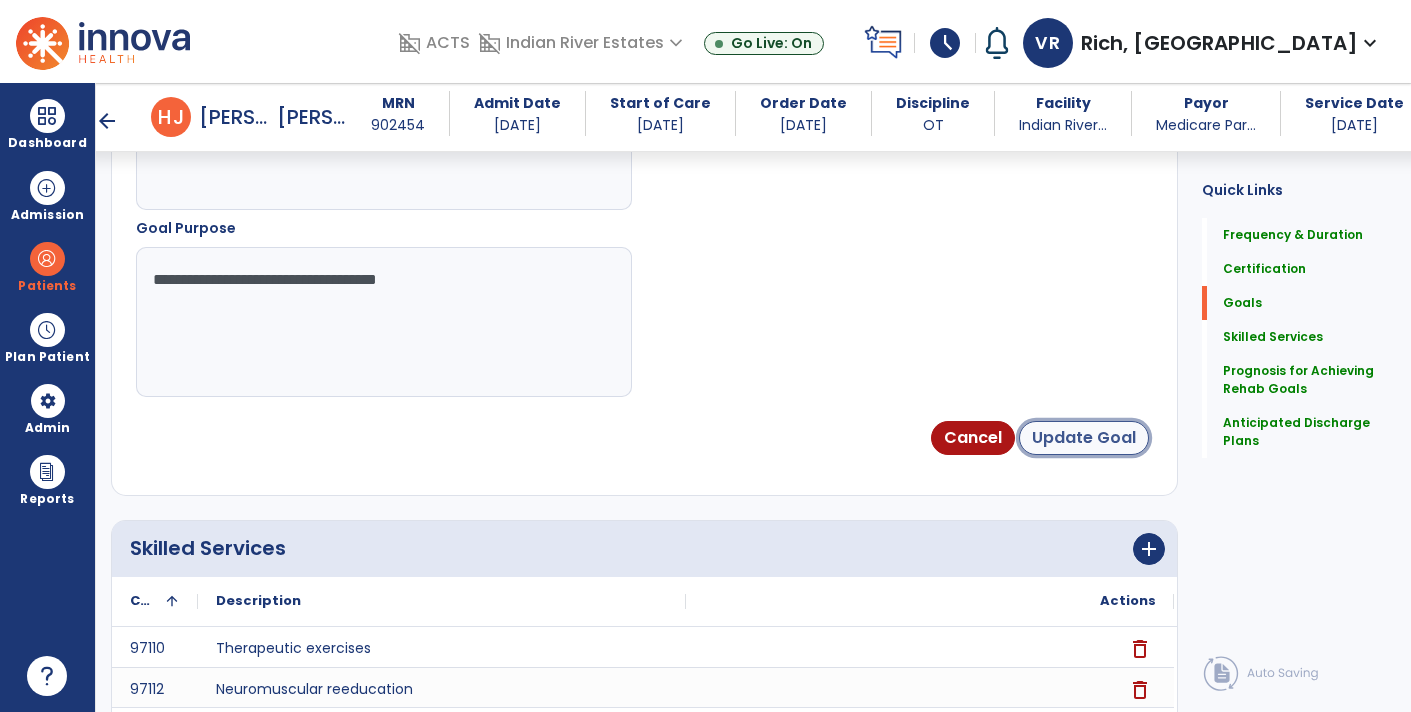 click on "Update Goal" at bounding box center (1084, 438) 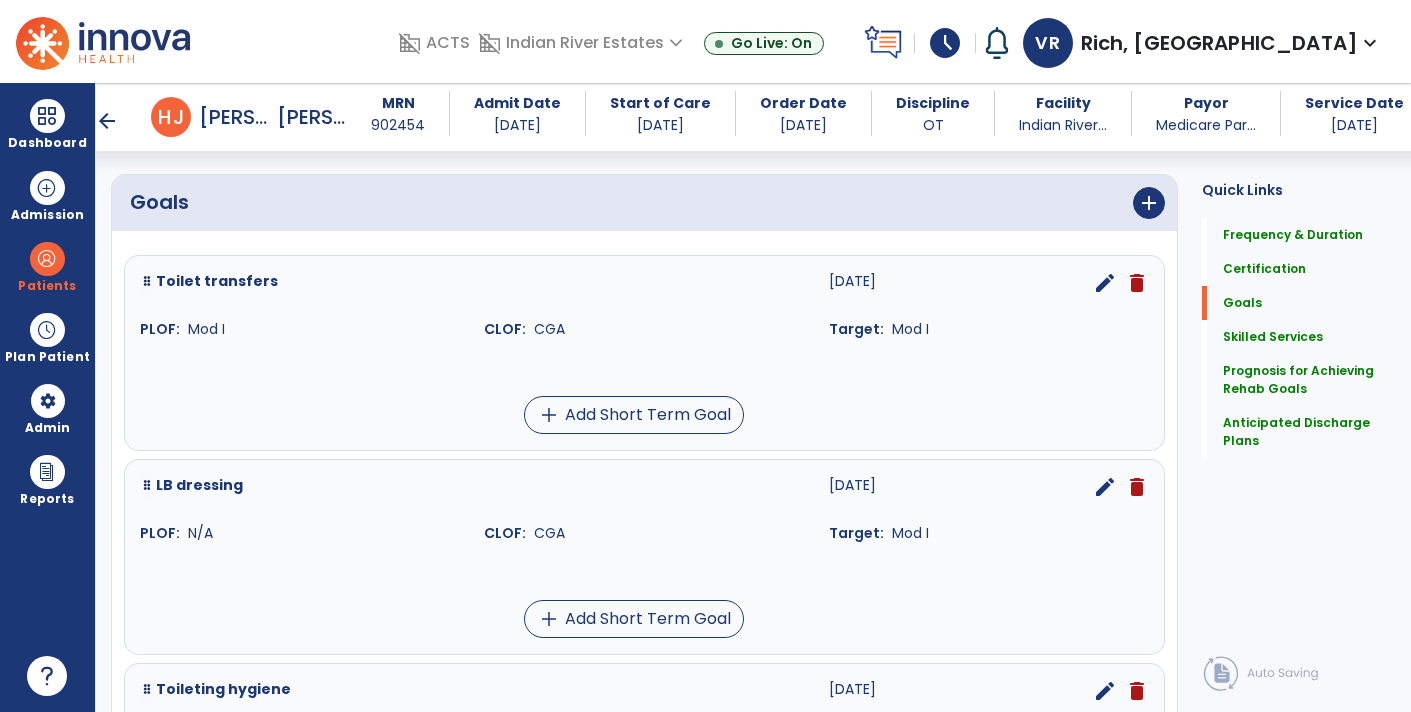 scroll, scrollTop: 448, scrollLeft: 0, axis: vertical 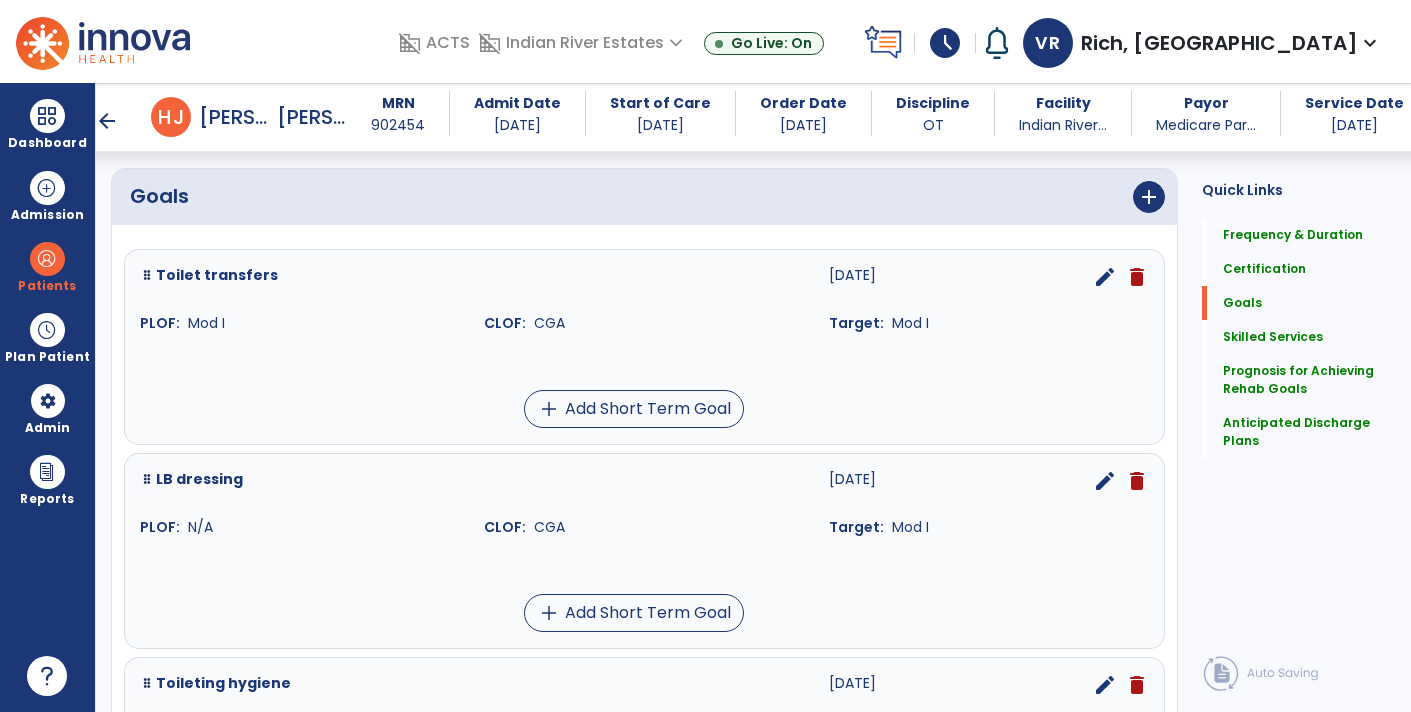 click on "edit" at bounding box center (1105, 481) 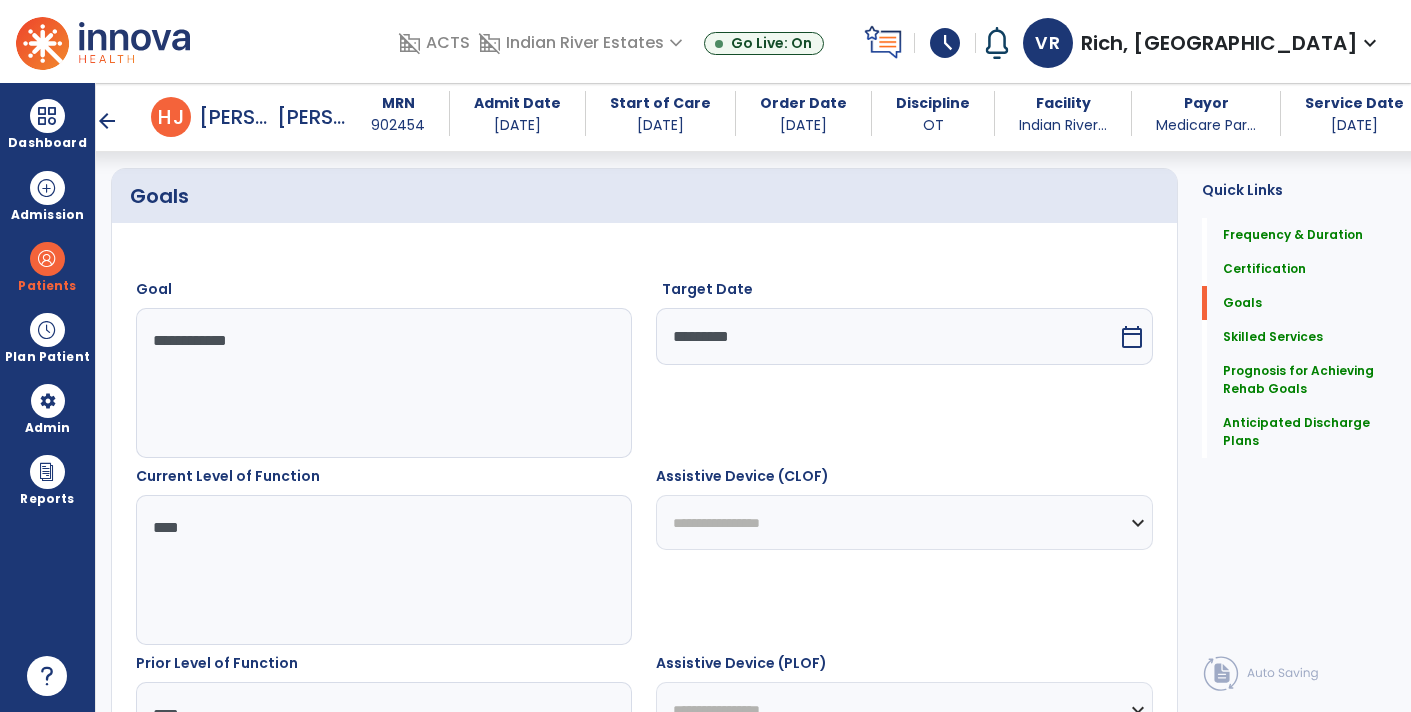 scroll, scrollTop: 532, scrollLeft: 0, axis: vertical 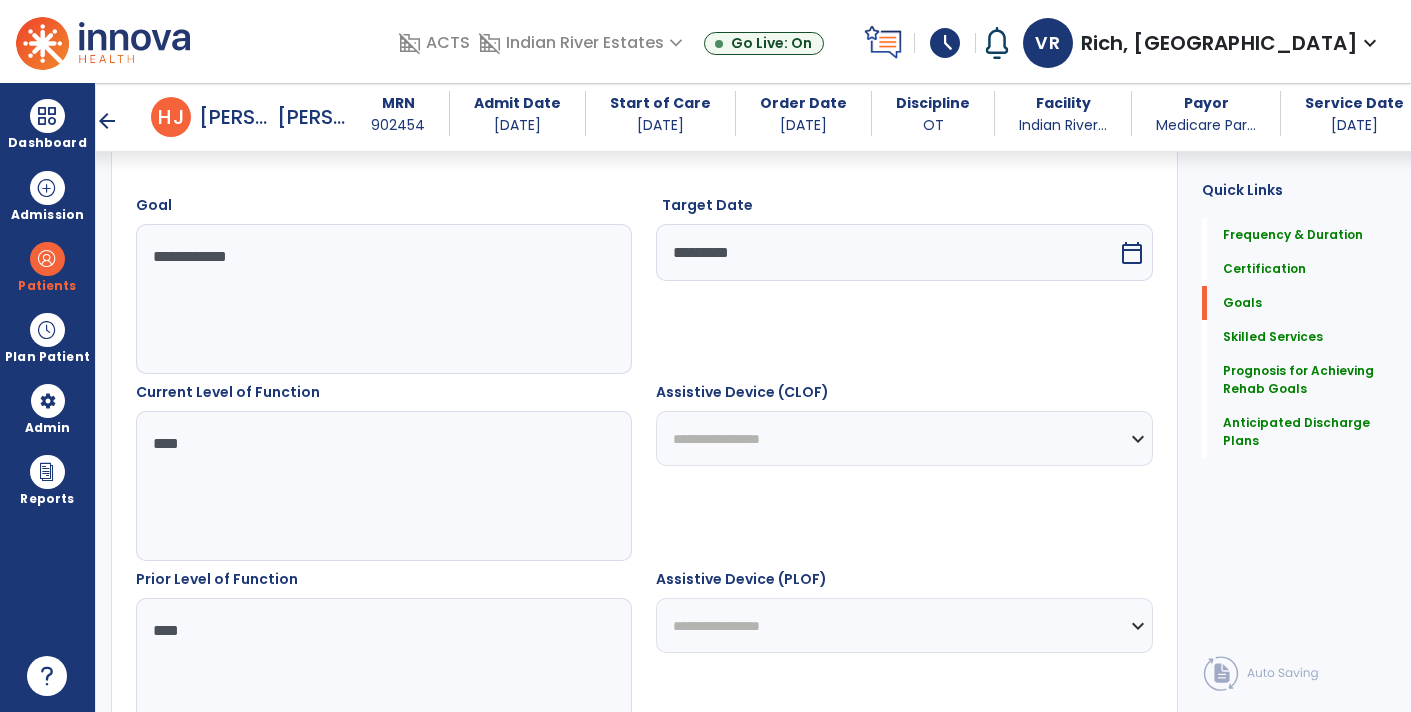 click on "**********" at bounding box center (904, 438) 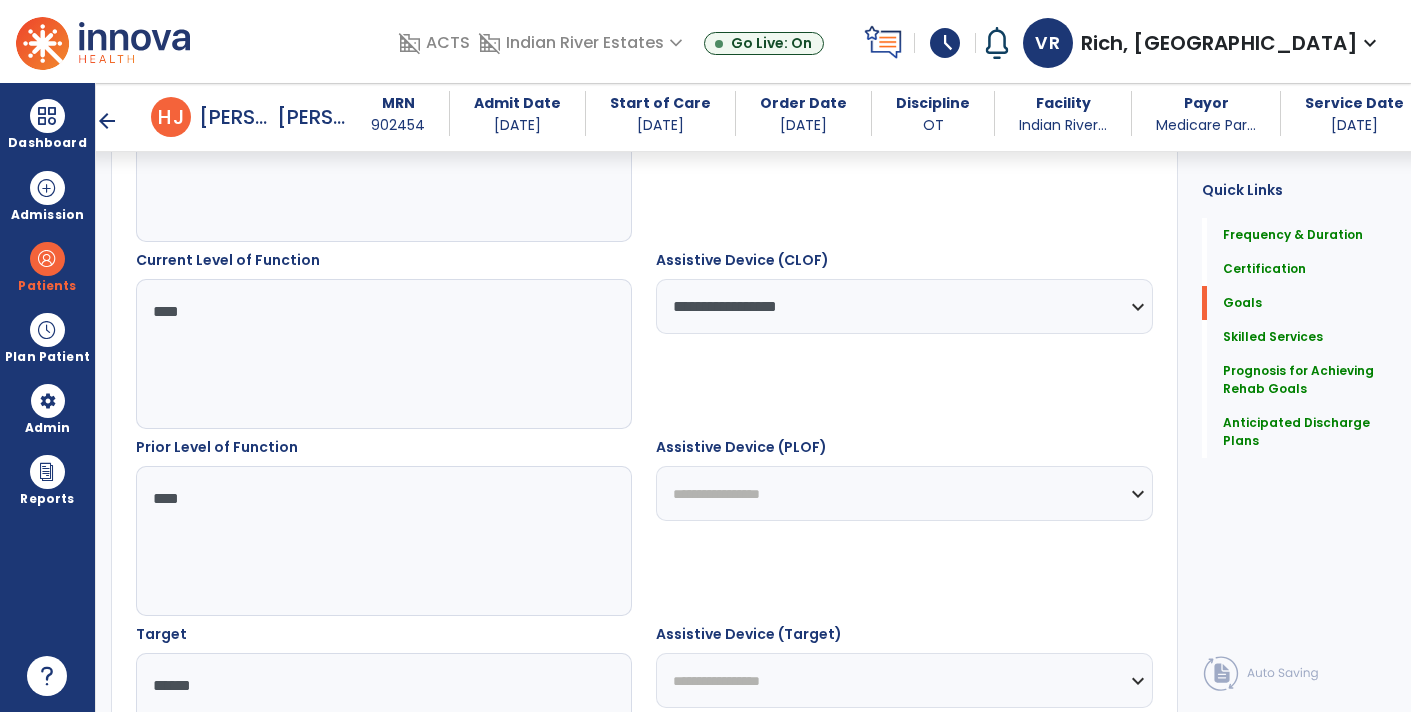 scroll, scrollTop: 665, scrollLeft: 0, axis: vertical 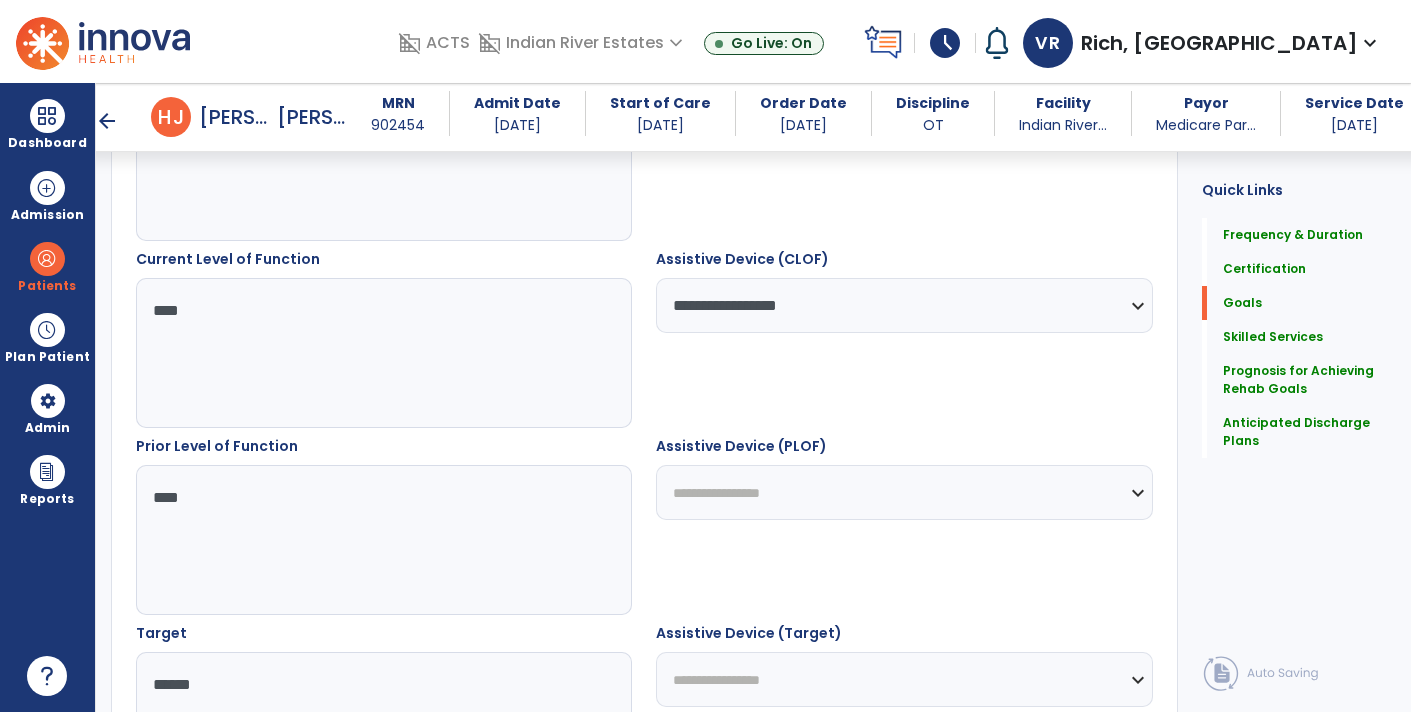 click on "**********" at bounding box center [904, 492] 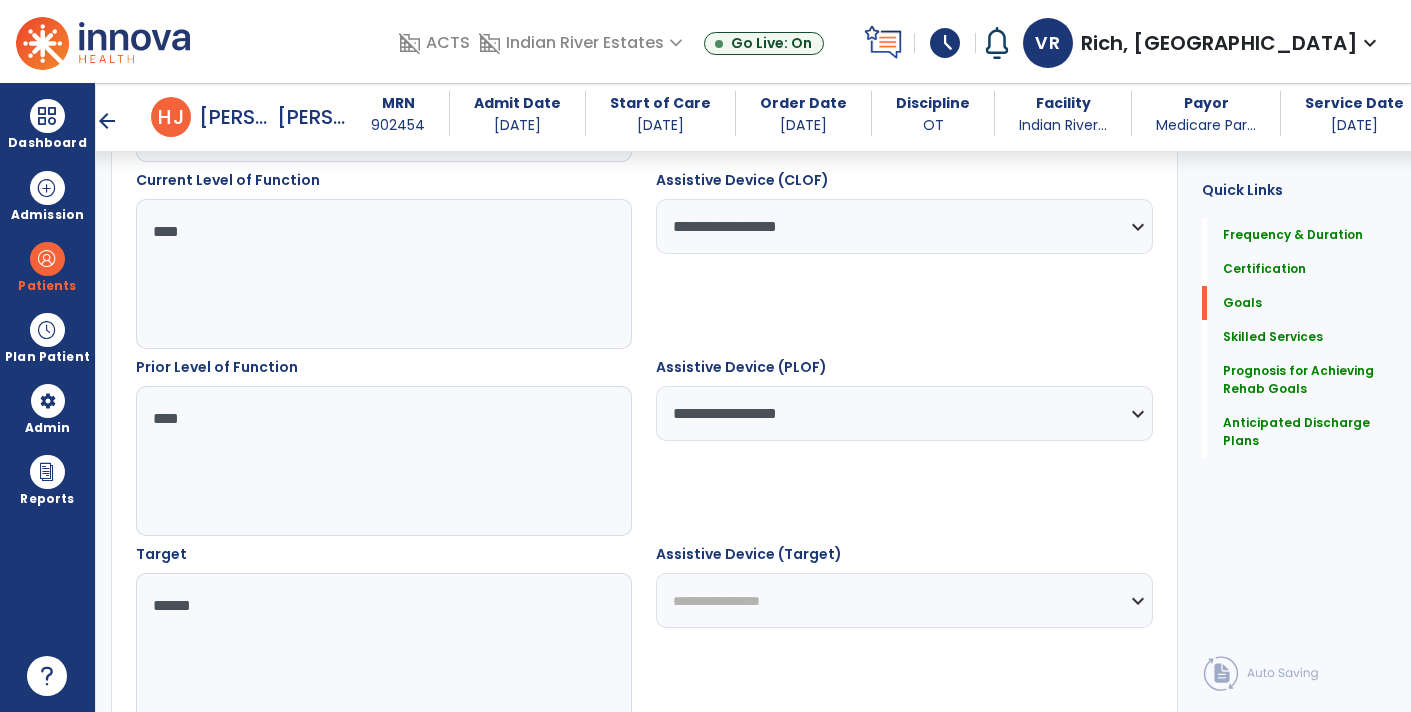 scroll, scrollTop: 795, scrollLeft: 0, axis: vertical 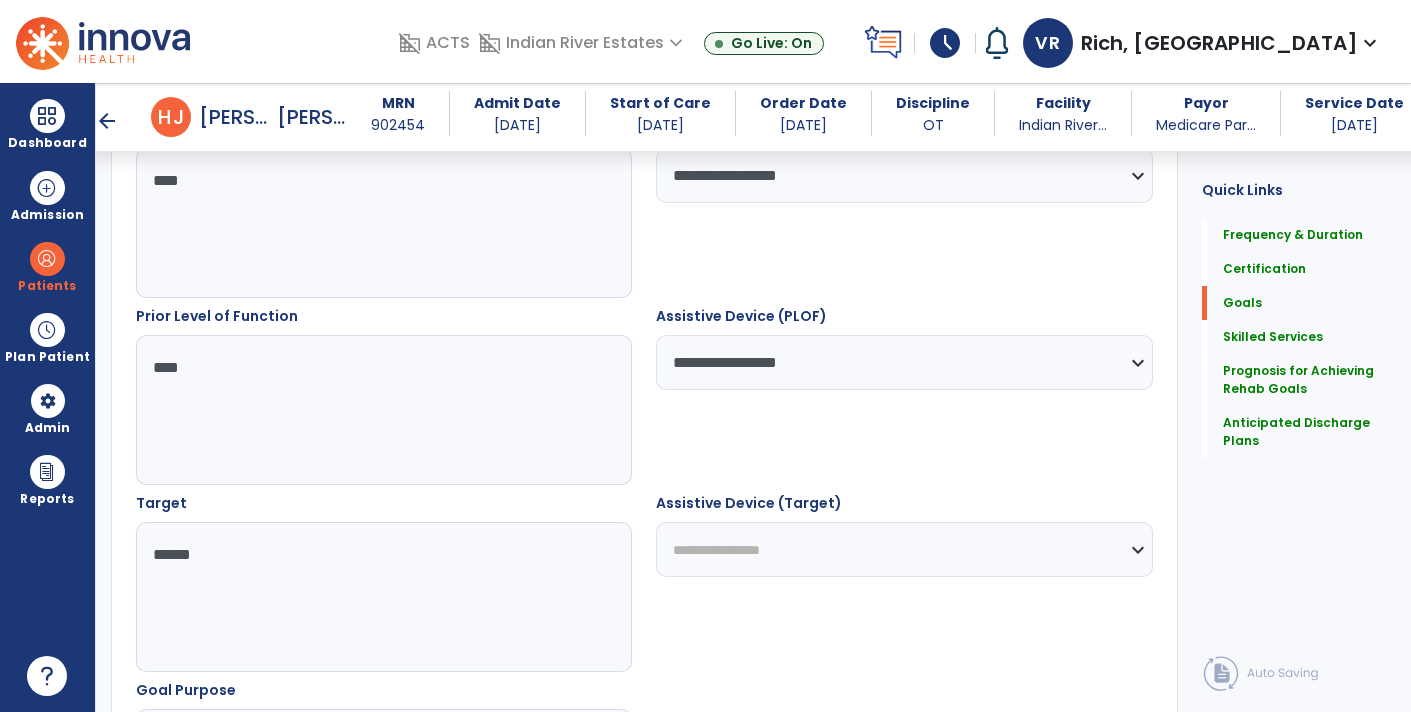 click on "**********" at bounding box center (904, 549) 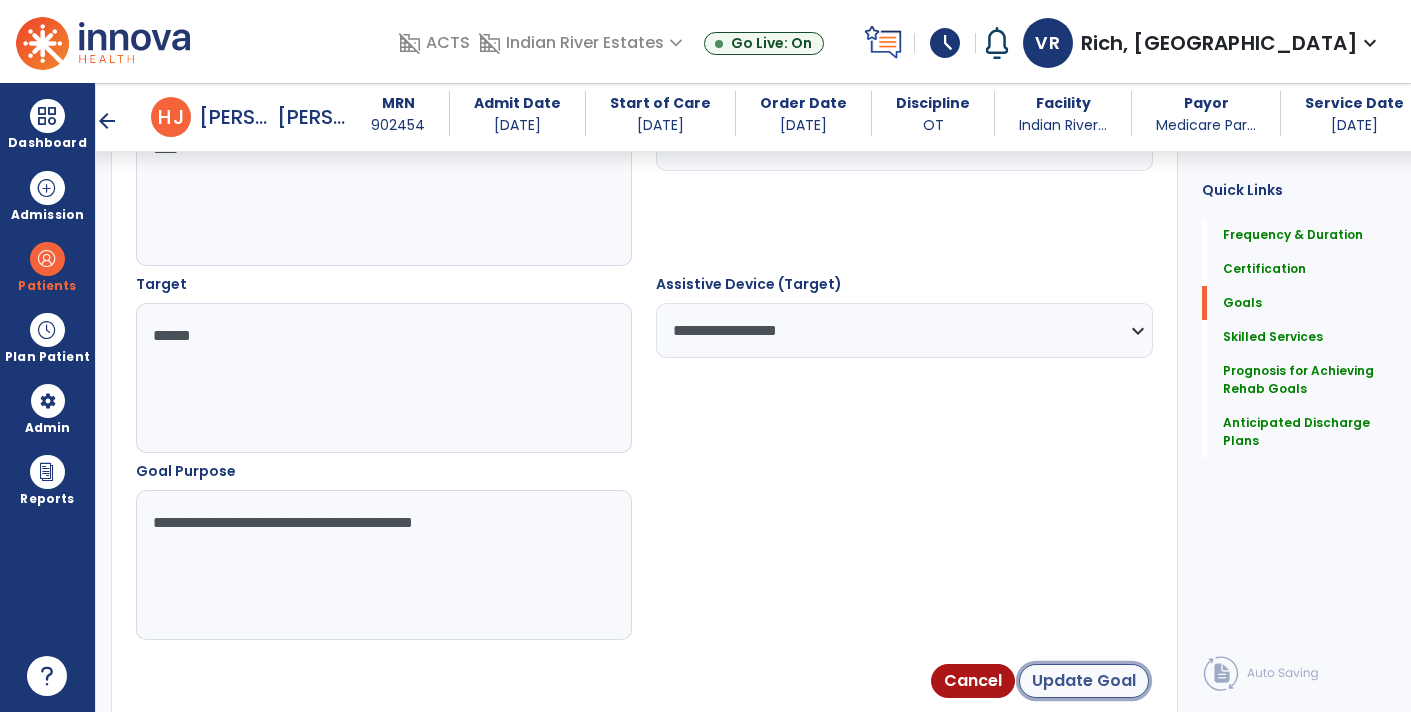 click on "Update Goal" at bounding box center [1084, 681] 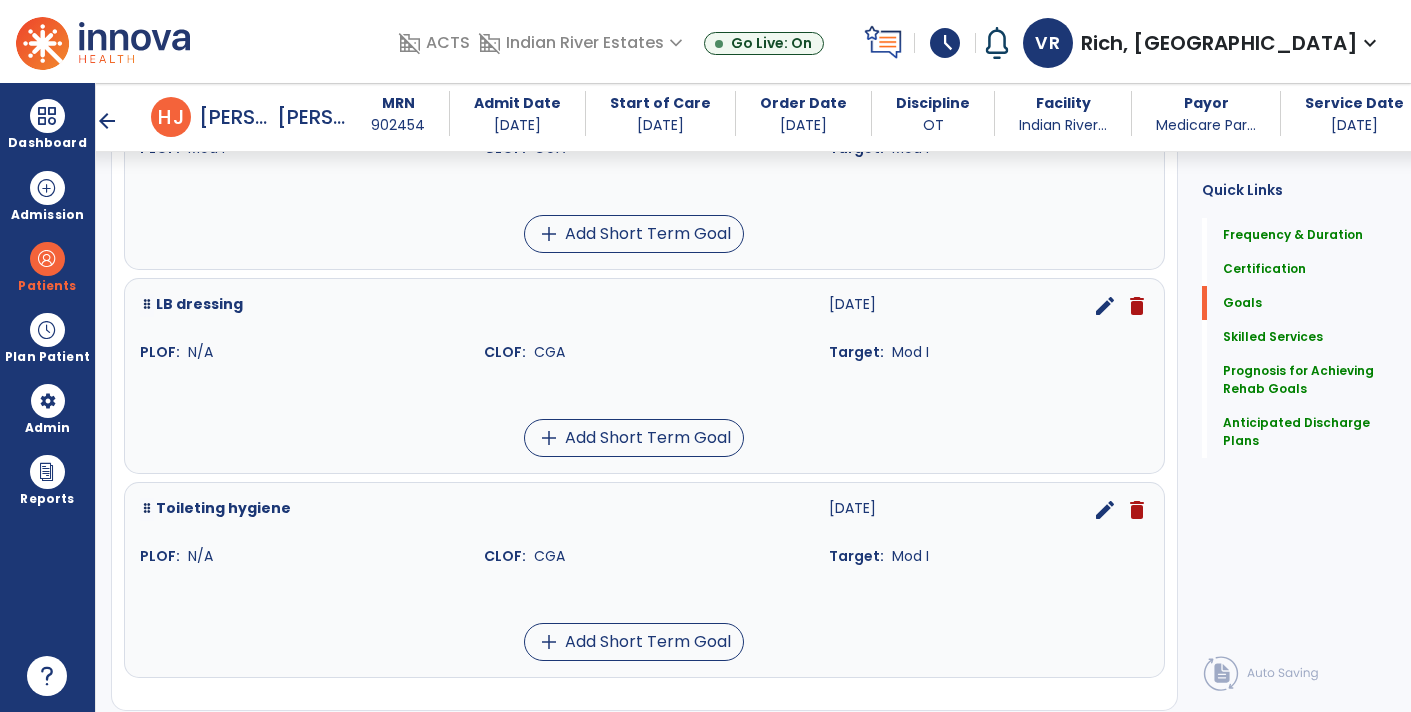 click on "edit" at bounding box center (1105, 510) 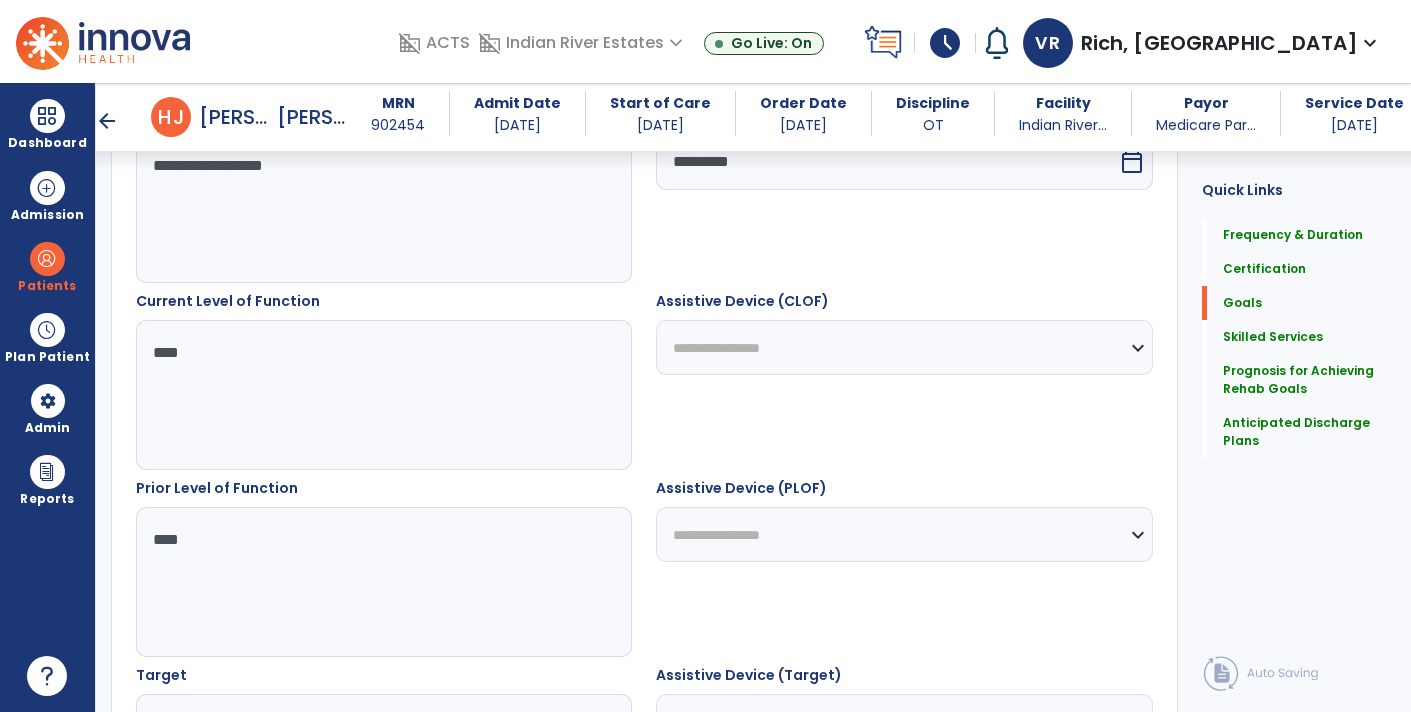 scroll, scrollTop: 532, scrollLeft: 0, axis: vertical 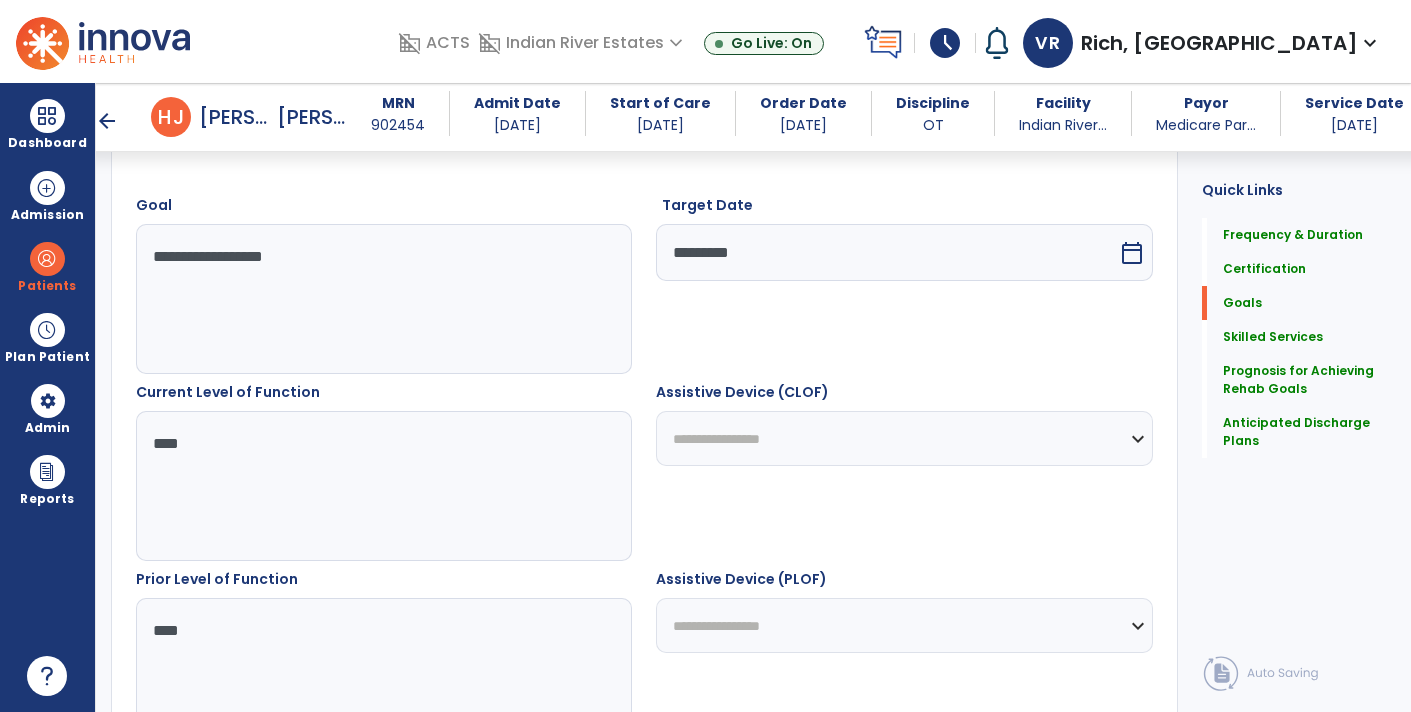 click on "**********" at bounding box center [904, 438] 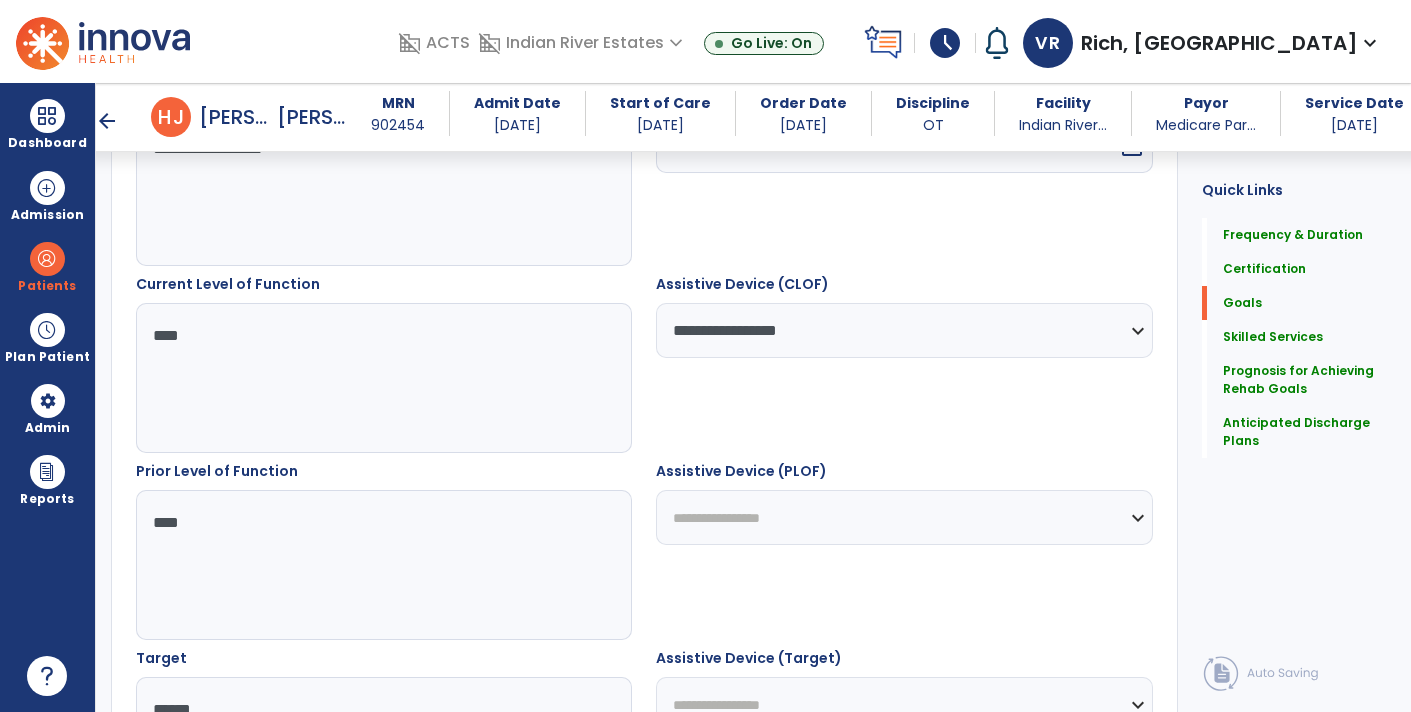 scroll, scrollTop: 666, scrollLeft: 0, axis: vertical 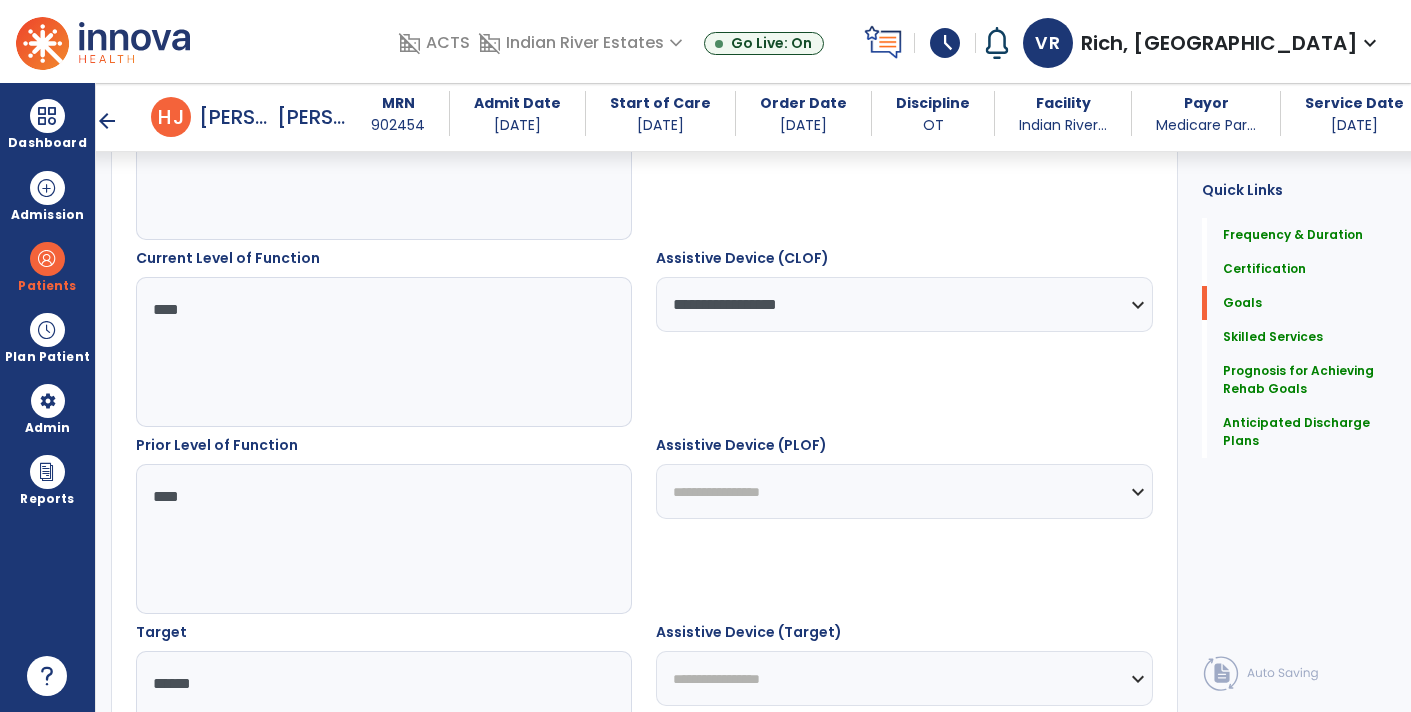click on "**********" at bounding box center [904, 491] 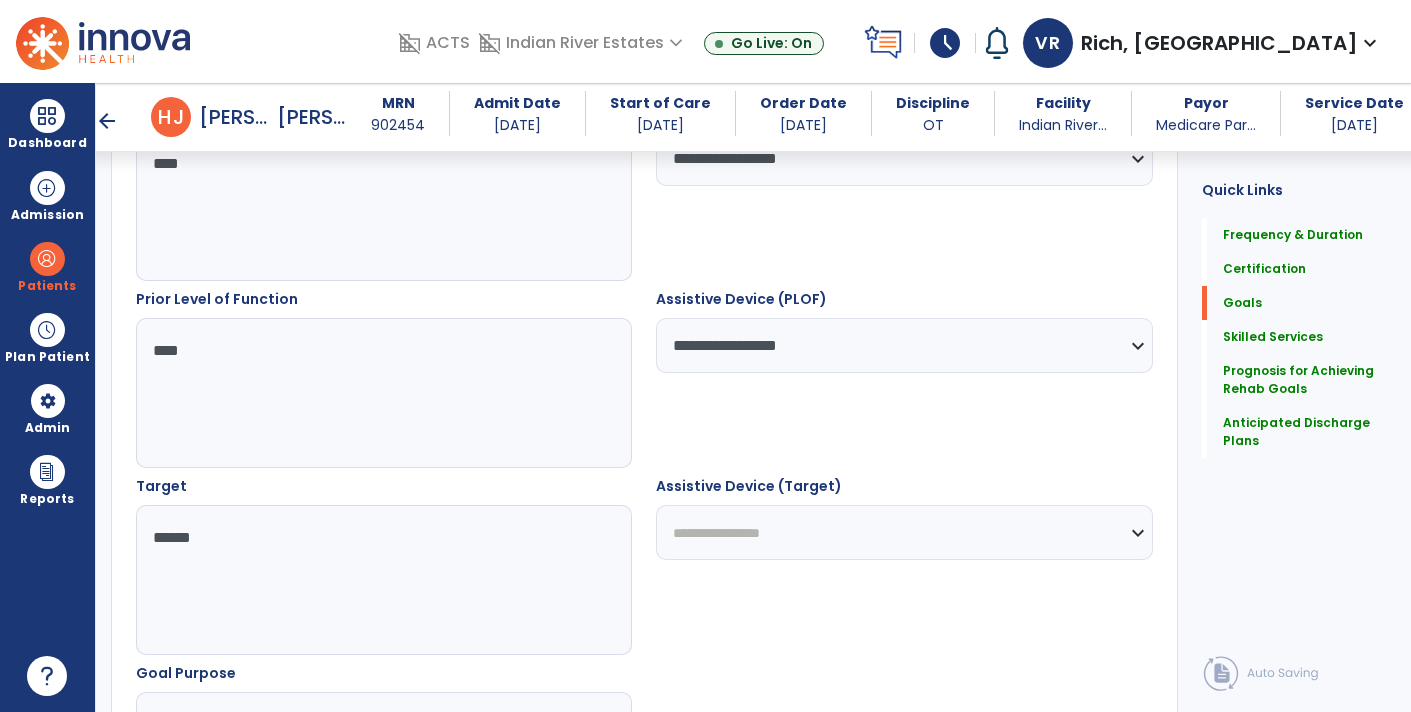 scroll, scrollTop: 810, scrollLeft: 0, axis: vertical 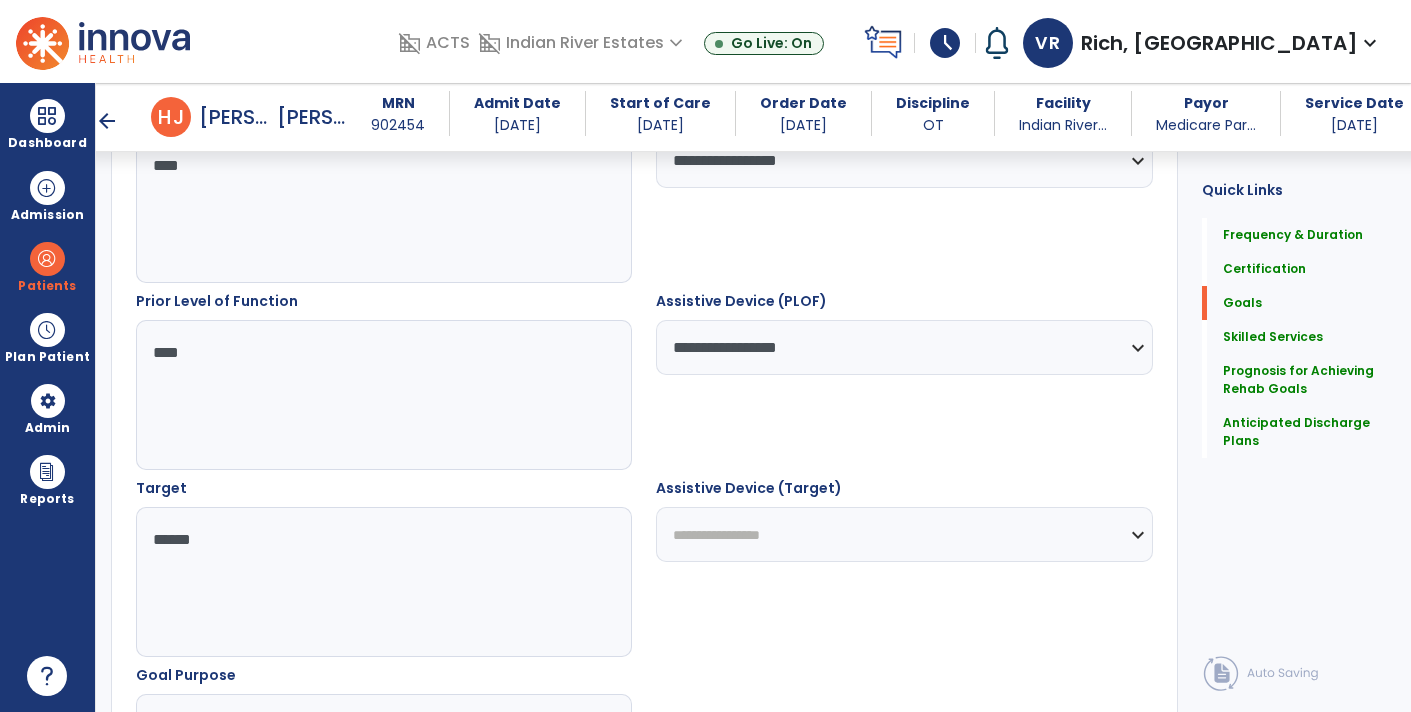 click on "**********" at bounding box center (904, 534) 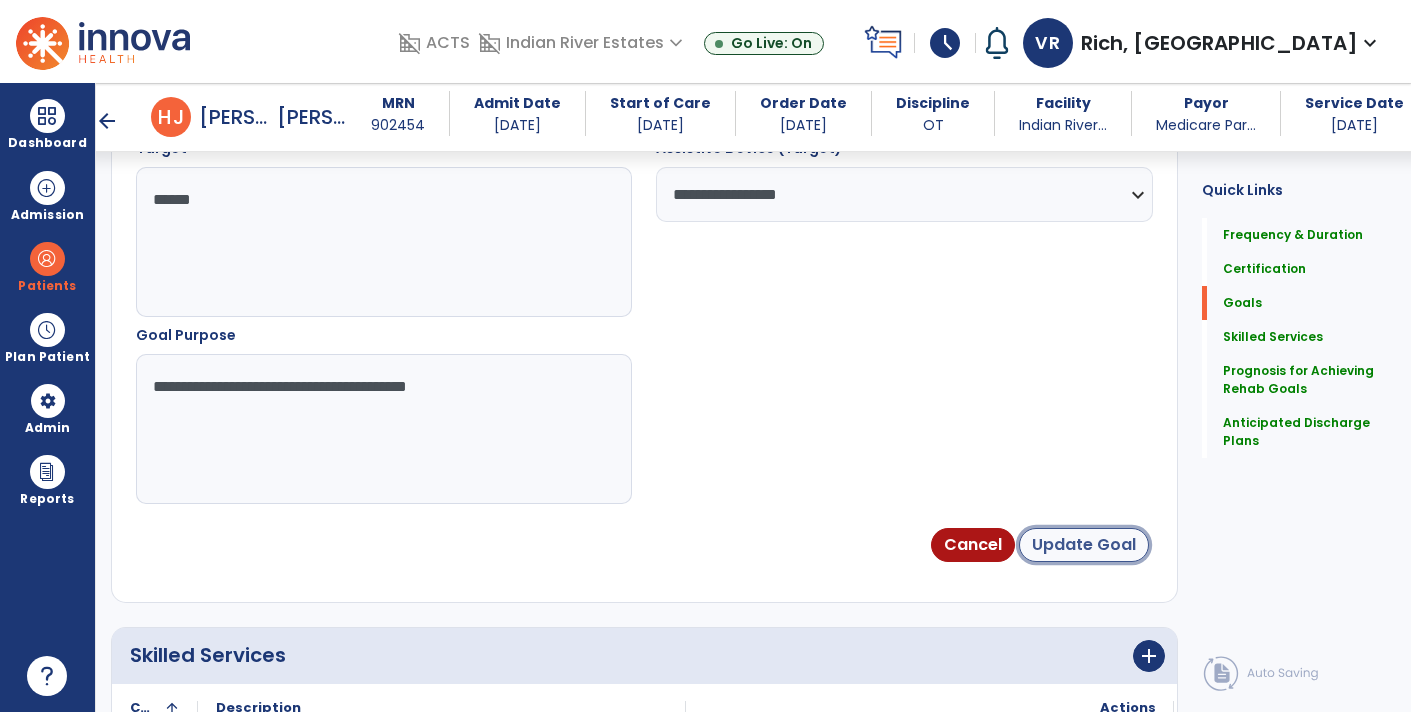 click on "Update Goal" at bounding box center (1084, 545) 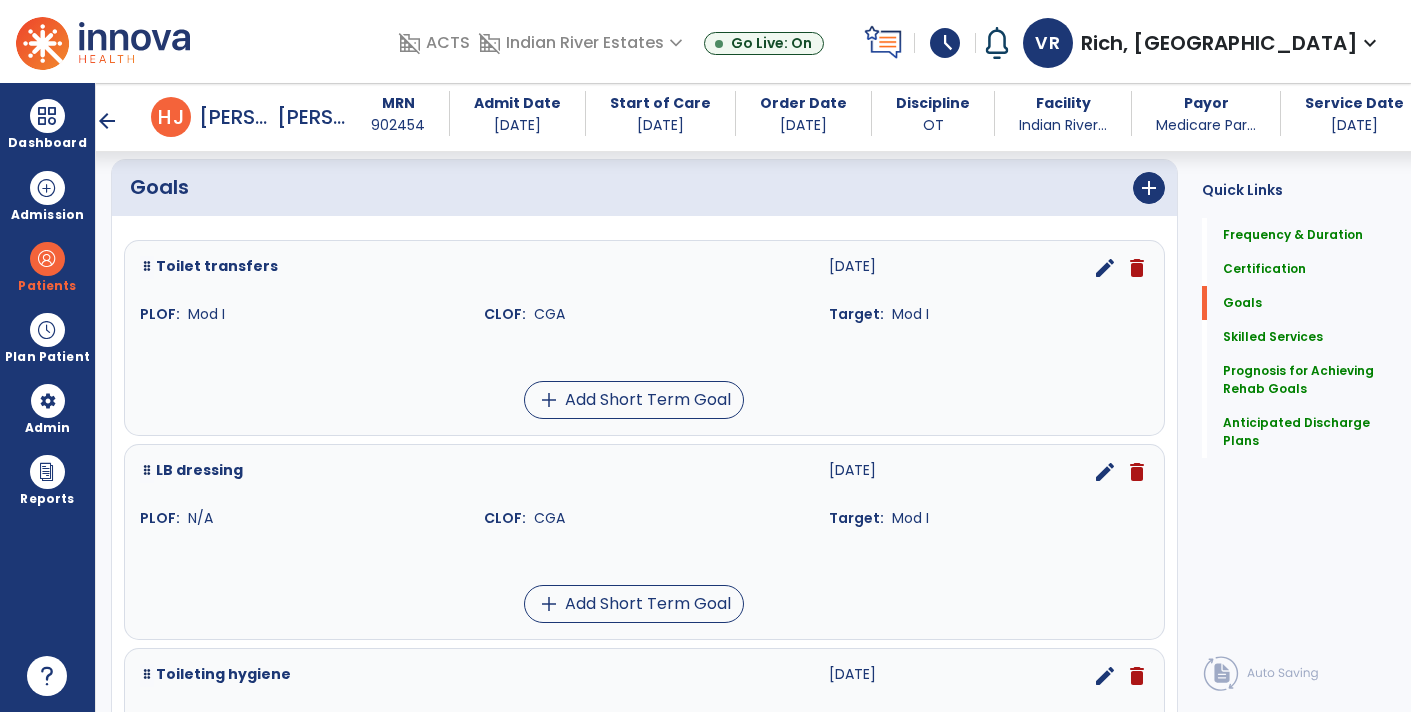scroll, scrollTop: 435, scrollLeft: 0, axis: vertical 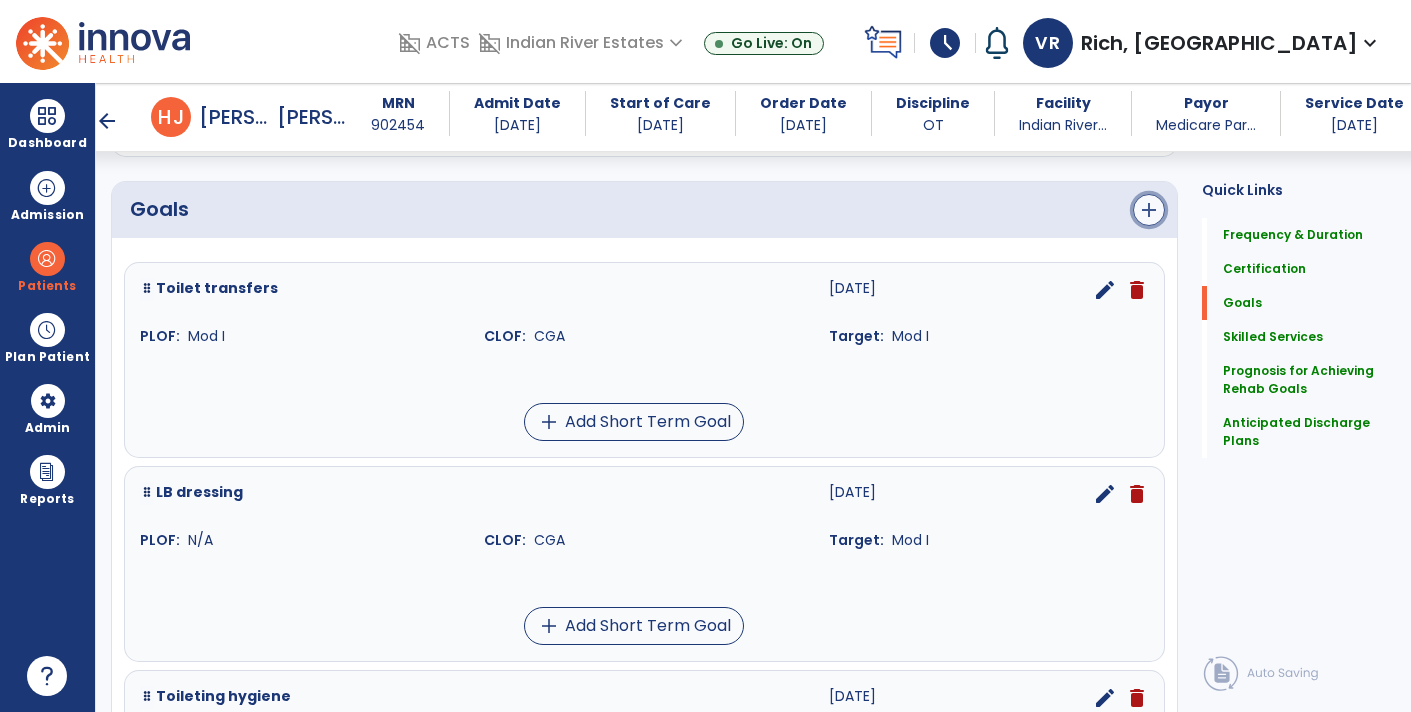 click on "add" at bounding box center (1149, 210) 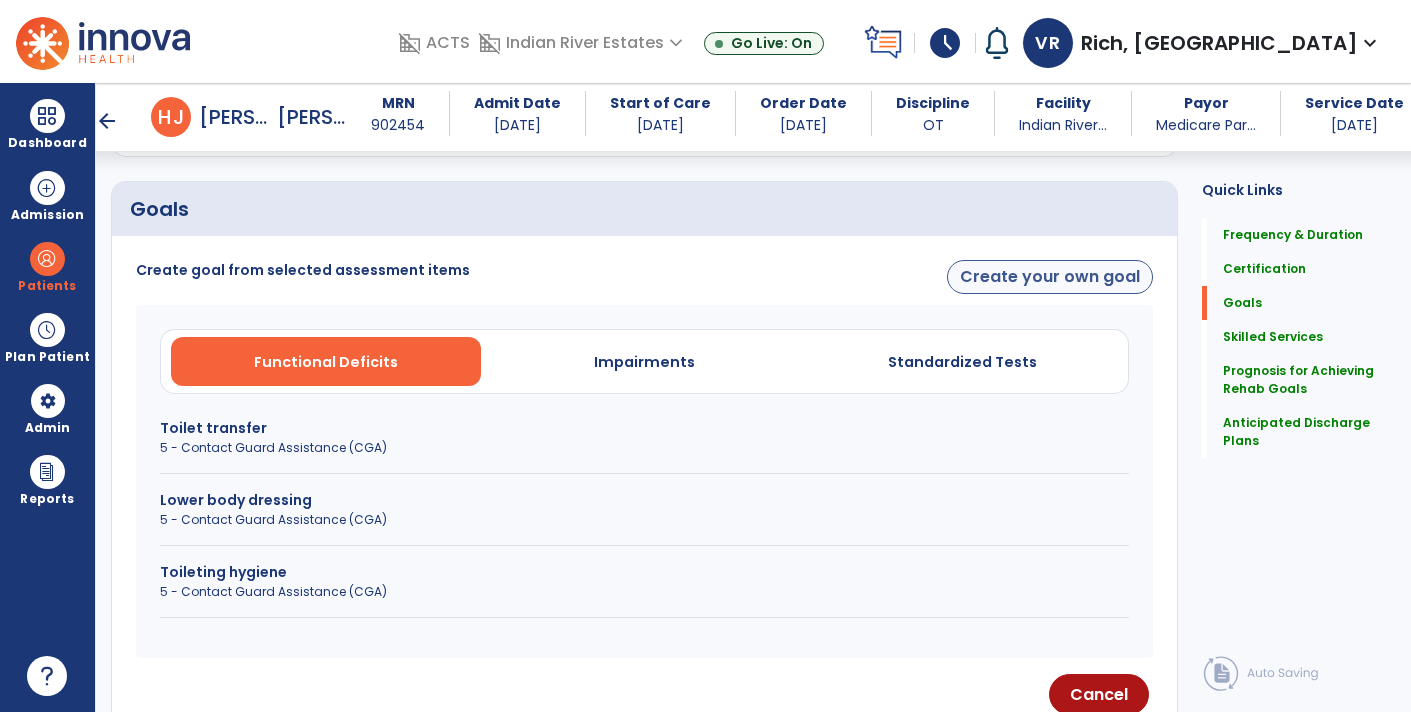 click on "Create your own goal" at bounding box center (1050, 277) 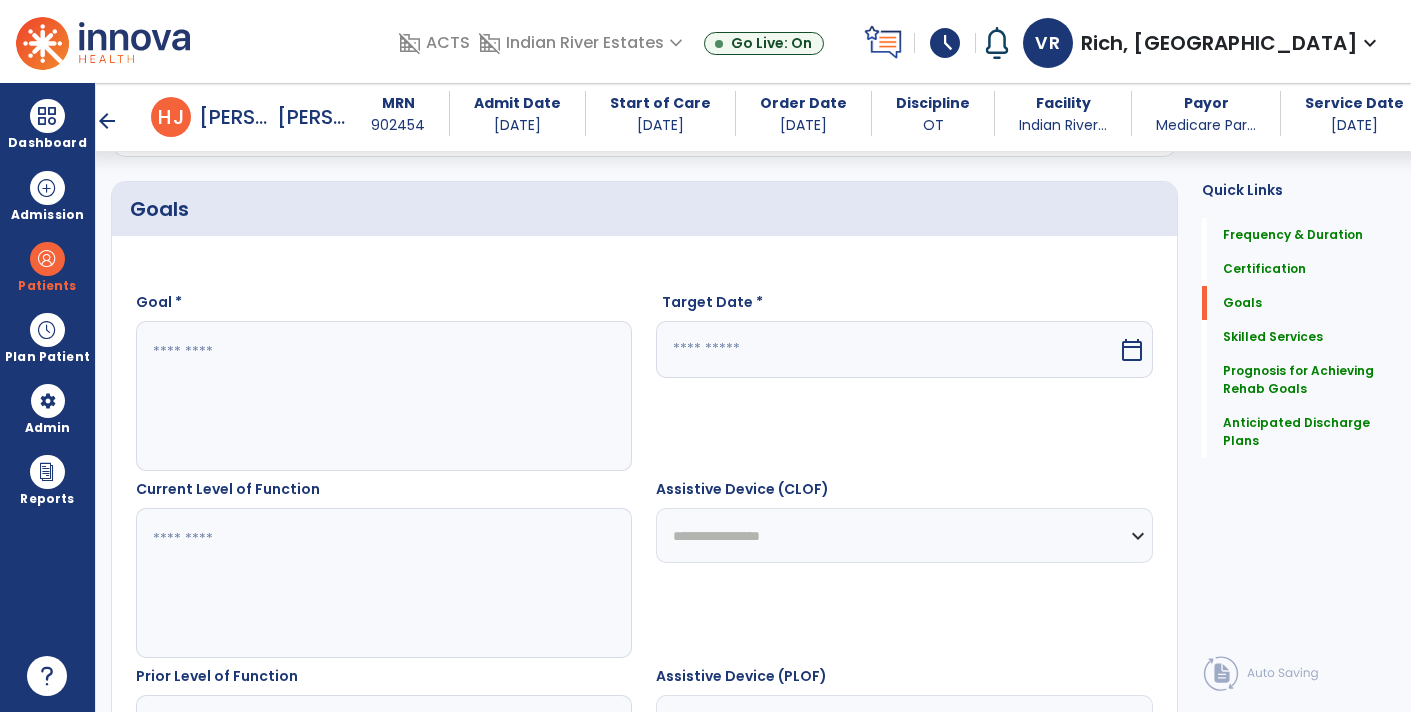 click at bounding box center [383, 396] 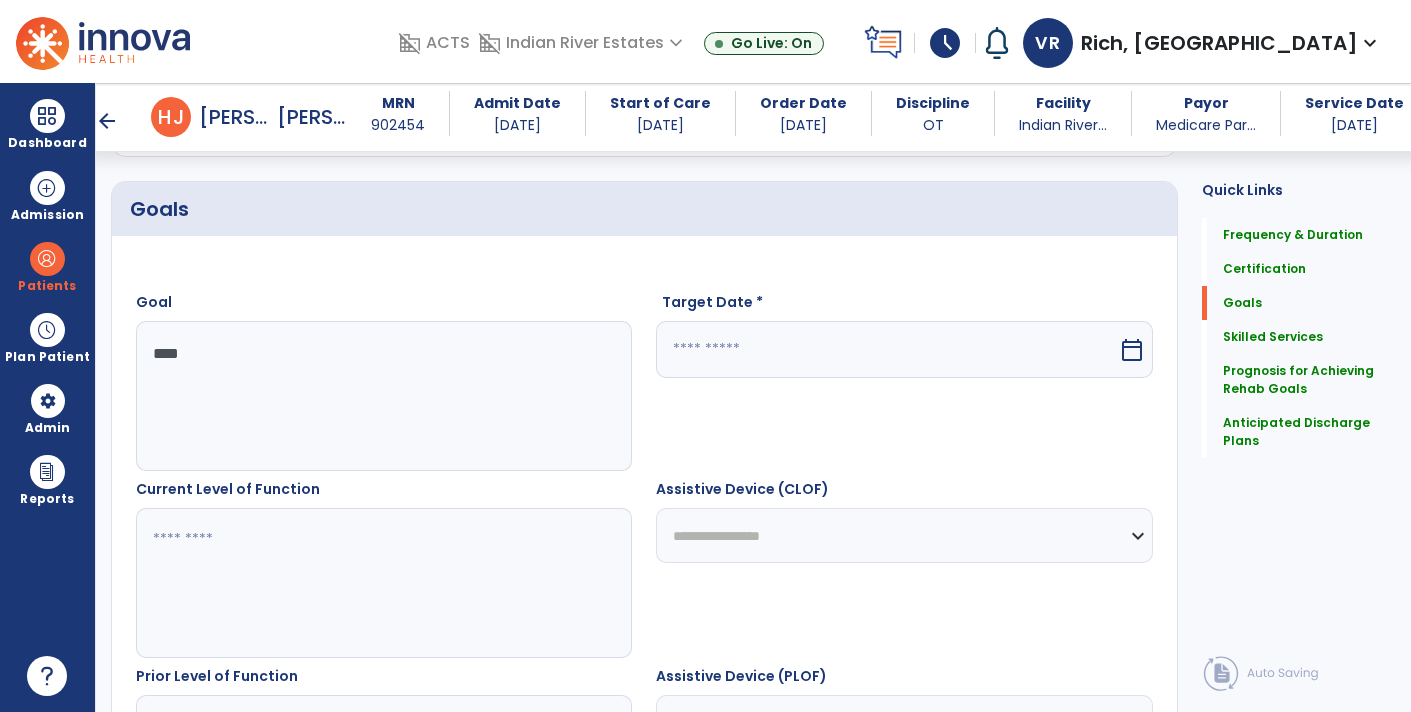 click on "**********" at bounding box center (644, 759) 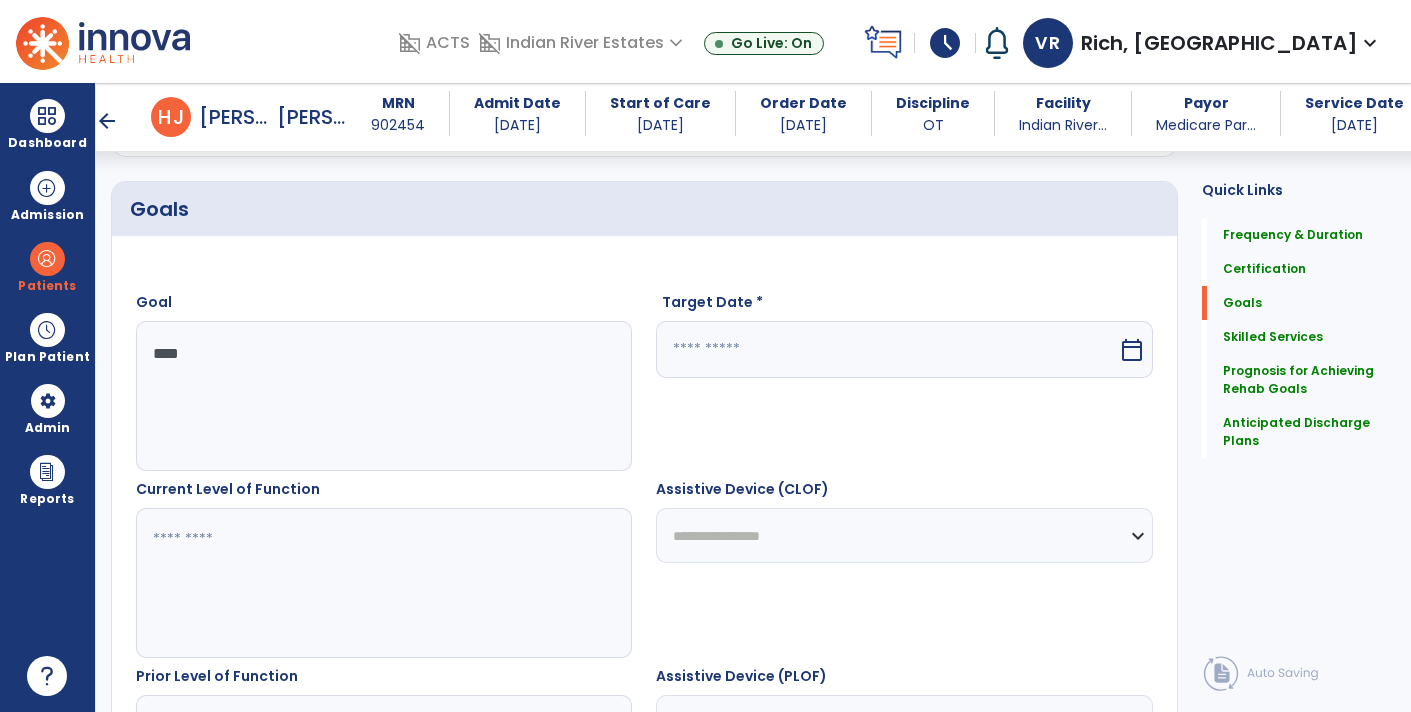 click on "***" at bounding box center [383, 396] 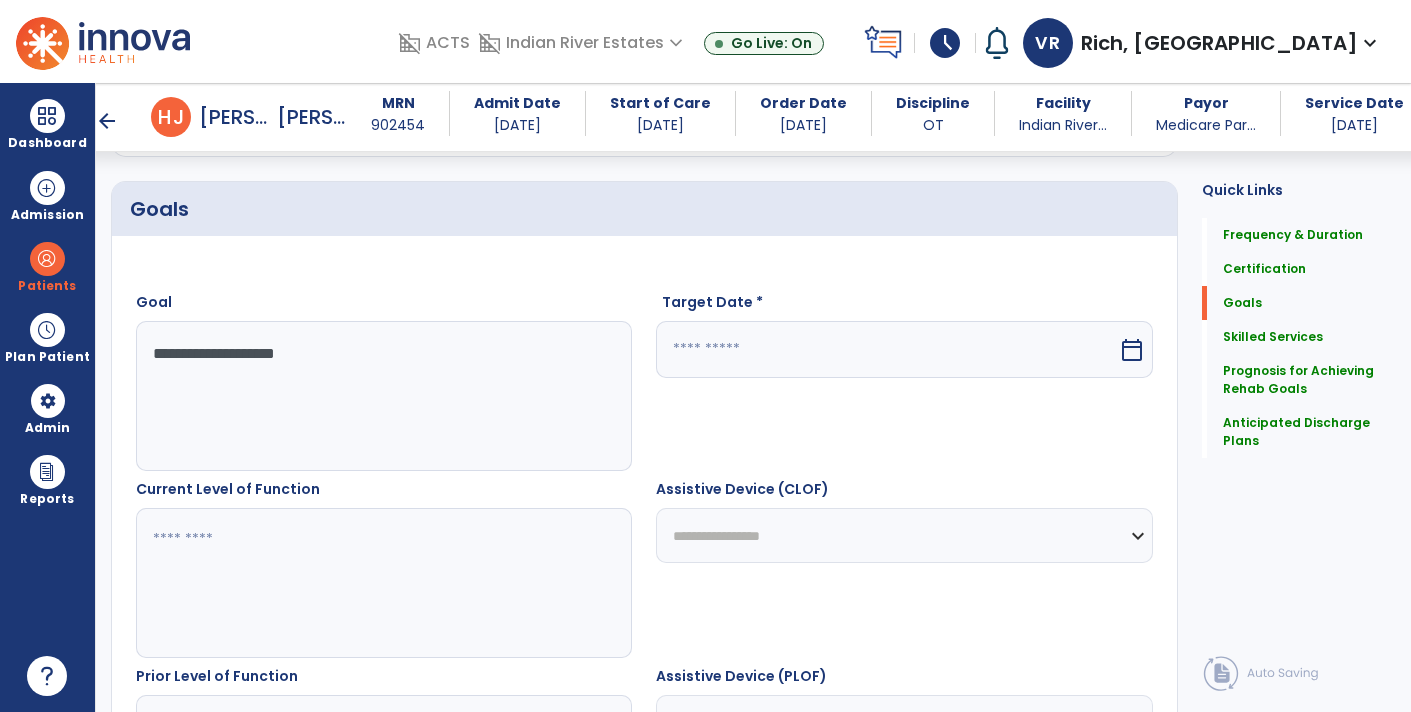 type on "**********" 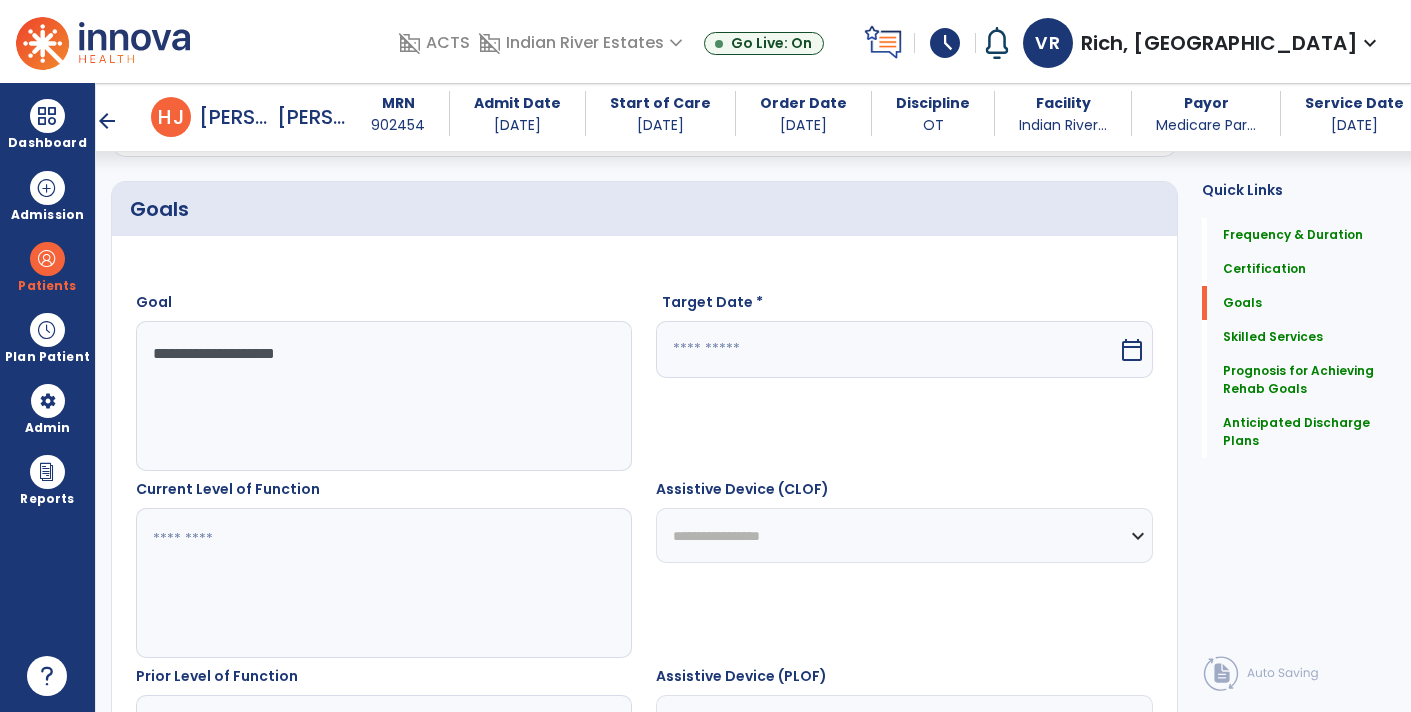 click at bounding box center (886, 349) 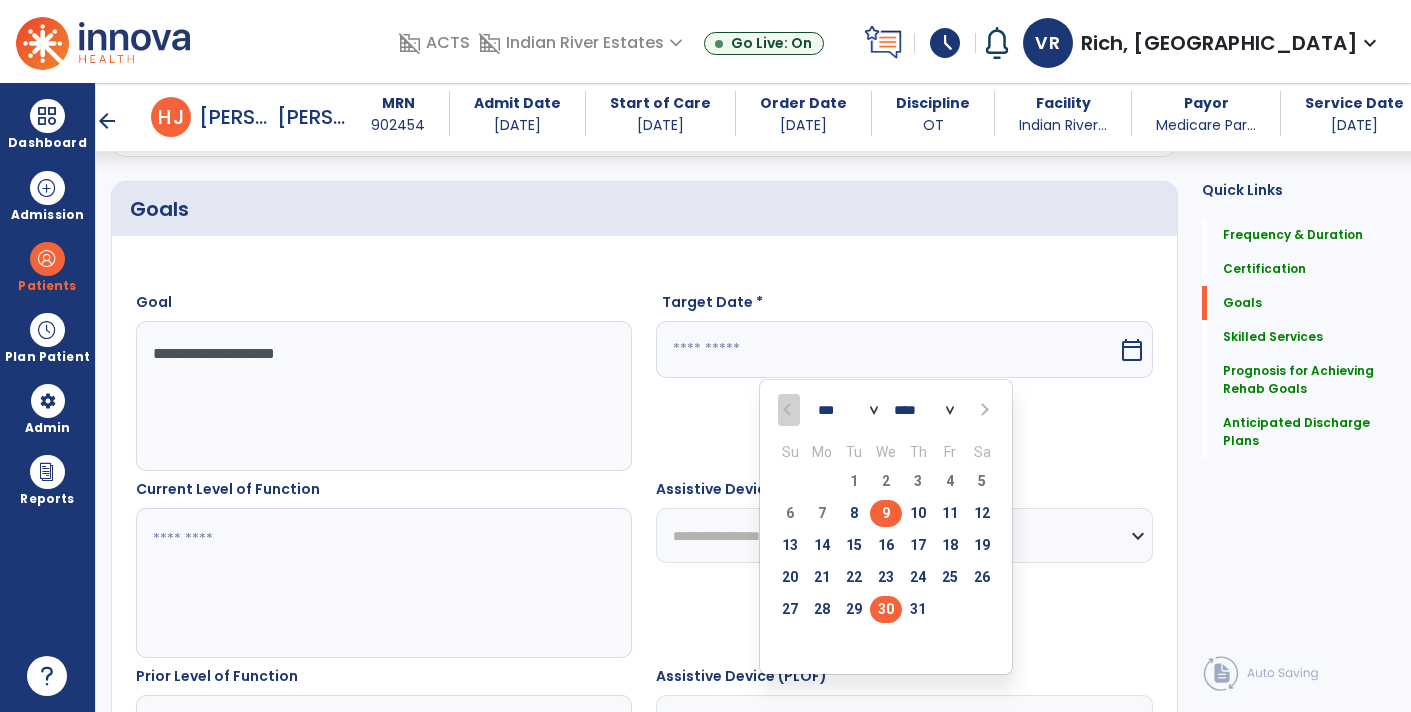 click on "30" at bounding box center (886, 609) 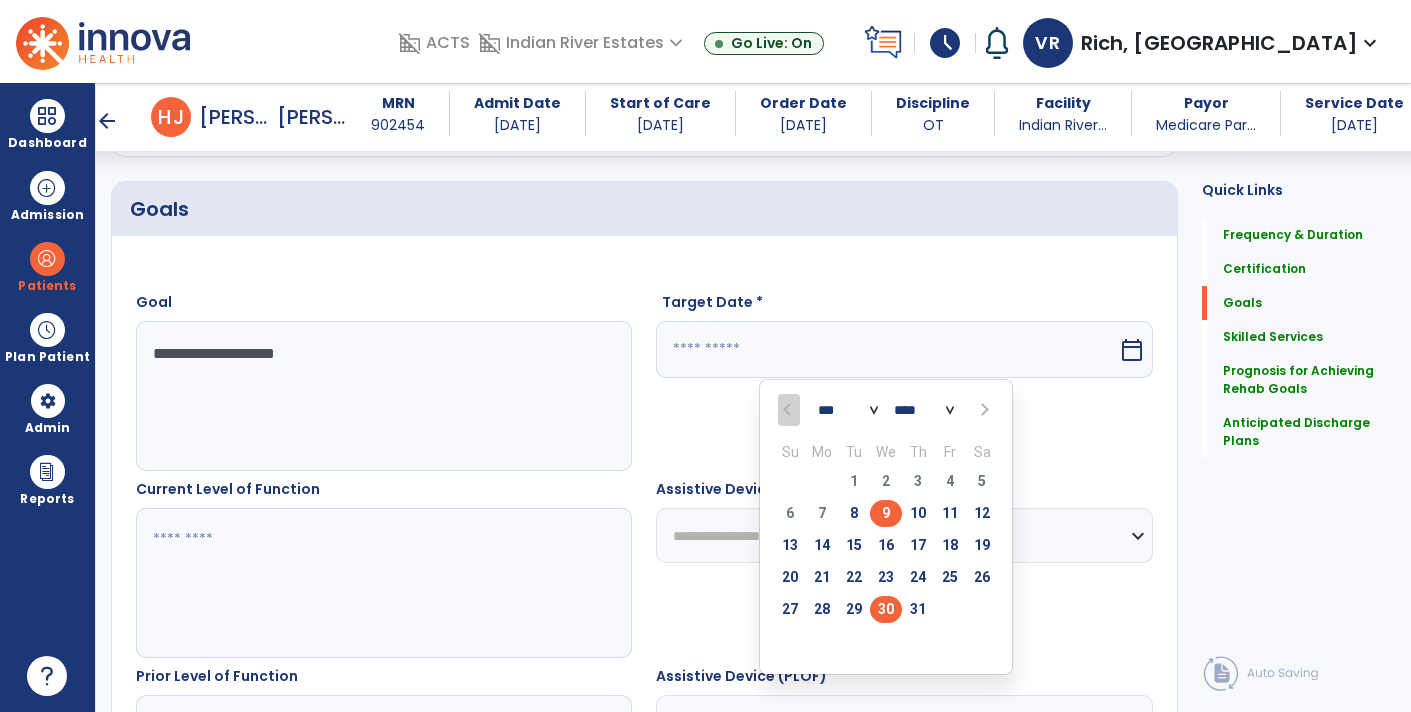 type on "*********" 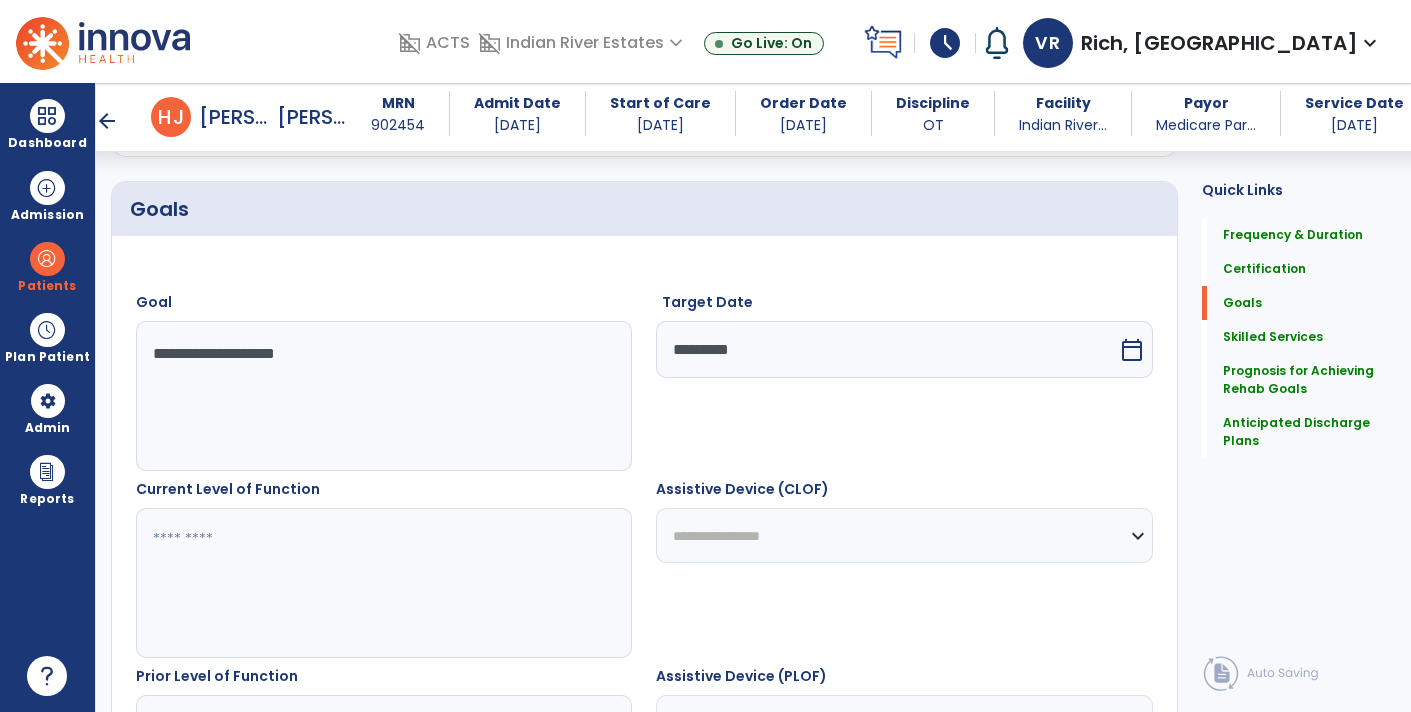 click at bounding box center (383, 583) 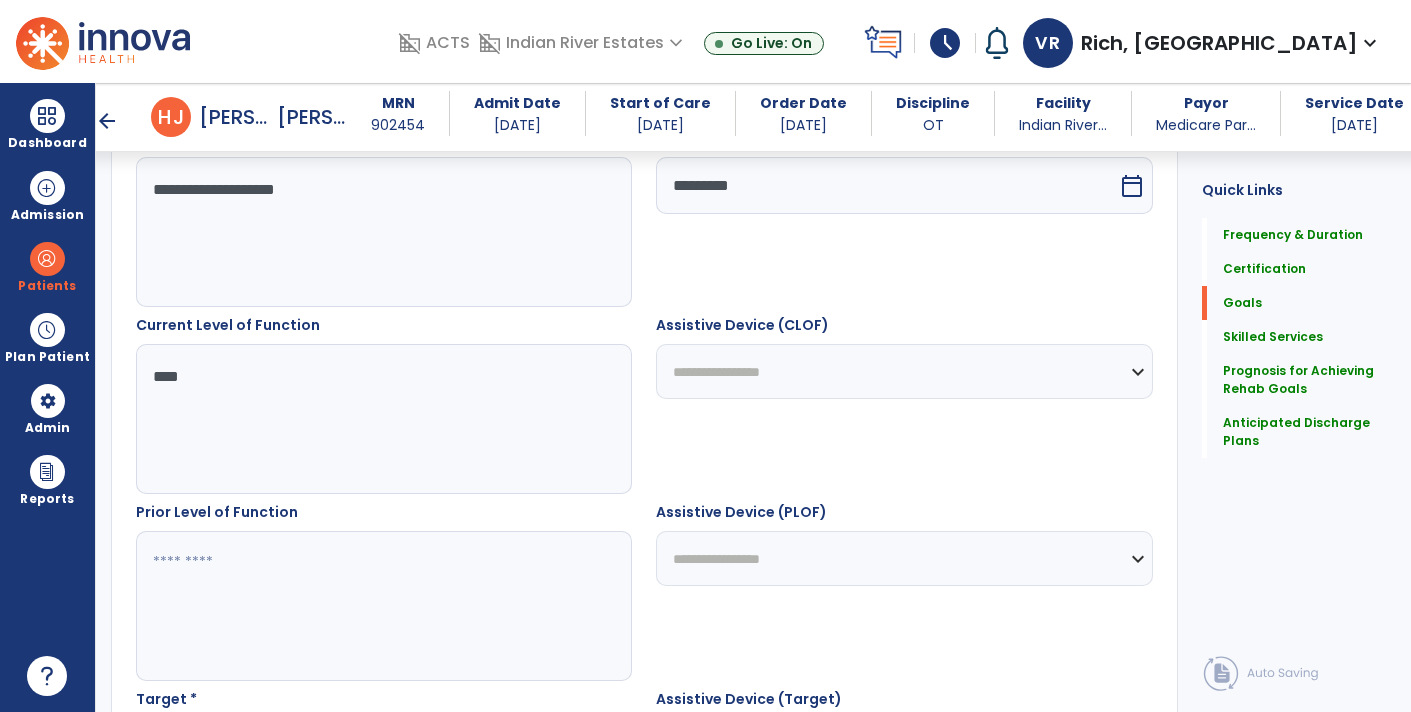 scroll, scrollTop: 637, scrollLeft: 0, axis: vertical 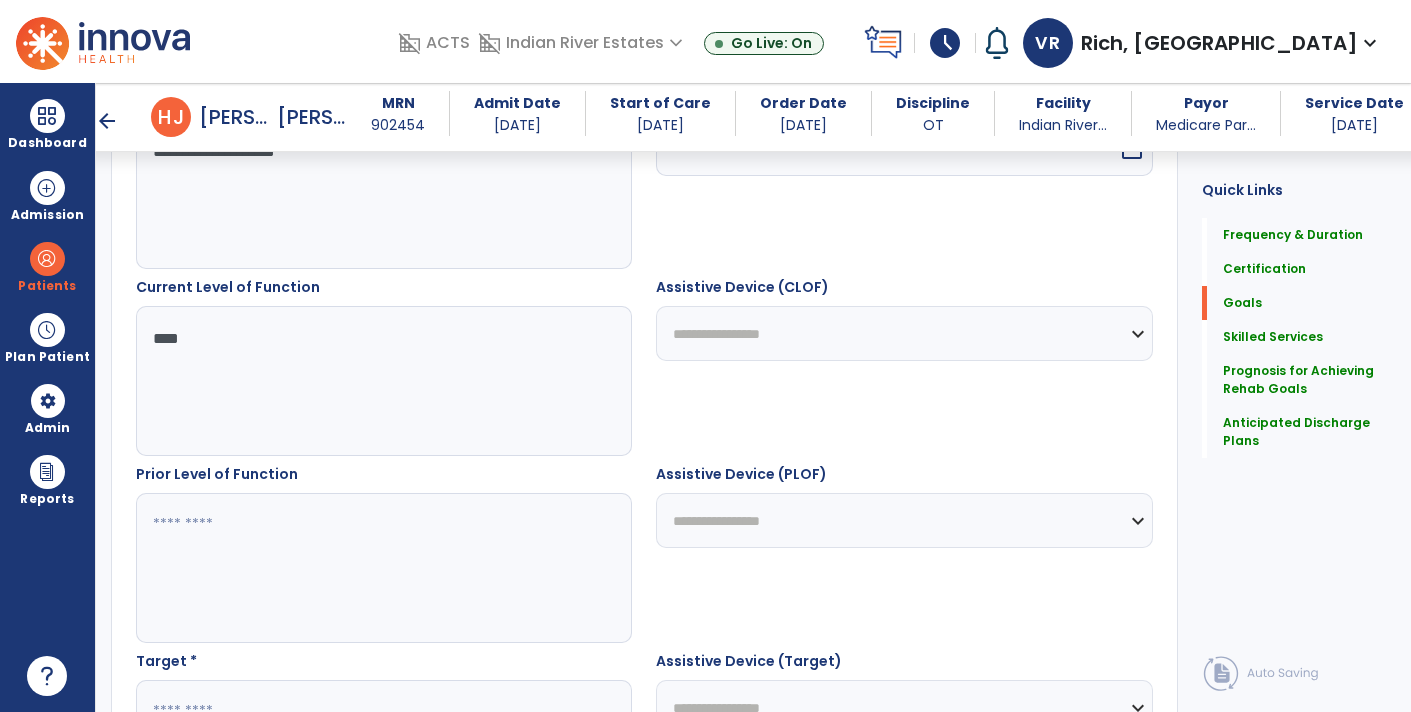 type on "***" 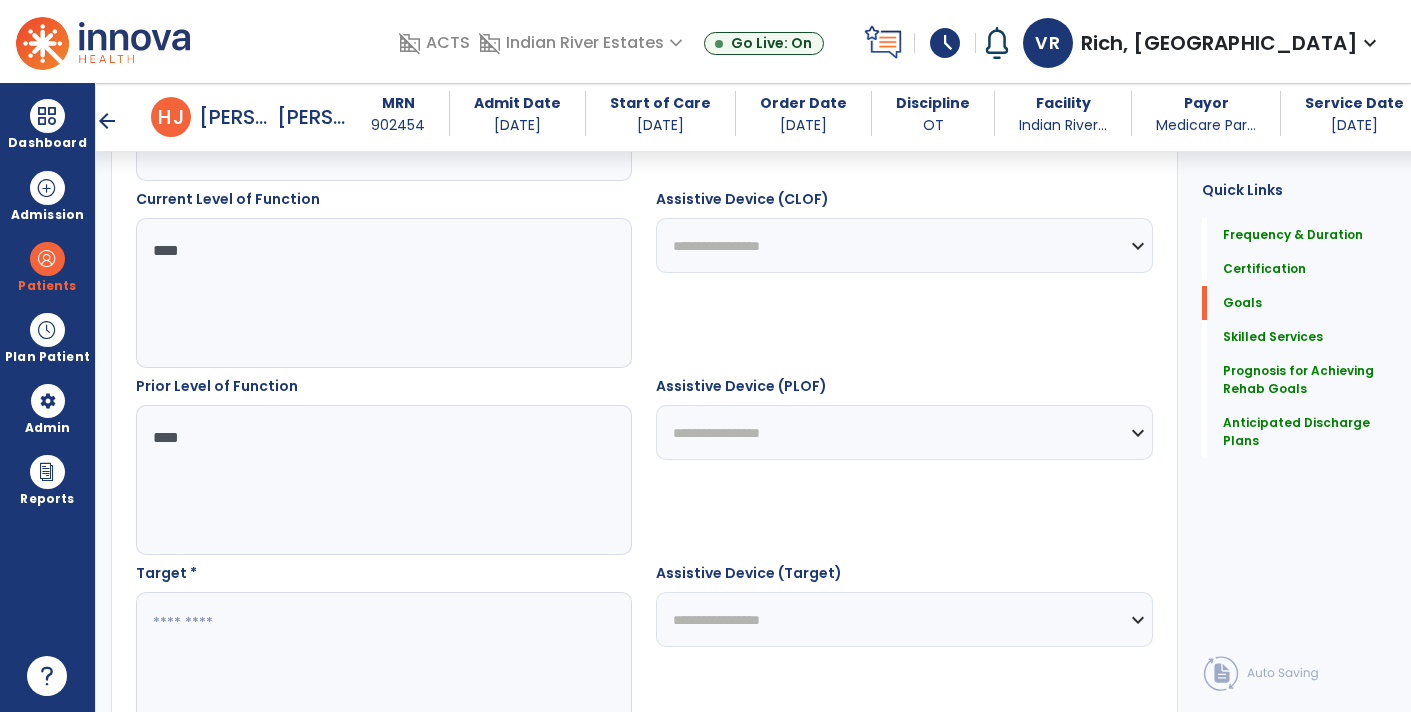 scroll, scrollTop: 830, scrollLeft: 0, axis: vertical 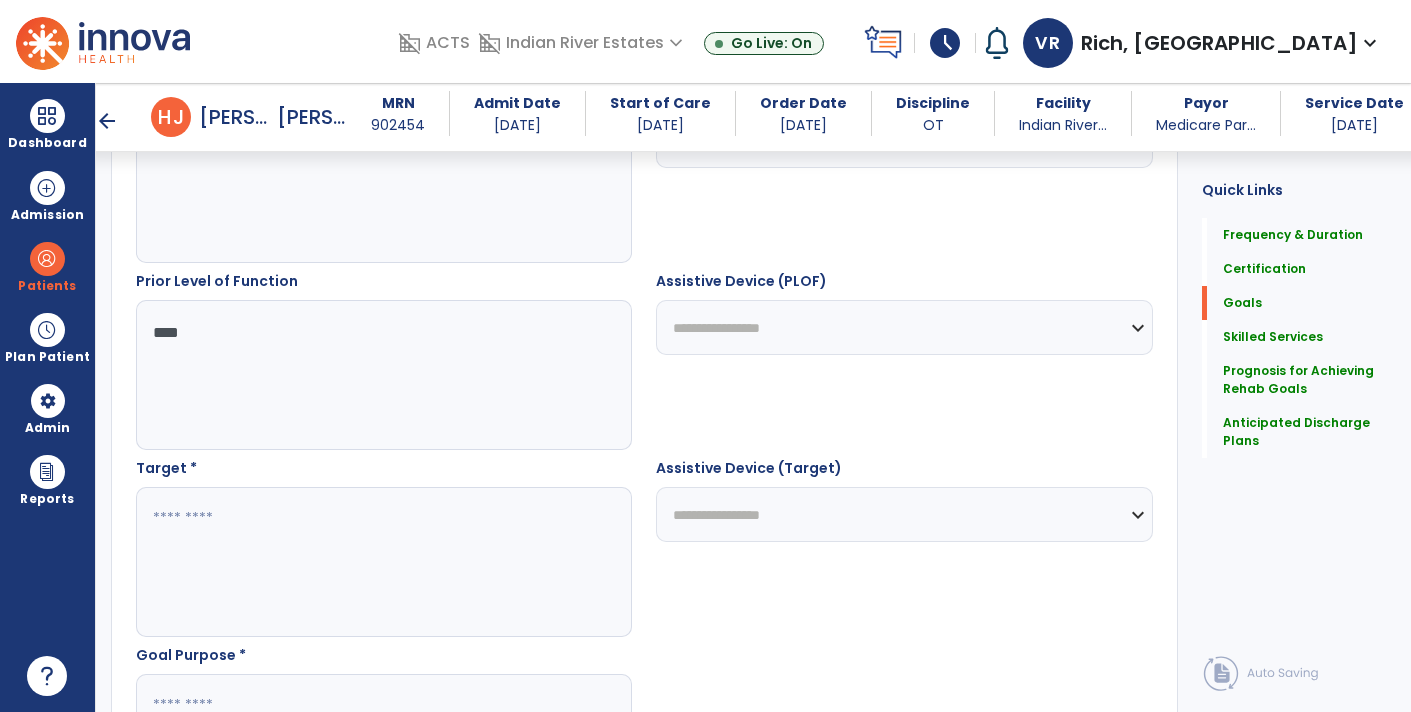 type on "***" 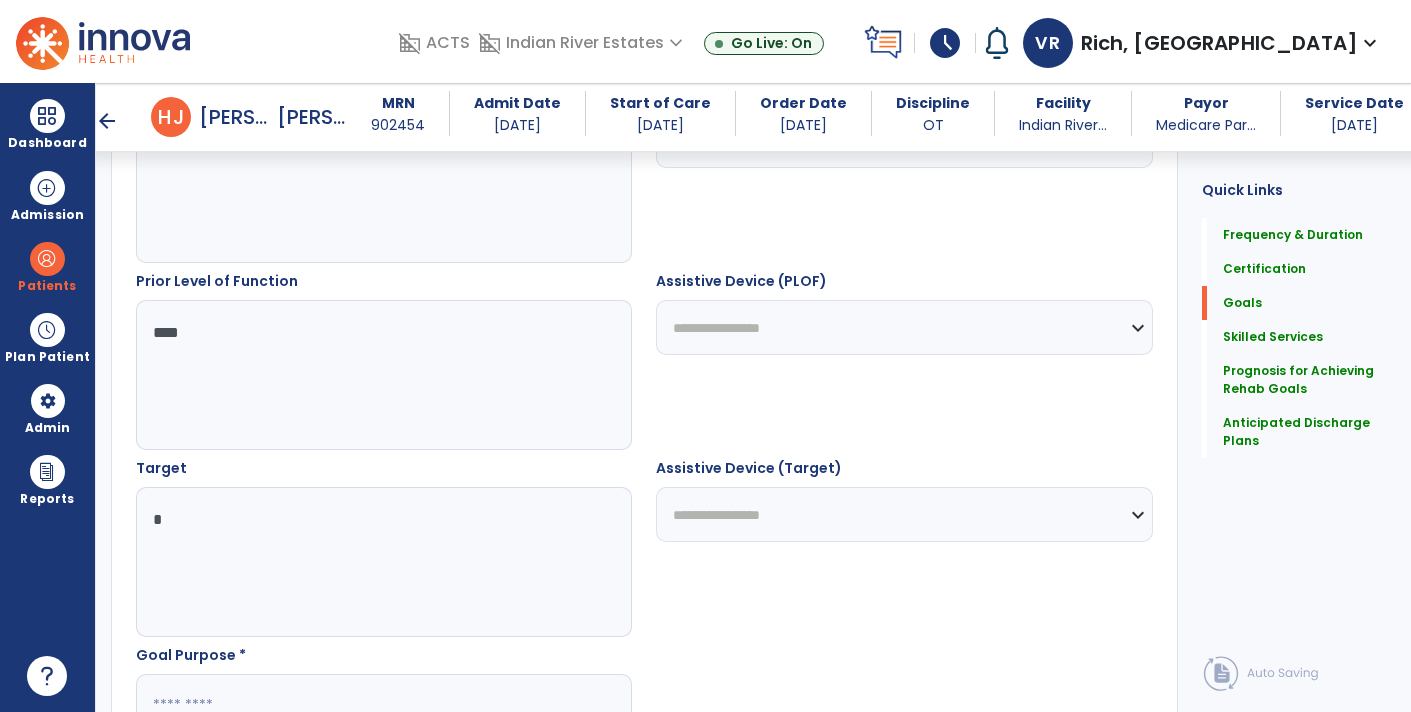 click on "Assistive Device (Target)" at bounding box center [749, 468] 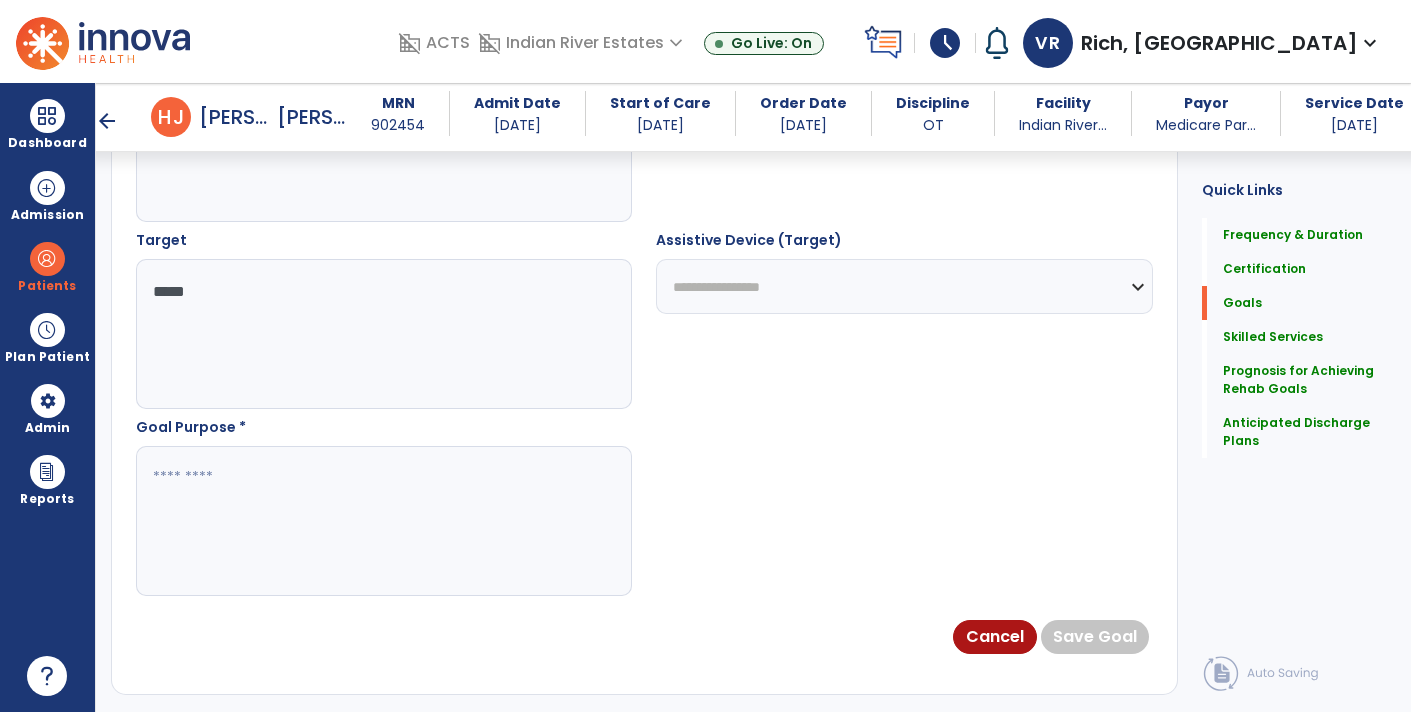 scroll, scrollTop: 1057, scrollLeft: 0, axis: vertical 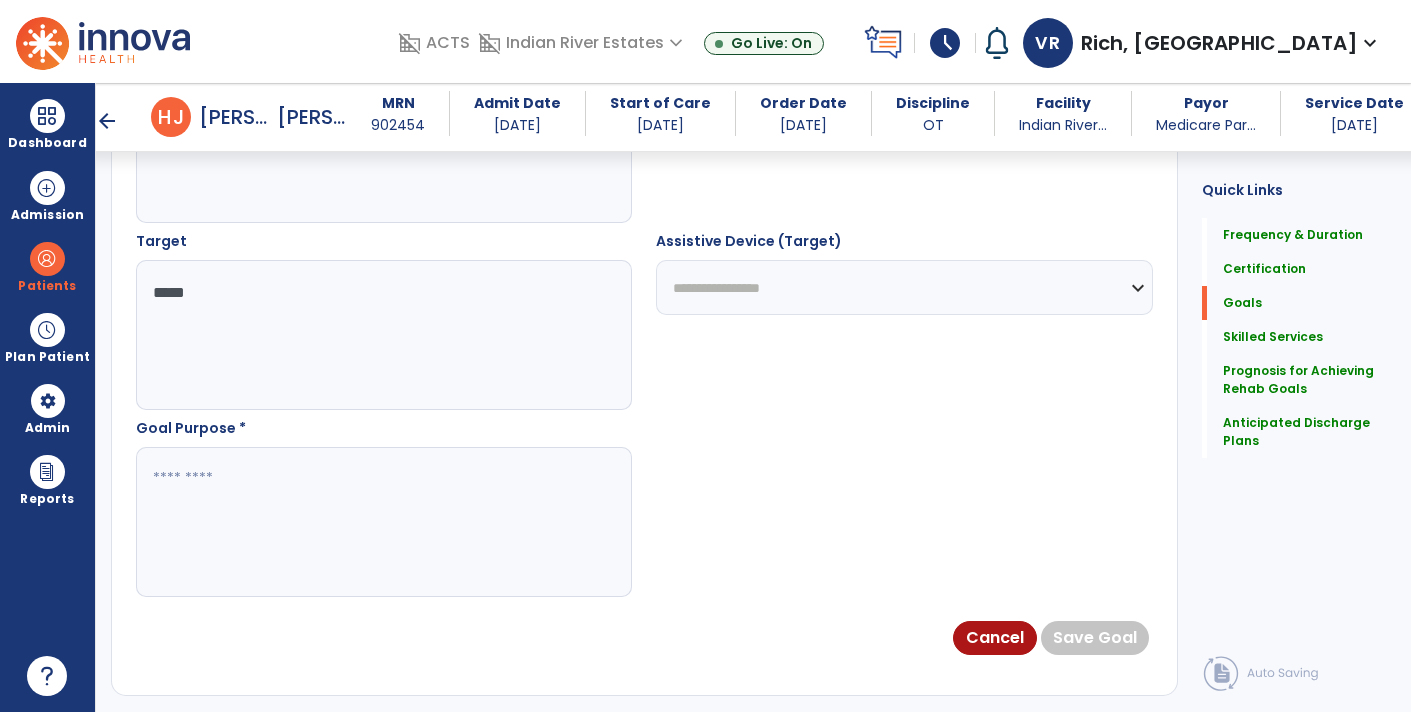 type on "****" 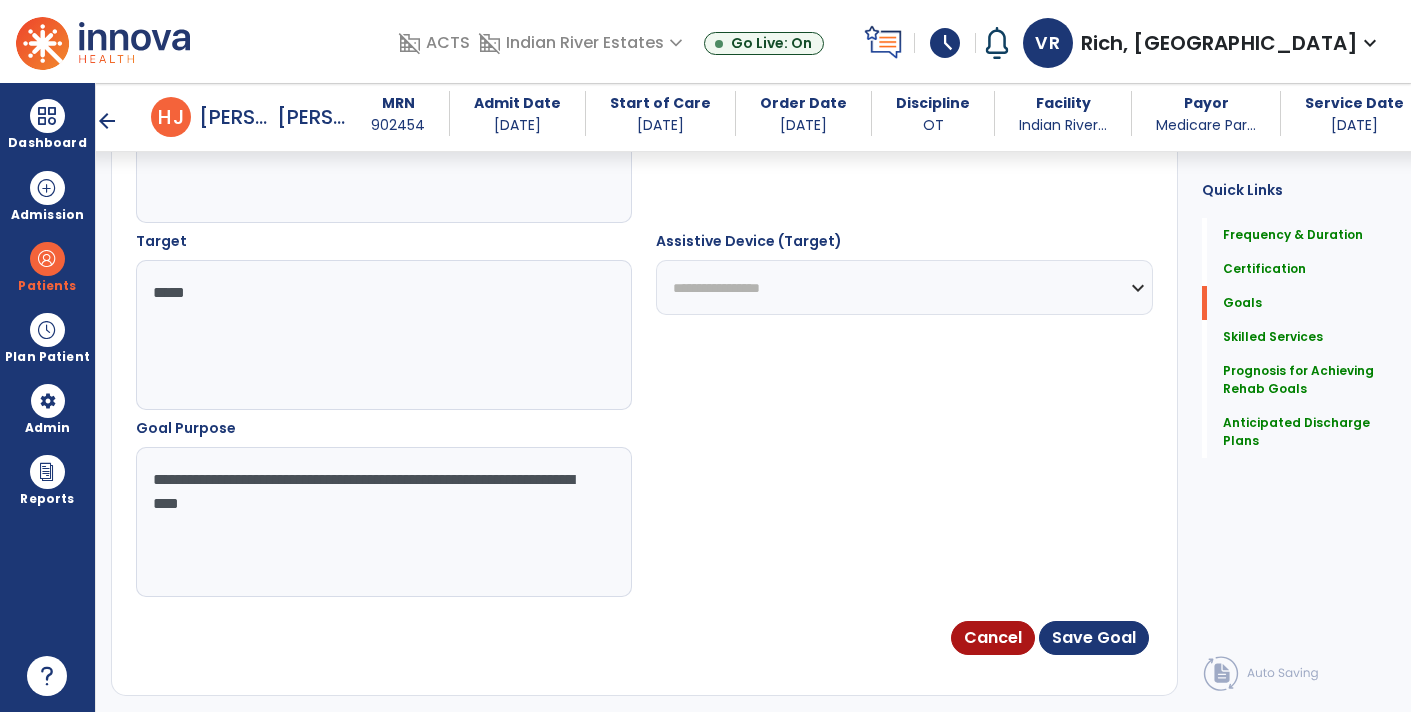 type on "**********" 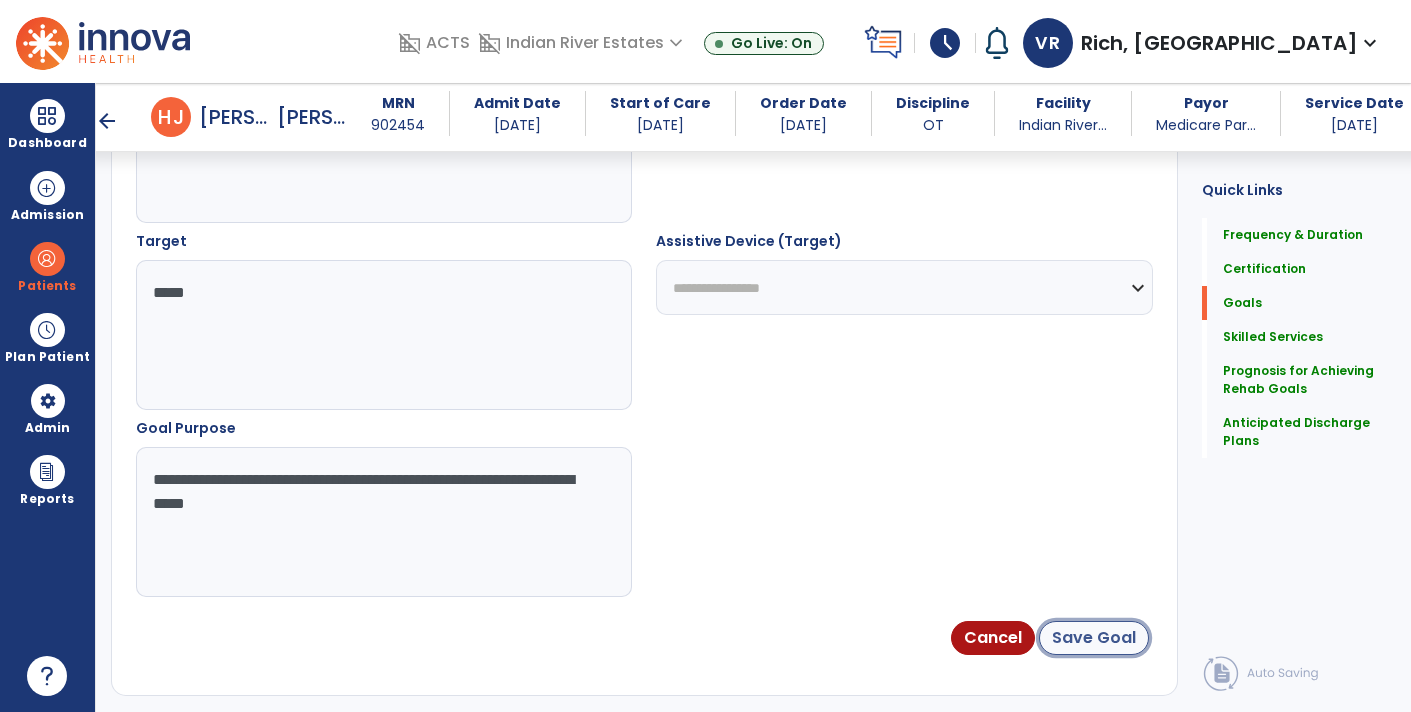click on "Save Goal" at bounding box center [1094, 638] 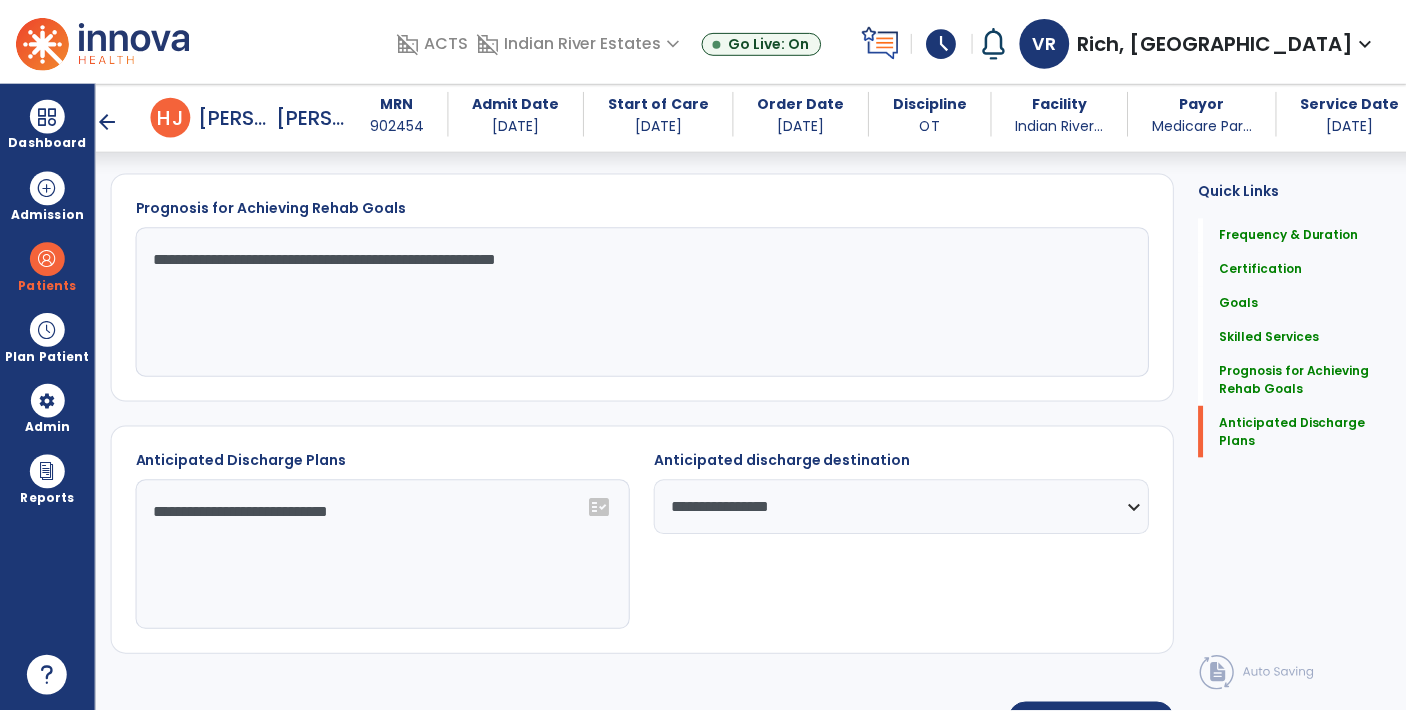 scroll, scrollTop: 1752, scrollLeft: 0, axis: vertical 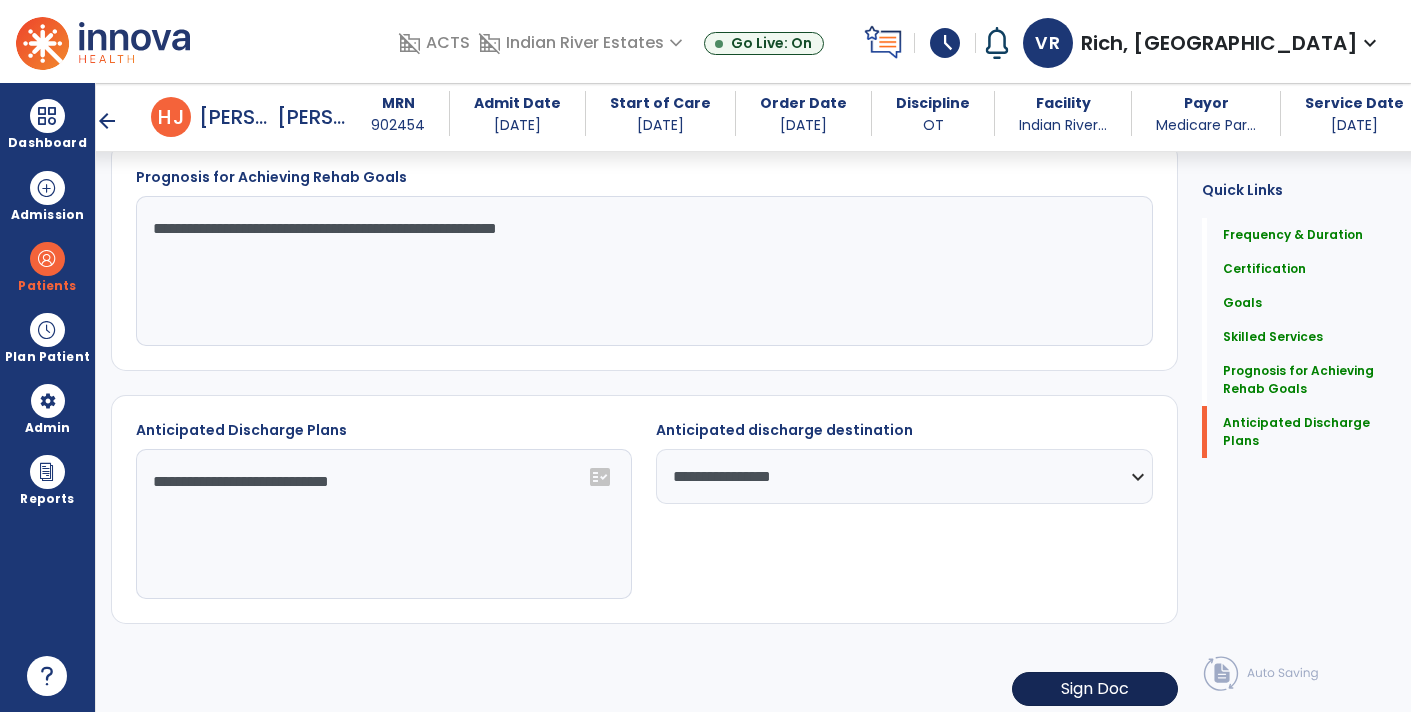 click on "Sign Doc" 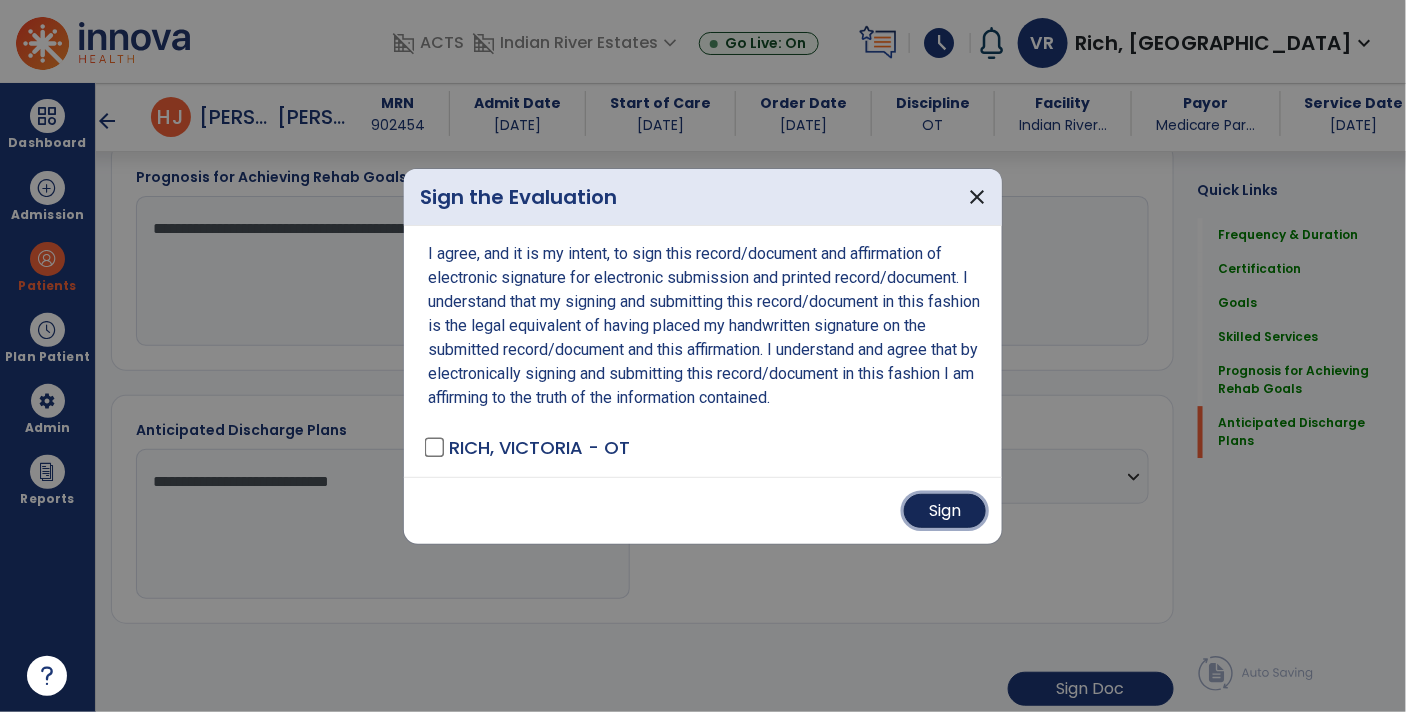 click on "Sign" at bounding box center (945, 511) 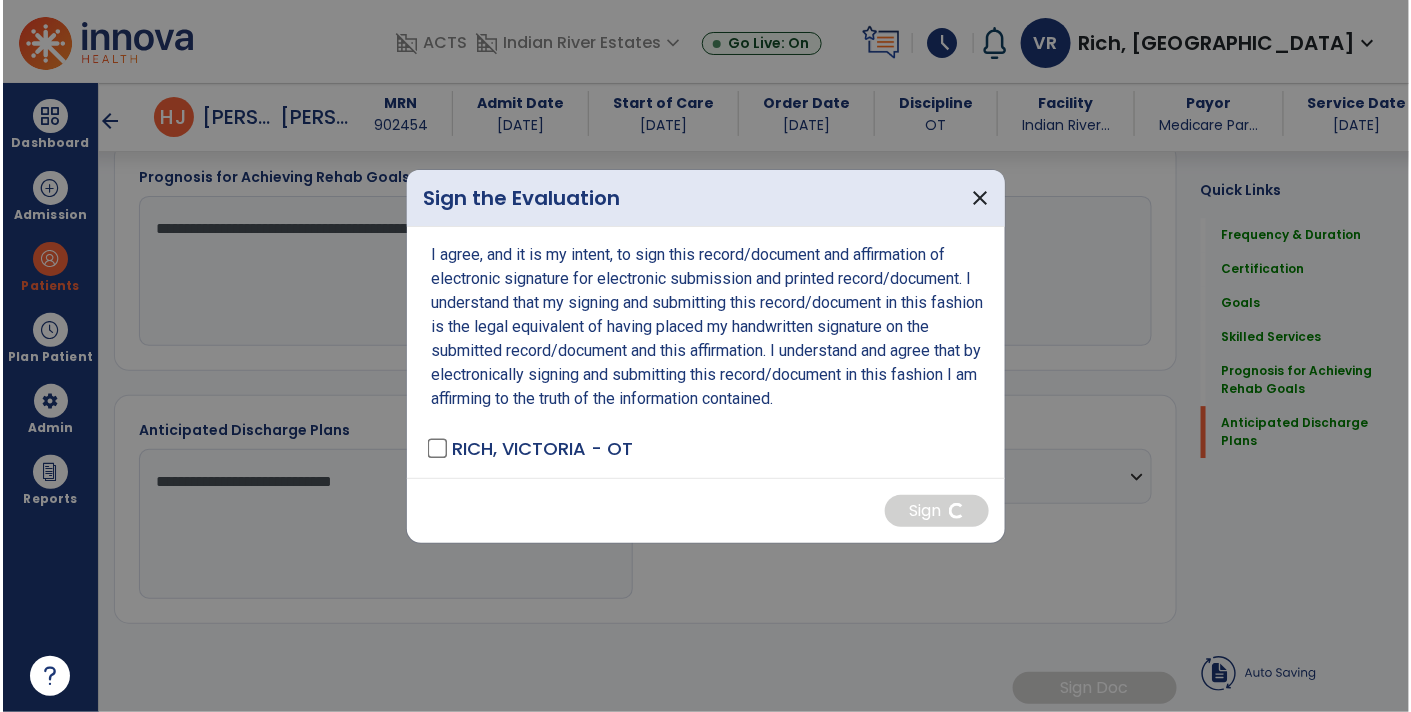 scroll, scrollTop: 1751, scrollLeft: 0, axis: vertical 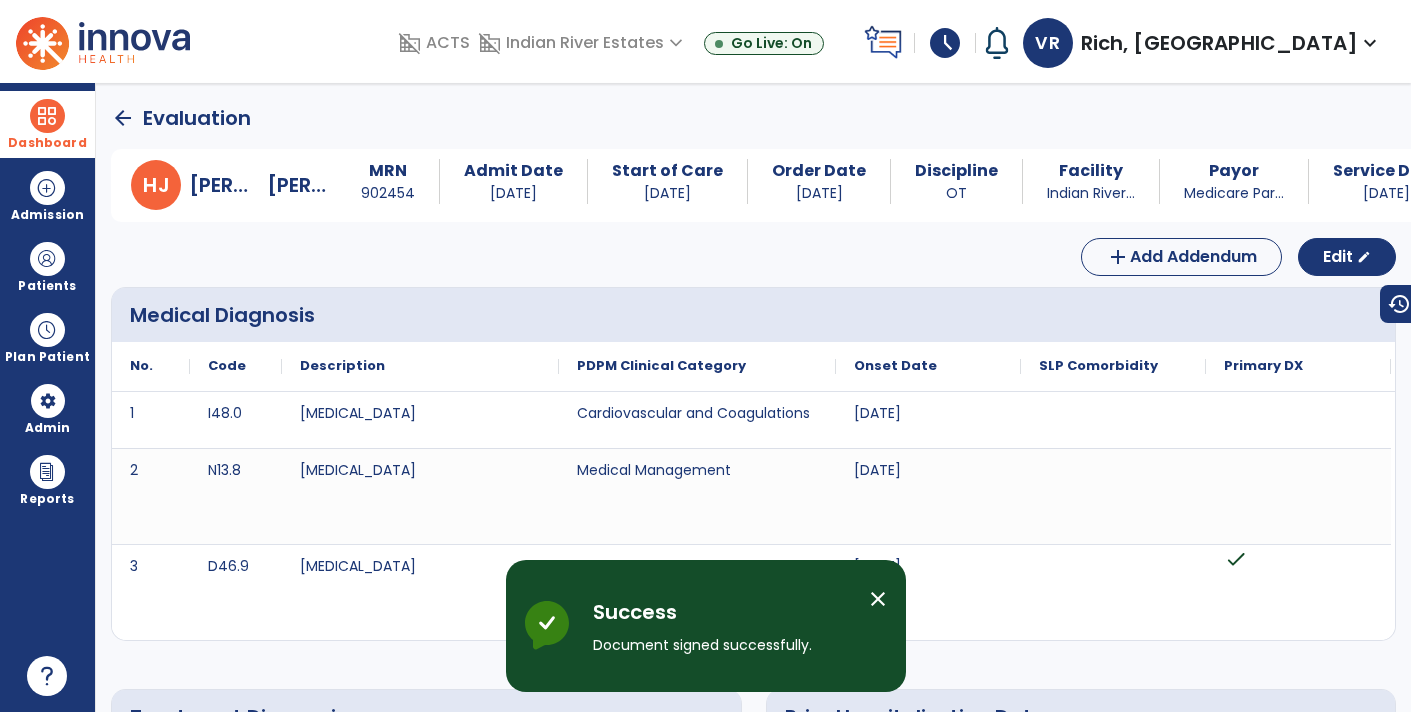 click on "Dashboard" at bounding box center [47, 143] 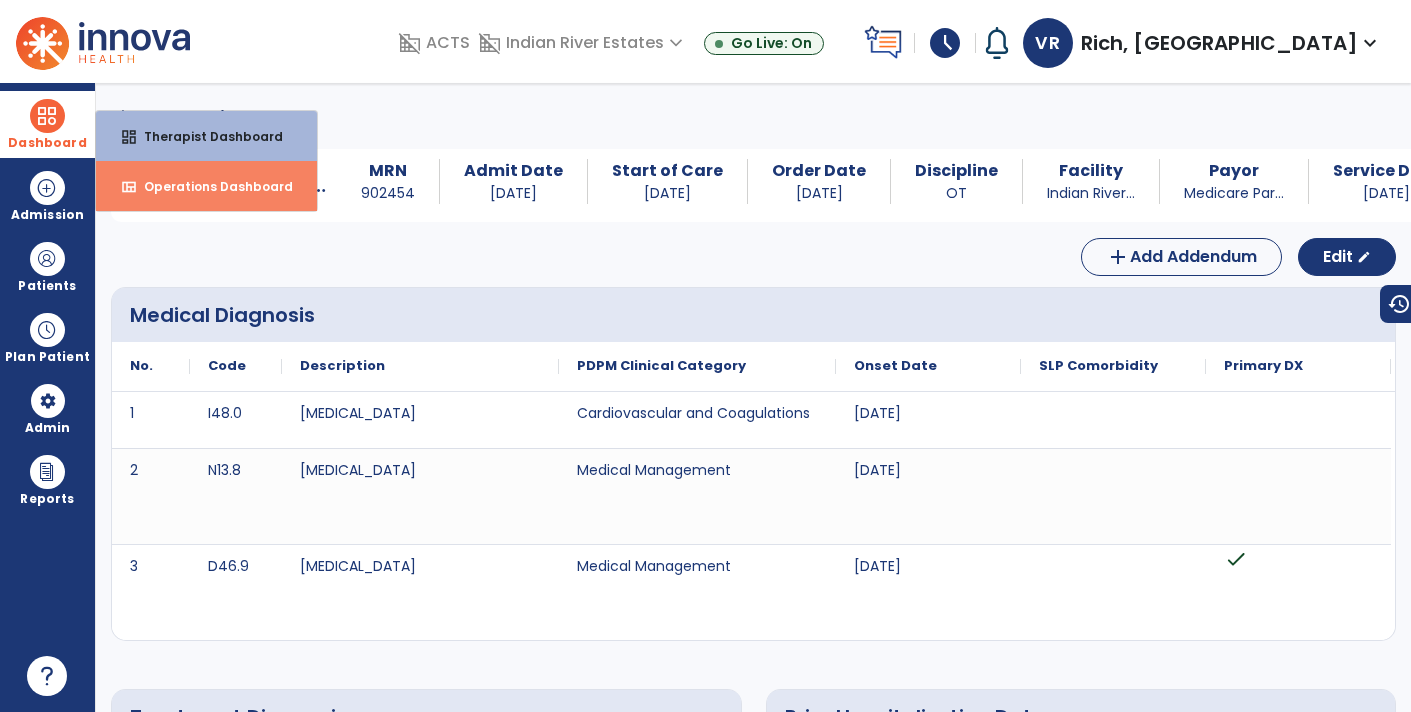 click on "view_quilt  Operations Dashboard" at bounding box center (206, 186) 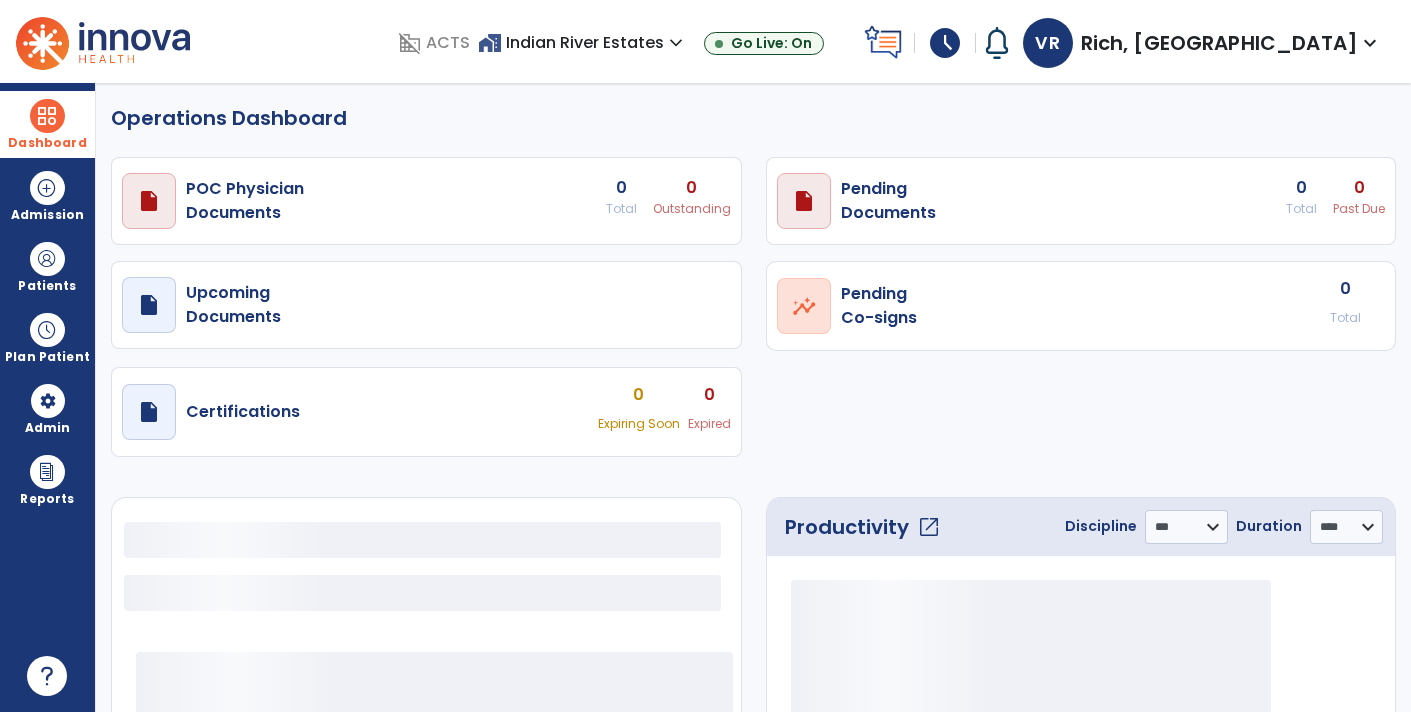 select on "***" 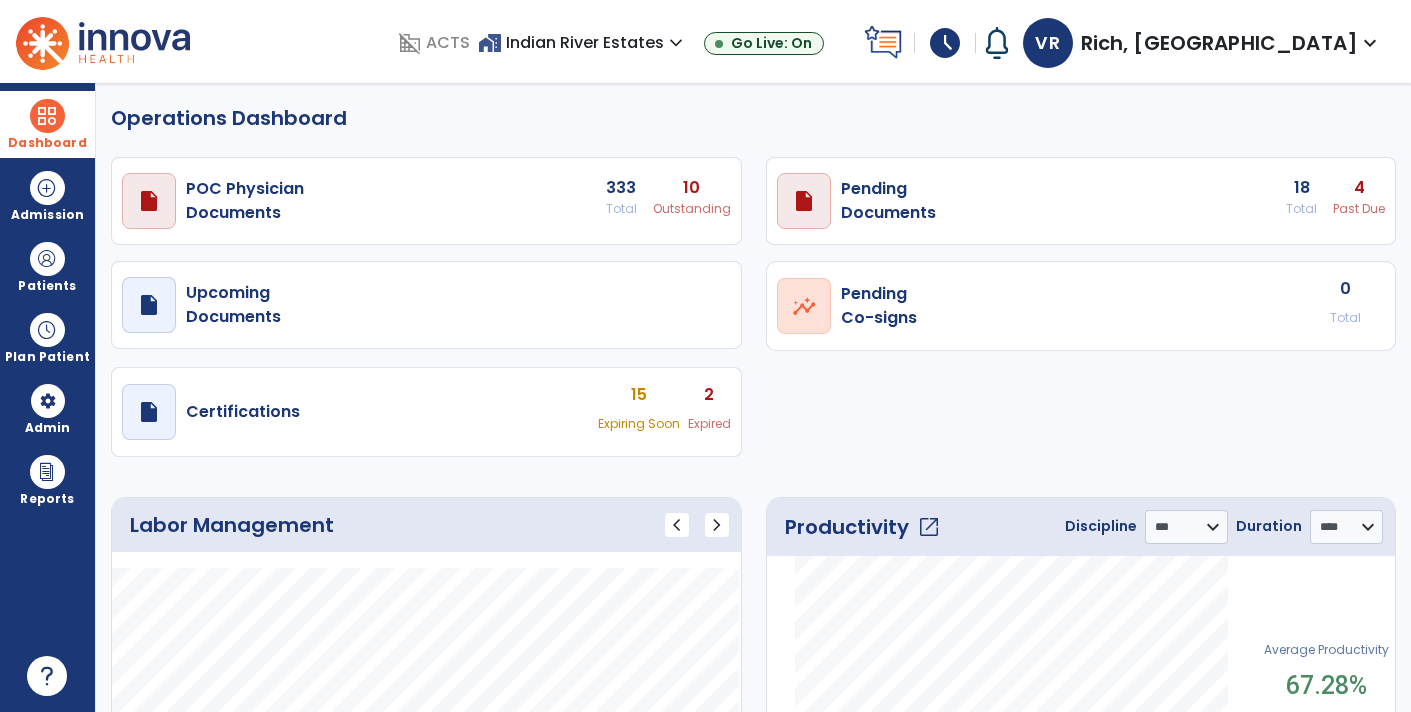 click at bounding box center [47, 116] 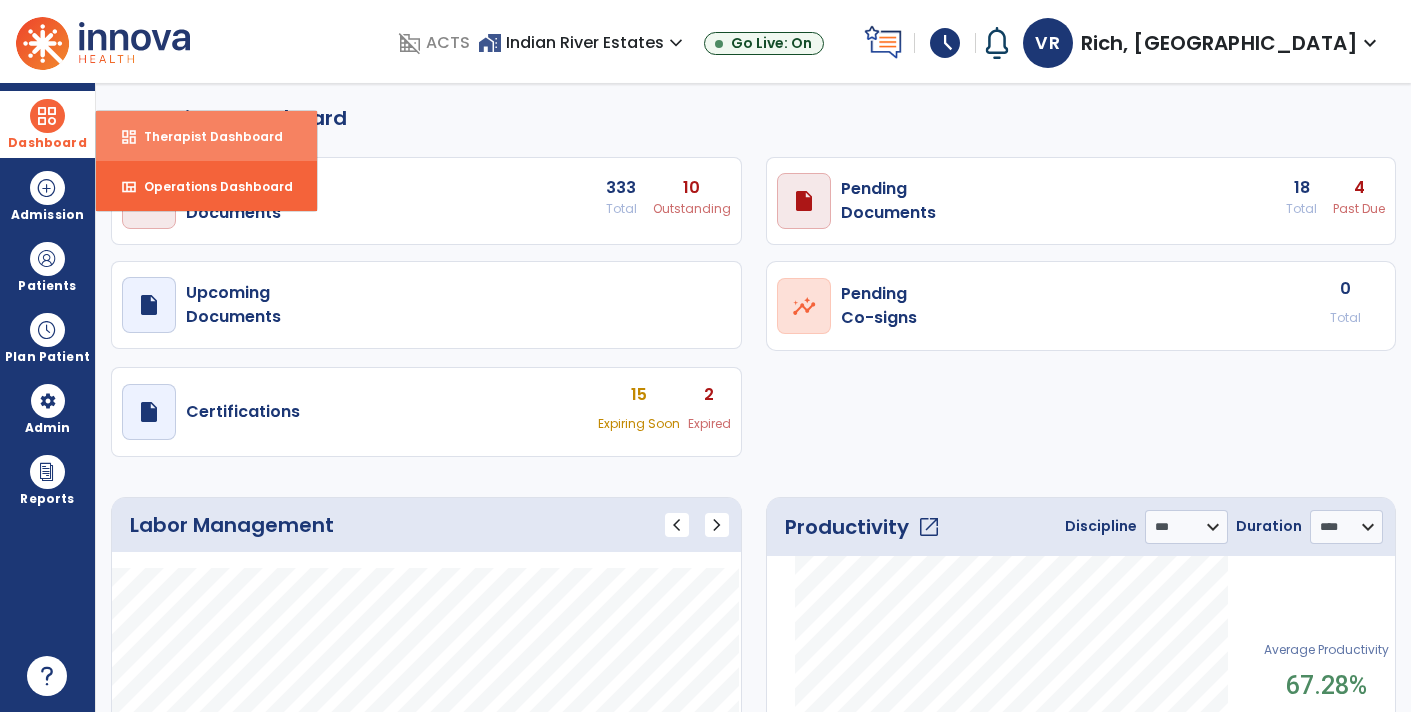 click on "dashboard  Therapist Dashboard" at bounding box center (206, 136) 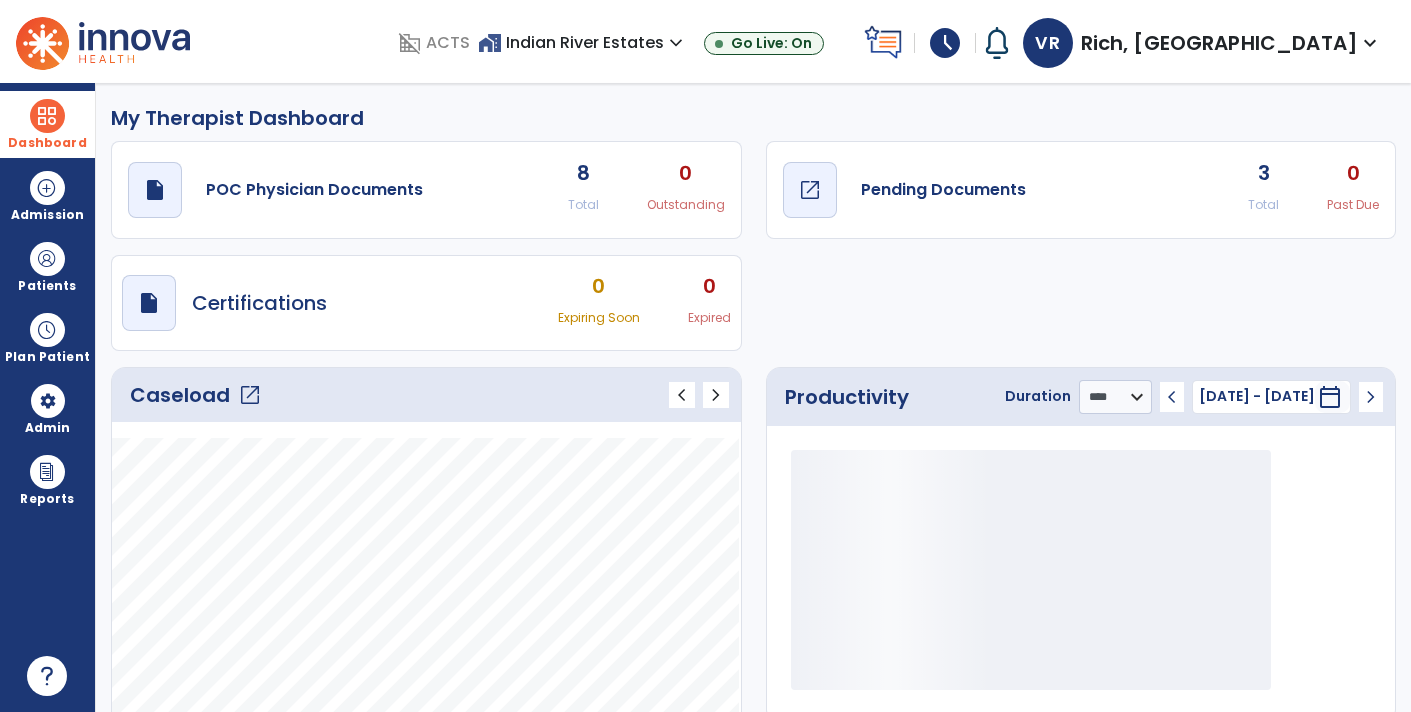 click on "Pending Documents" 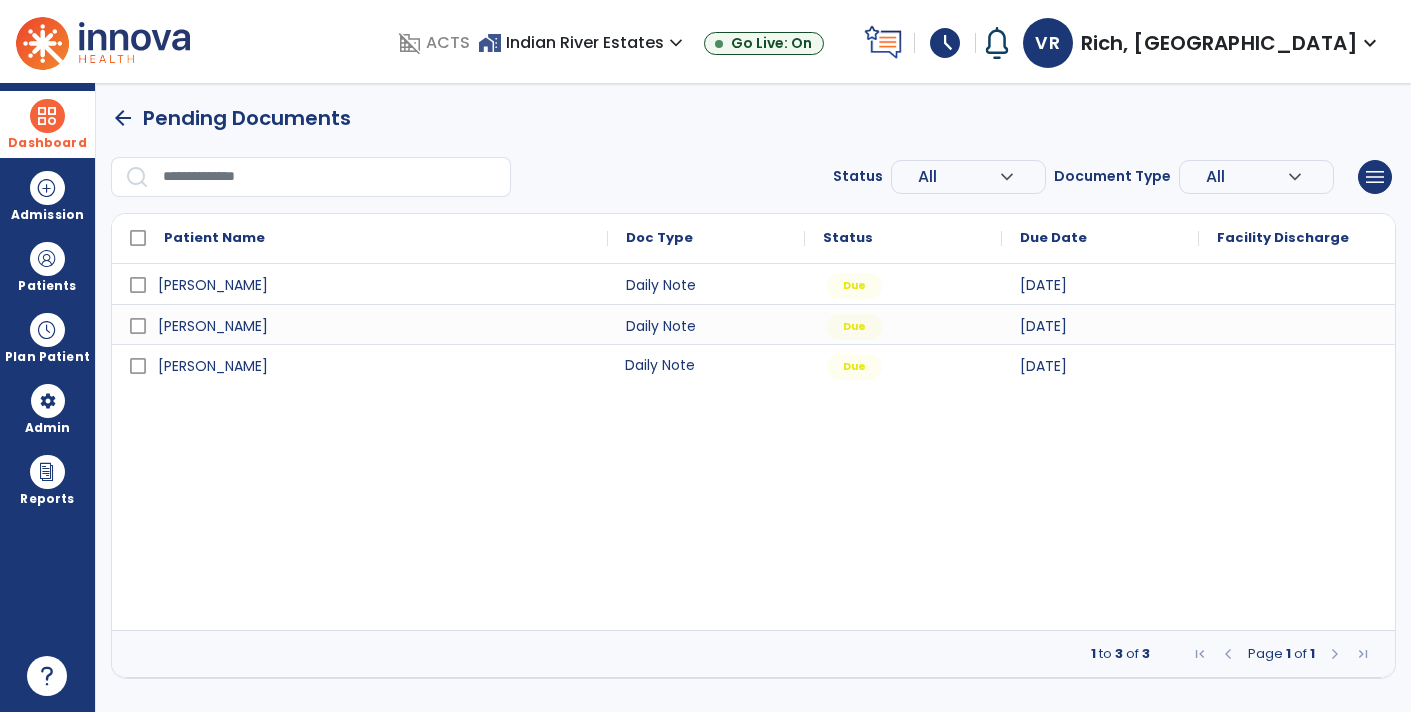 click on "Daily Note" at bounding box center [706, 364] 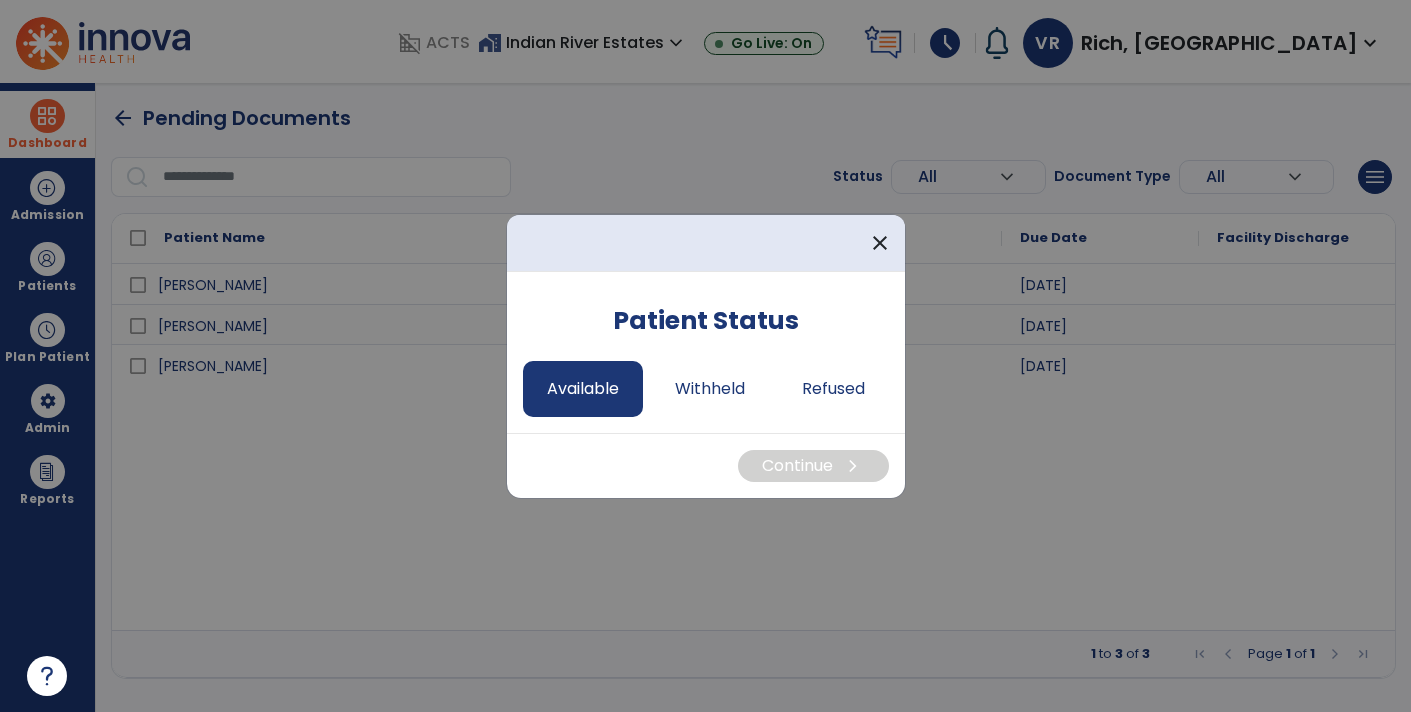 click on "Available" at bounding box center (583, 389) 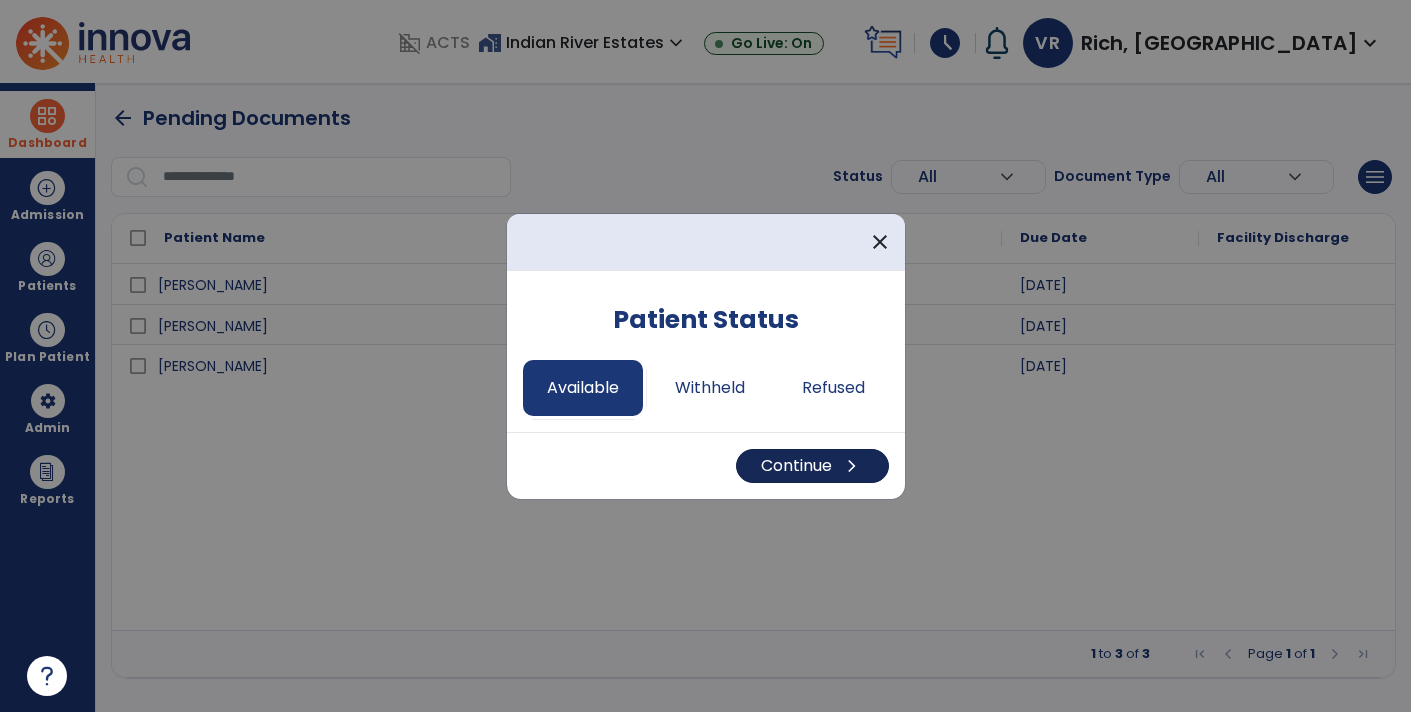 click on "Continue   chevron_right" at bounding box center (812, 466) 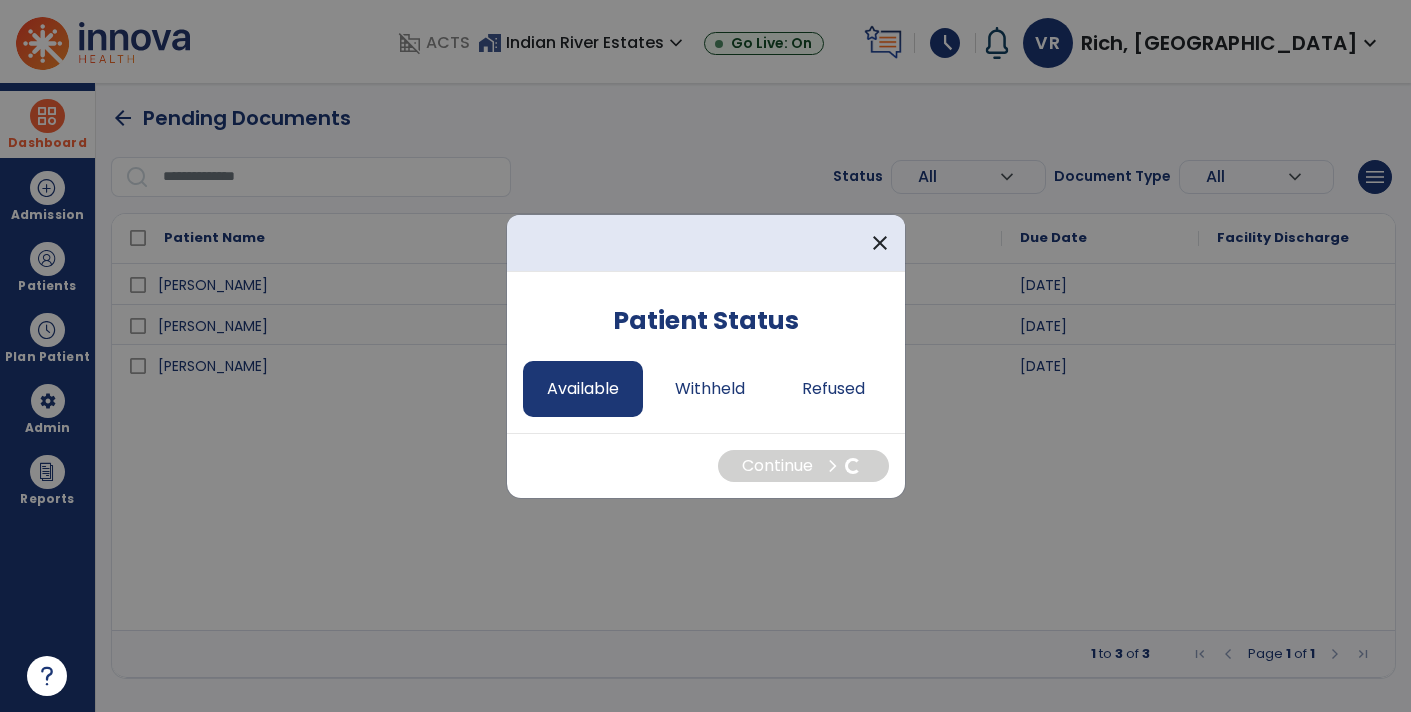 select on "*" 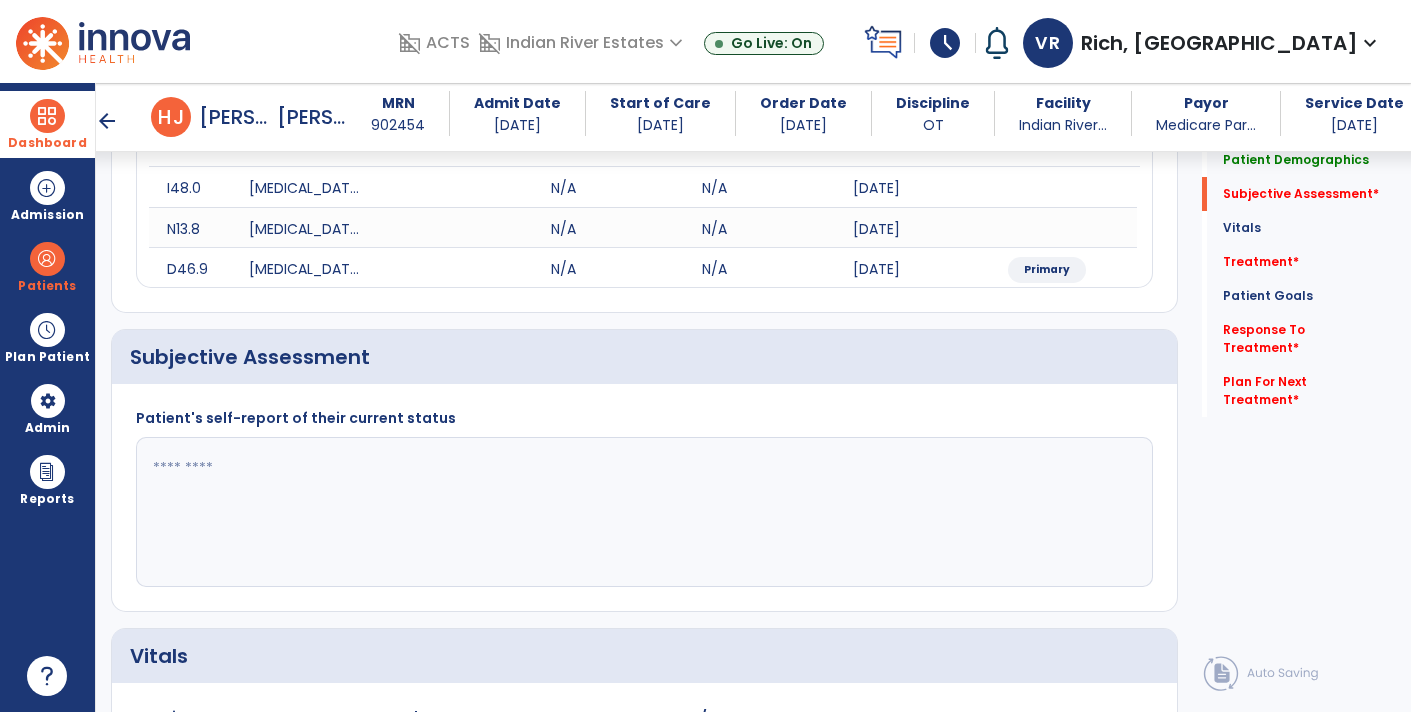 scroll, scrollTop: 285, scrollLeft: 0, axis: vertical 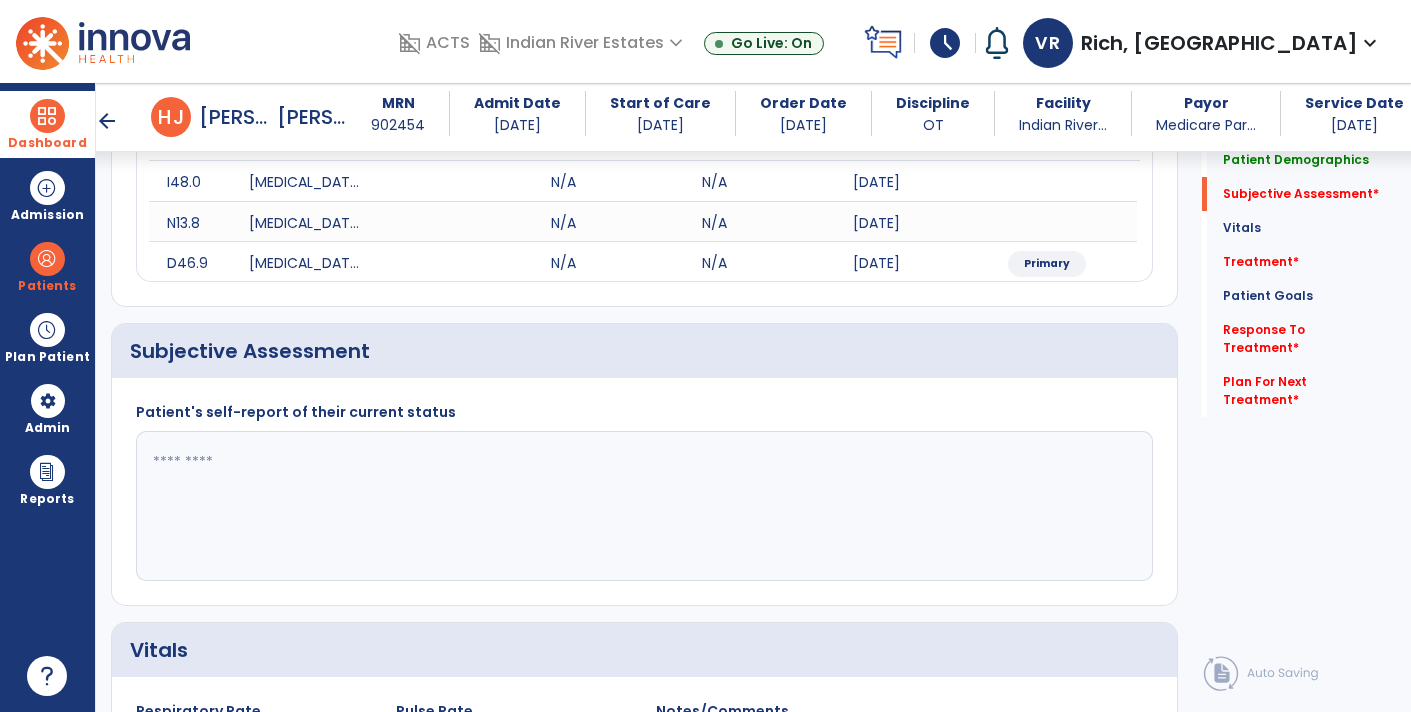 click 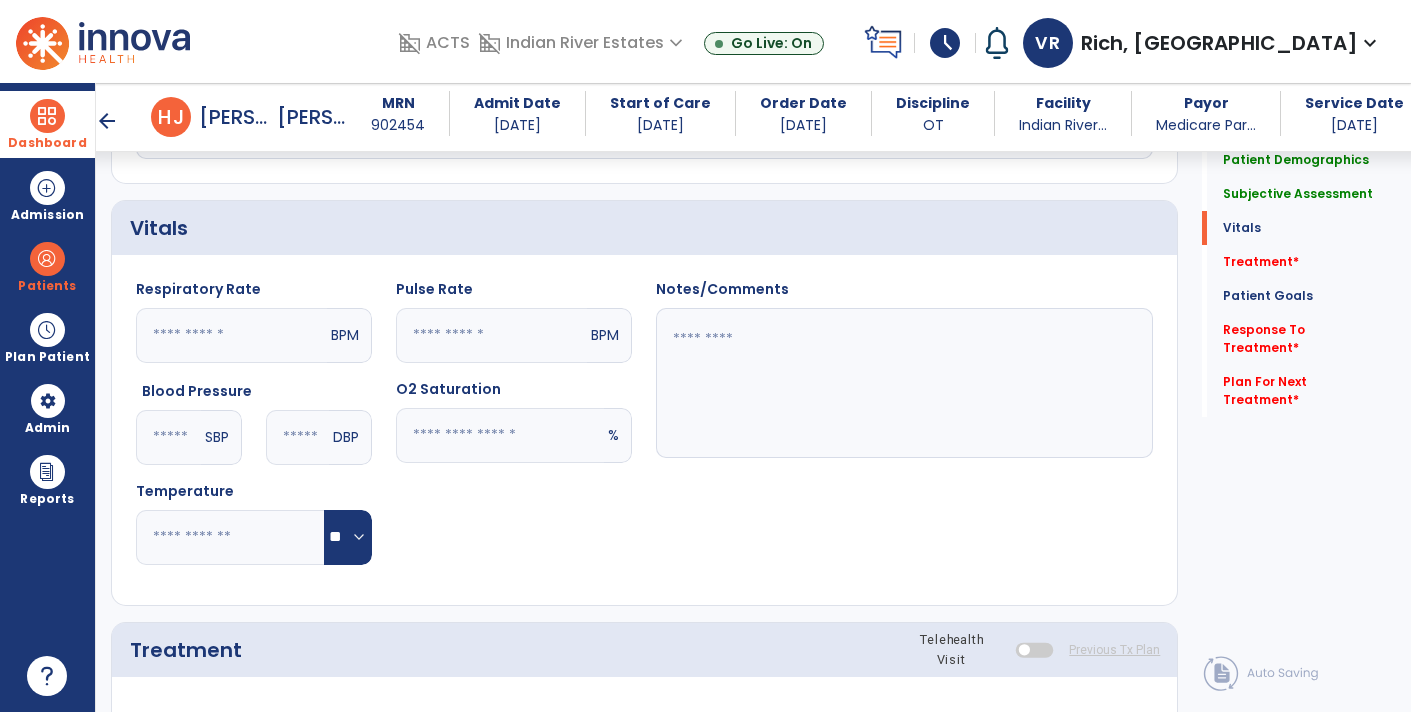 scroll, scrollTop: 712, scrollLeft: 0, axis: vertical 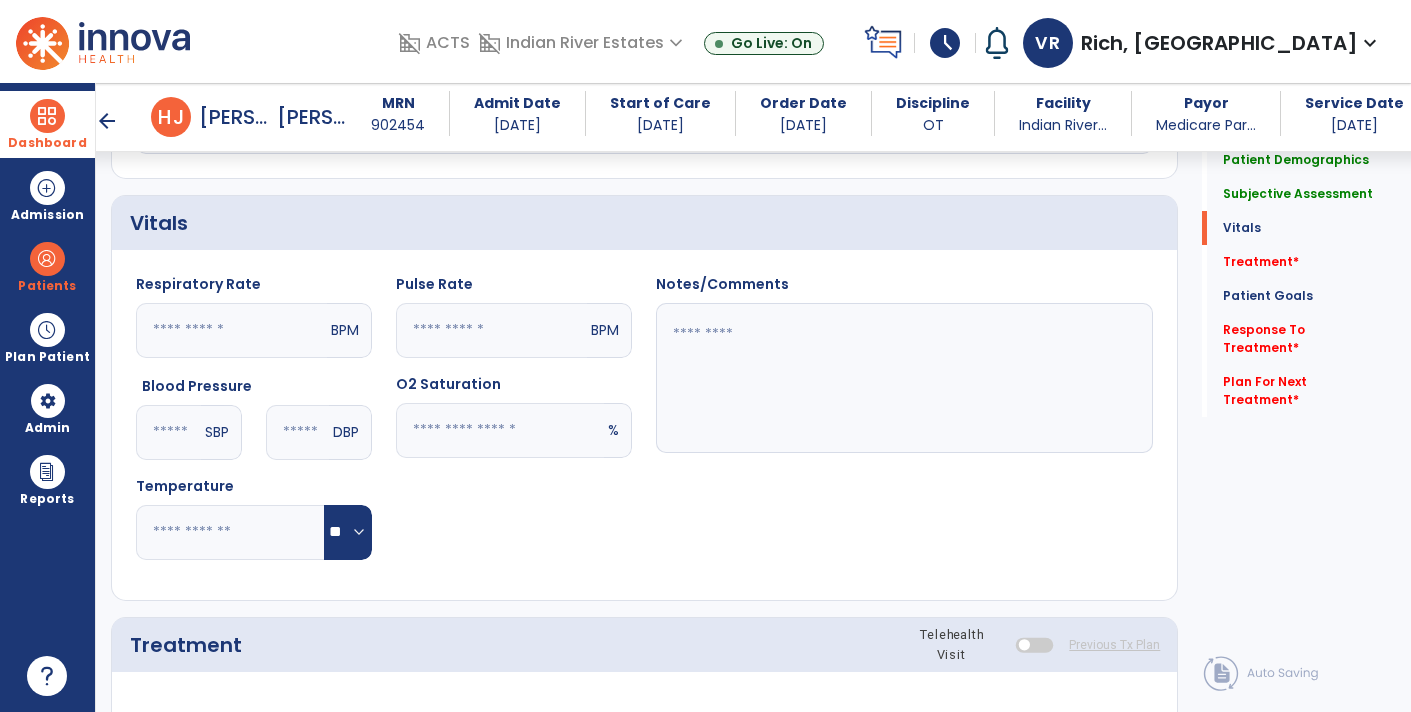 type on "**********" 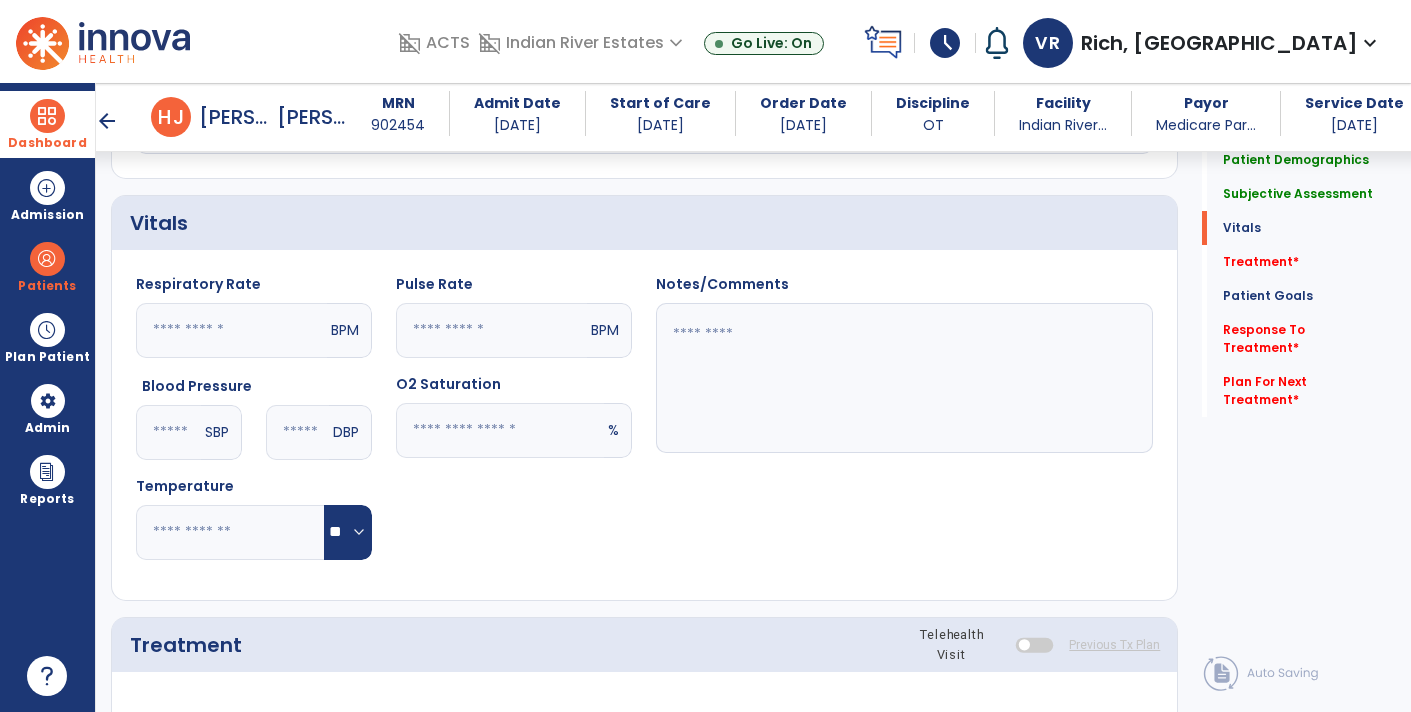 click 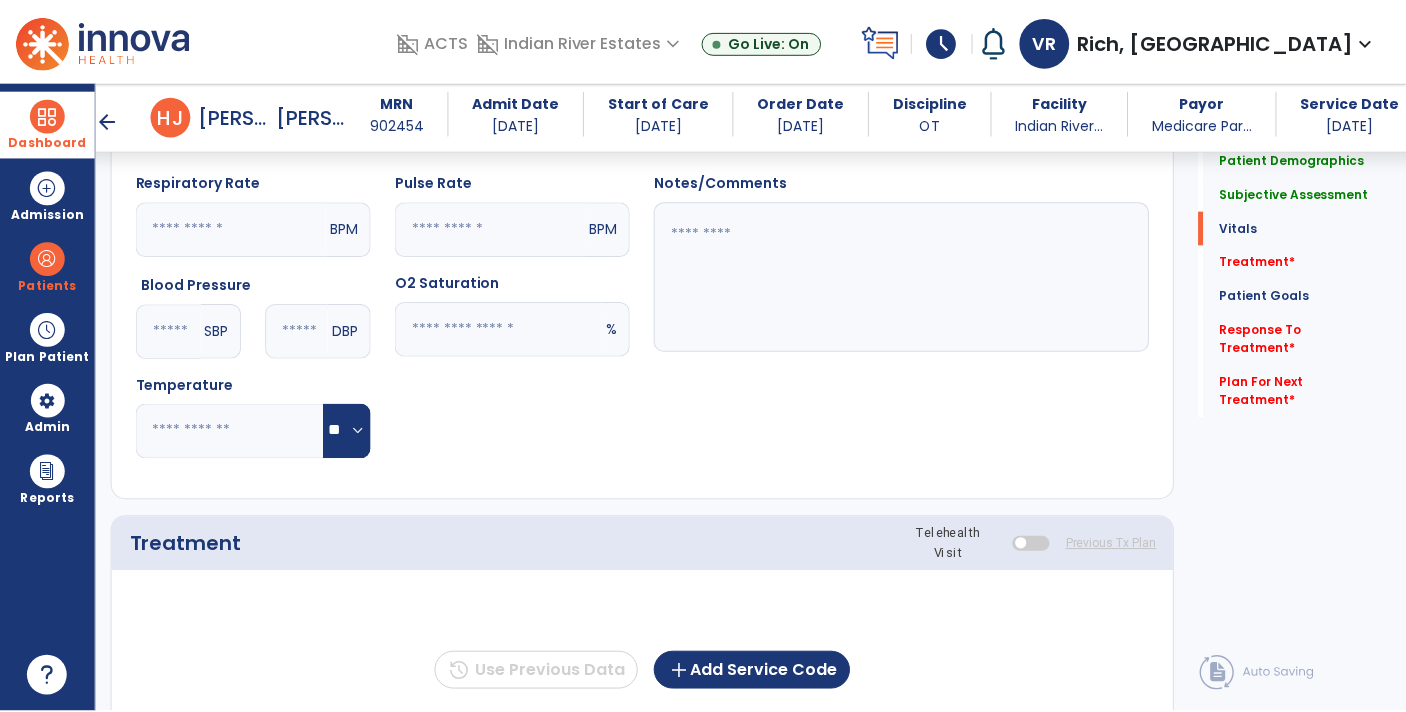 scroll, scrollTop: 895, scrollLeft: 0, axis: vertical 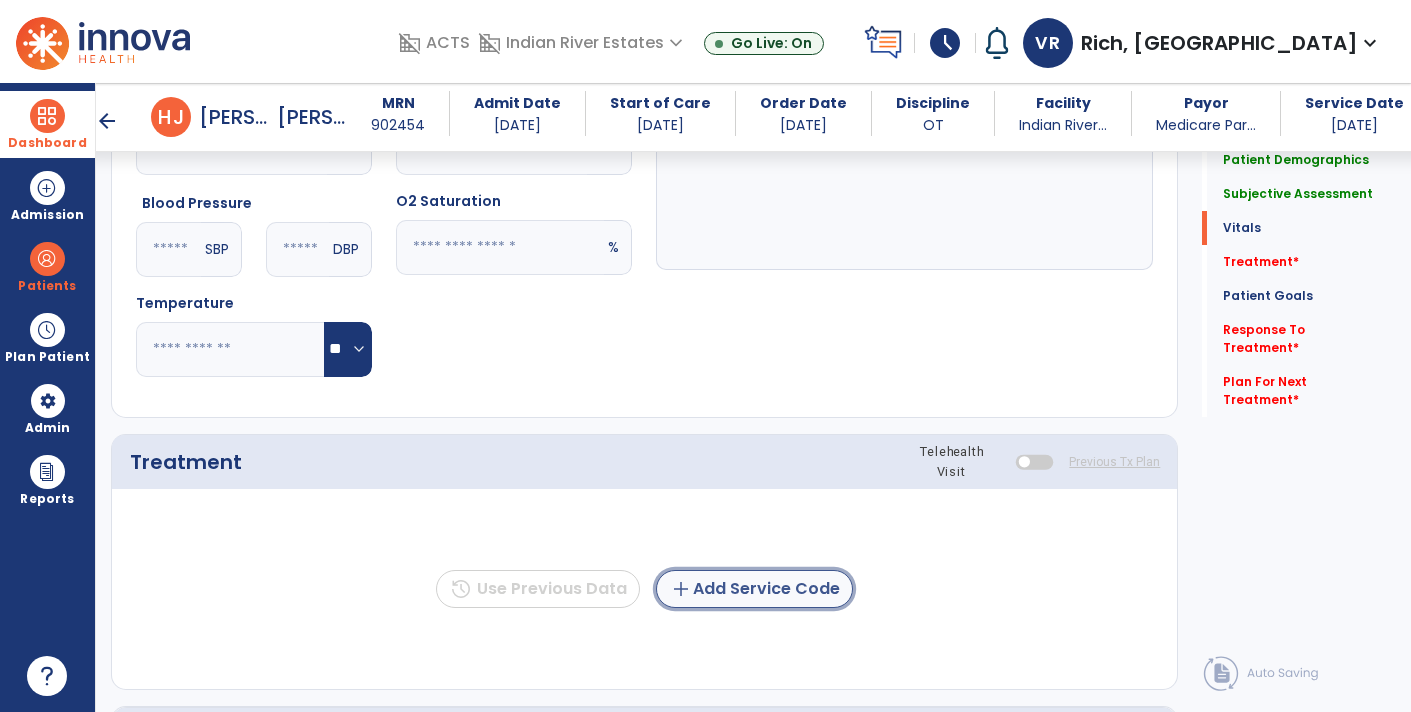 click on "add  Add Service Code" 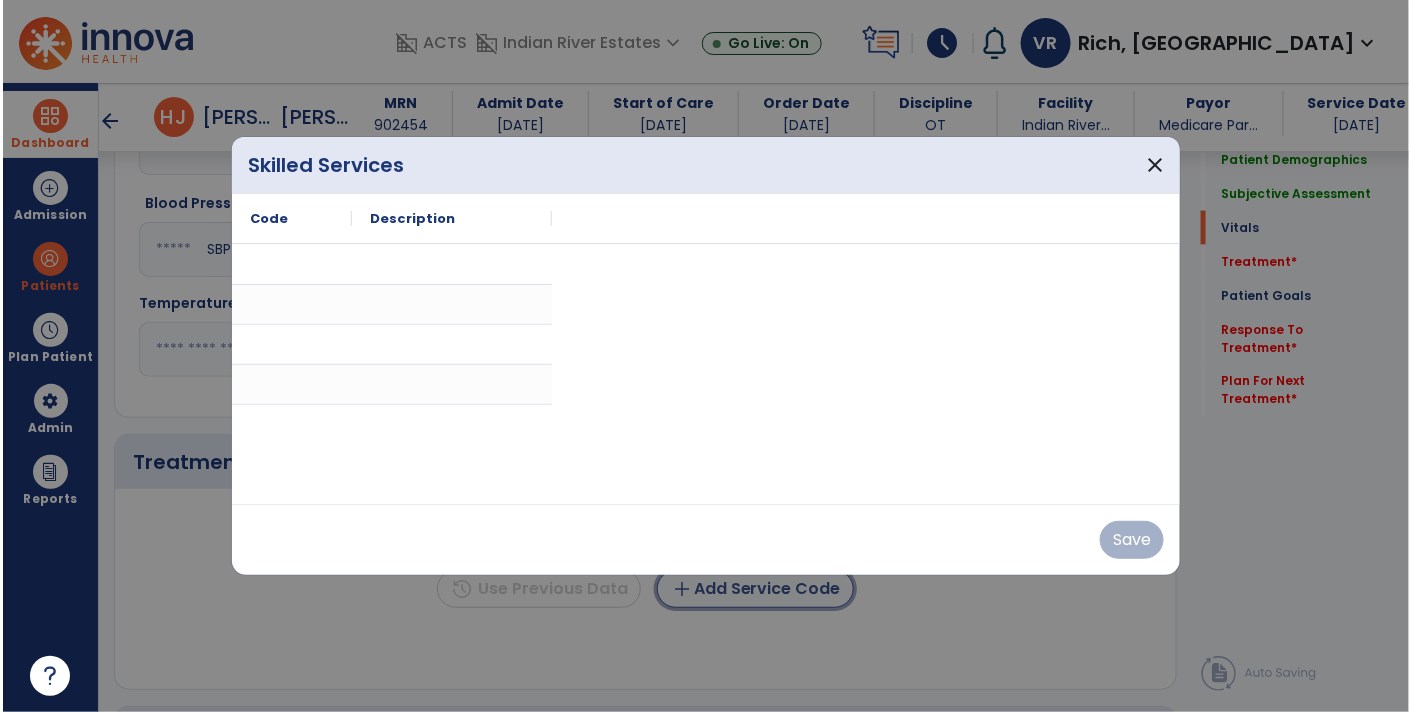 scroll, scrollTop: 895, scrollLeft: 0, axis: vertical 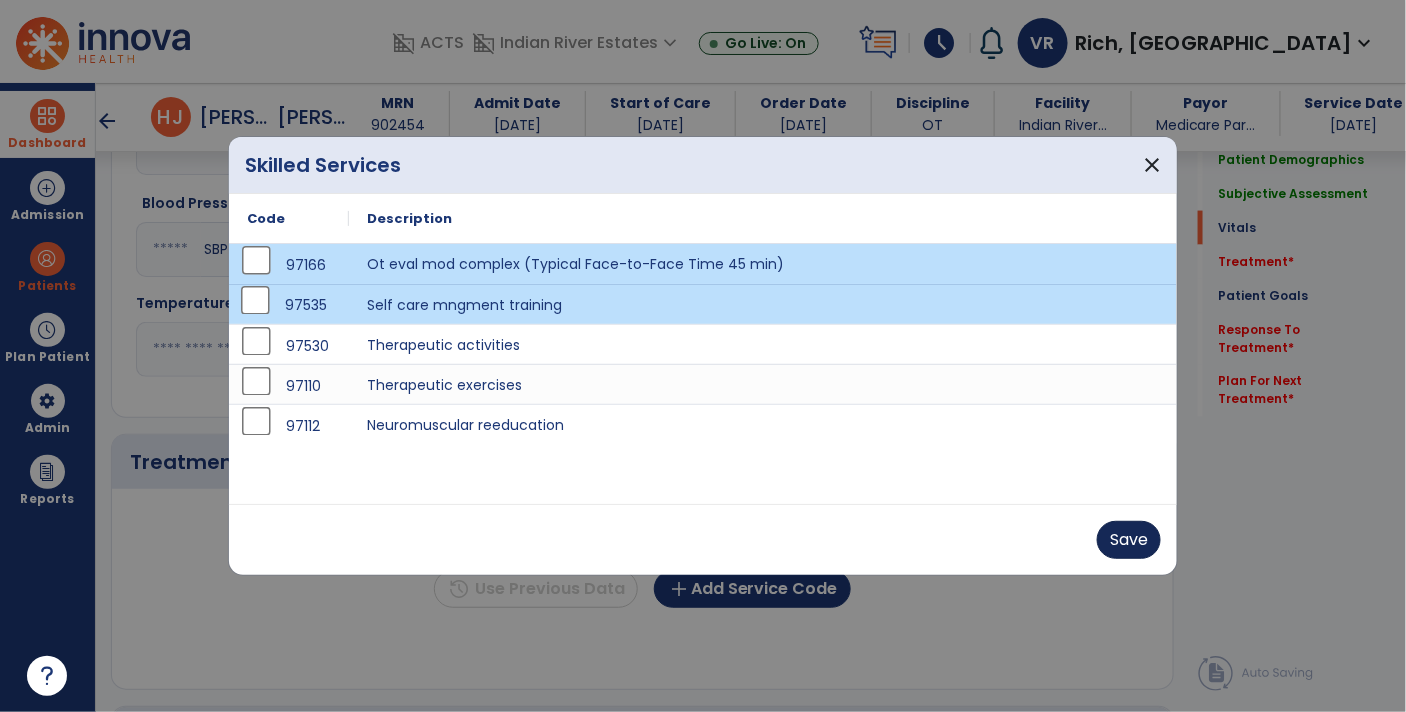 click on "Save" at bounding box center [1129, 540] 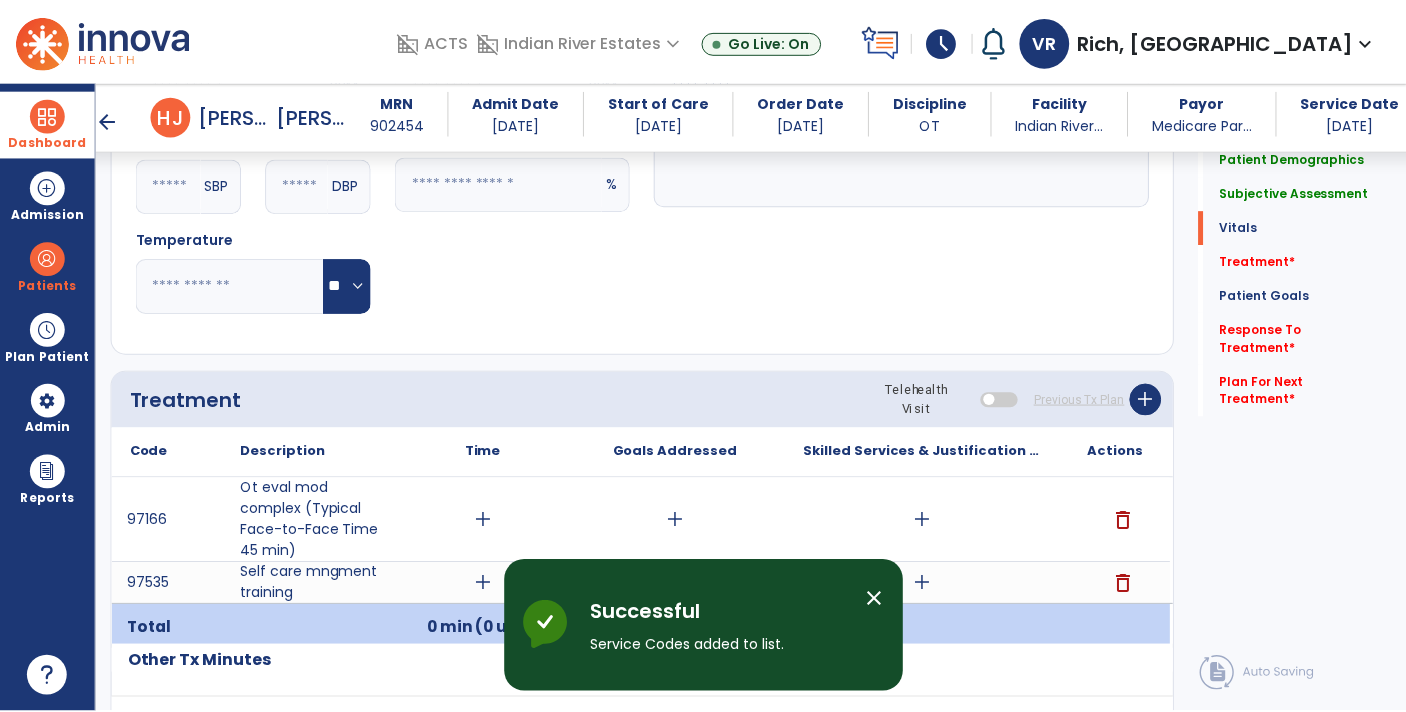 scroll, scrollTop: 1063, scrollLeft: 0, axis: vertical 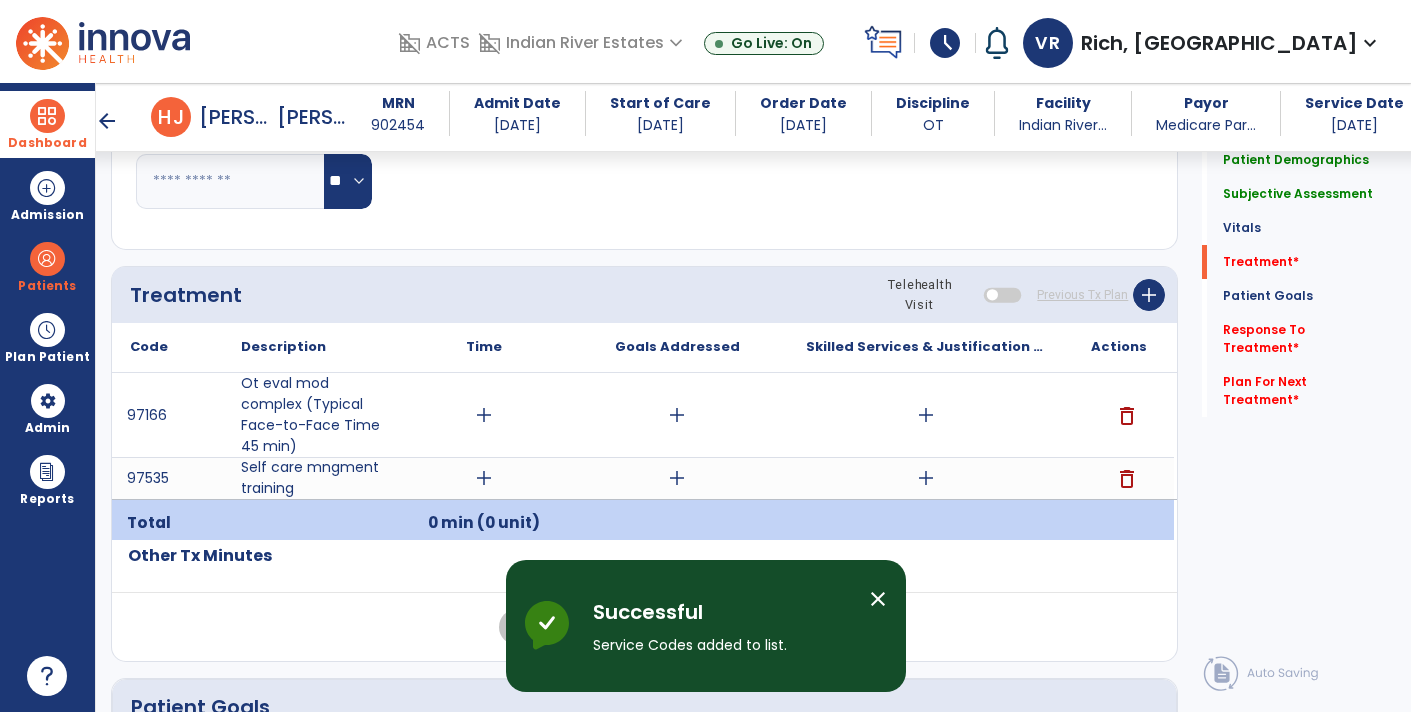 click on "add" at bounding box center [484, 415] 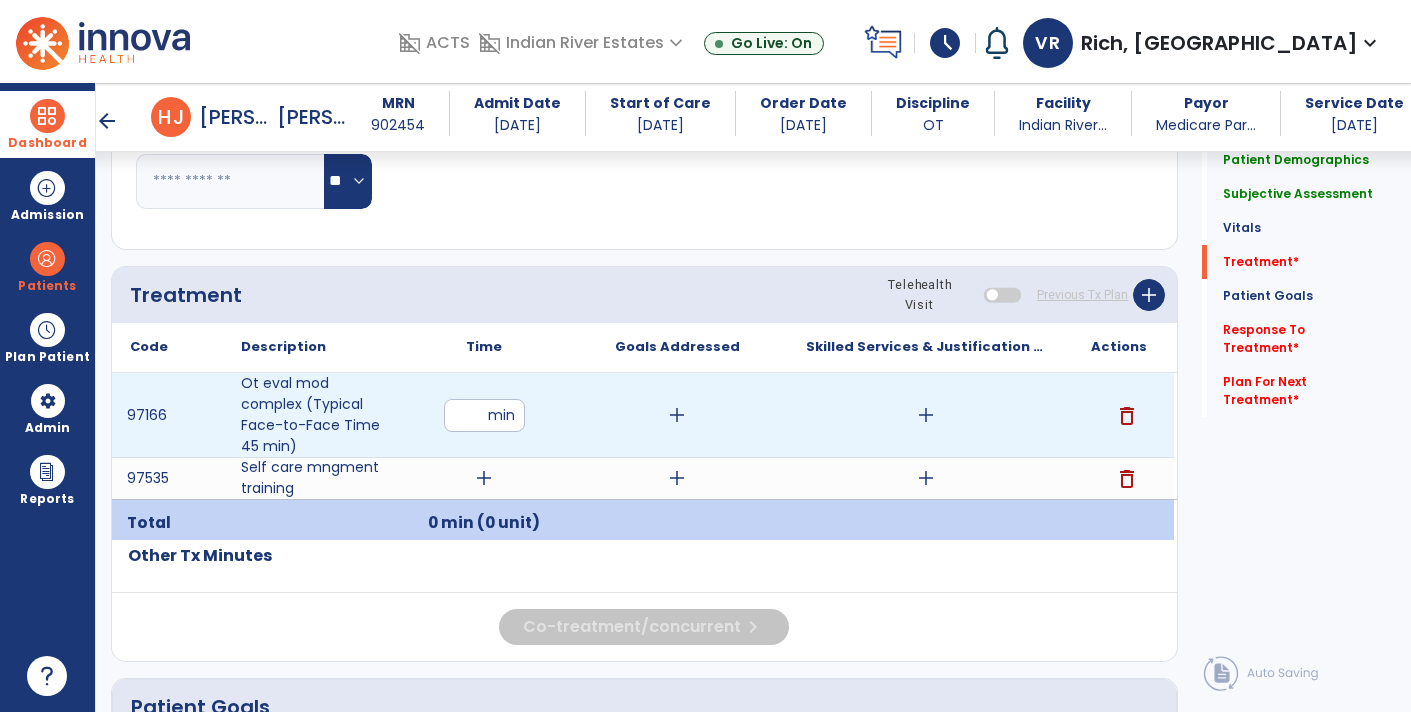type on "**" 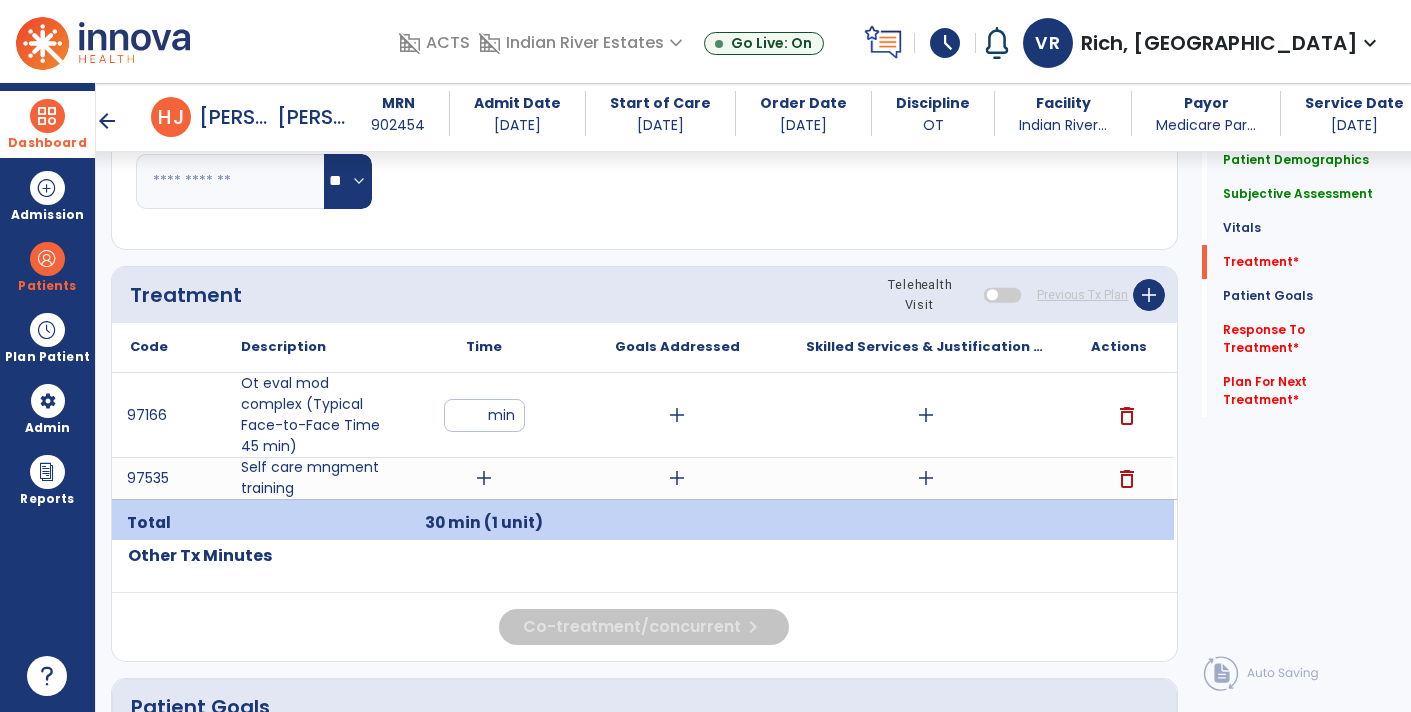 click on "add" at bounding box center [926, 415] 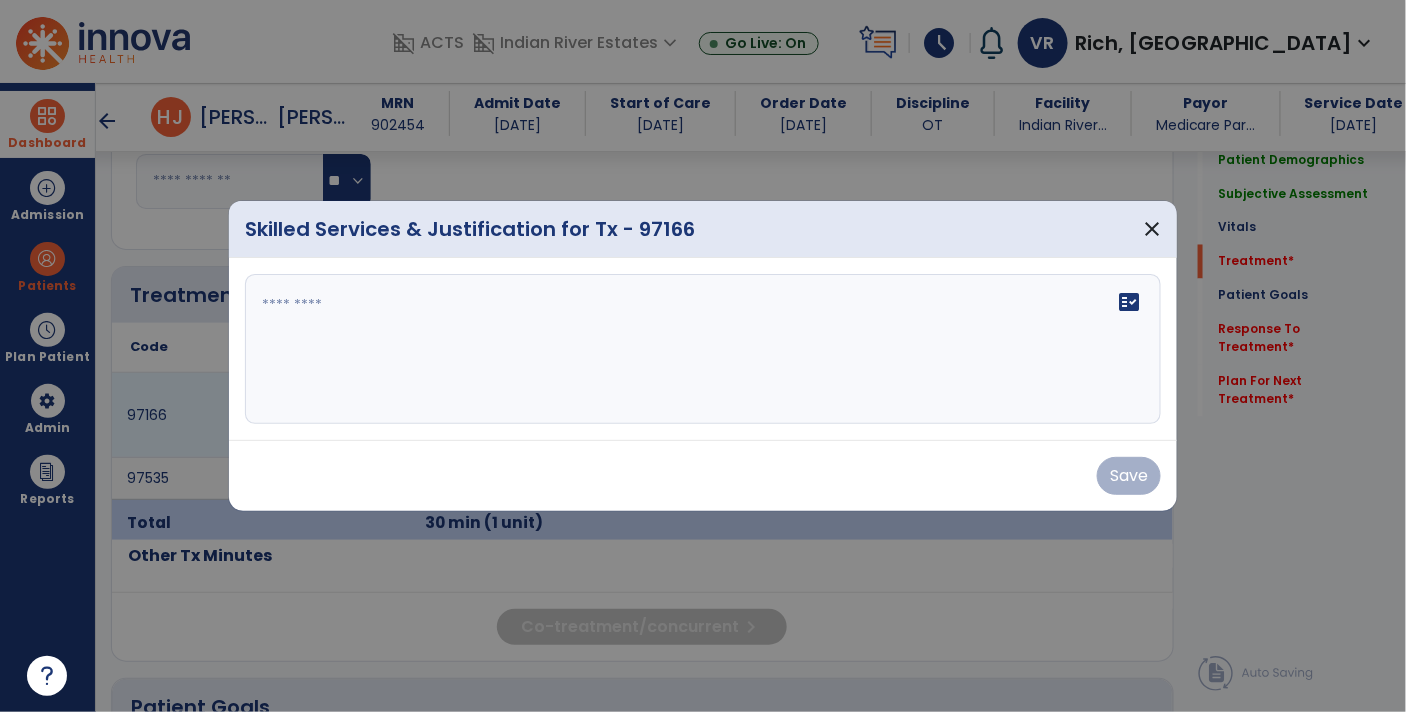 scroll, scrollTop: 1063, scrollLeft: 0, axis: vertical 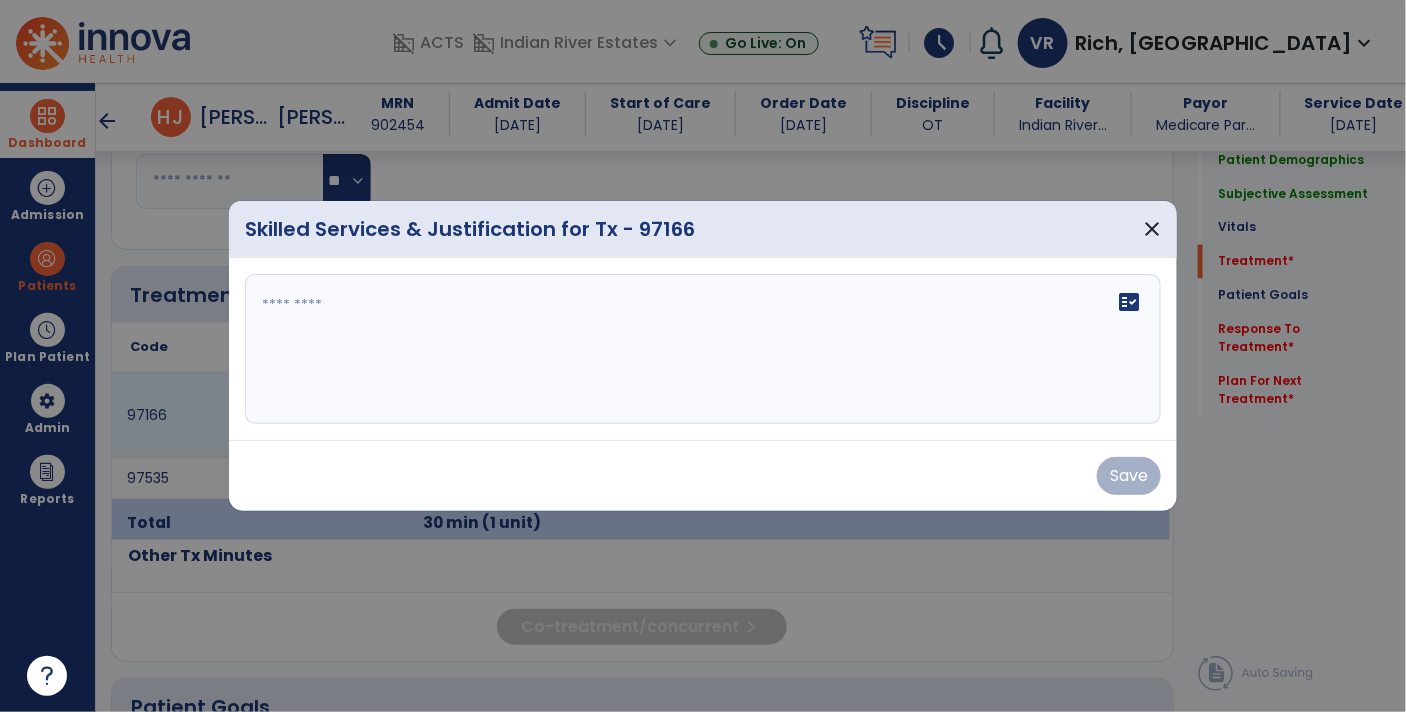click at bounding box center [703, 349] 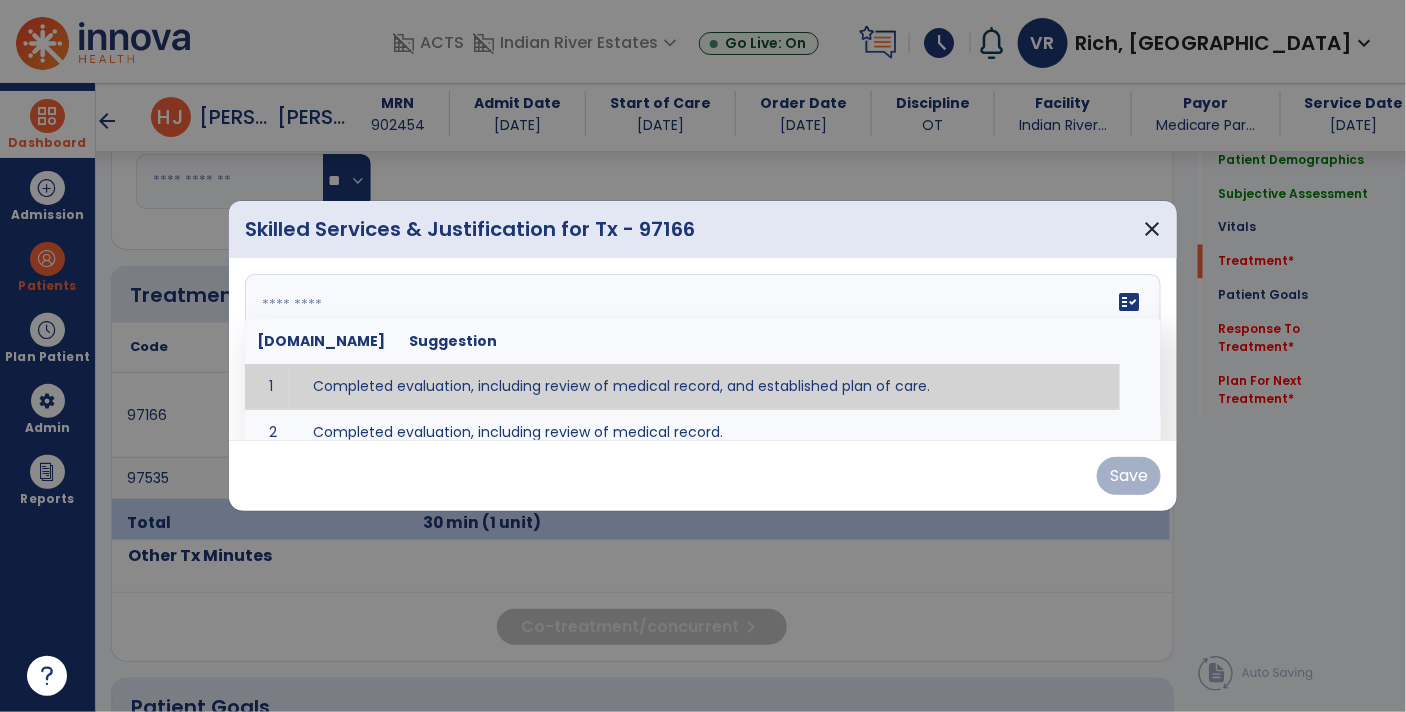 click at bounding box center (47, 676) 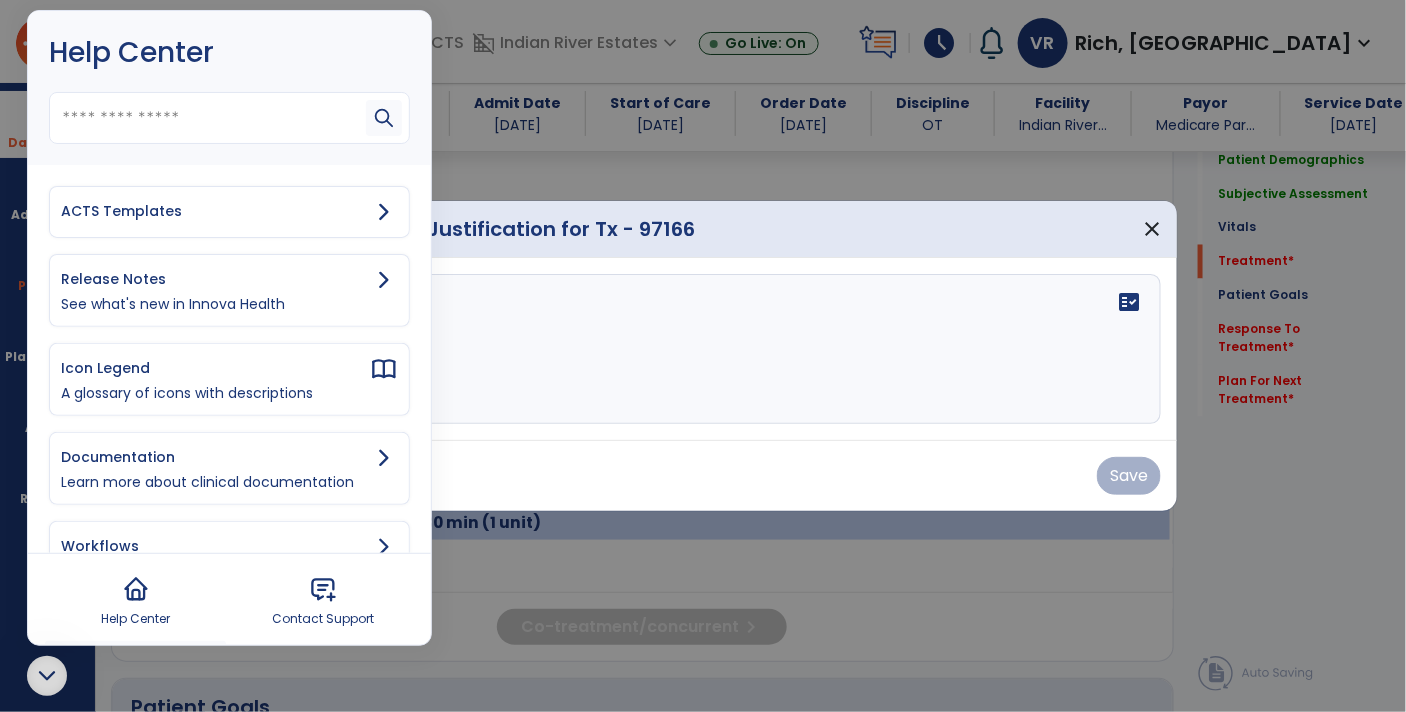 click on "ACTS Templates" at bounding box center [215, 211] 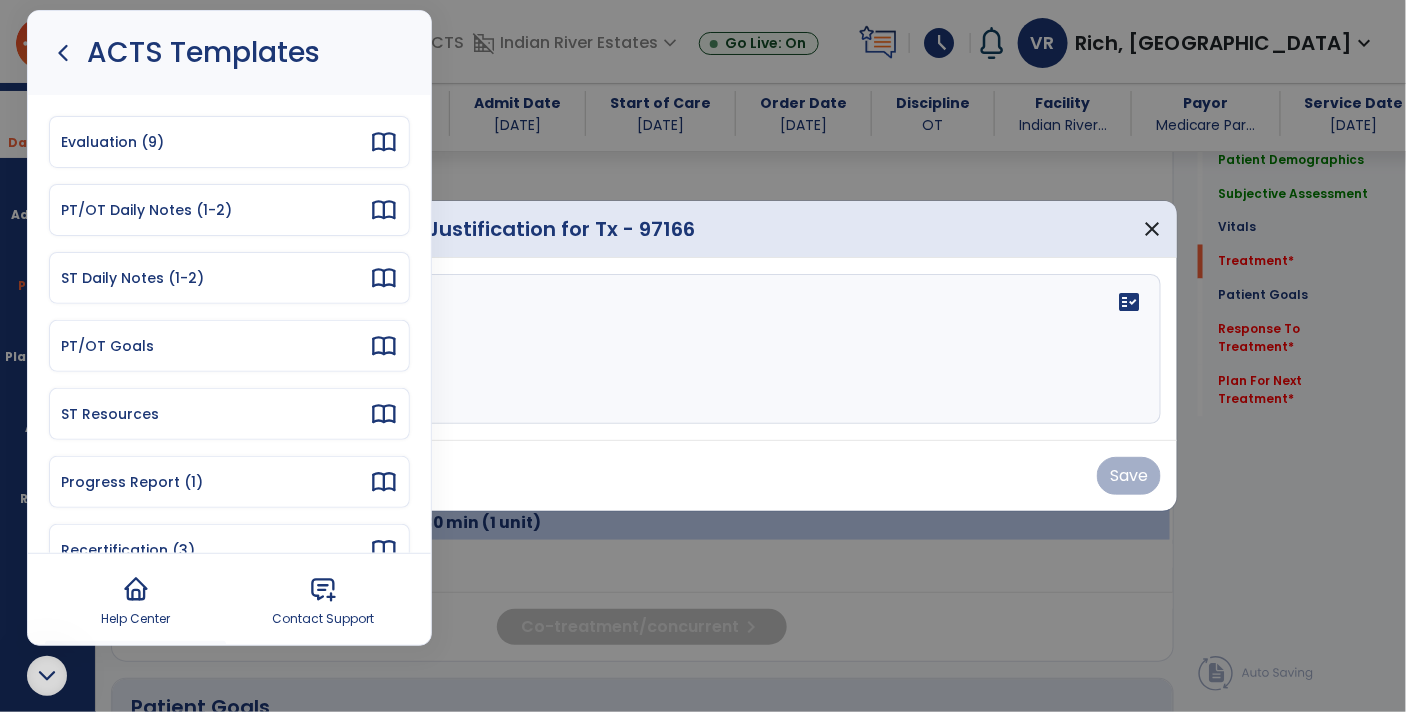 click on "PT/OT Daily Notes (1-2)" at bounding box center [215, 210] 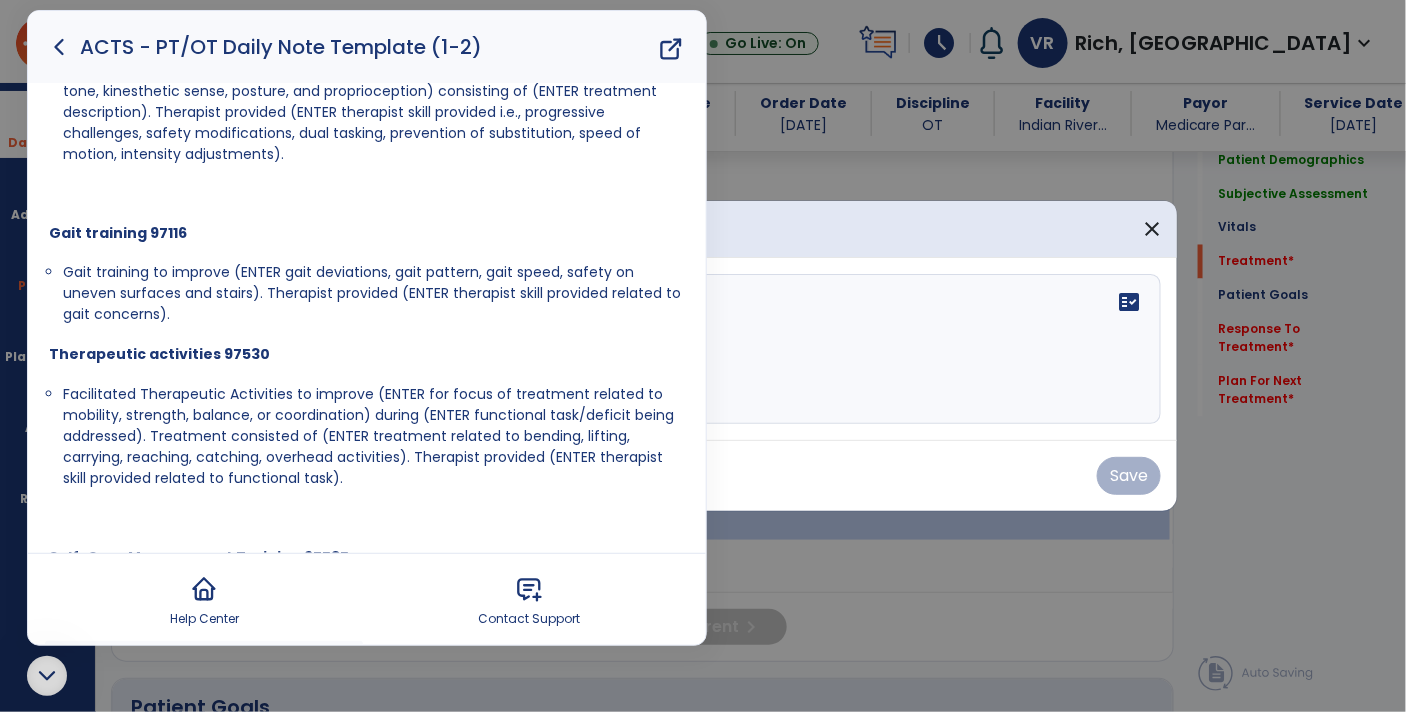 scroll, scrollTop: 512, scrollLeft: 0, axis: vertical 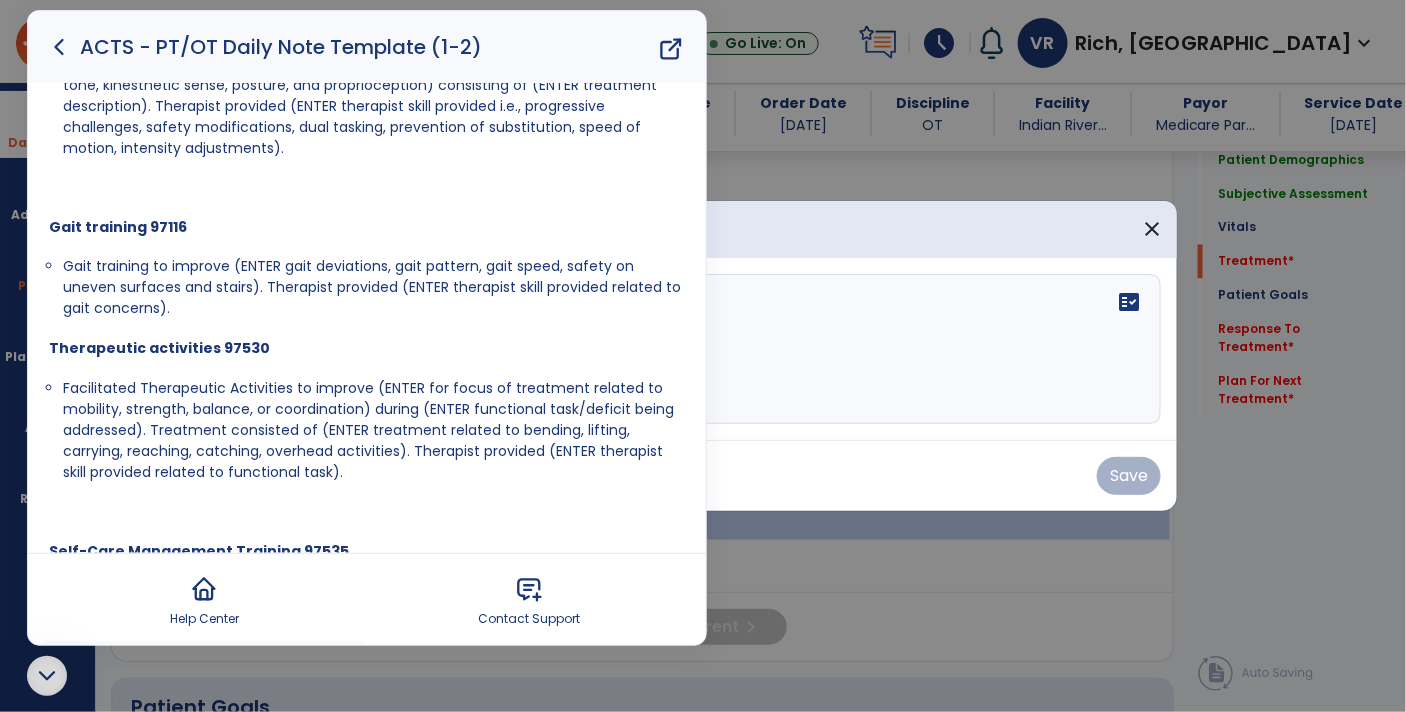 click 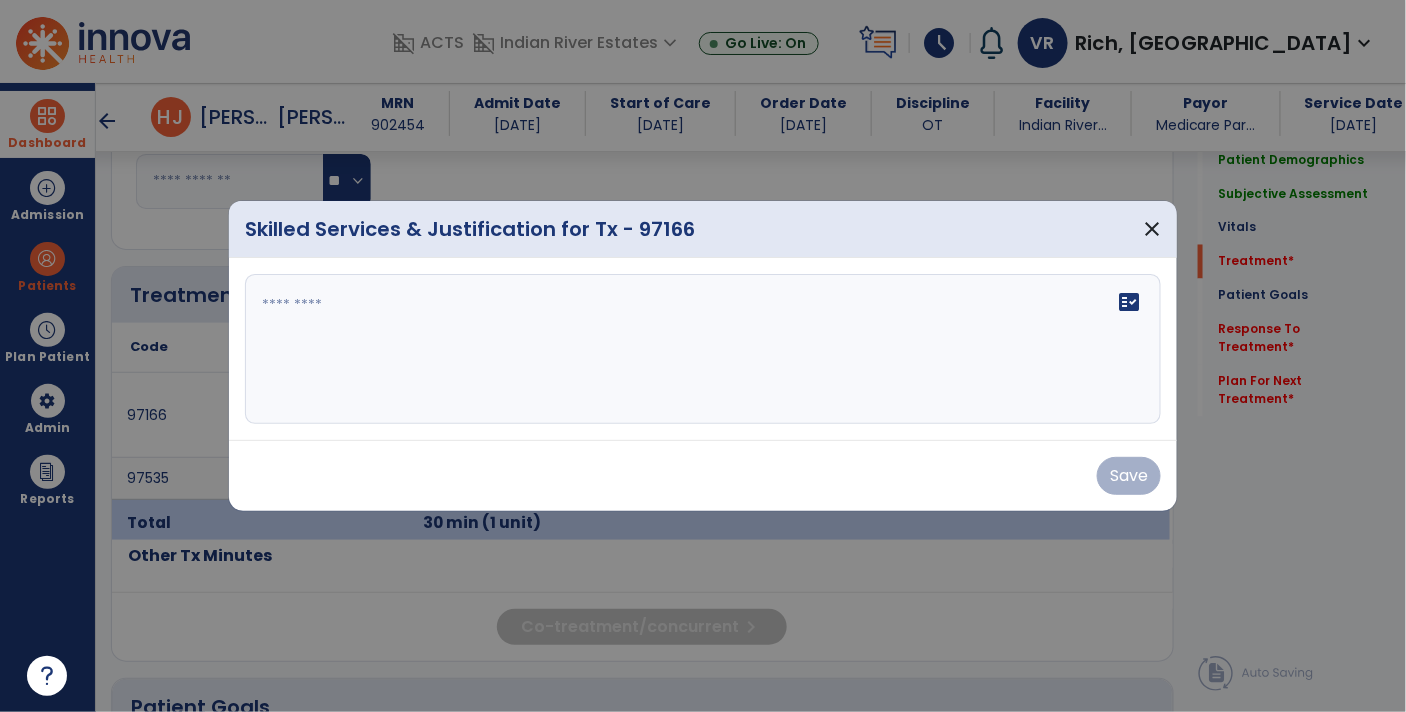 scroll, scrollTop: 0, scrollLeft: 0, axis: both 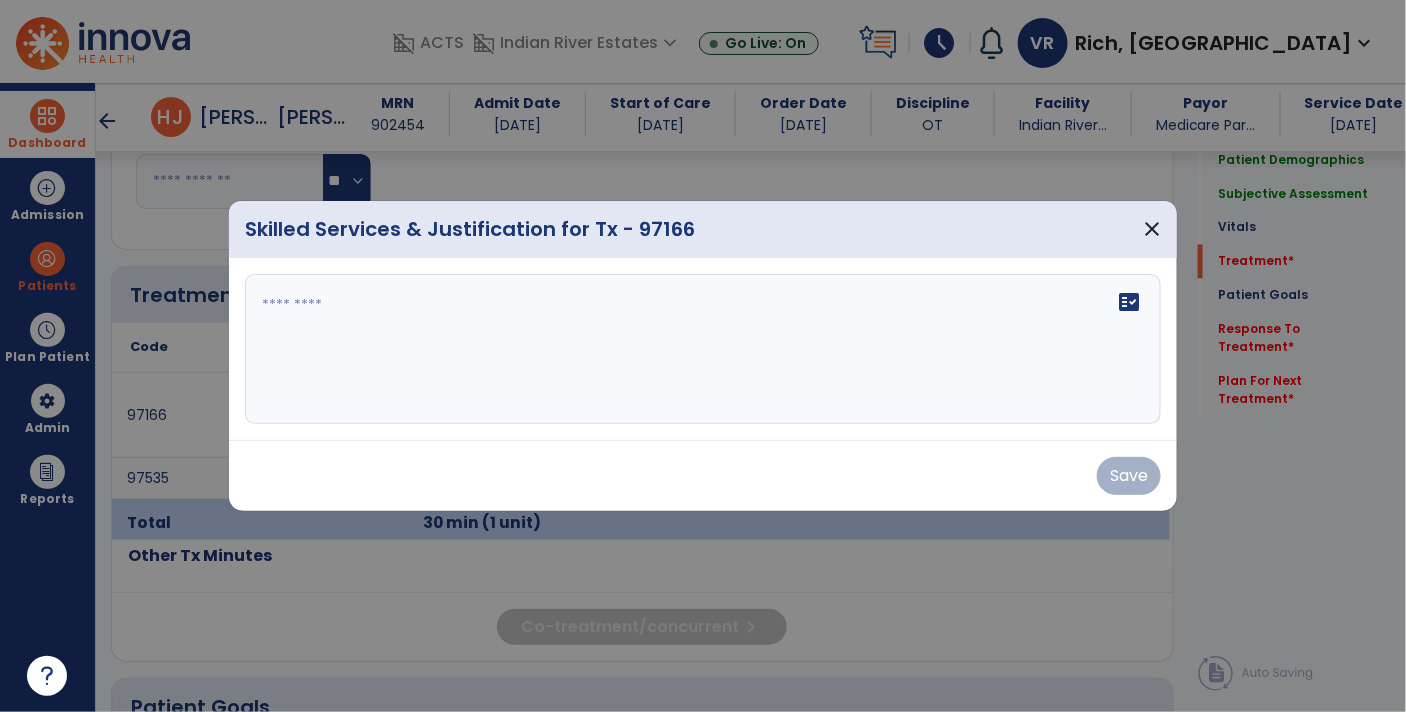 click 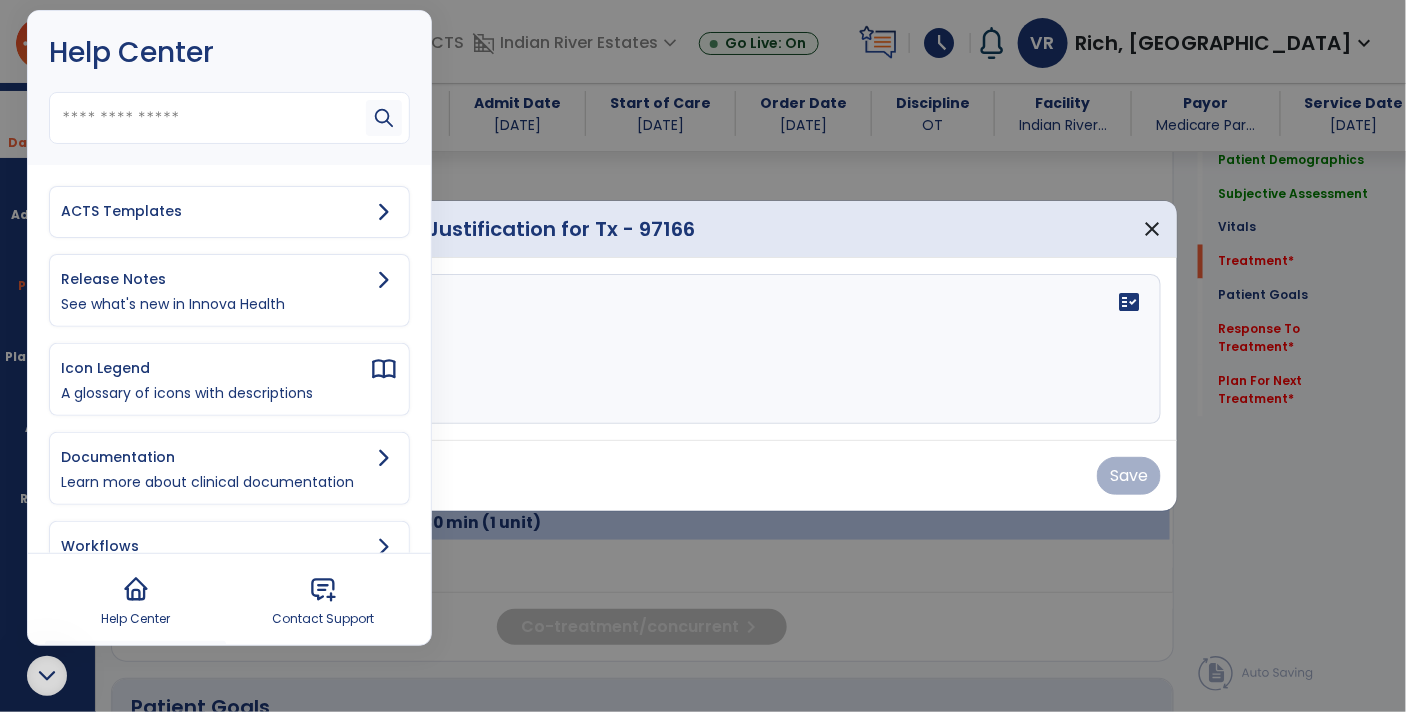 click 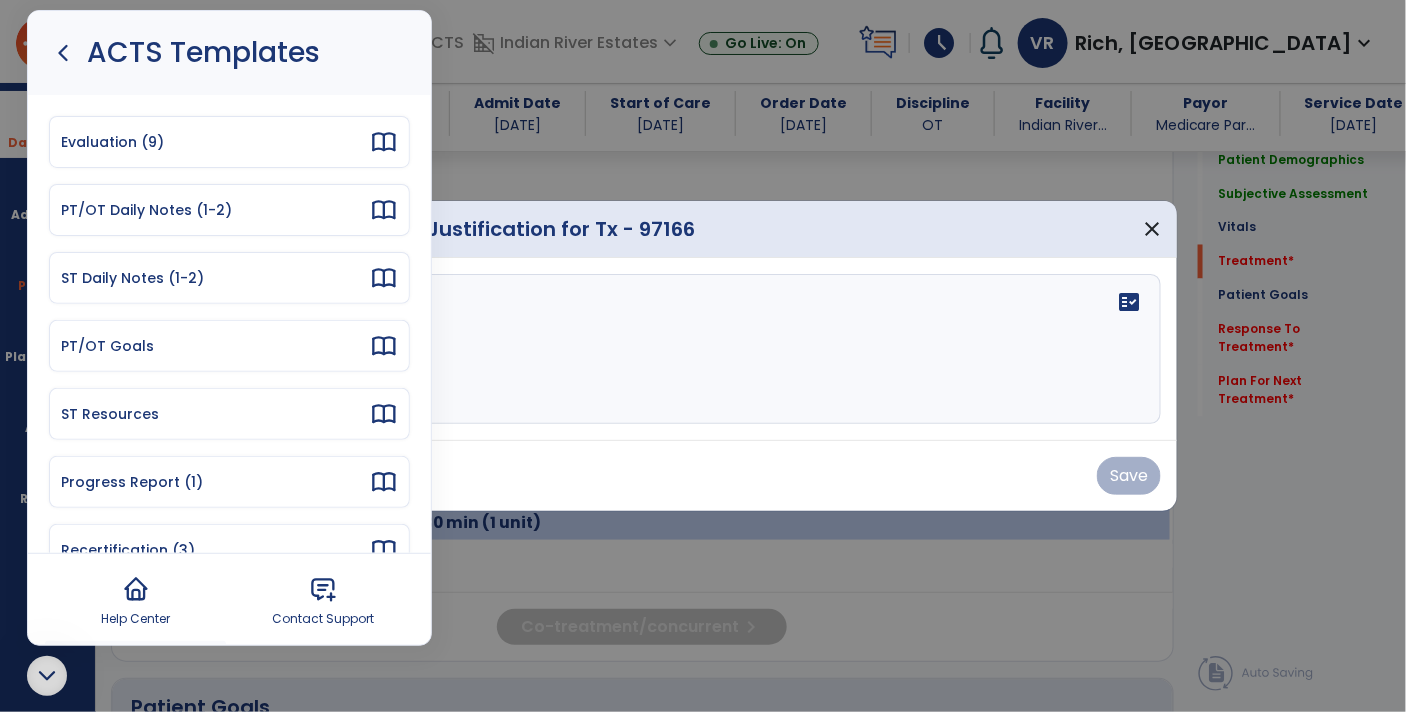 click on "Evaluation (9)" at bounding box center (215, 142) 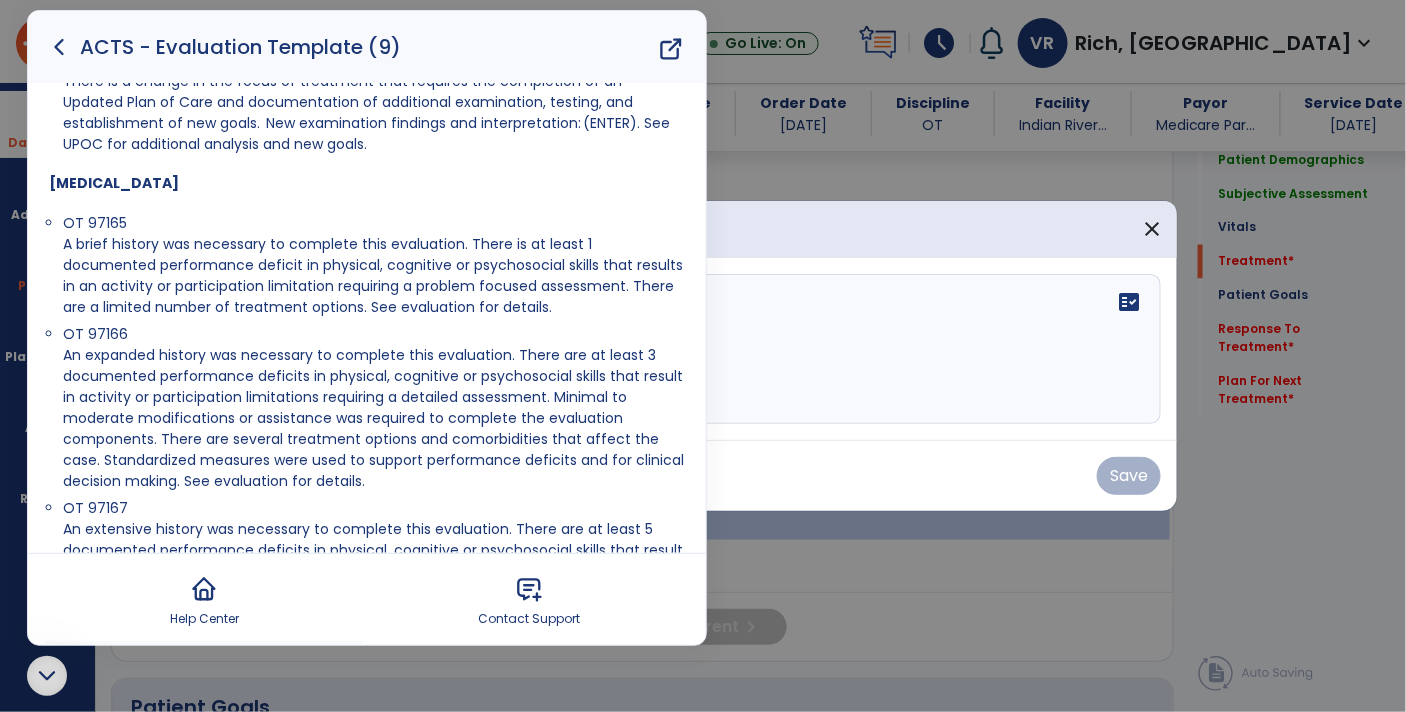 scroll, scrollTop: 1814, scrollLeft: 0, axis: vertical 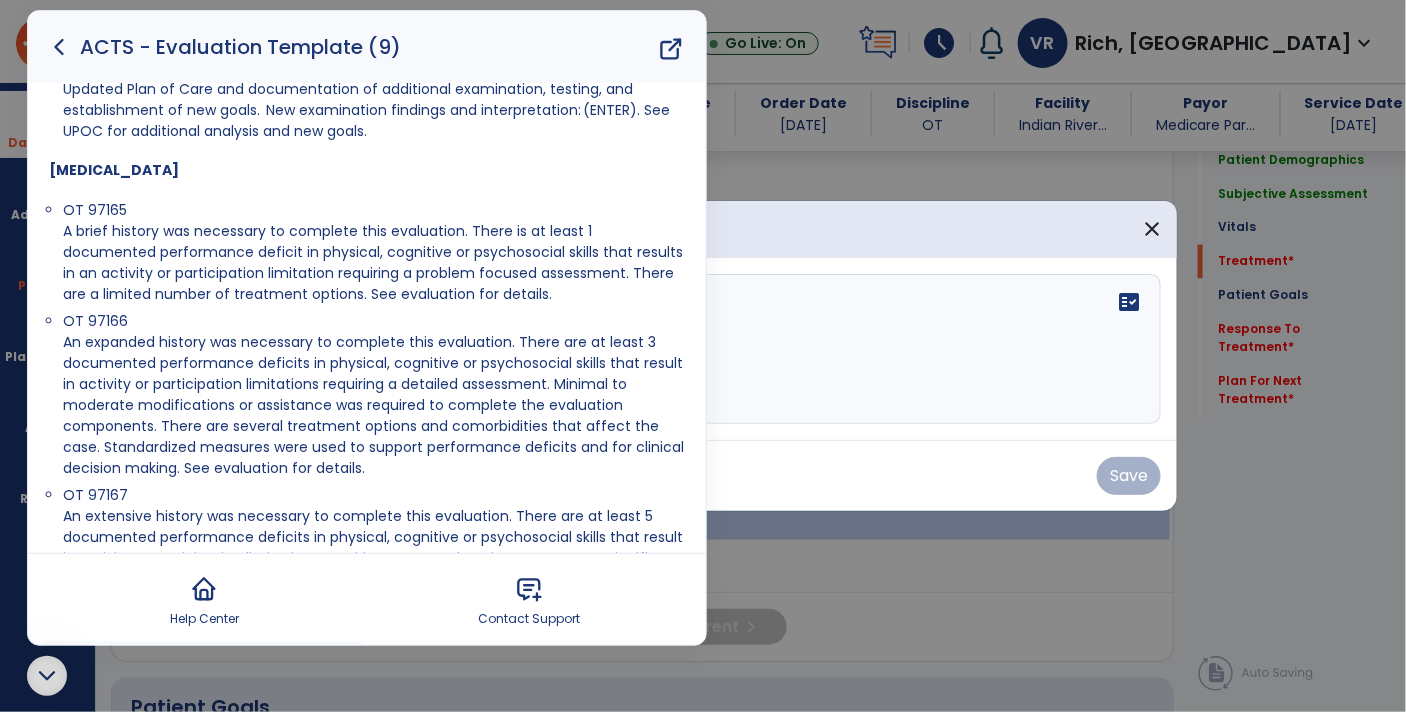 click on "An expanded history was necessary to complete this evaluation. There are at least 3 documented performance deficits in physical, cognitive or psychosocial skills that result in activity or participation limitations requiring a detailed assessment. Minimal to moderate modifications or assistance was required to complete the evaluation components. There are several treatment options and comorbidities that affect the case. Standardized measures were used to support performance deficits and for clinical decision making. See evaluation for details." at bounding box center (373, 405) 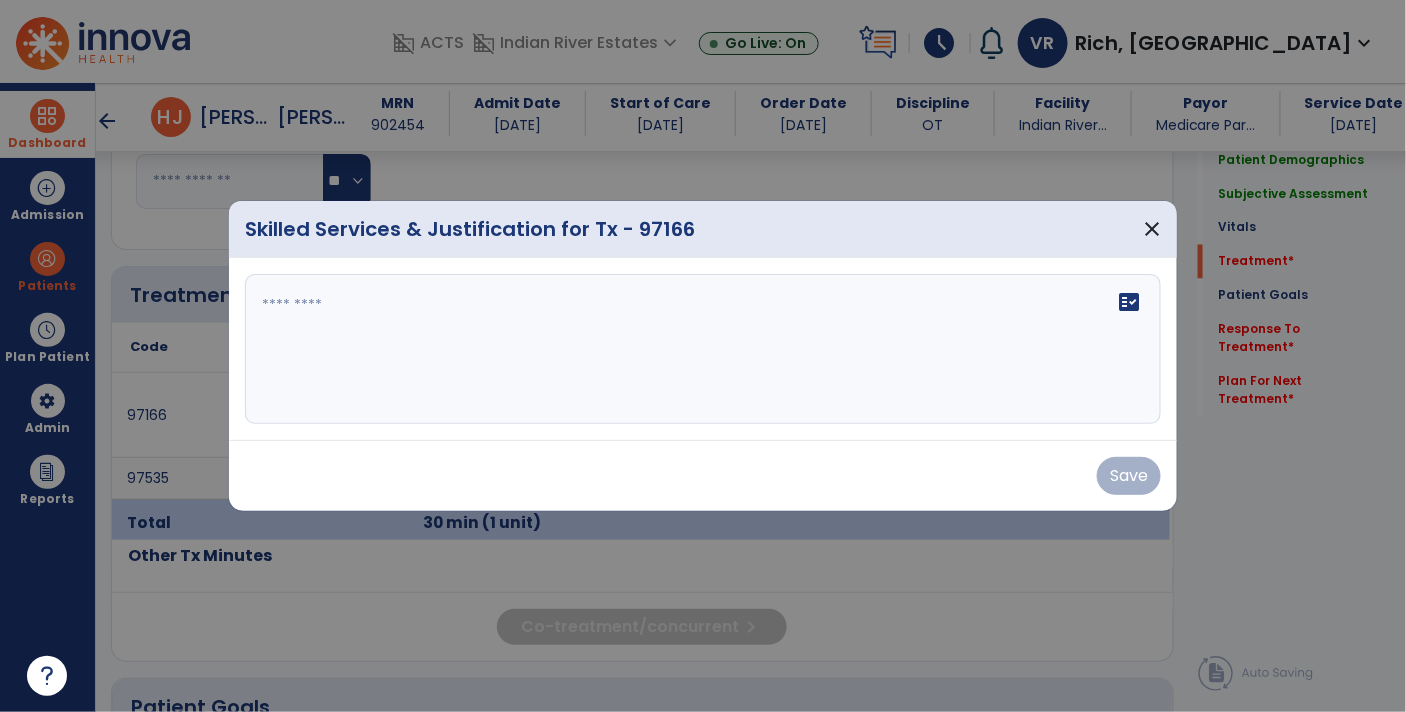 scroll, scrollTop: 0, scrollLeft: 0, axis: both 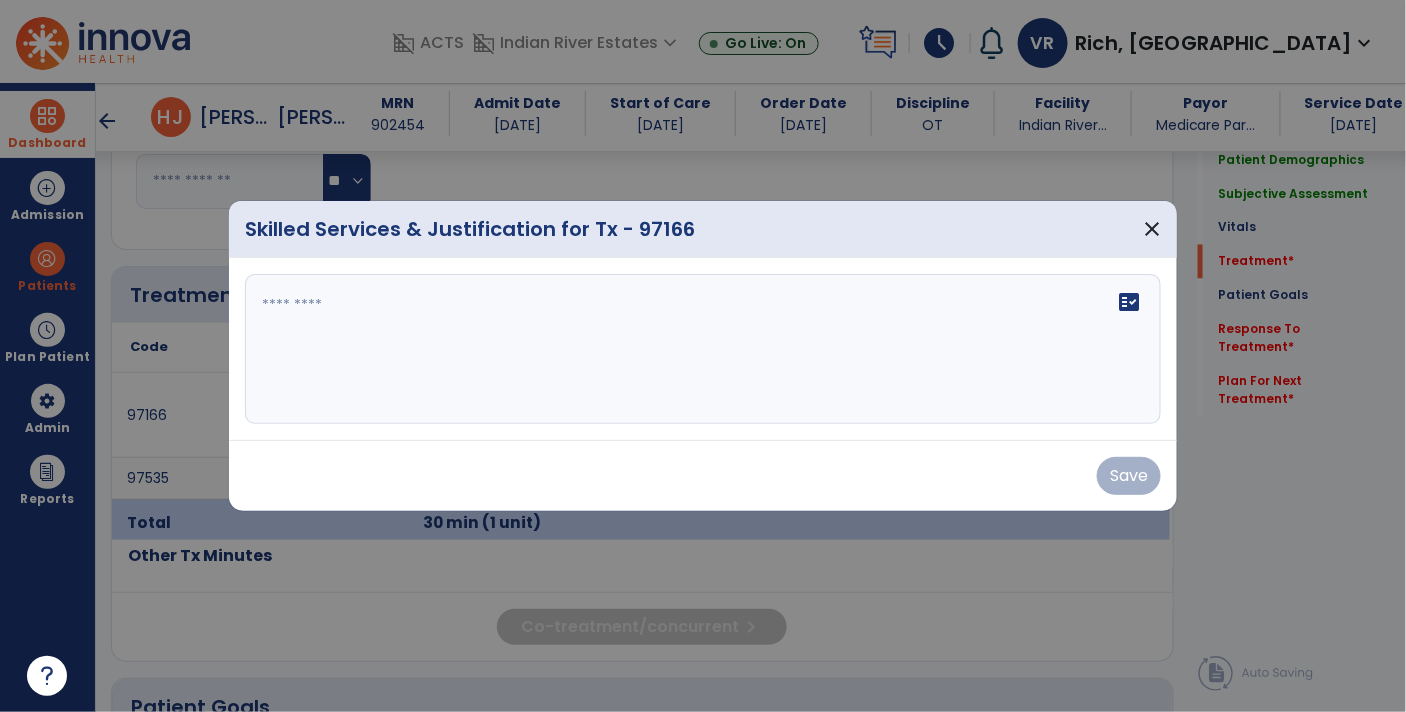 click at bounding box center (703, 349) 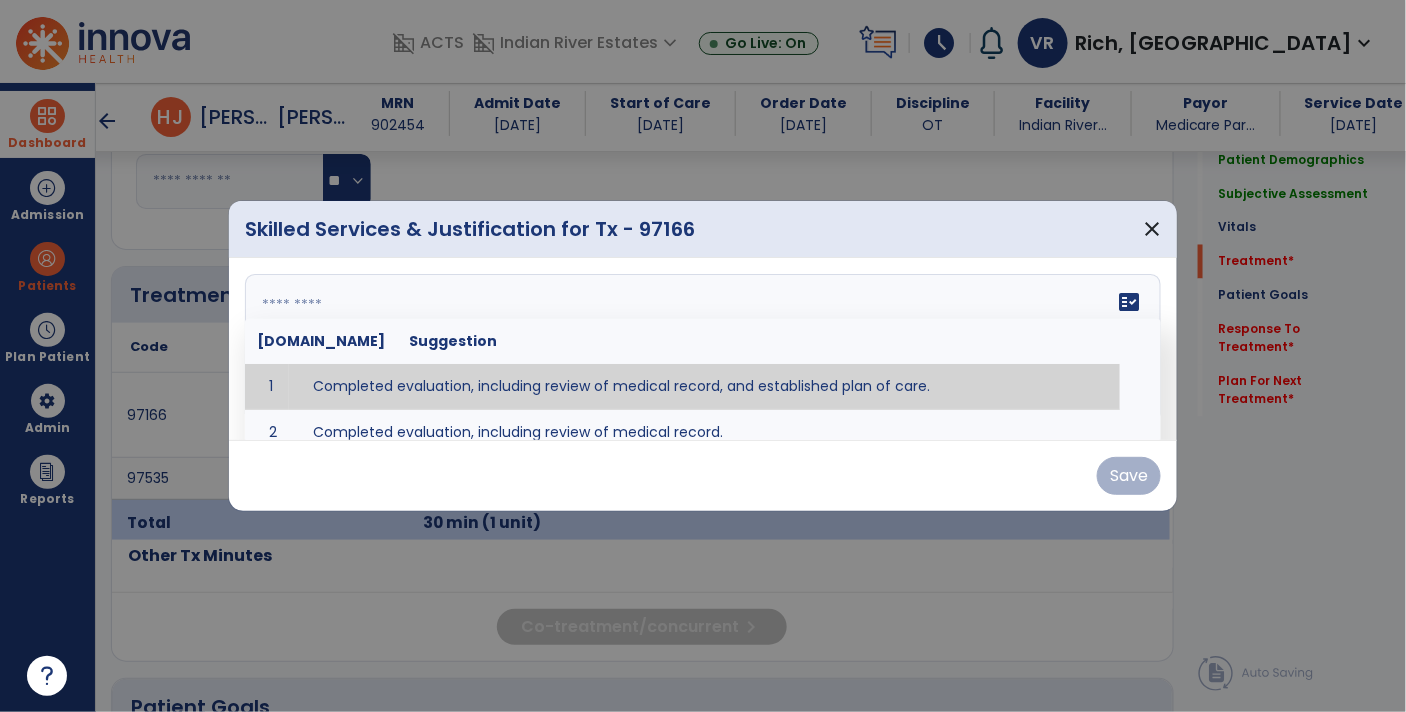 click at bounding box center (701, 349) 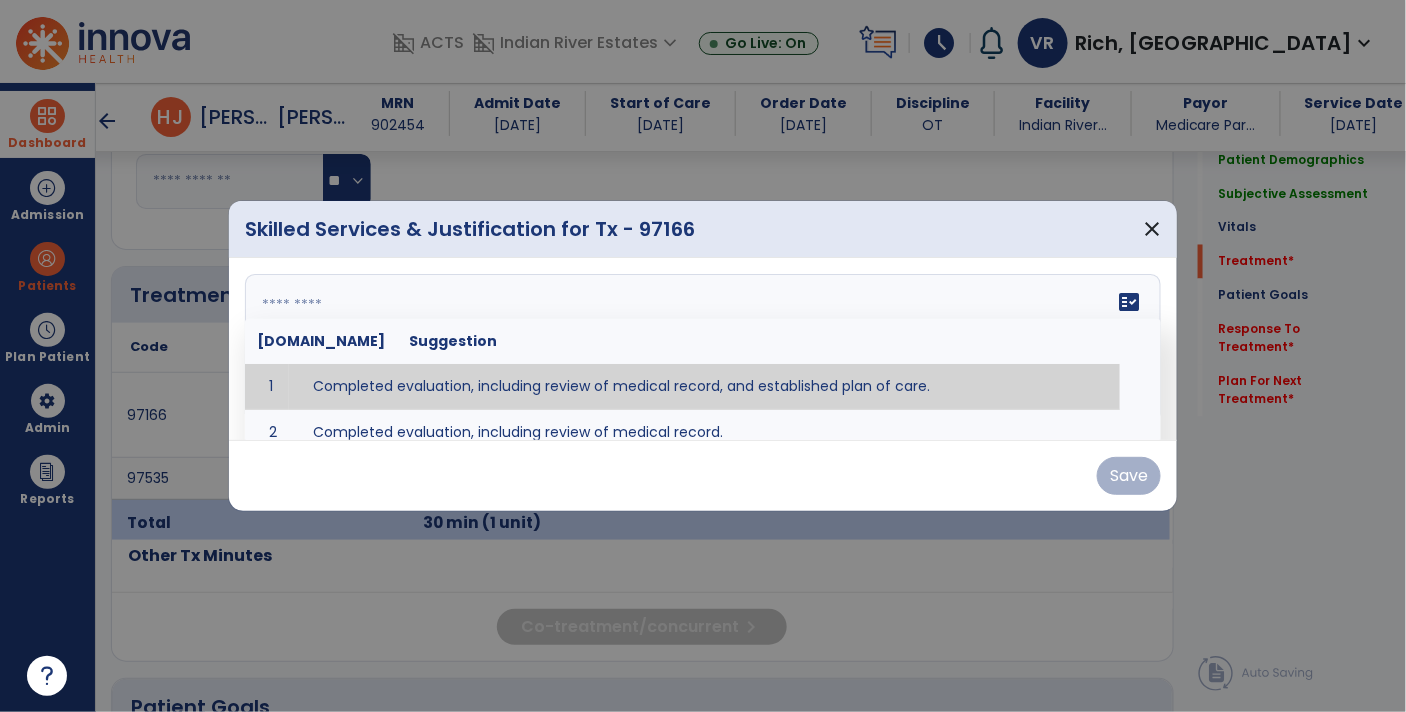 paste on "**********" 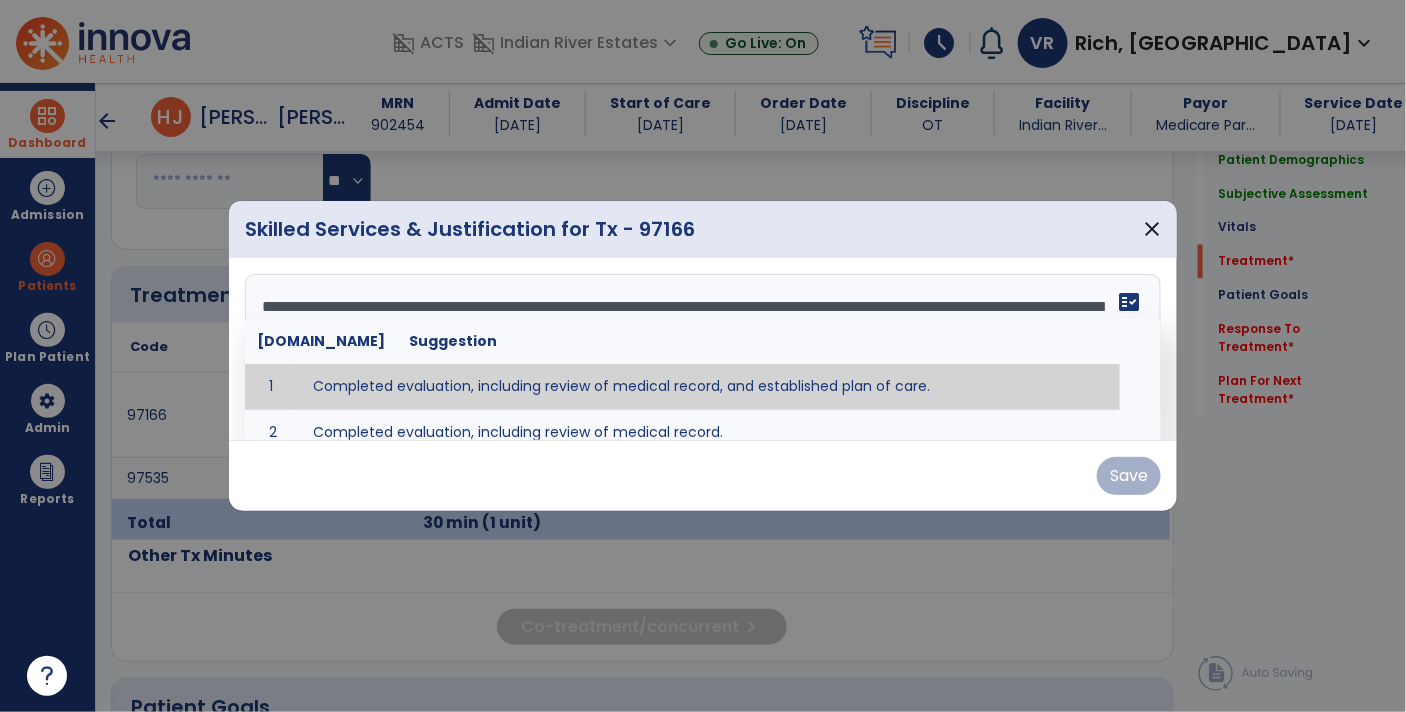 scroll, scrollTop: 15, scrollLeft: 0, axis: vertical 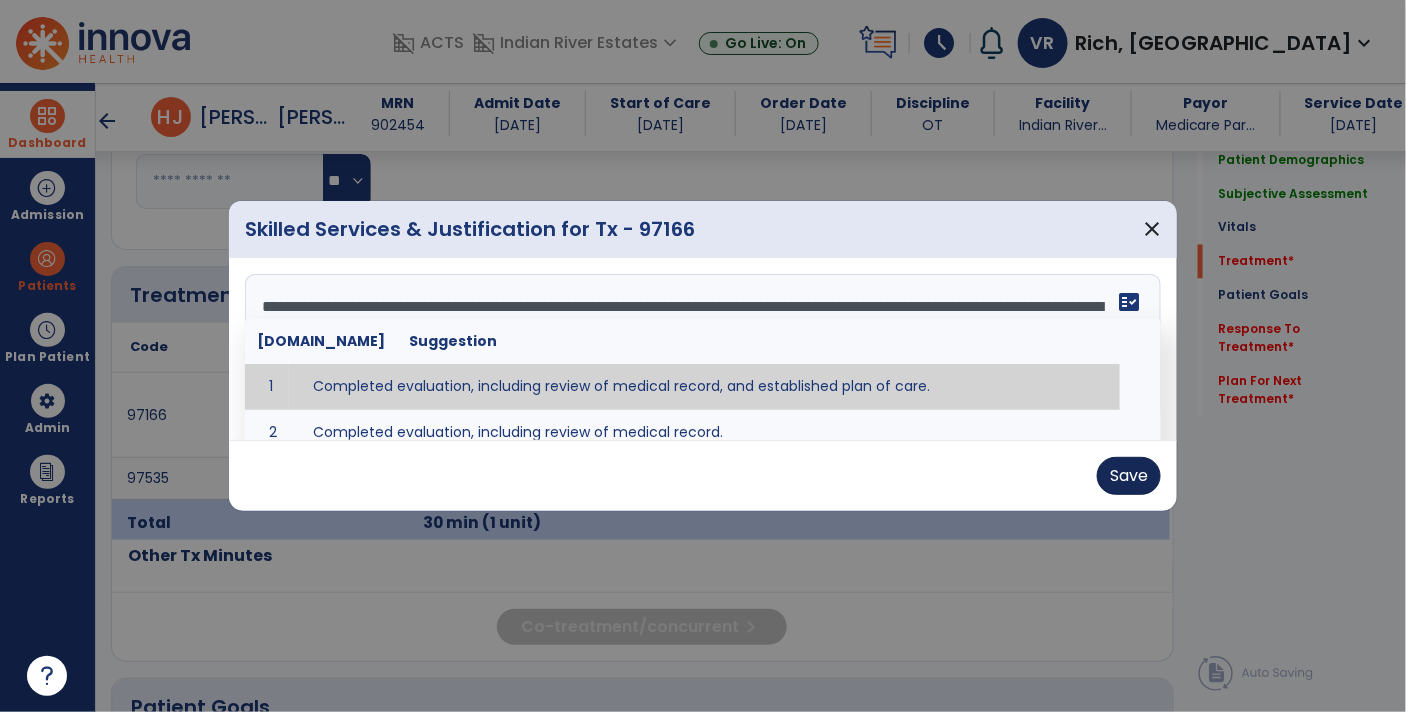 type on "**********" 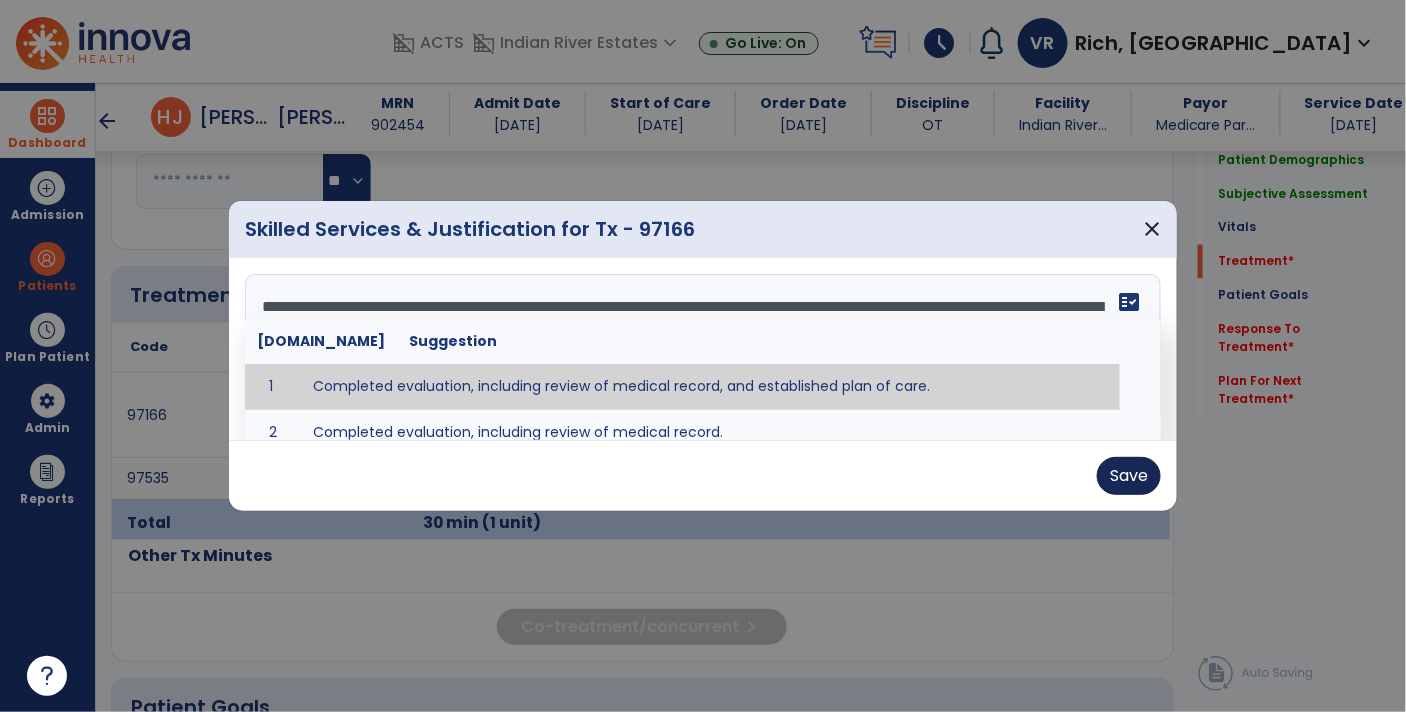 click on "Save" at bounding box center (1129, 476) 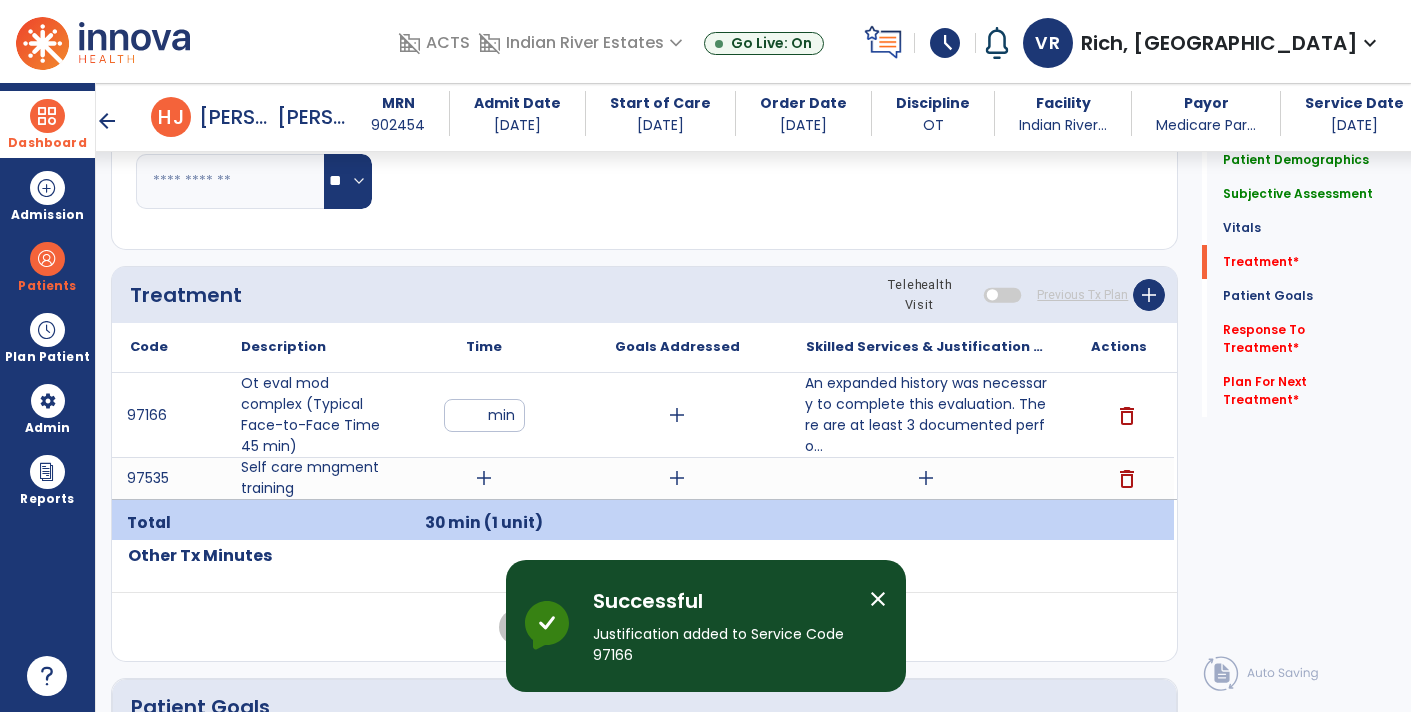 click on "add" at bounding box center (484, 478) 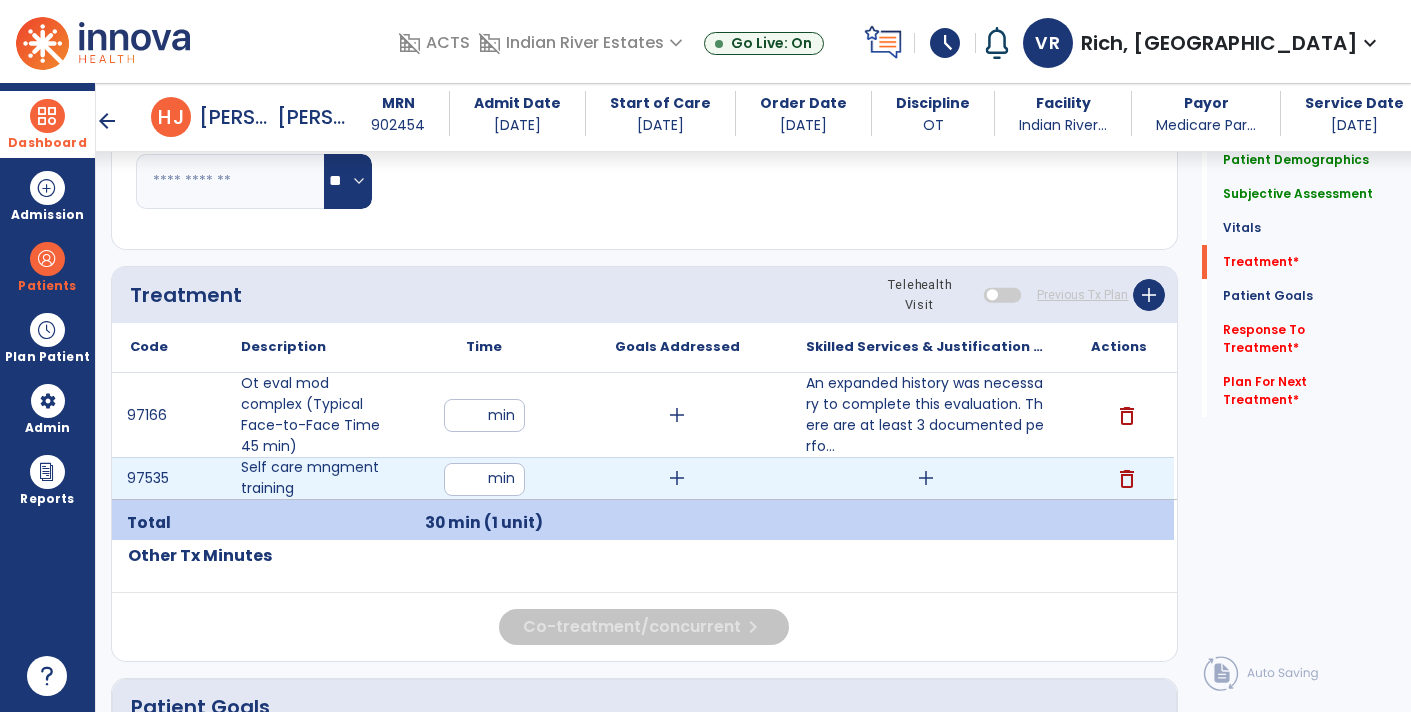type on "**" 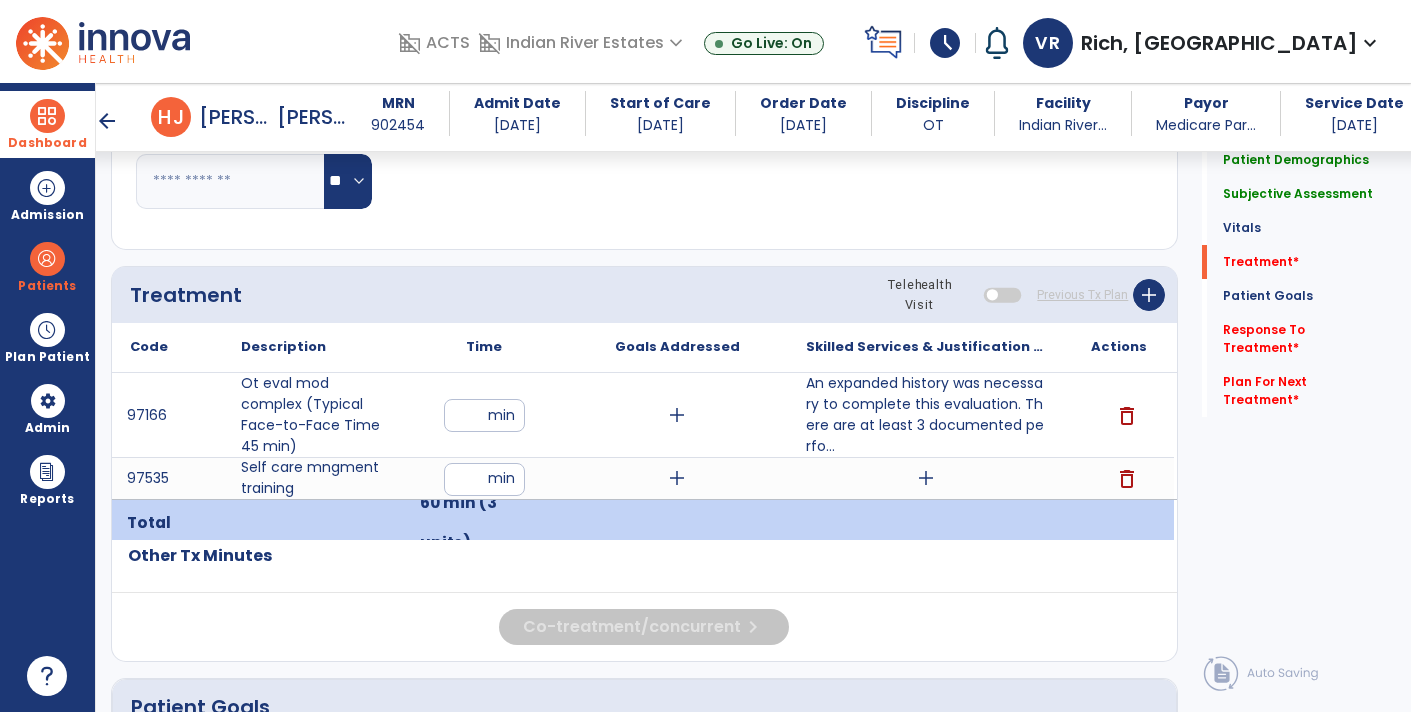 click on "add" at bounding box center (926, 478) 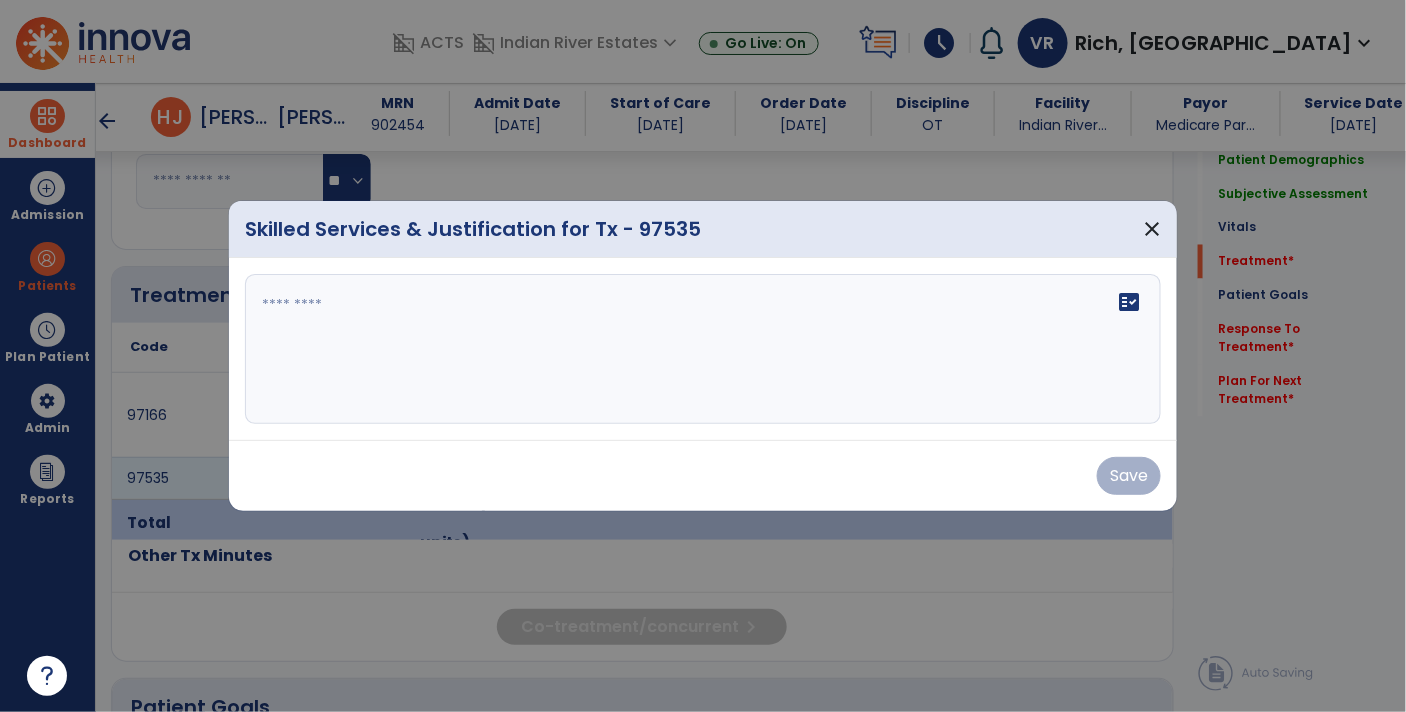 scroll, scrollTop: 1063, scrollLeft: 0, axis: vertical 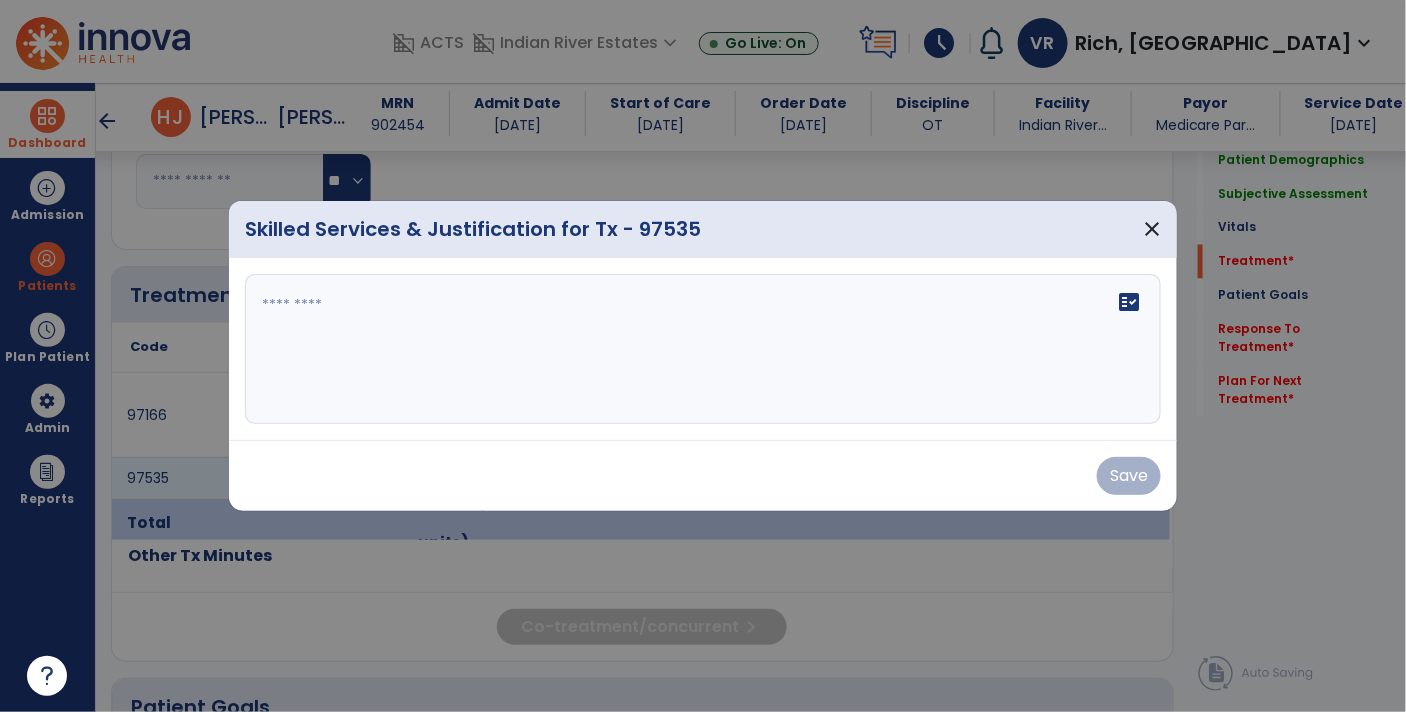 click on "fact_check" at bounding box center (703, 349) 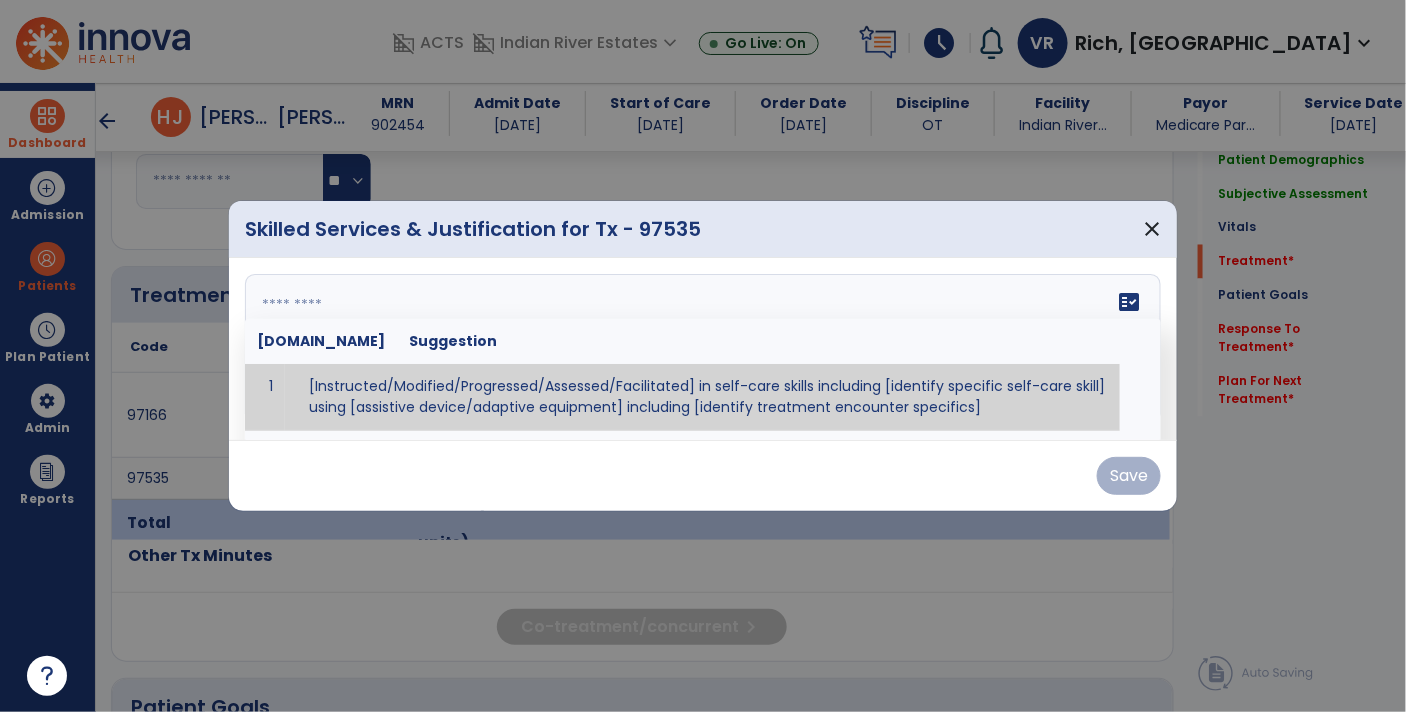 click 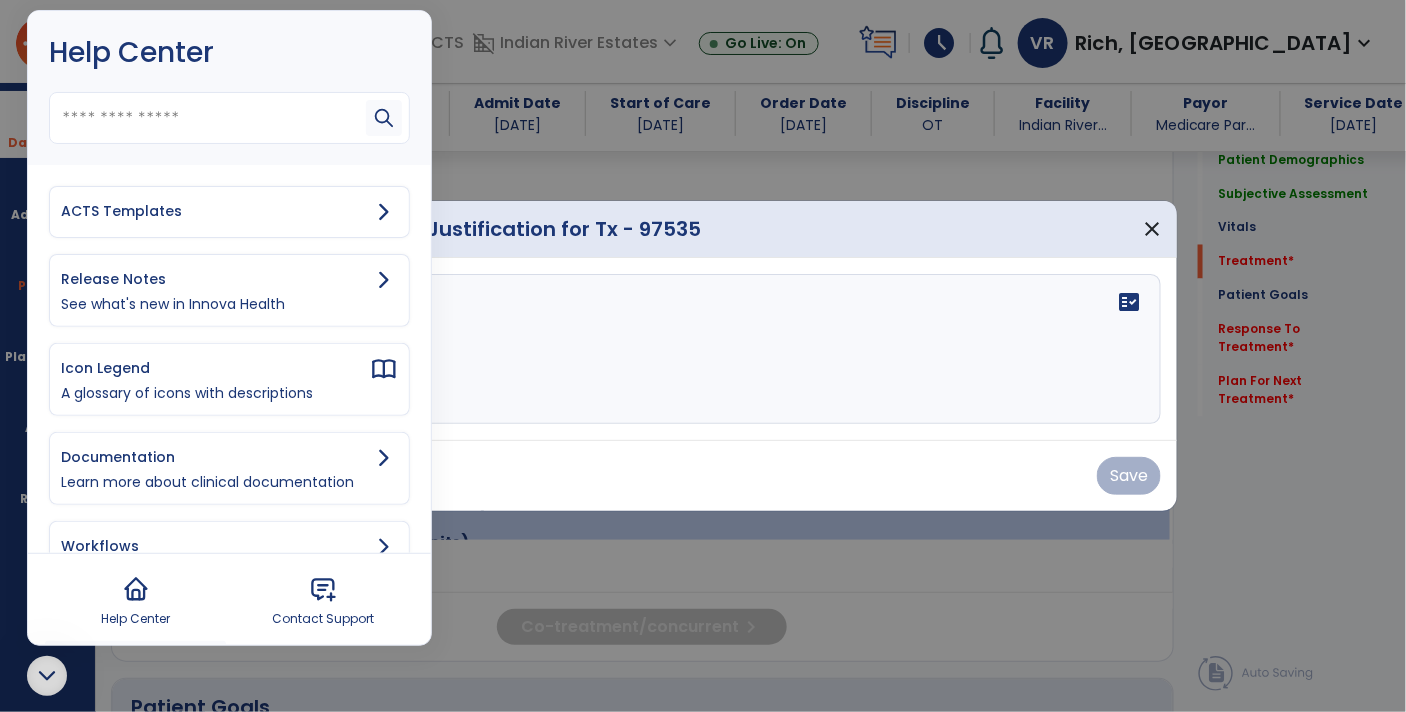 click on "ACTS Templates" at bounding box center (215, 211) 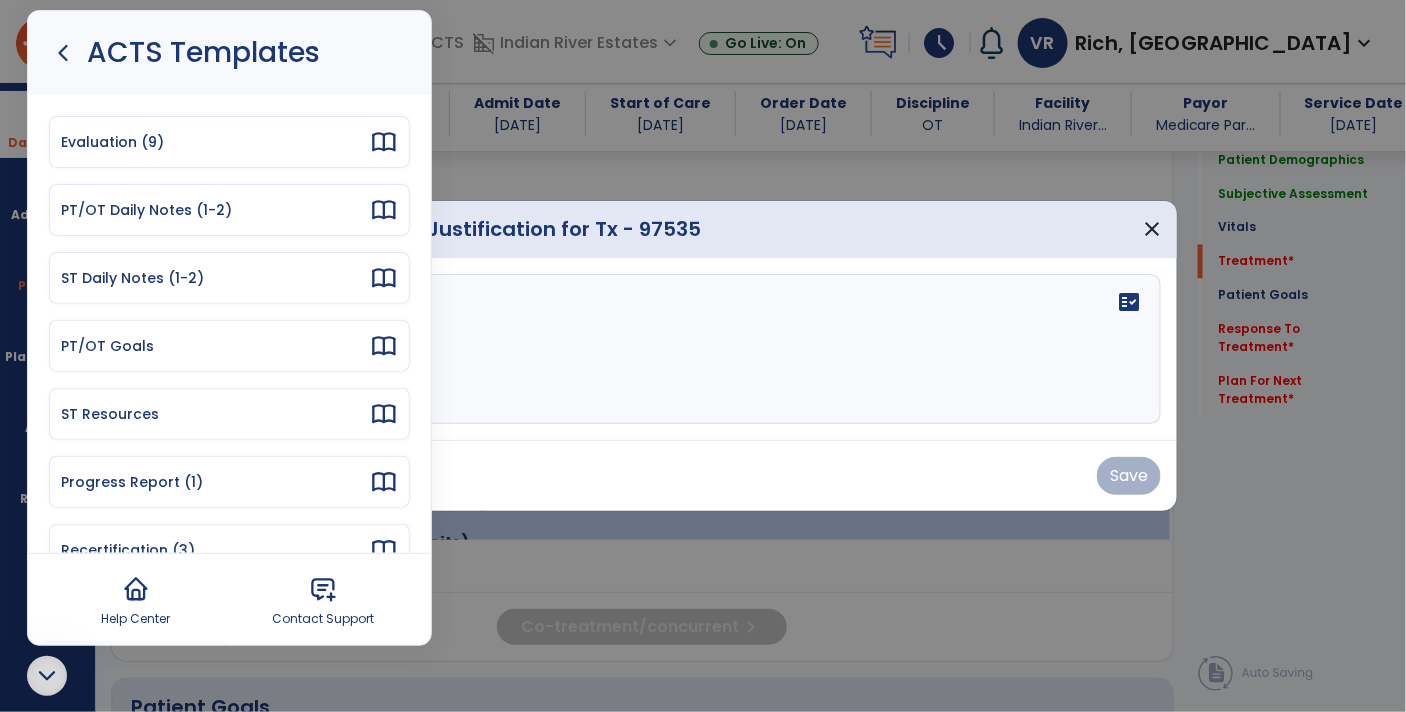 click on "PT/OT Daily Notes (1-2)" at bounding box center (229, 210) 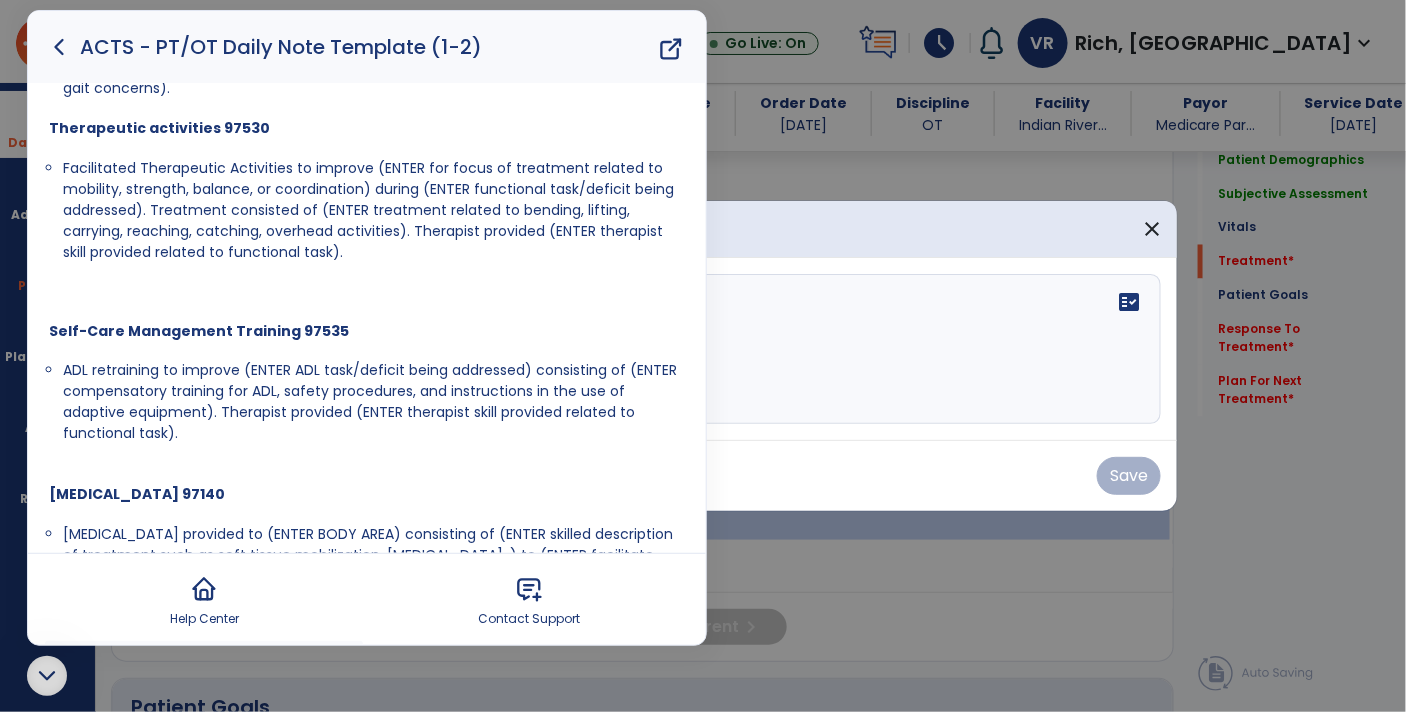 scroll, scrollTop: 753, scrollLeft: 0, axis: vertical 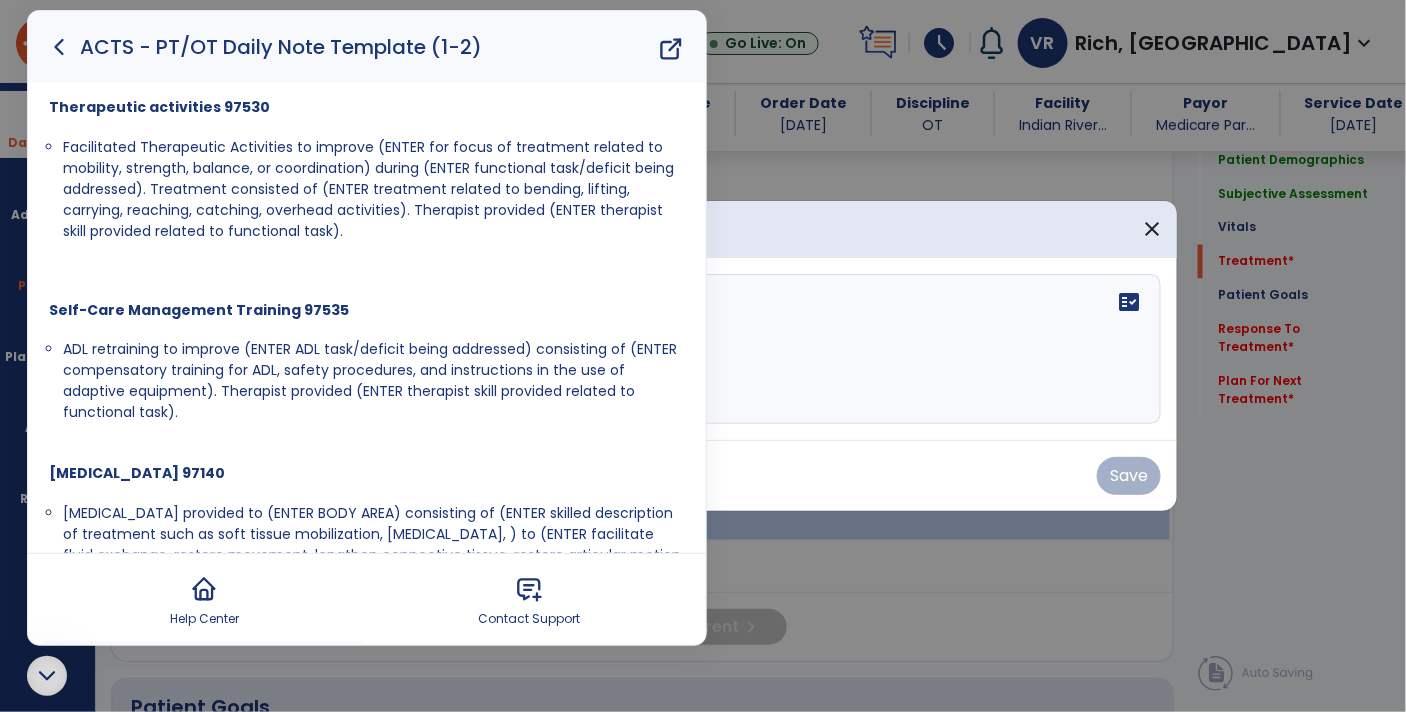 click on "ADL retraining to improve (ENTER ADL task/deficit being addressed) consisting of (ENTER compensatory training for ADL, safety procedures, and instructions in the use of adaptive equipment). Therapist provided (ENTER therapist skill provided related to functional task)." at bounding box center [374, 381] 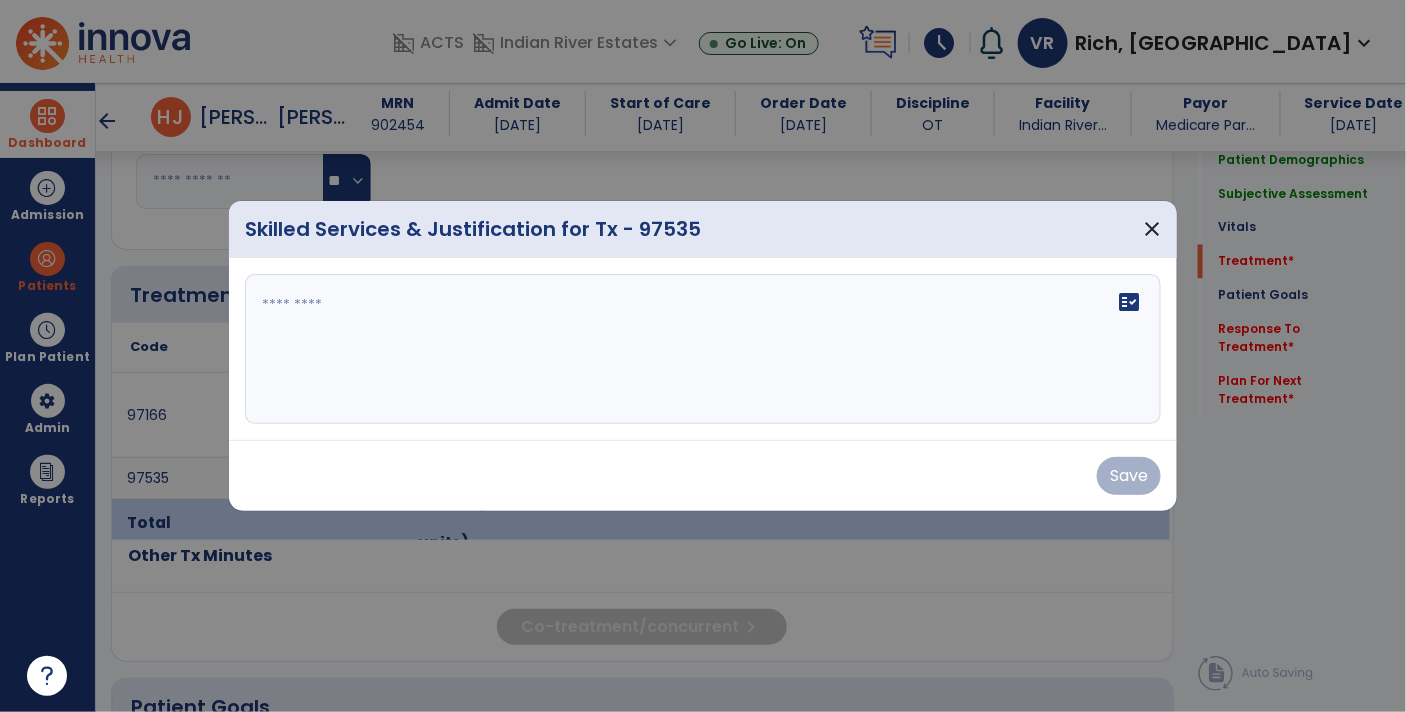 scroll, scrollTop: 0, scrollLeft: 0, axis: both 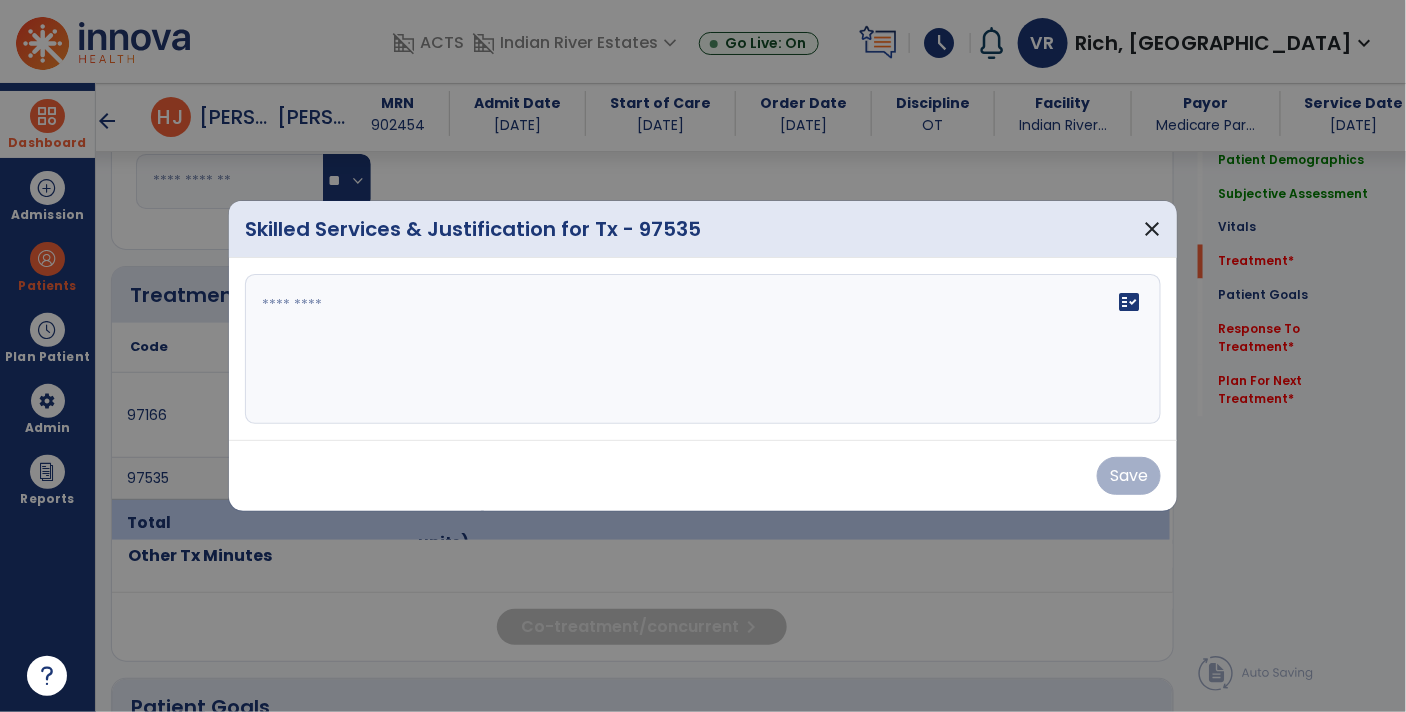 click at bounding box center [703, 349] 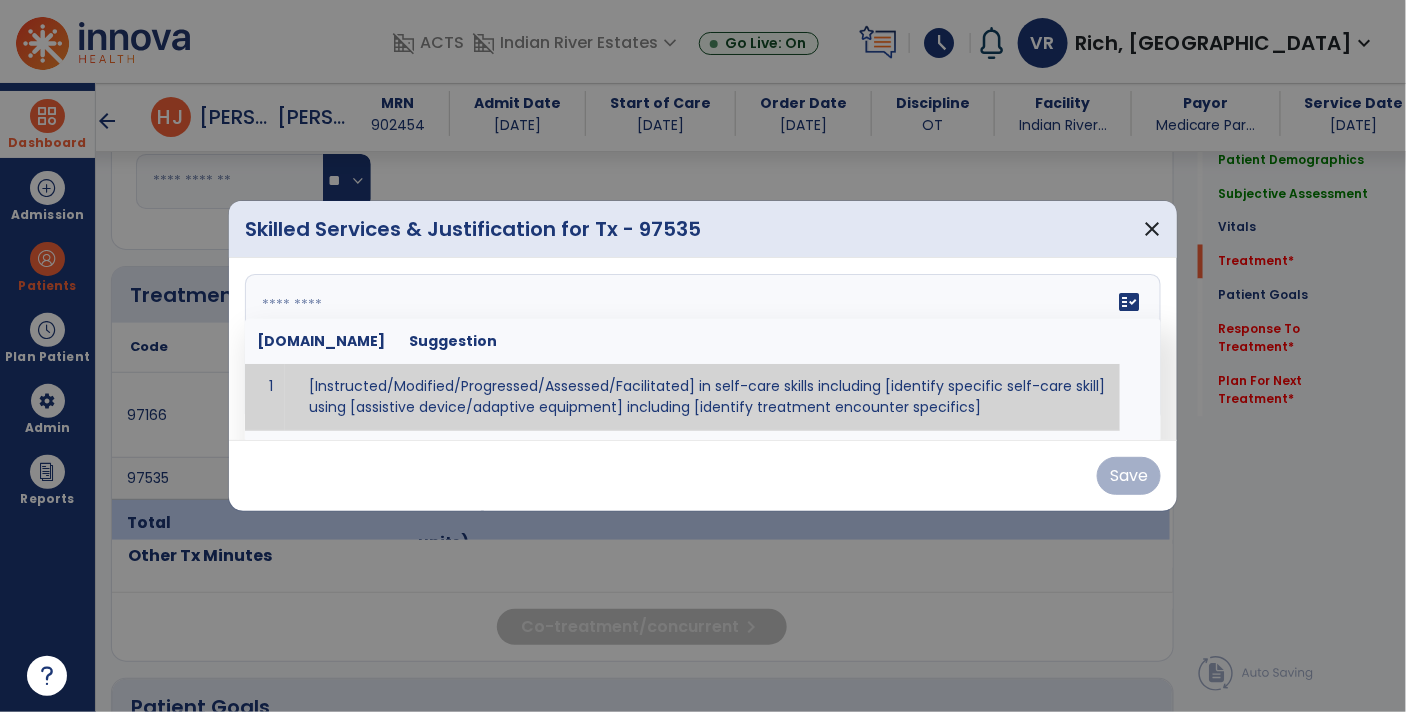 click at bounding box center [701, 349] 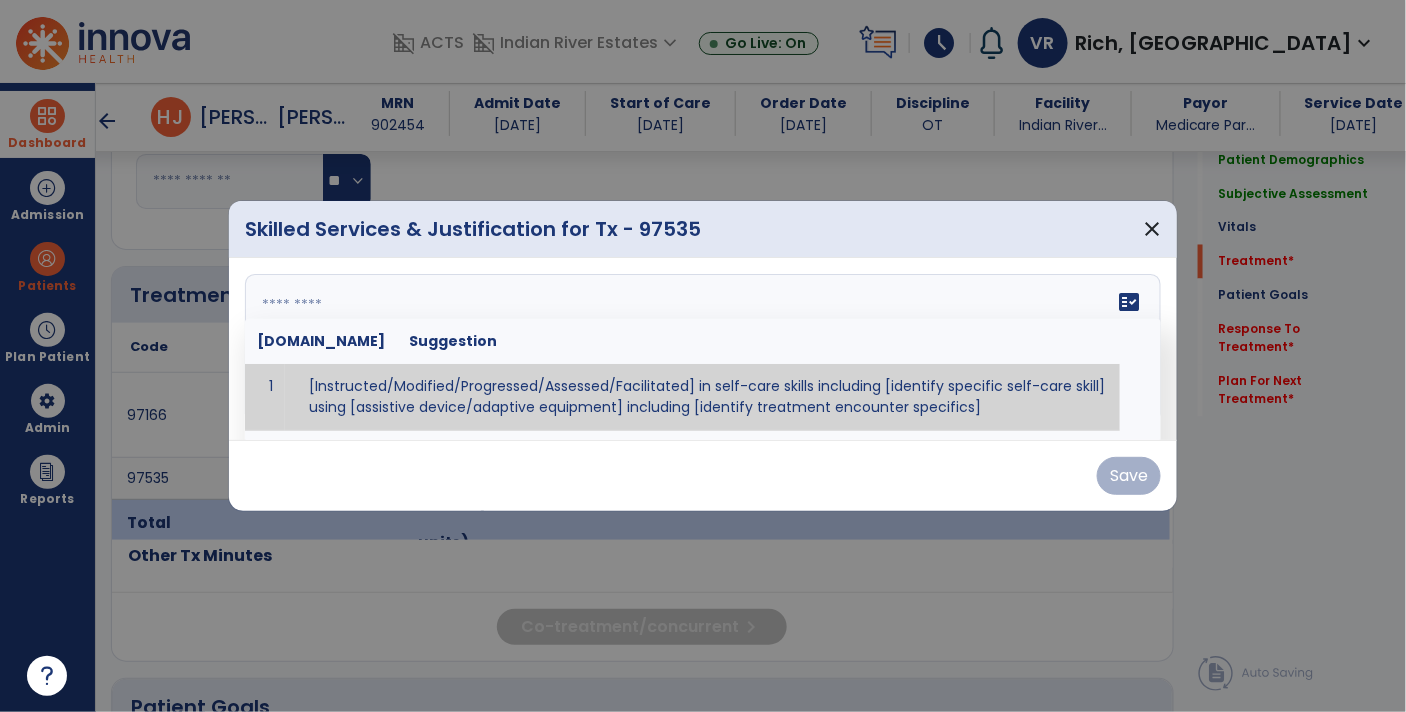 paste on "**********" 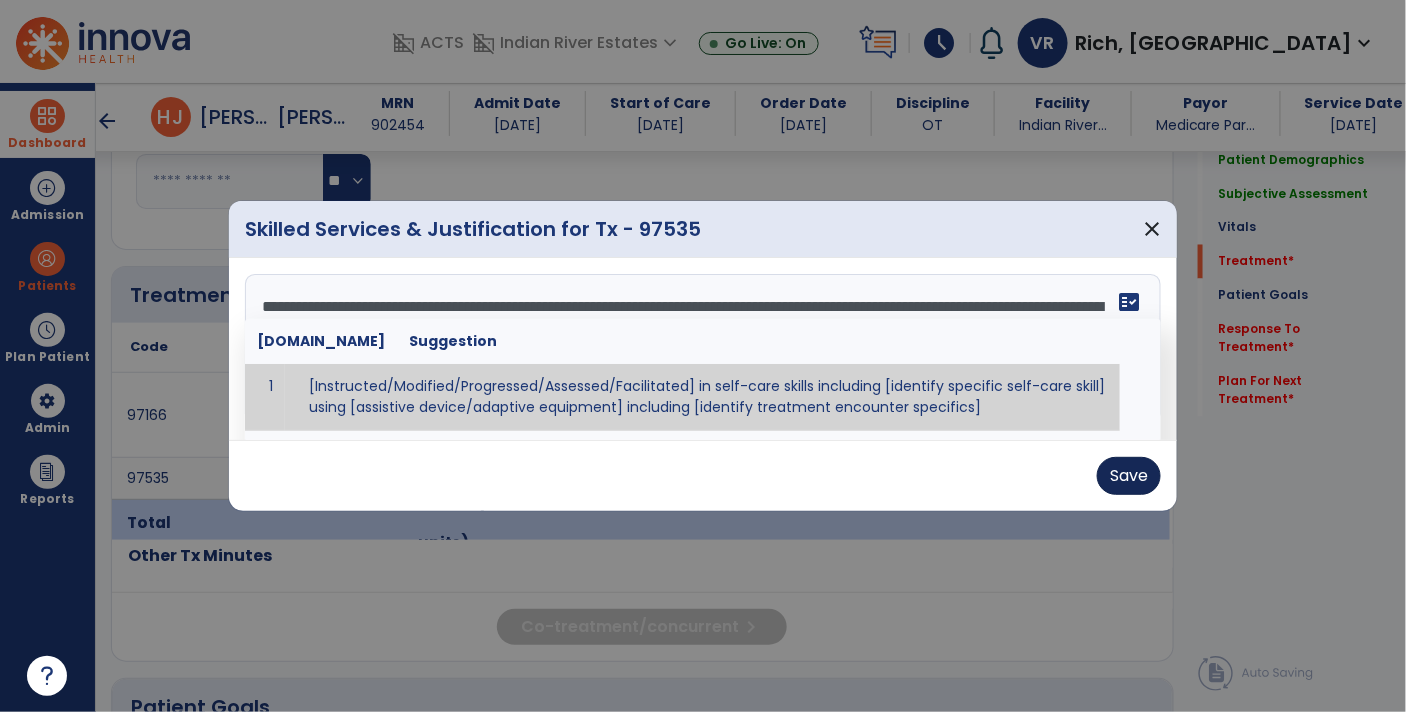 type on "**********" 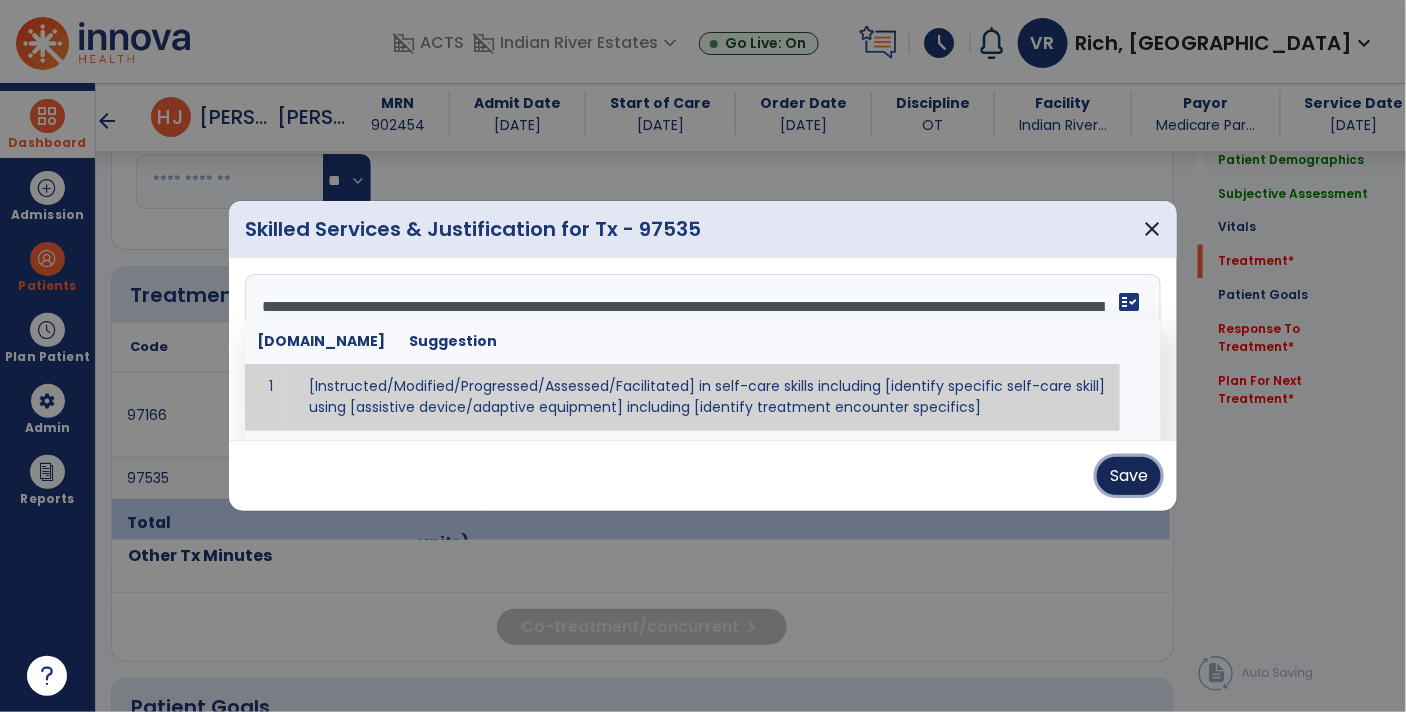 click on "Save" at bounding box center (1129, 476) 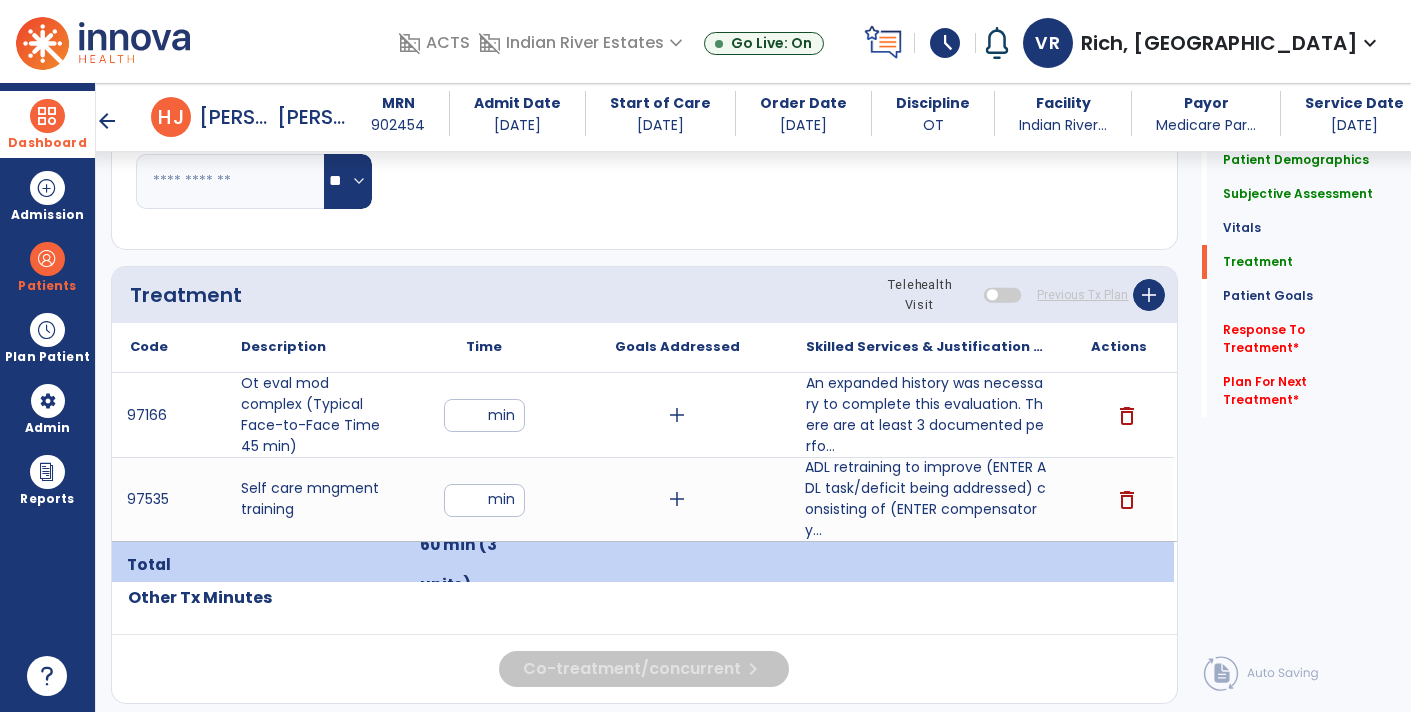 click on "ADL retraining to improve (ENTER ADL task/deficit being addressed) consisting of (ENTER compensatory..." at bounding box center (926, 499) 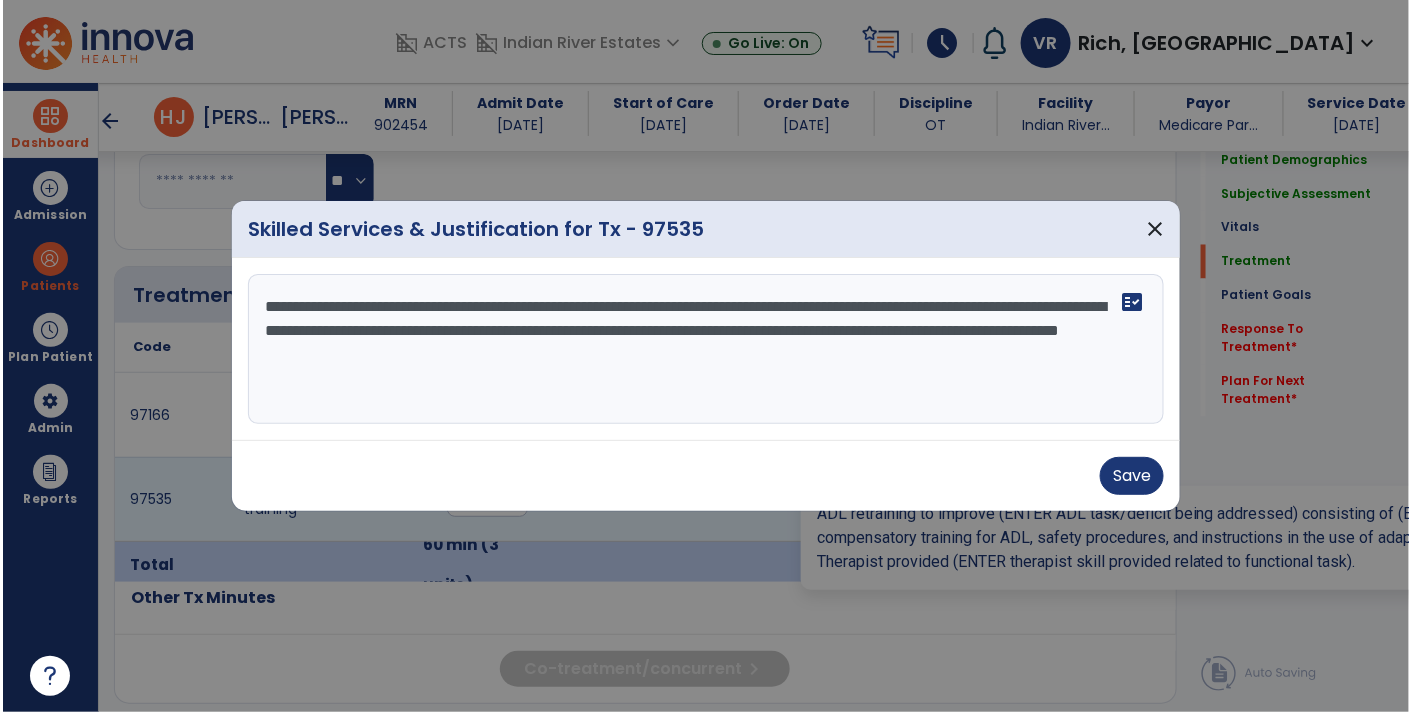 scroll, scrollTop: 1063, scrollLeft: 0, axis: vertical 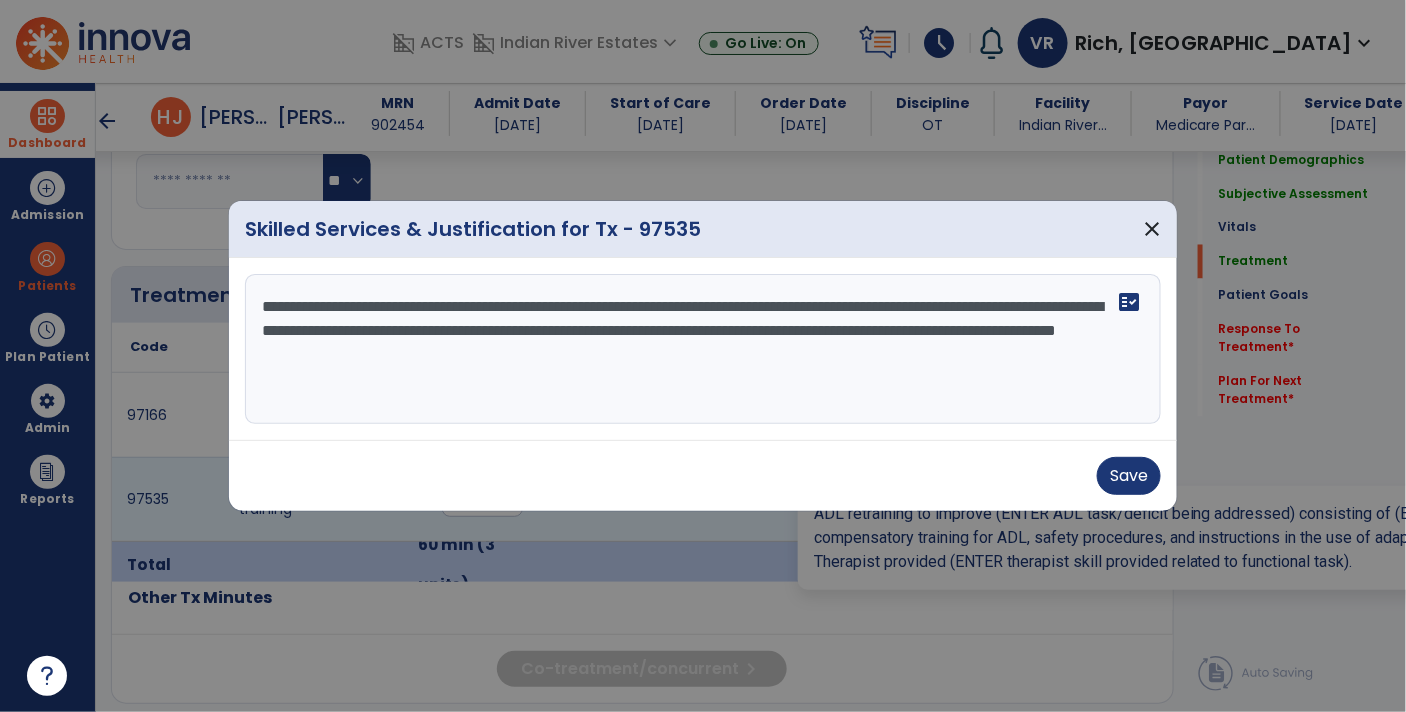 click on "**********" at bounding box center [703, 349] 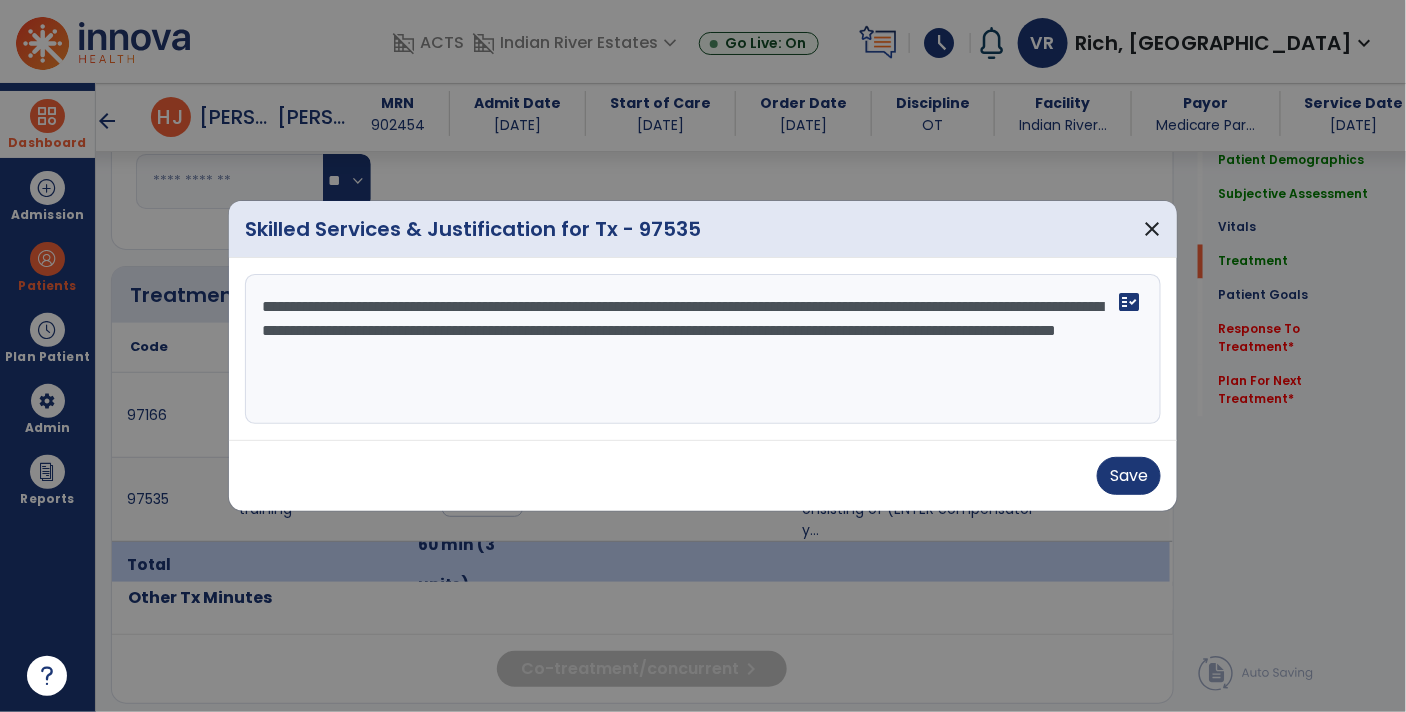 click on "**********" at bounding box center (703, 349) 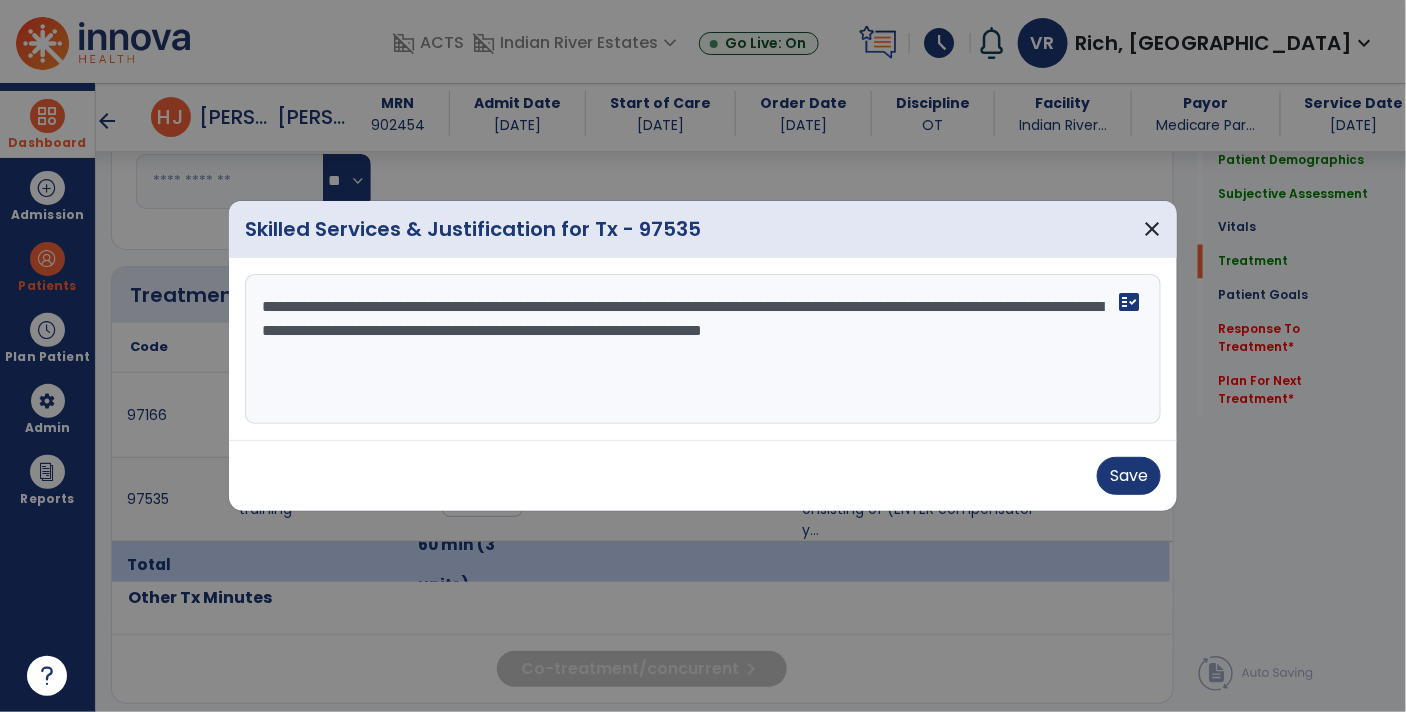 click on "**********" at bounding box center [703, 349] 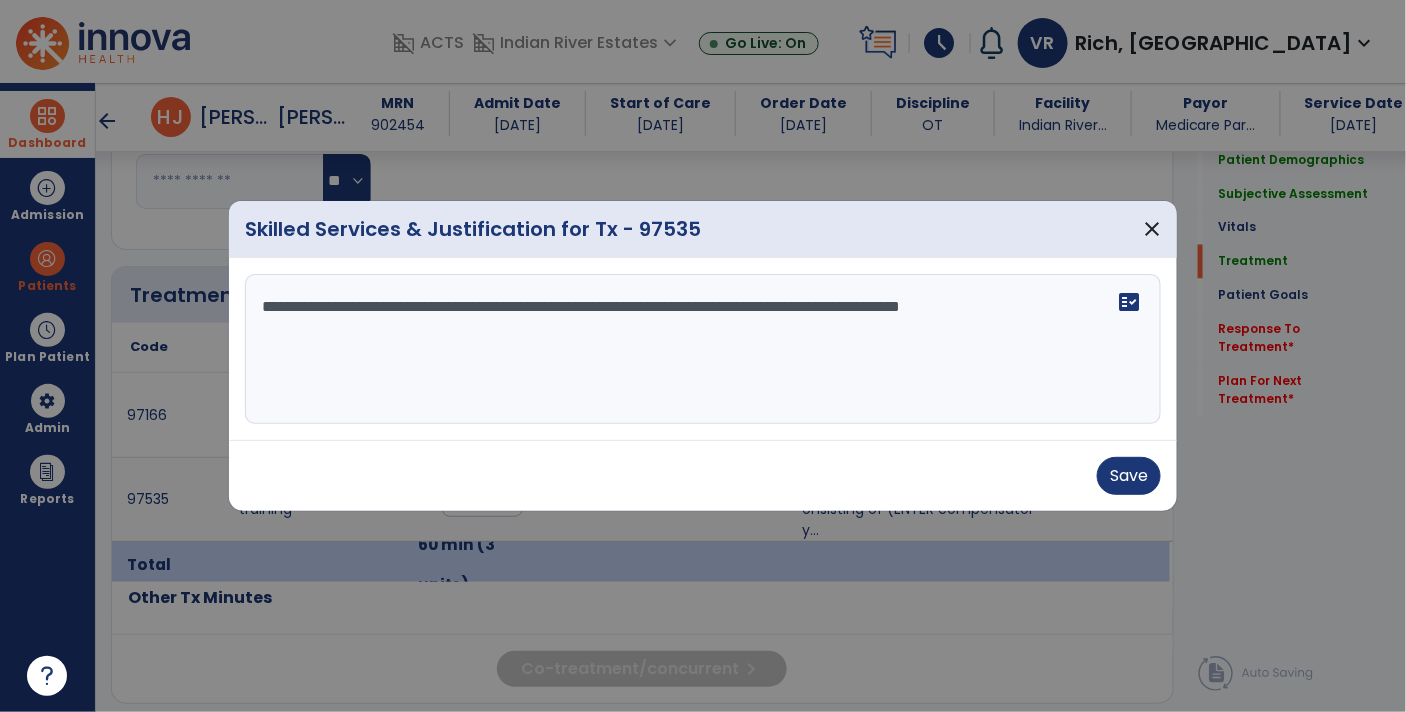 click on "**********" at bounding box center (703, 349) 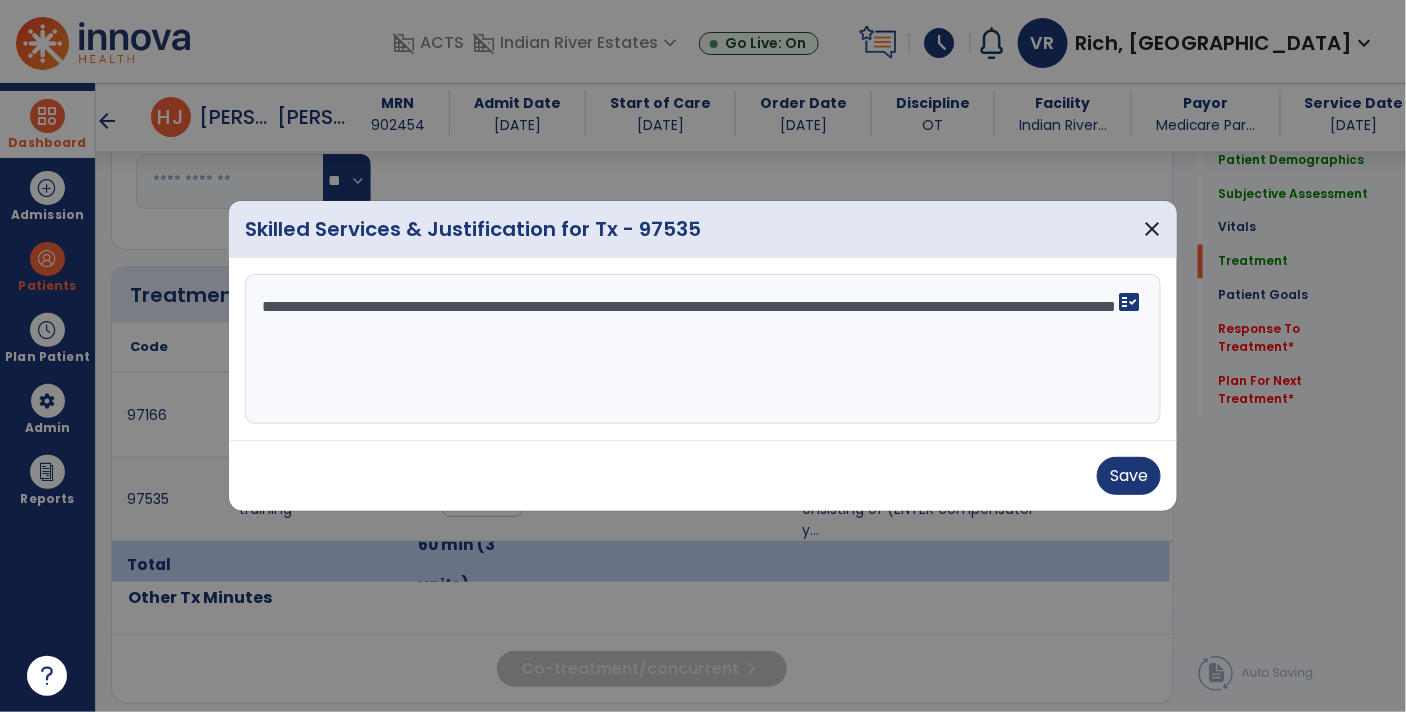 click on "**********" at bounding box center [703, 349] 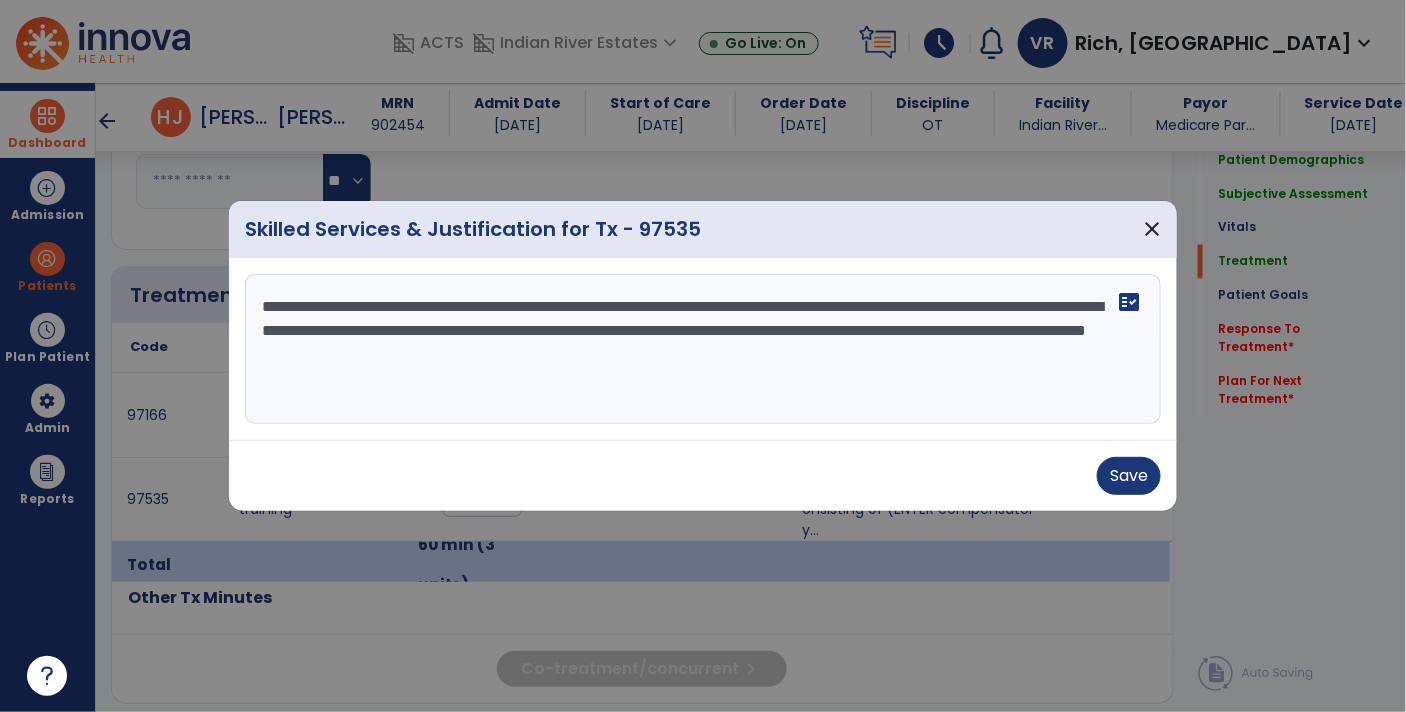 click on "**********" at bounding box center [703, 349] 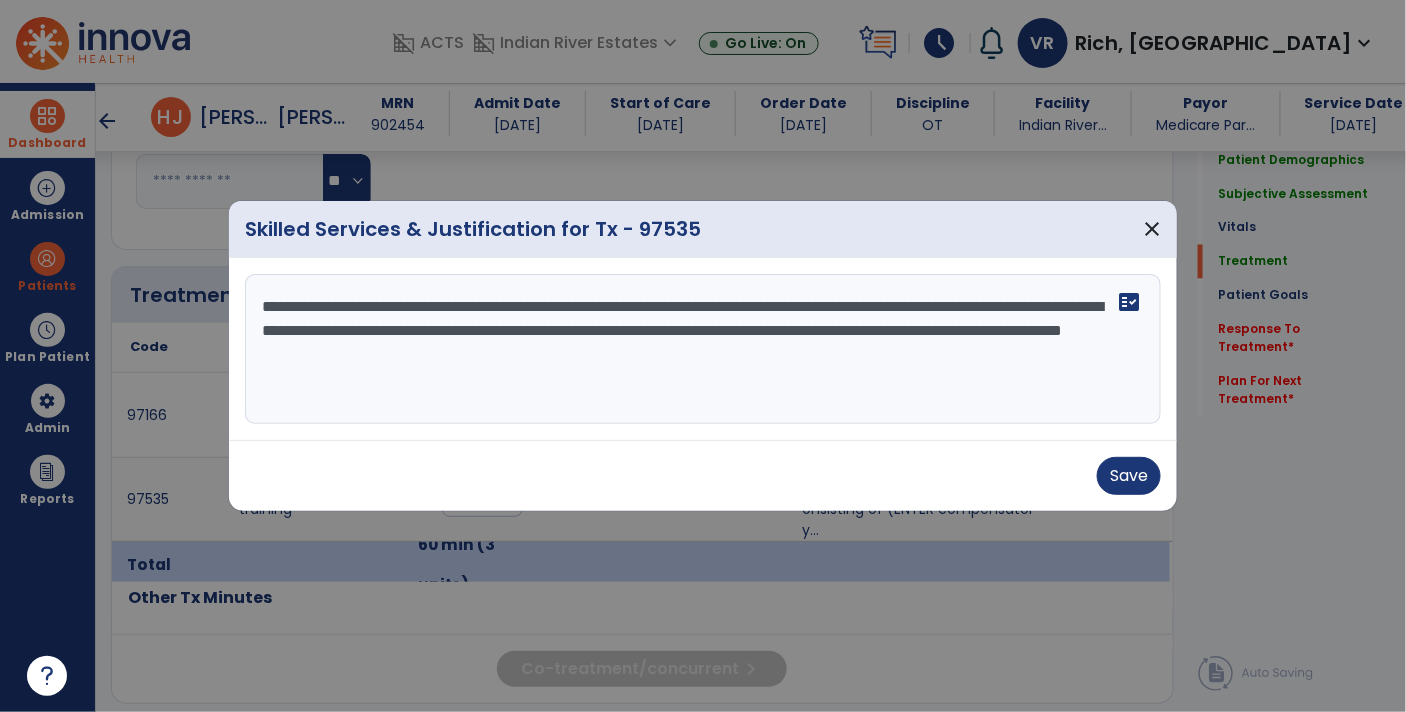 click on "**********" at bounding box center (703, 349) 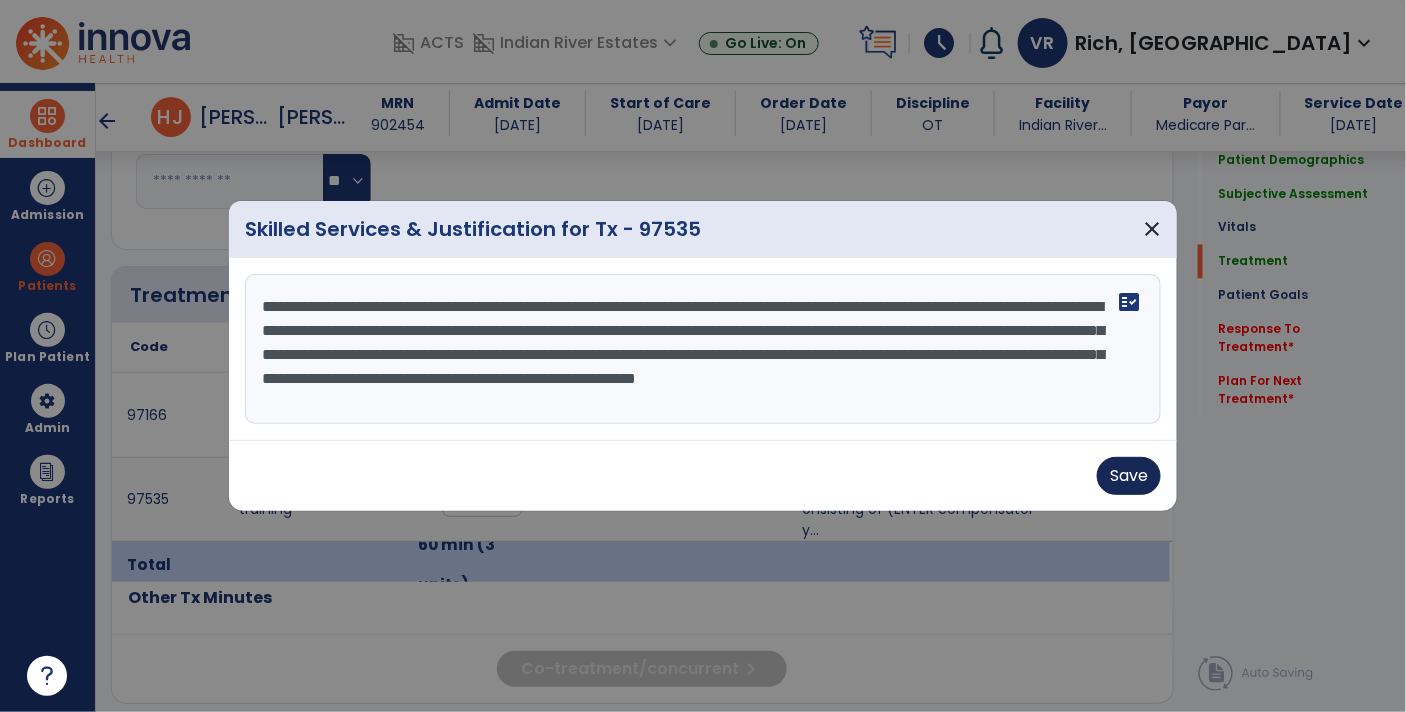 type on "**********" 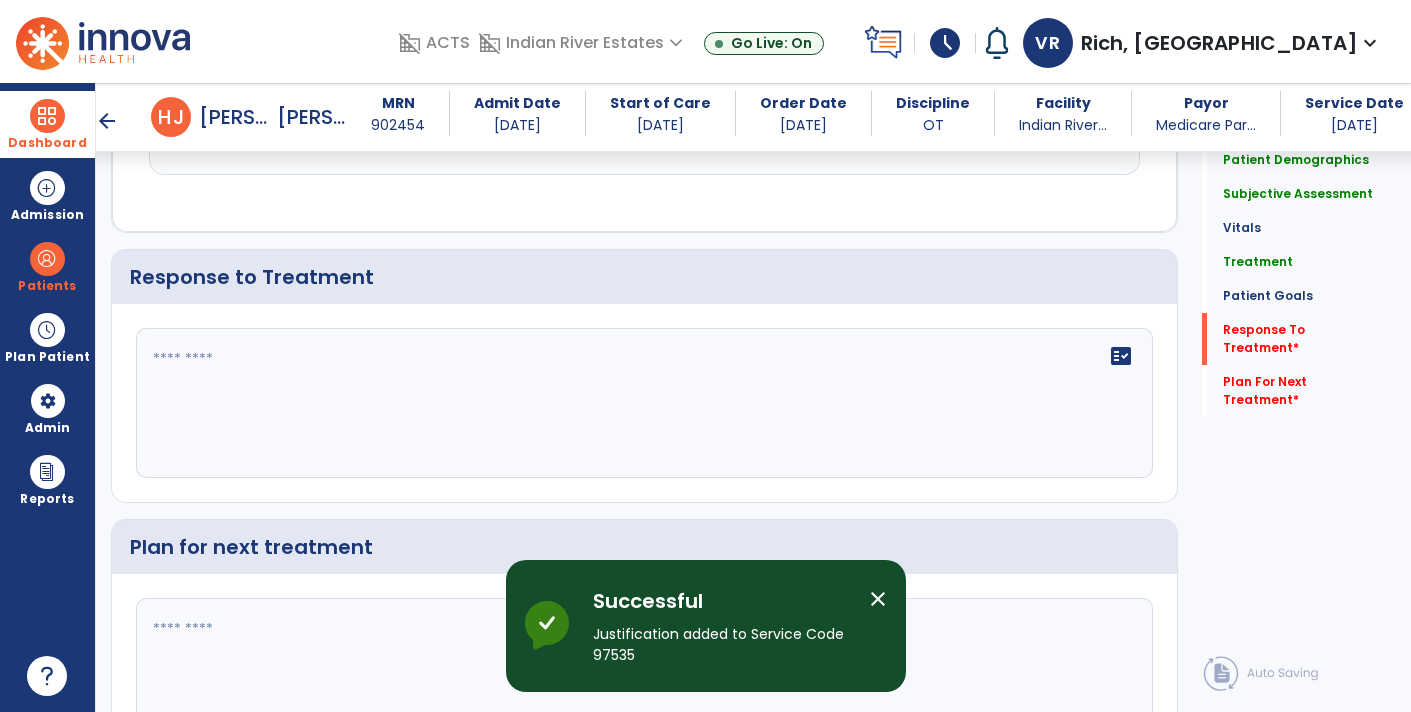 scroll, scrollTop: 2414, scrollLeft: 0, axis: vertical 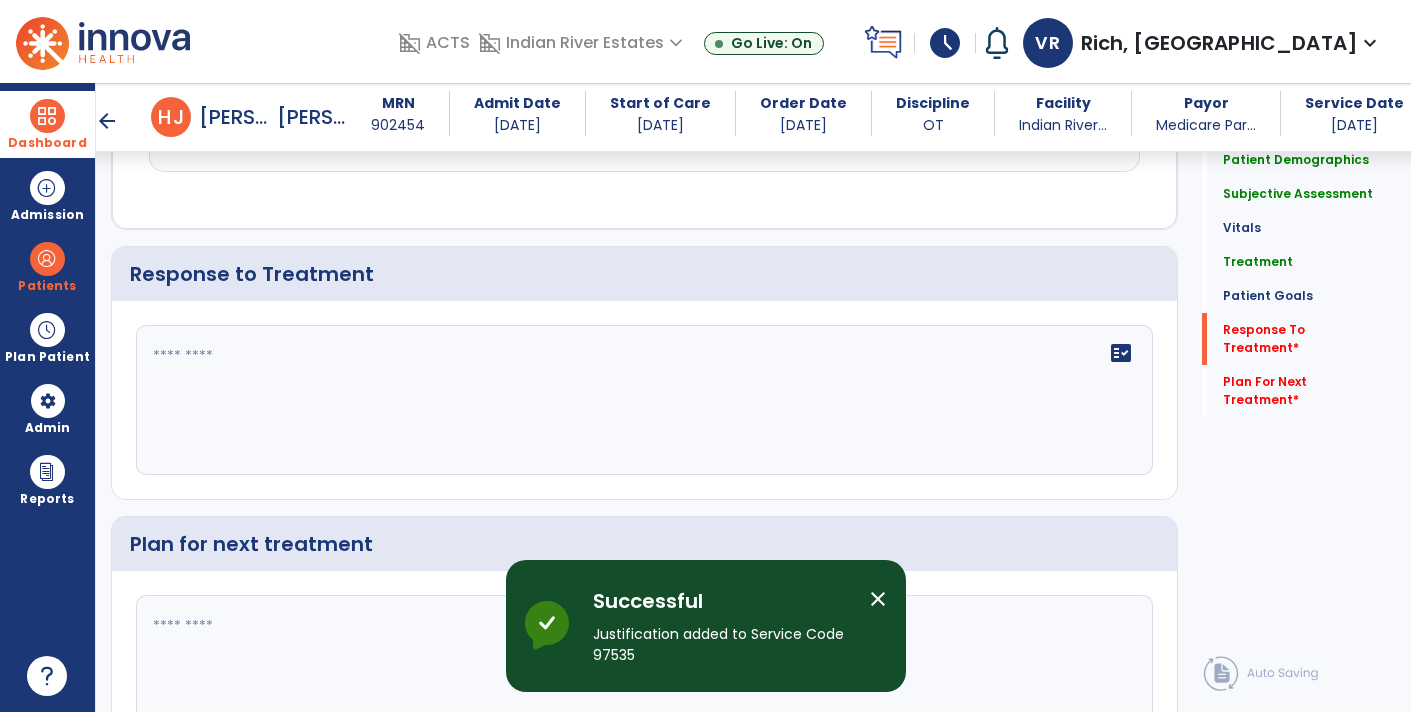 click on "fact_check" 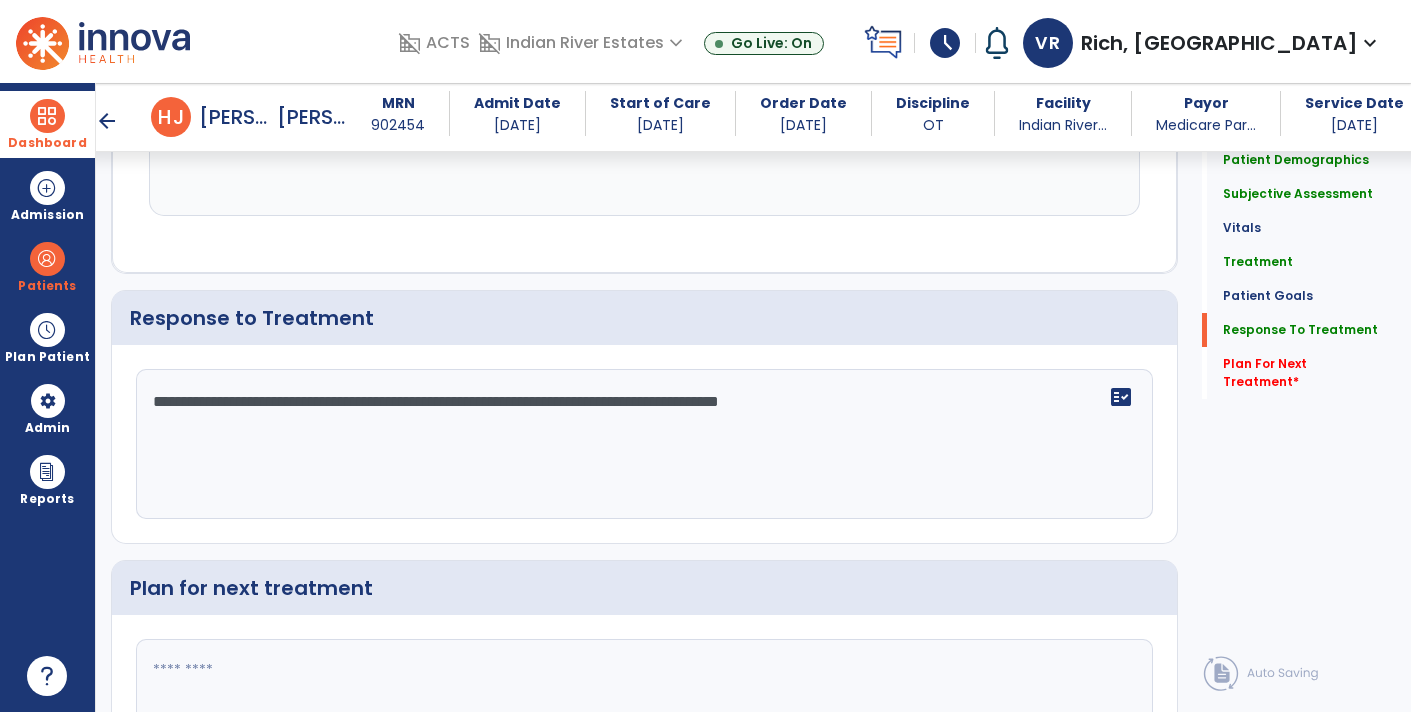 scroll, scrollTop: 2414, scrollLeft: 0, axis: vertical 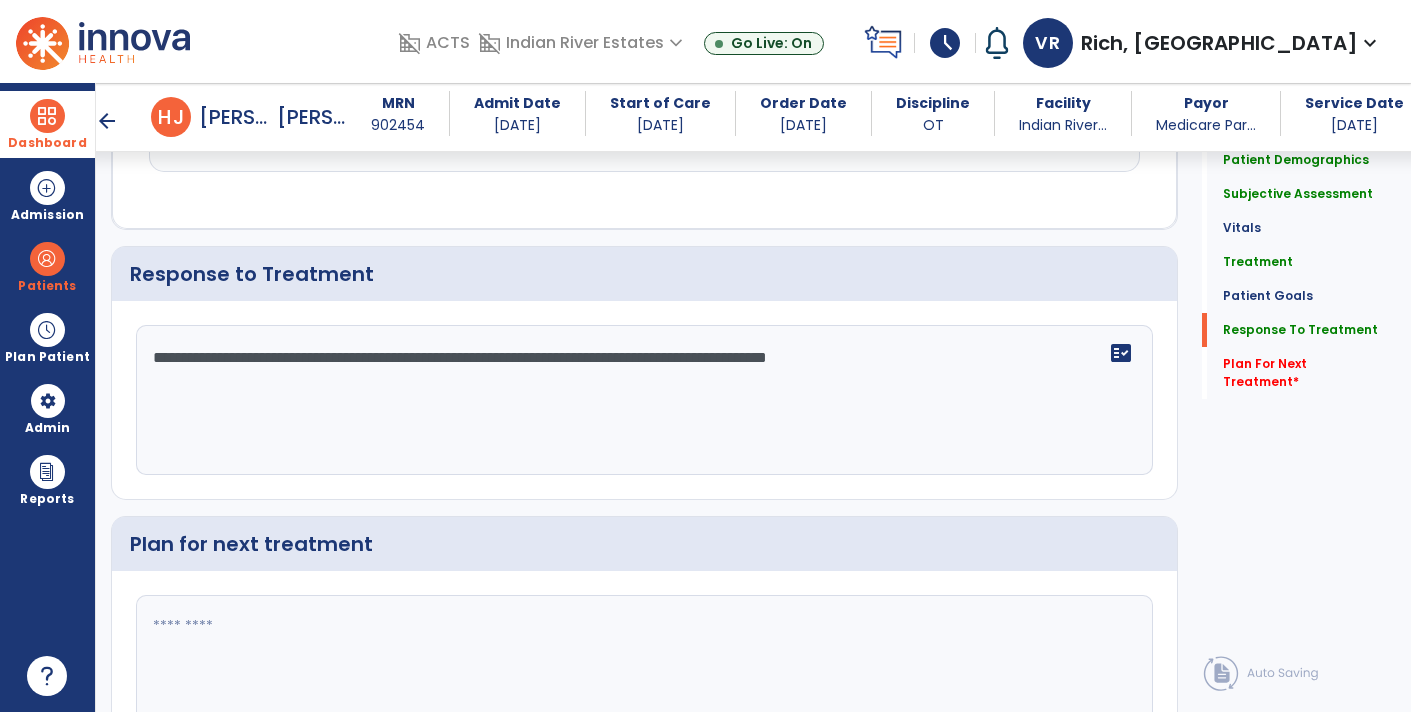 type on "**********" 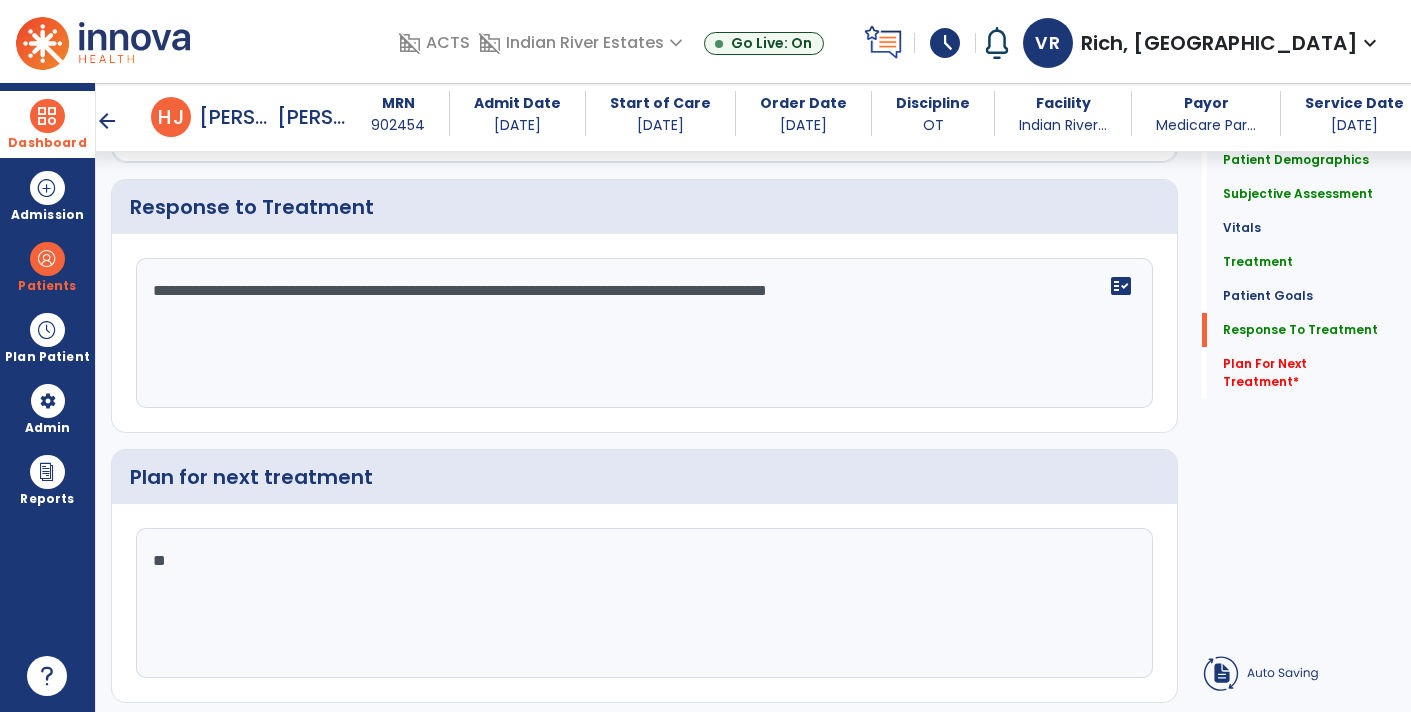 type on "***" 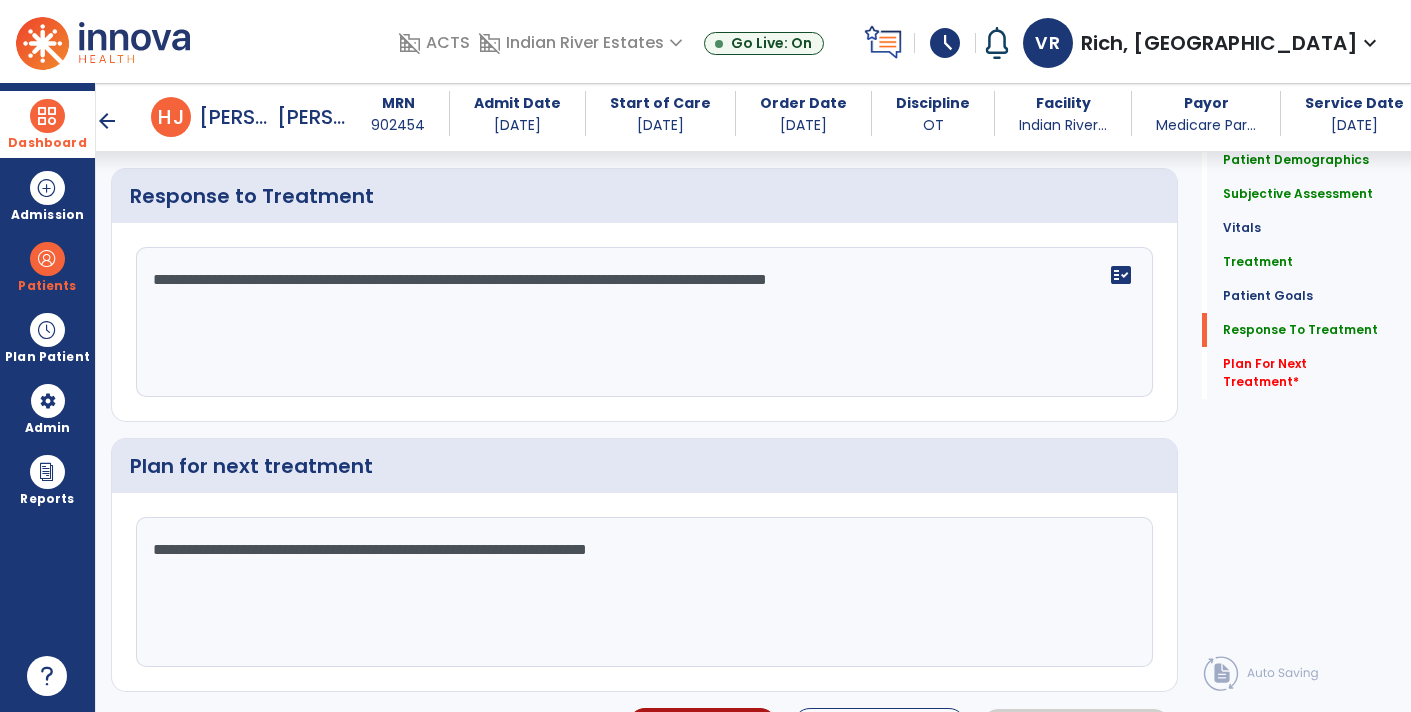 scroll, scrollTop: 2527, scrollLeft: 0, axis: vertical 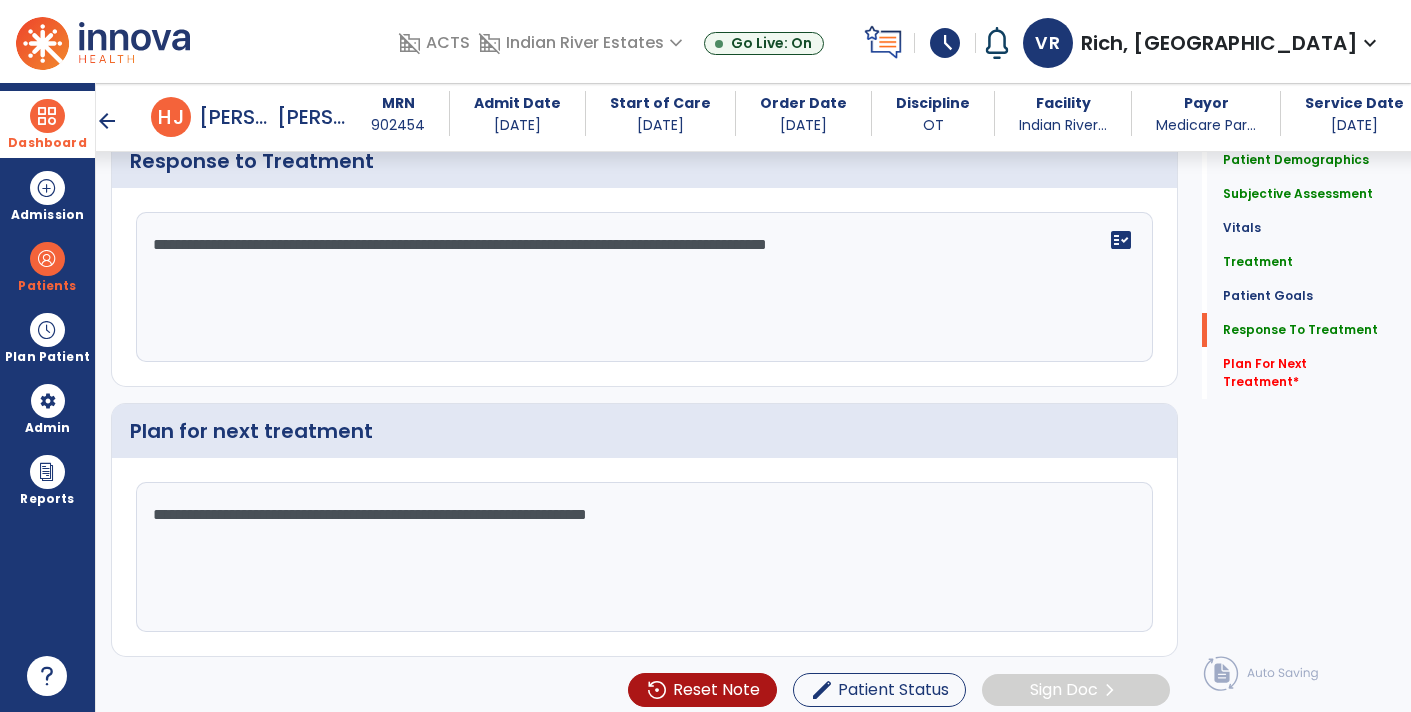 click on "**********" 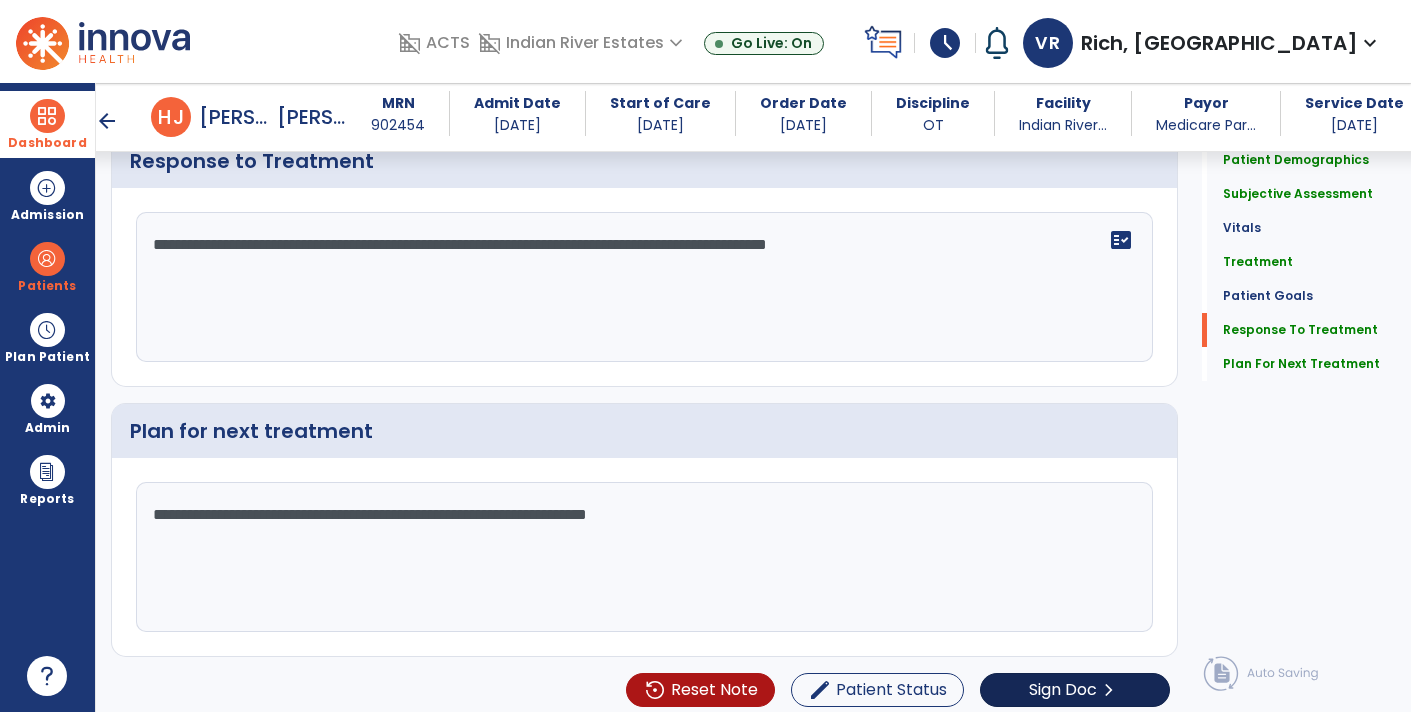 type on "**********" 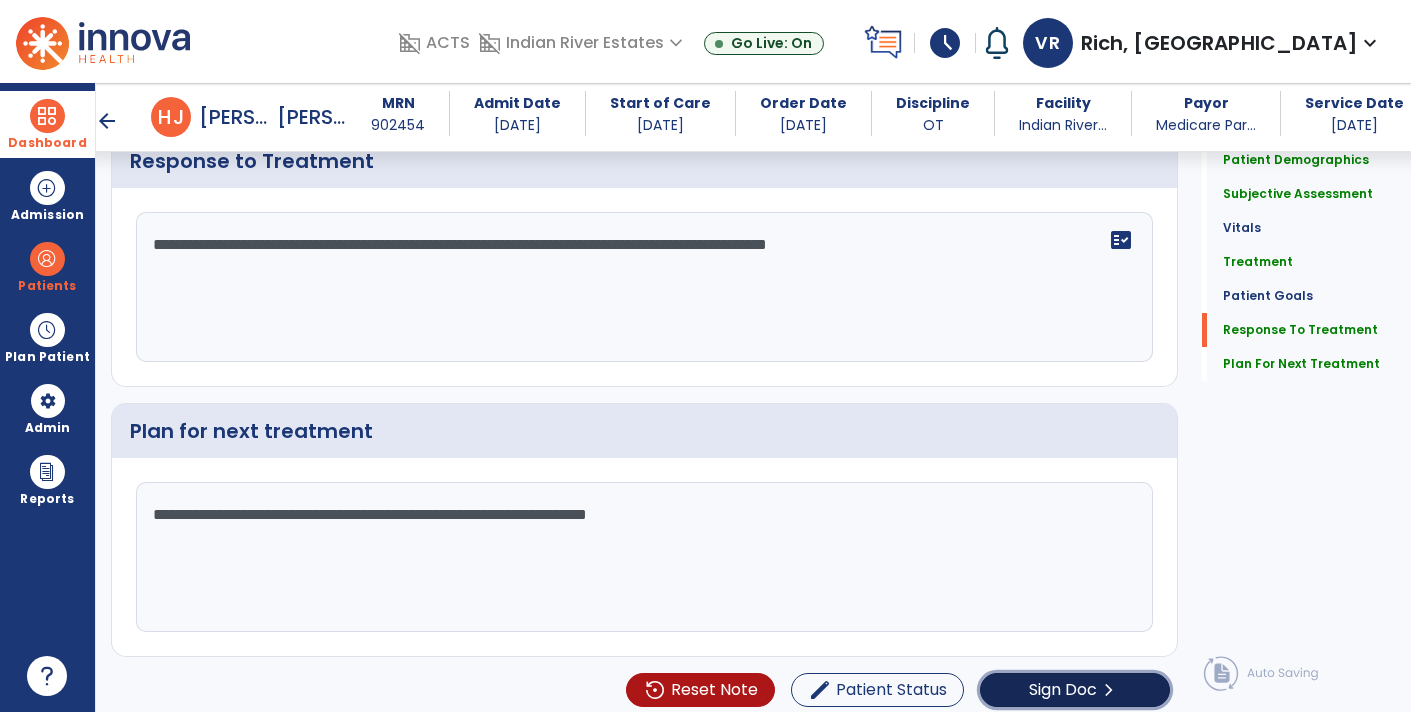 click on "chevron_right" 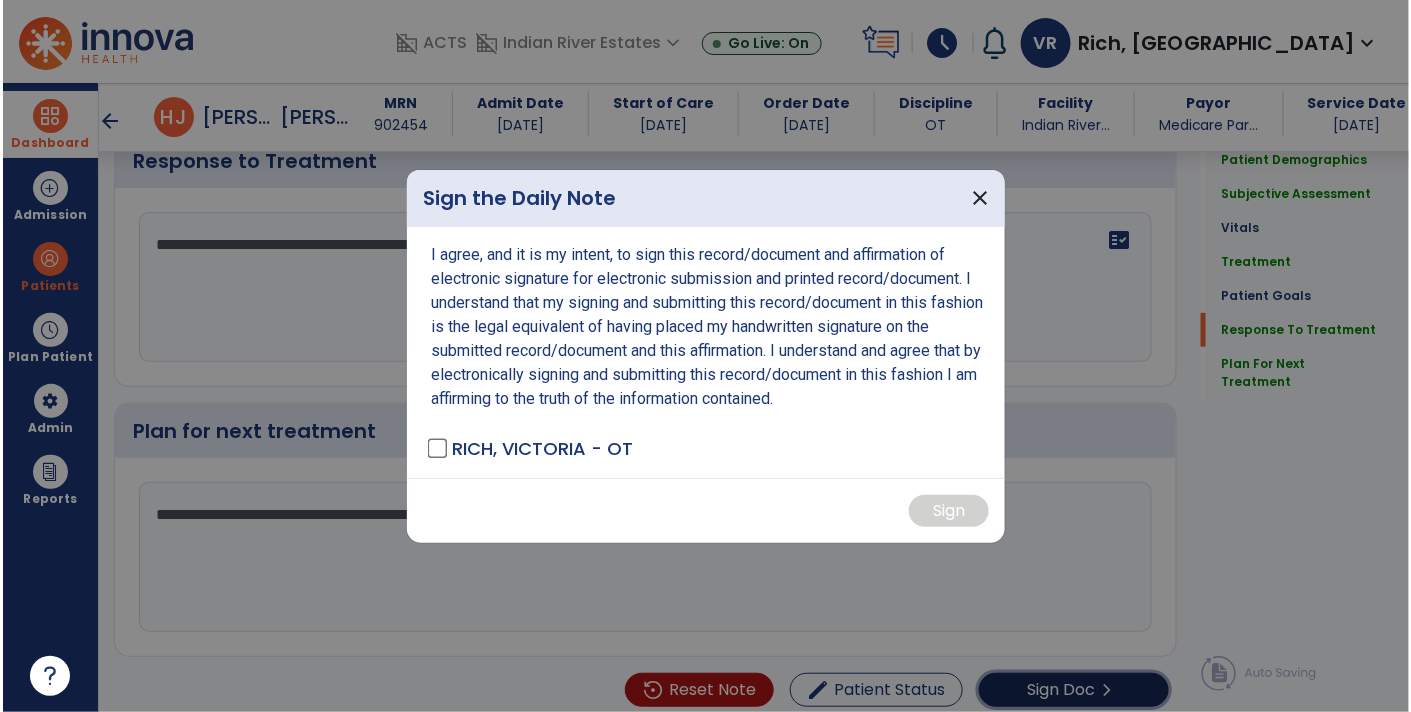 scroll, scrollTop: 2527, scrollLeft: 0, axis: vertical 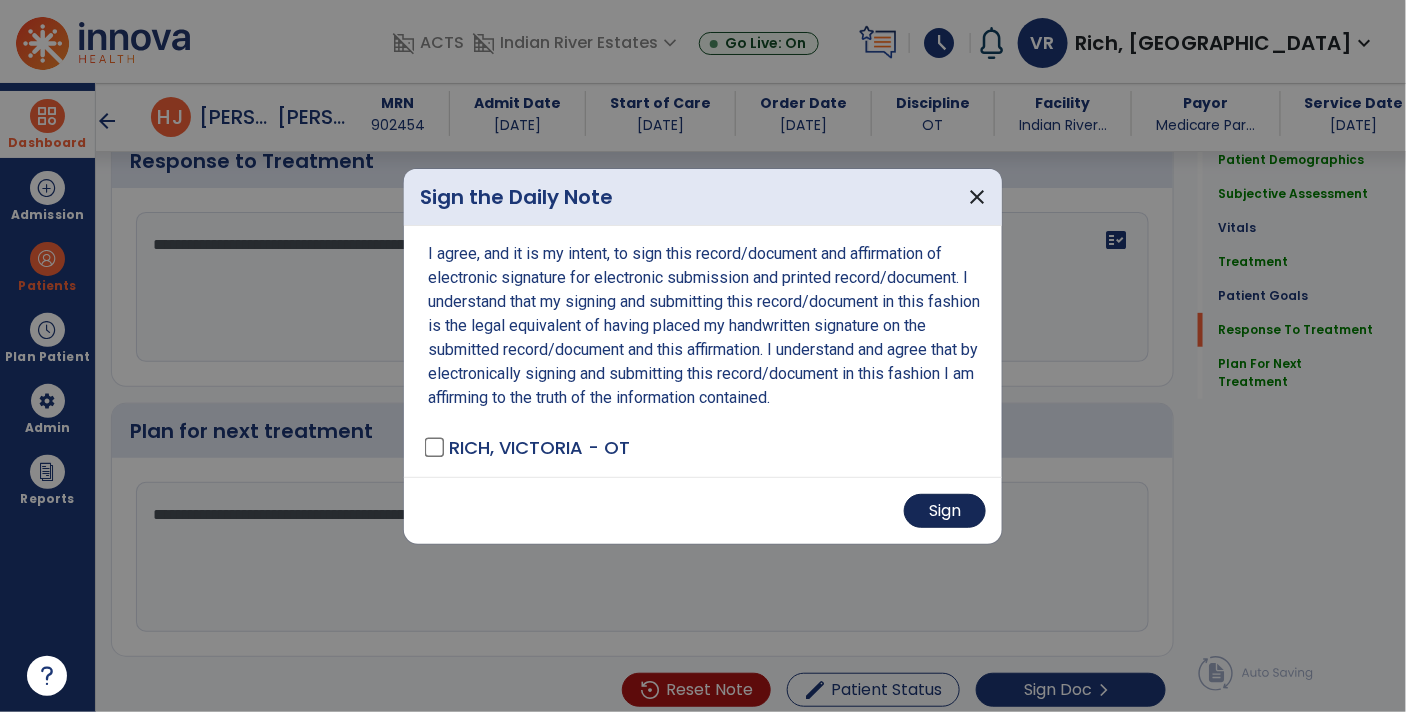 click on "Sign" at bounding box center (945, 511) 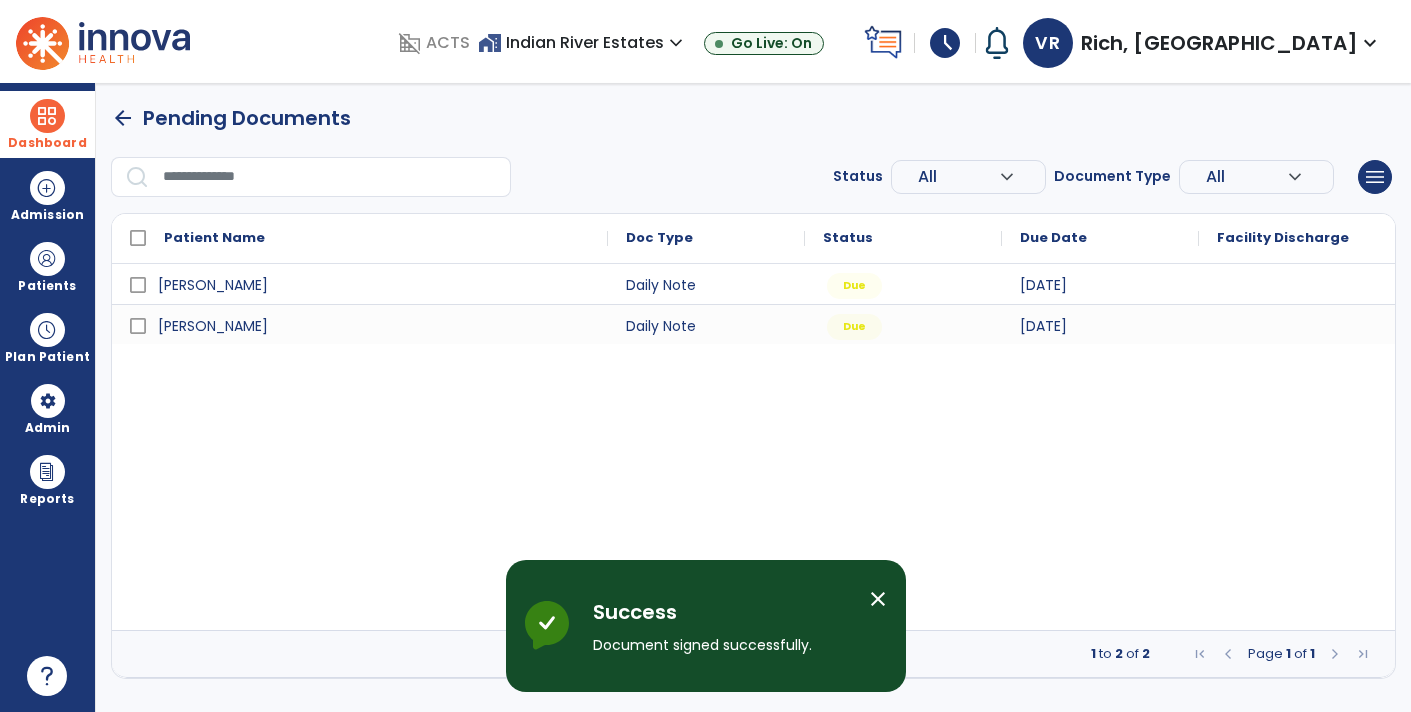scroll, scrollTop: 0, scrollLeft: 0, axis: both 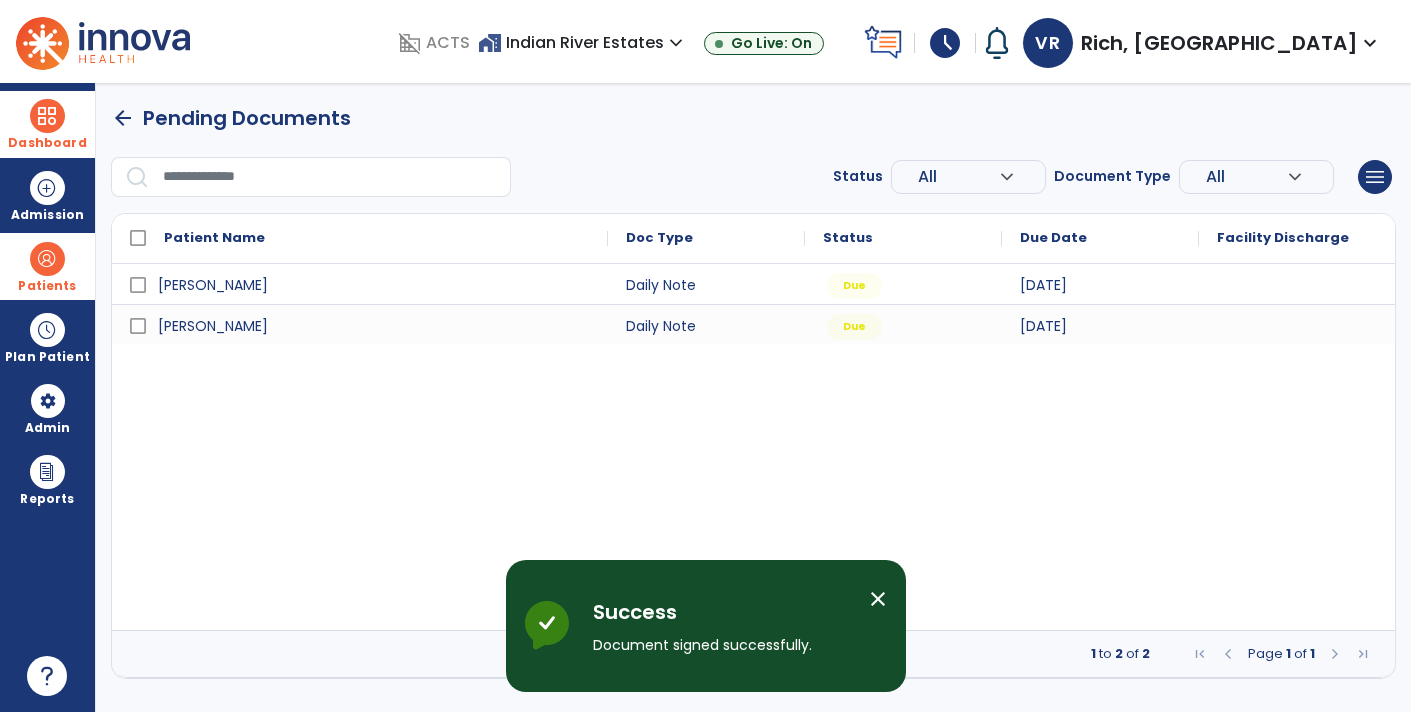 click at bounding box center [47, 259] 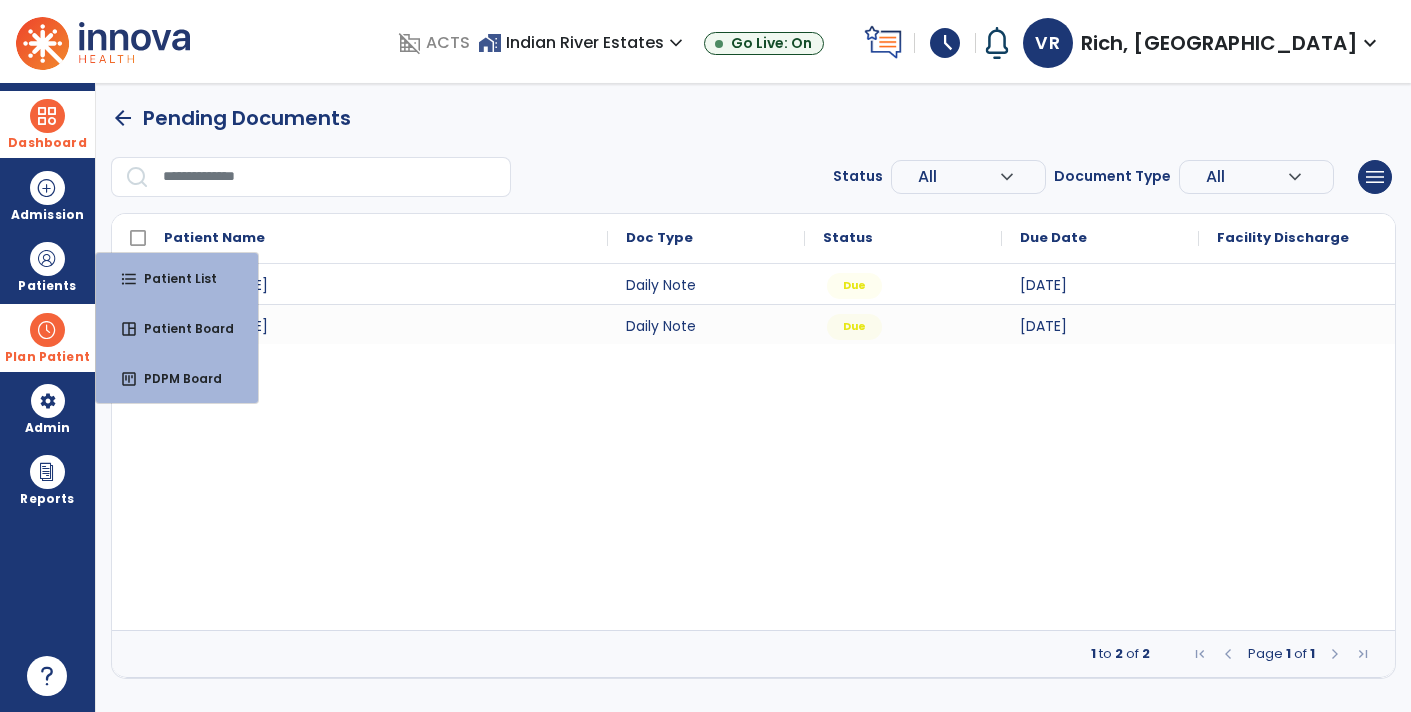 click at bounding box center [47, 330] 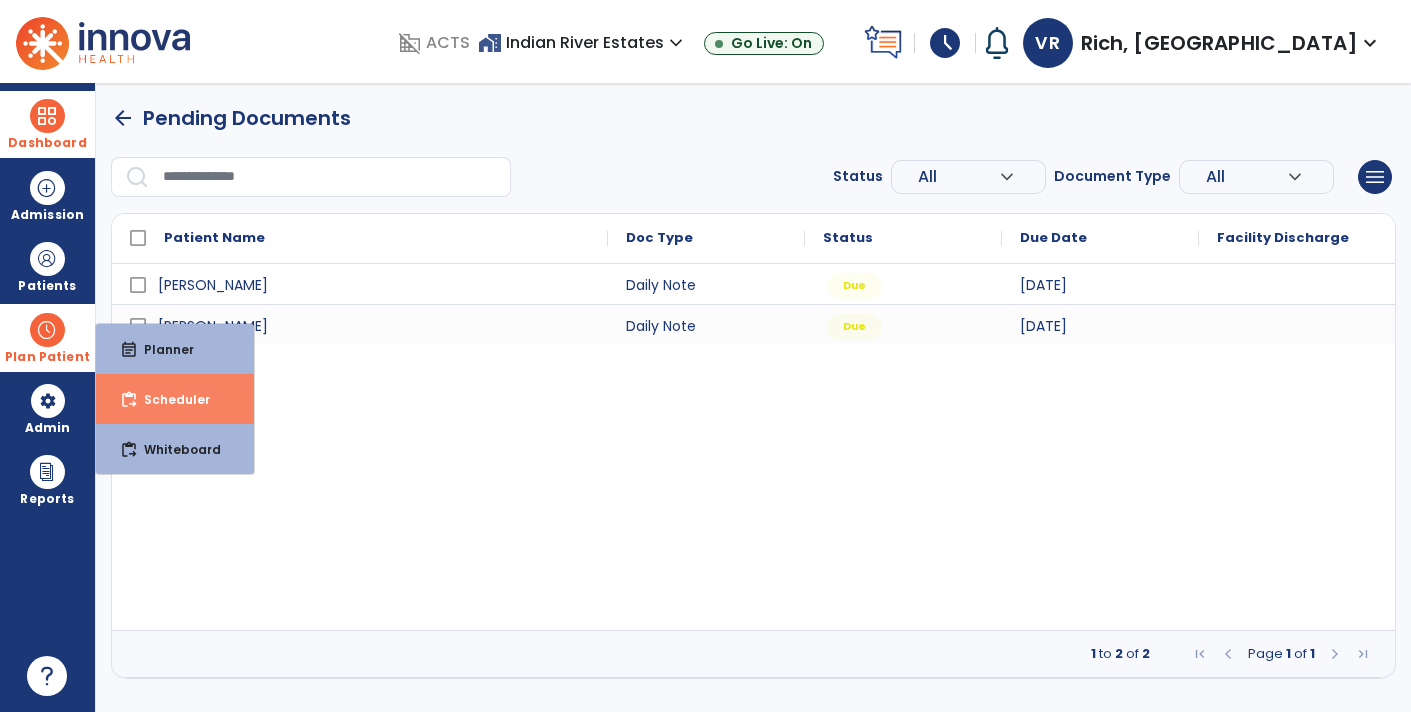 click on "content_paste_go  Scheduler" at bounding box center [175, 399] 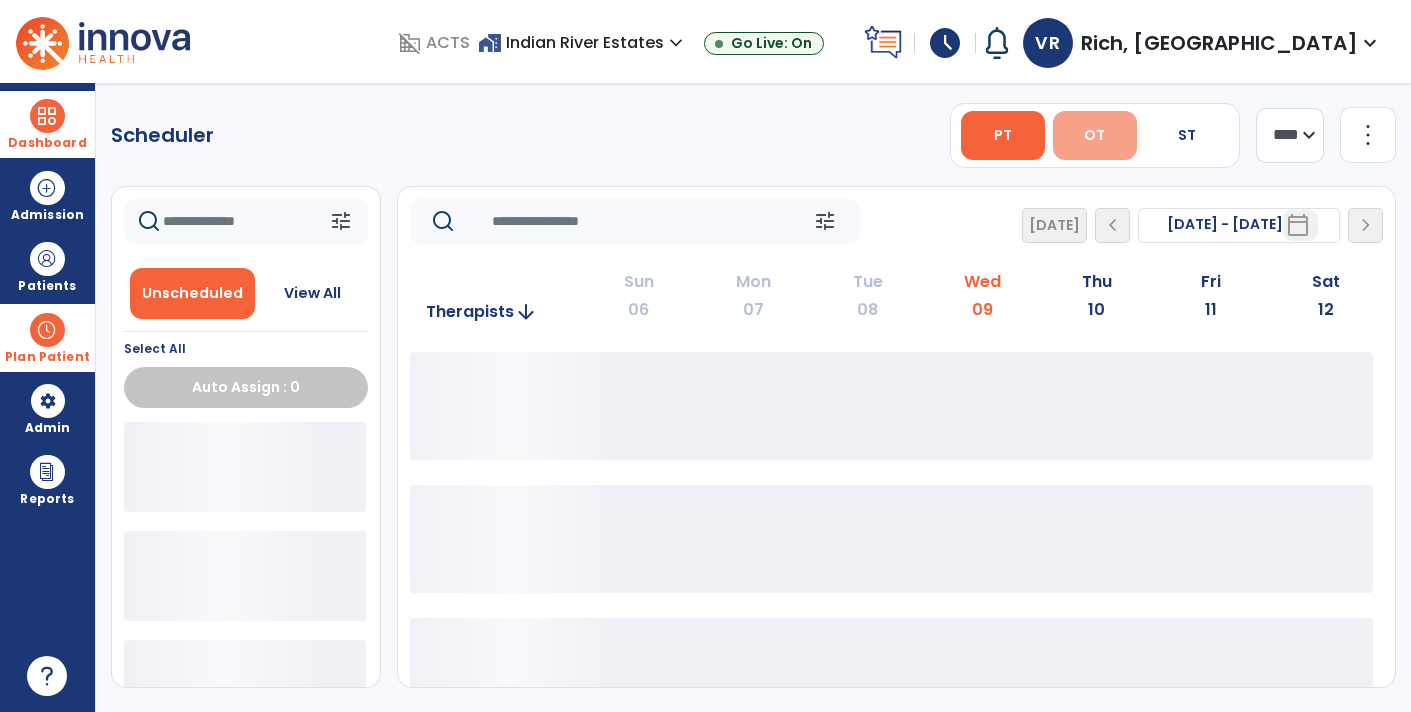 click on "OT" at bounding box center (1095, 135) 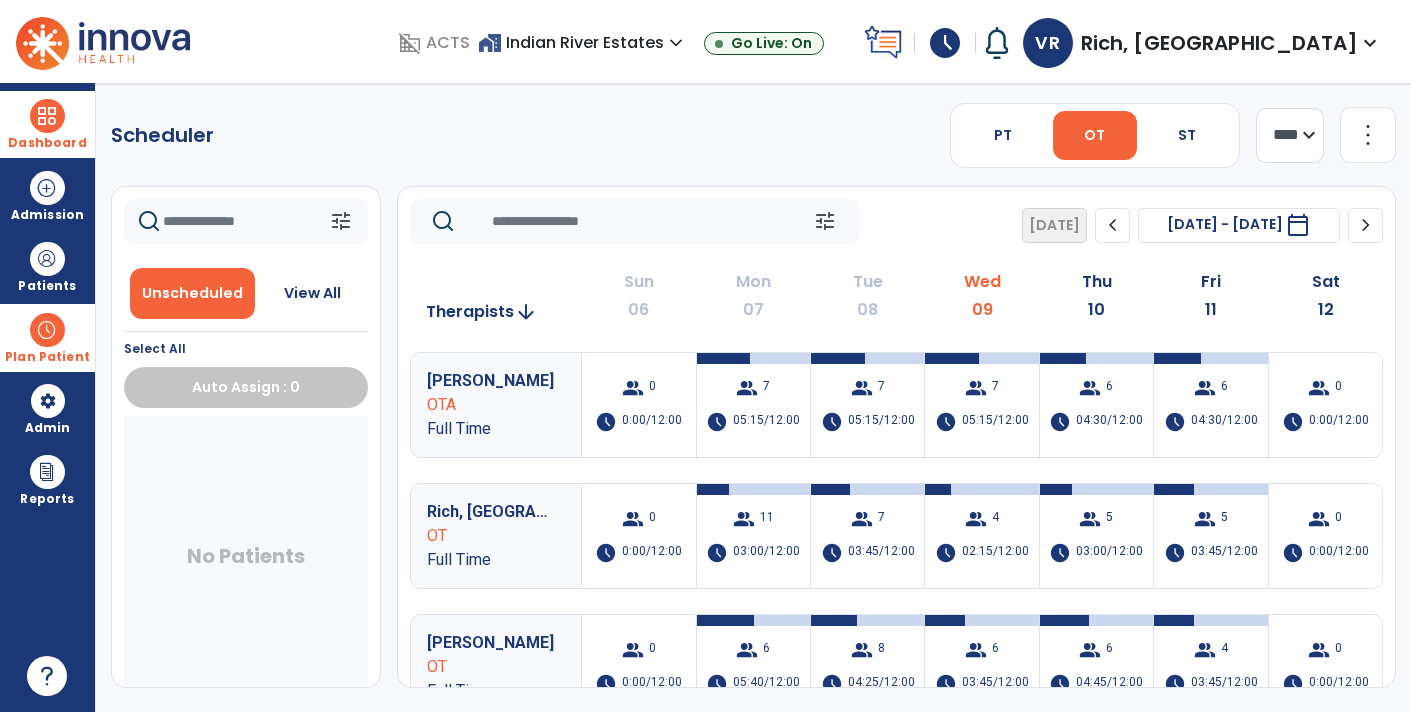 click at bounding box center (47, 330) 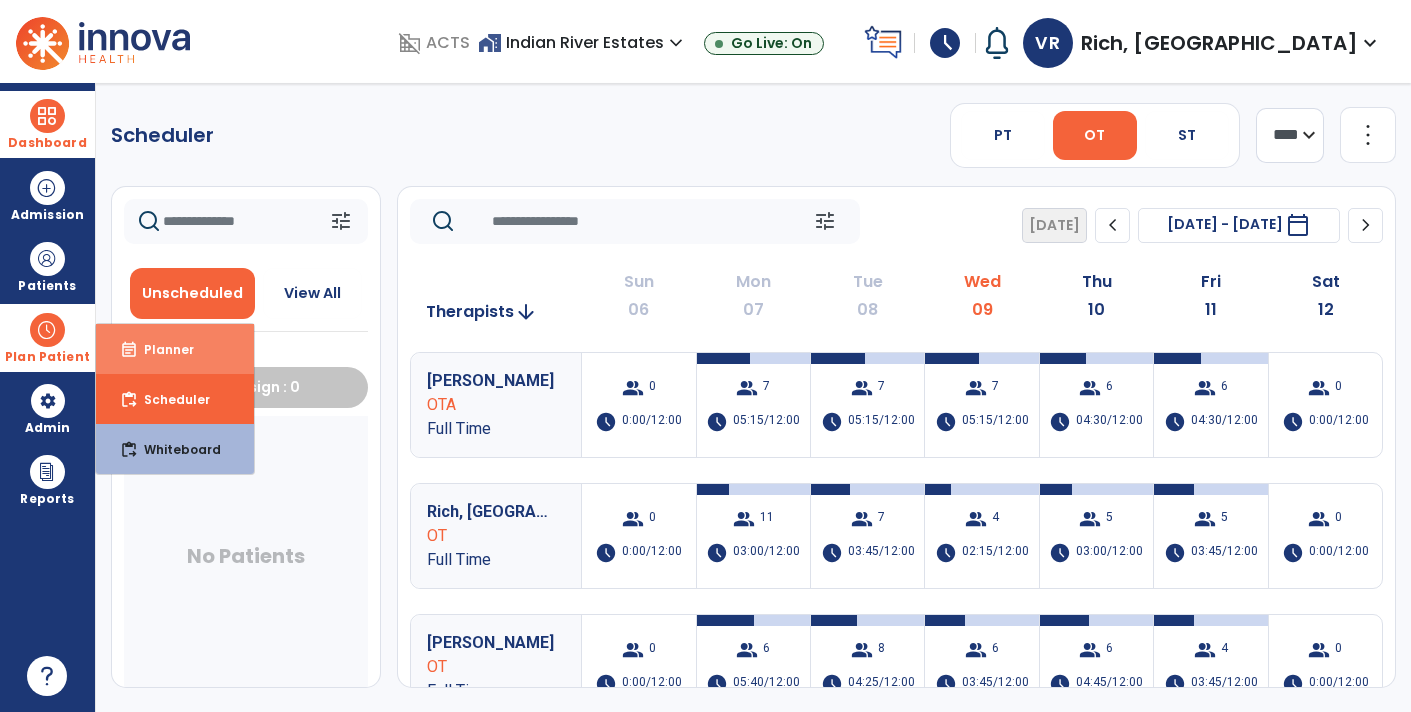 click on "Planner" at bounding box center [161, 349] 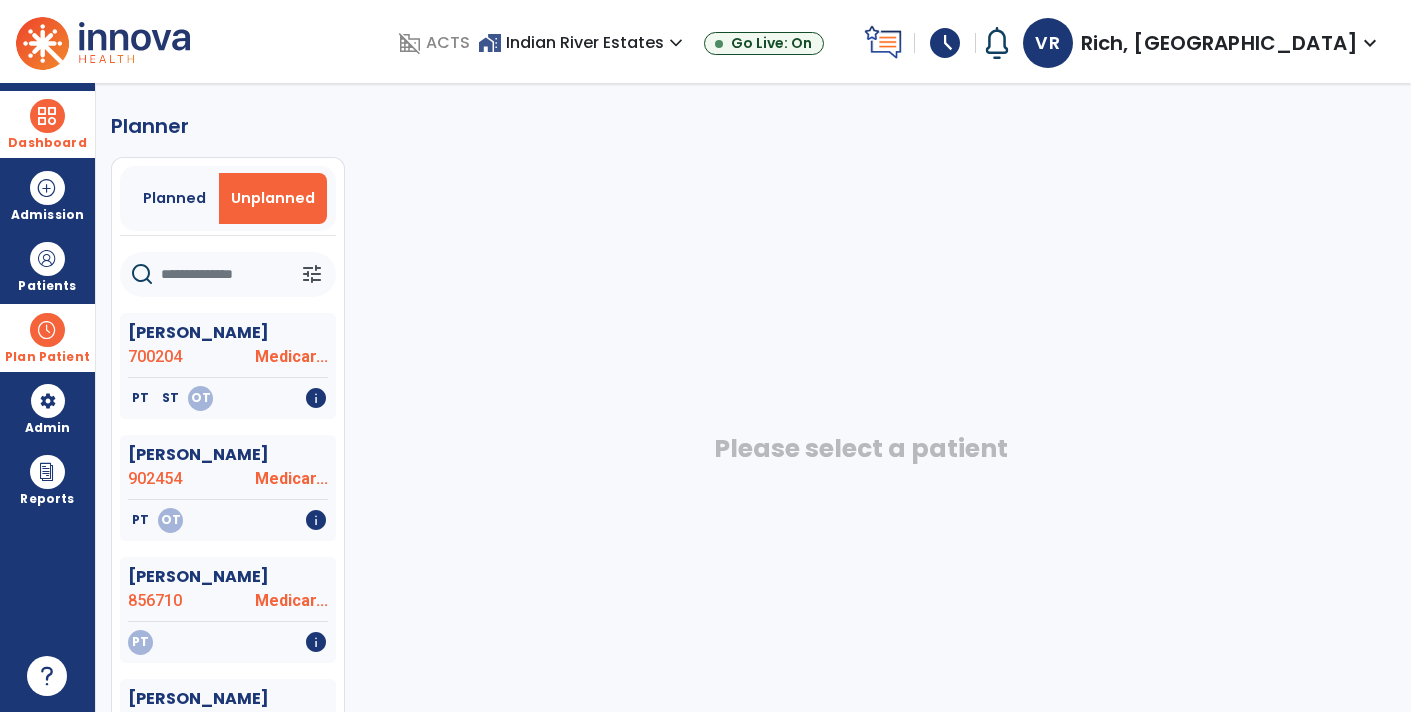 click 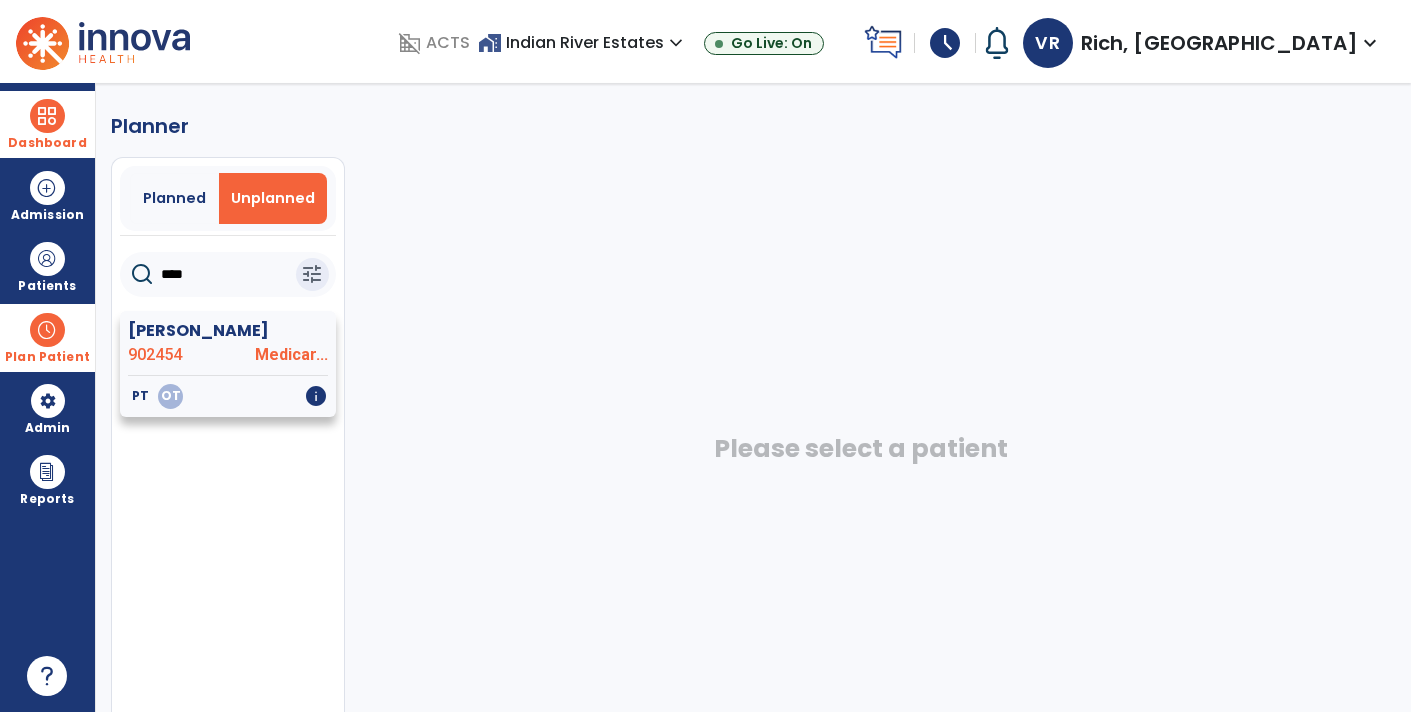 type on "****" 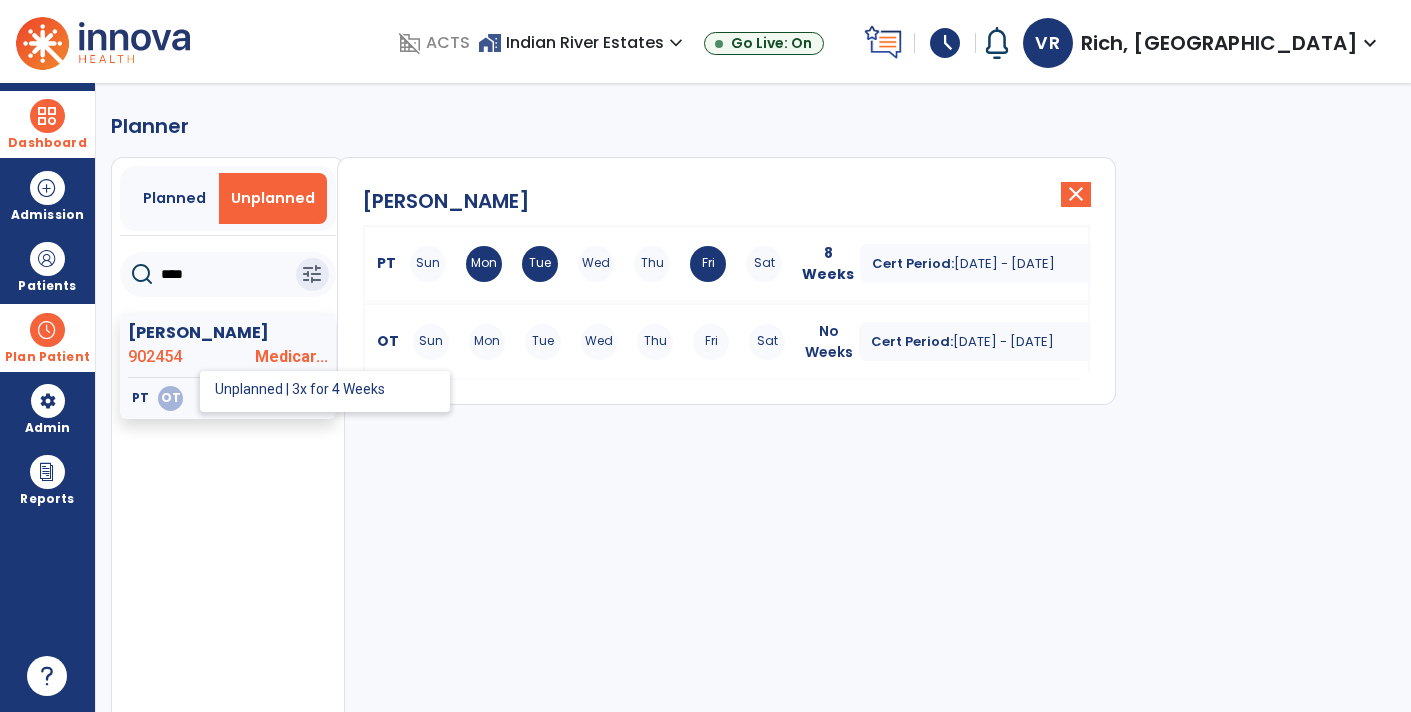 click on "Mon" at bounding box center (487, 342) 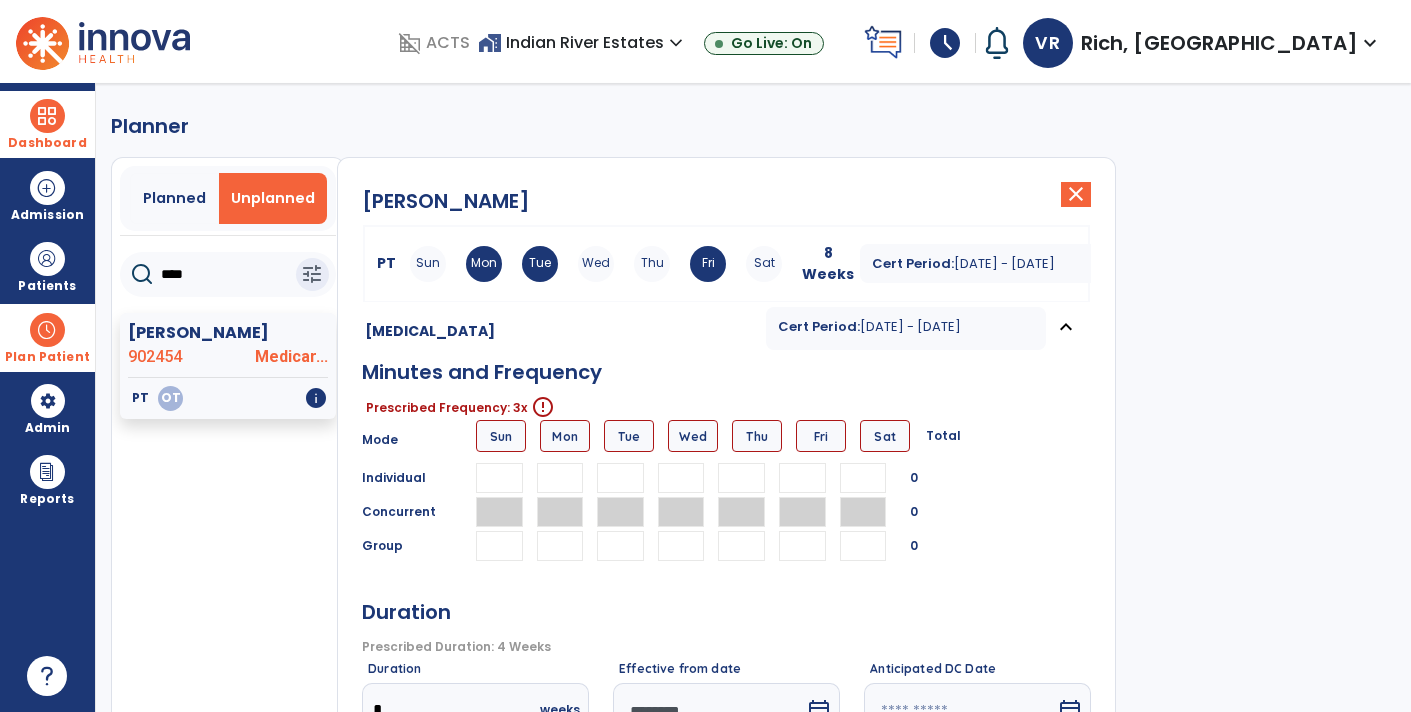 click at bounding box center (620, 478) 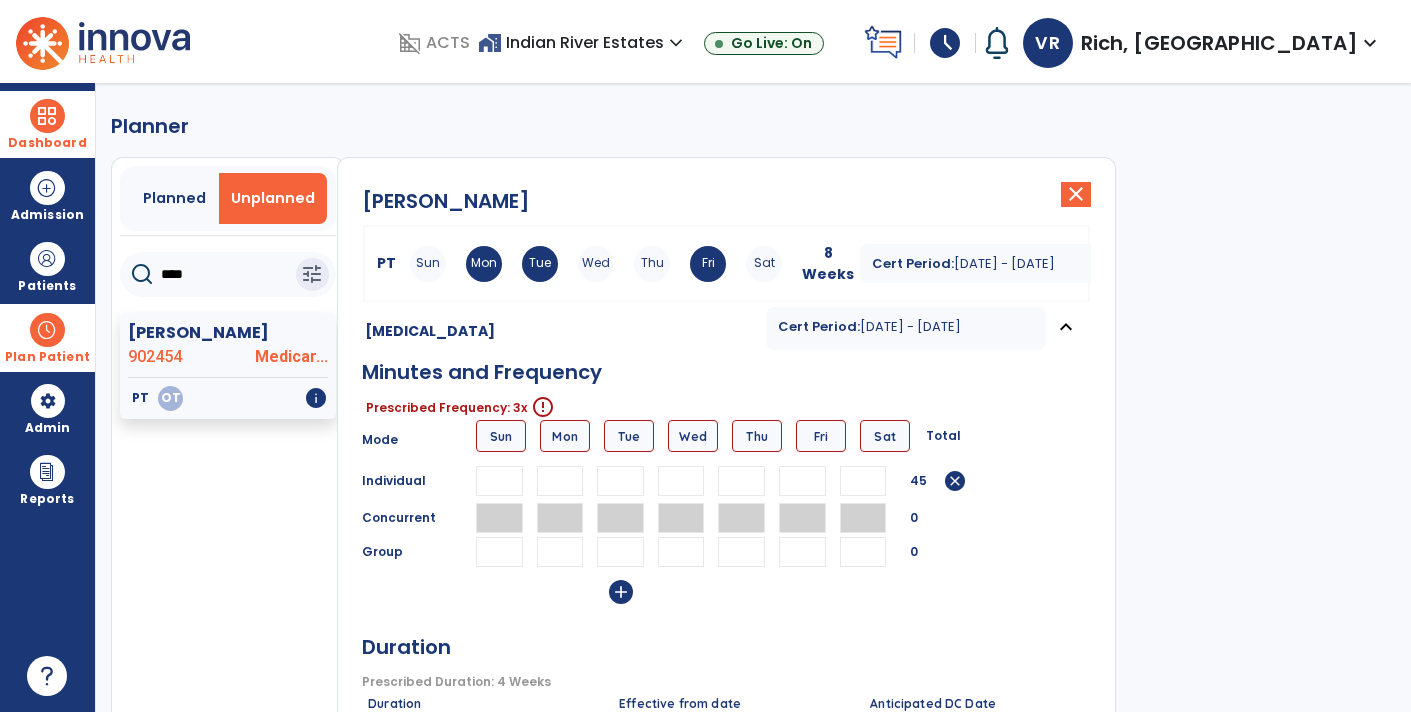 type on "**" 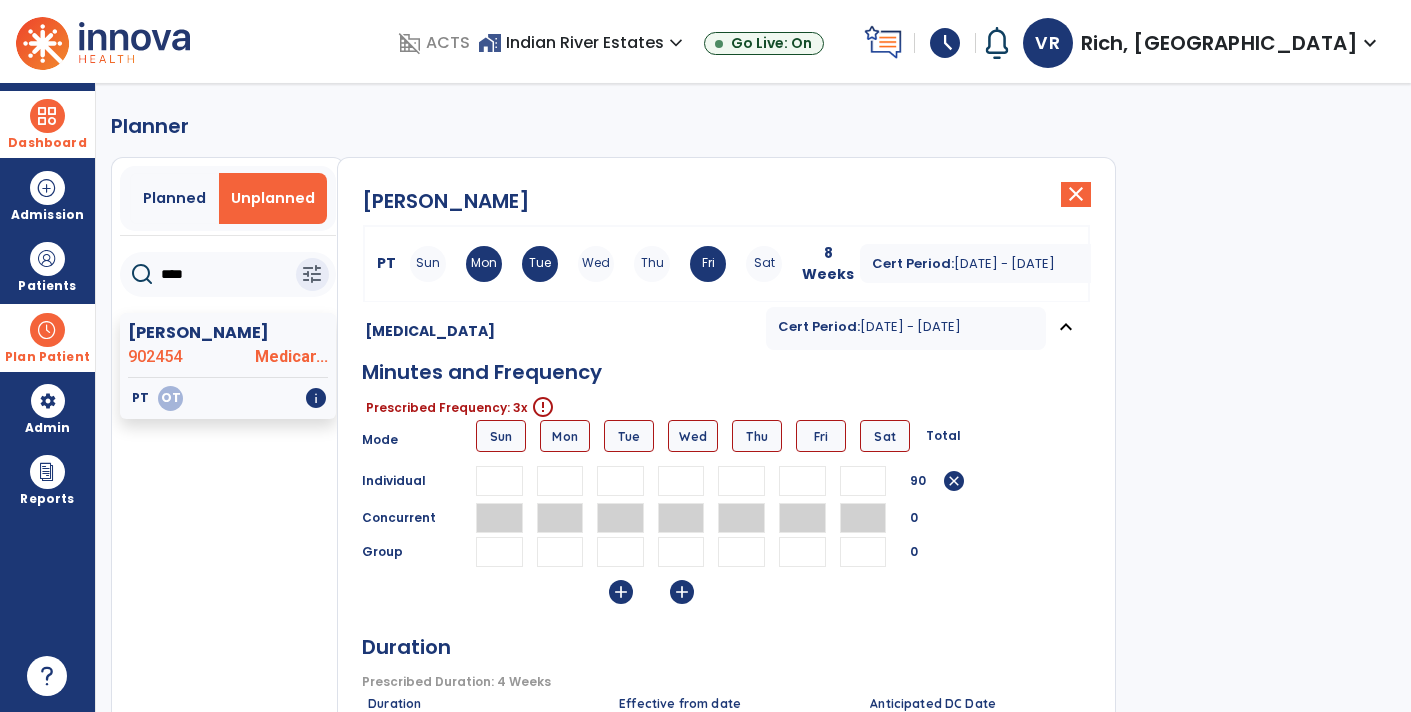 type on "**" 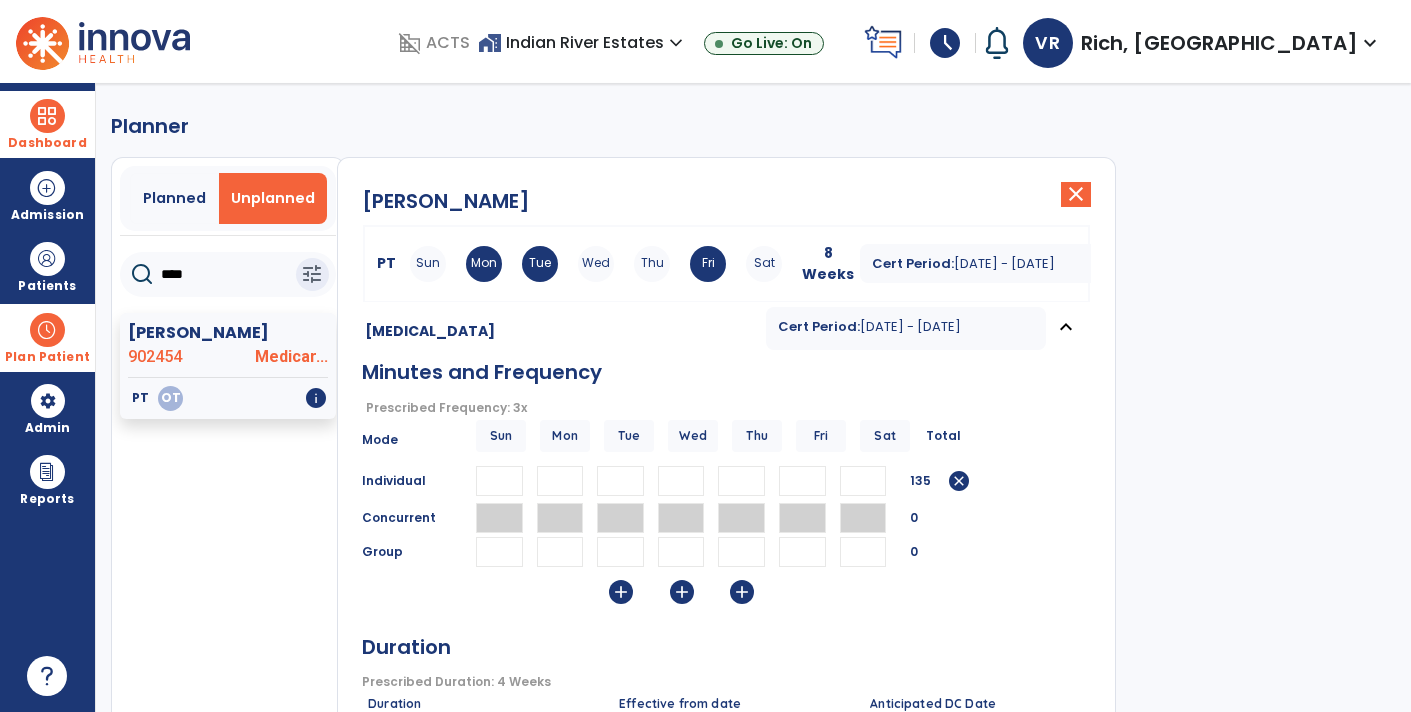 type on "**" 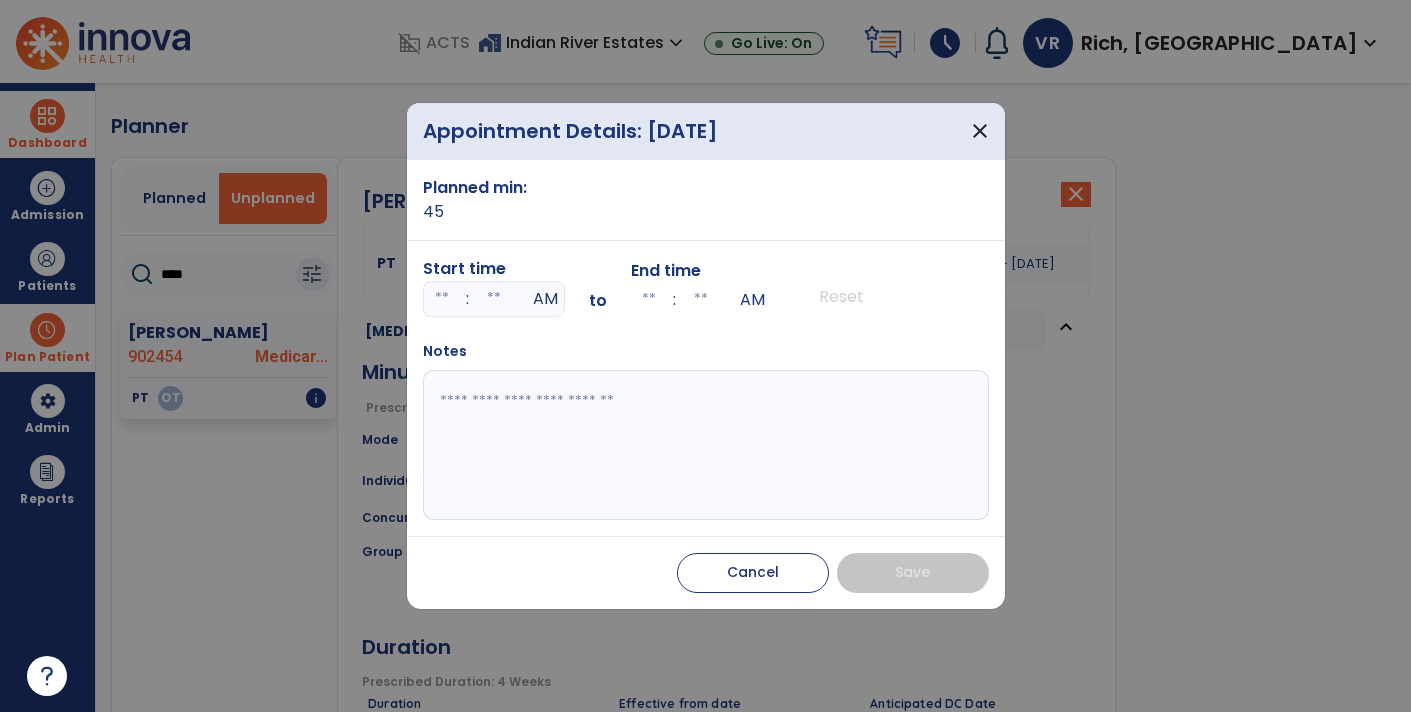 click at bounding box center (442, 299) 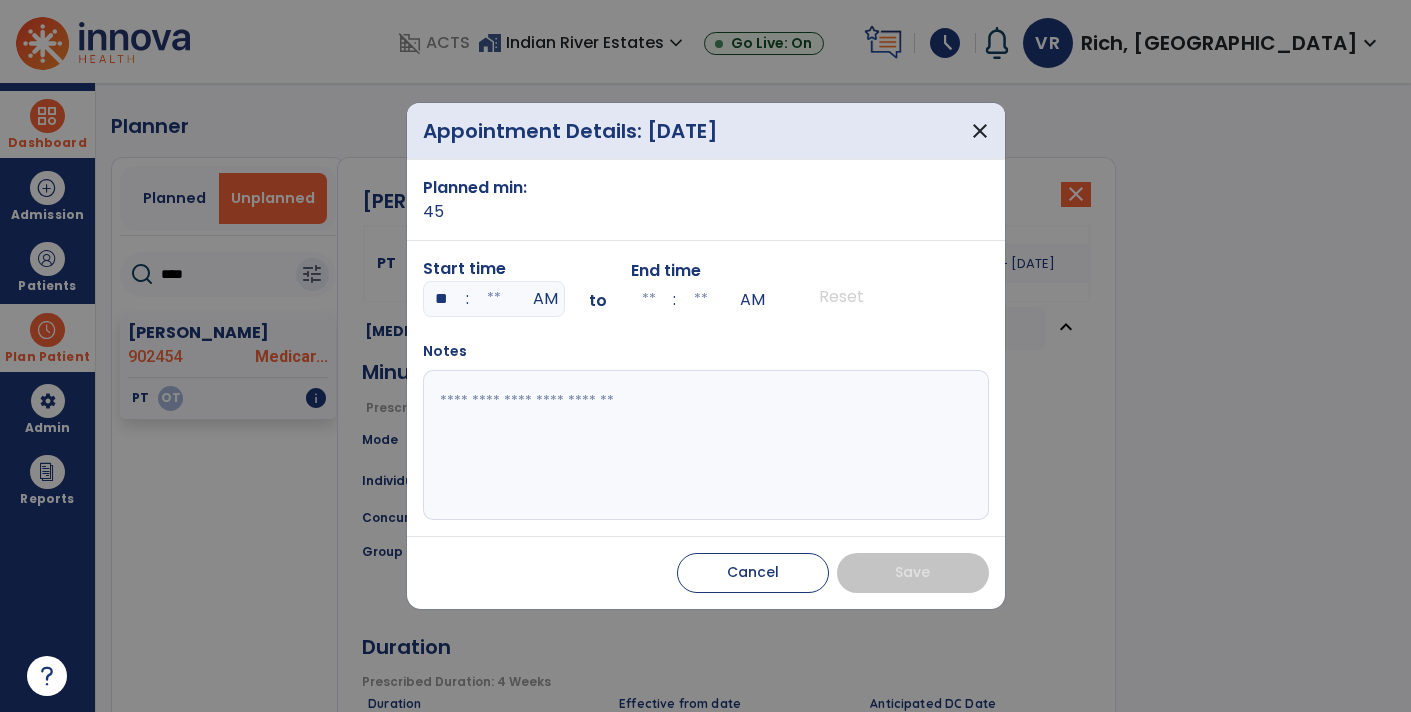 type on "**" 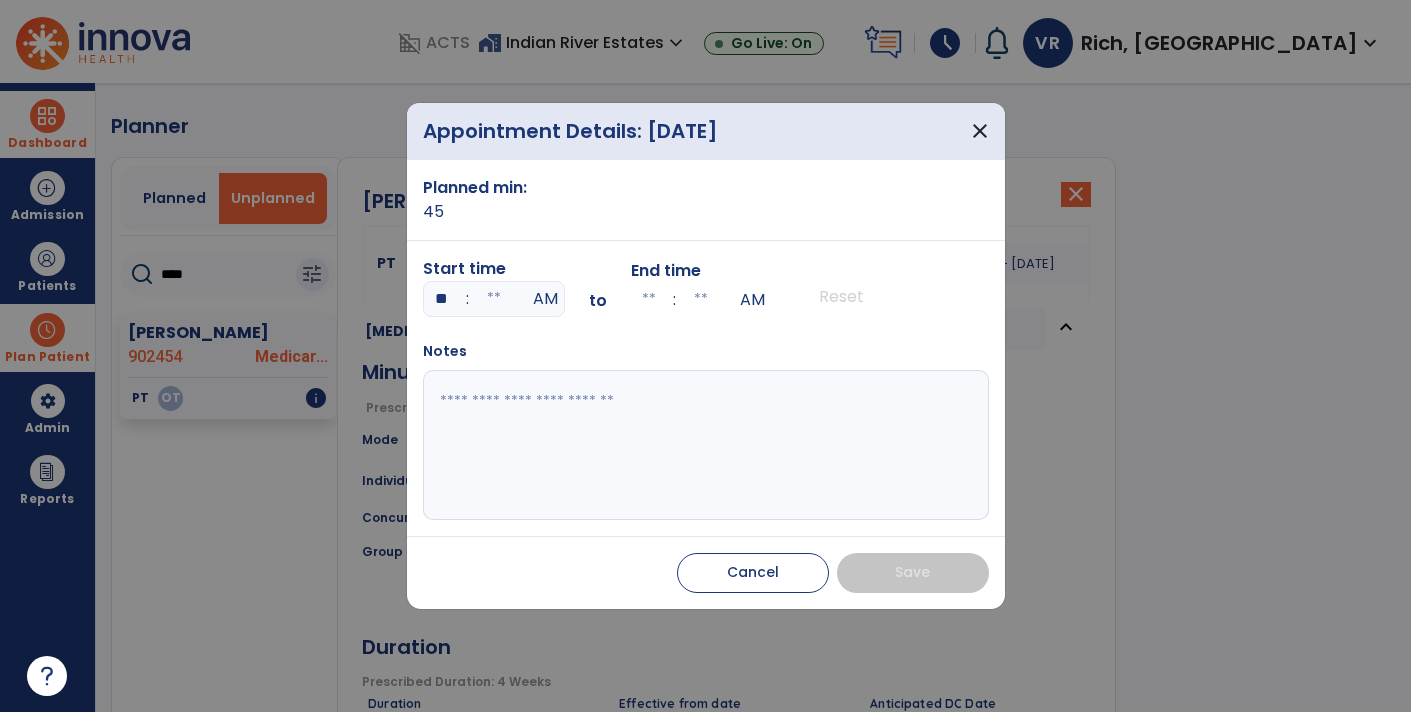 click at bounding box center [494, 299] 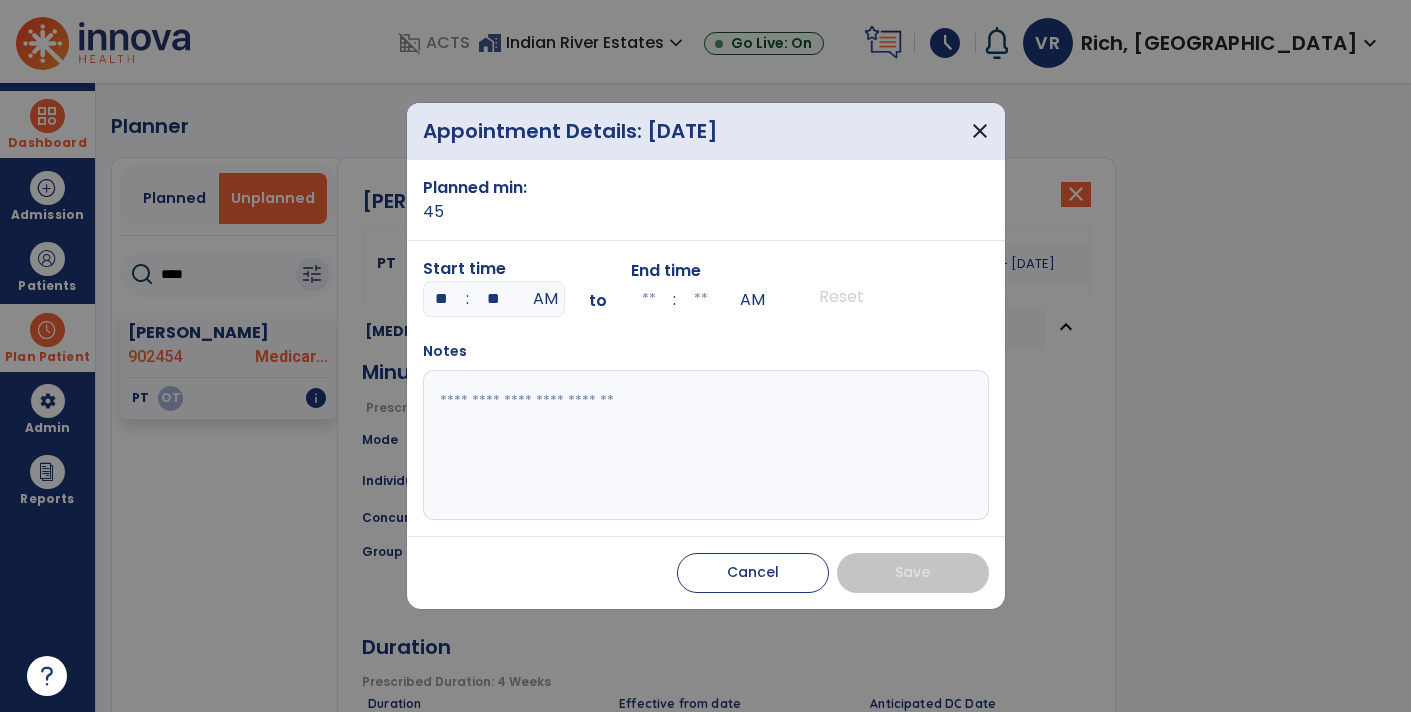 type on "**" 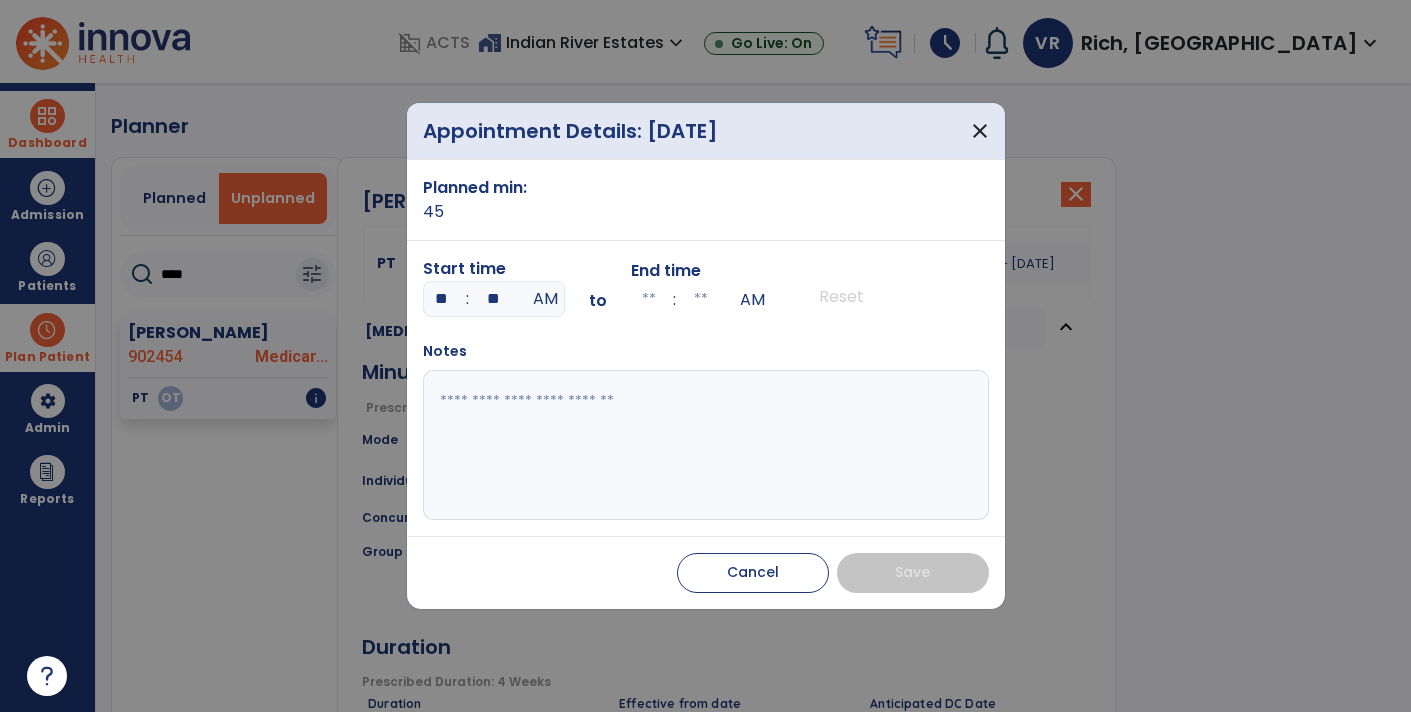 type on "**" 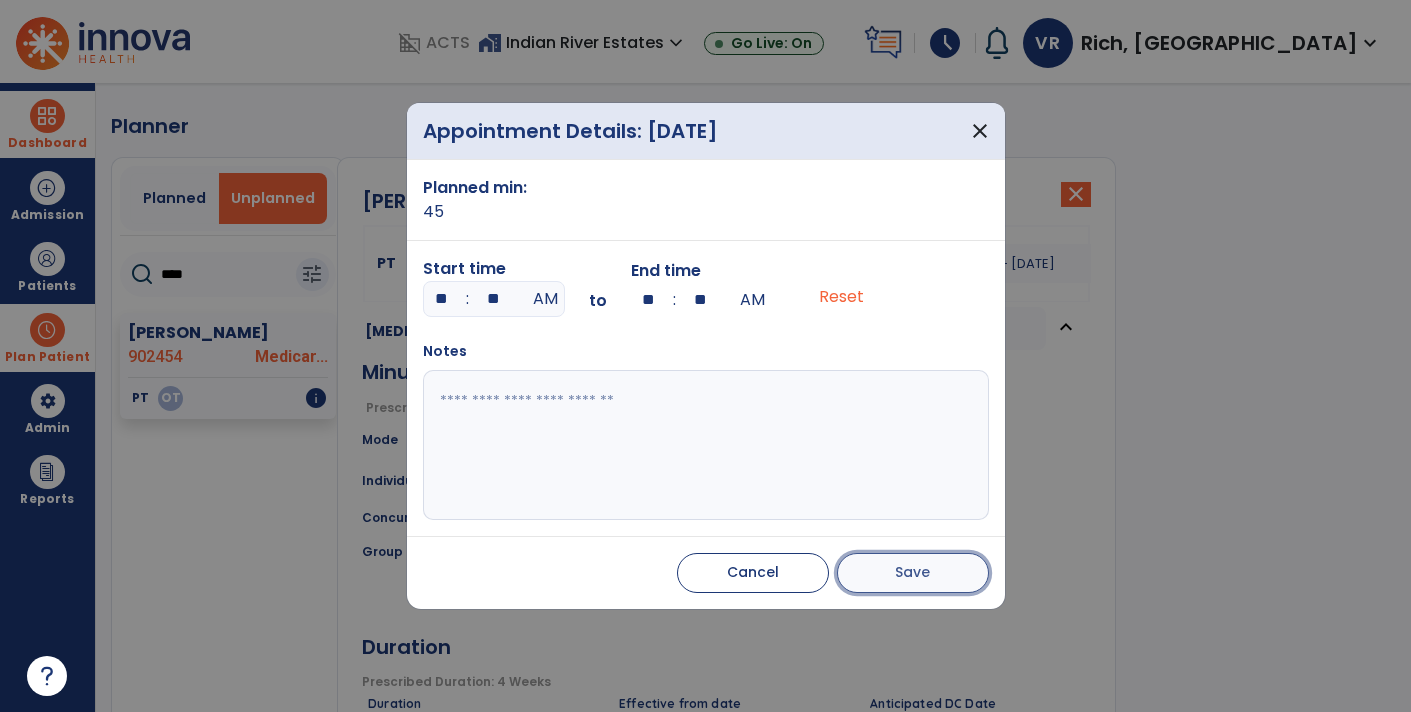 click on "Save" at bounding box center [913, 573] 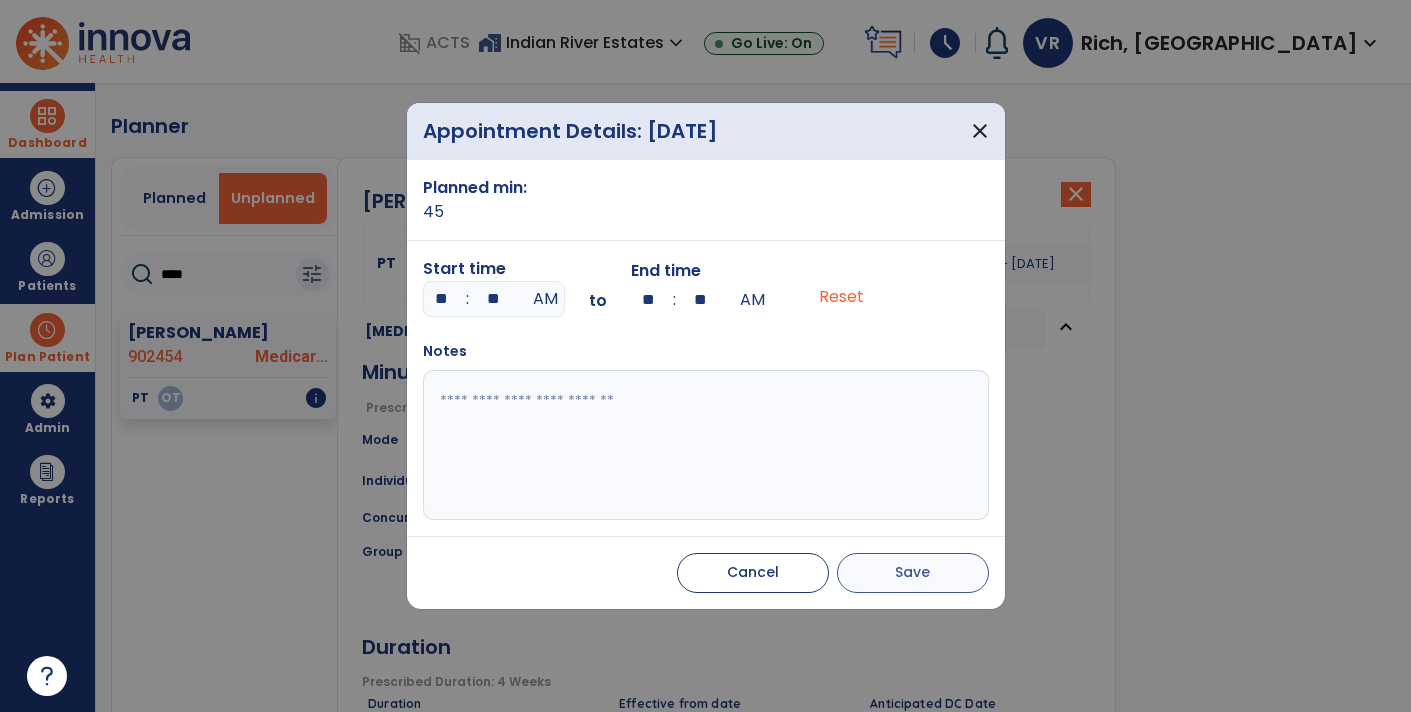type 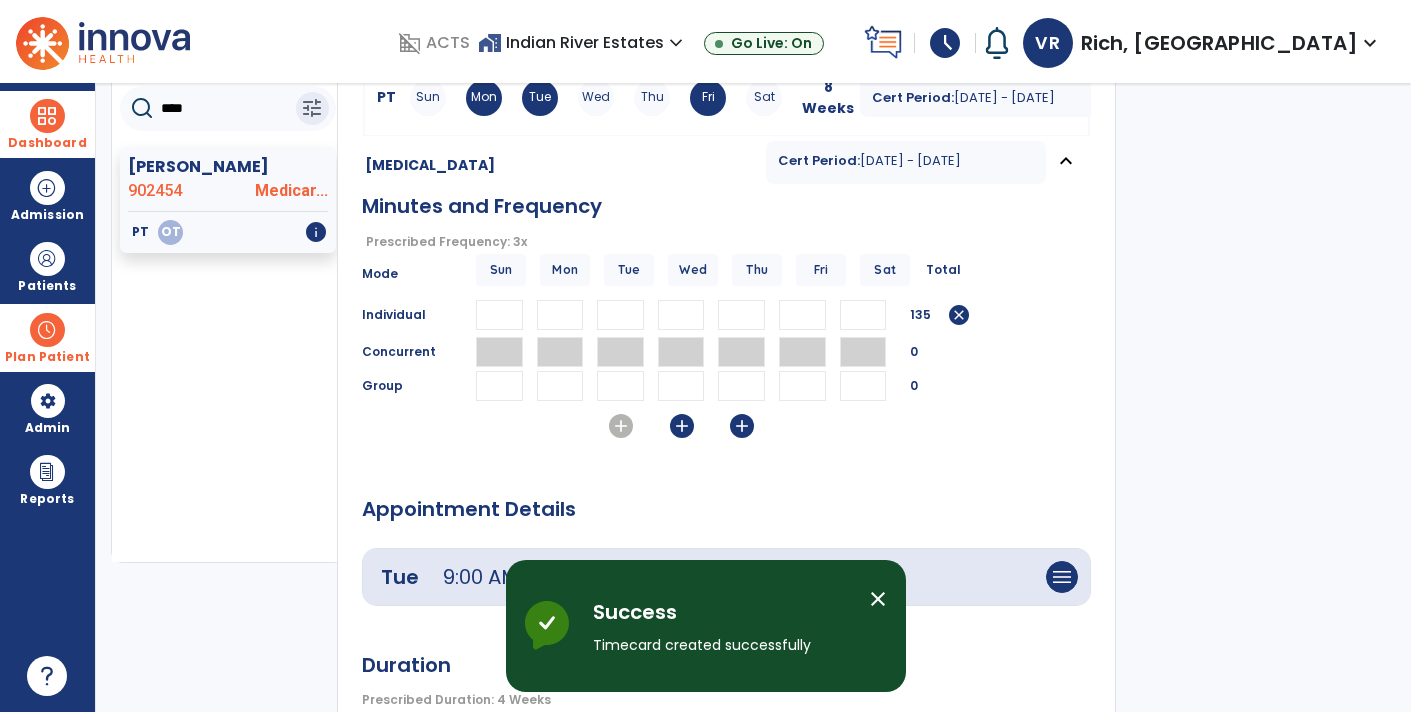 scroll, scrollTop: 168, scrollLeft: 0, axis: vertical 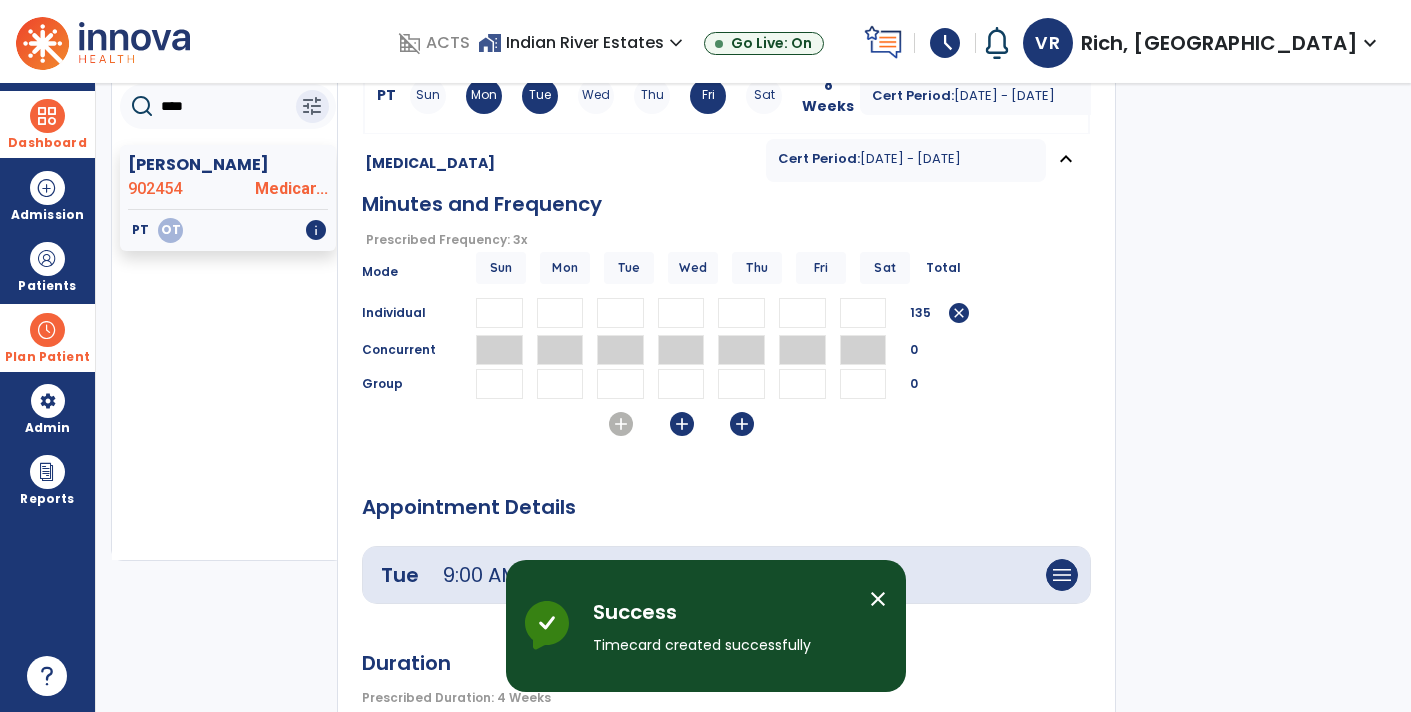 click on "add" at bounding box center [682, 424] 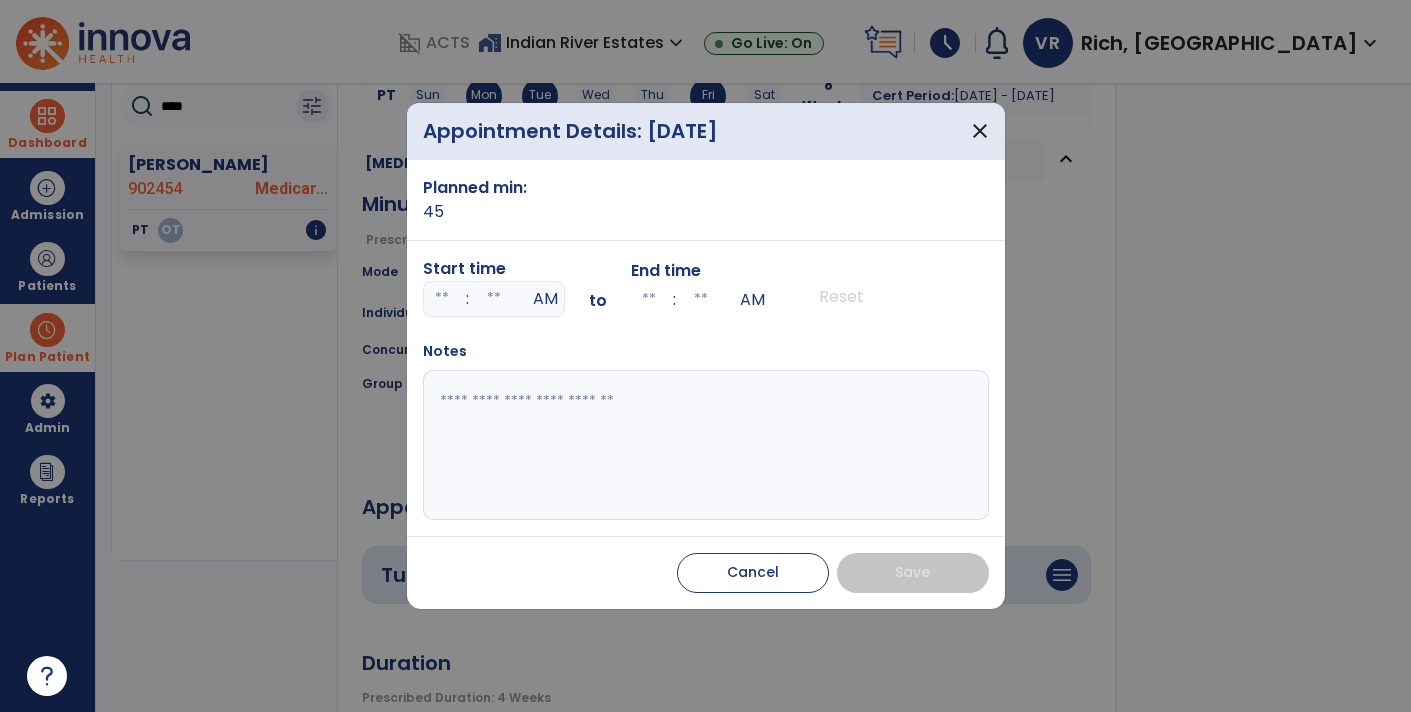 click at bounding box center [442, 299] 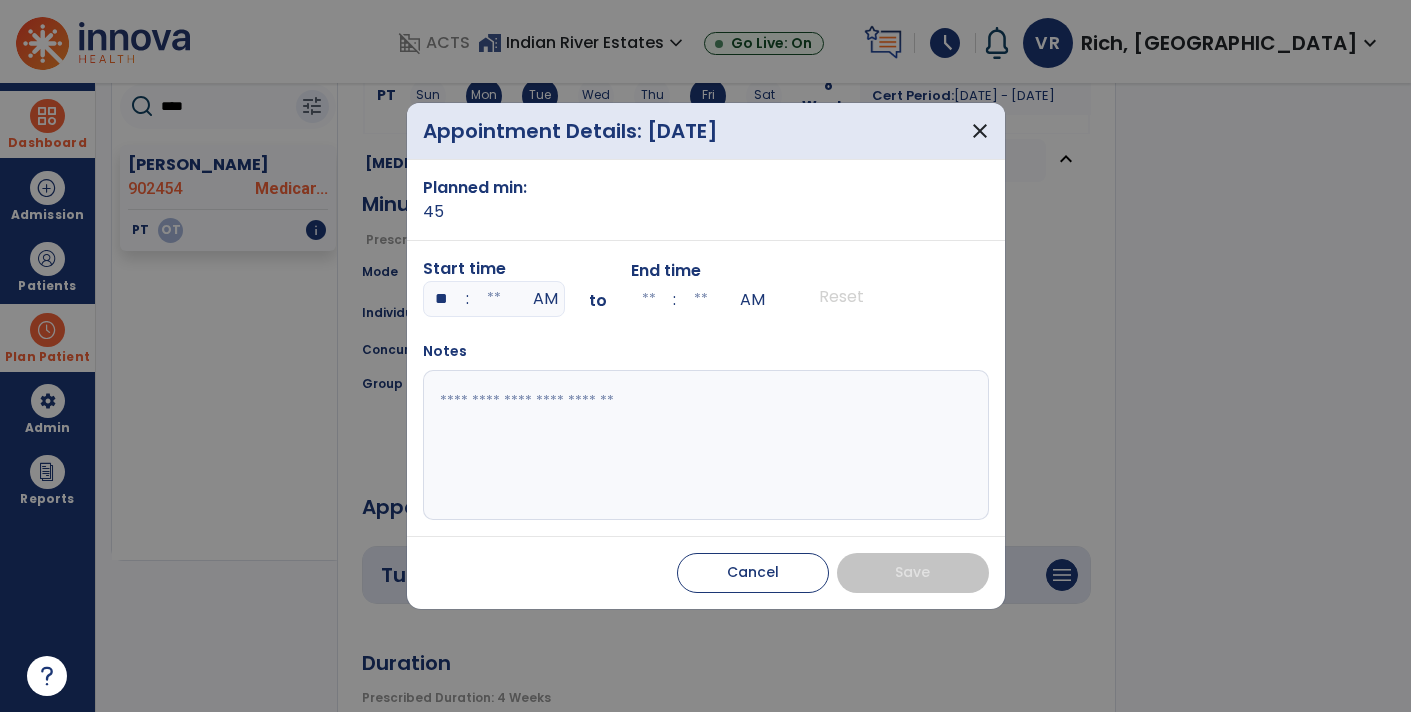 type on "**" 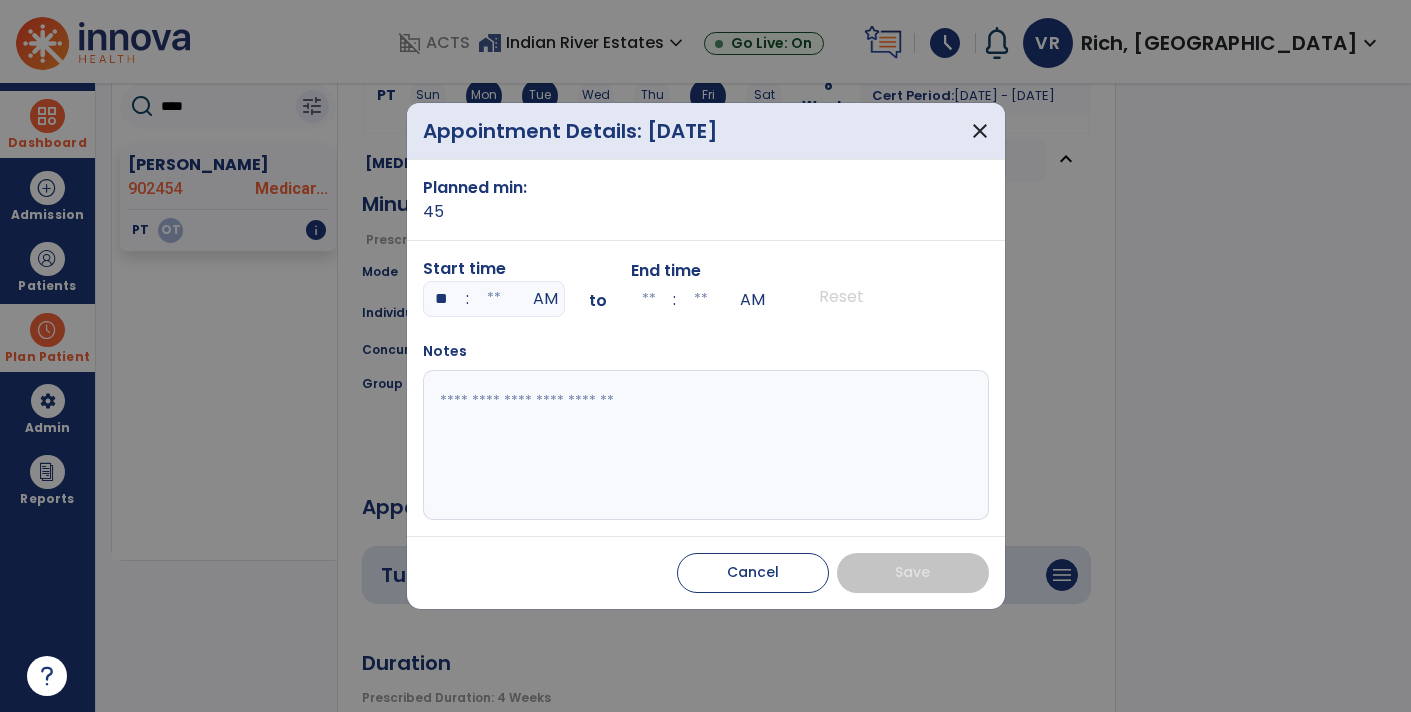 click at bounding box center (494, 299) 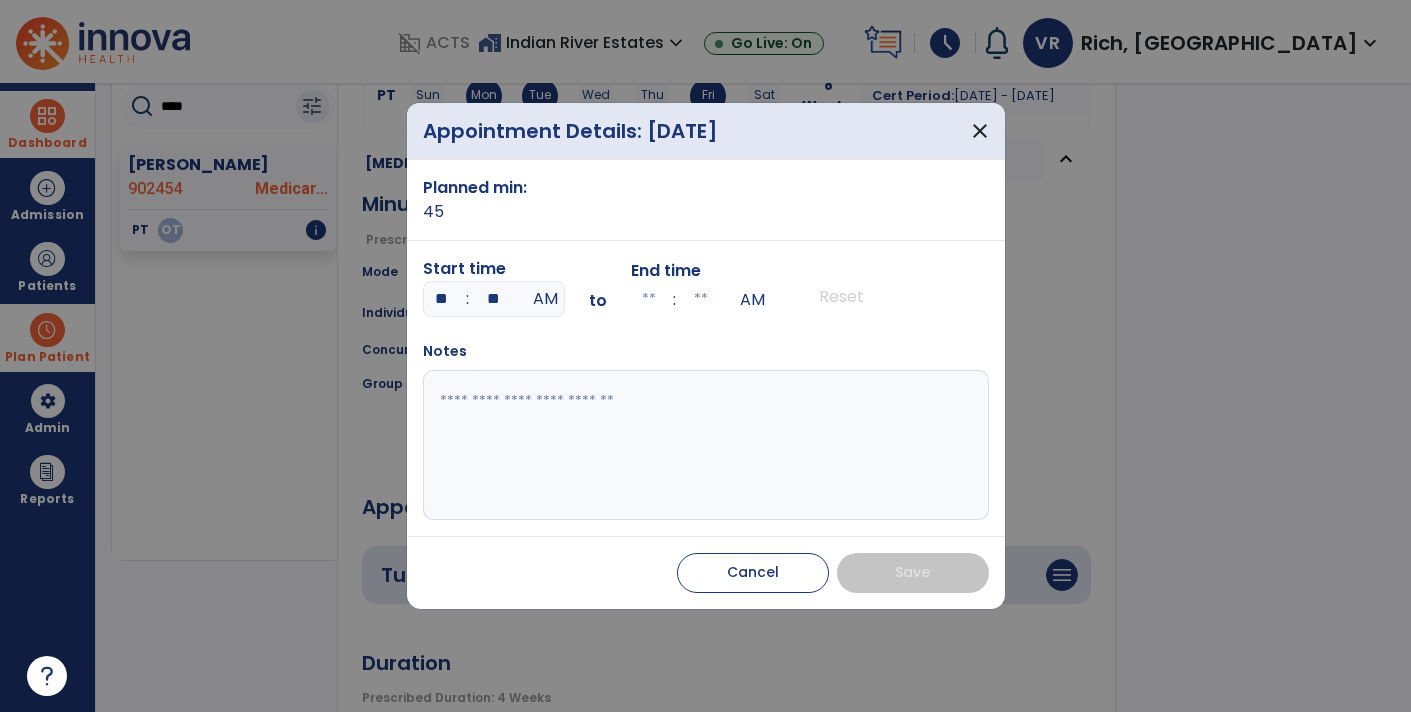 type on "**" 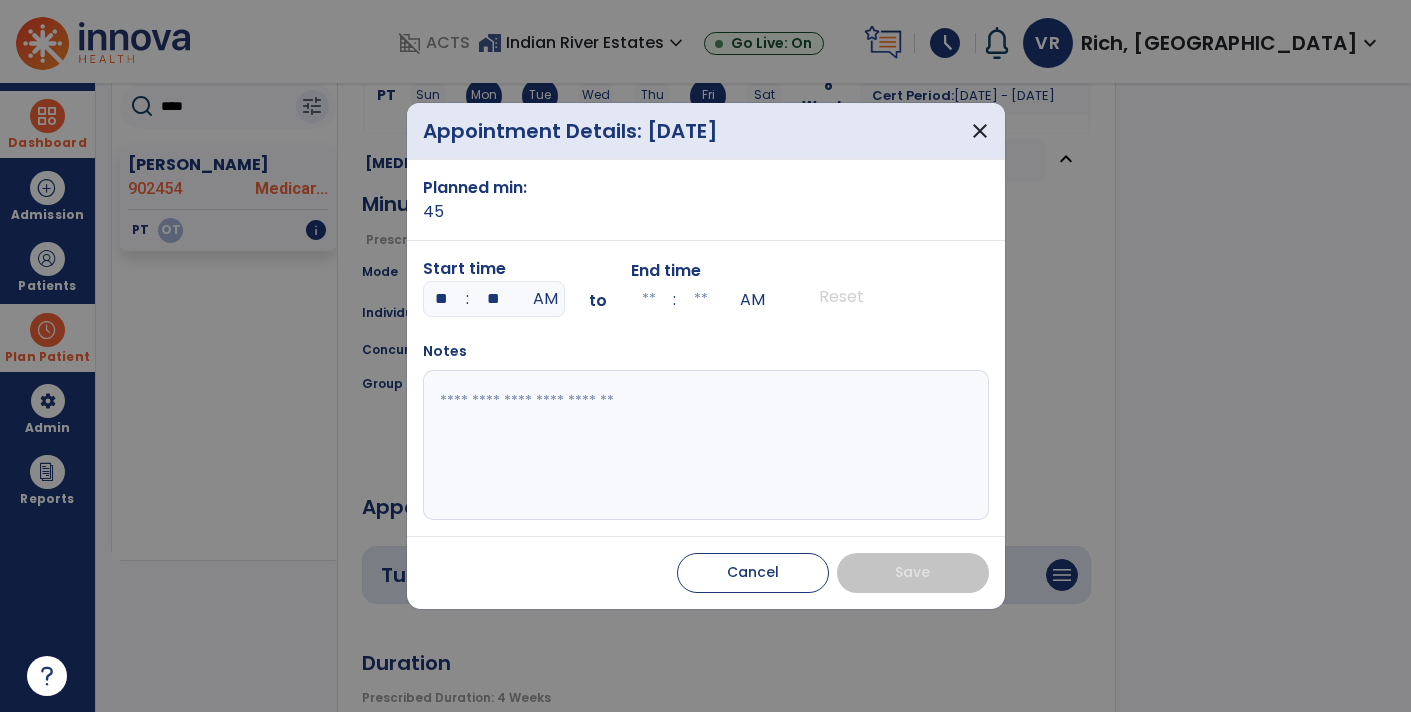 type on "**" 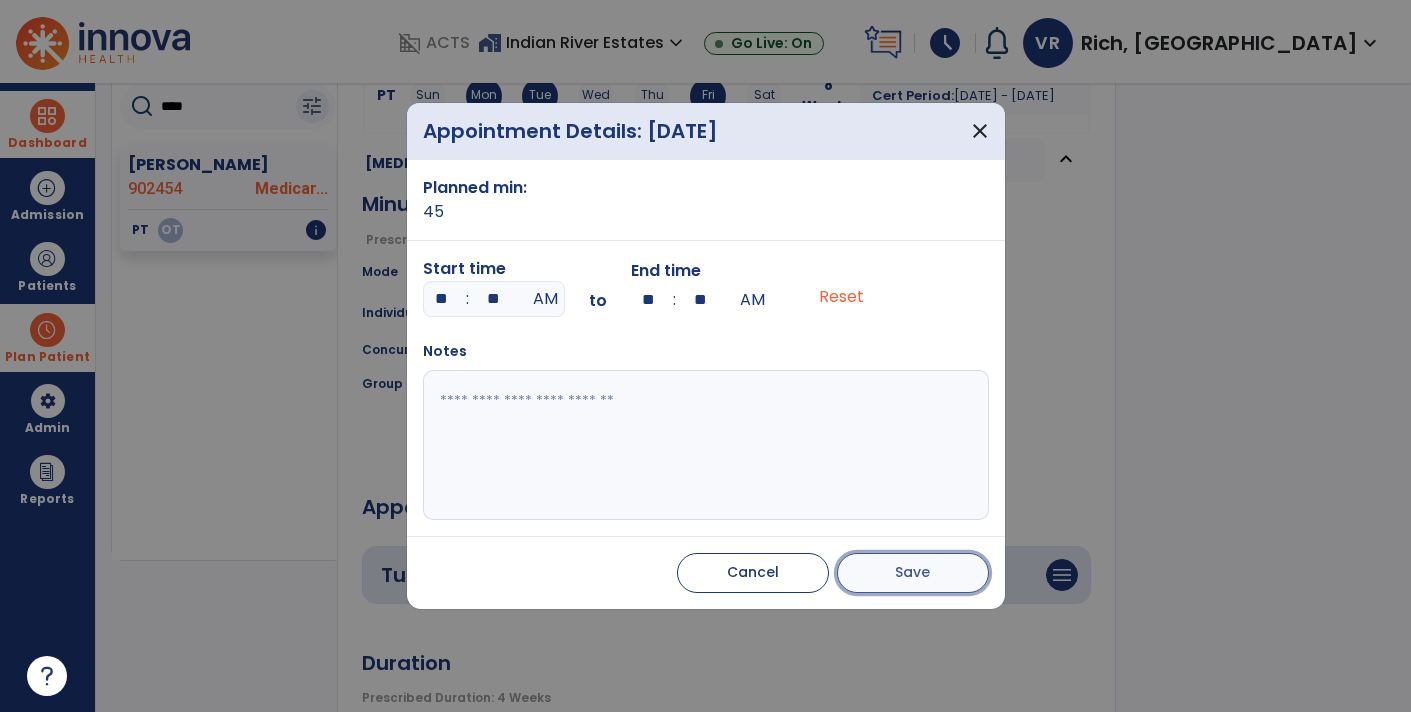 click on "Save" at bounding box center (912, 572) 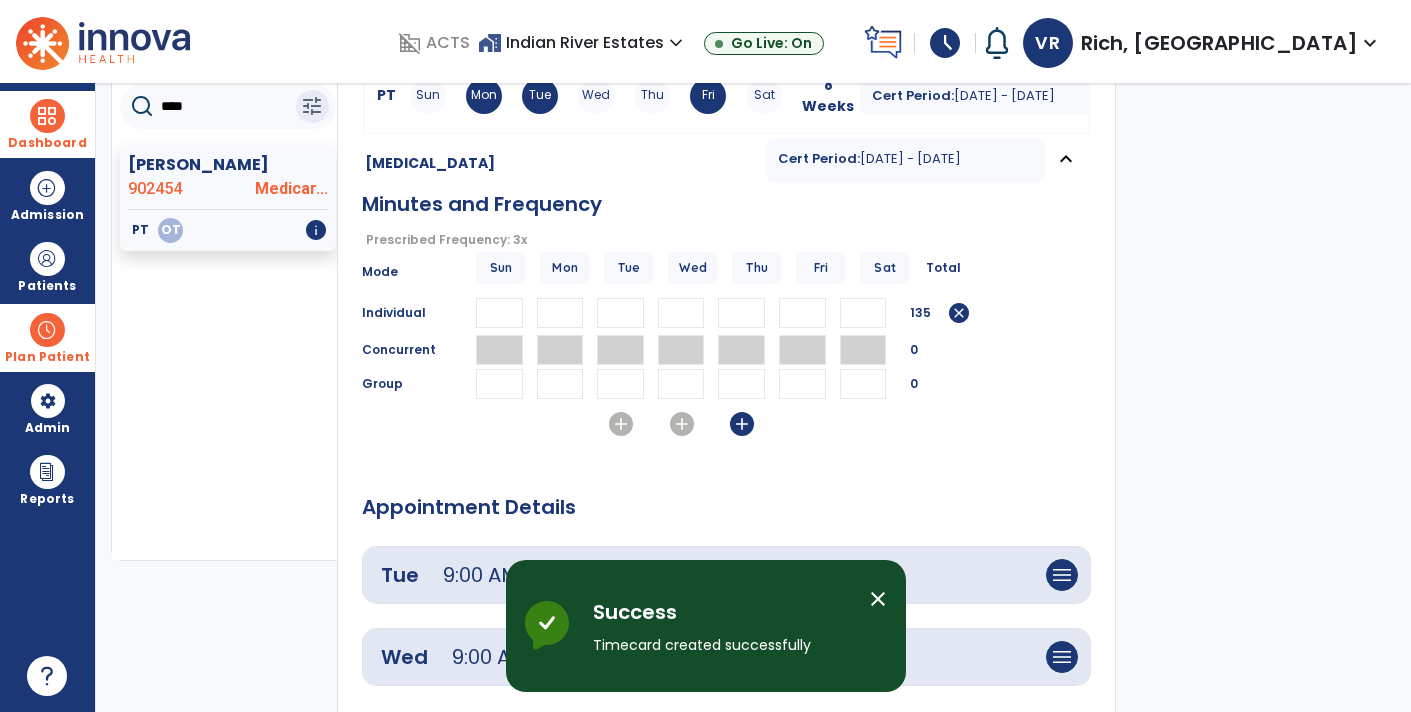 click on "add" at bounding box center [742, 424] 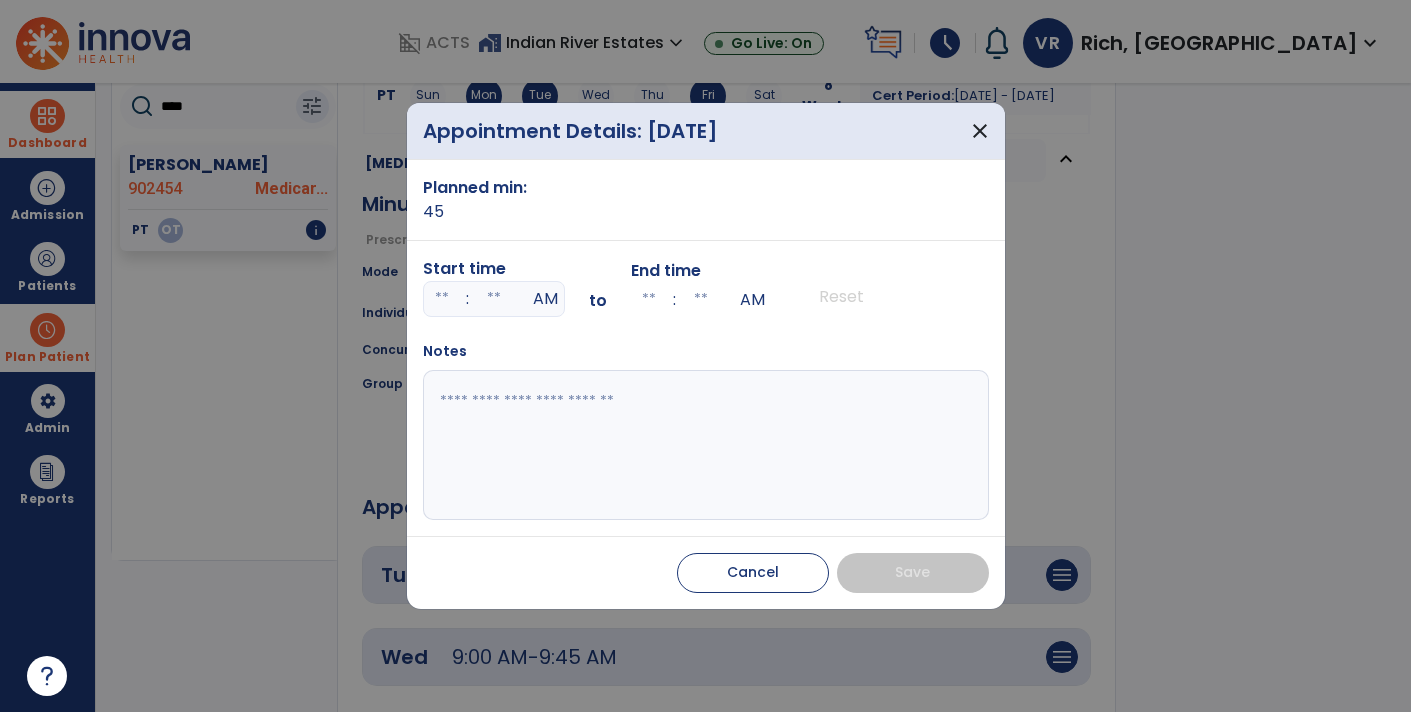 click at bounding box center (442, 299) 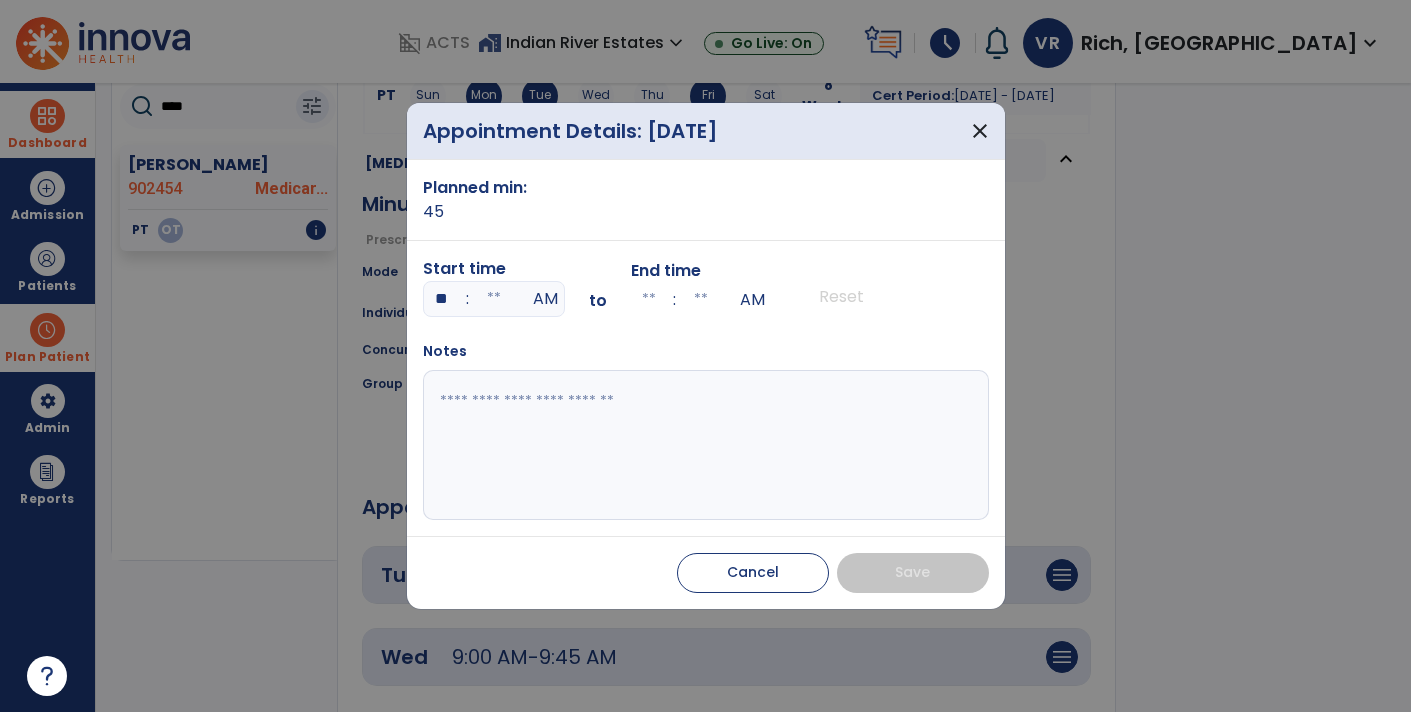 type on "**" 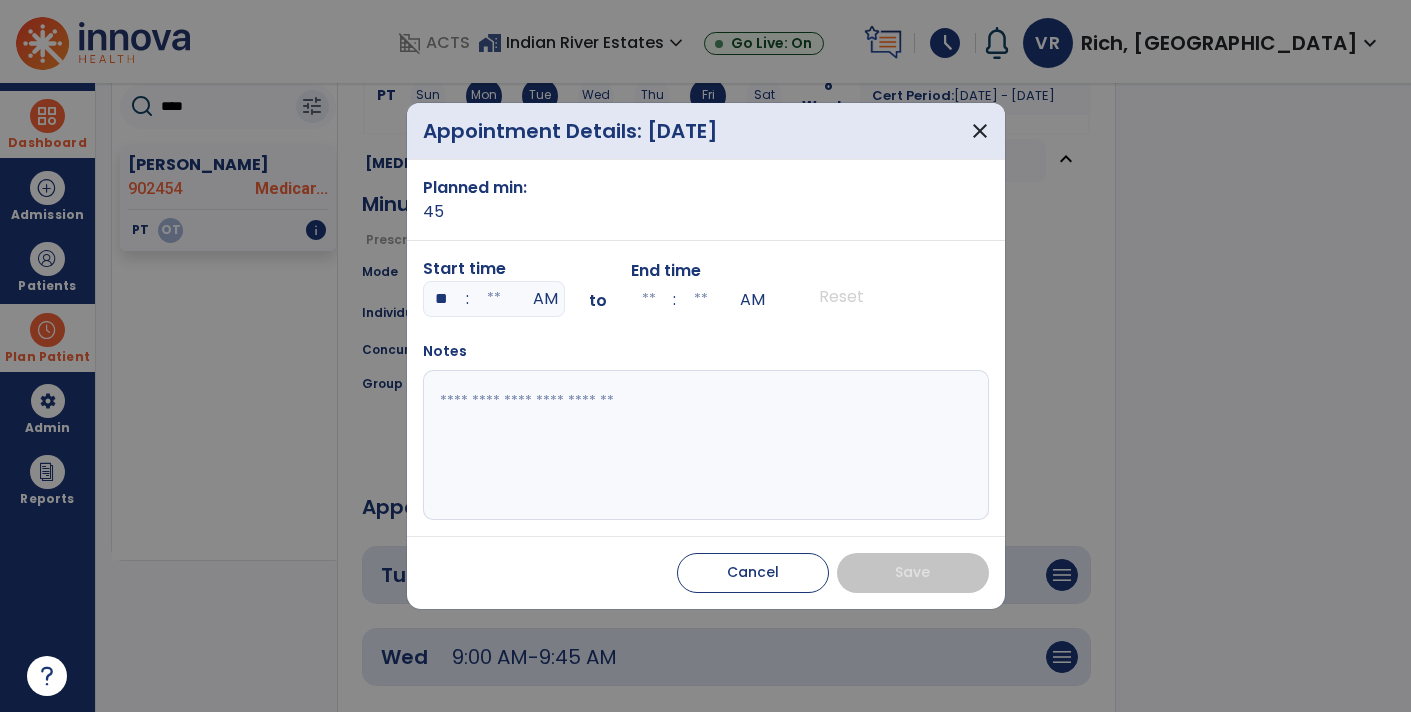click at bounding box center (494, 299) 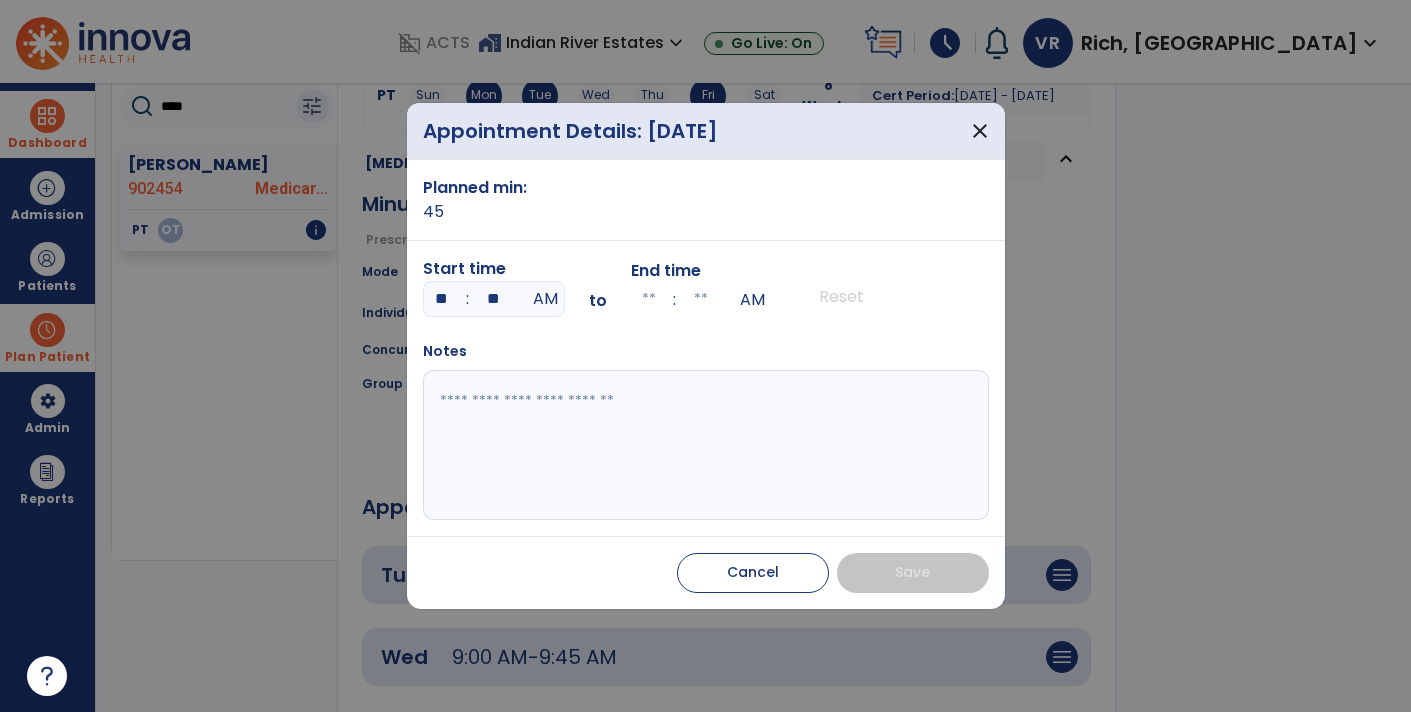 type on "**" 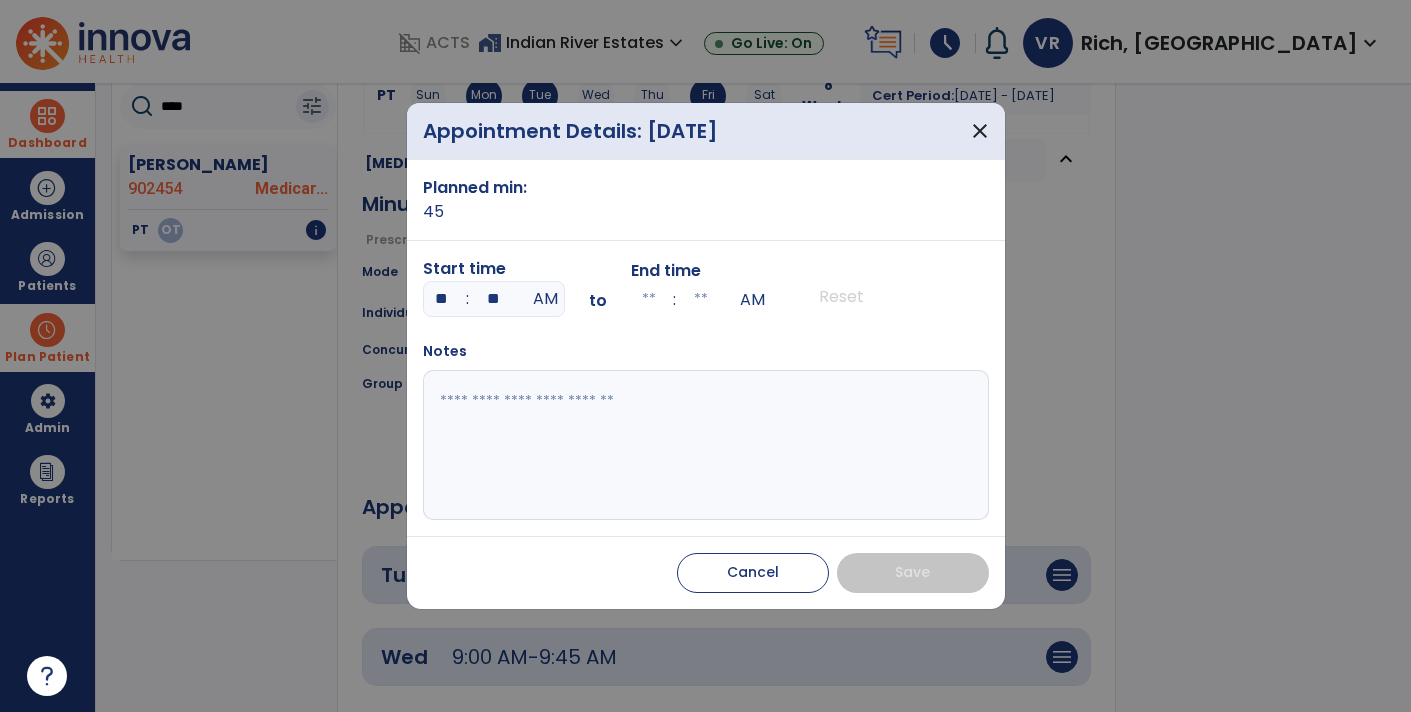 type on "**" 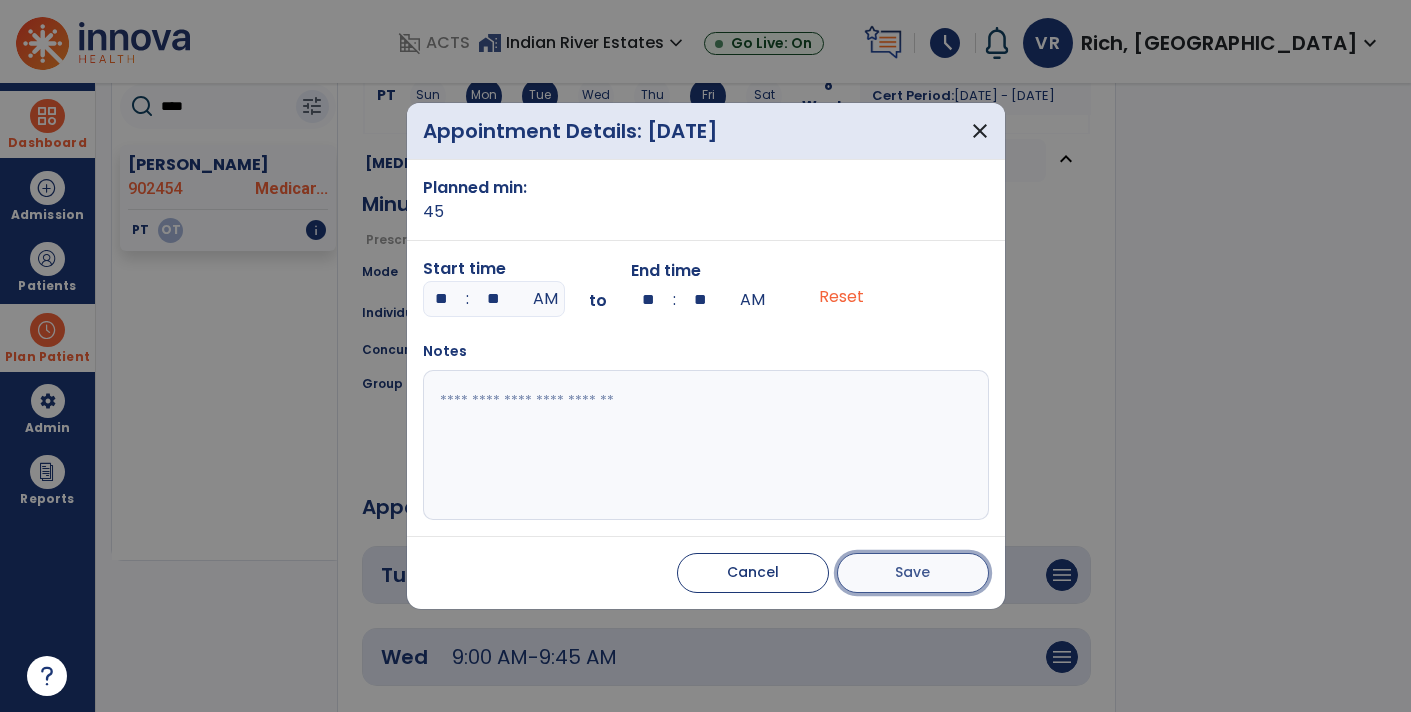 click on "Save" at bounding box center (913, 573) 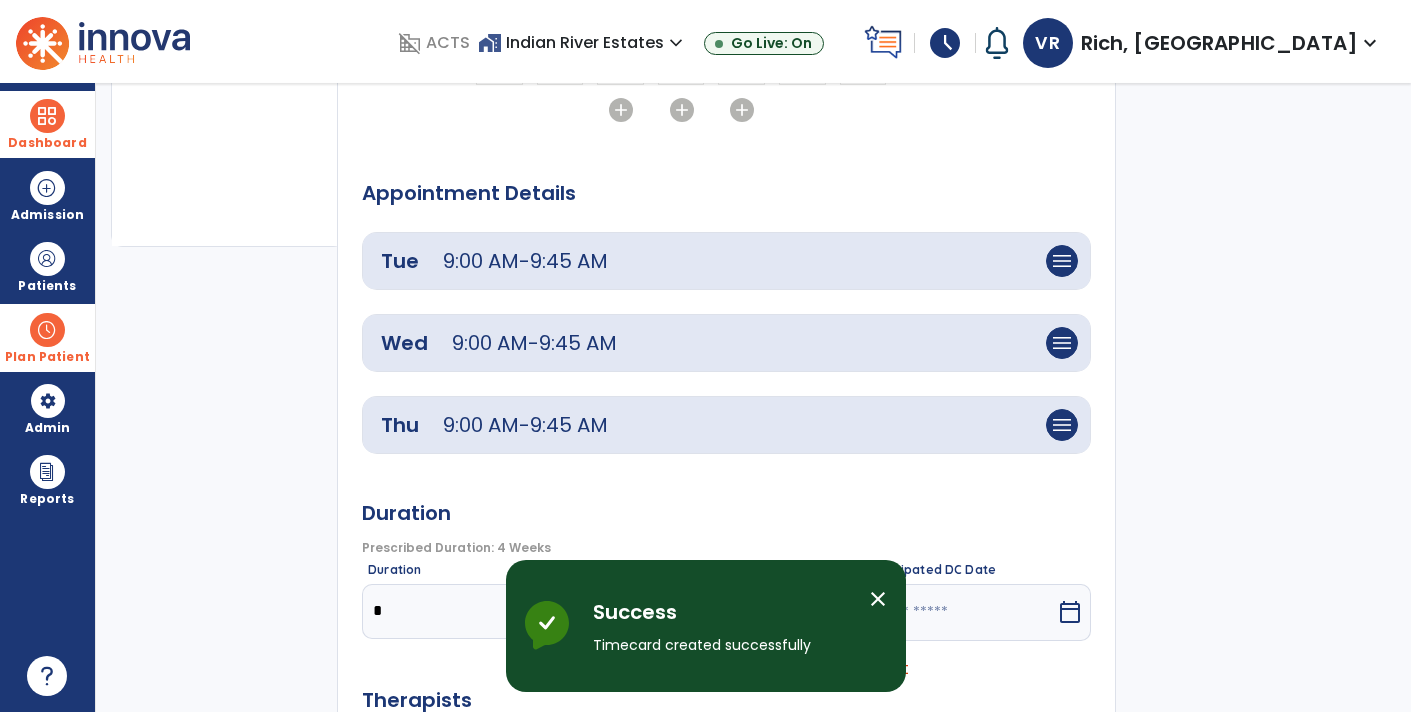 scroll, scrollTop: 705, scrollLeft: 0, axis: vertical 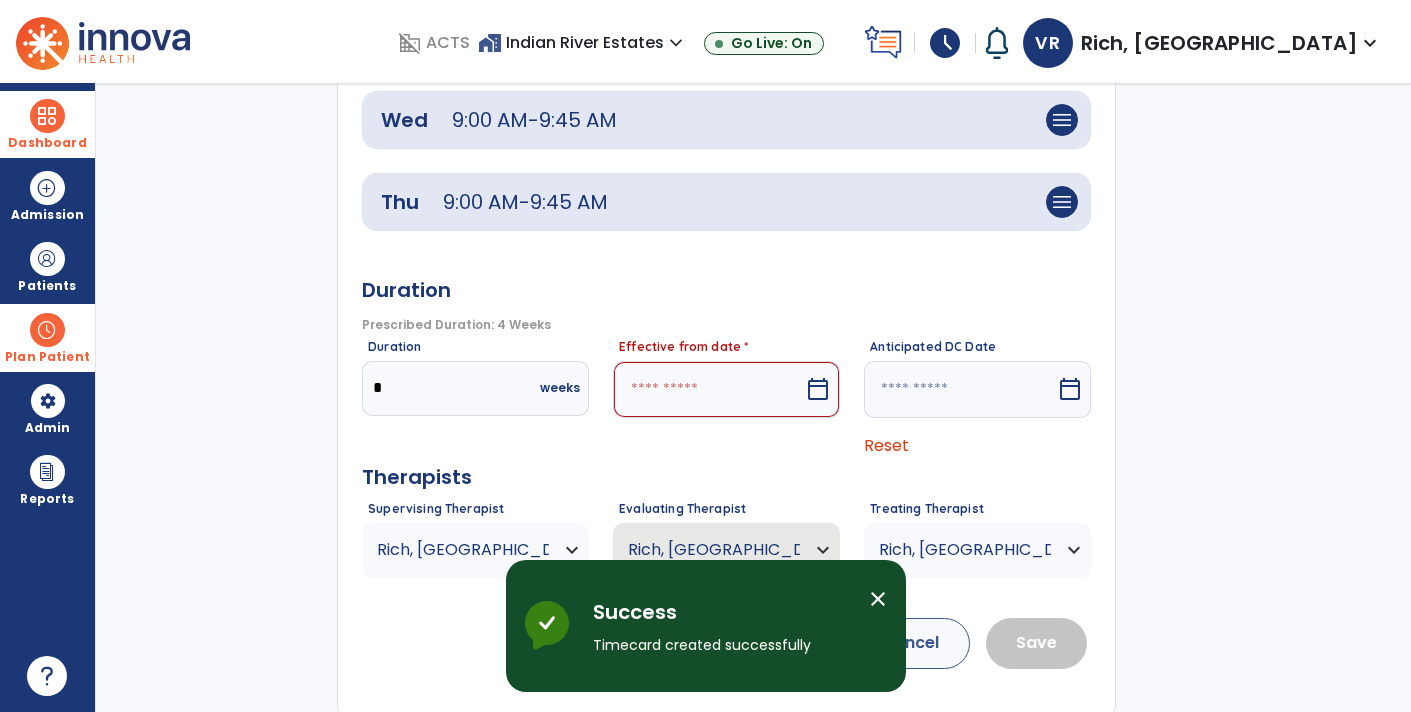click on "calendar_today" at bounding box center (818, 389) 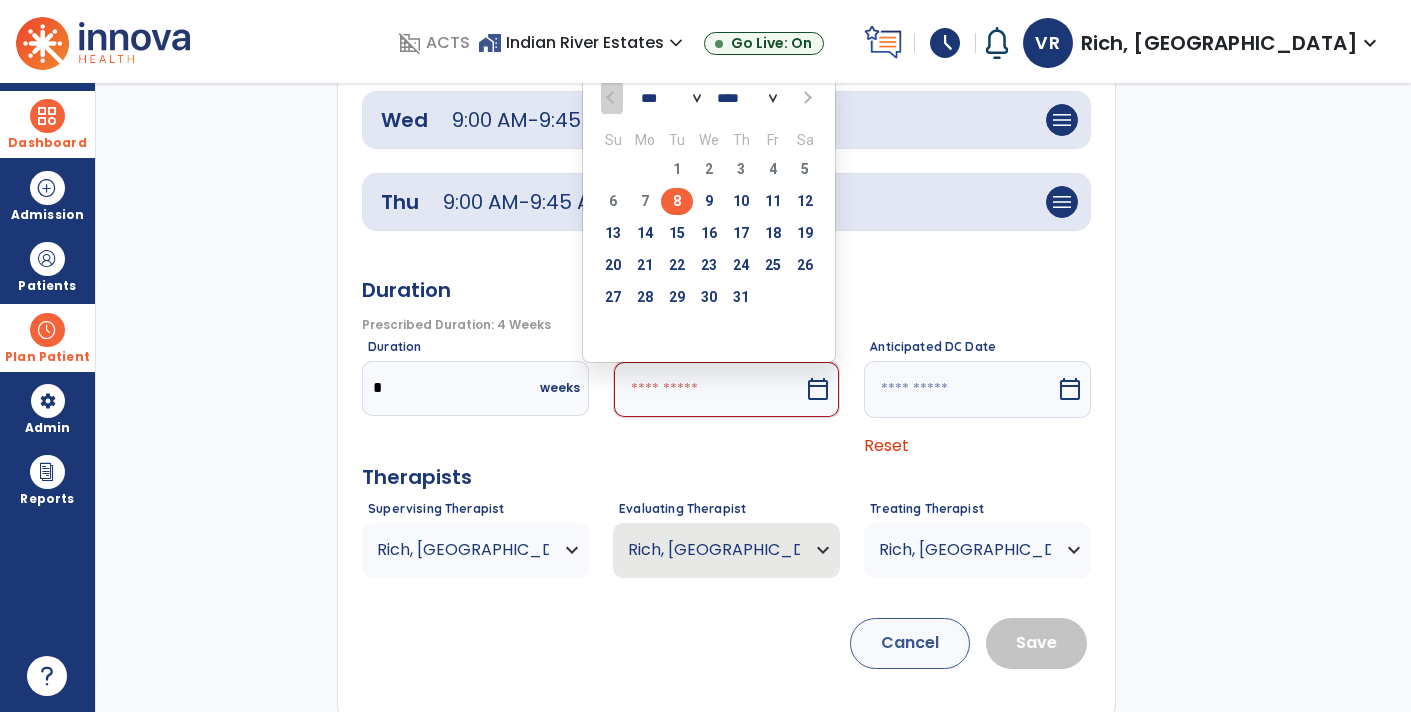 click on "calendar_today" at bounding box center (818, 389) 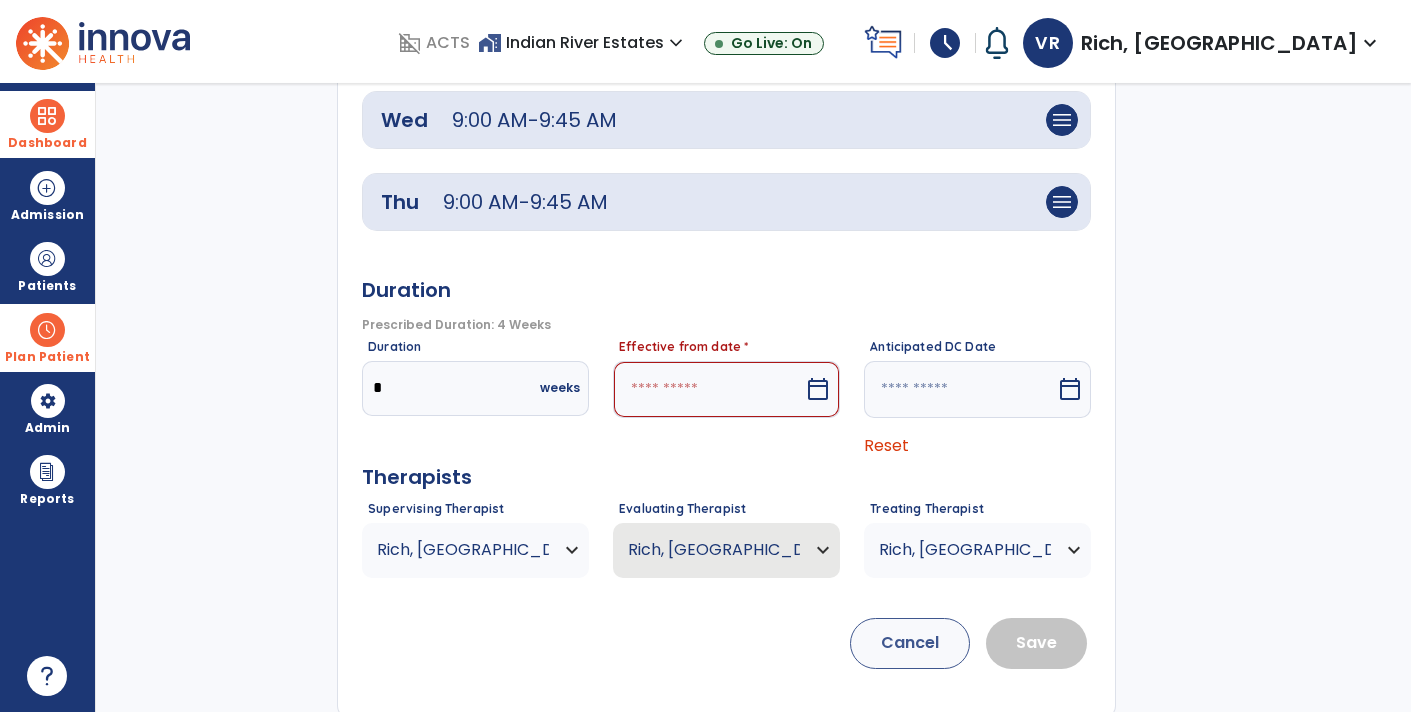 click on "calendar_today" at bounding box center [818, 389] 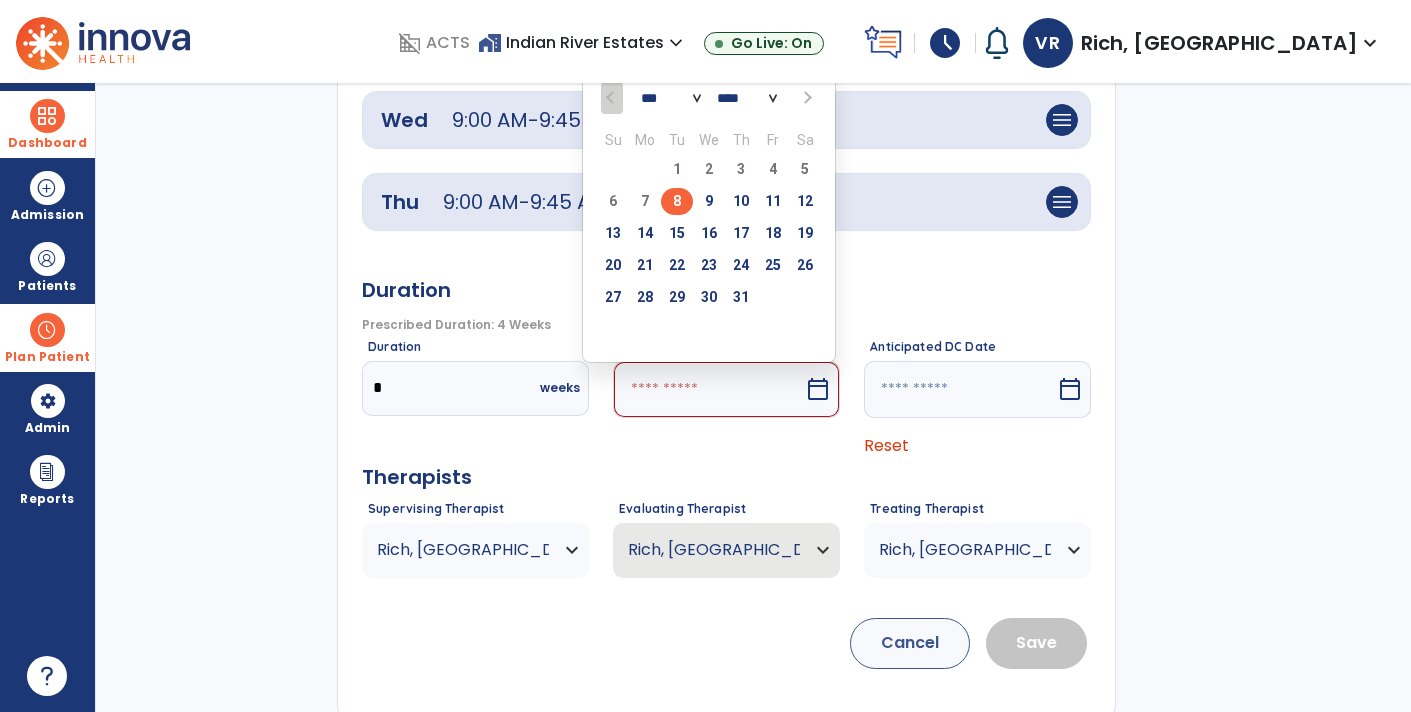 click on "8" at bounding box center [677, 201] 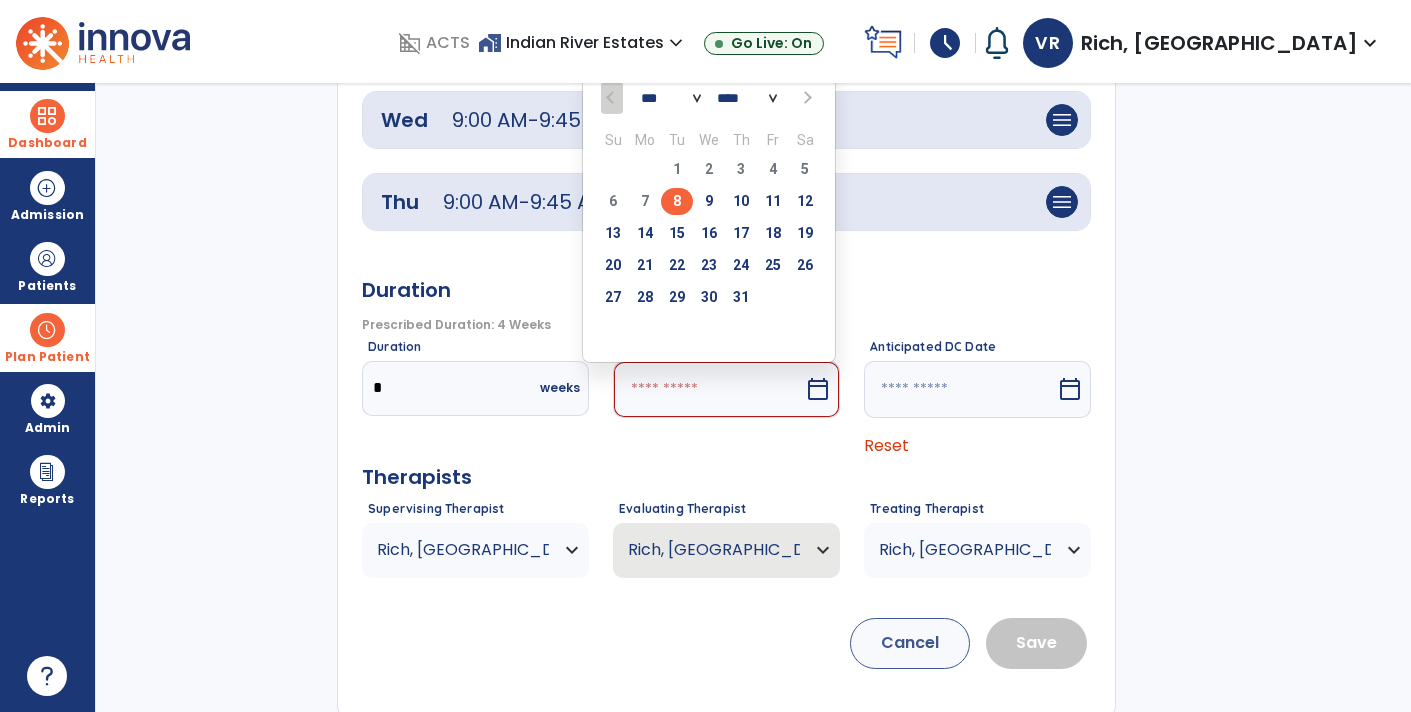 type on "********" 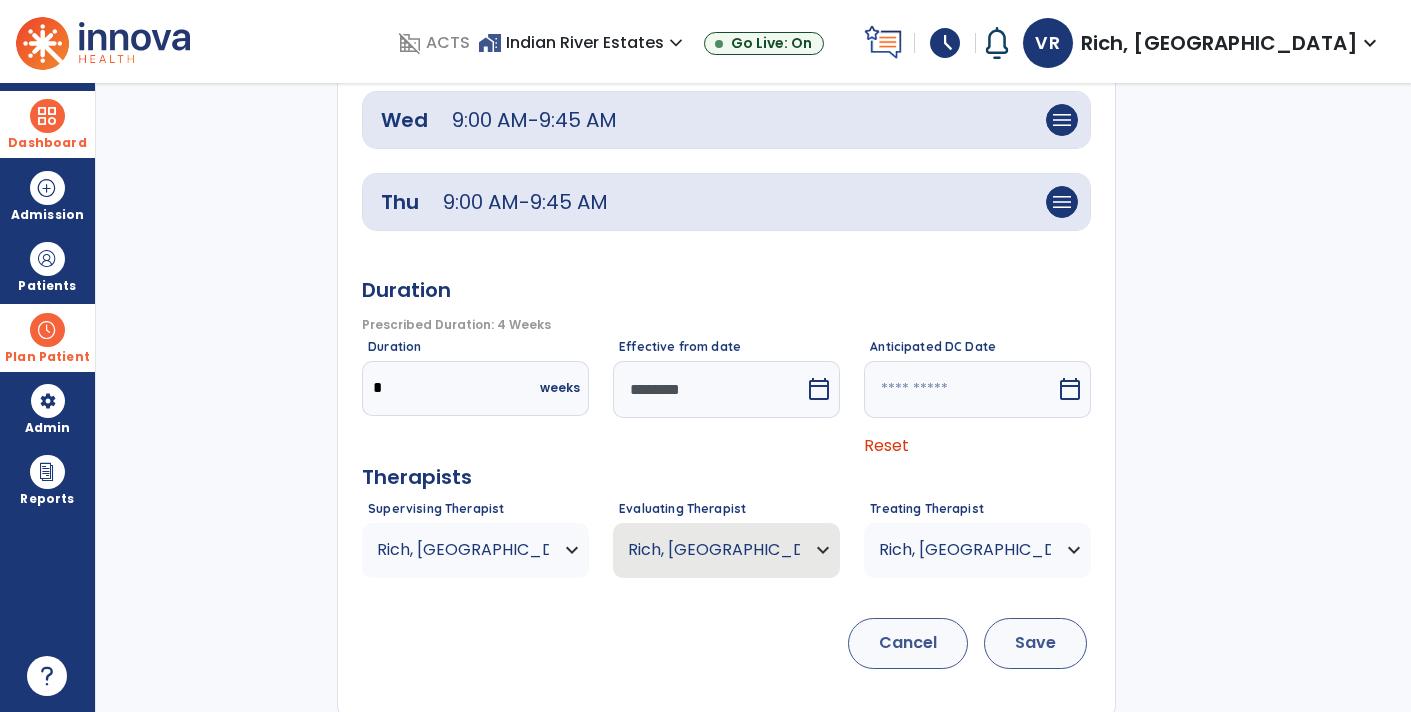 click on "Save" at bounding box center [1035, 643] 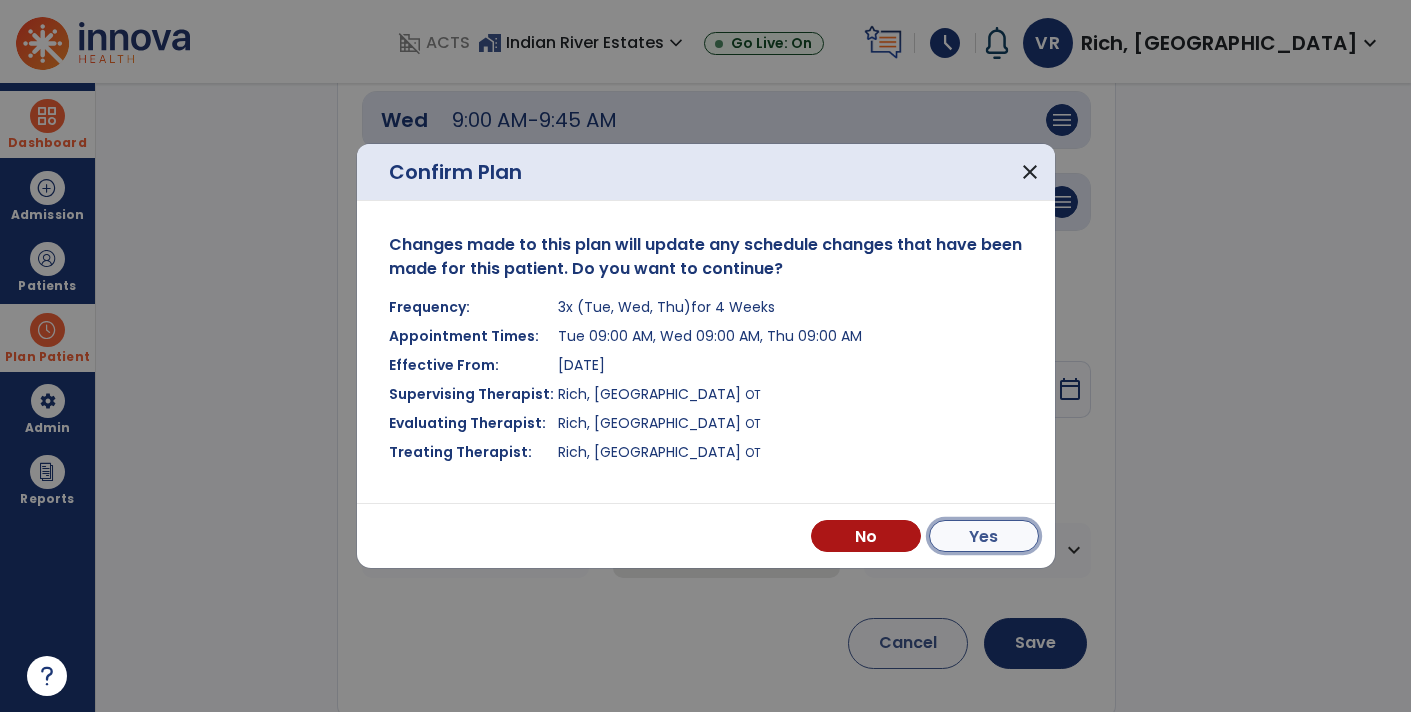 click on "Yes" at bounding box center (984, 536) 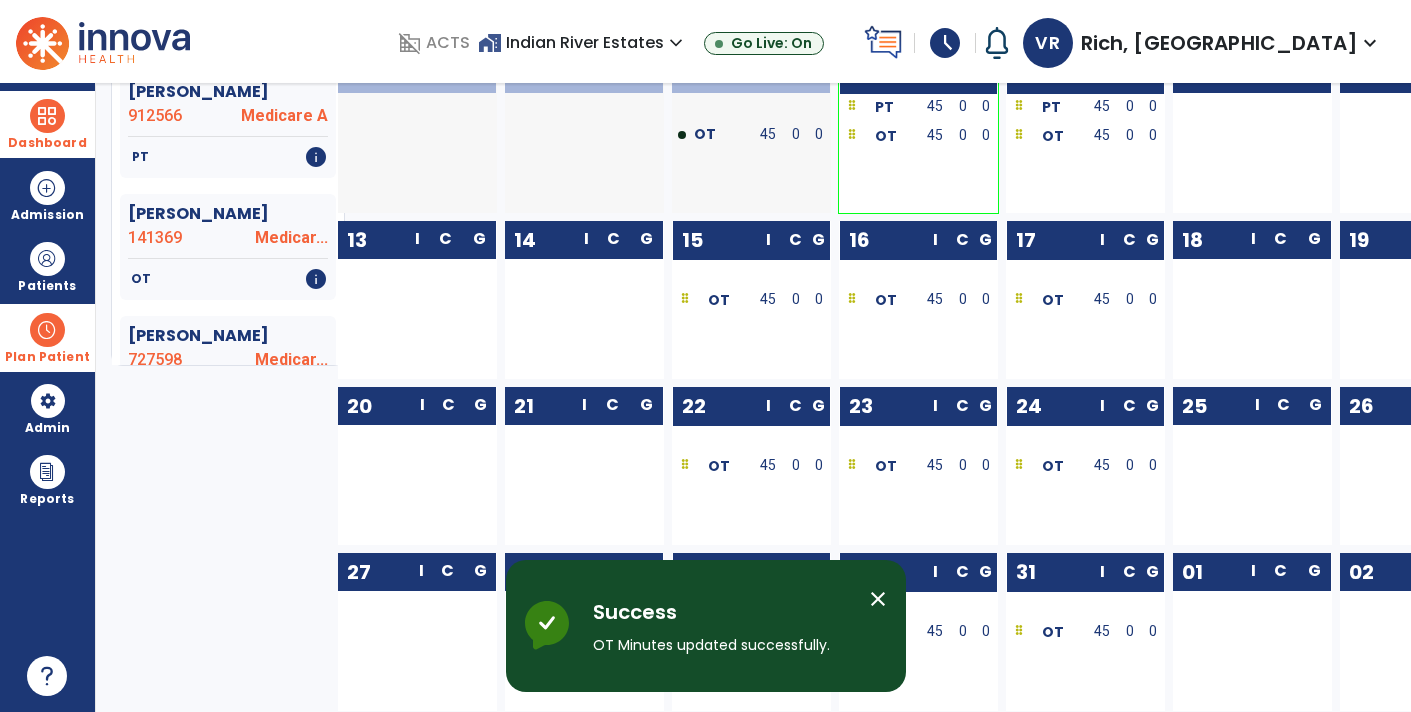 scroll, scrollTop: 362, scrollLeft: 0, axis: vertical 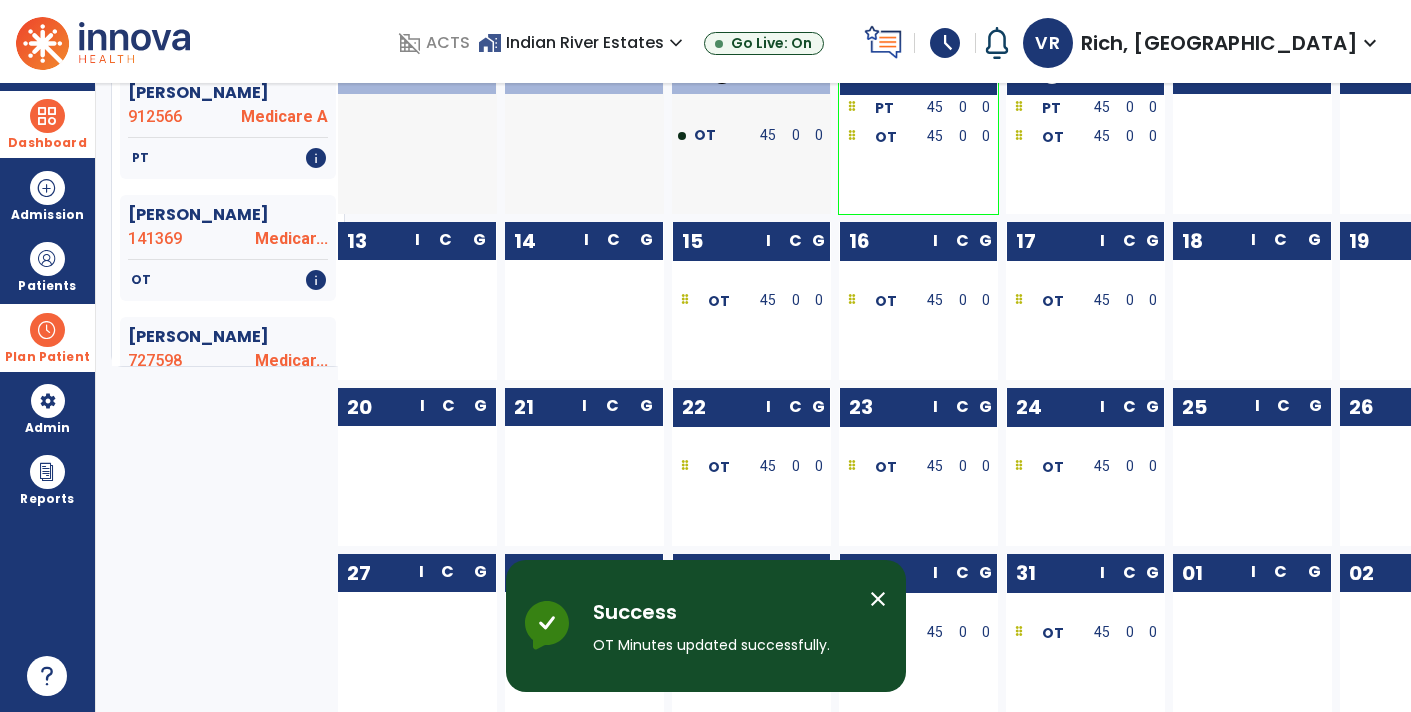 click at bounding box center [47, 116] 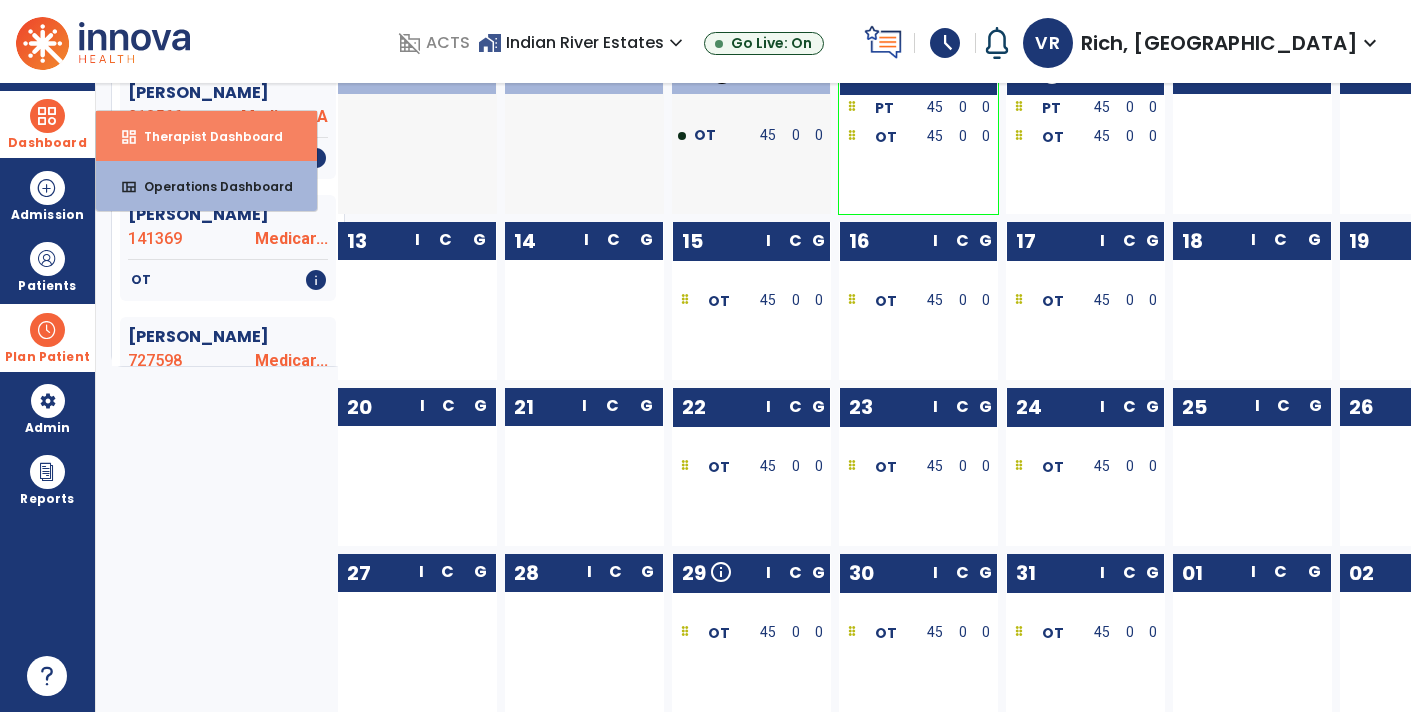 click on "Therapist Dashboard" at bounding box center [205, 136] 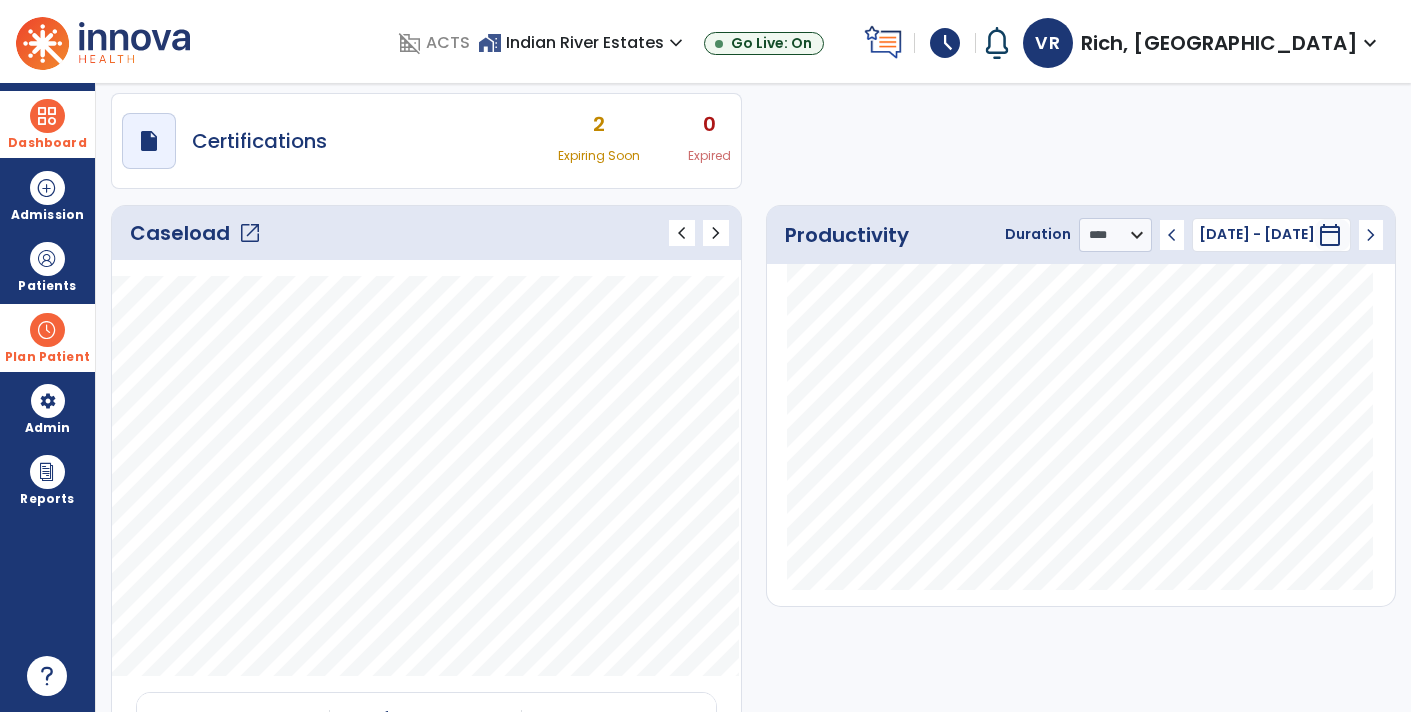 scroll, scrollTop: 0, scrollLeft: 0, axis: both 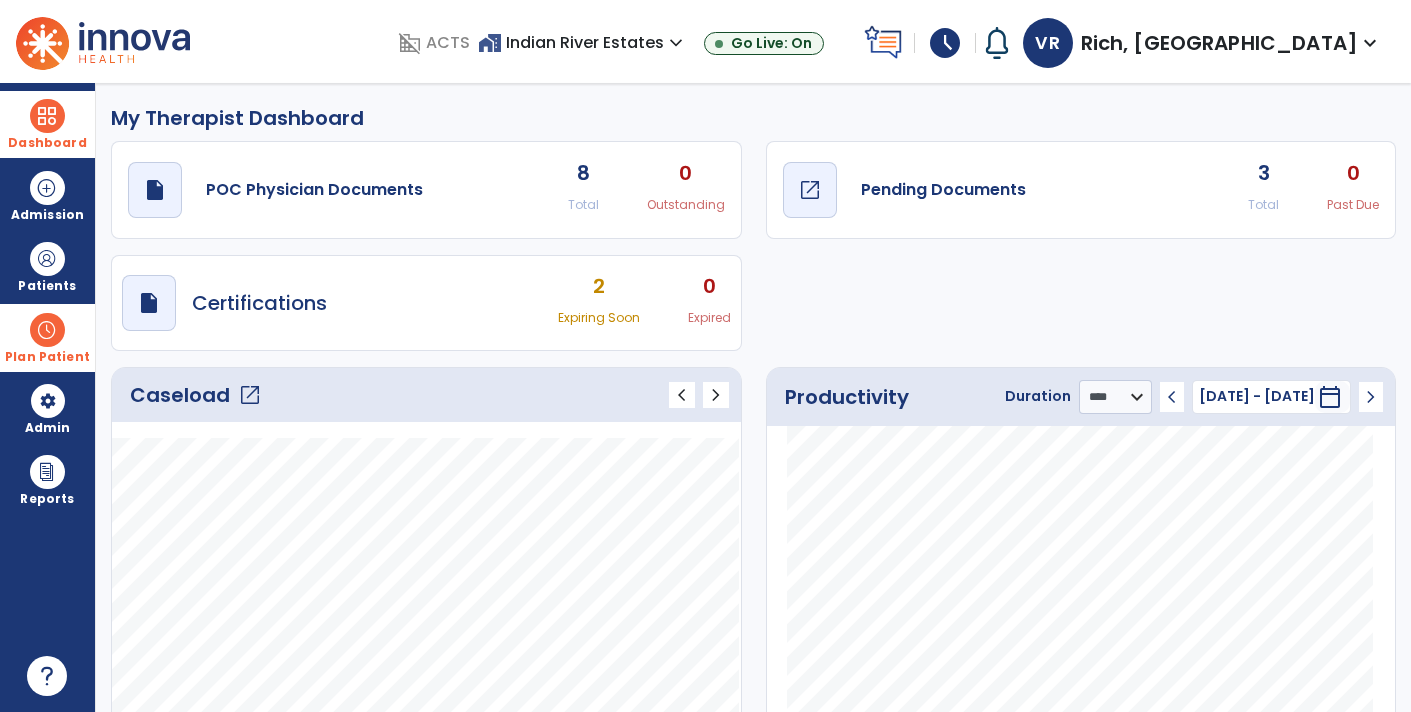 click on "Pending Documents" 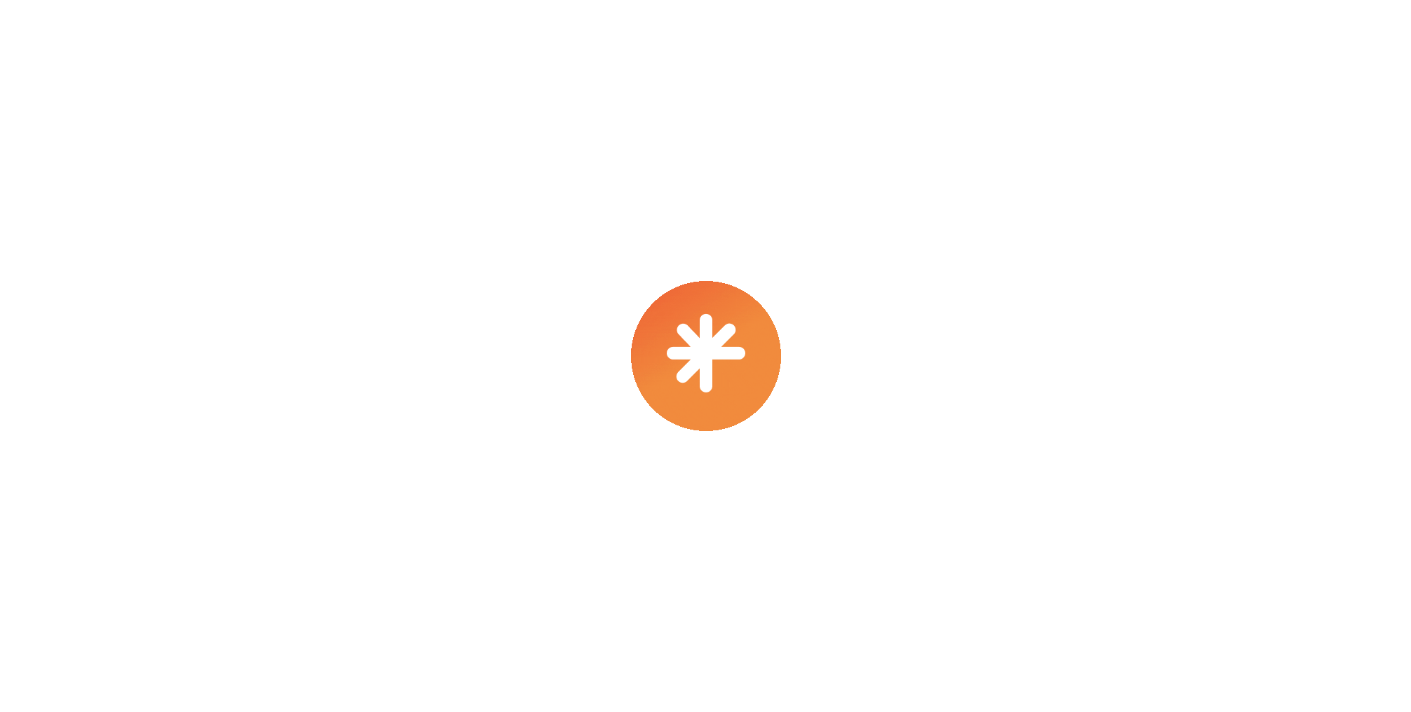 scroll, scrollTop: 0, scrollLeft: 0, axis: both 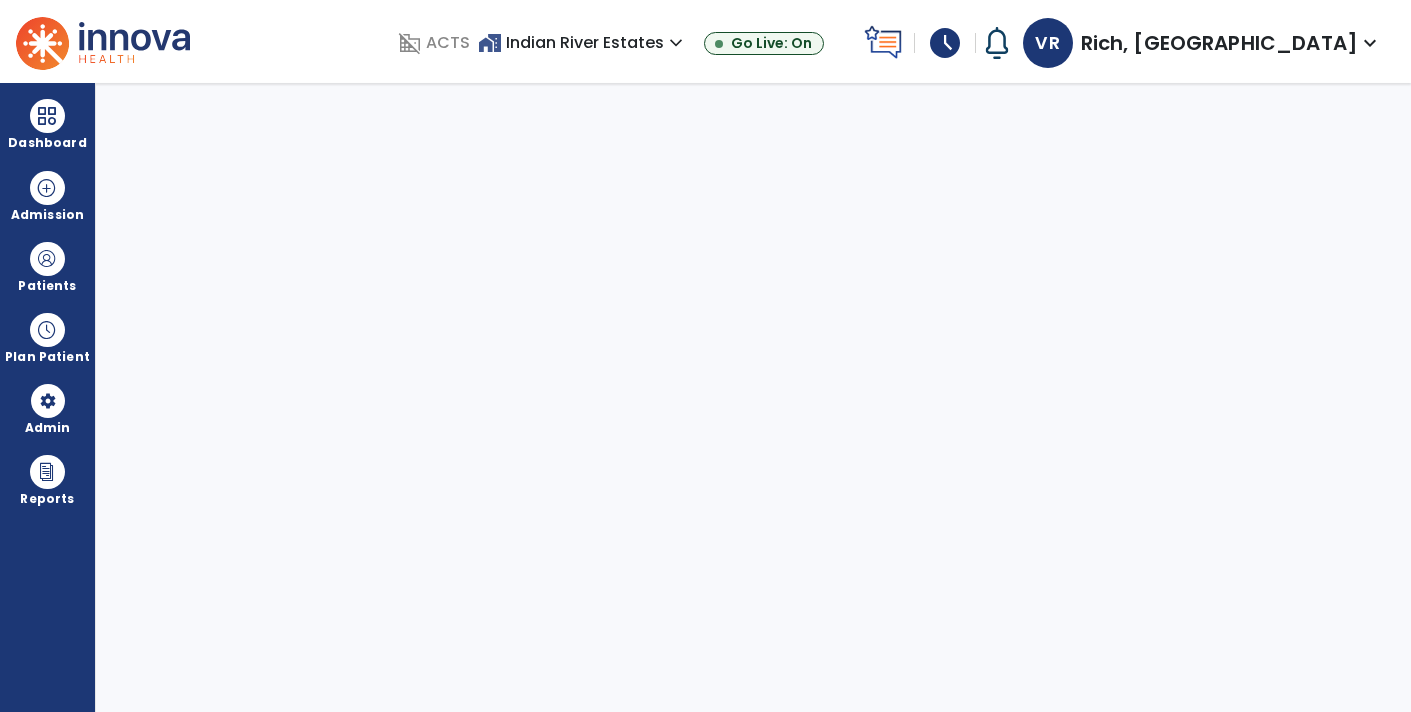 select on "****" 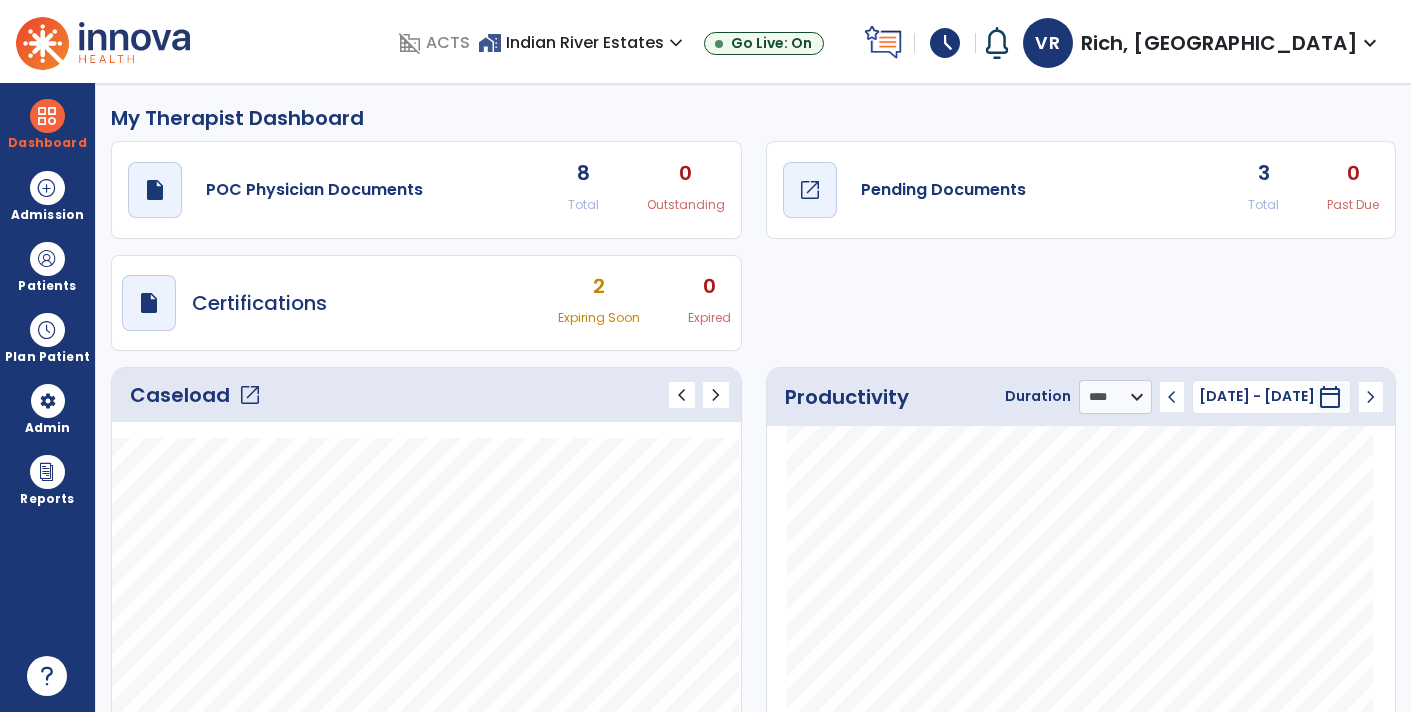 click on "draft   open_in_new  Pending Documents" 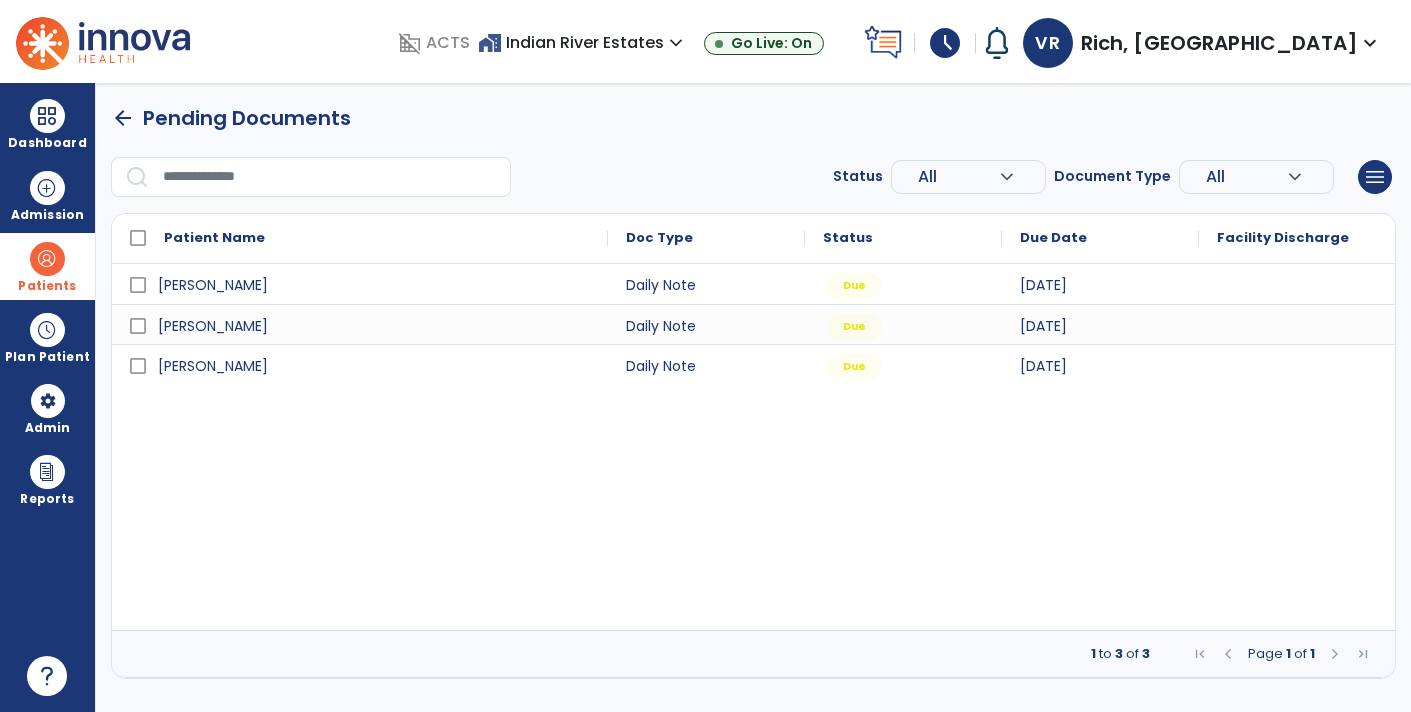 click at bounding box center (47, 259) 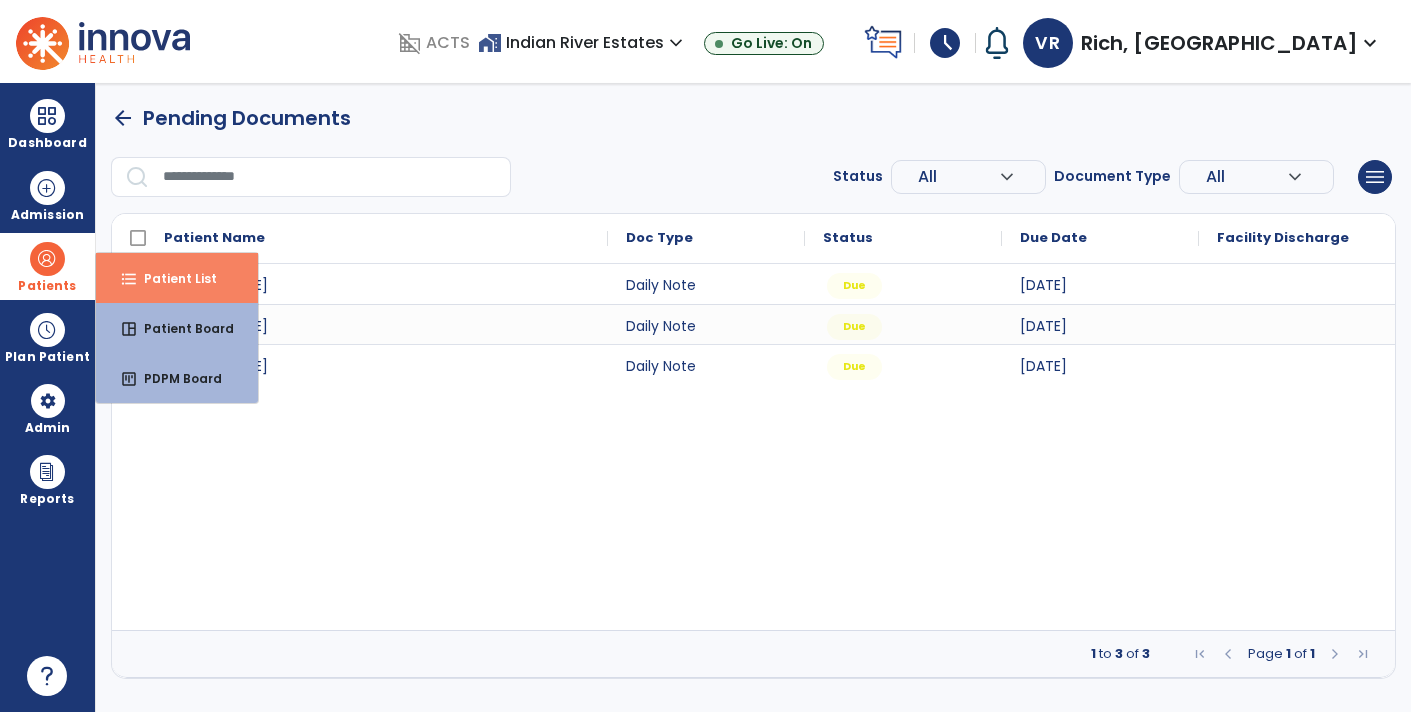 click on "Patient List" at bounding box center (172, 278) 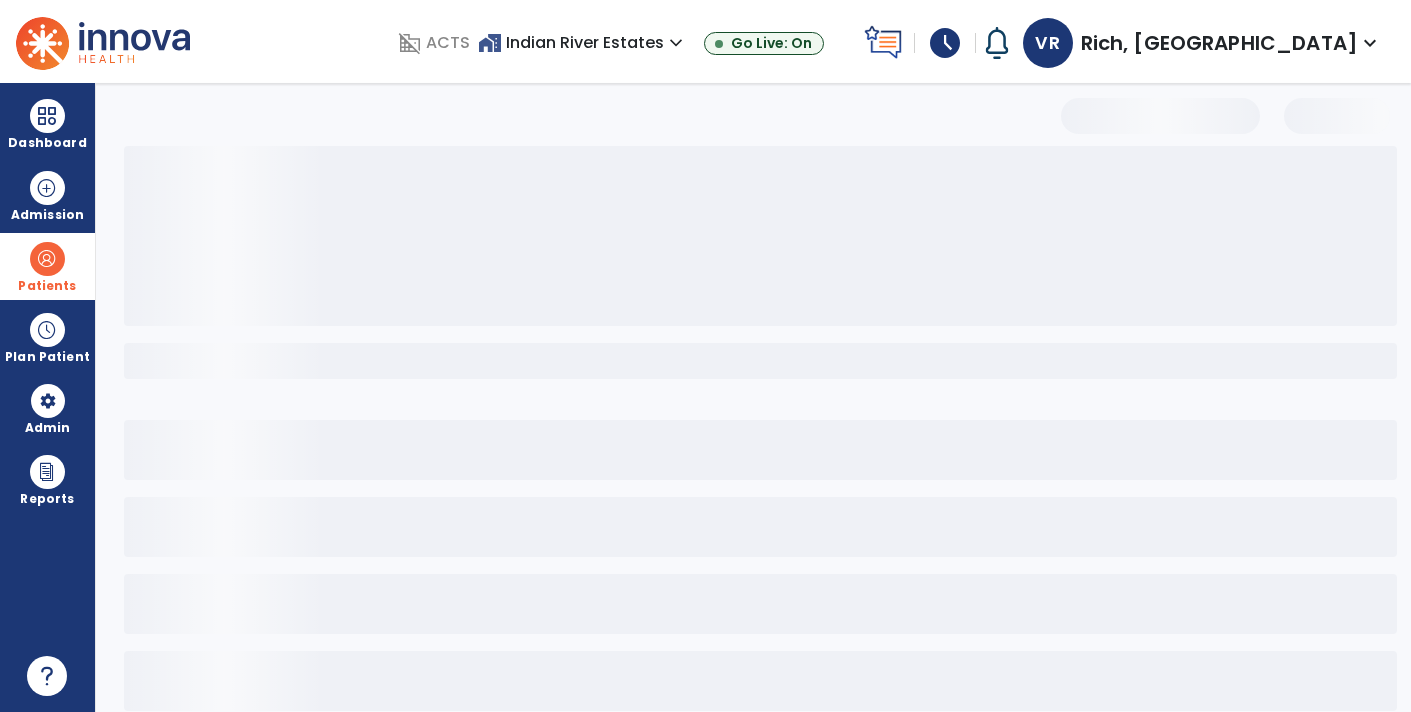 select on "***" 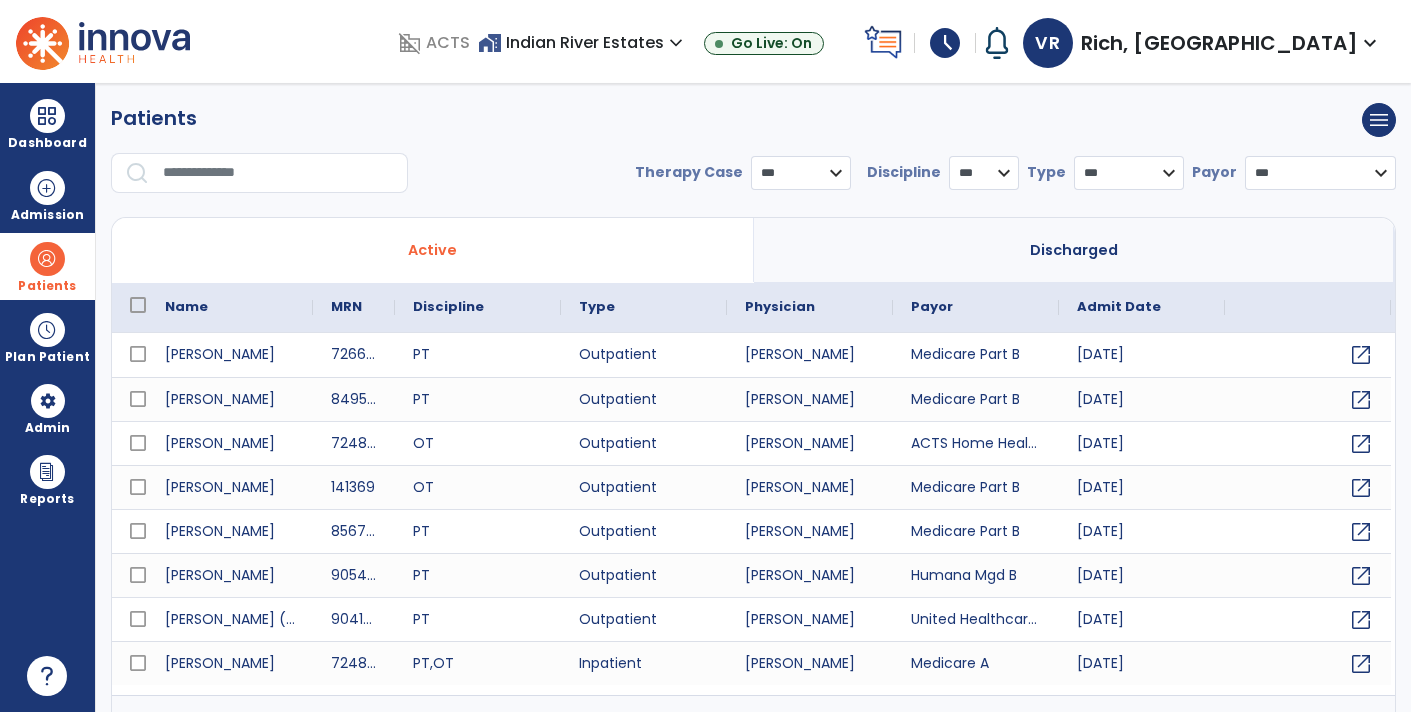 click at bounding box center (278, 173) 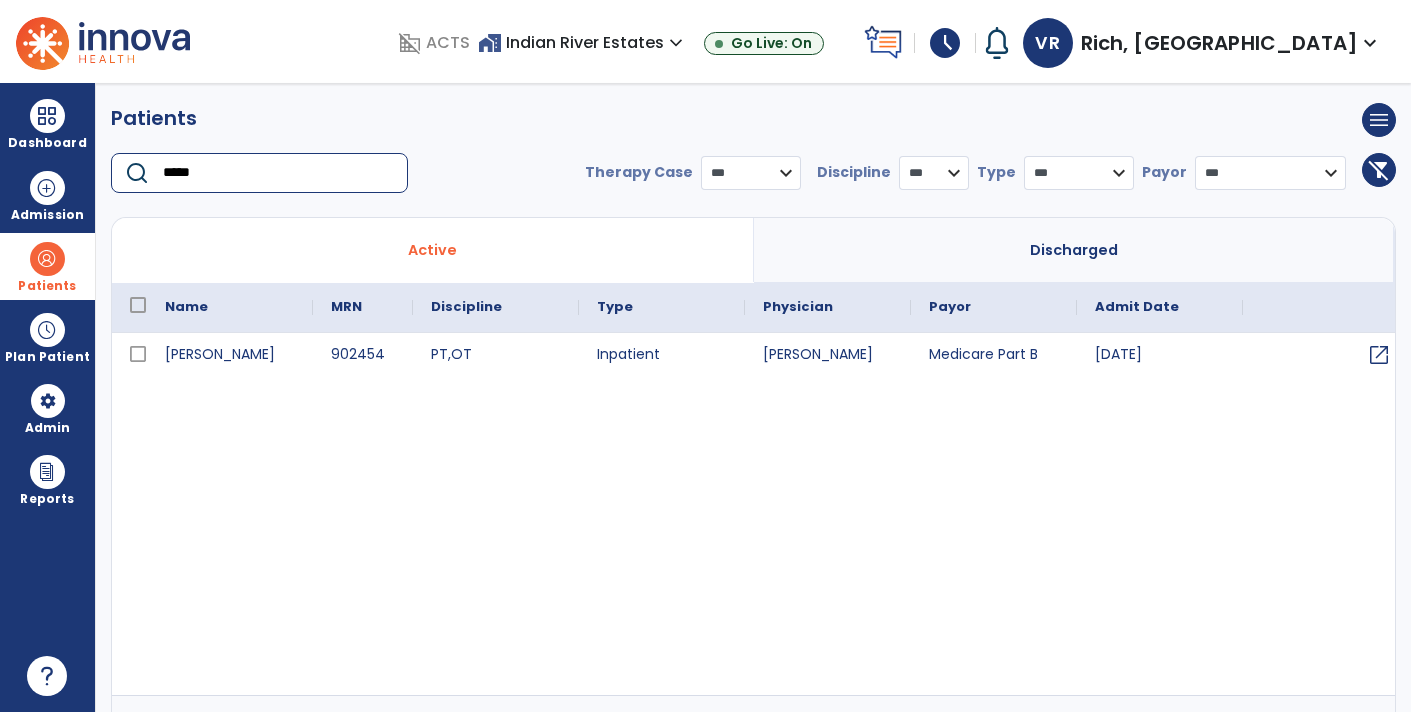 type on "*****" 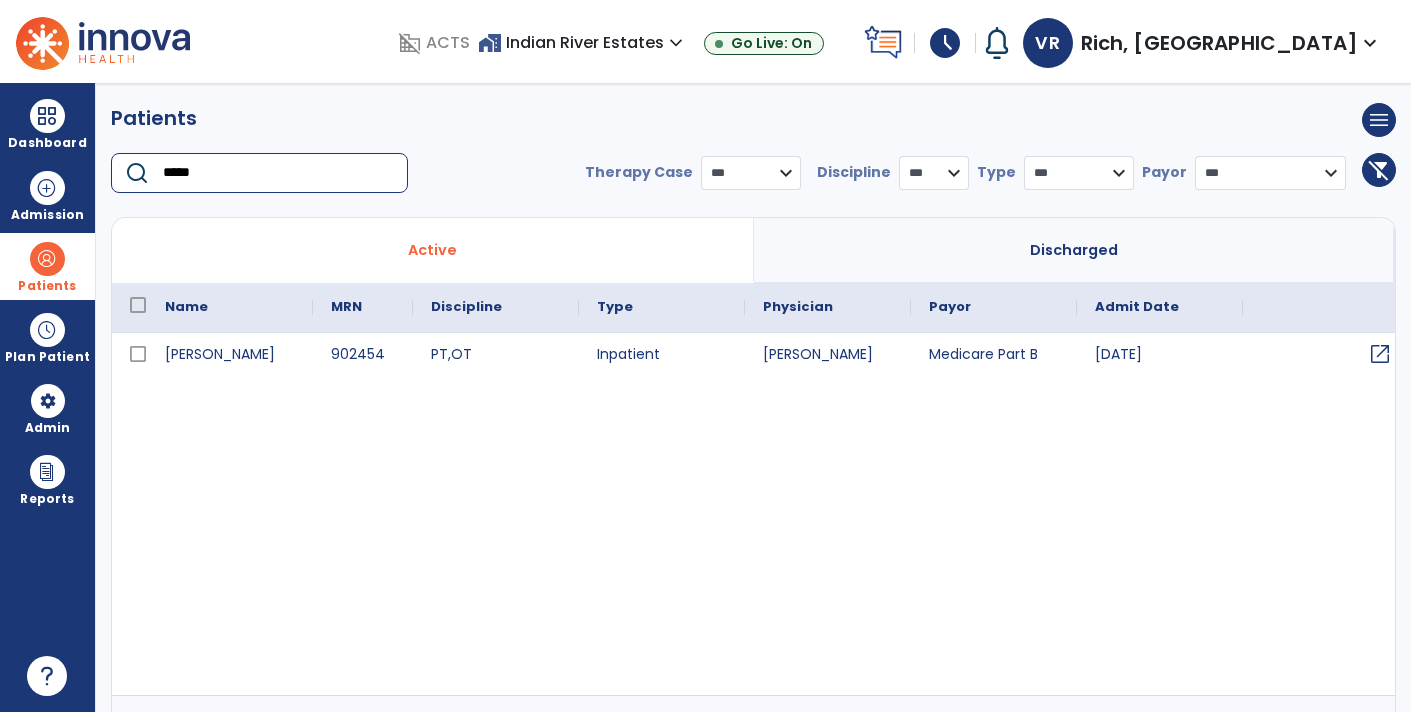 click on "open_in_new" at bounding box center [1380, 354] 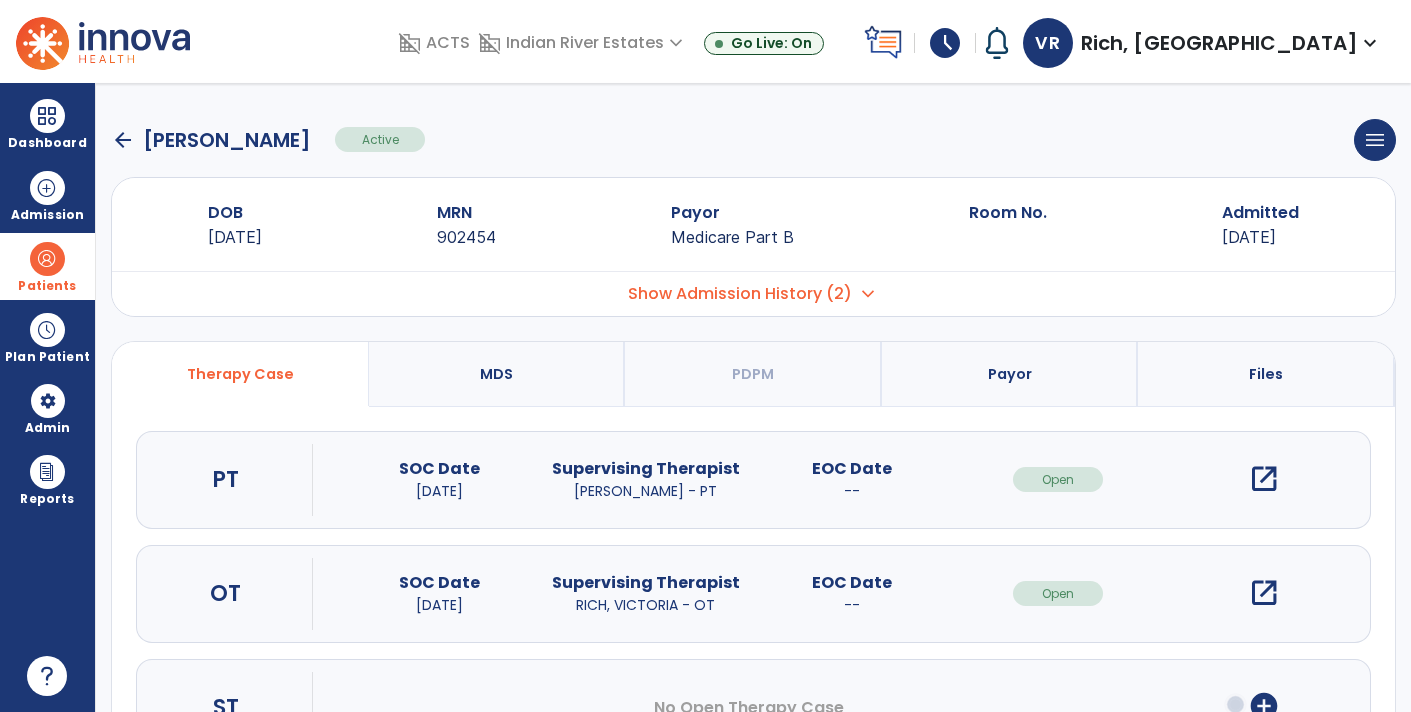 click on "open_in_new" at bounding box center (1264, 593) 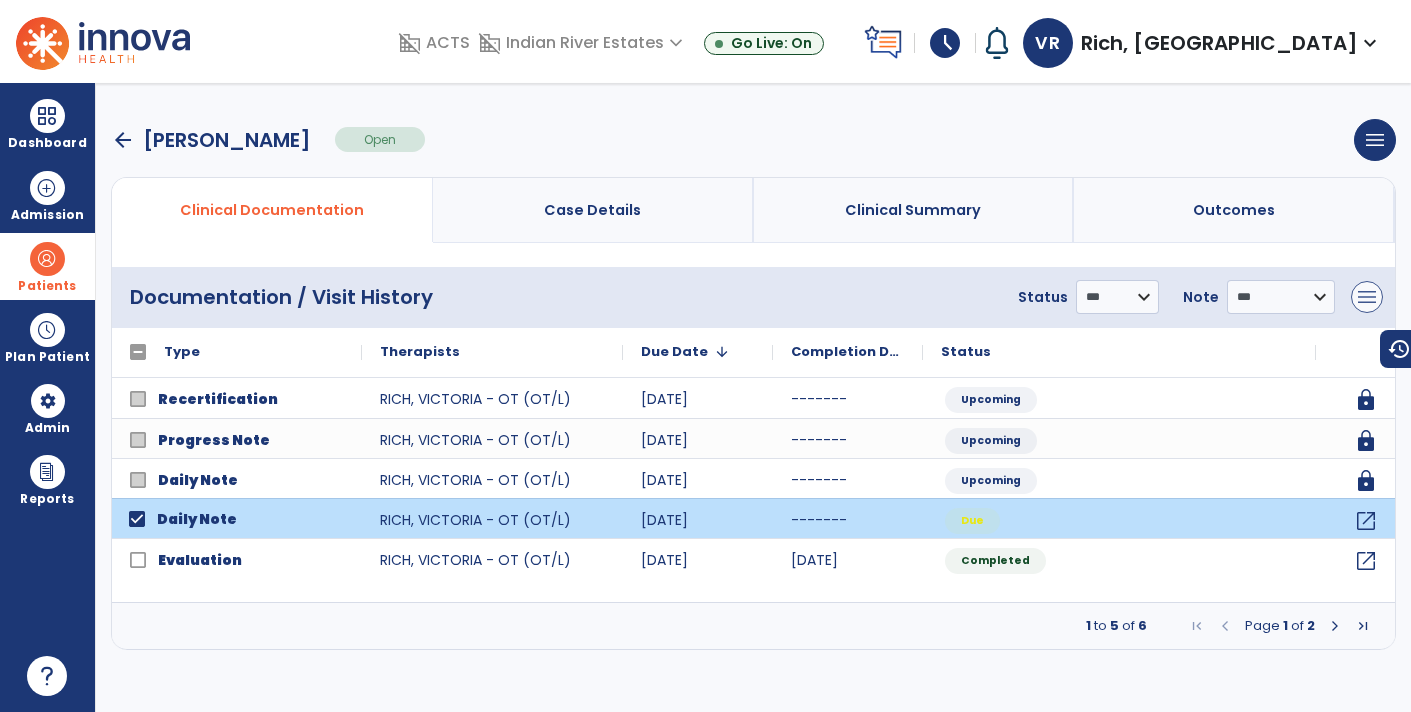 click on "menu" at bounding box center (1367, 297) 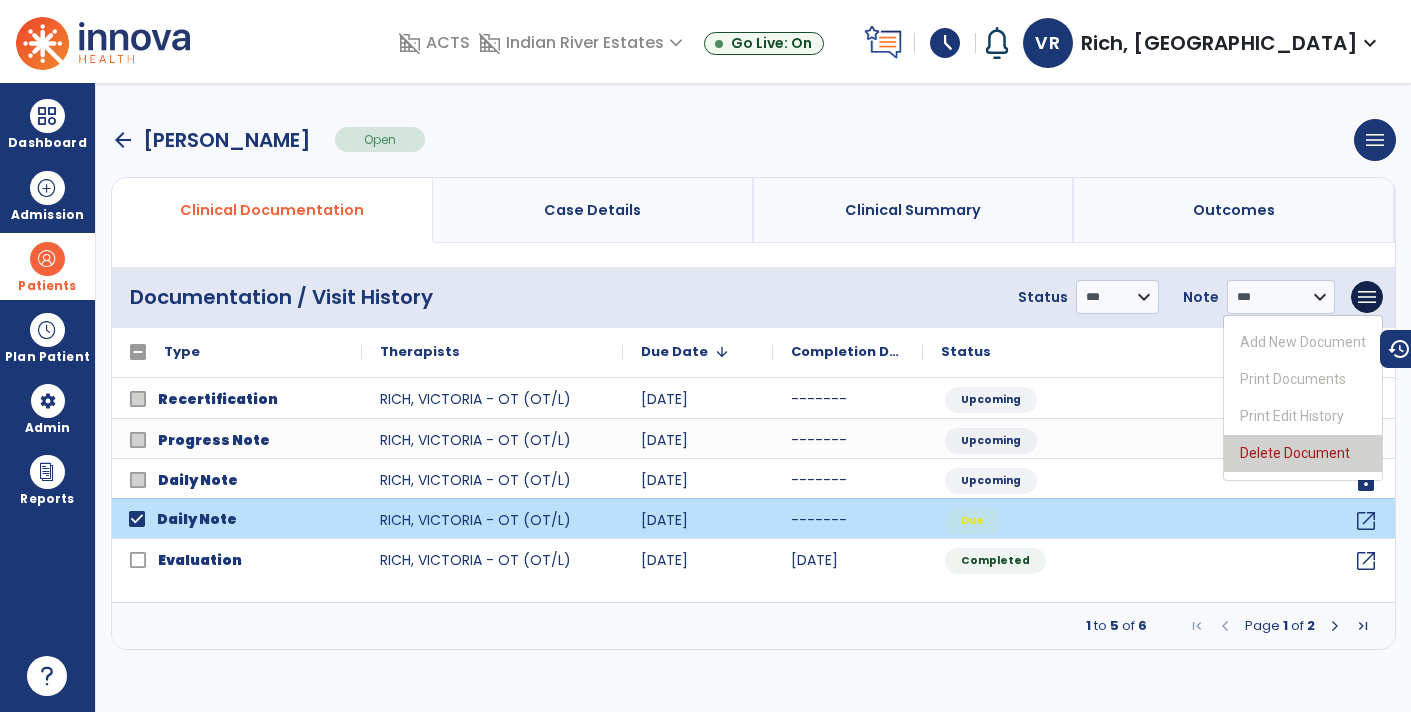 click on "Delete Document" at bounding box center [1303, 453] 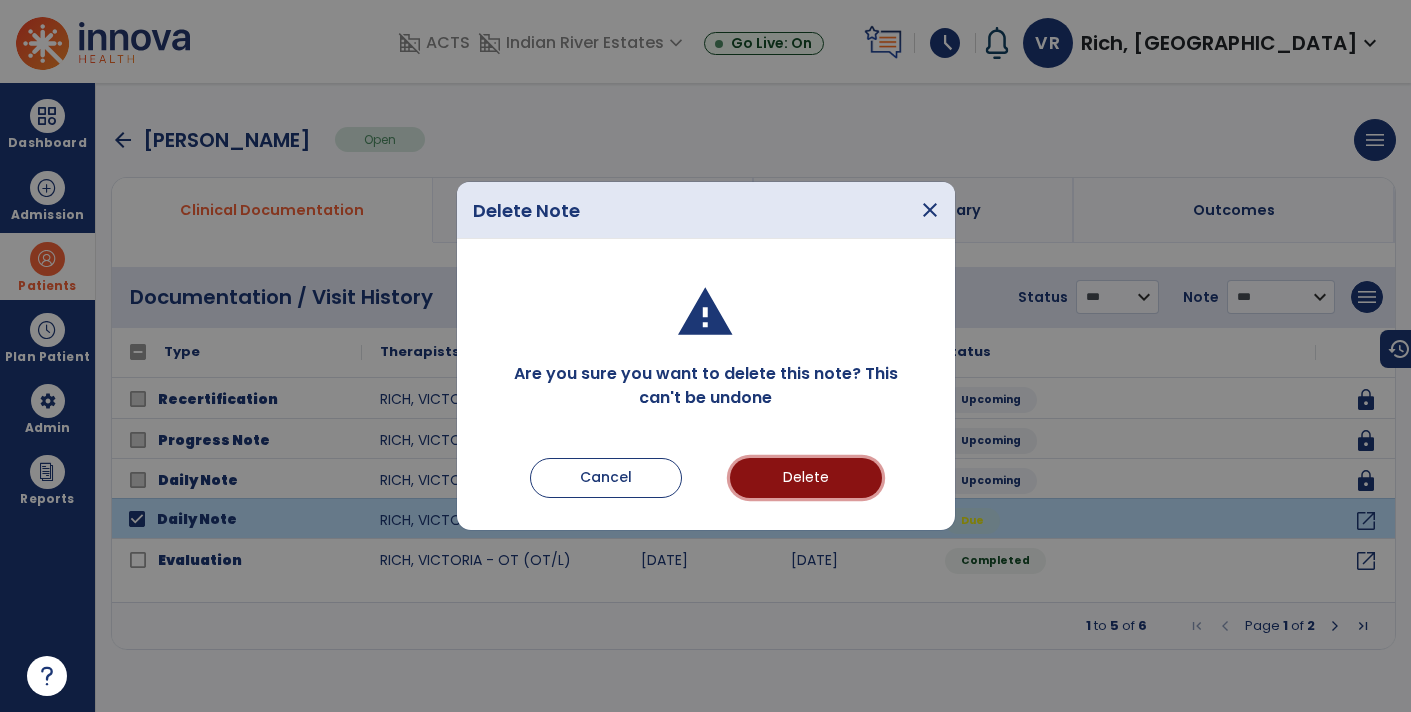 click on "Delete" at bounding box center (806, 478) 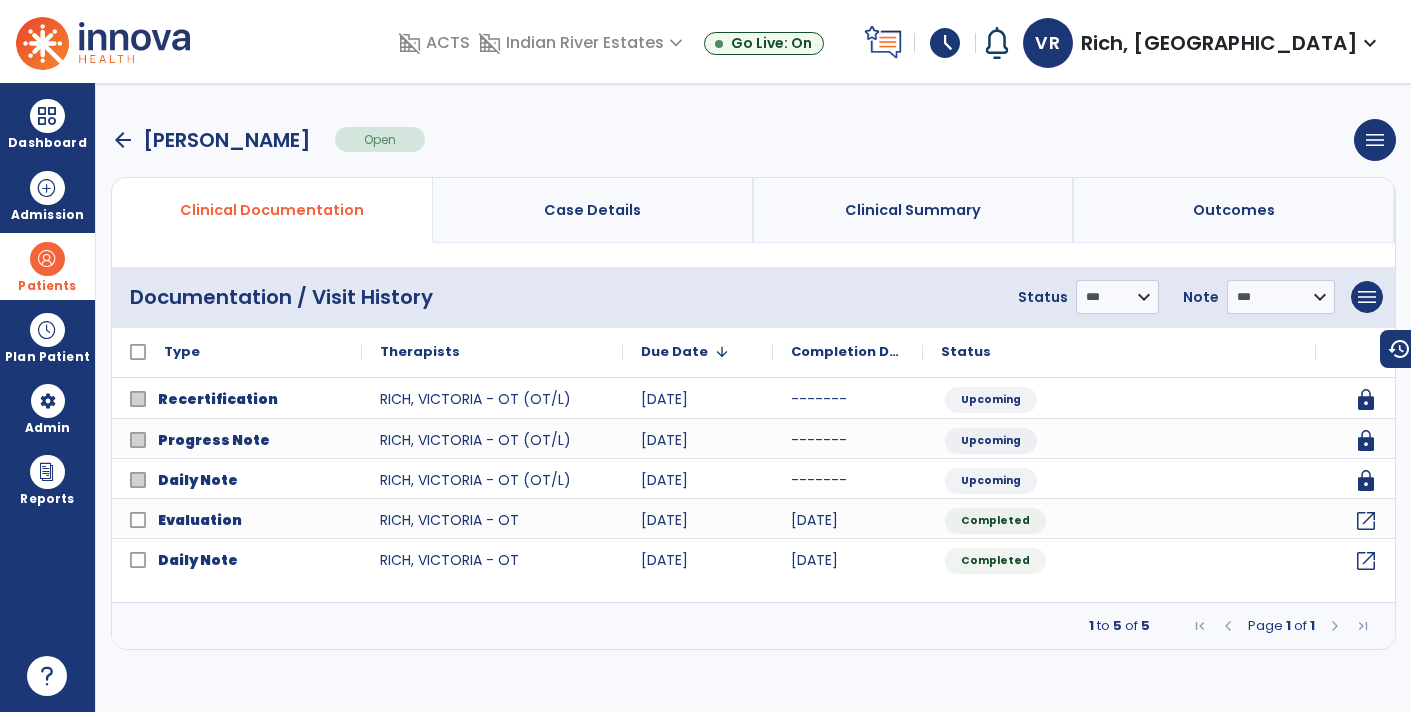 click at bounding box center [47, 259] 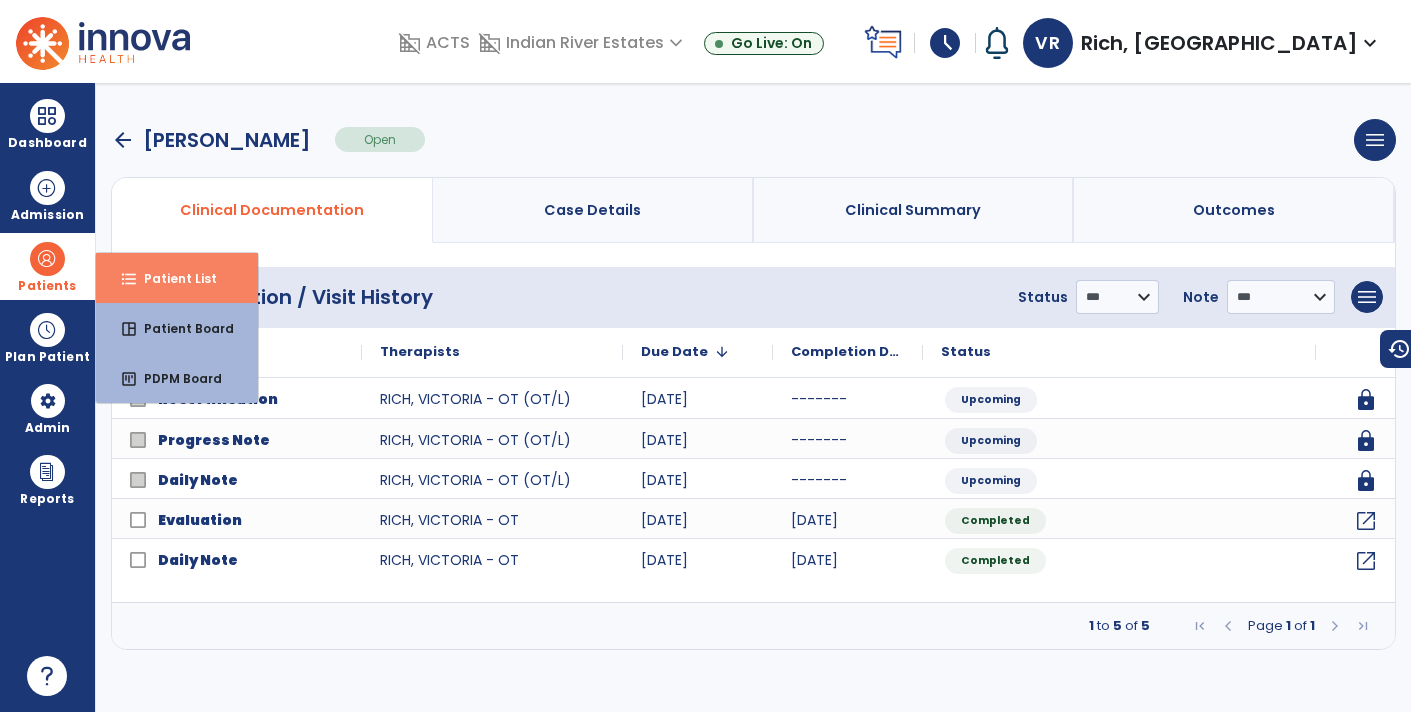 click on "Patient List" at bounding box center (172, 278) 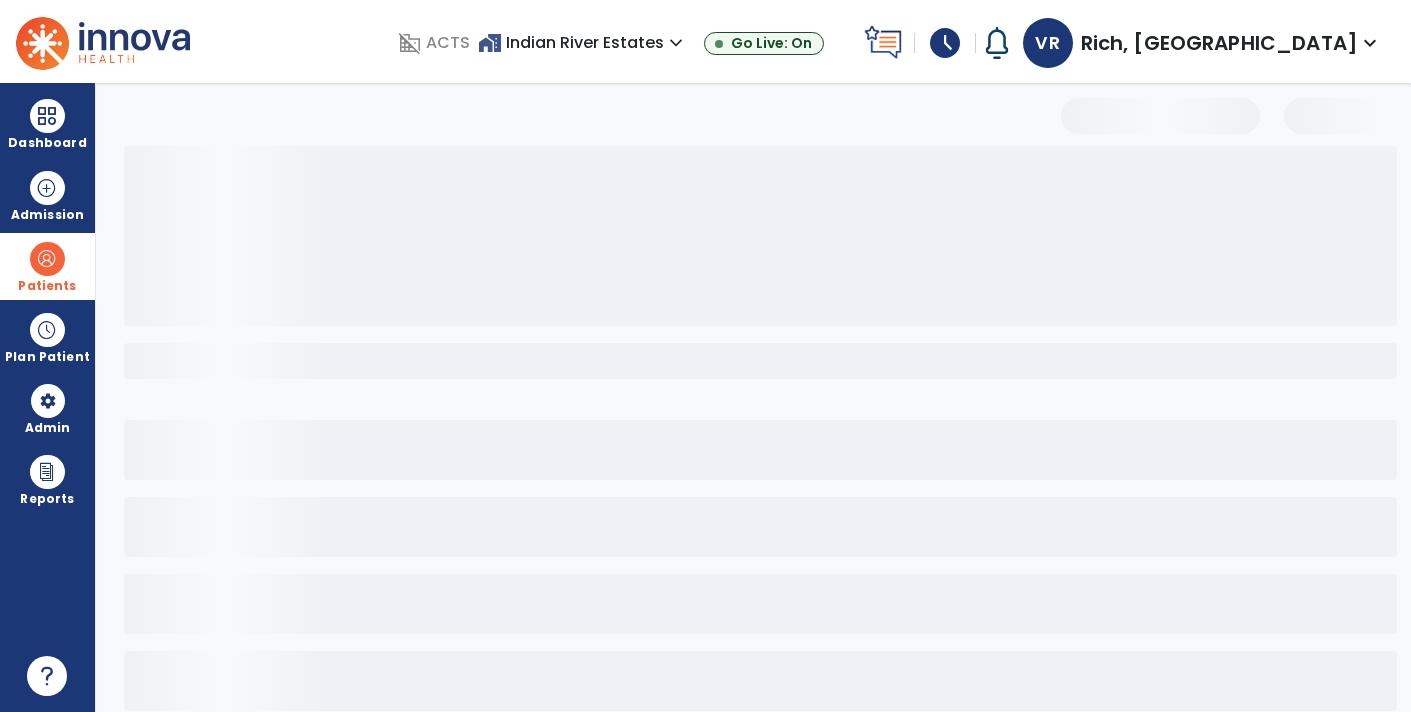 select on "***" 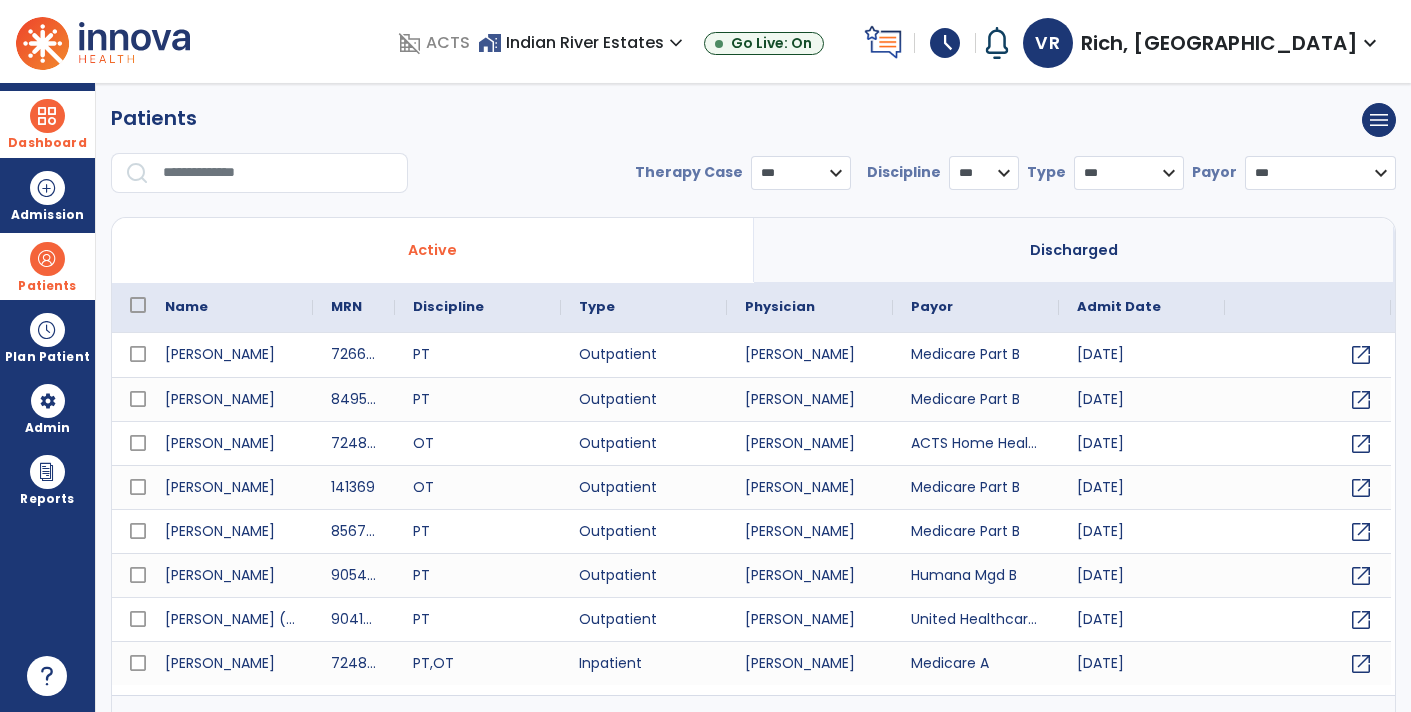 click at bounding box center (47, 116) 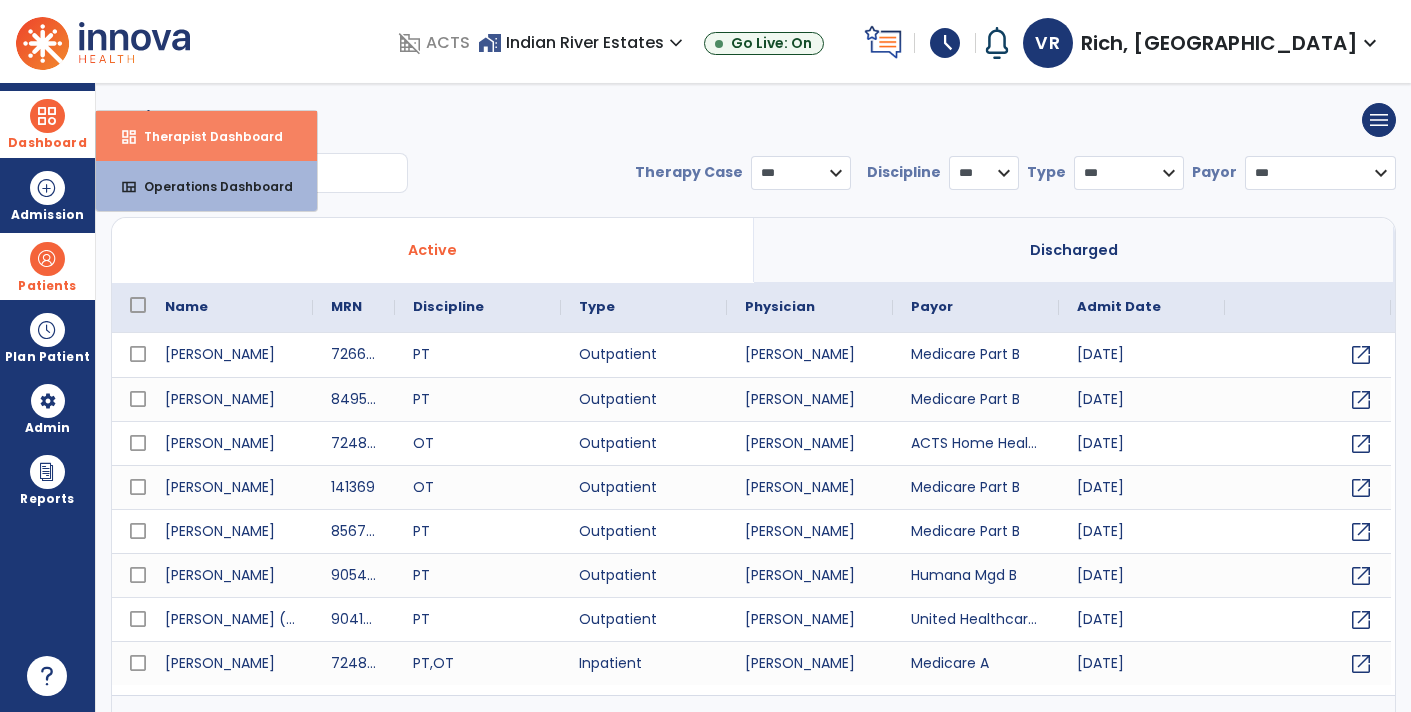 click on "Therapist Dashboard" at bounding box center [205, 136] 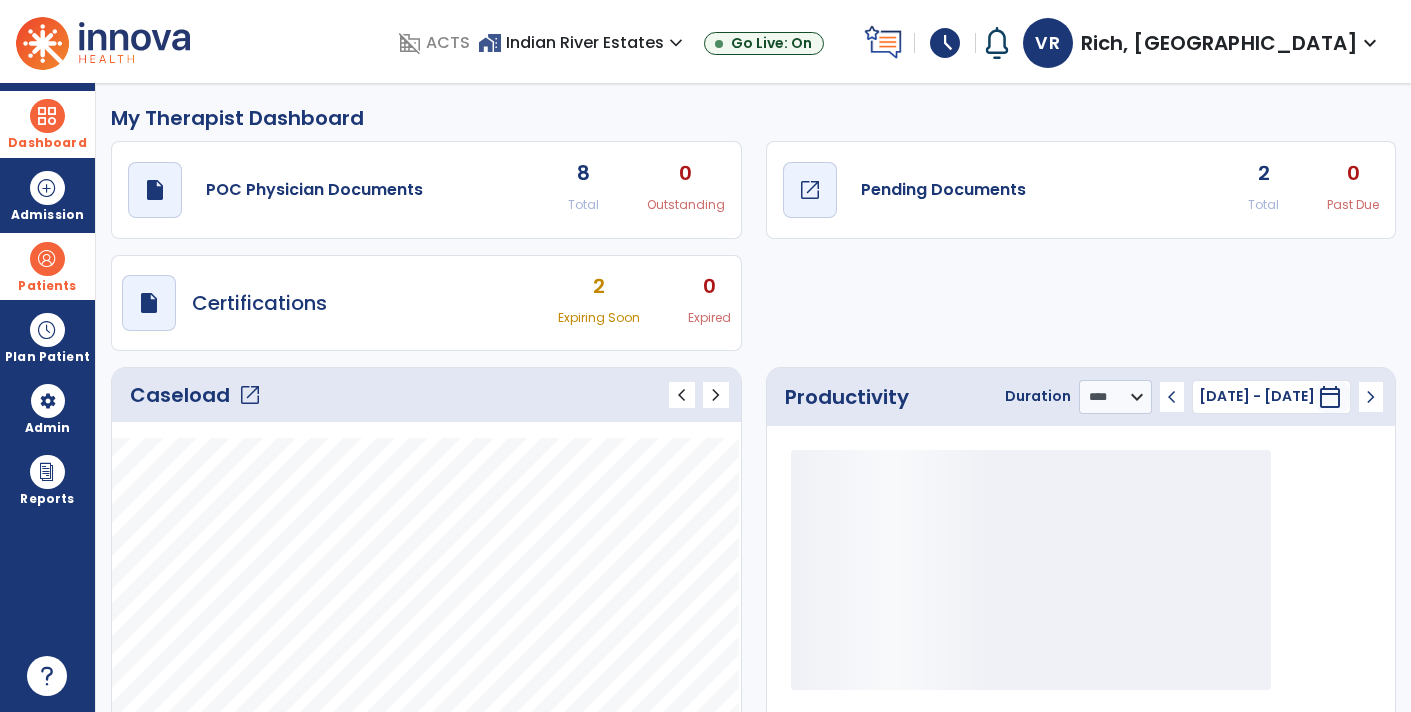 click on "Pending Documents" 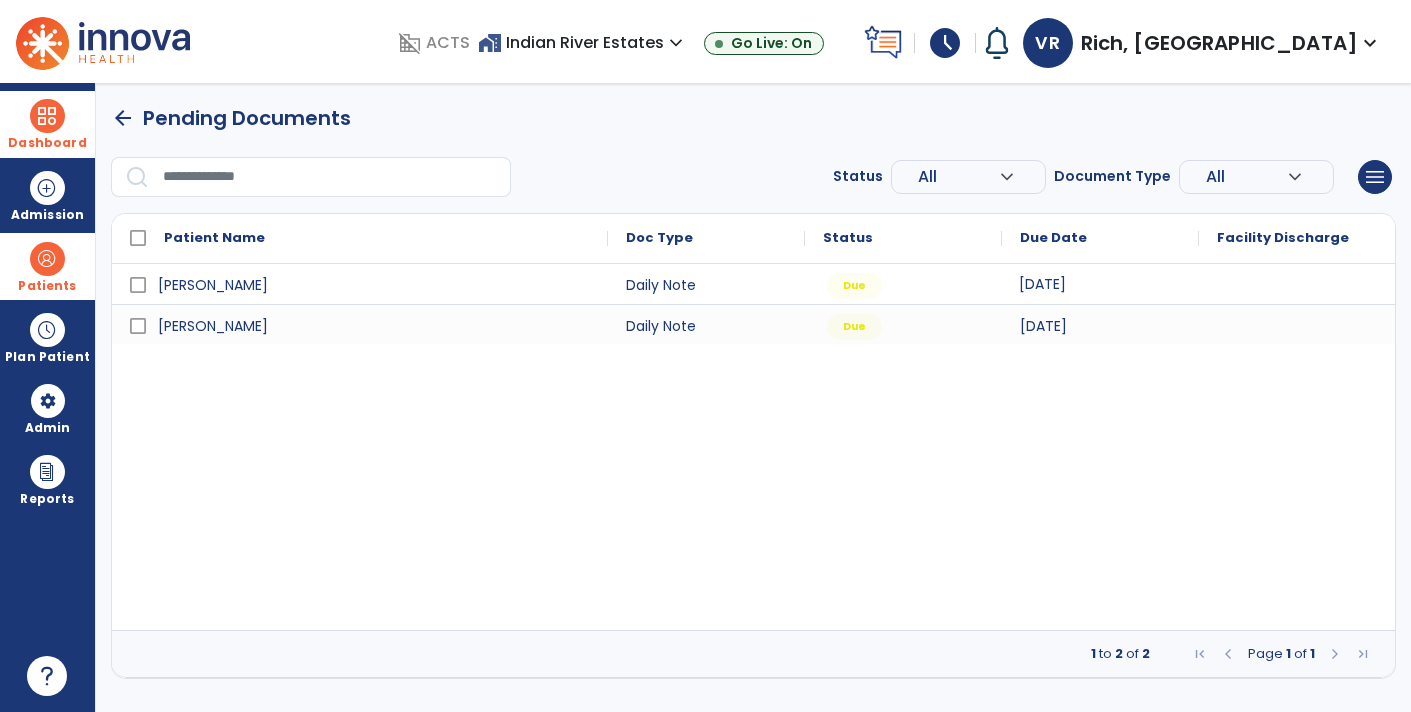 click on "[DATE]" at bounding box center (1042, 284) 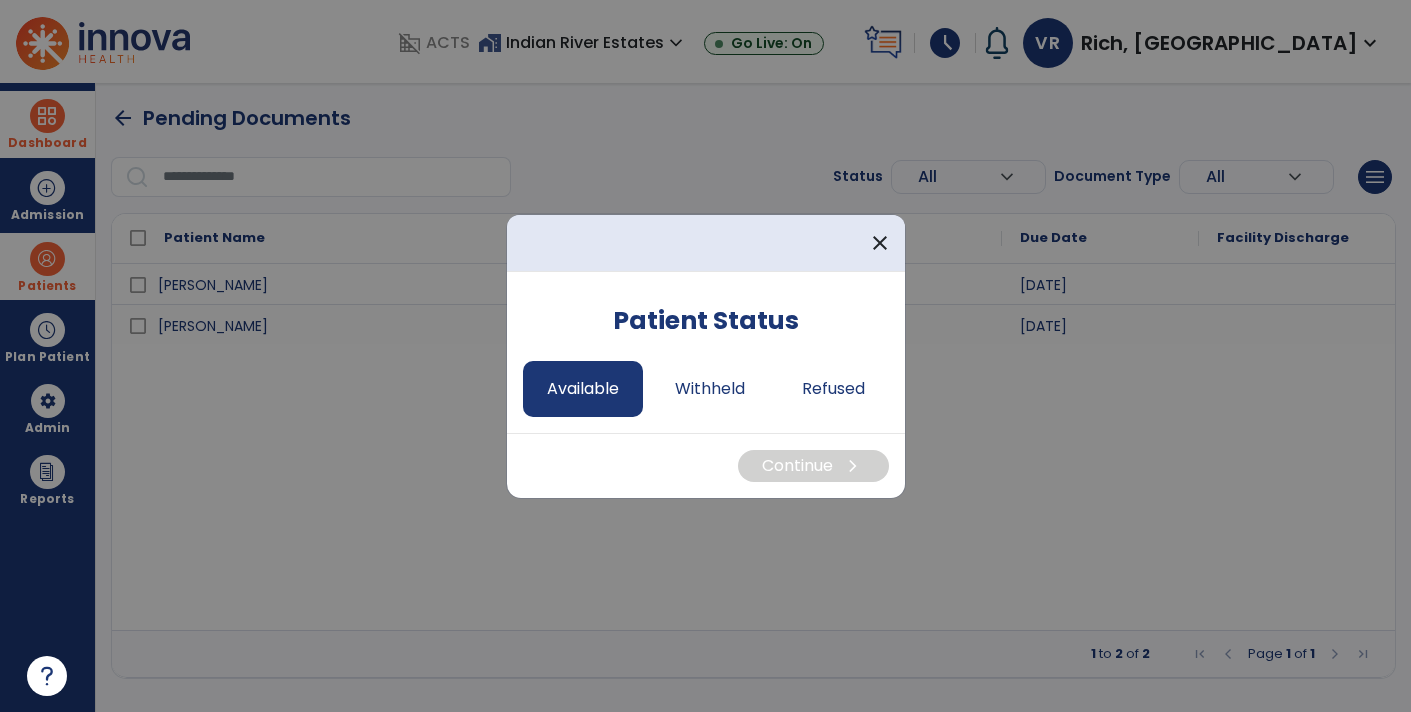 click on "Available" at bounding box center (583, 389) 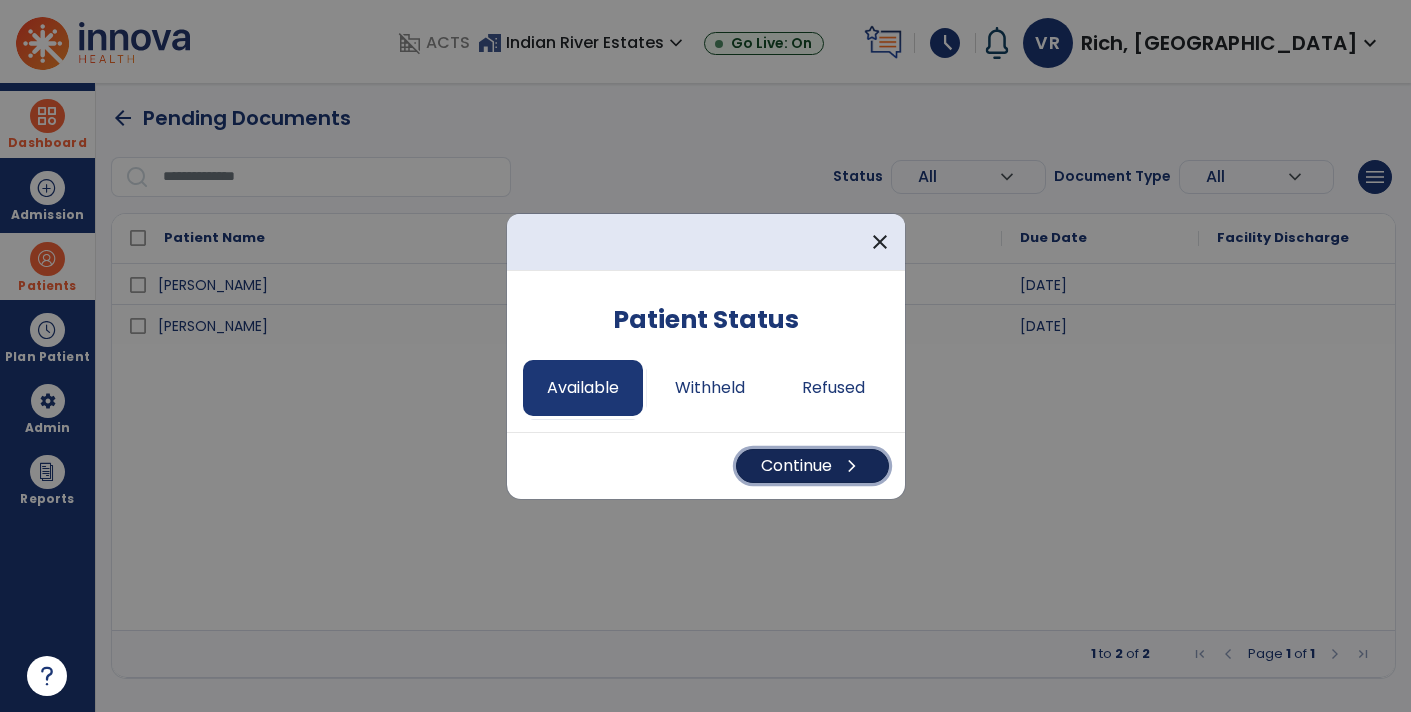 click on "Continue   chevron_right" at bounding box center (812, 466) 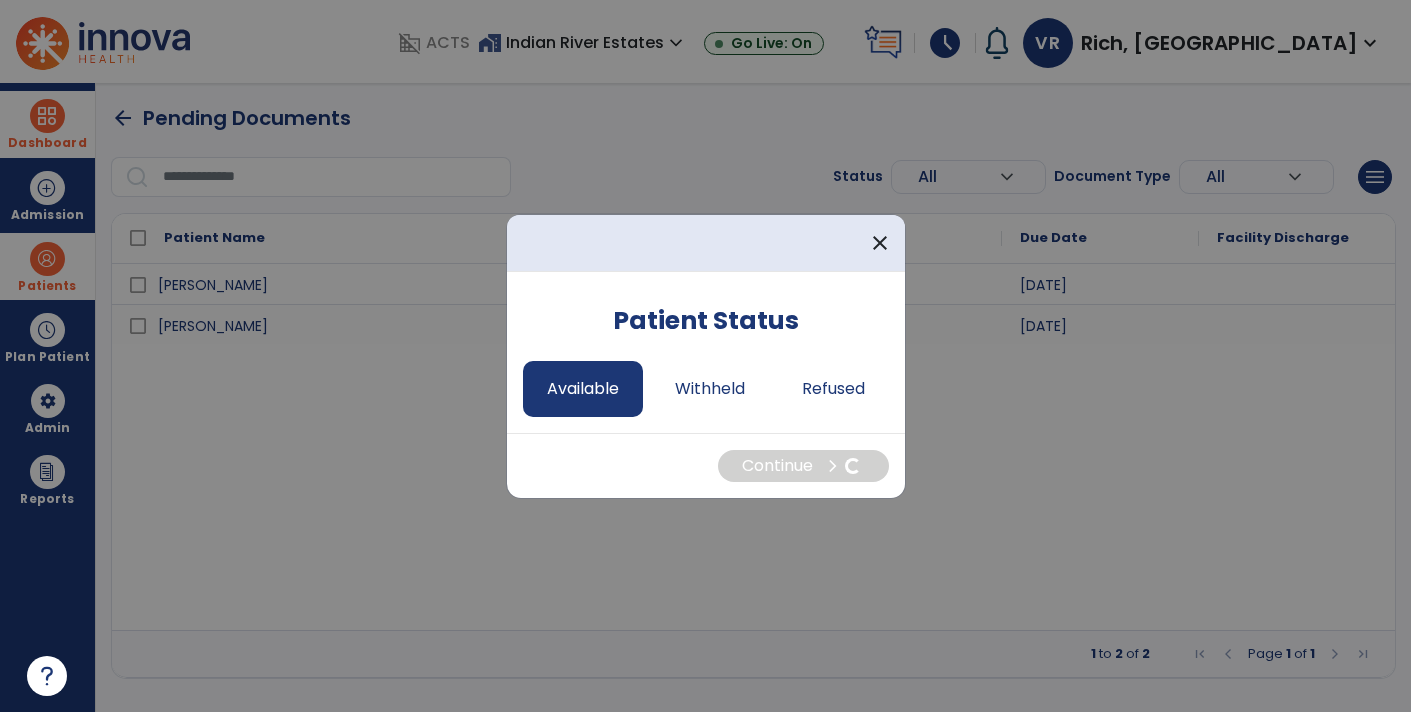 select on "*" 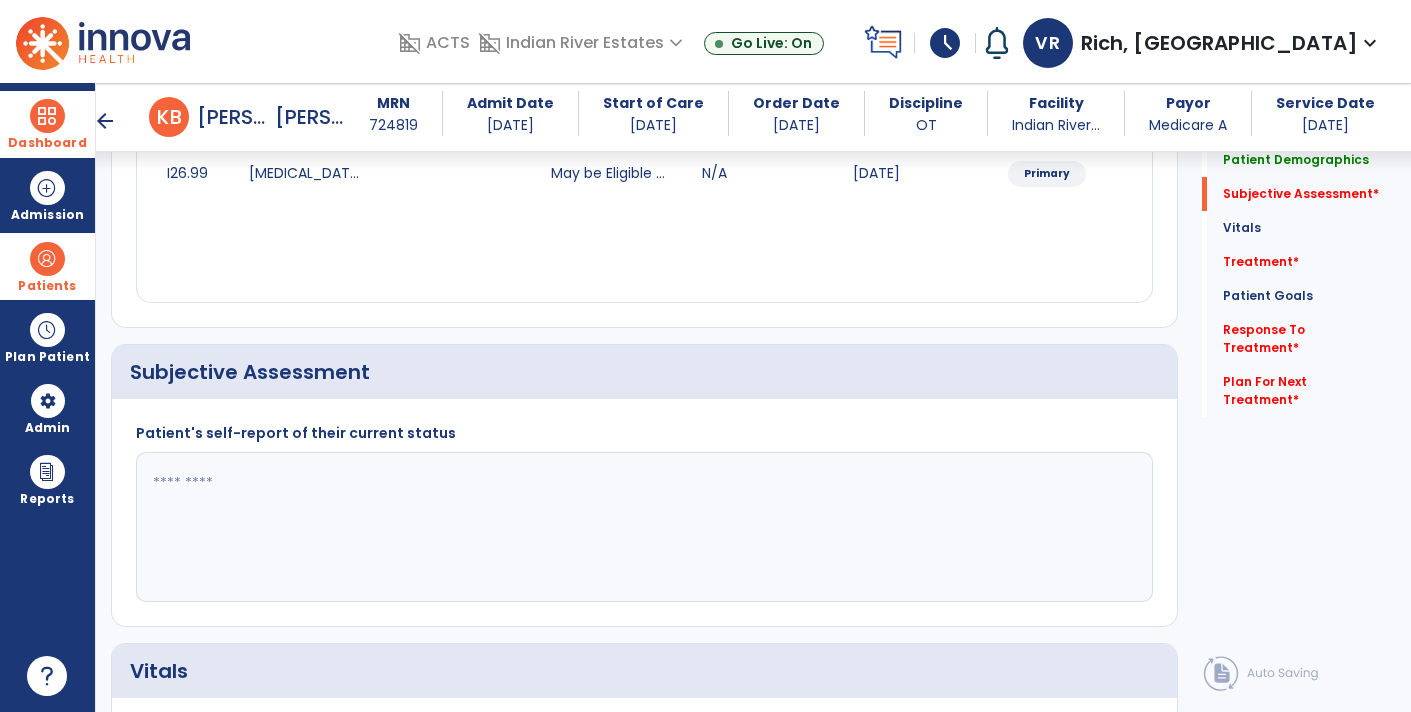 scroll, scrollTop: 304, scrollLeft: 0, axis: vertical 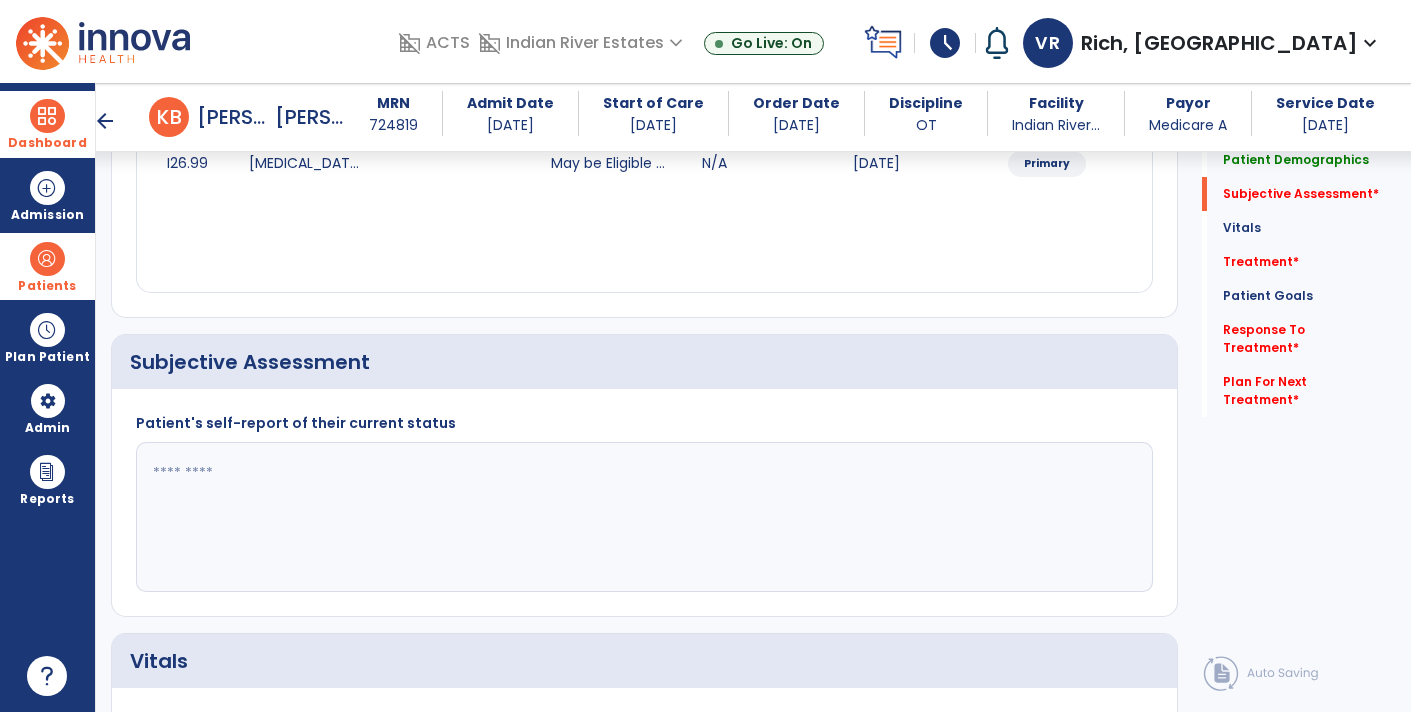 click 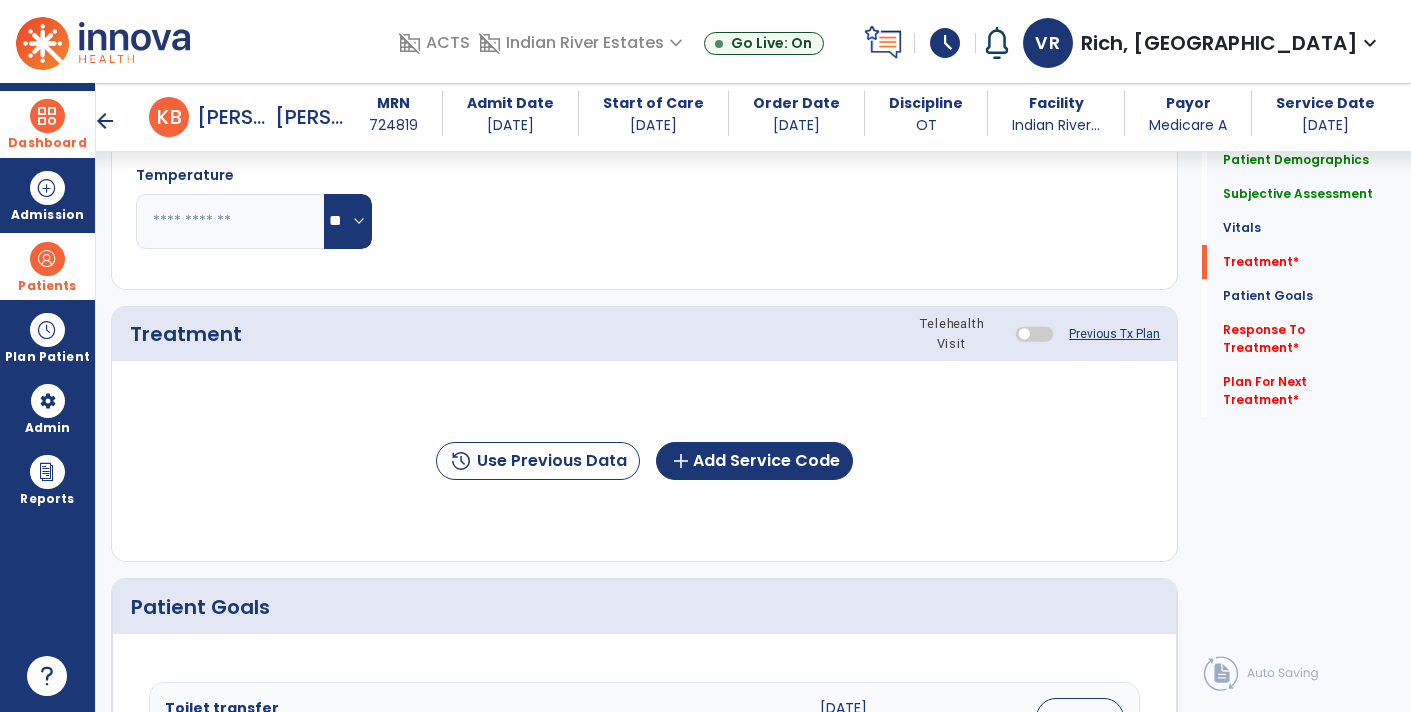 scroll, scrollTop: 1101, scrollLeft: 0, axis: vertical 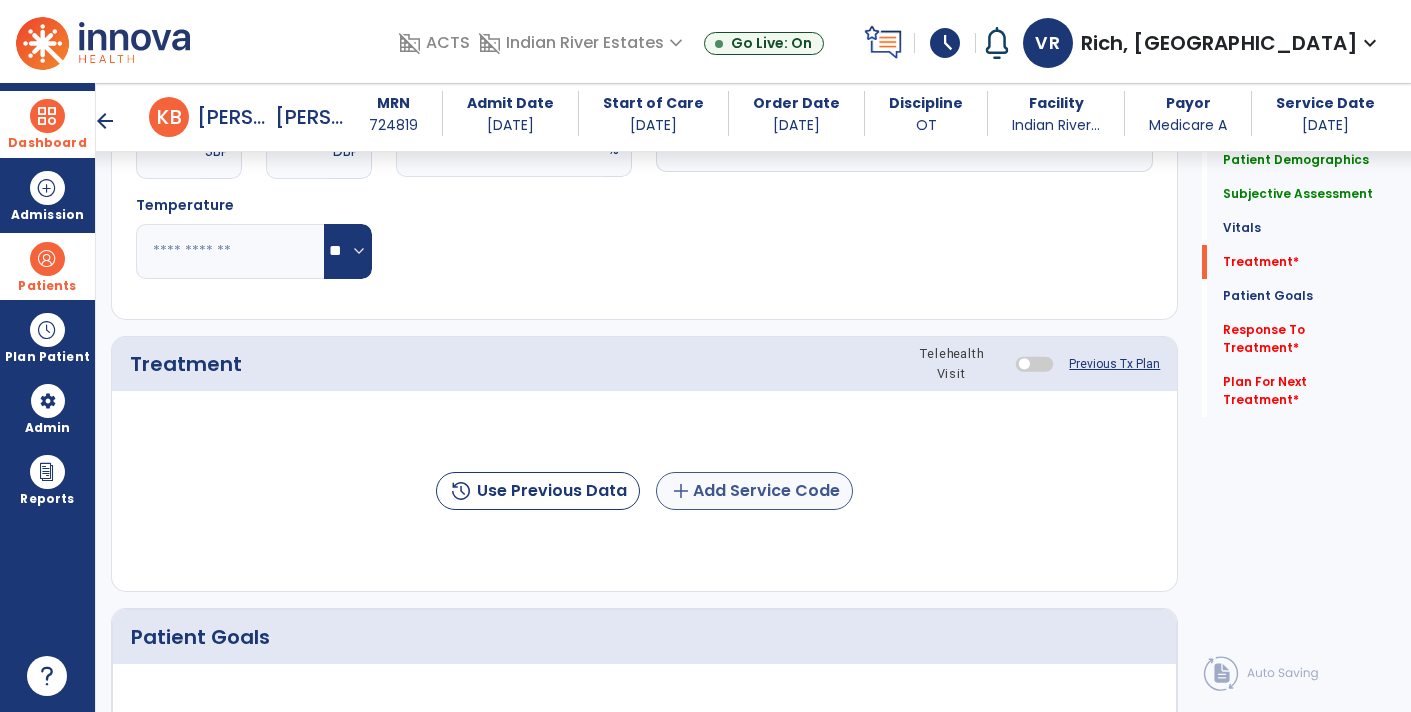 type on "**********" 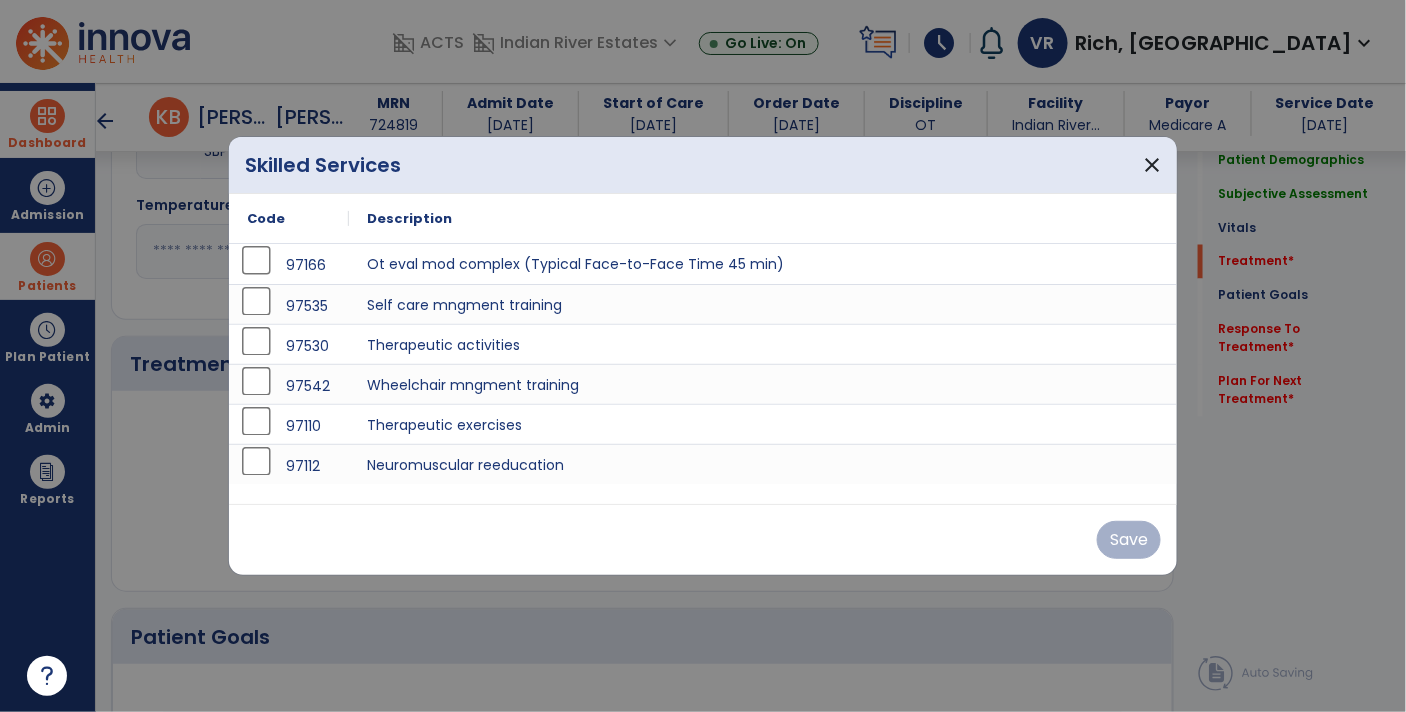 scroll, scrollTop: 1023, scrollLeft: 0, axis: vertical 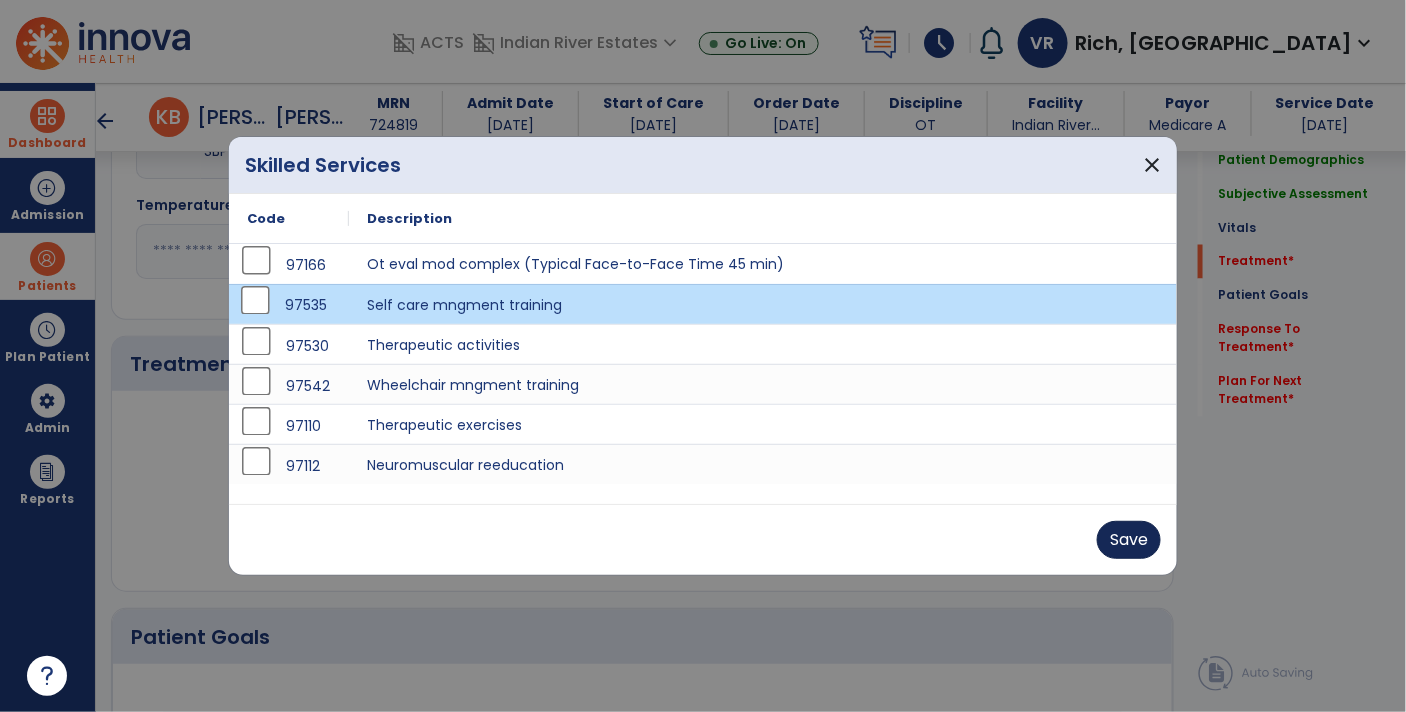 click on "Save" at bounding box center [1129, 540] 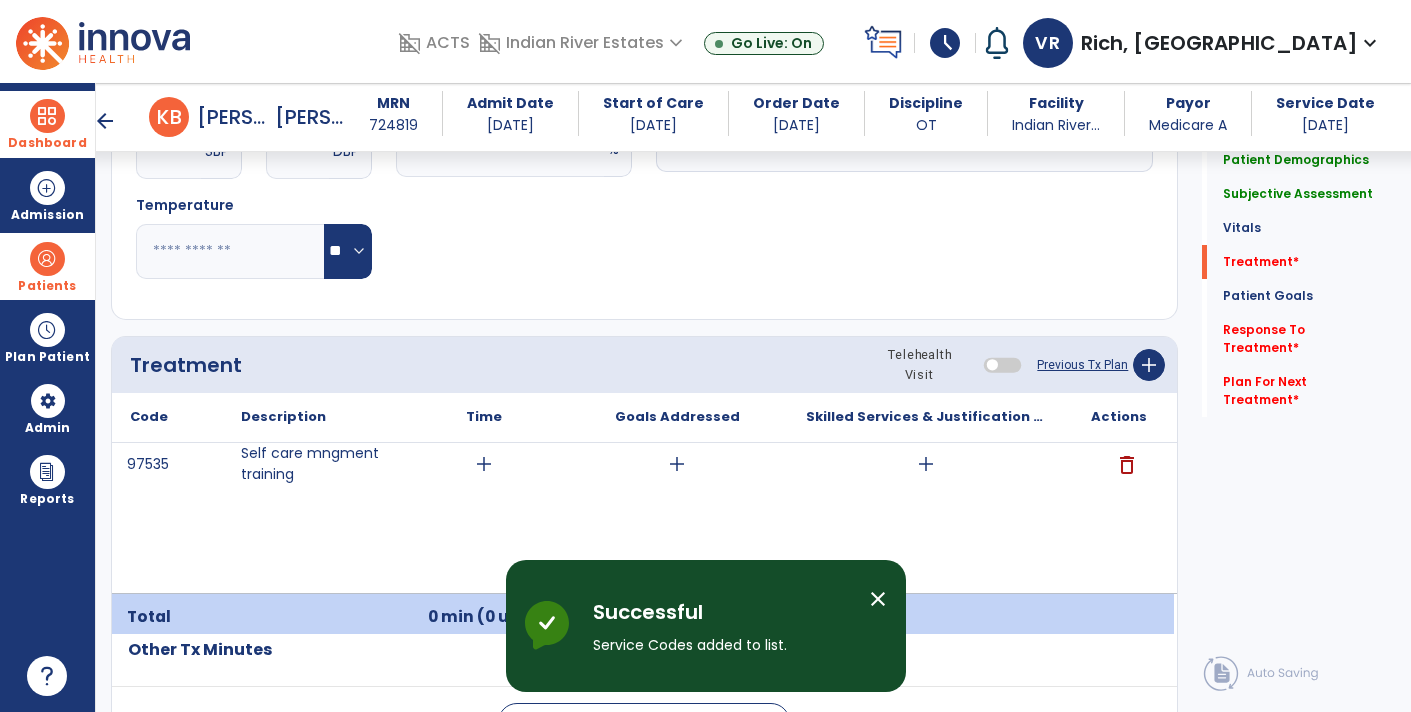 click on "add" at bounding box center (484, 464) 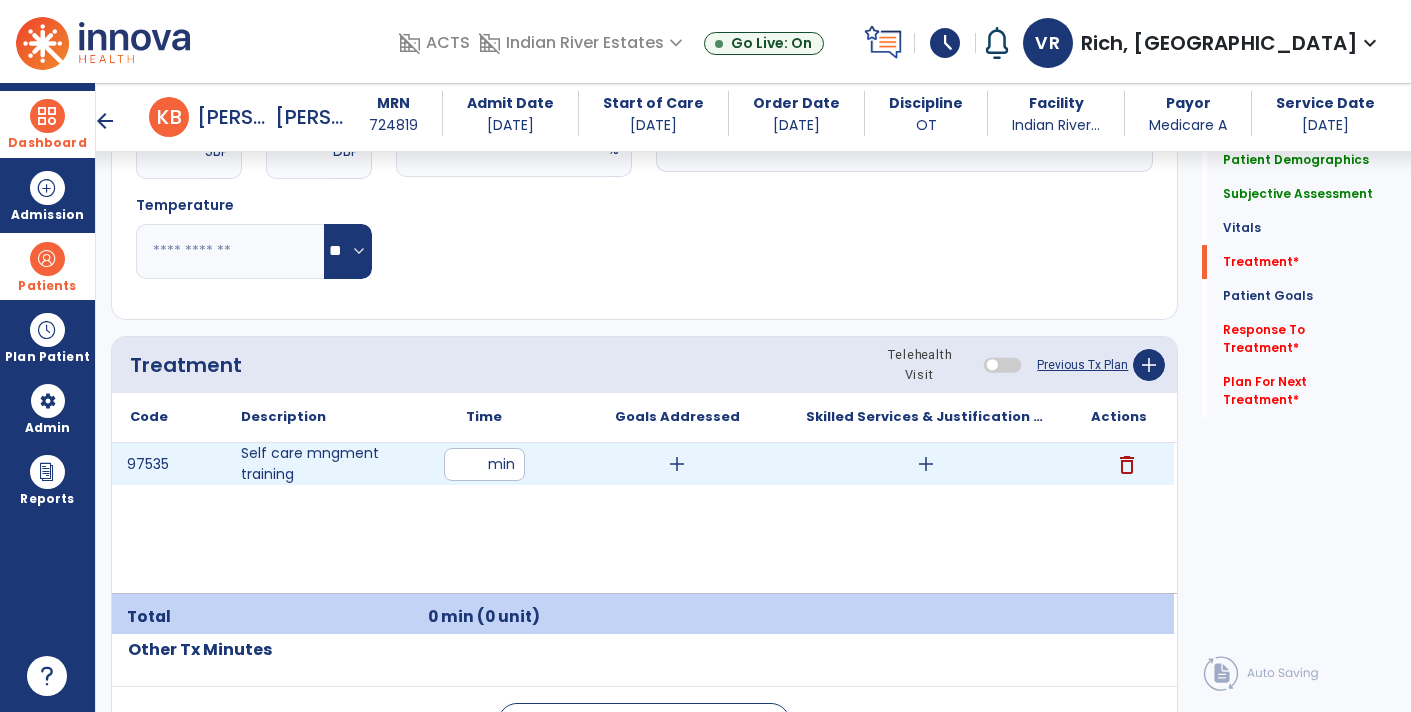 type on "**" 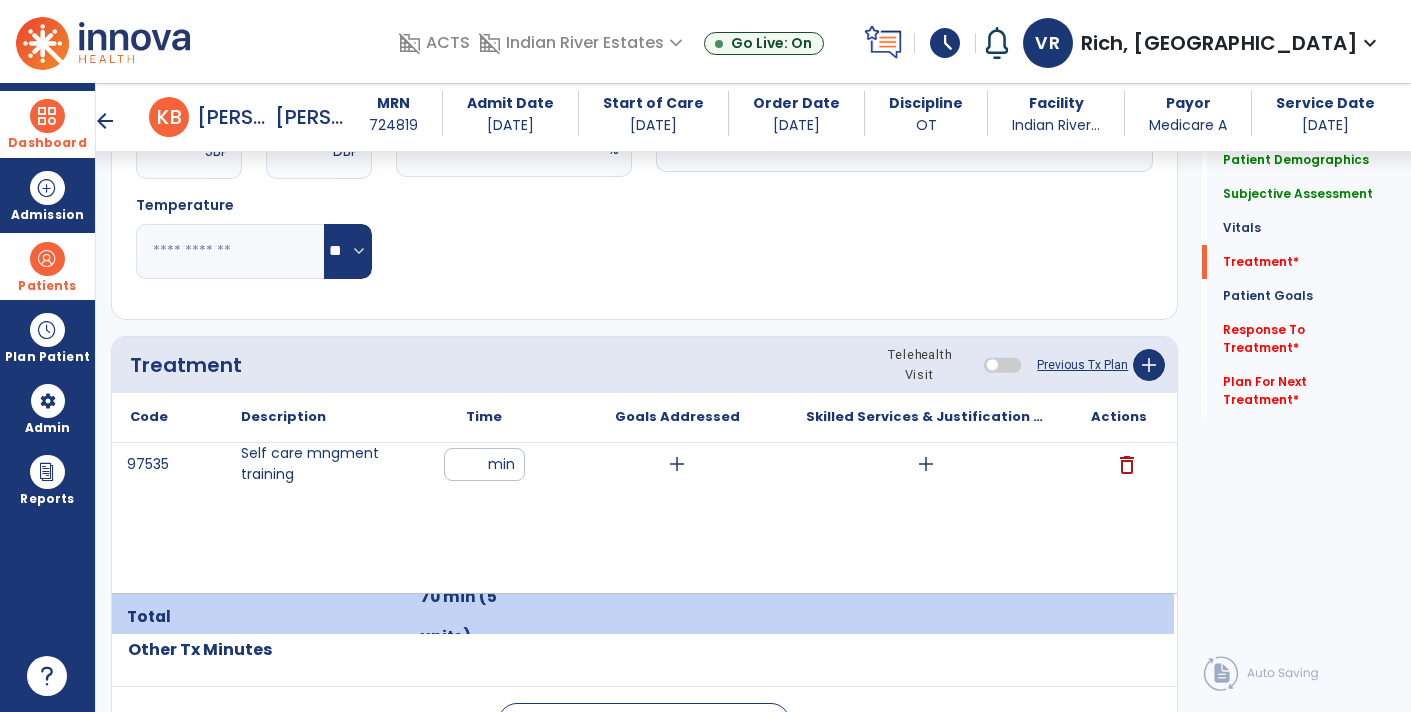 click on "add" at bounding box center [926, 464] 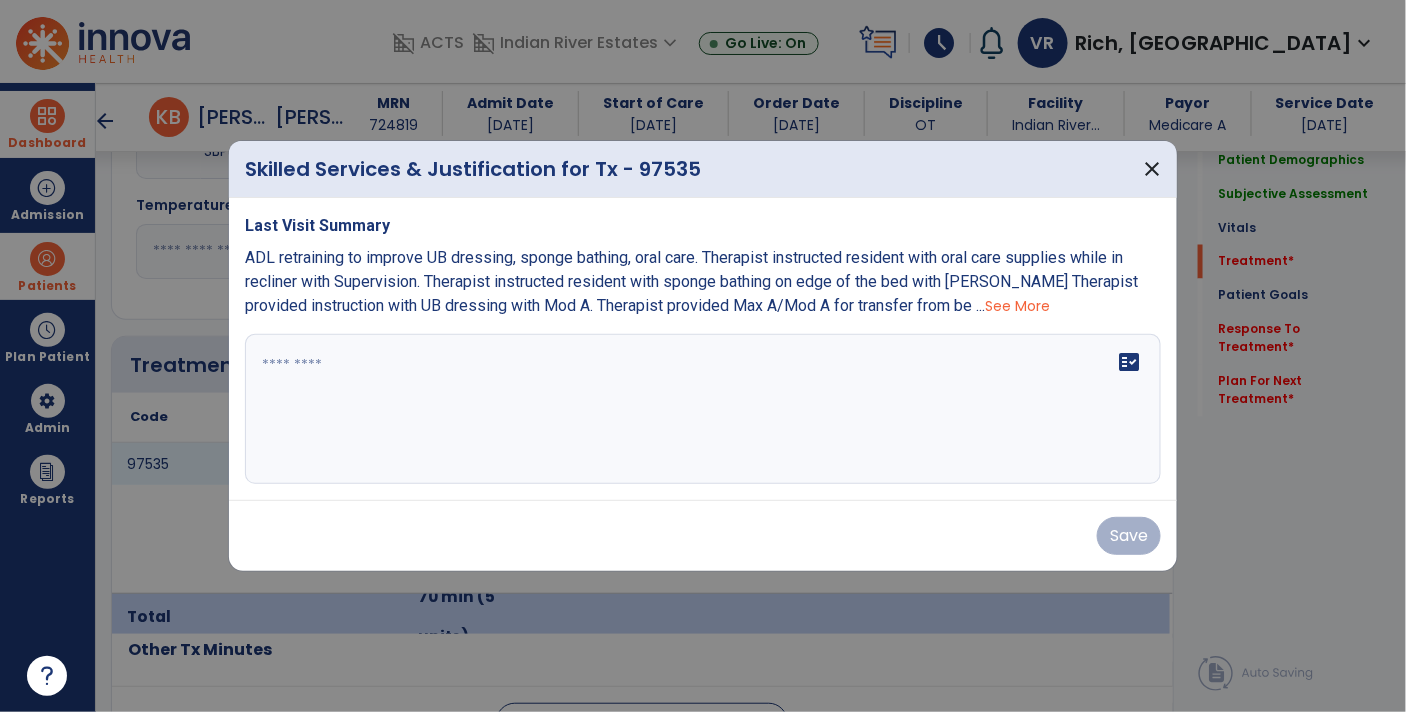 scroll, scrollTop: 1023, scrollLeft: 0, axis: vertical 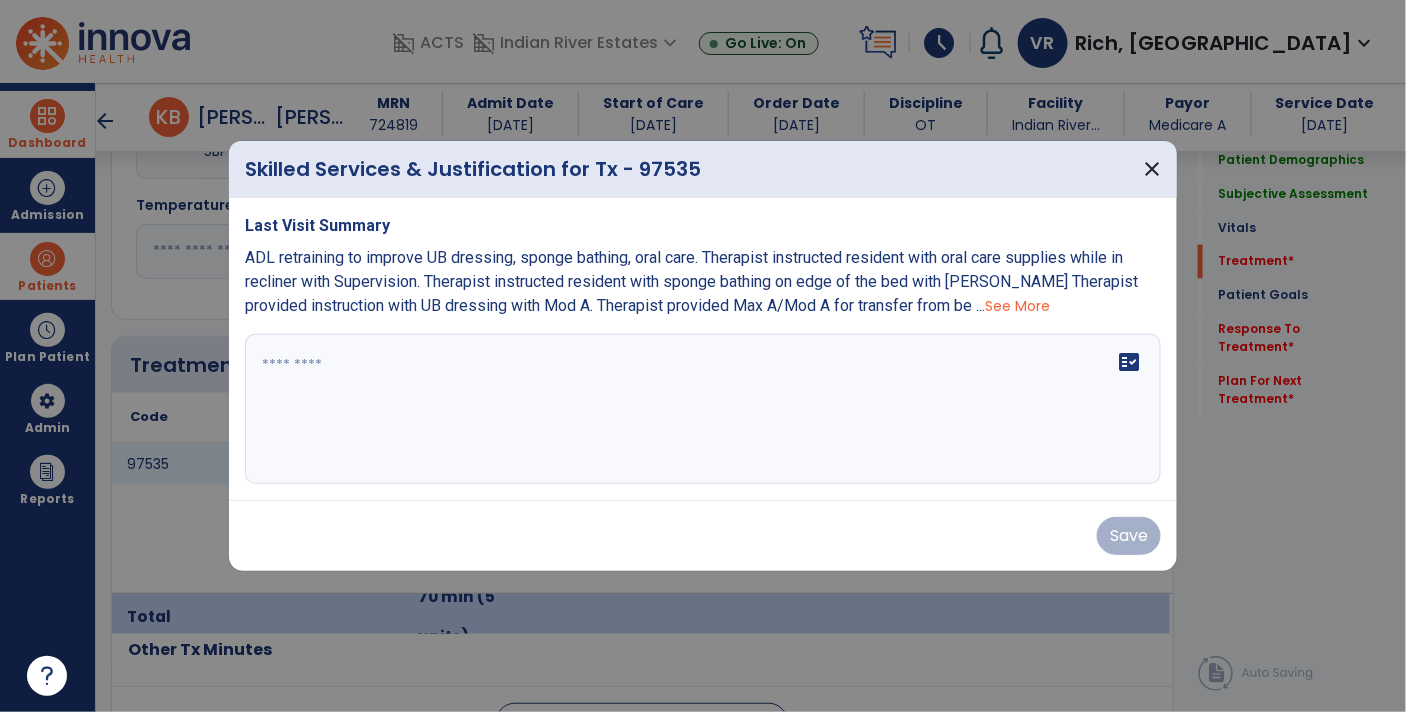 click on "fact_check" at bounding box center [703, 409] 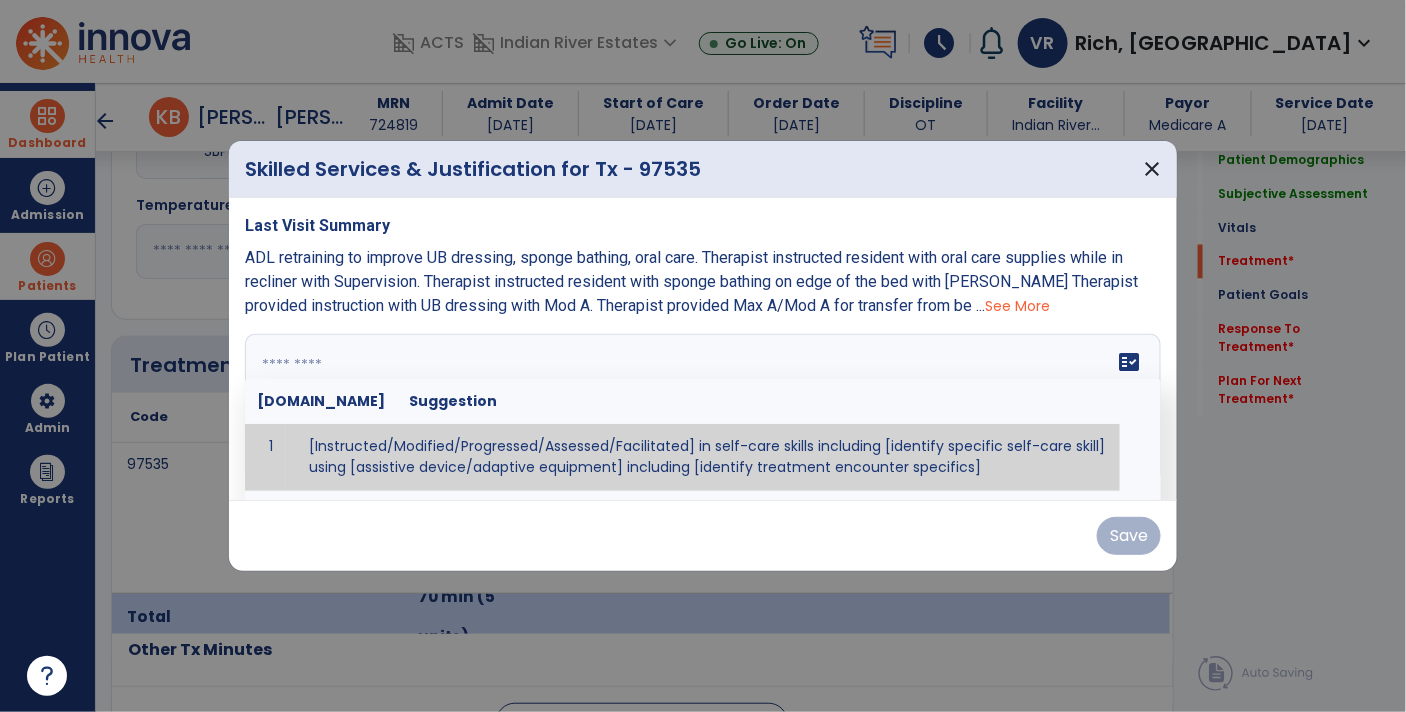 click on "See More" at bounding box center [1017, 306] 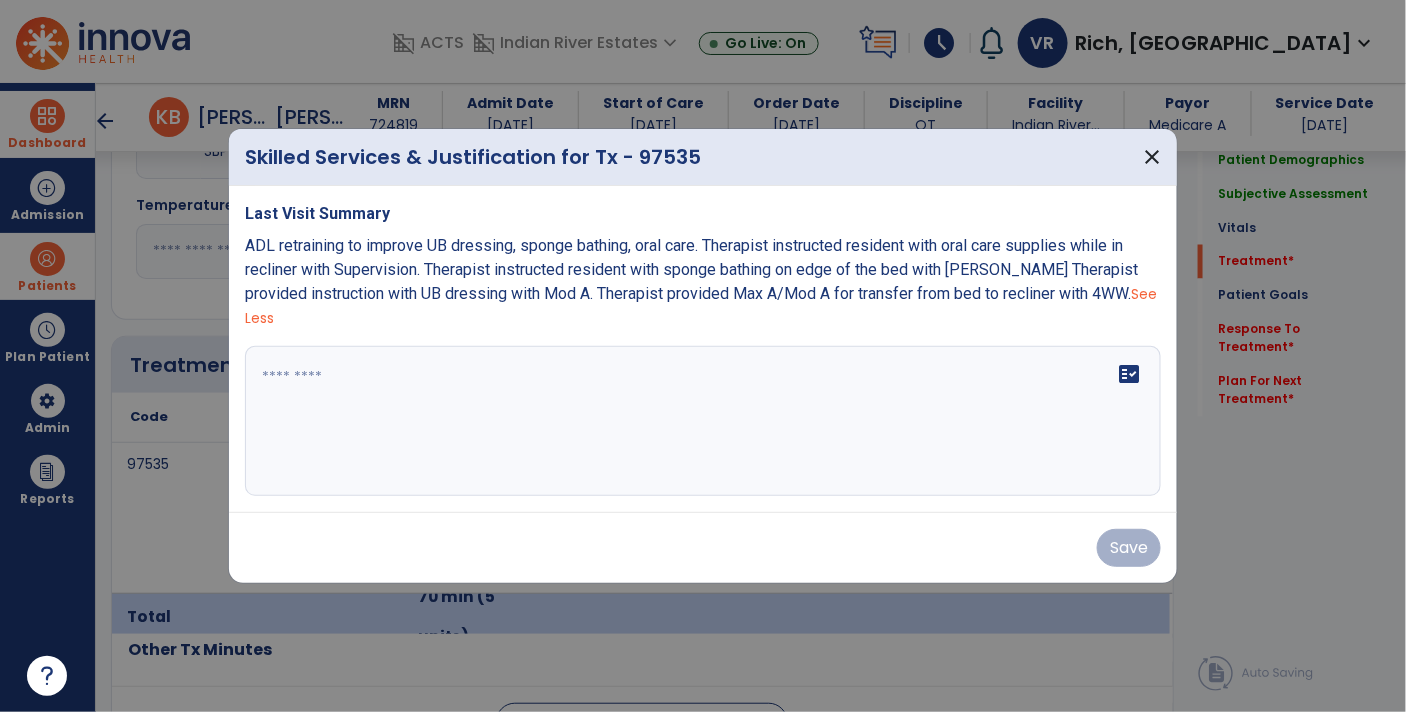 click at bounding box center [703, 421] 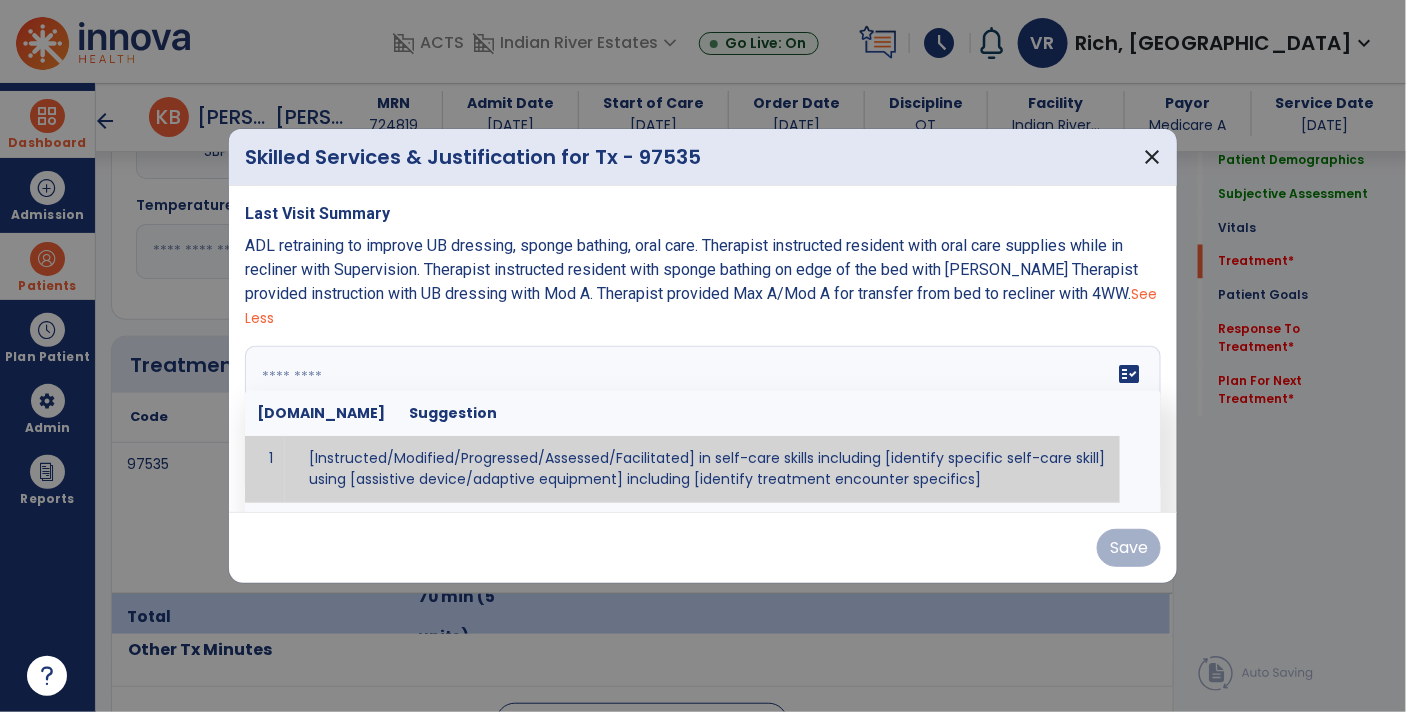 click 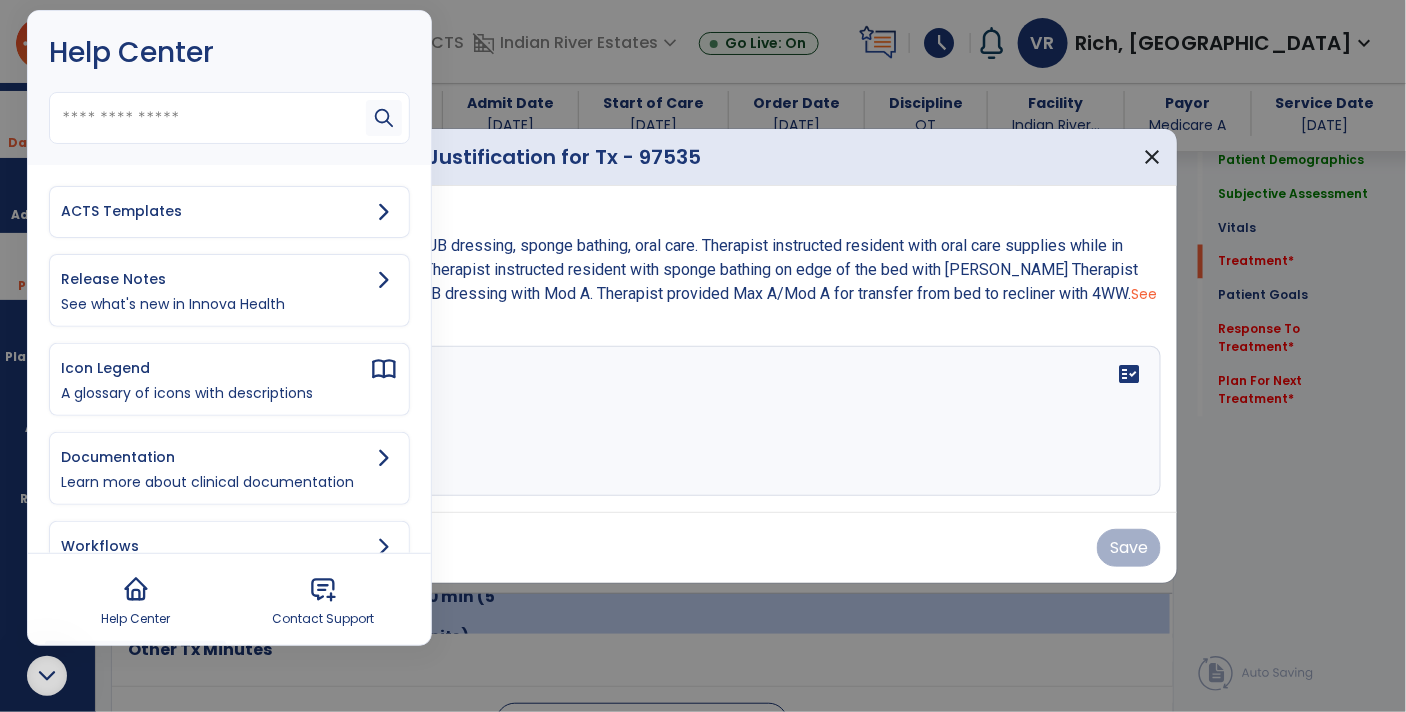 click on "ACTS Templates" at bounding box center (215, 211) 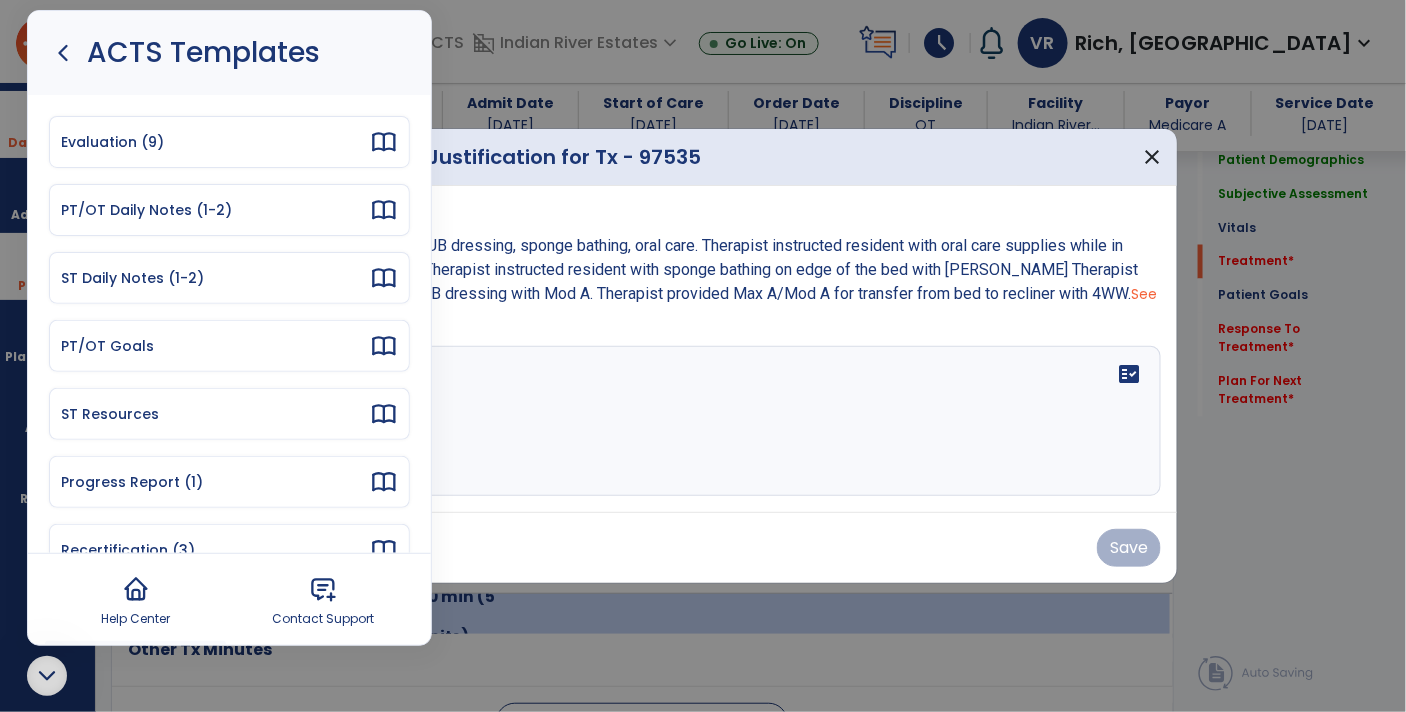 click 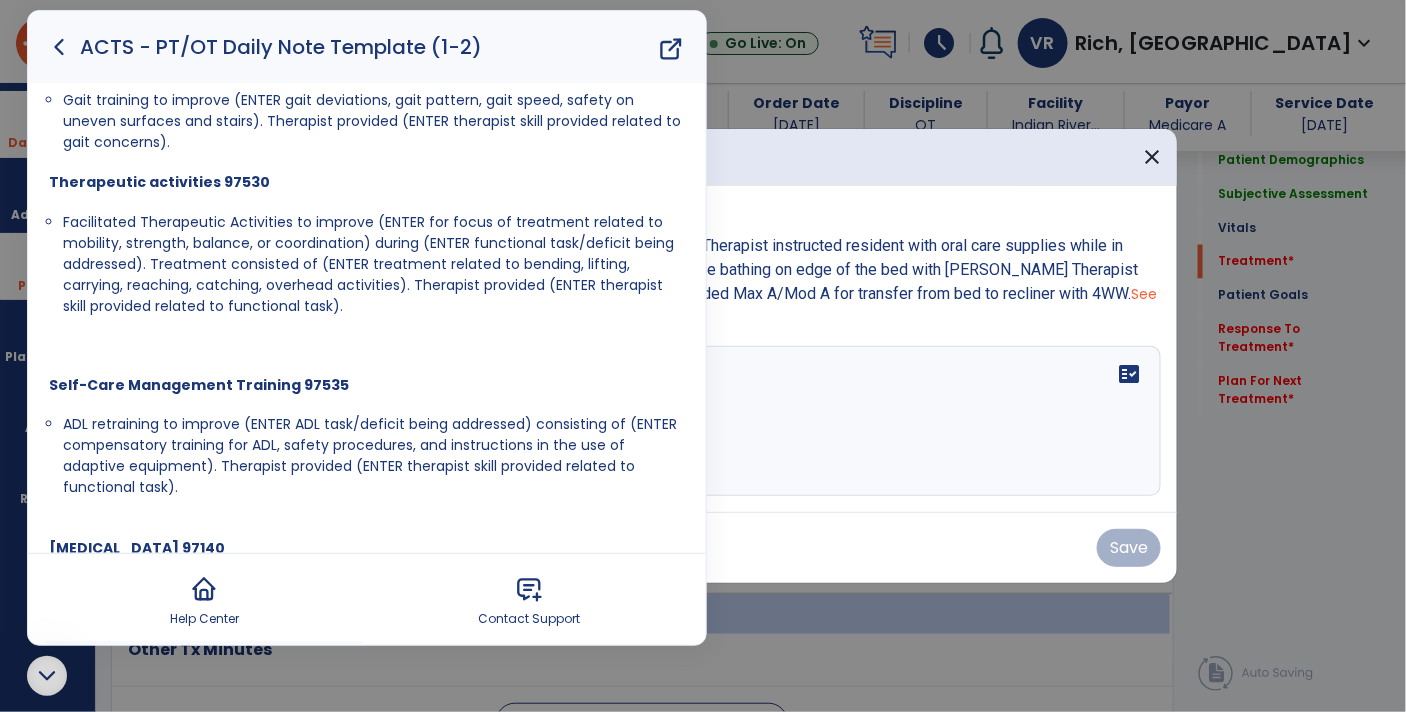 scroll, scrollTop: 684, scrollLeft: 0, axis: vertical 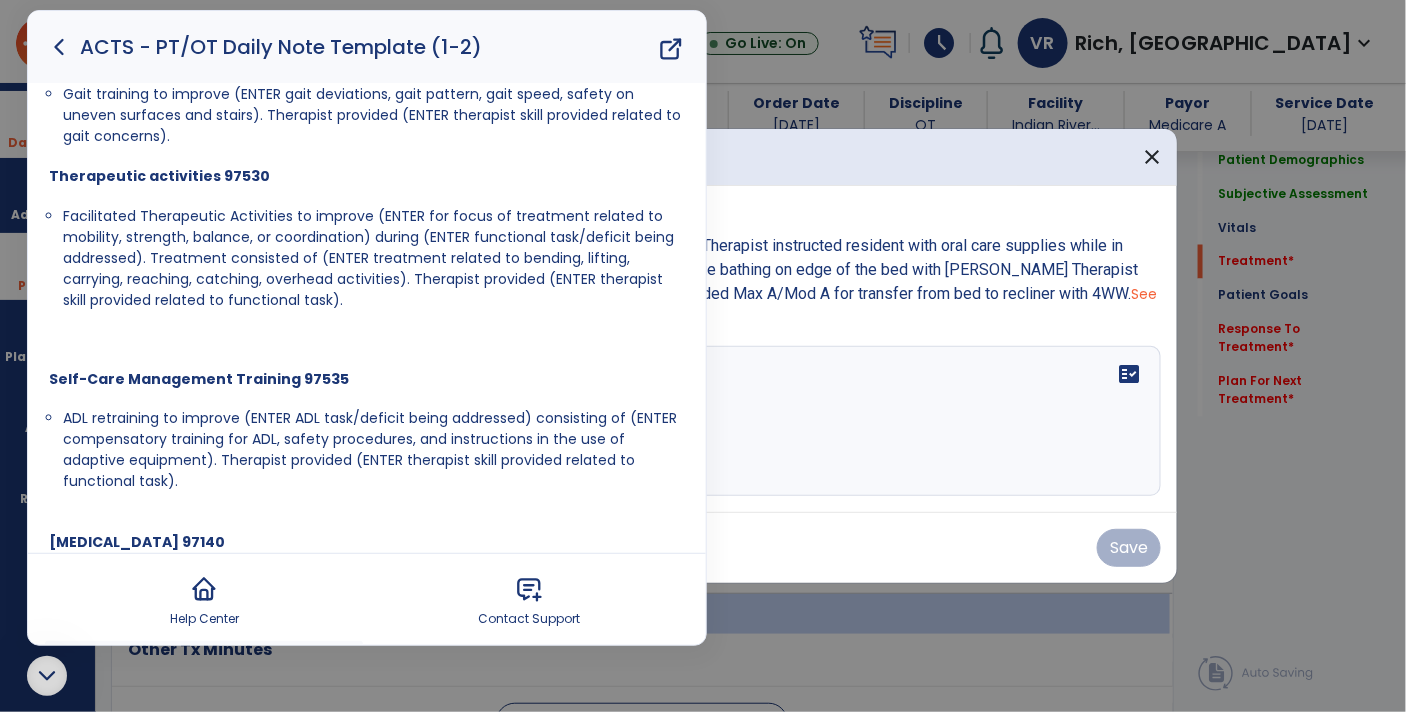 click 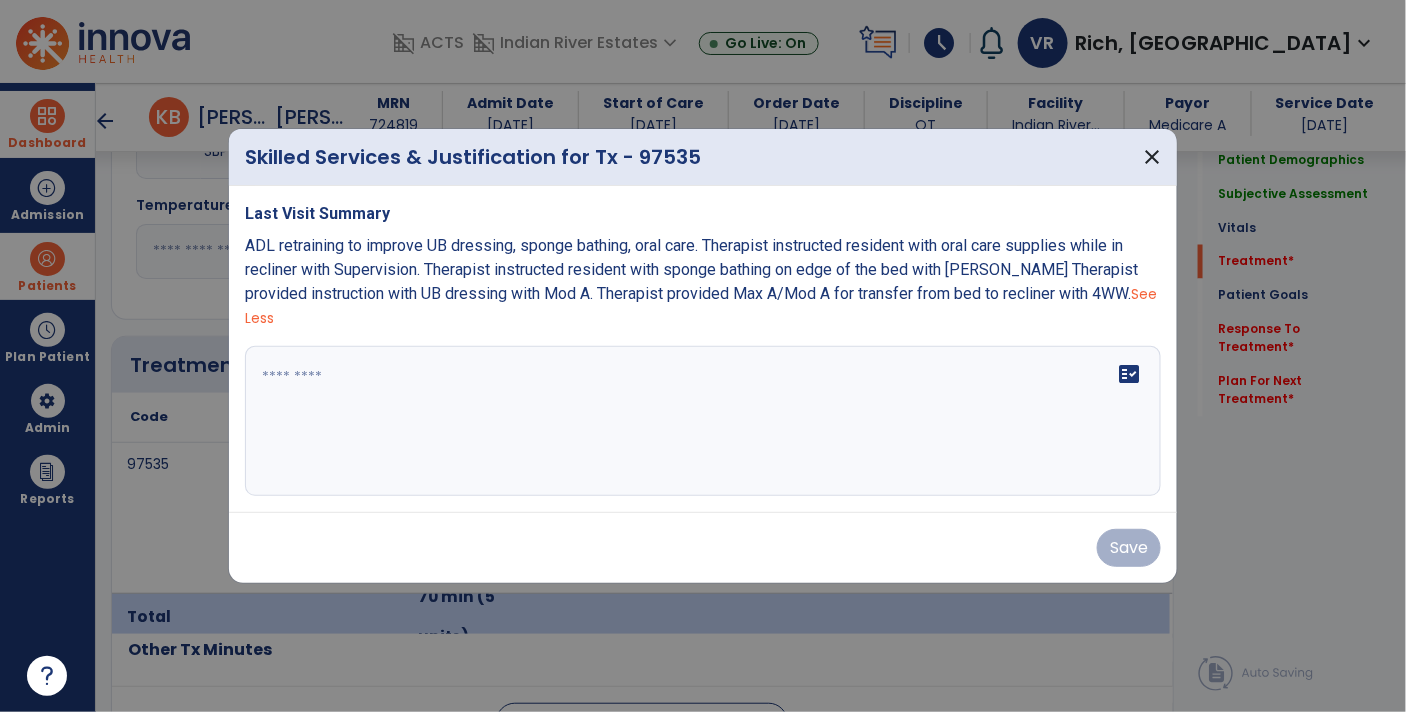 scroll, scrollTop: 0, scrollLeft: 0, axis: both 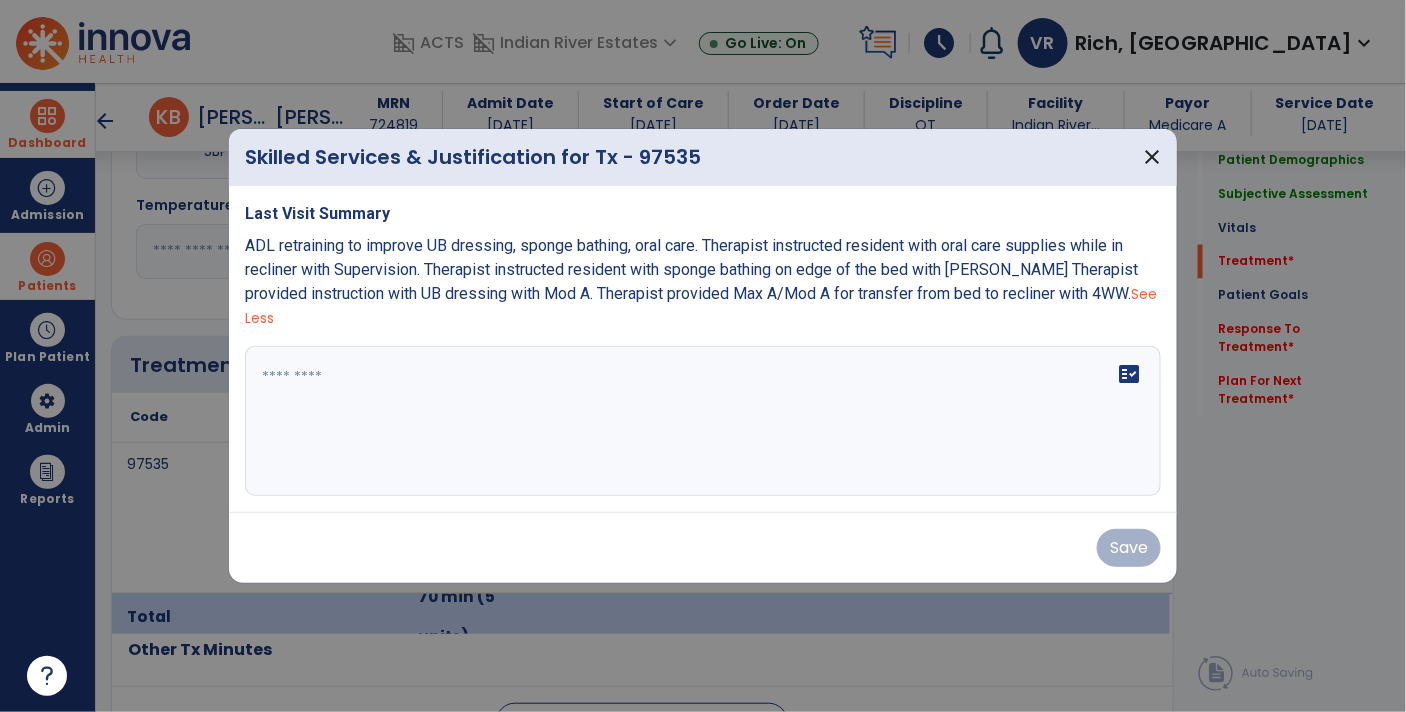 click at bounding box center [703, 421] 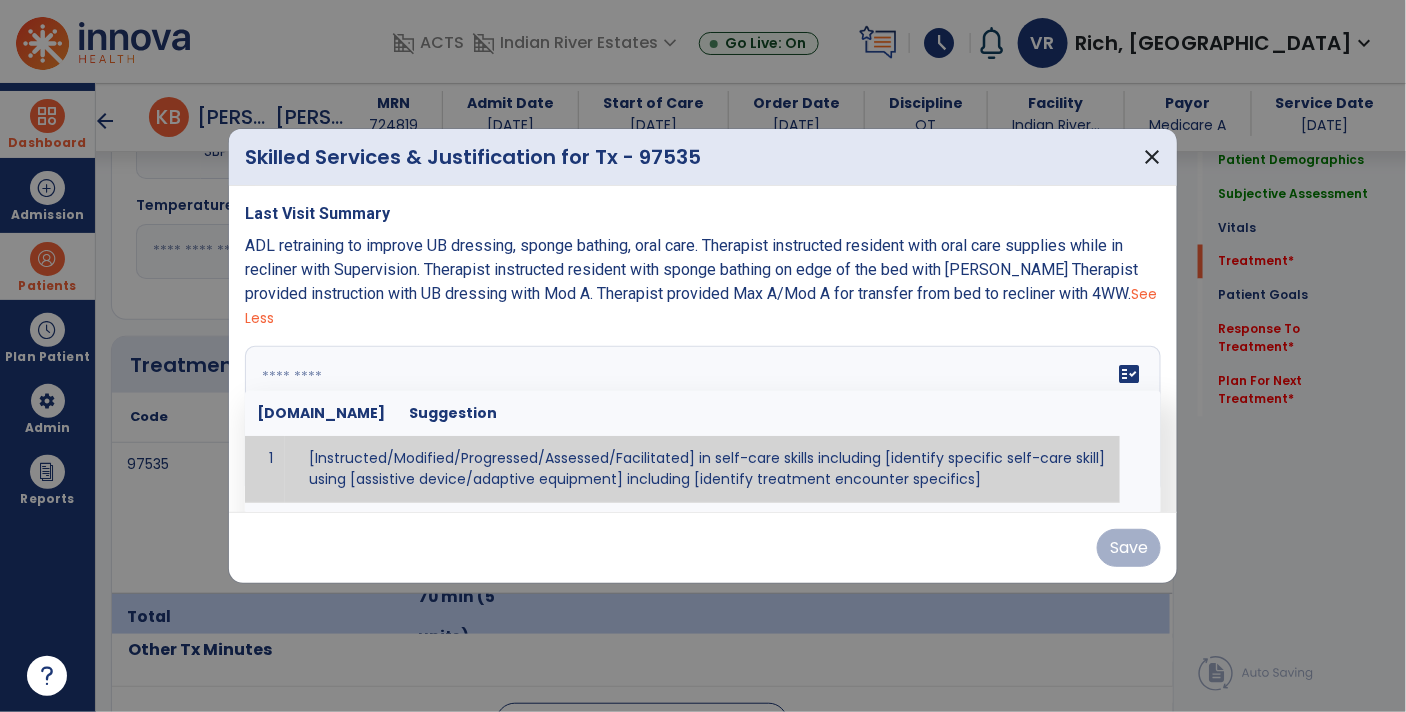 click at bounding box center [701, 421] 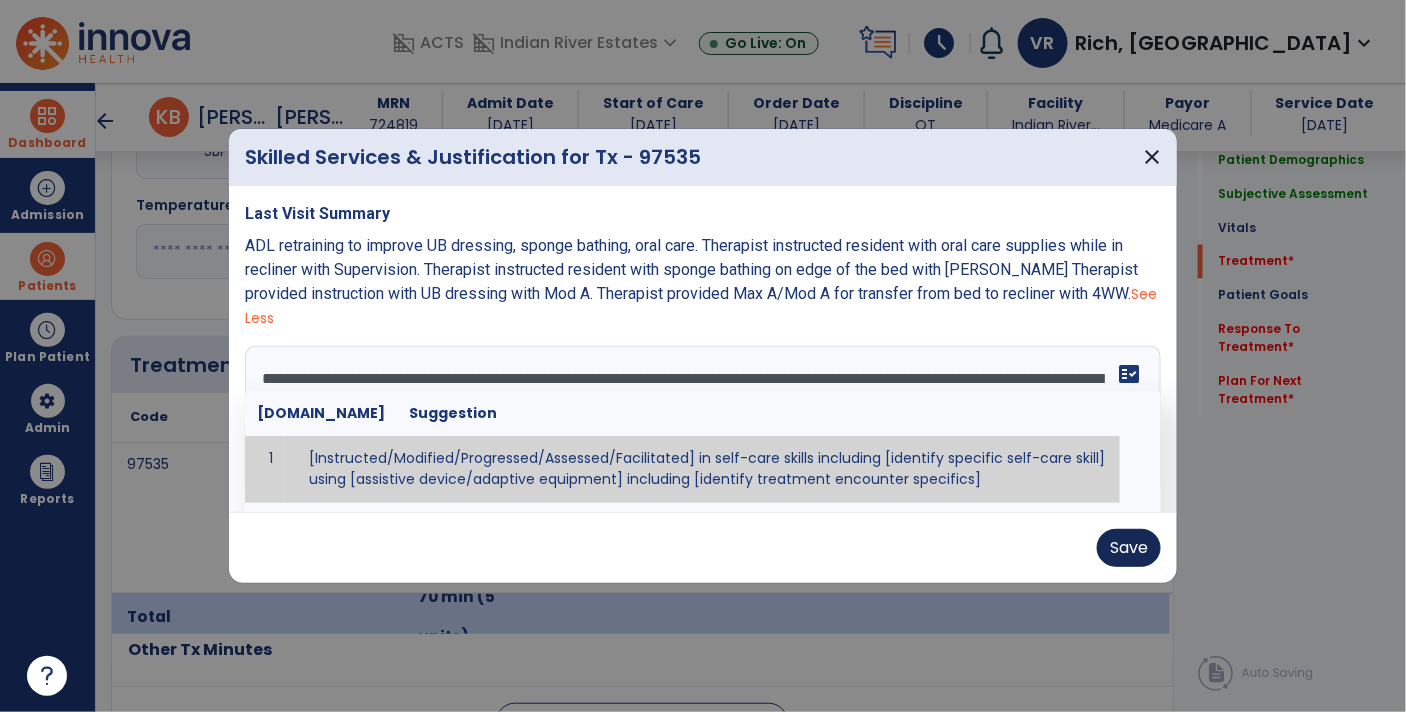 type on "**********" 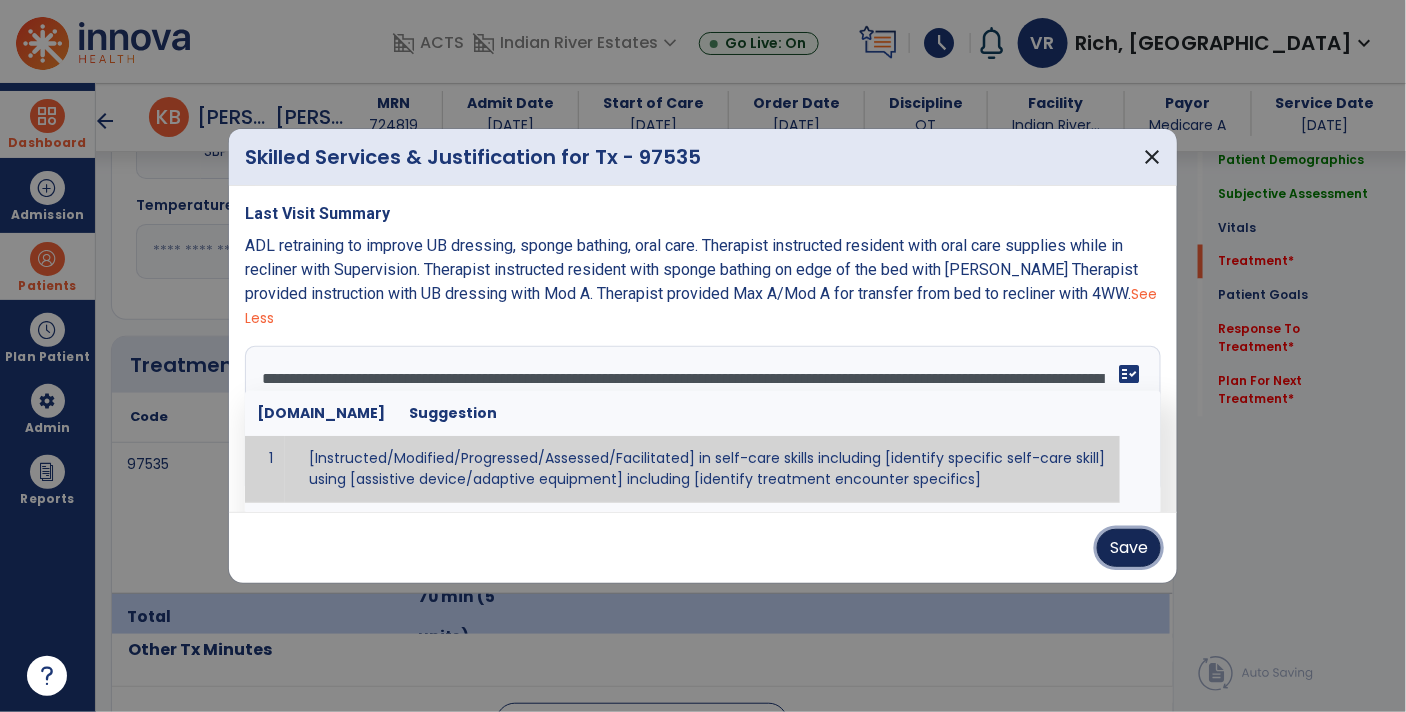 click on "Save" at bounding box center [1129, 548] 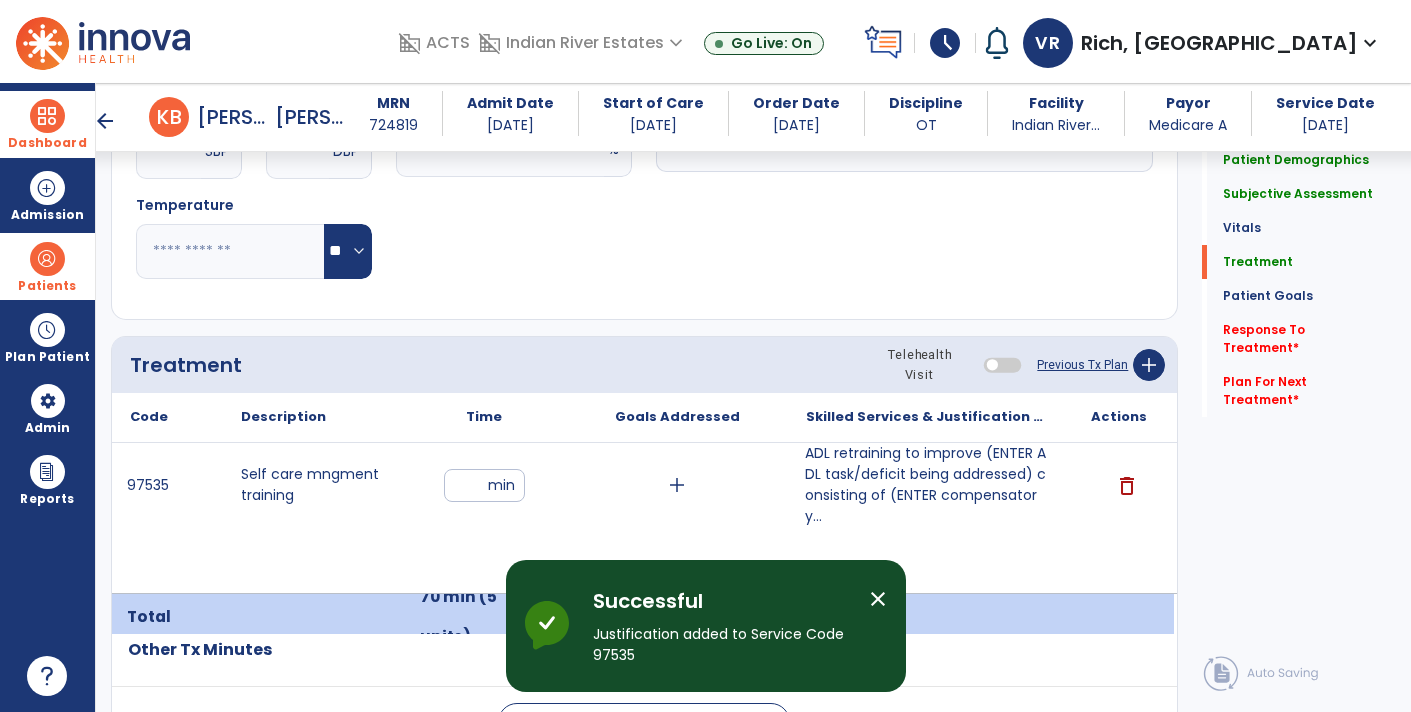 click on "ADL retraining to improve (ENTER ADL task/deficit being addressed) consisting of (ENTER compensatory..." at bounding box center [926, 485] 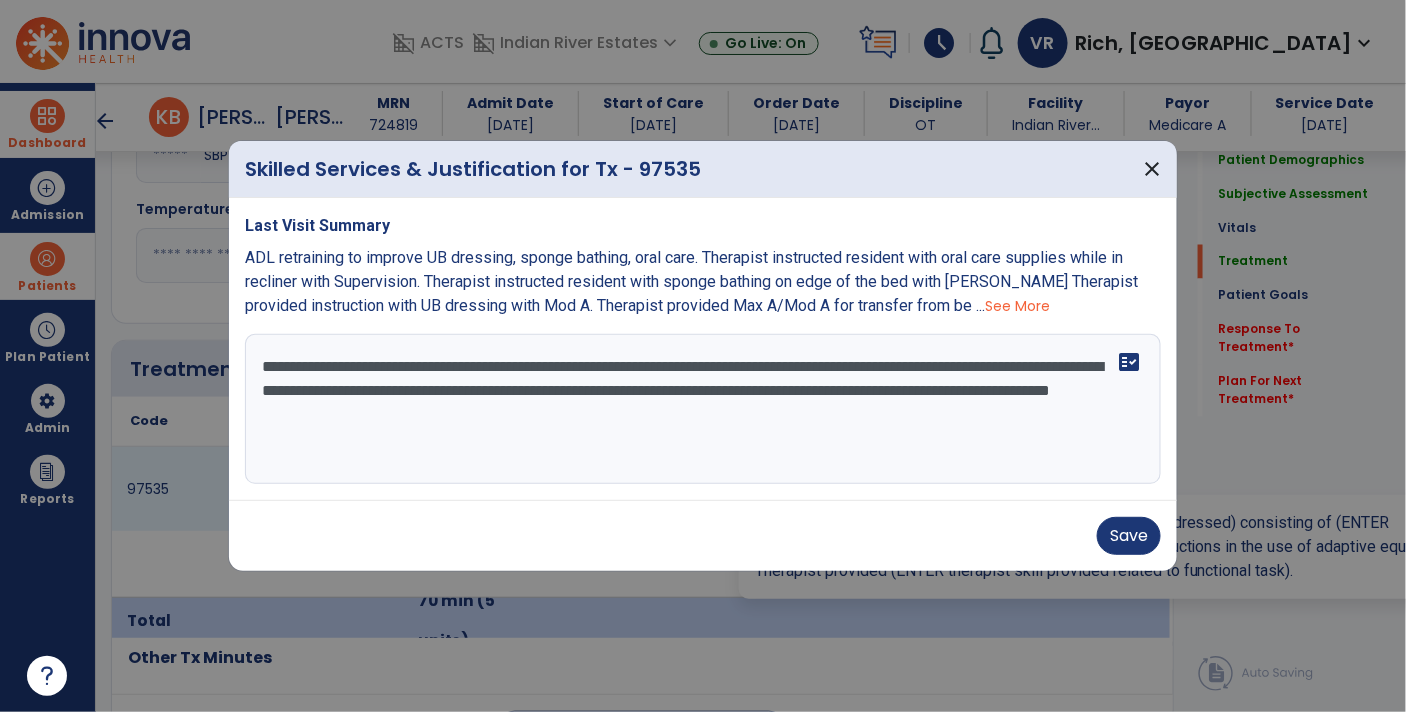 scroll, scrollTop: 1023, scrollLeft: 0, axis: vertical 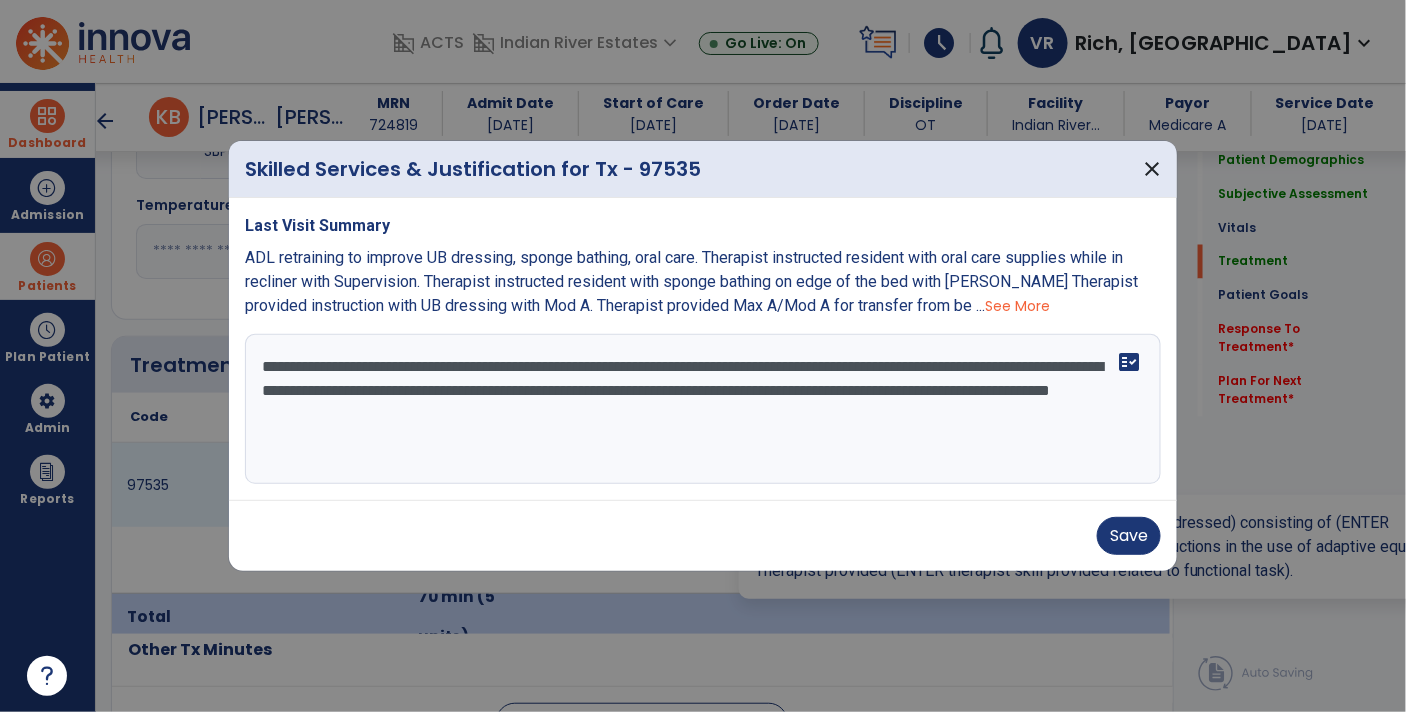 click on "**********" at bounding box center (703, 409) 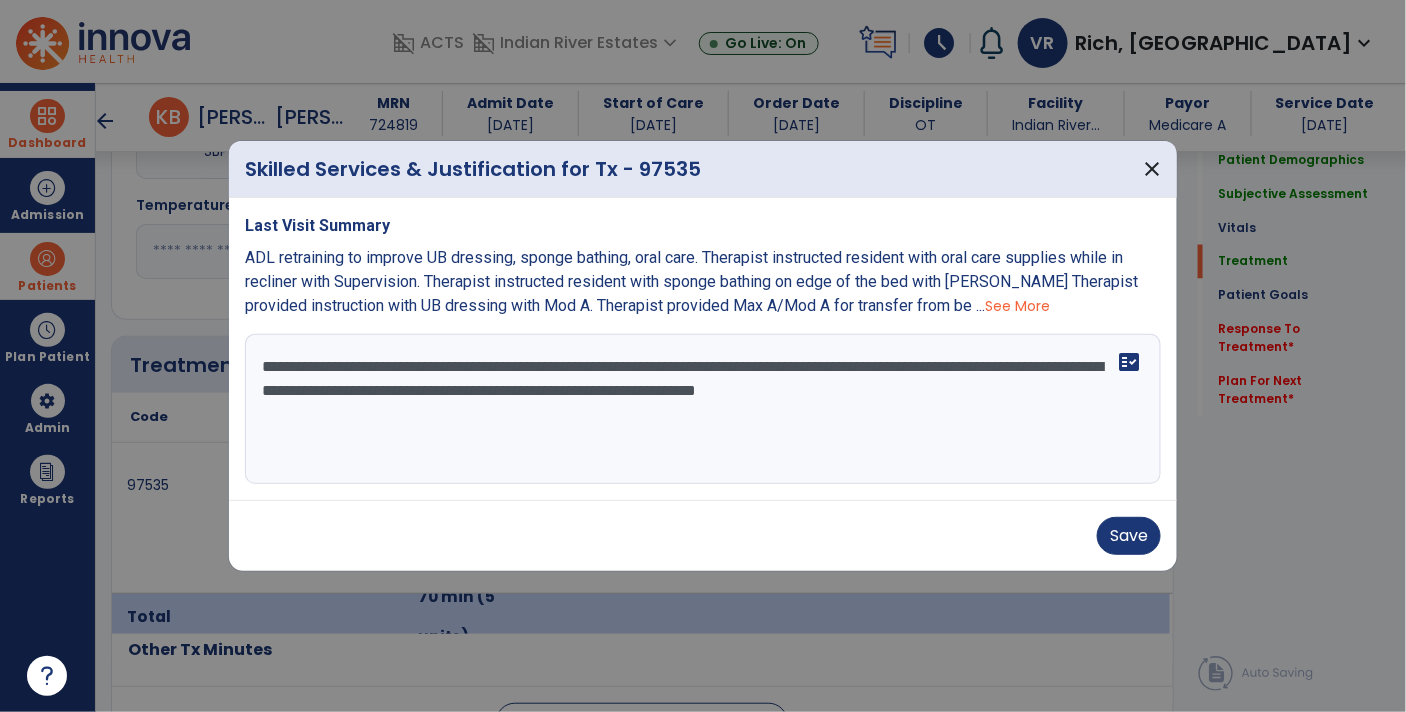 click on "**********" at bounding box center (703, 409) 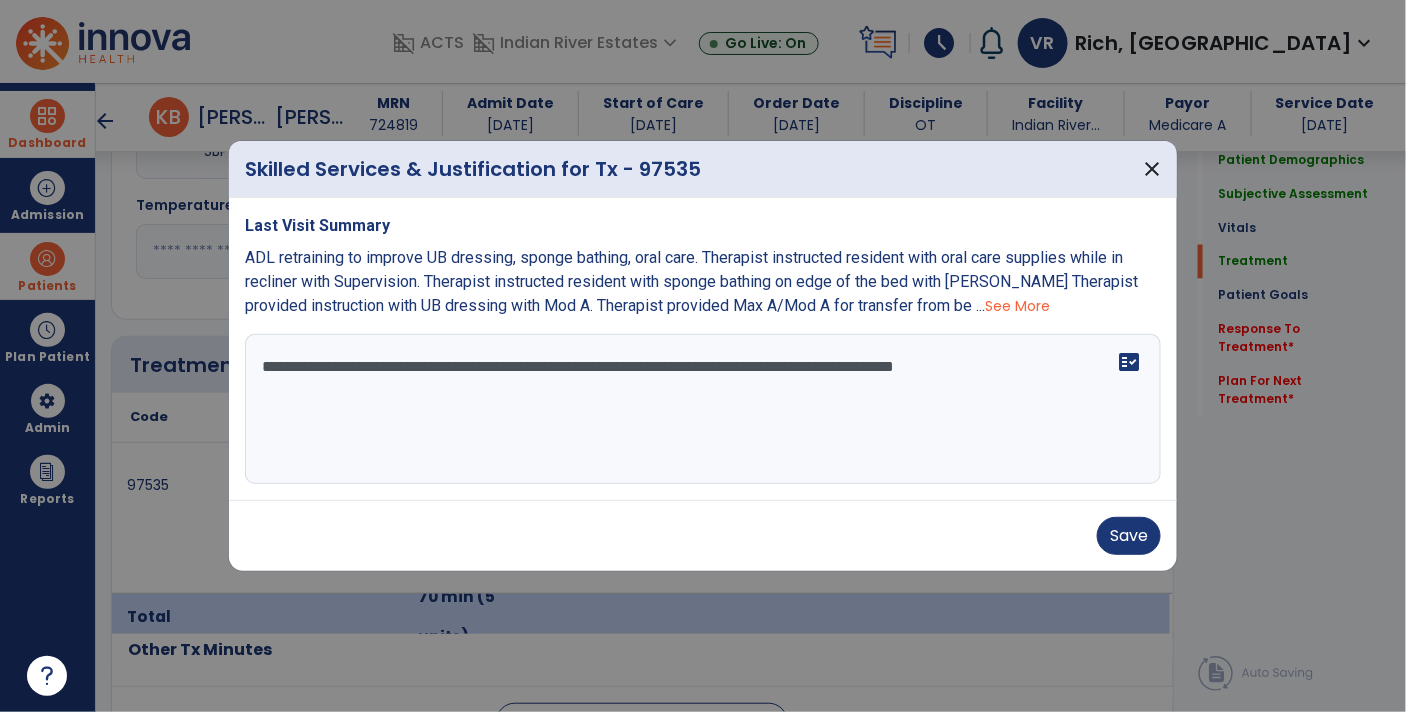 click on "**********" at bounding box center (703, 409) 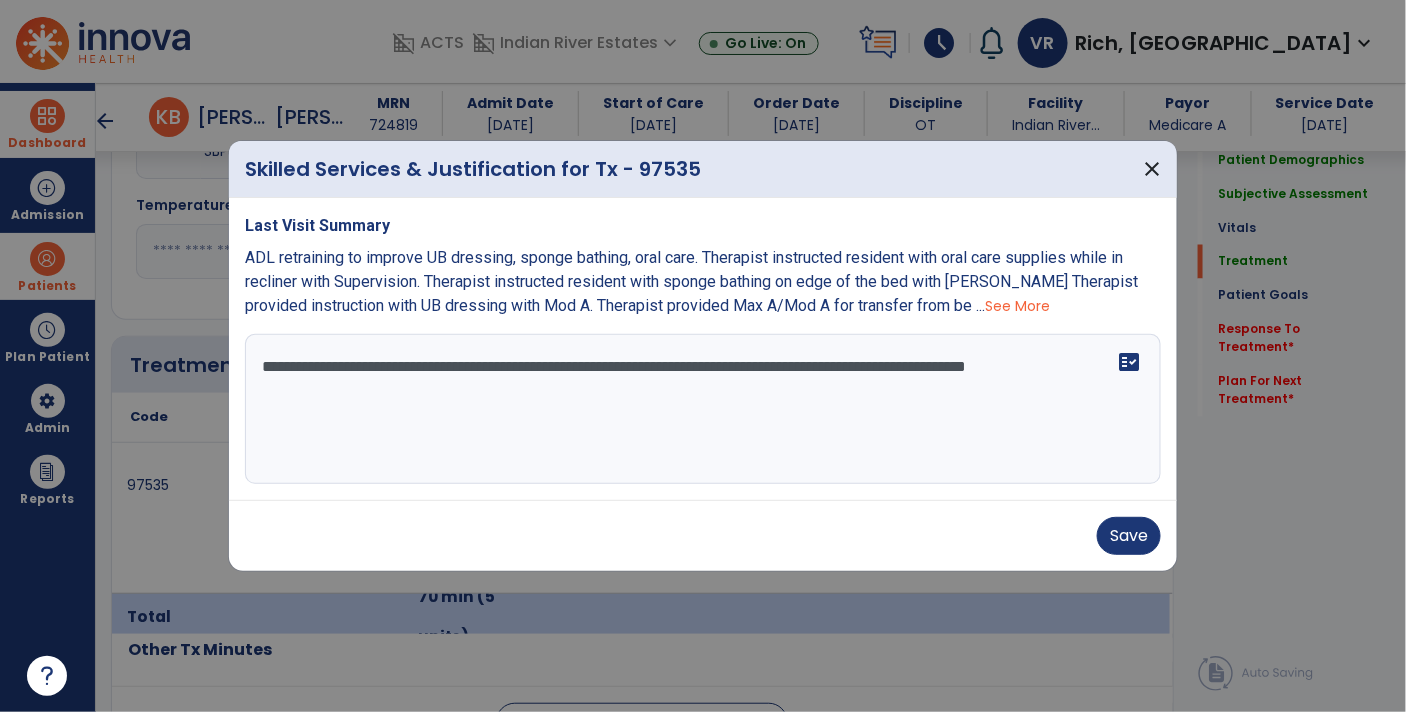 click on "**********" at bounding box center [703, 409] 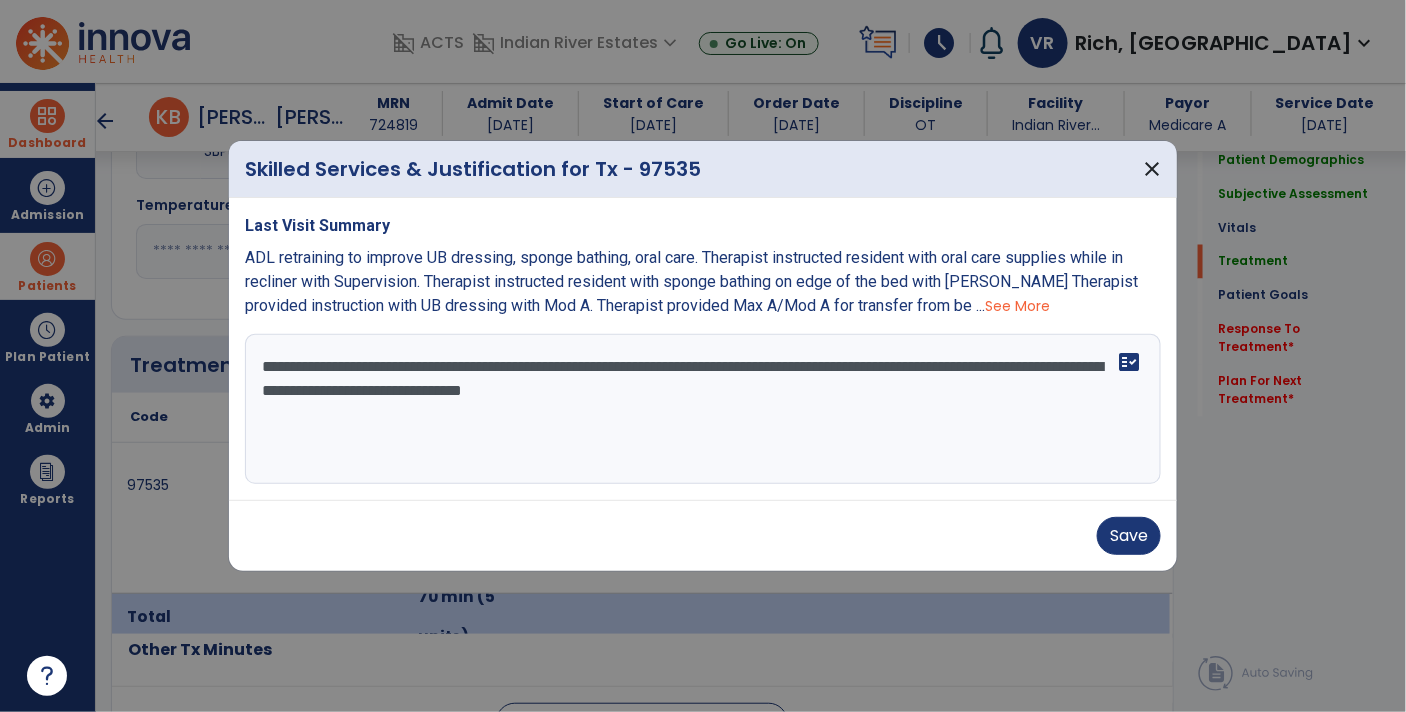 click on "**********" at bounding box center [703, 409] 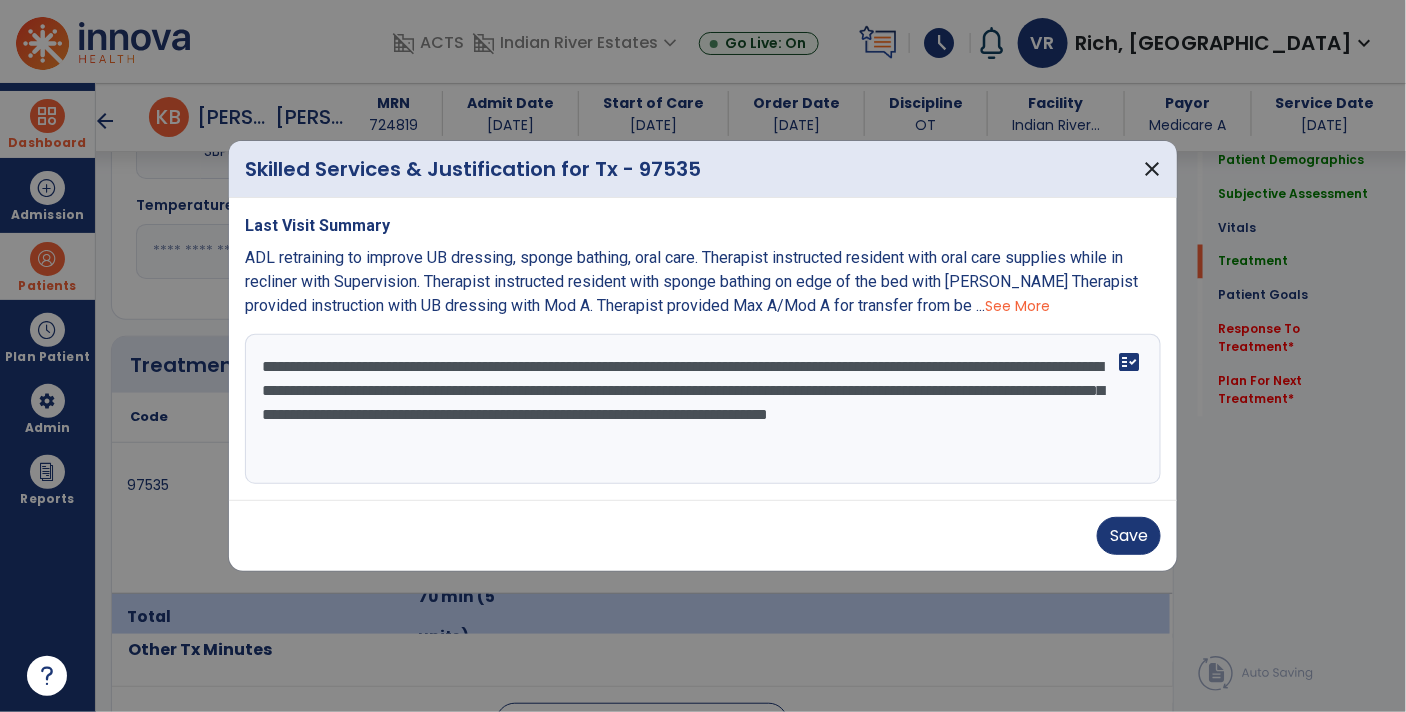 click on "Save" at bounding box center (703, 536) 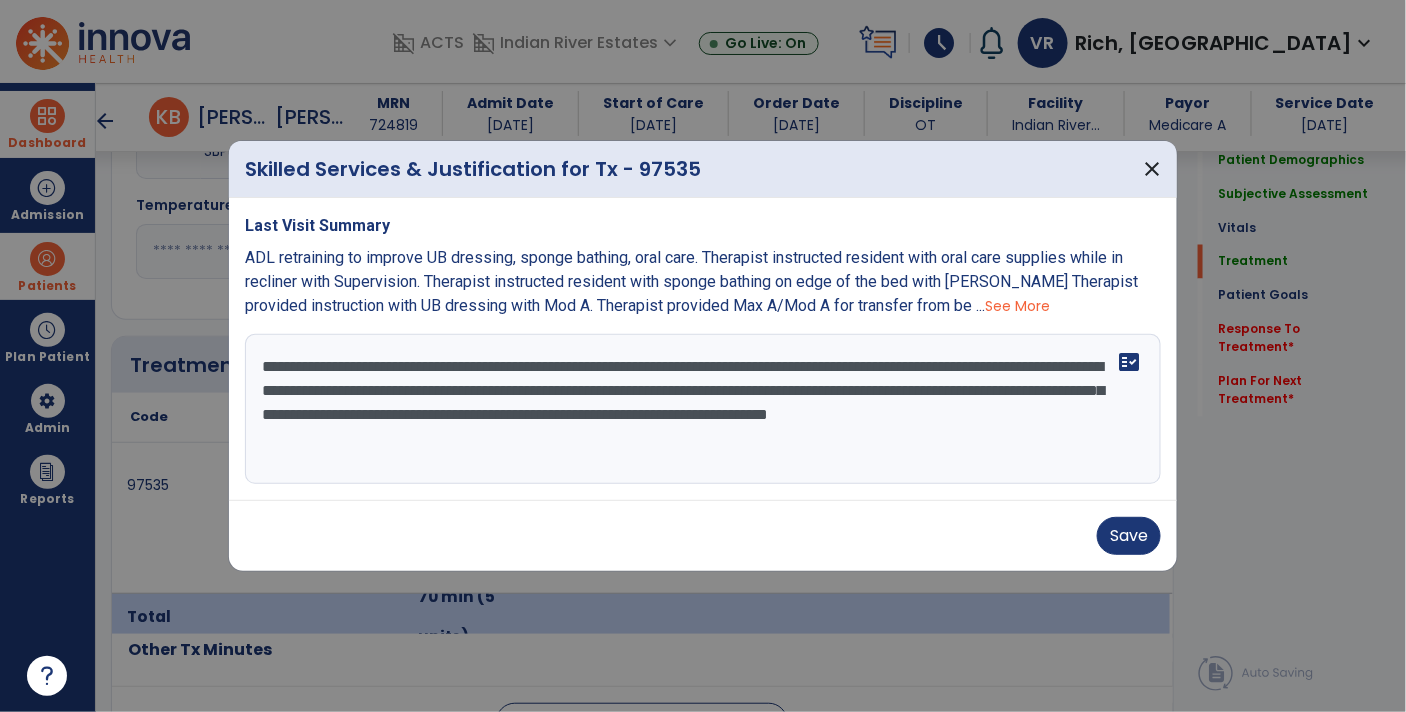 click on "**********" at bounding box center (703, 409) 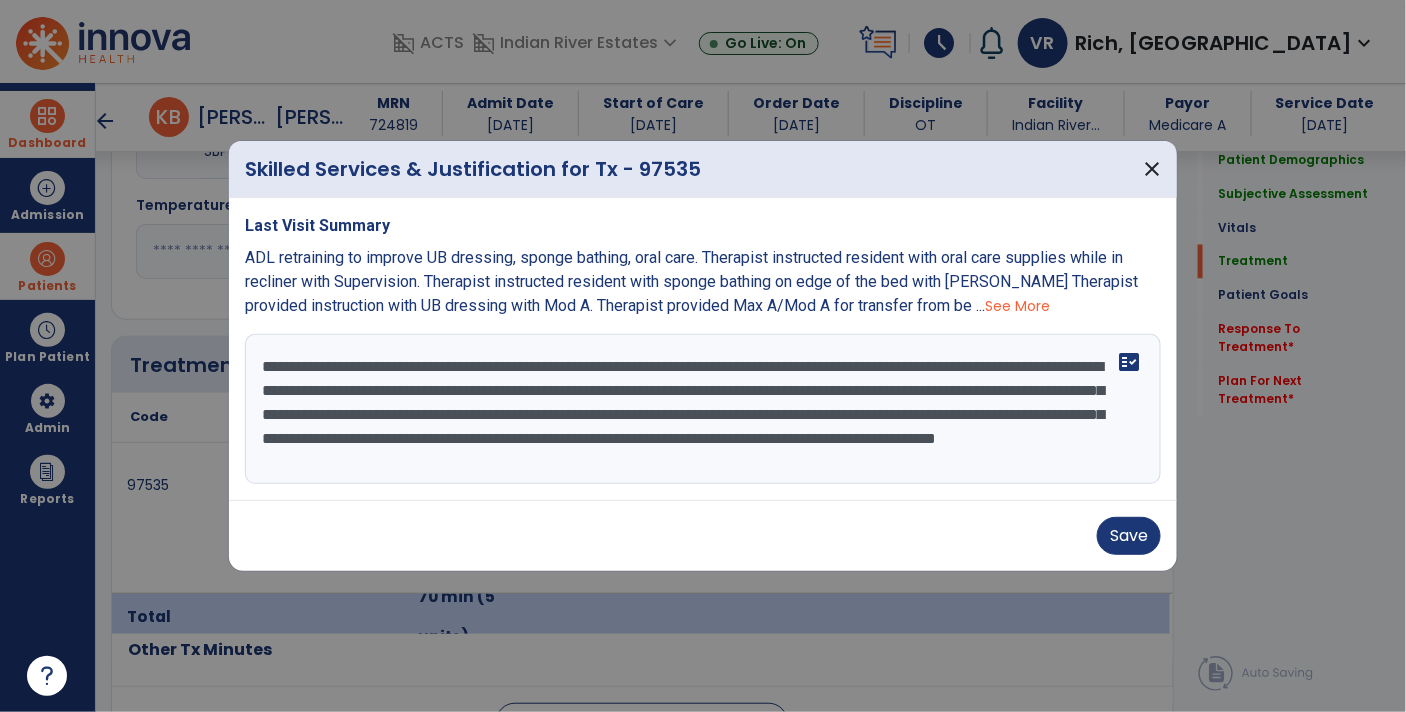 scroll, scrollTop: 14, scrollLeft: 0, axis: vertical 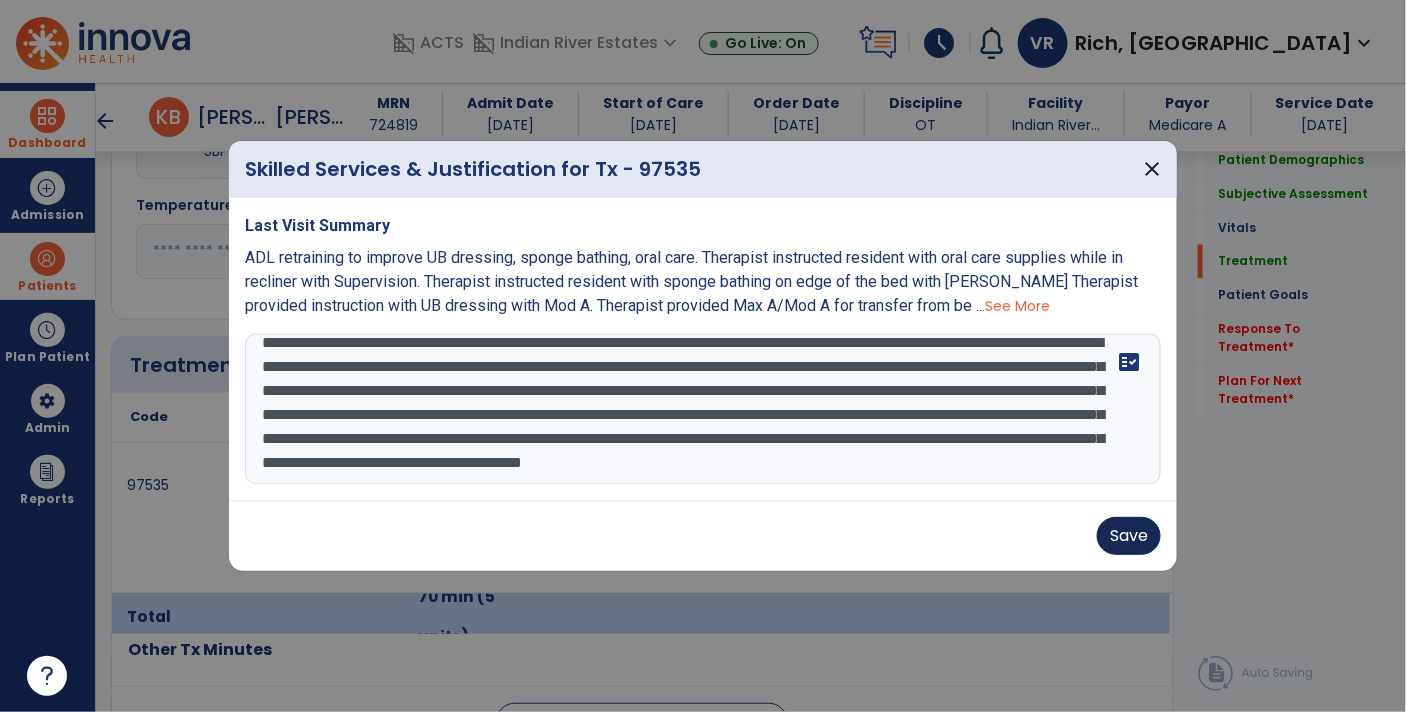 type on "**********" 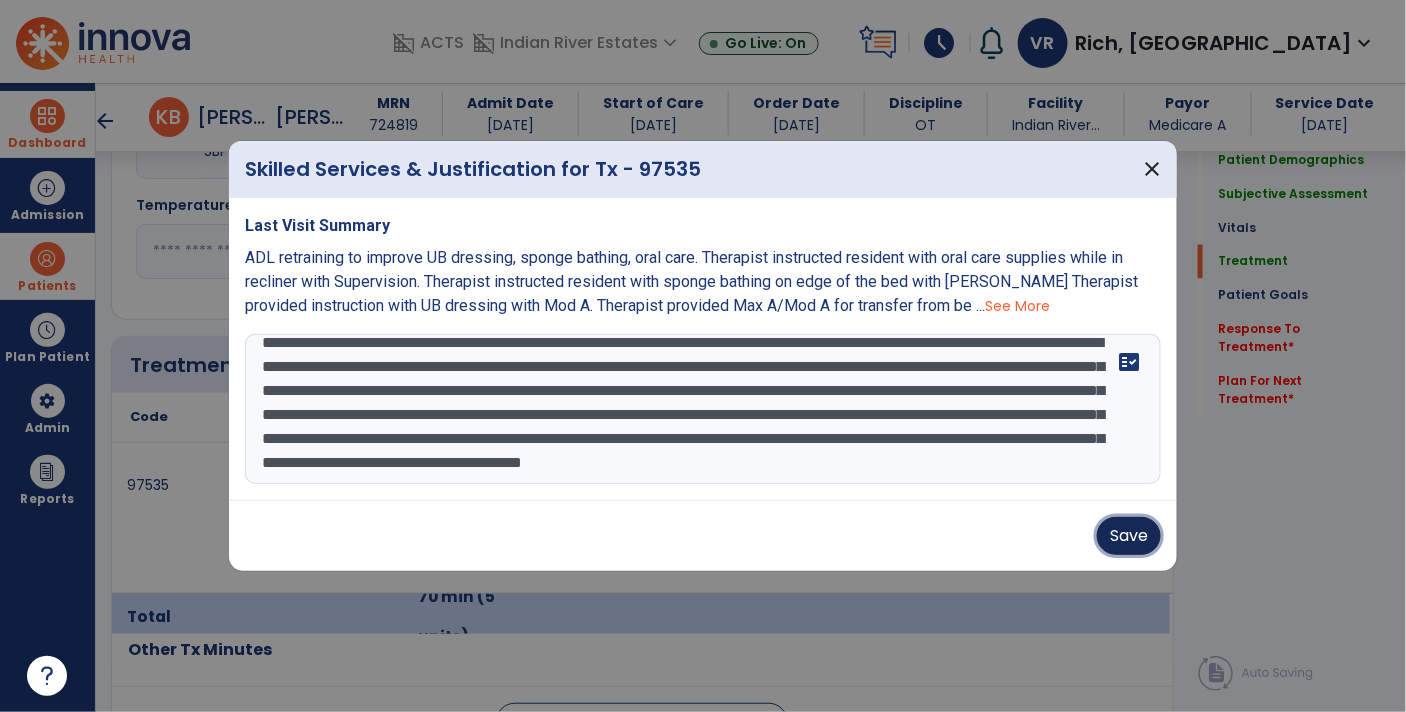 click on "Save" at bounding box center (1129, 536) 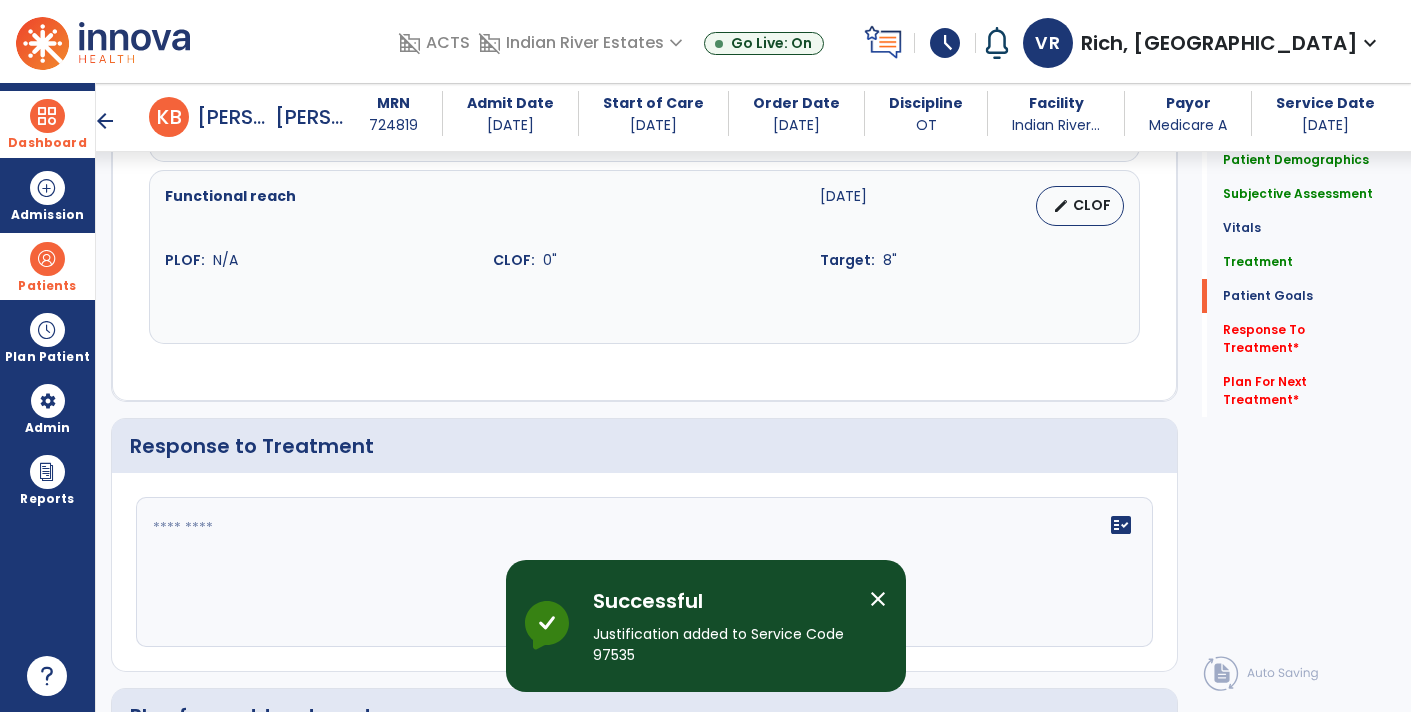 scroll, scrollTop: 2819, scrollLeft: 0, axis: vertical 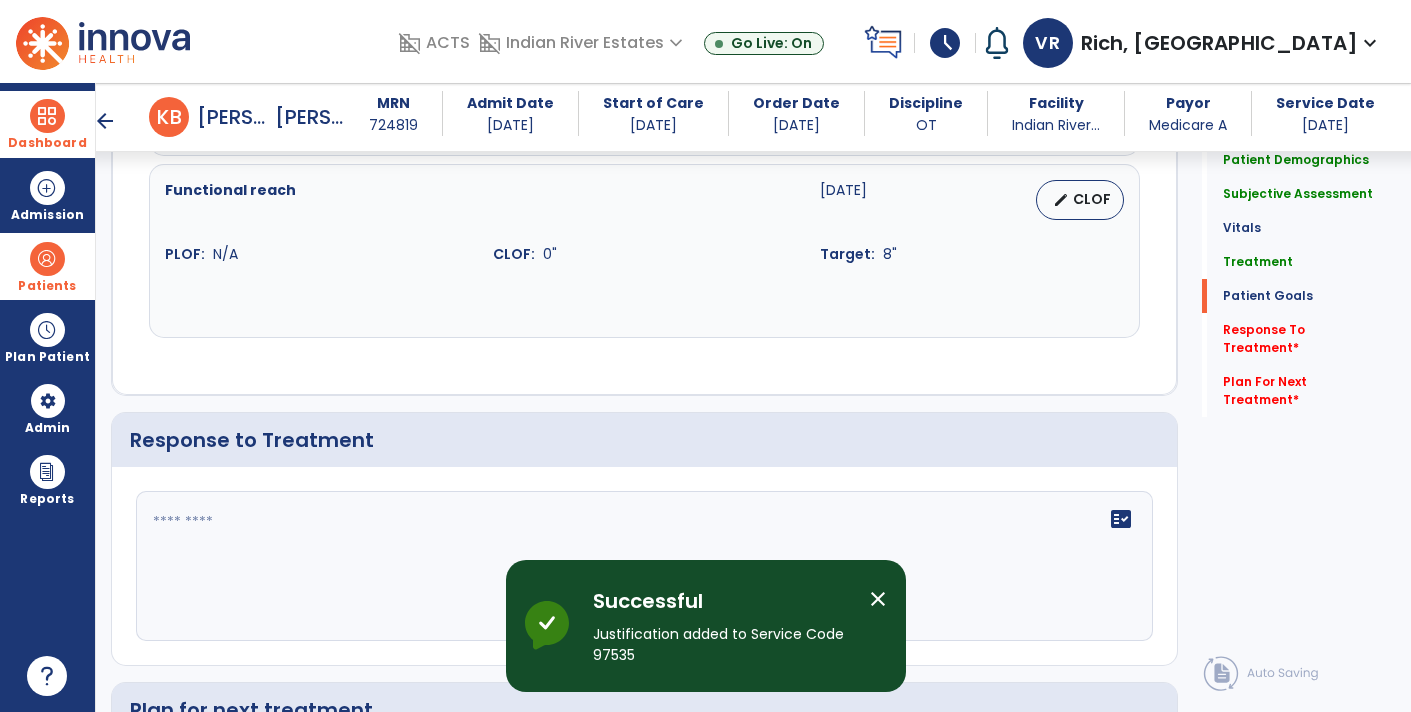 click on "fact_check" 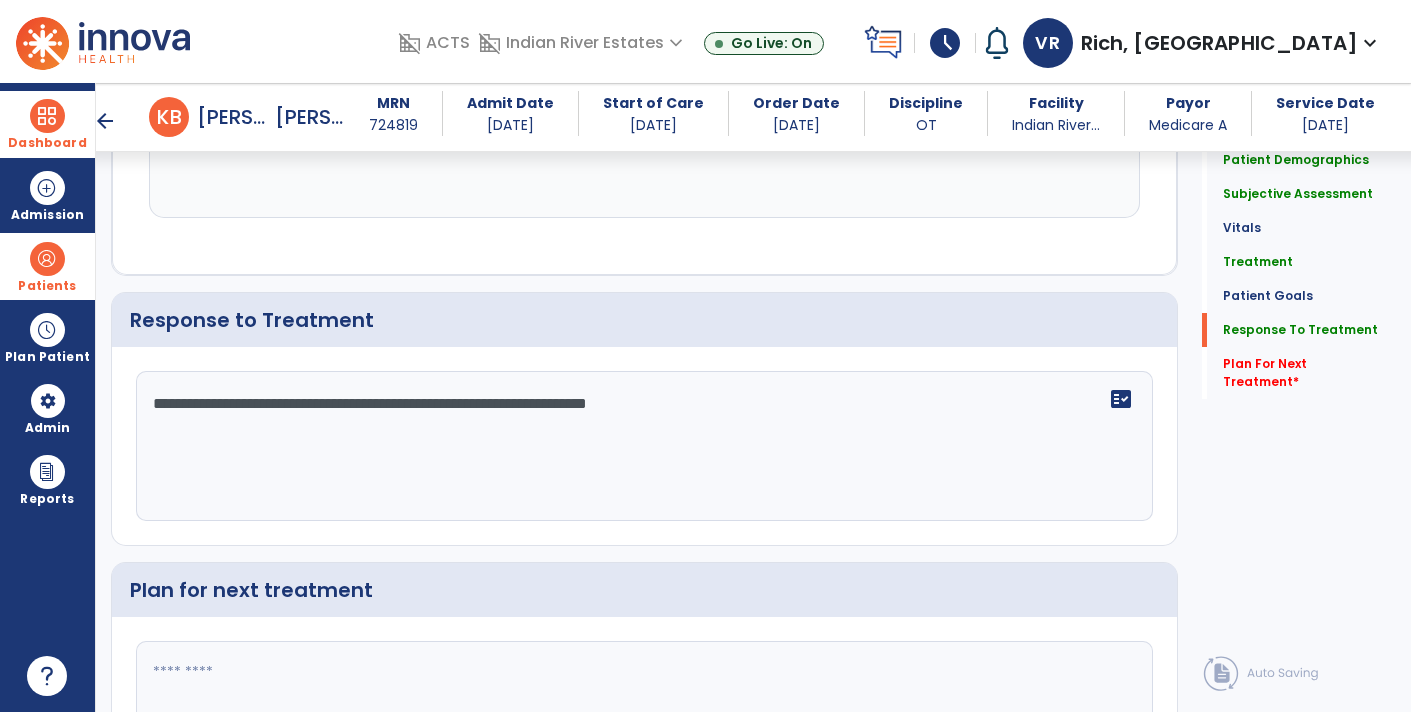 scroll, scrollTop: 3054, scrollLeft: 0, axis: vertical 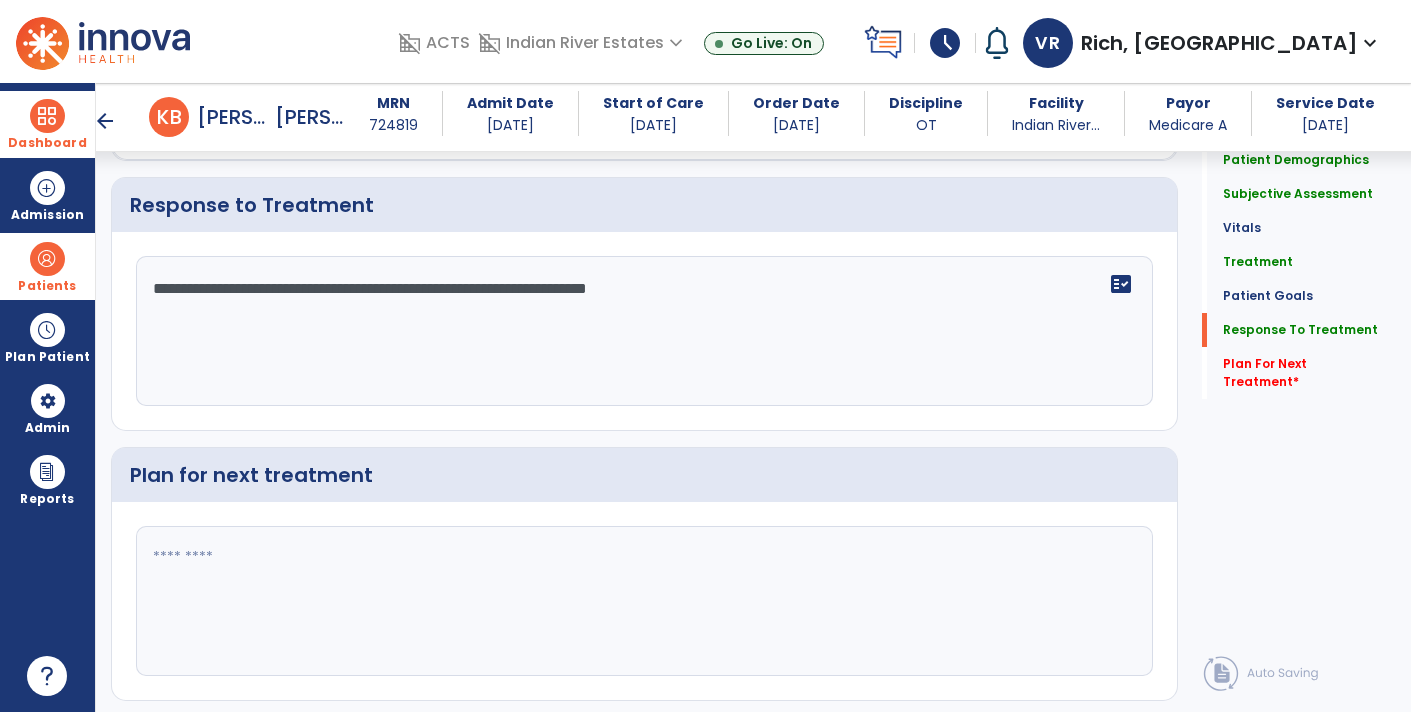 type on "**********" 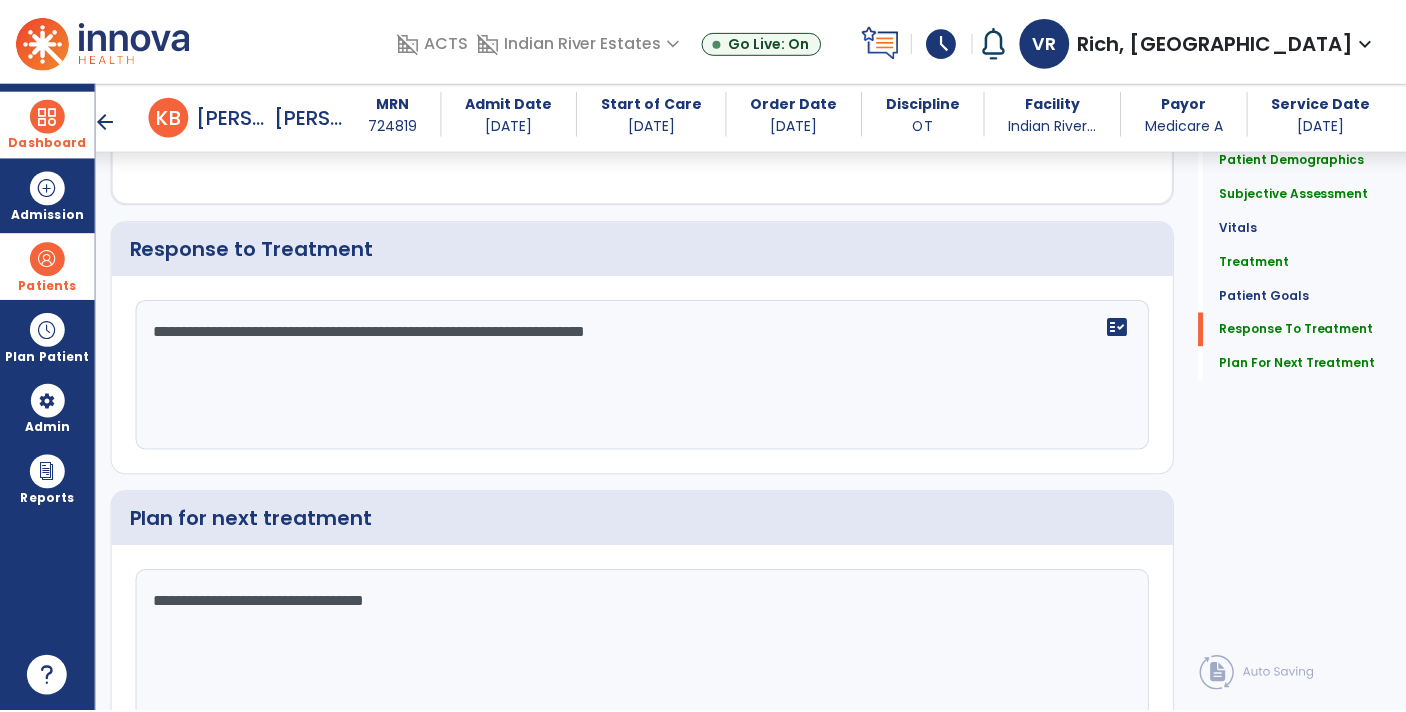 scroll, scrollTop: 3054, scrollLeft: 0, axis: vertical 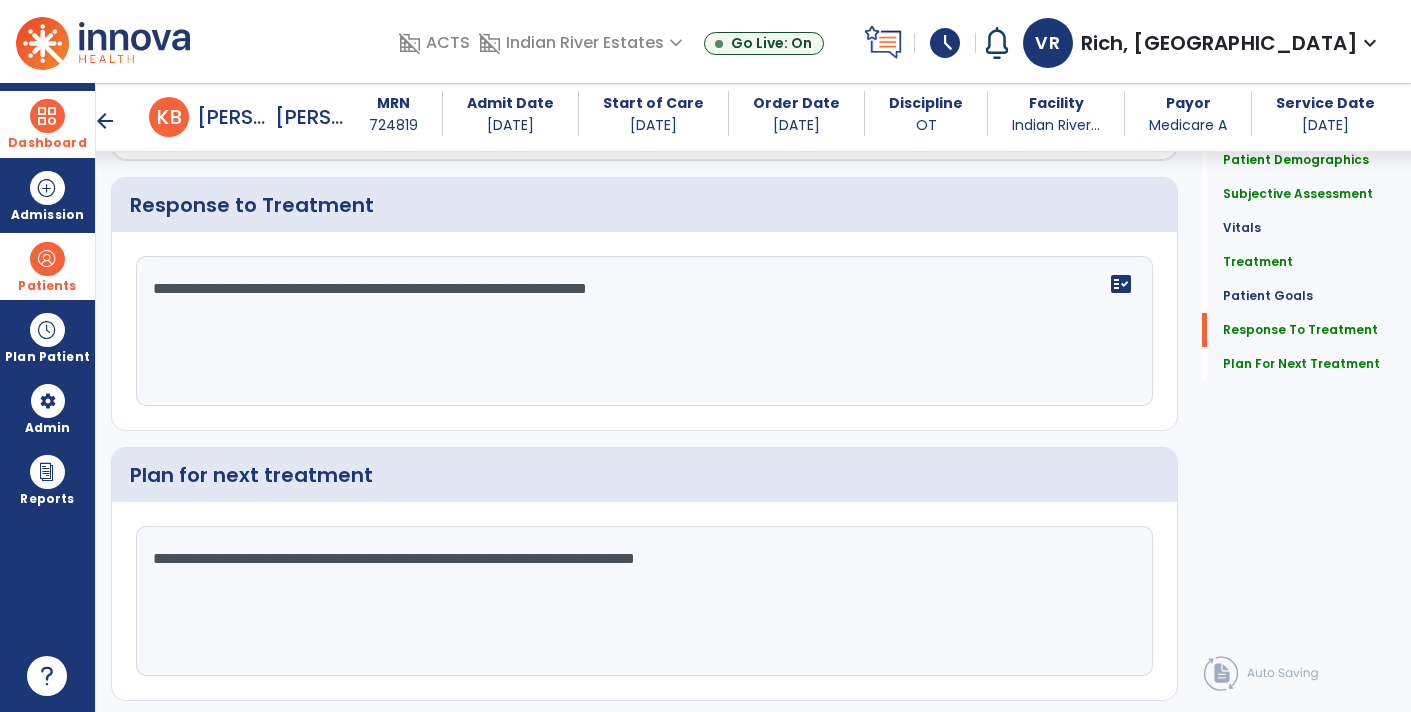 type on "**********" 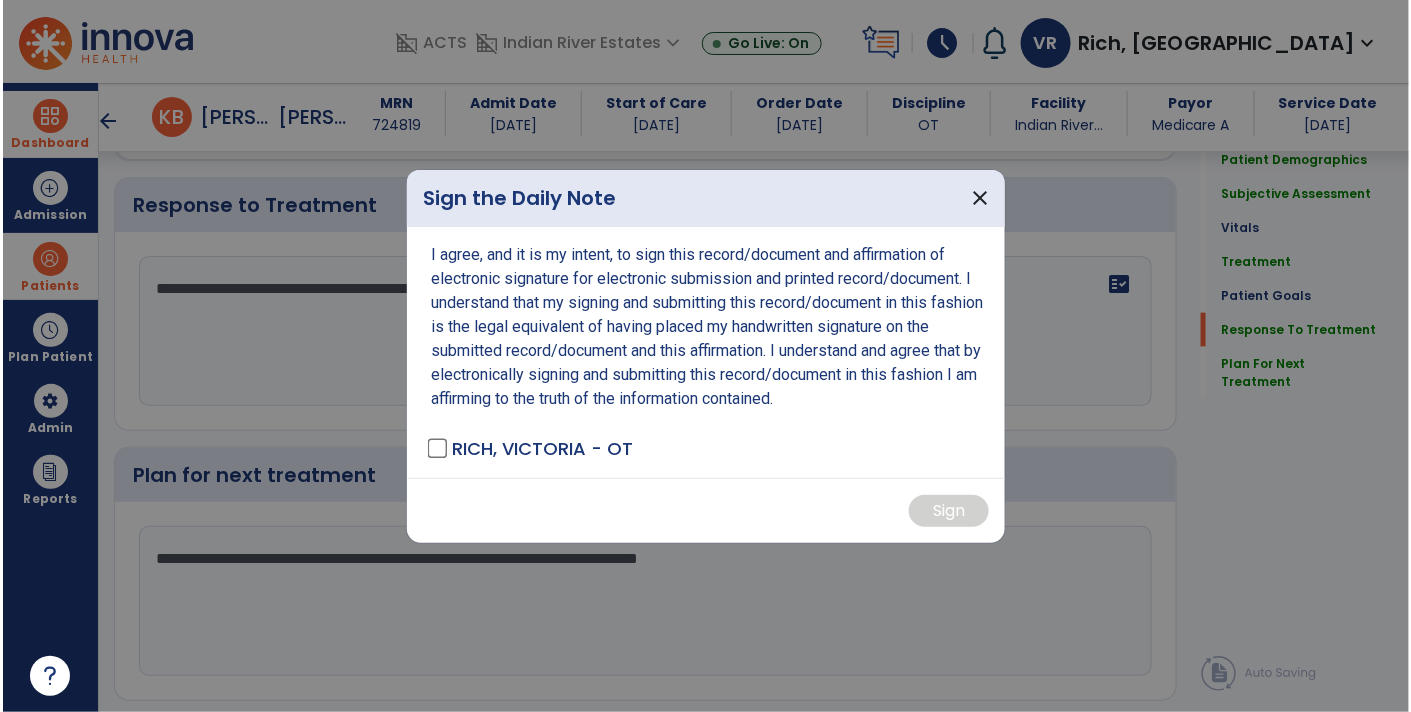 scroll, scrollTop: 3054, scrollLeft: 0, axis: vertical 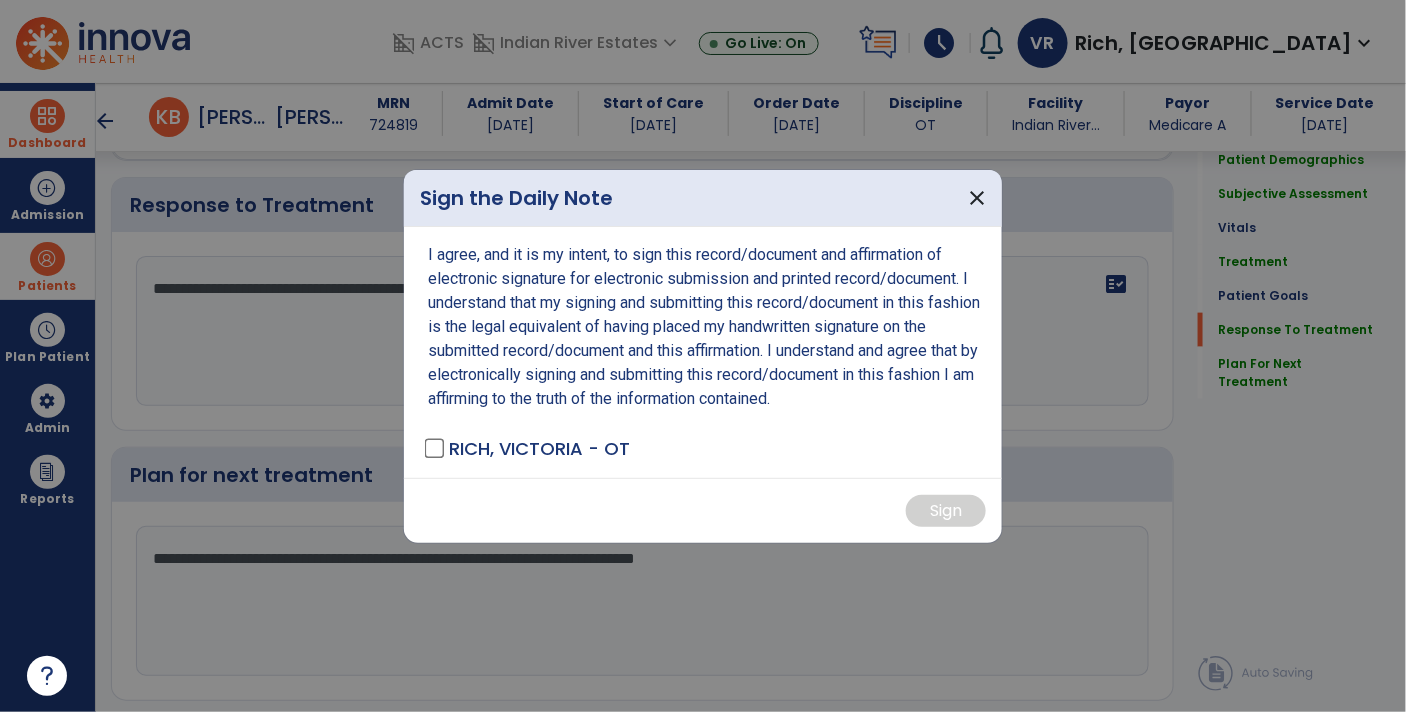 click on "I agree, and it is my intent, to sign this record/document and affirmation of electronic signature for electronic submission and printed record/document. I understand that my signing and submitting this record/document in this fashion is the legal equivalent of having placed my handwritten signature on the submitted record/document and this affirmation. I understand and agree that by electronically signing and submitting this record/document in this fashion I am affirming to the truth of the information contained.  RICH, VICTORIA  - OT" at bounding box center (703, 352) 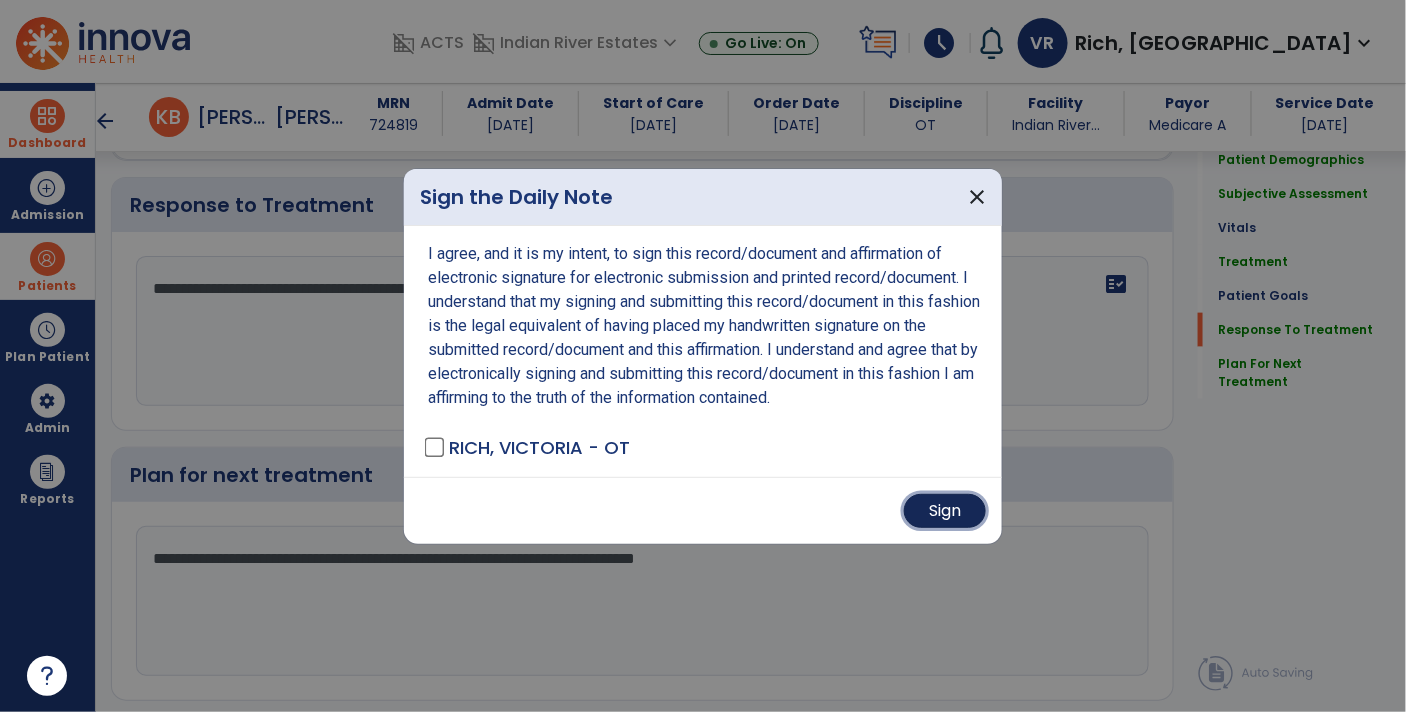 click on "Sign" at bounding box center [945, 511] 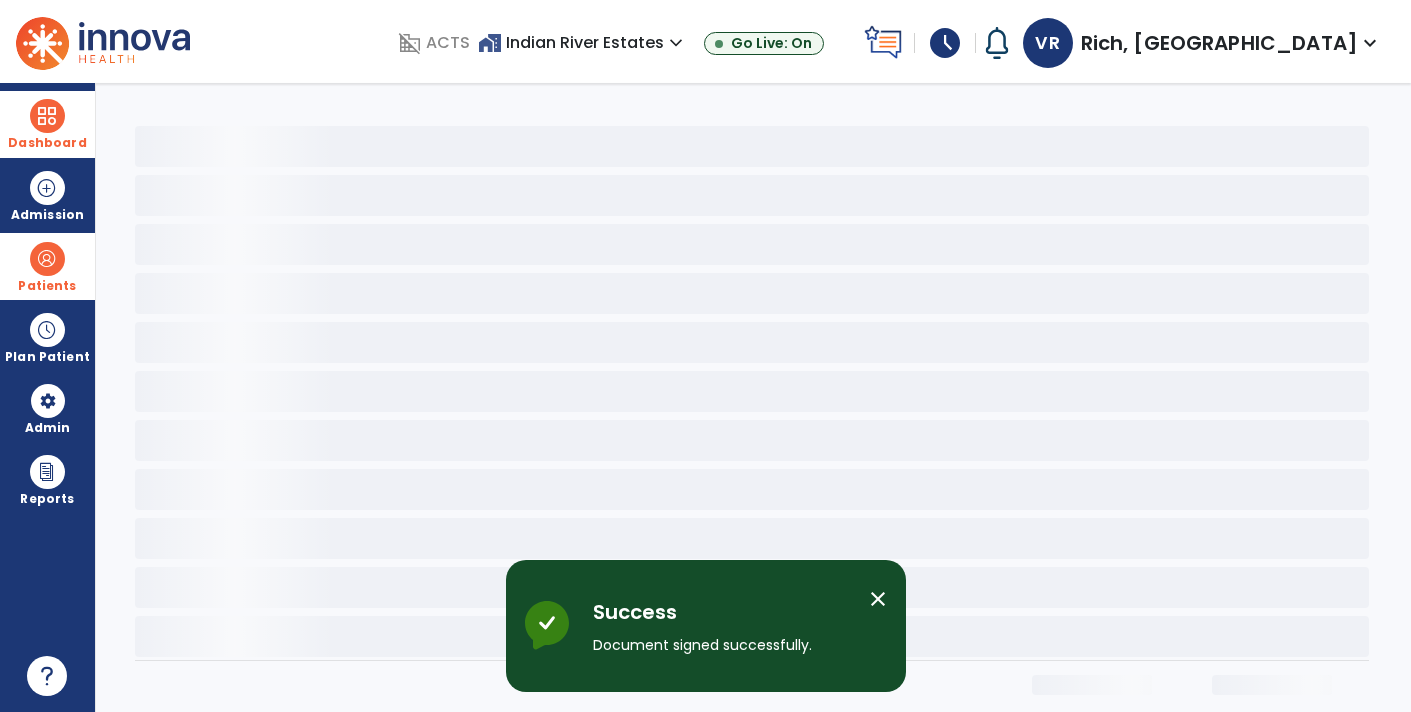 scroll, scrollTop: 0, scrollLeft: 0, axis: both 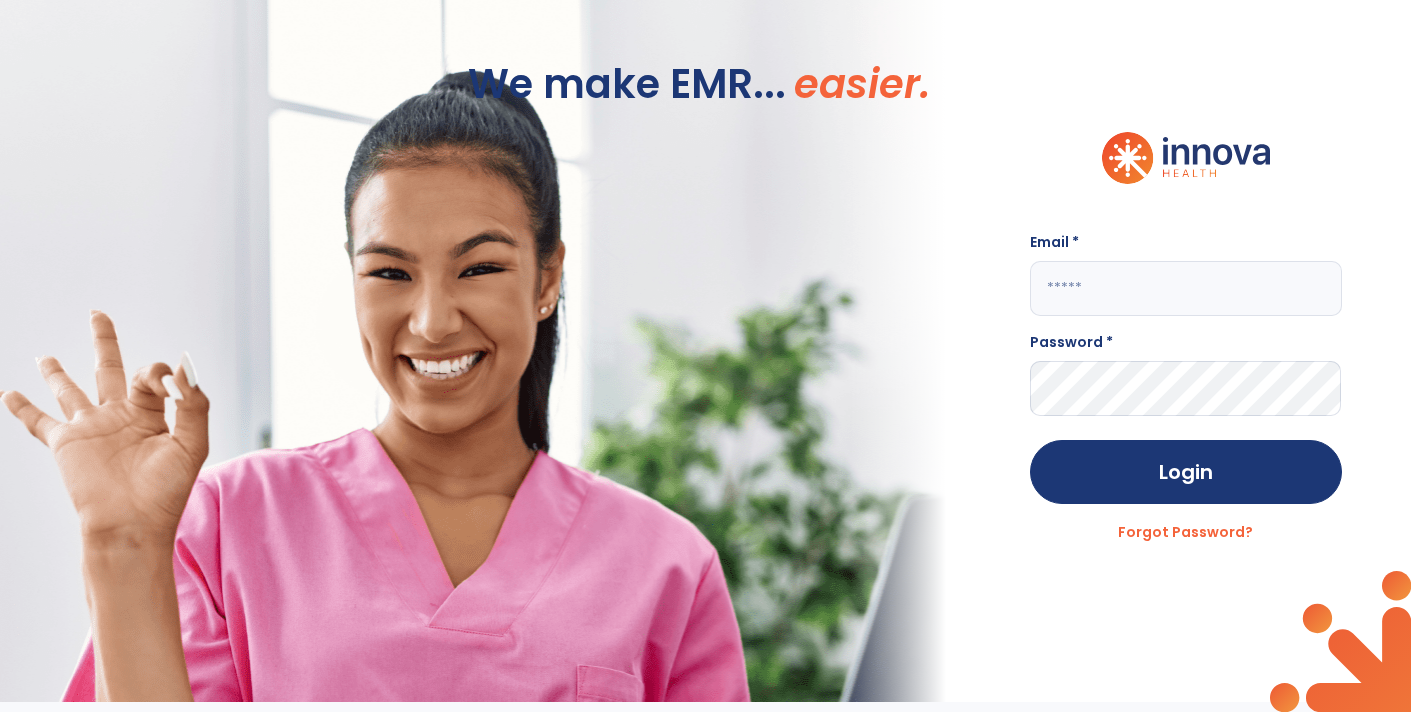 type on "**********" 